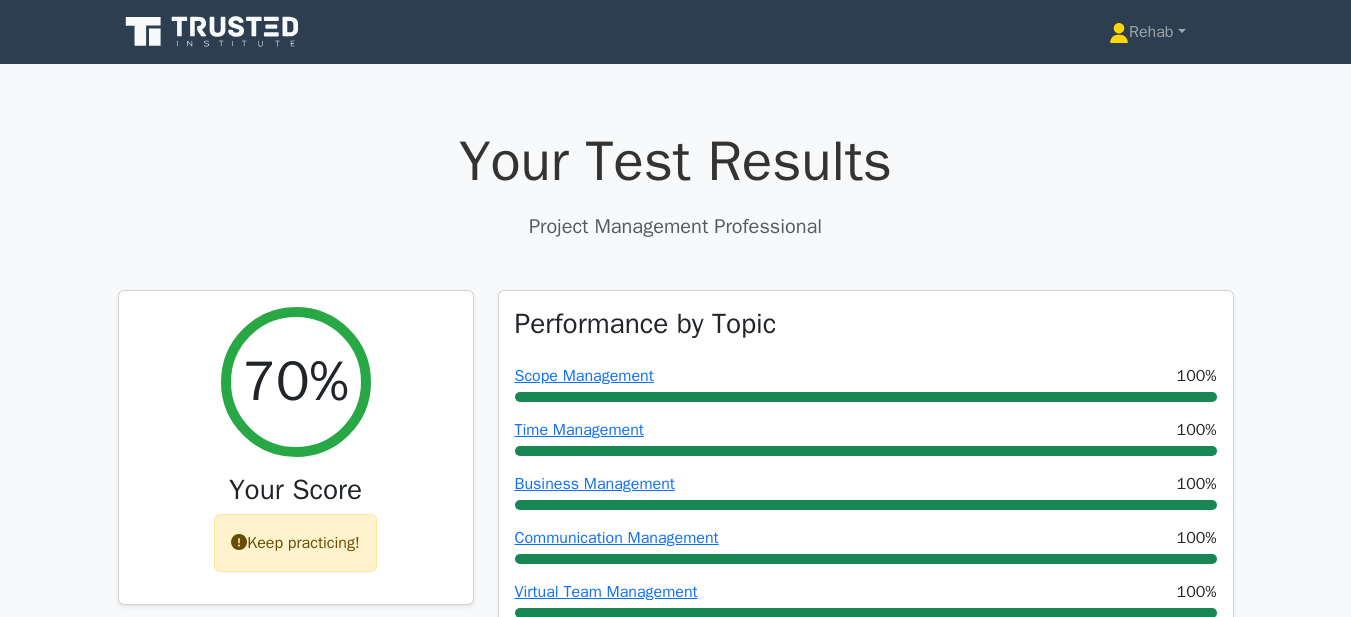 scroll, scrollTop: 0, scrollLeft: 0, axis: both 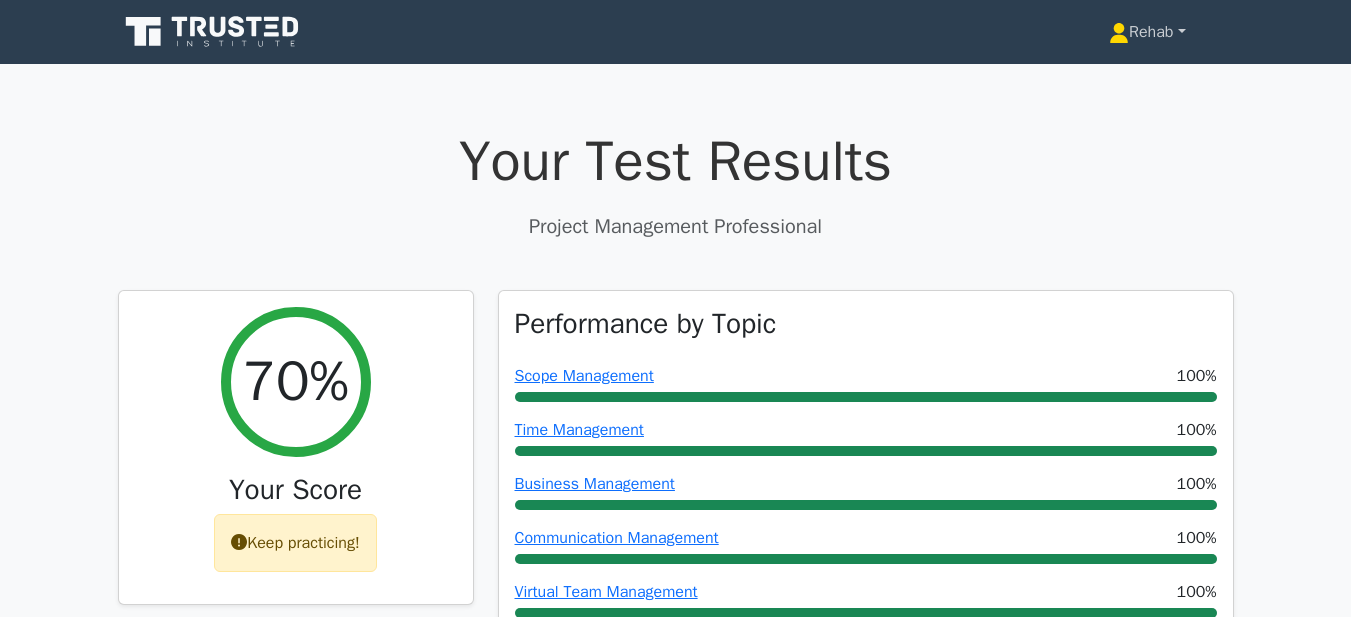 click on "Rehab" at bounding box center (1147, 32) 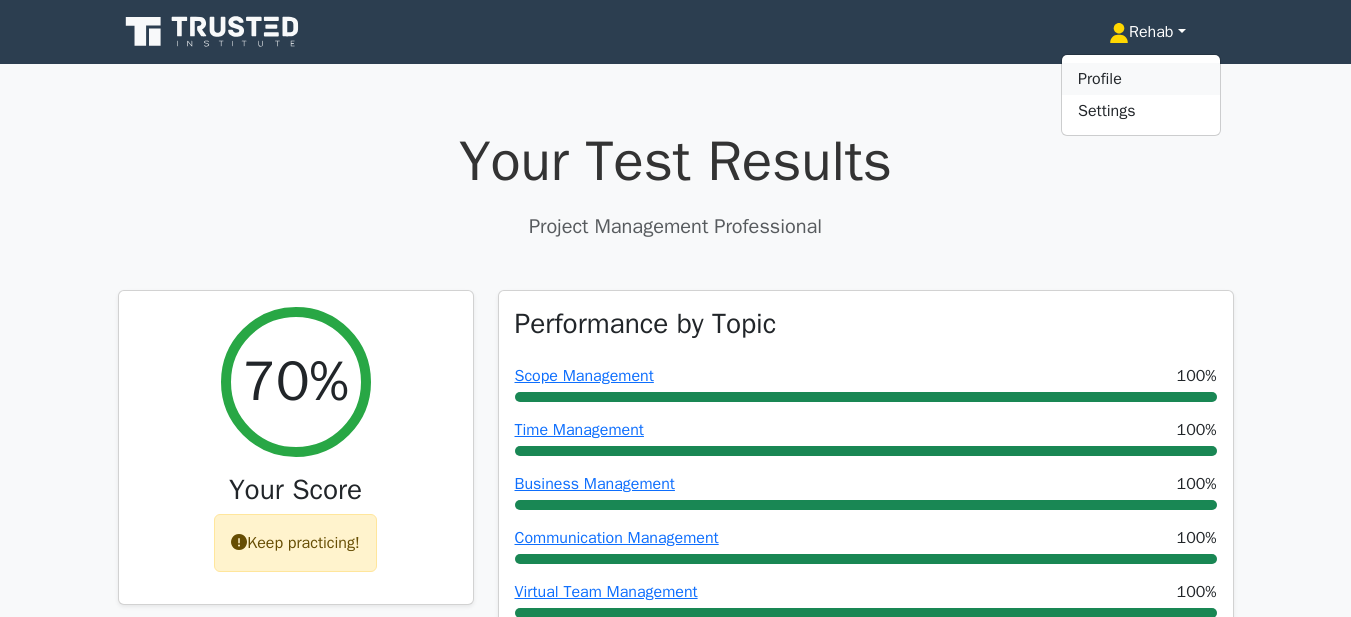 click on "Profile" at bounding box center [1141, 79] 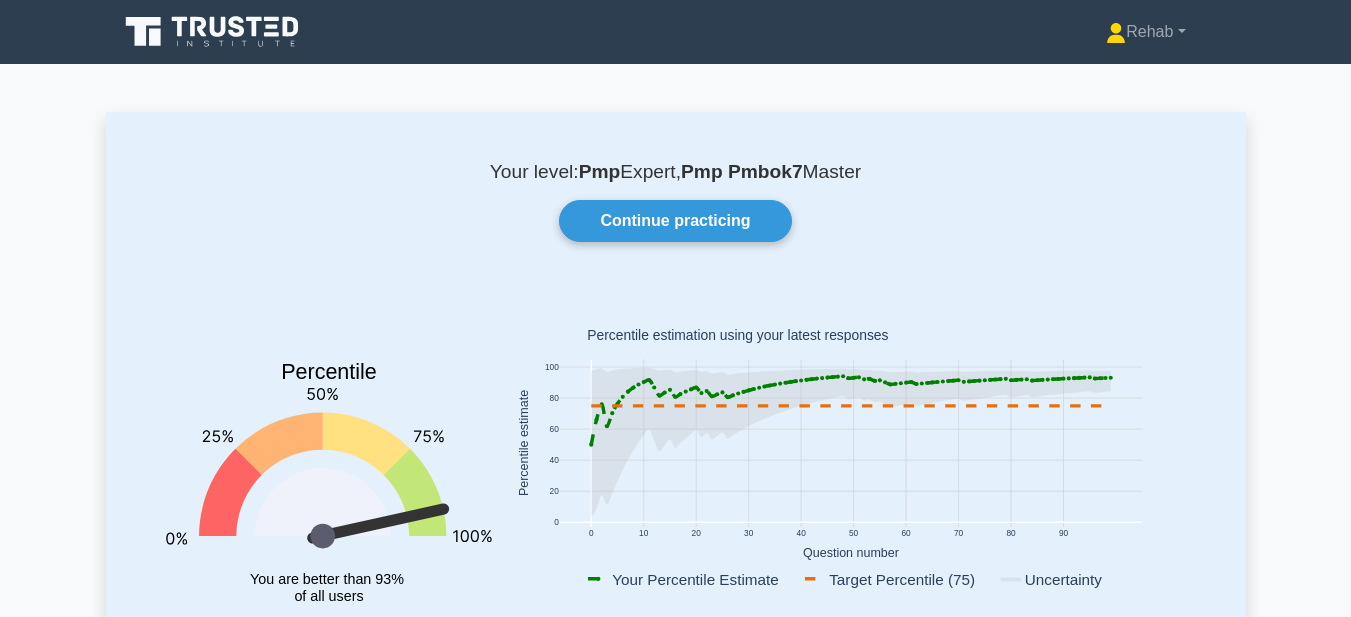 scroll, scrollTop: 0, scrollLeft: 0, axis: both 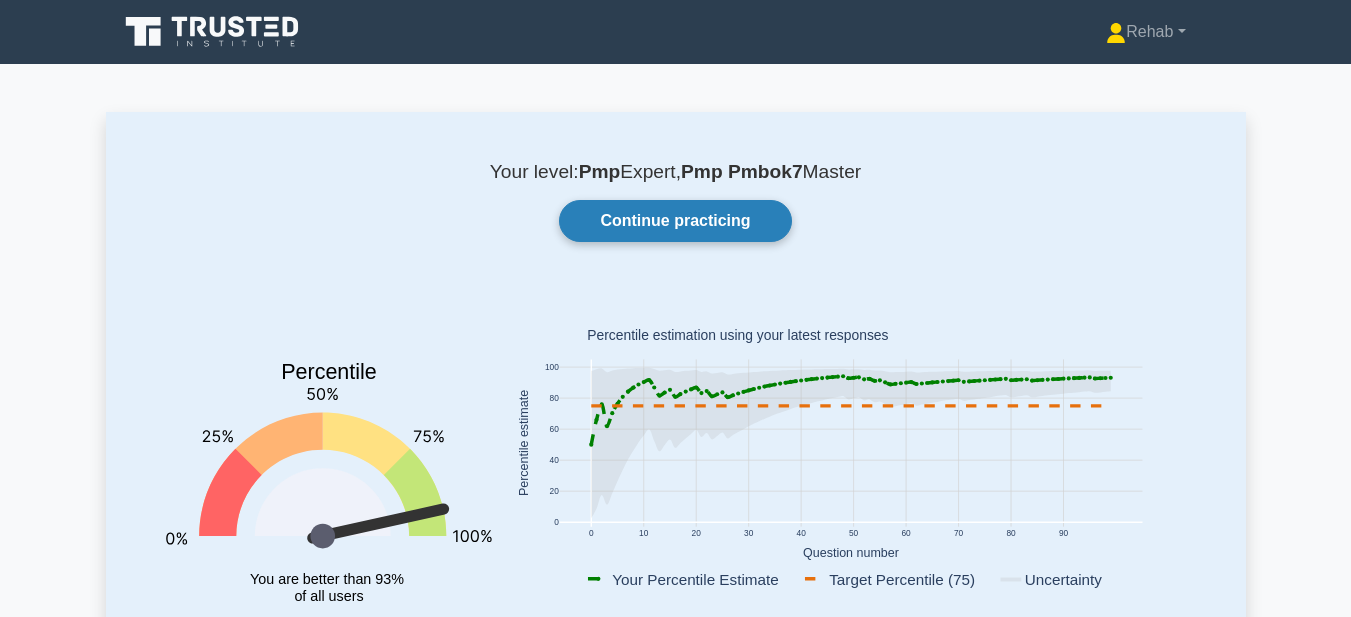 click on "Continue practicing" at bounding box center [675, 221] 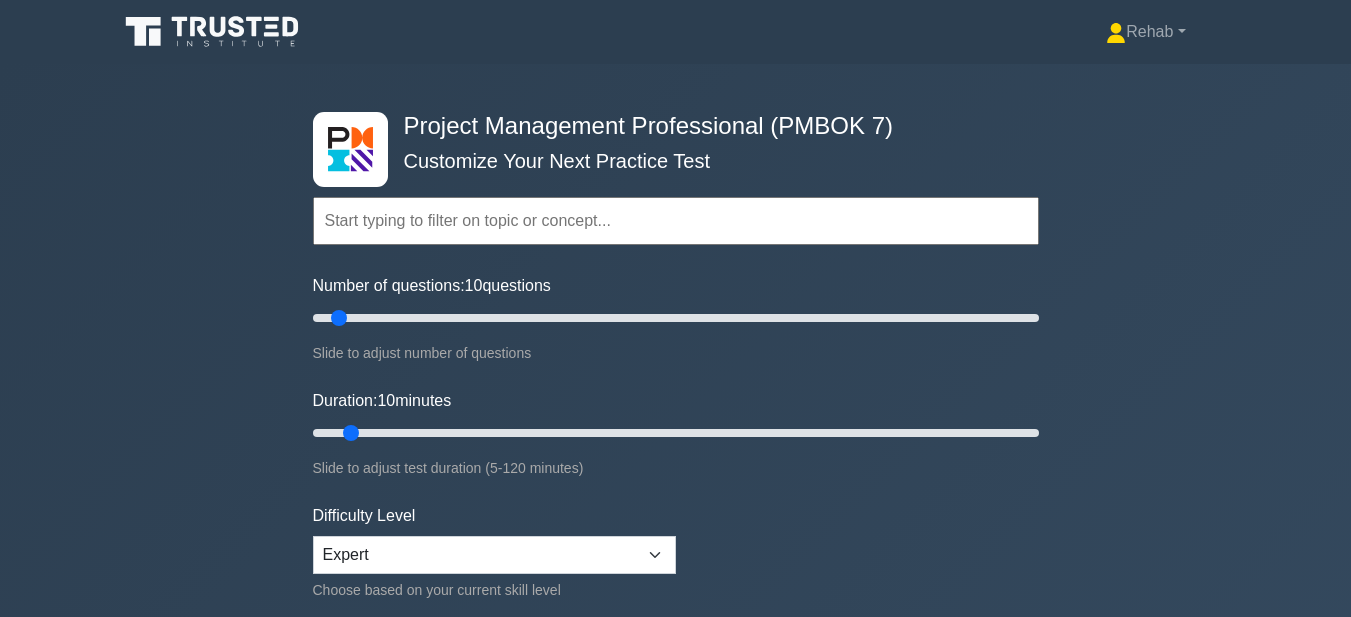 scroll, scrollTop: 0, scrollLeft: 0, axis: both 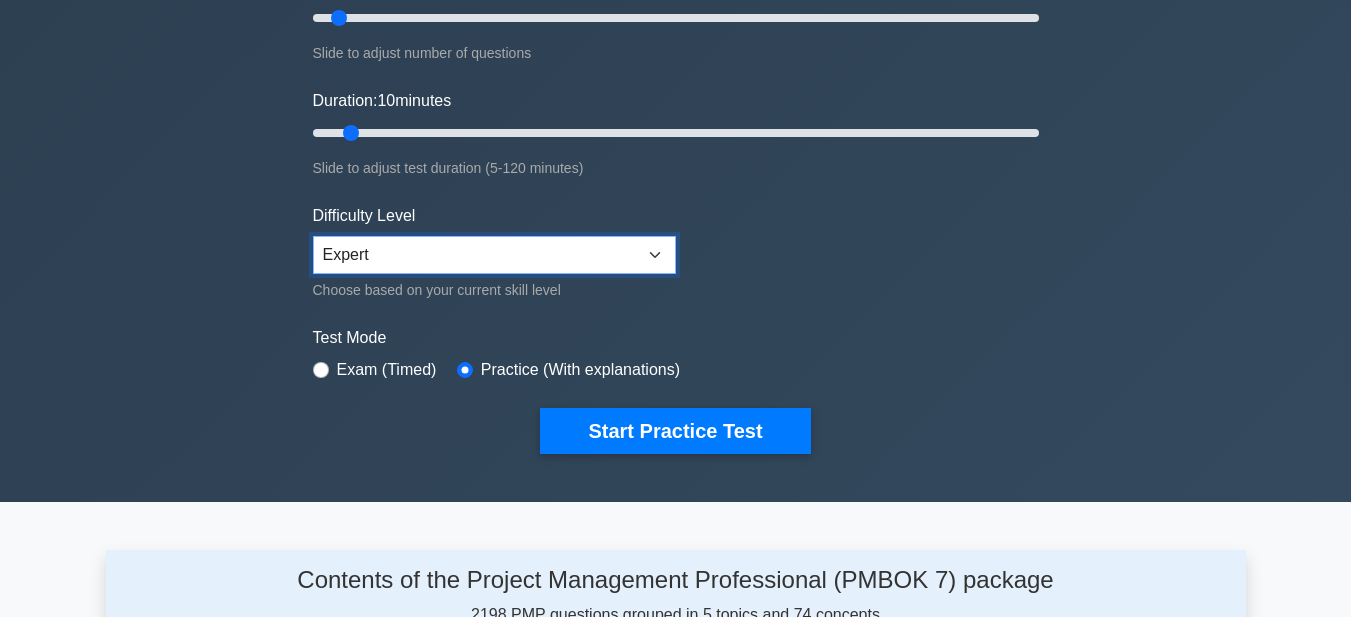 click on "Beginner
Intermediate
Expert" at bounding box center [494, 255] 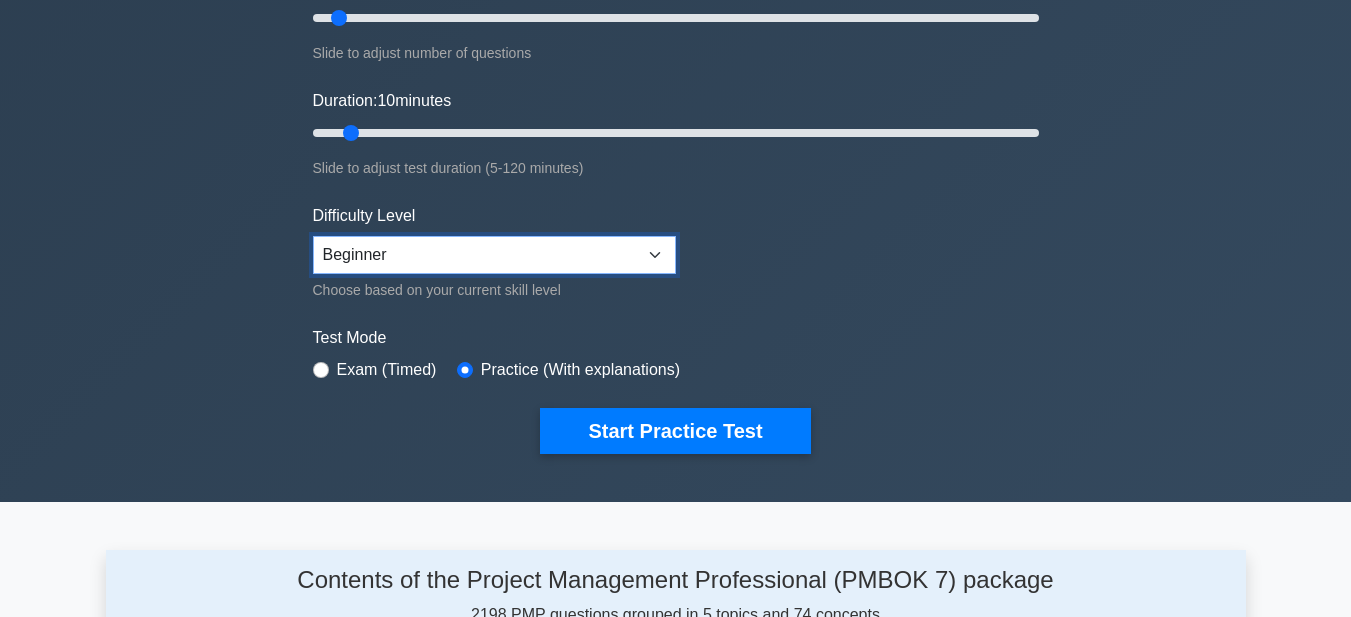 click on "Beginner
Intermediate
Expert" at bounding box center [494, 255] 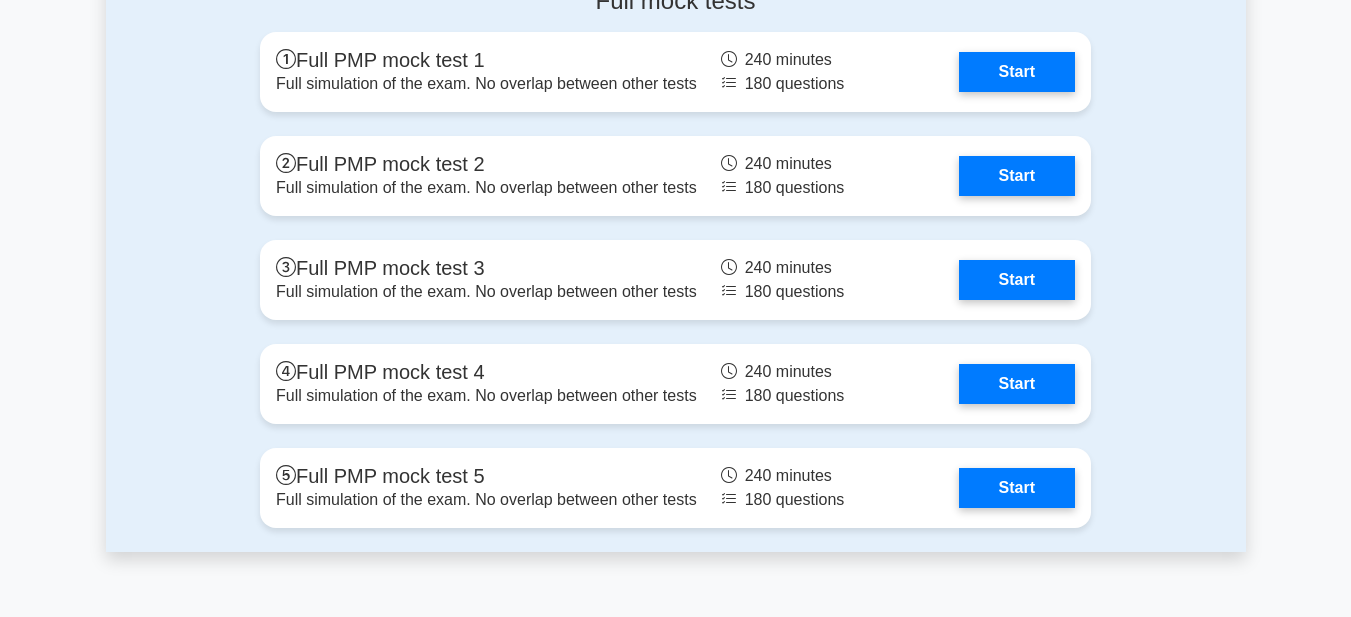 scroll, scrollTop: 2086, scrollLeft: 0, axis: vertical 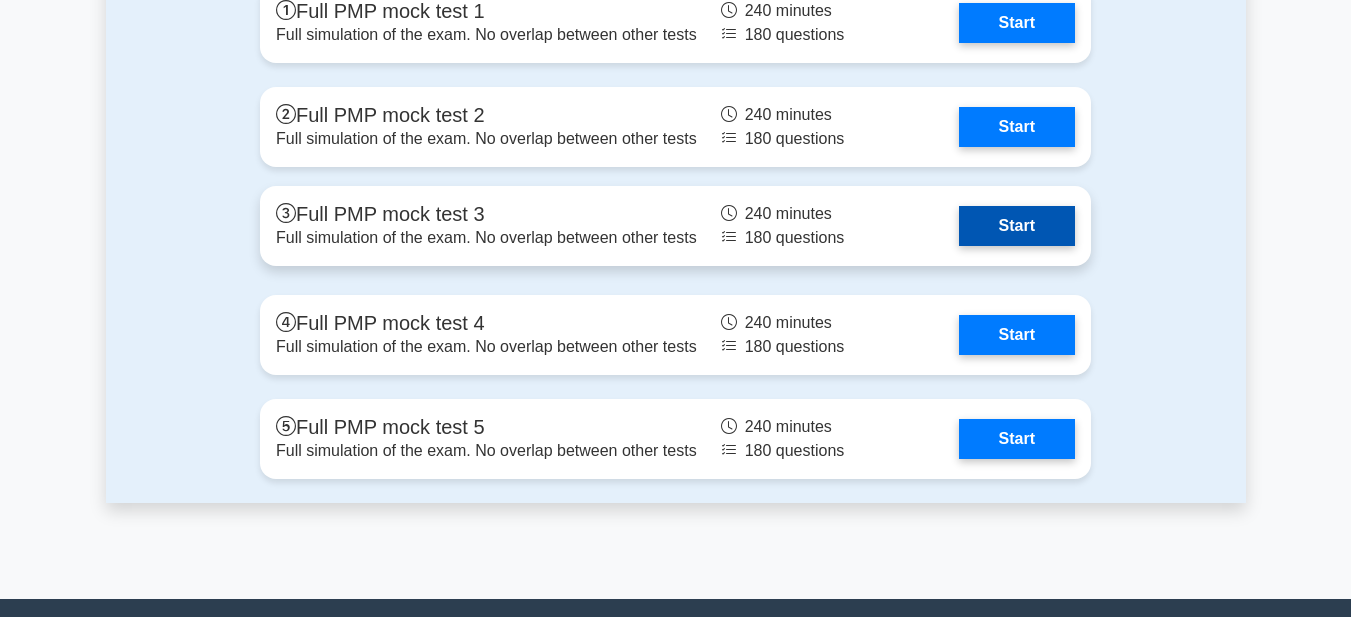click on "Start" at bounding box center (1017, 226) 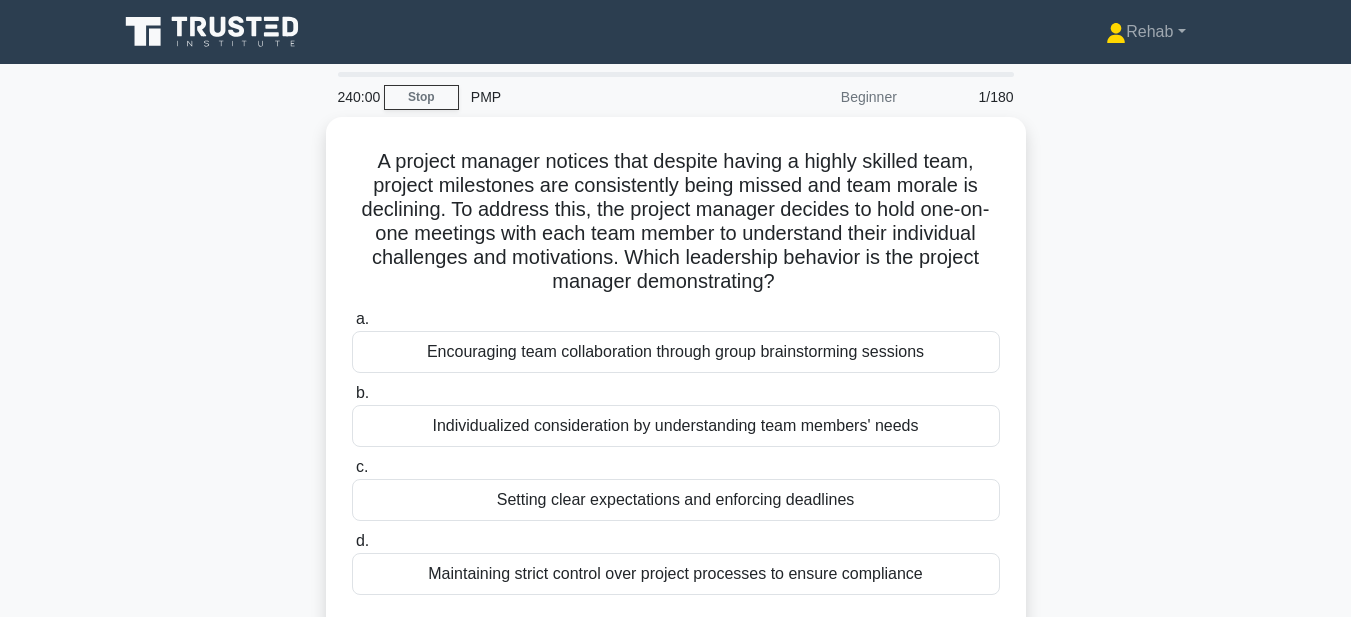 scroll, scrollTop: 0, scrollLeft: 0, axis: both 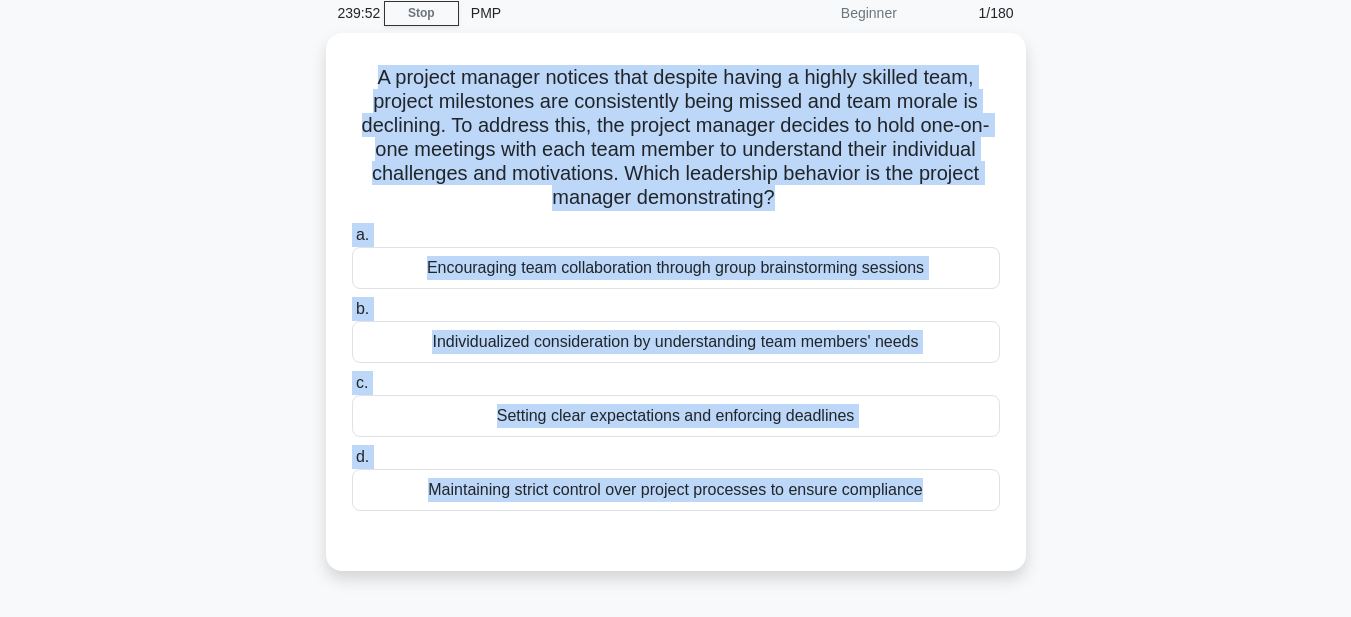 drag, startPoint x: 354, startPoint y: 145, endPoint x: 938, endPoint y: 592, distance: 735.43524 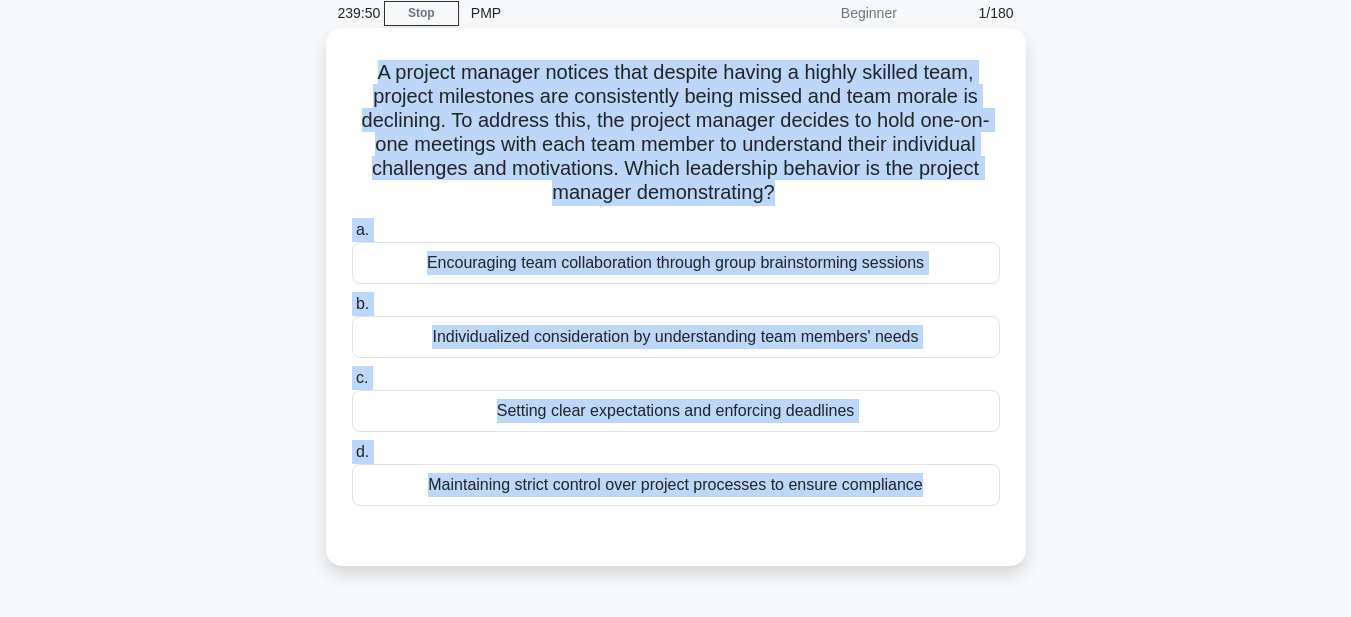 copy on "A project manager is leading the development of a sustainable packaging initiative for a global consumer goods company. The stakeholders include environmental compliance officers who require detailed regulatory updates, marketing teams needing creative campaign inputs, manufacturing units that need seamless integration with existing production processes, and external suppliers who depend on timely material specifications. To effectively tailor stakeholder engagement, what should the project manager primarily adjust? a. Encouraging team collaboration through group brainstorming sessions b. Individualized consideration by understanding team members' needs c. Setting clear expectations and enforcing deadlines d. Maintaining st..." 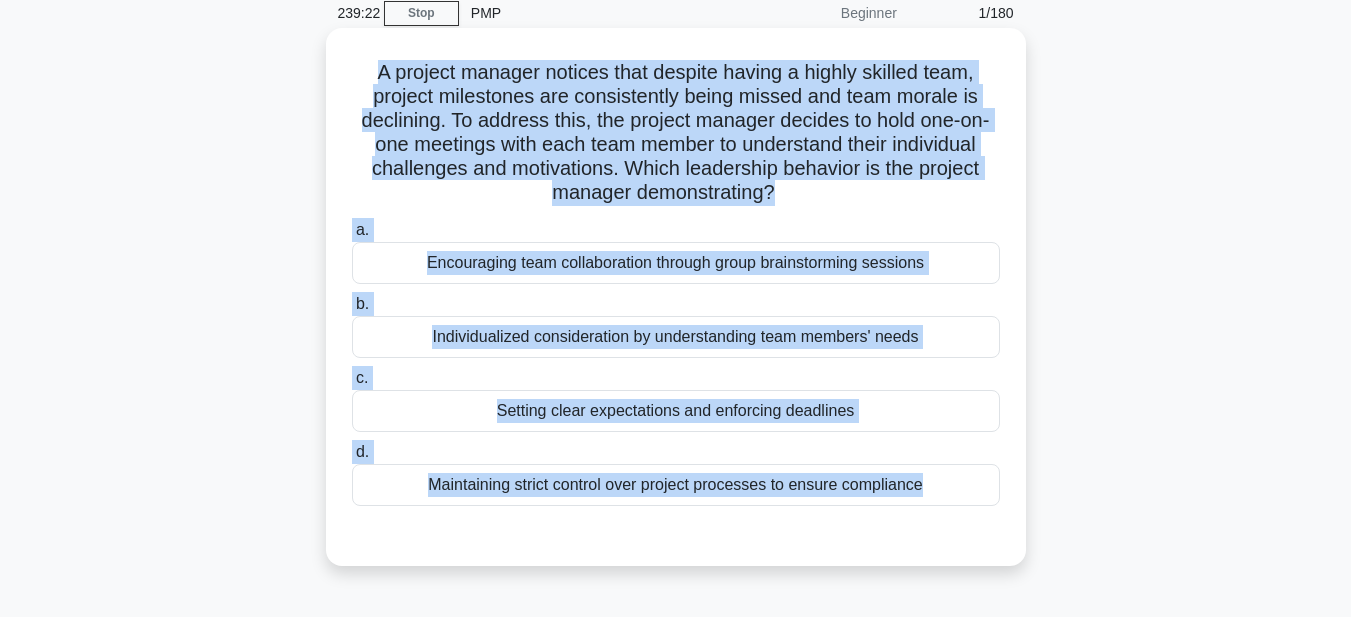 click on "Individualized consideration by understanding team members' needs" at bounding box center [676, 337] 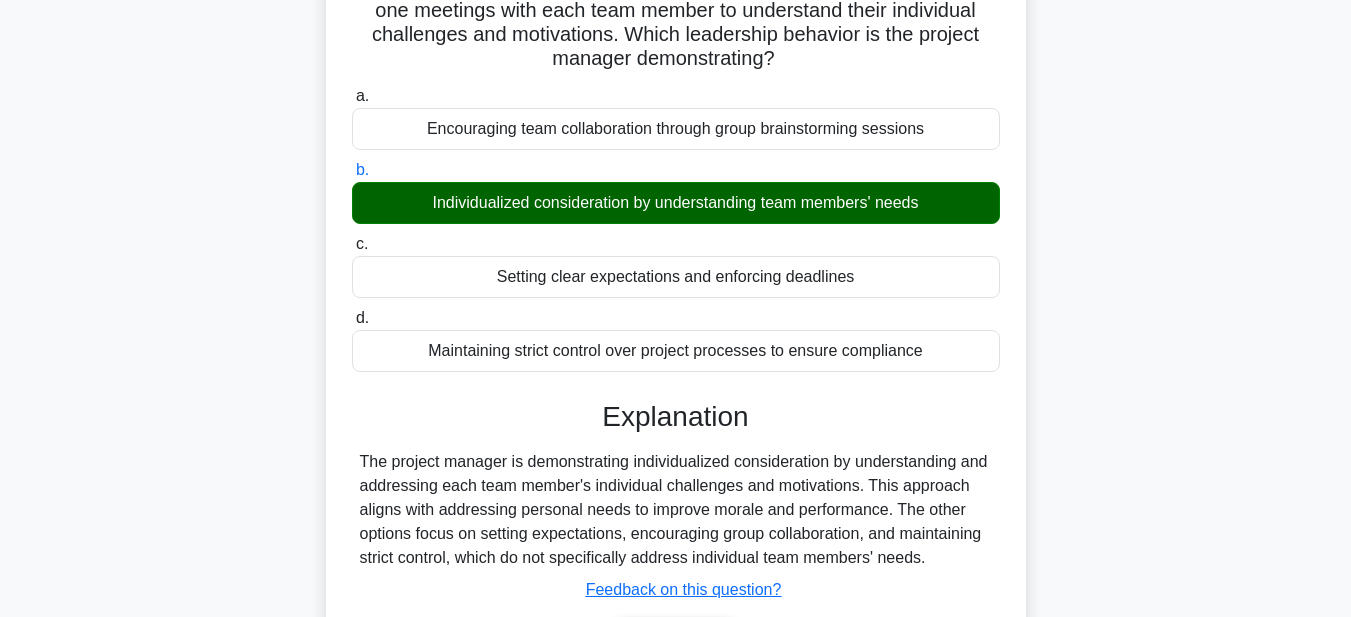 scroll, scrollTop: 463, scrollLeft: 0, axis: vertical 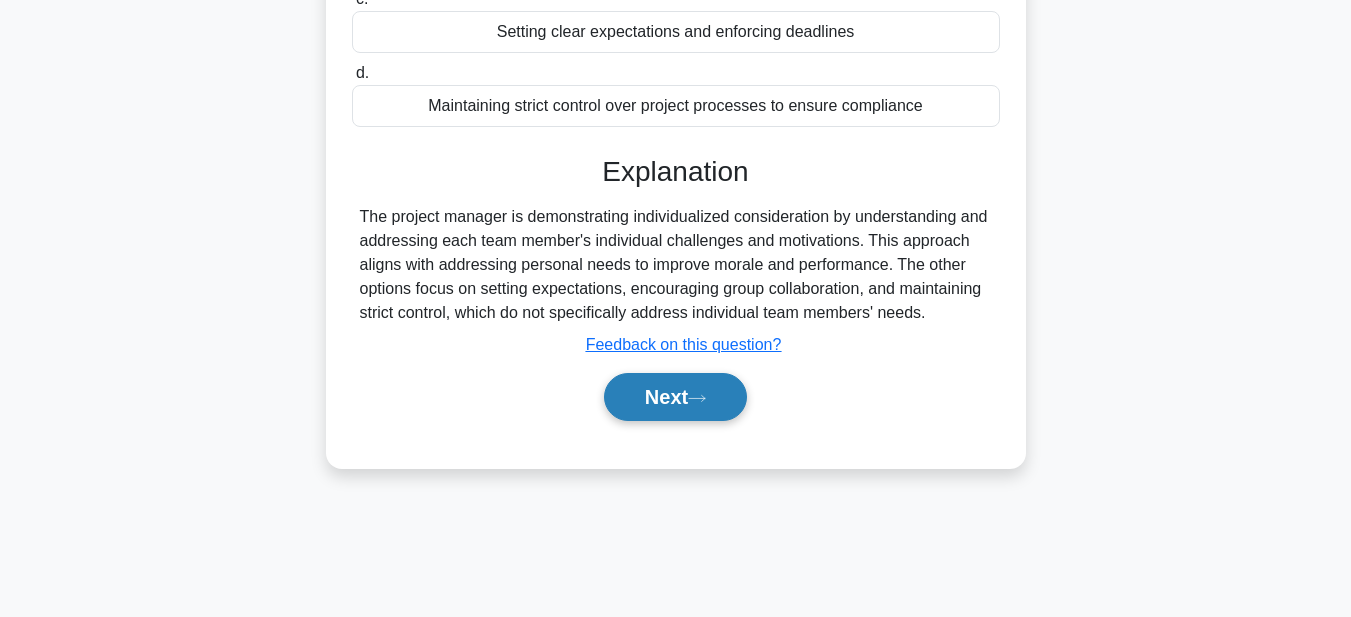 click on "Next" at bounding box center (675, 397) 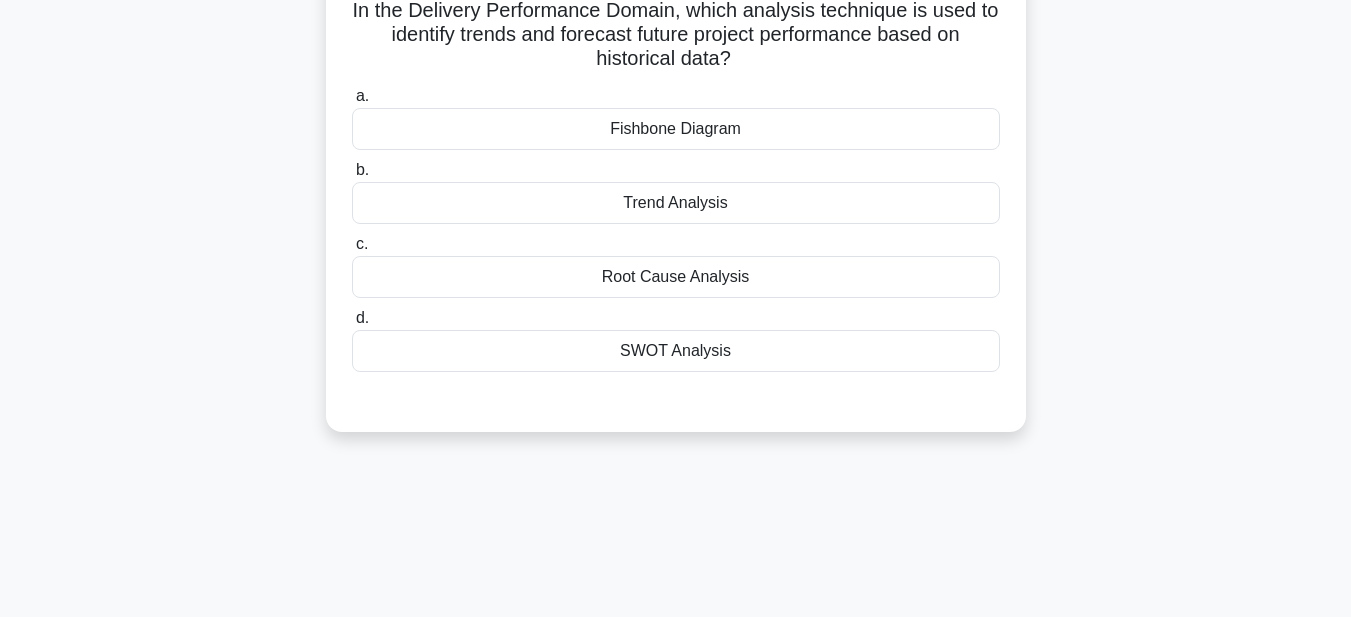 scroll, scrollTop: 63, scrollLeft: 0, axis: vertical 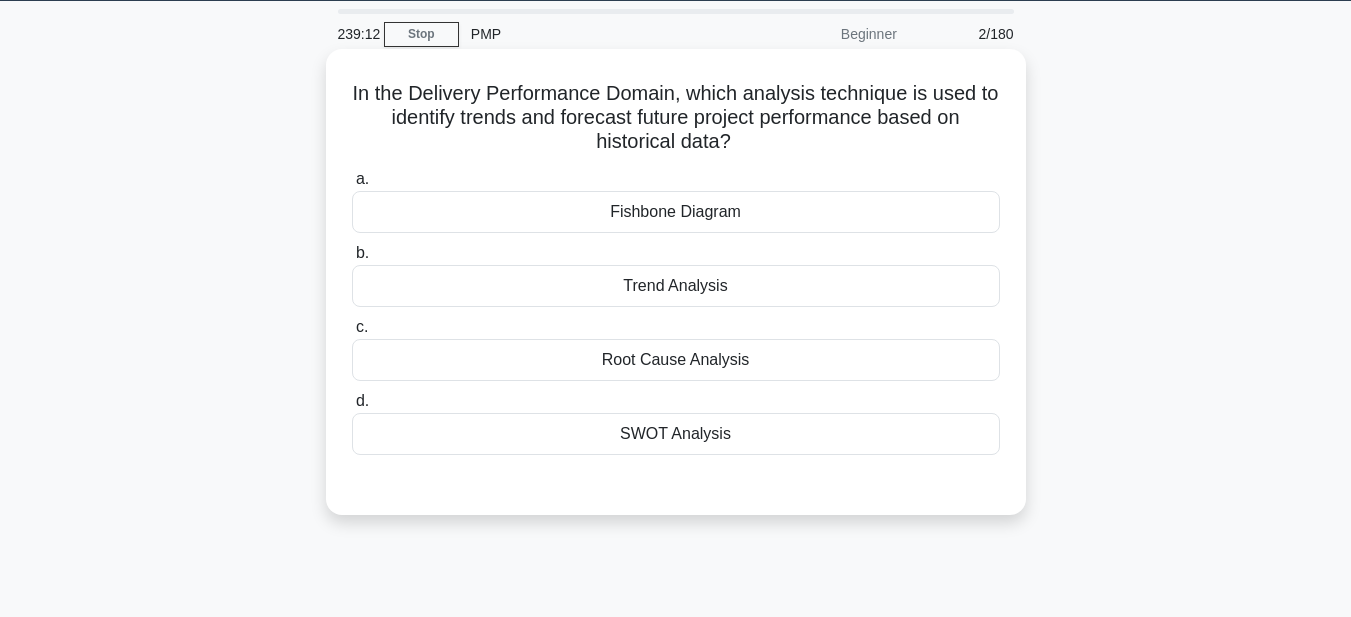 drag, startPoint x: 357, startPoint y: 93, endPoint x: 956, endPoint y: 451, distance: 697.8288 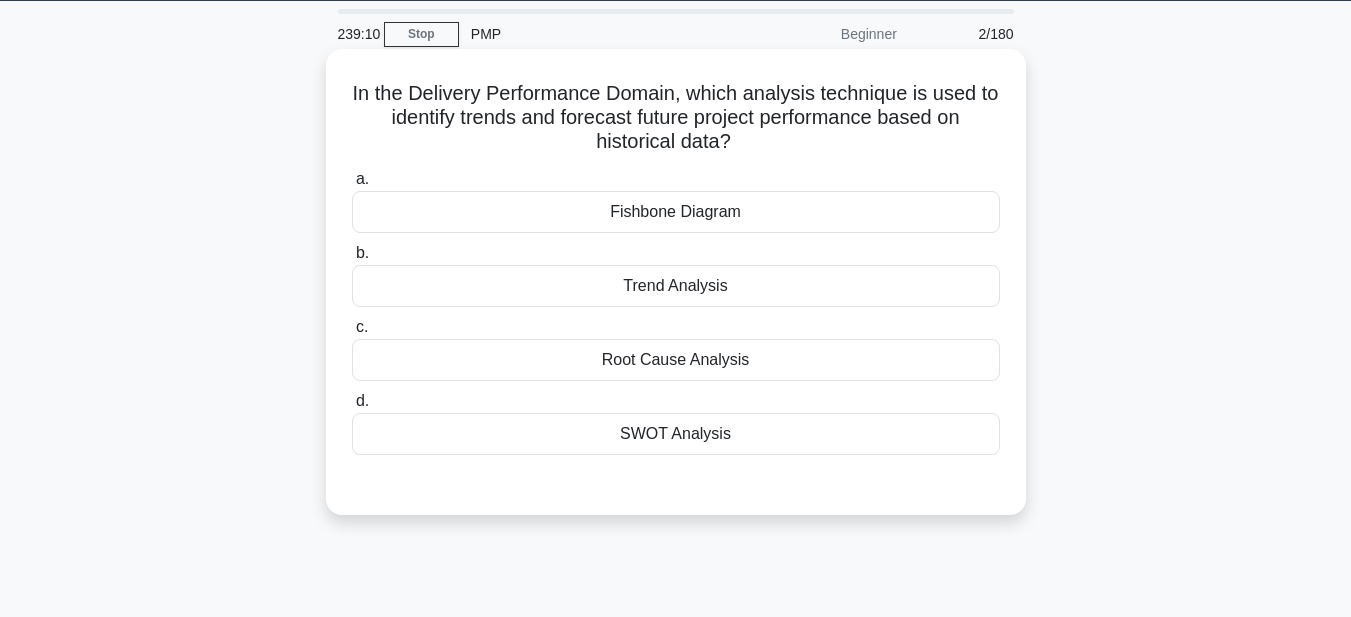 copy on "[BLANK]" 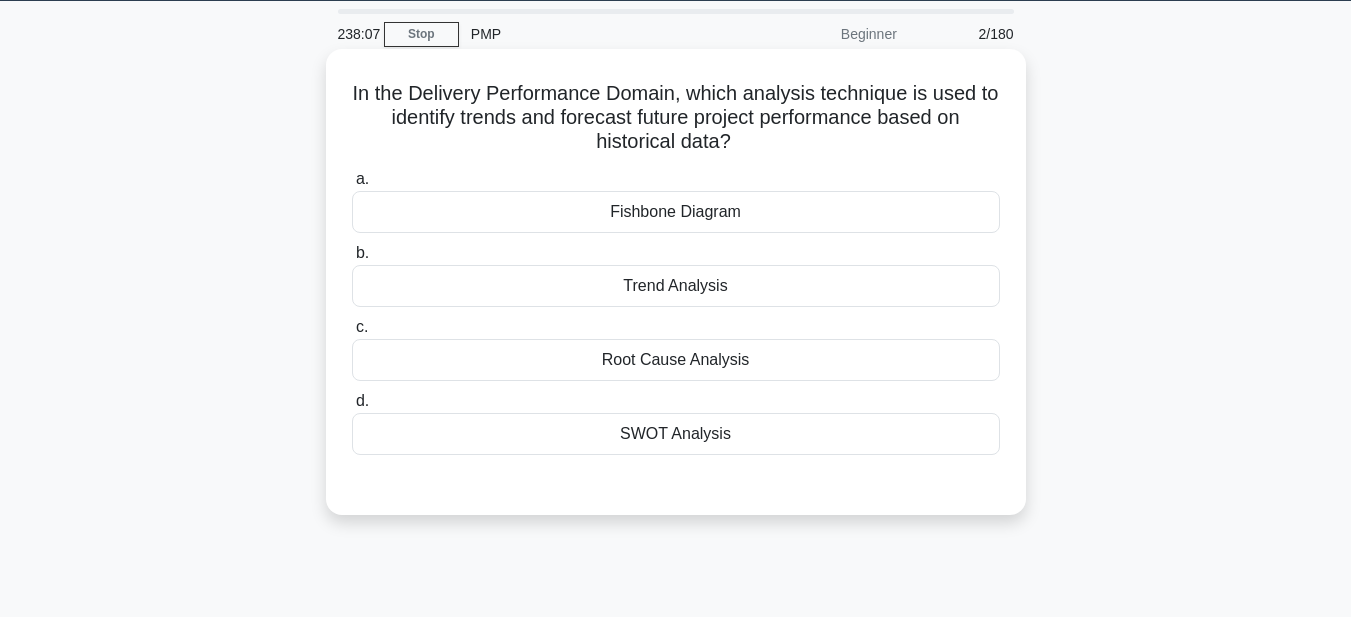 click on "Trend Analysis" at bounding box center [676, 286] 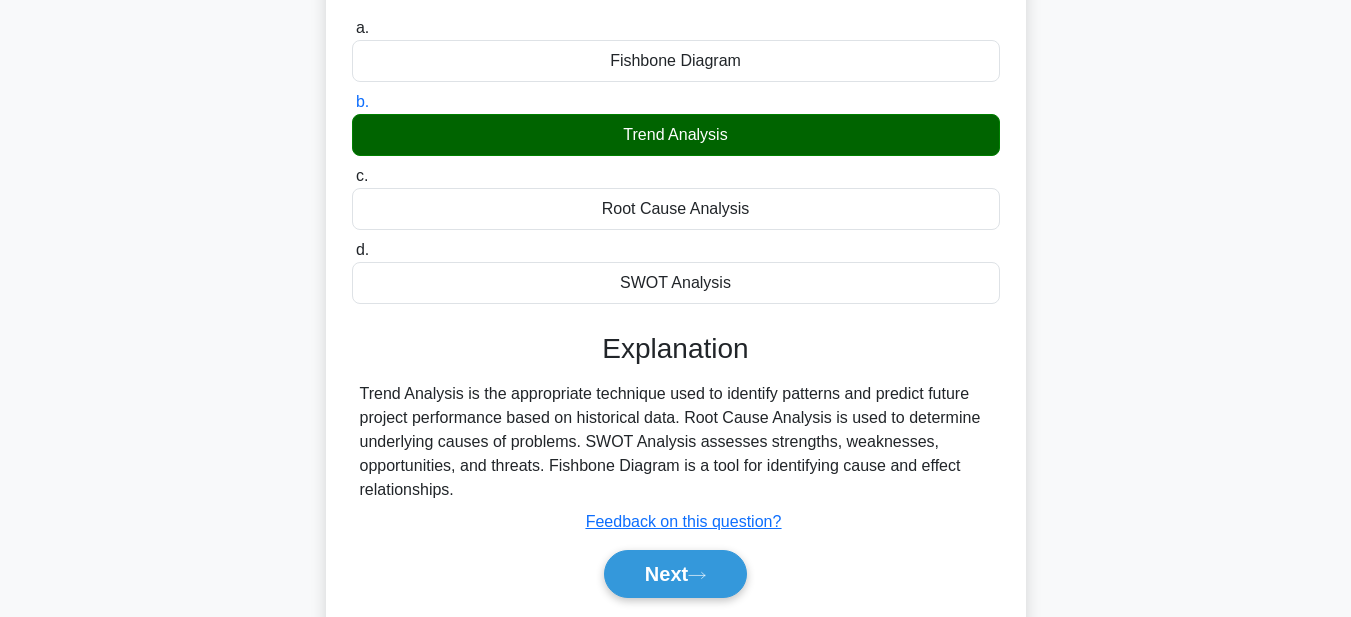 scroll, scrollTop: 463, scrollLeft: 0, axis: vertical 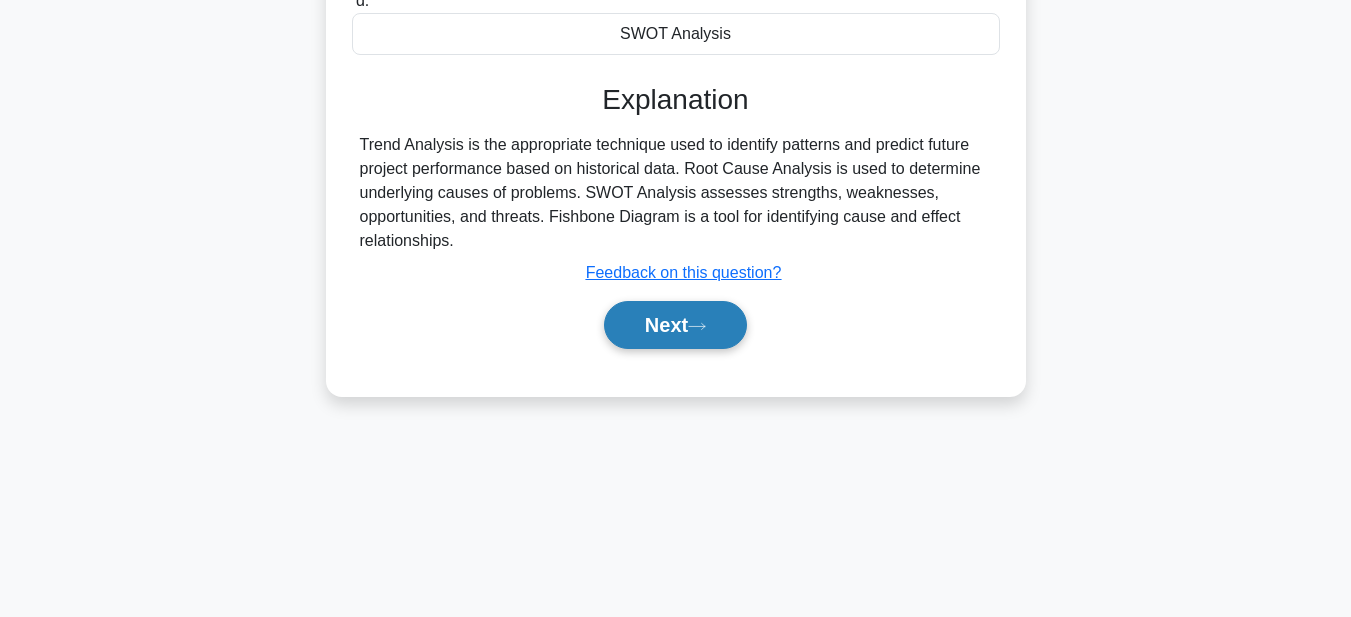 click 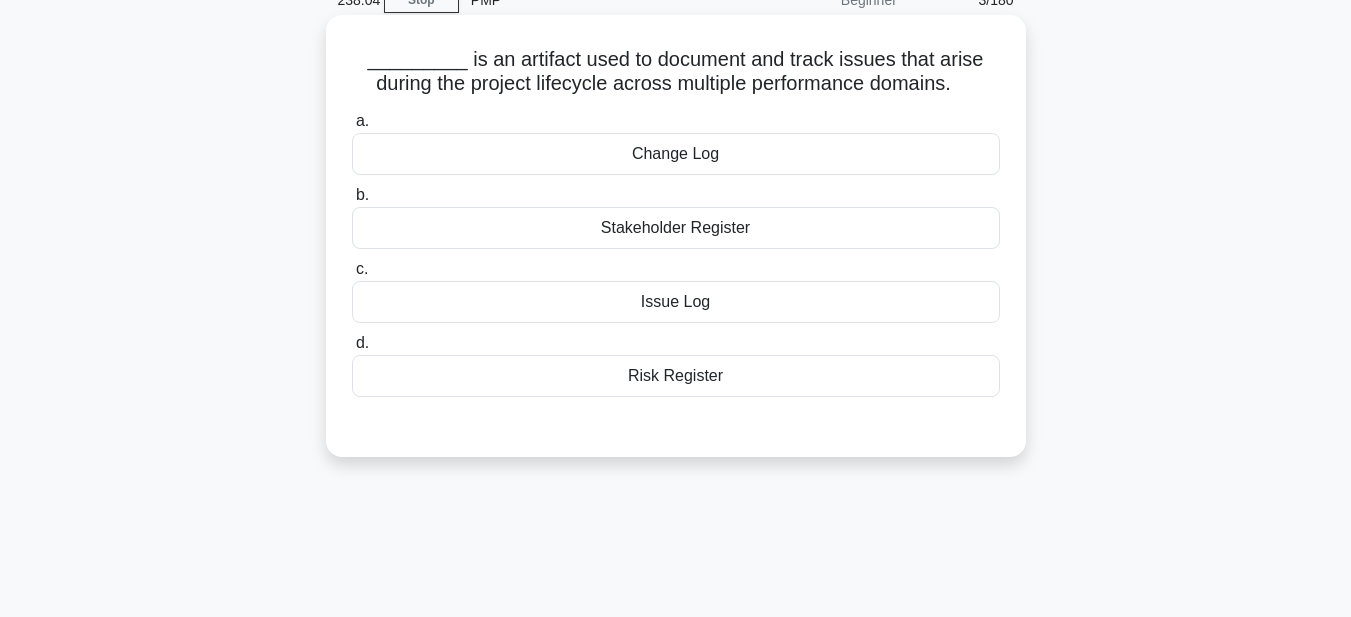 scroll, scrollTop: 63, scrollLeft: 0, axis: vertical 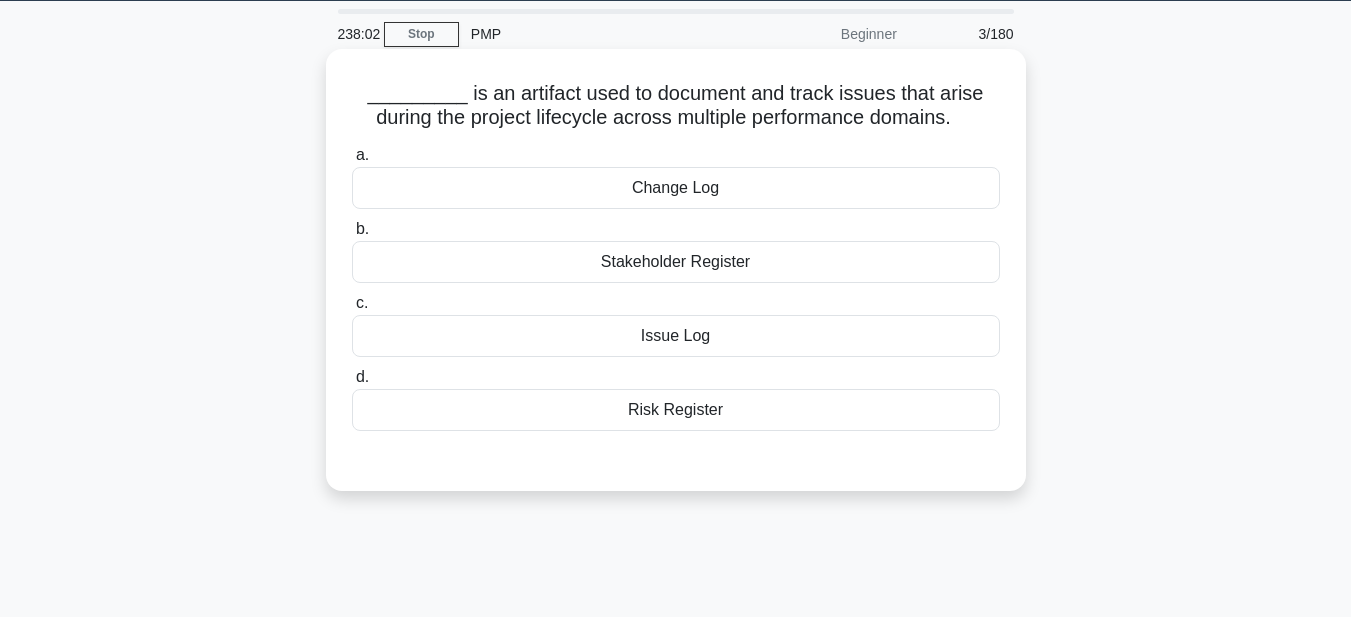 drag, startPoint x: 349, startPoint y: 95, endPoint x: 828, endPoint y: 403, distance: 569.47784 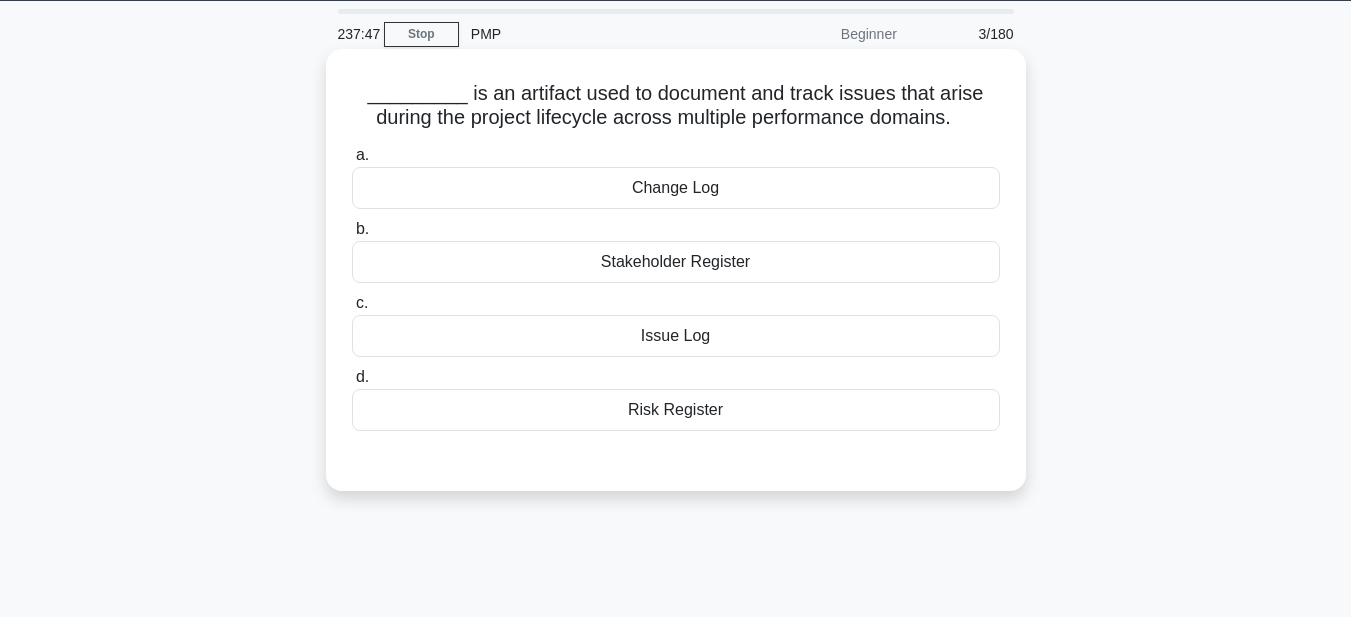 click on "Issue Log" at bounding box center [676, 336] 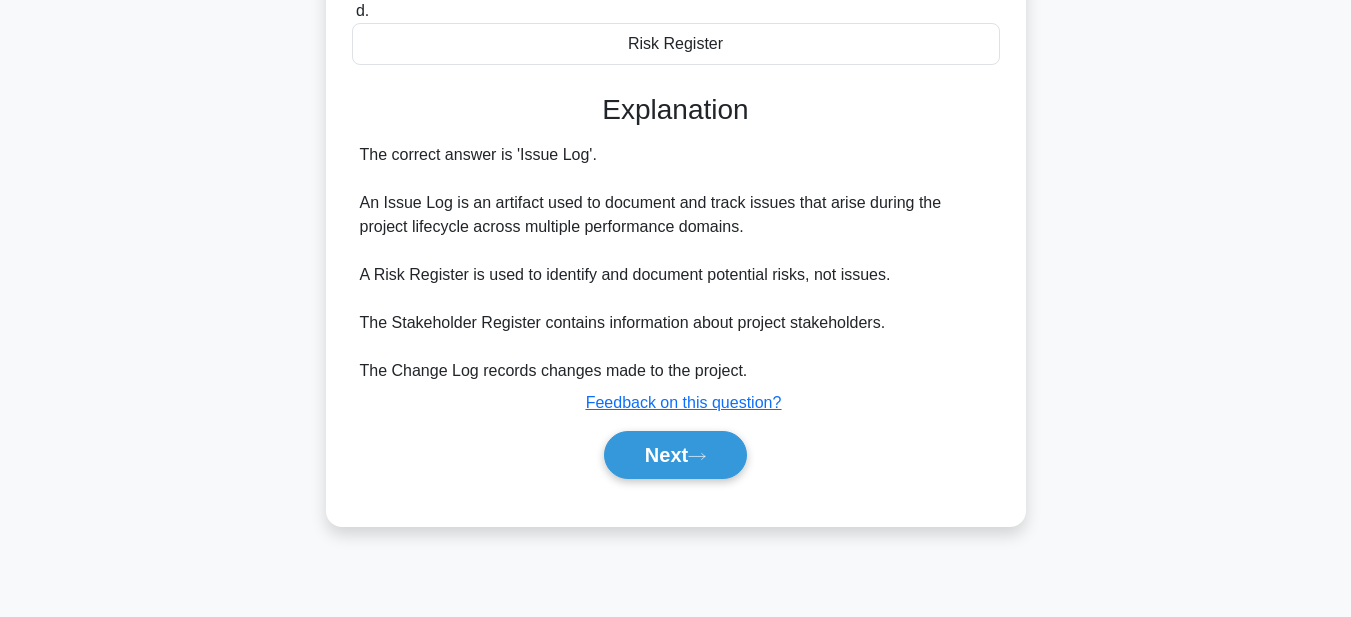 scroll, scrollTop: 463, scrollLeft: 0, axis: vertical 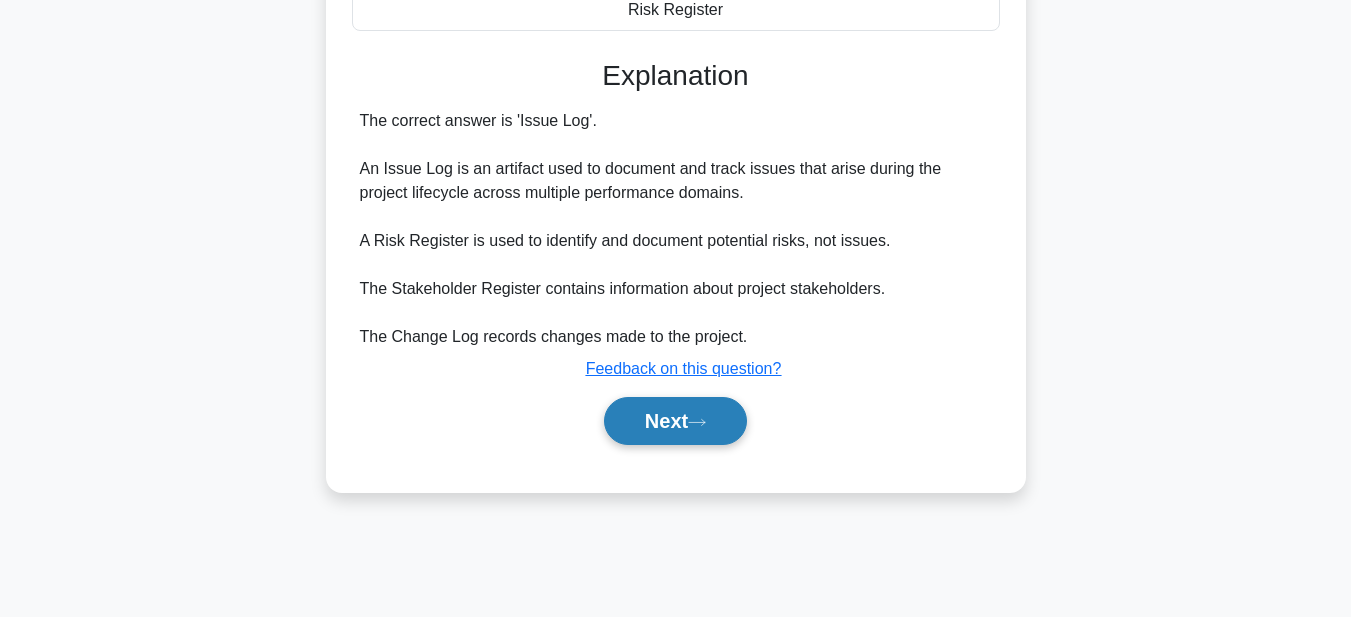 click on "Next" at bounding box center [675, 421] 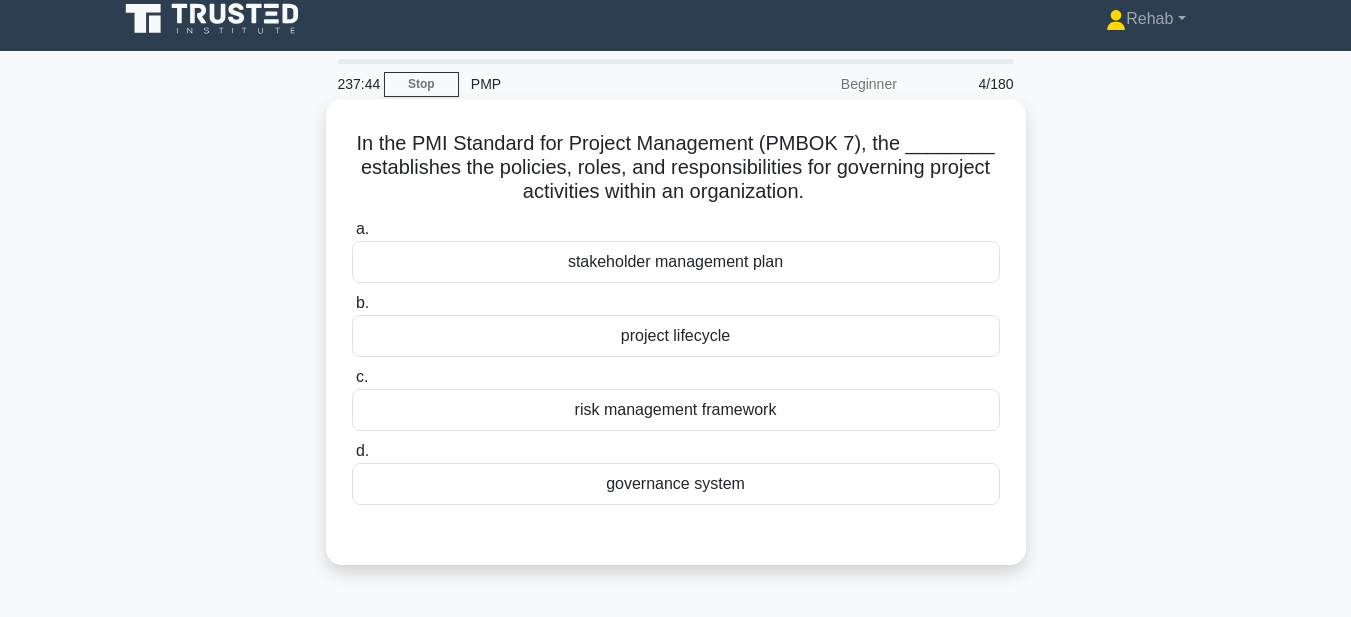 scroll, scrollTop: 0, scrollLeft: 0, axis: both 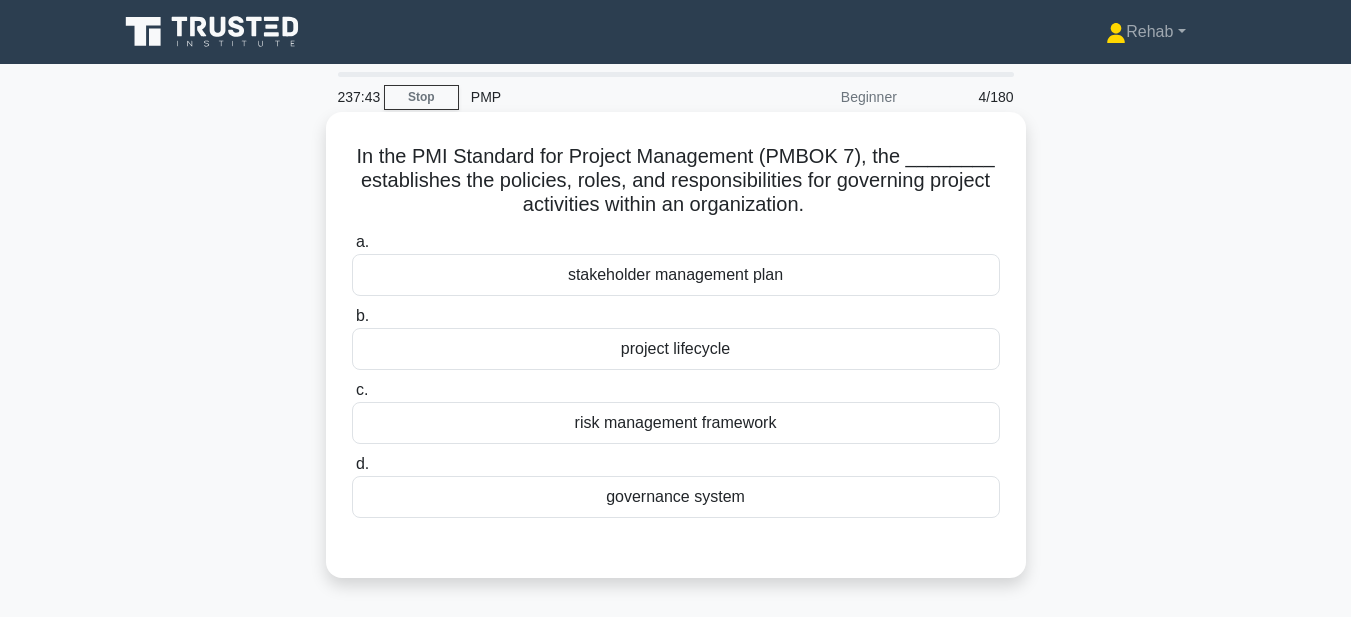 drag, startPoint x: 369, startPoint y: 147, endPoint x: 922, endPoint y: 505, distance: 658.7663 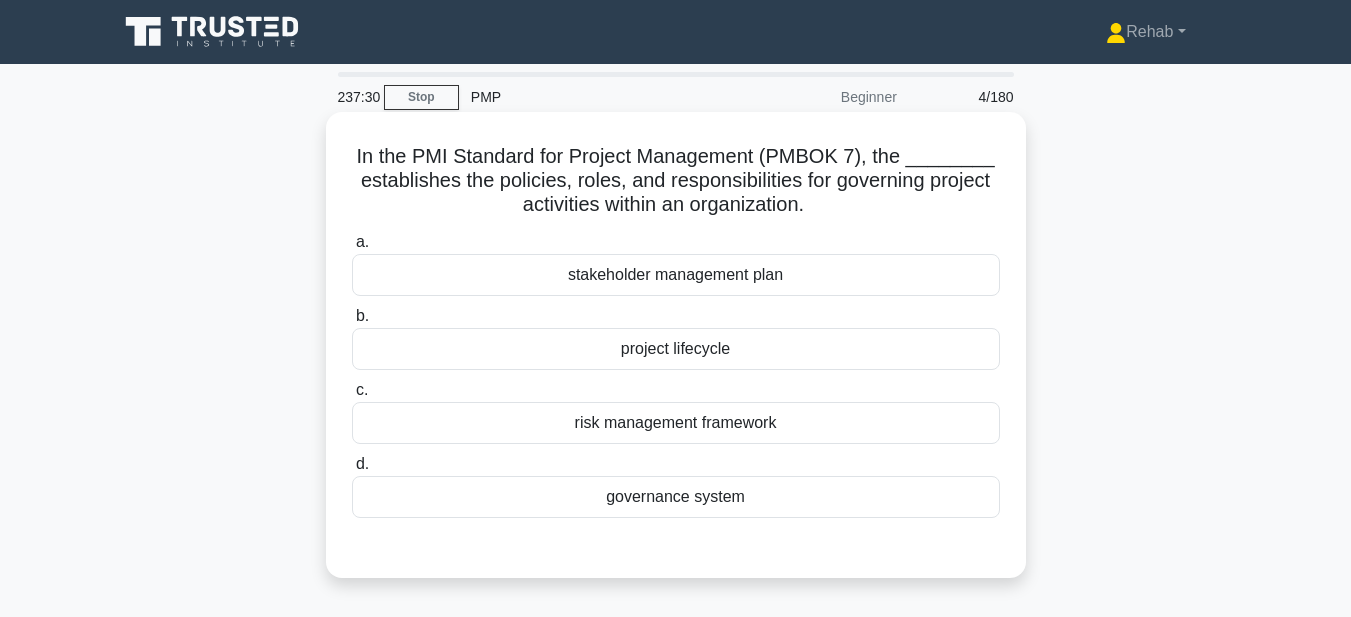 click on "governance system" at bounding box center [676, 497] 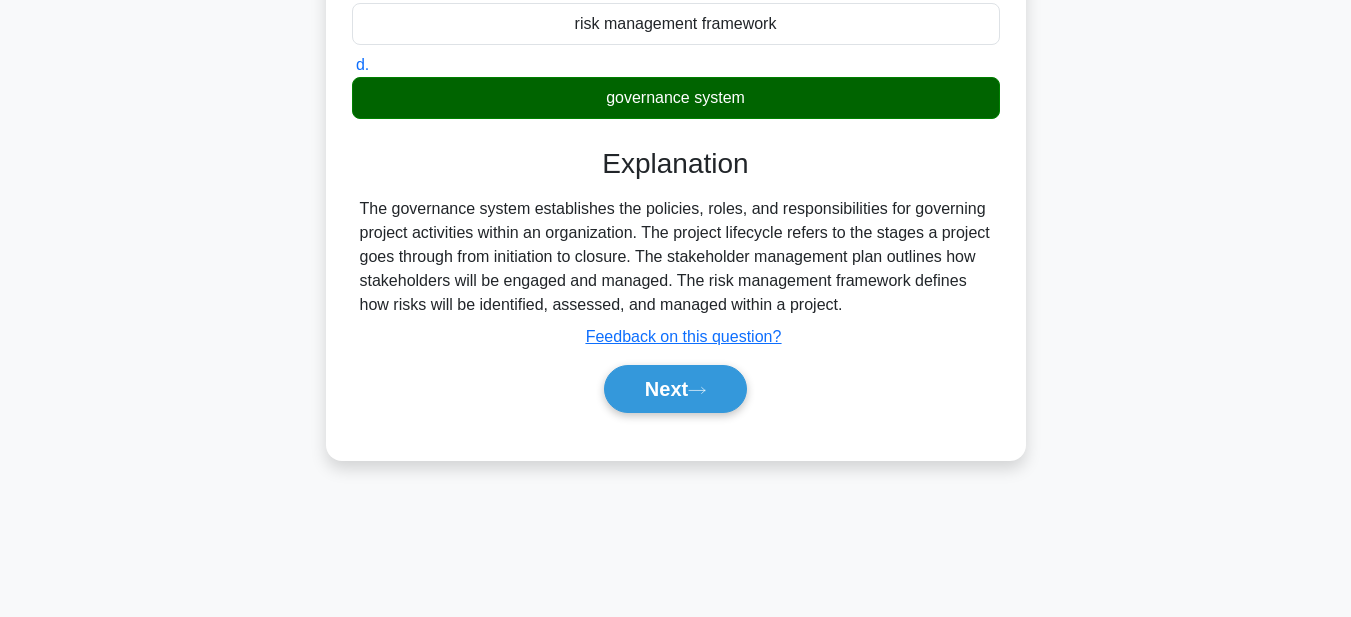 scroll, scrollTop: 463, scrollLeft: 0, axis: vertical 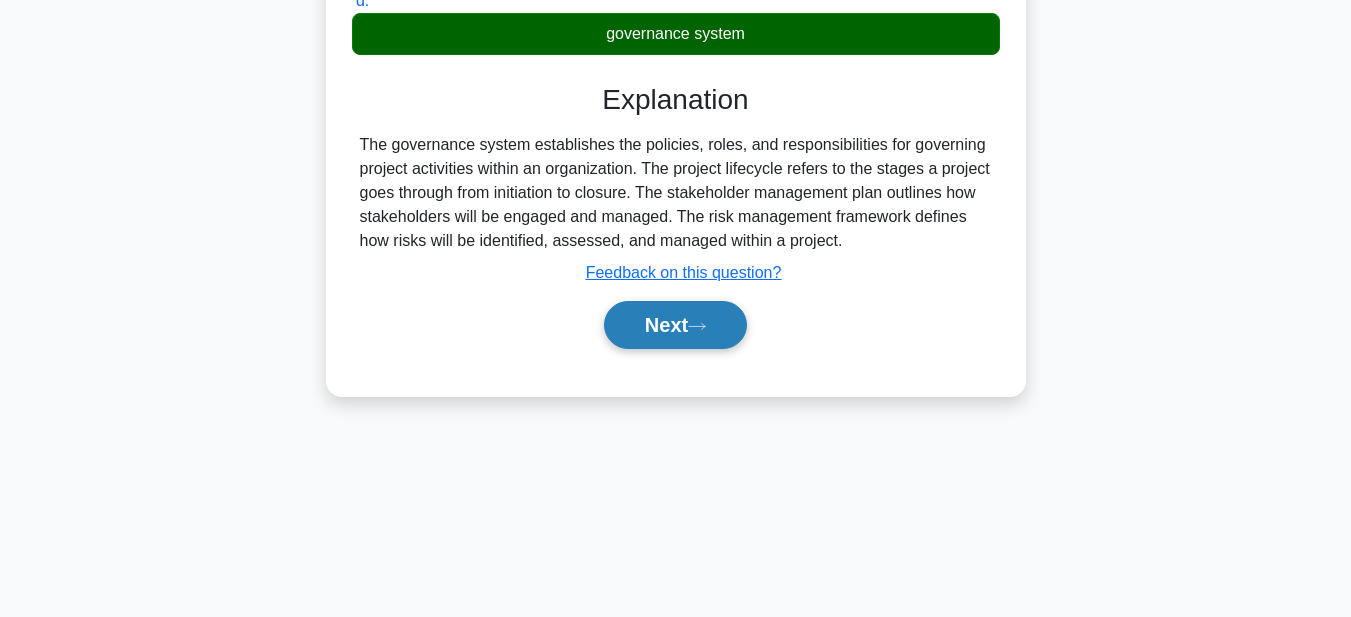 click on "Next" at bounding box center (675, 325) 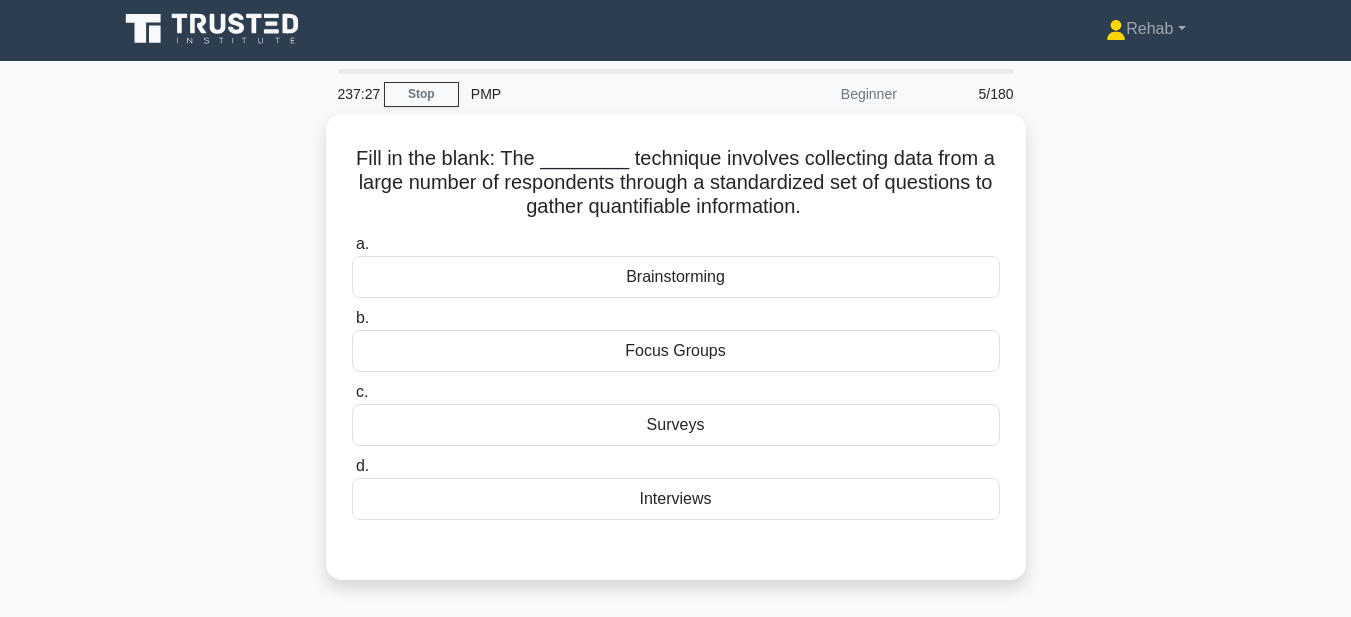 scroll, scrollTop: 0, scrollLeft: 0, axis: both 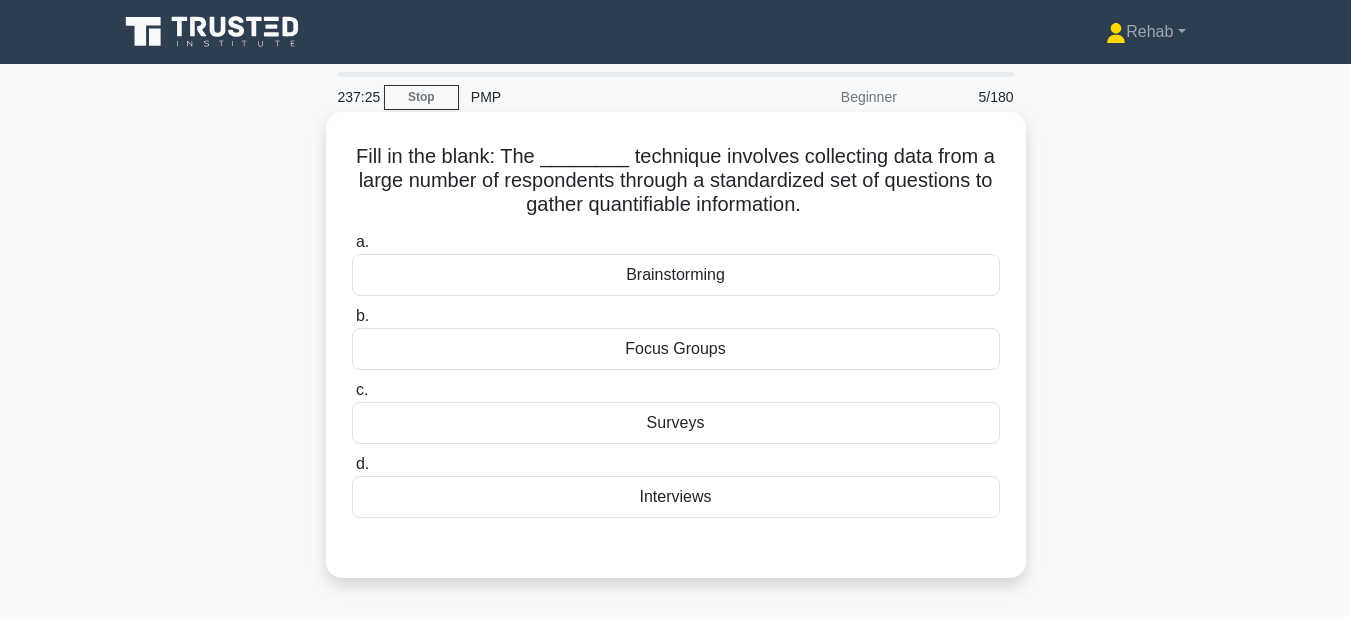 drag, startPoint x: 351, startPoint y: 153, endPoint x: 825, endPoint y: 508, distance: 592.20013 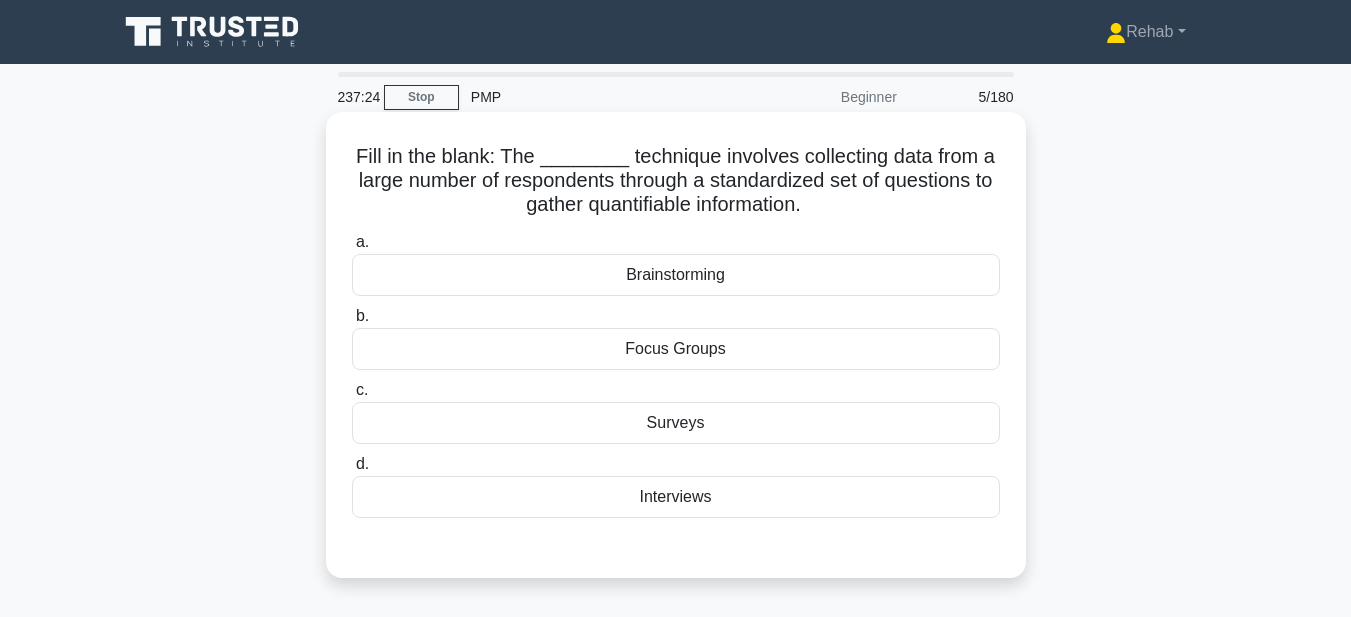 copy on "Fill in the blank: The ________ technique involves collecting data from a large number of respondents through a standardized set of questions to gather quantifiable information.
.spinner_0XTQ{transform-origin:center;animation:spinner_y6GP .75s linear infinite}@keyframes spinner_y6GP{100%{transform:rotate(360deg)}}
a.
Brainstorming
b.
Focus Groups
c.
Surveys
d.
Interviews" 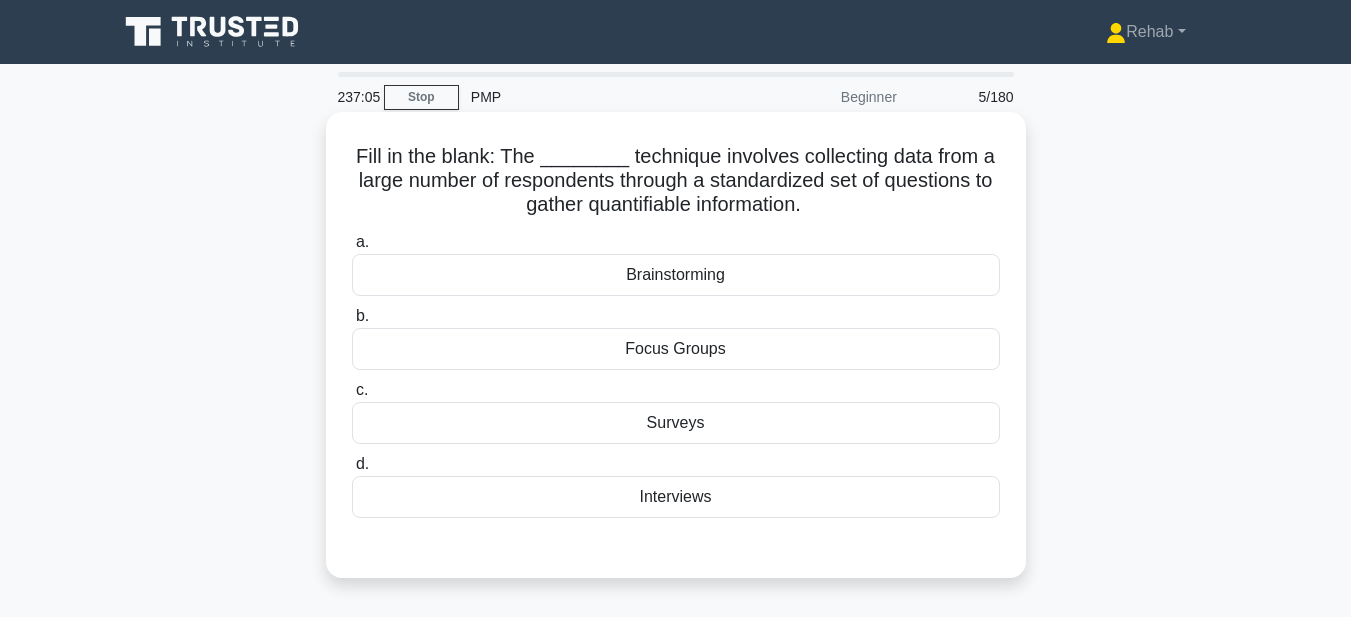 click on "Surveys" at bounding box center [676, 423] 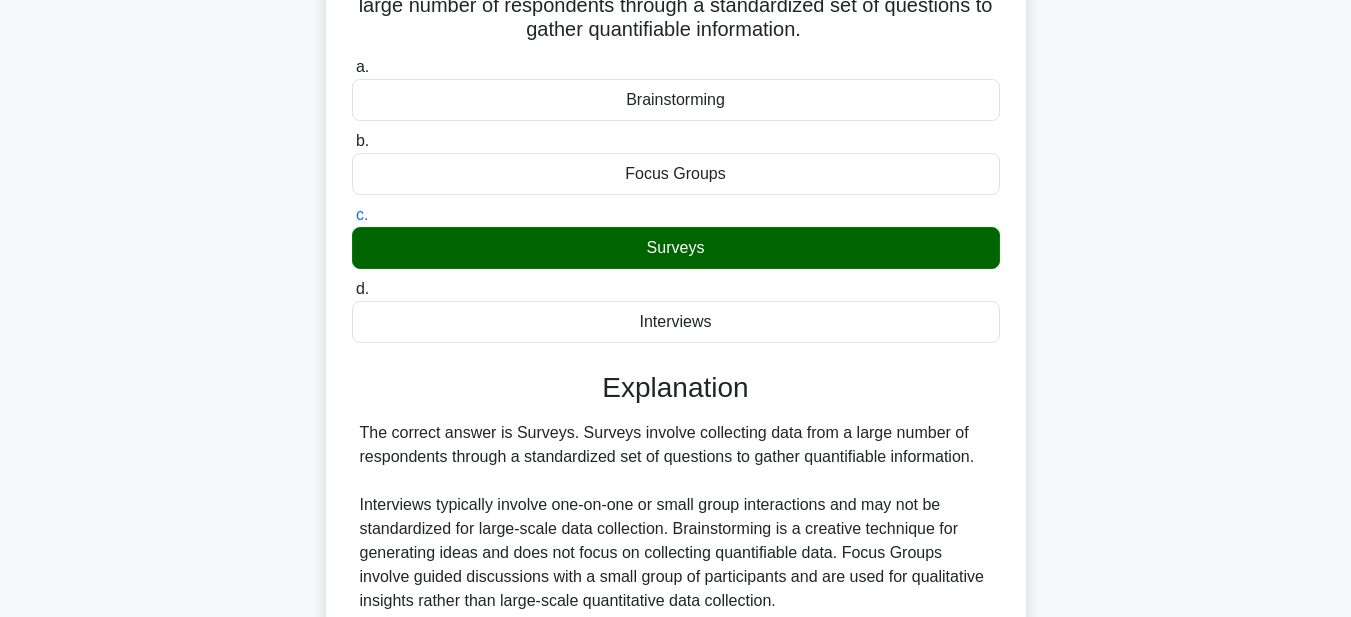 scroll, scrollTop: 463, scrollLeft: 0, axis: vertical 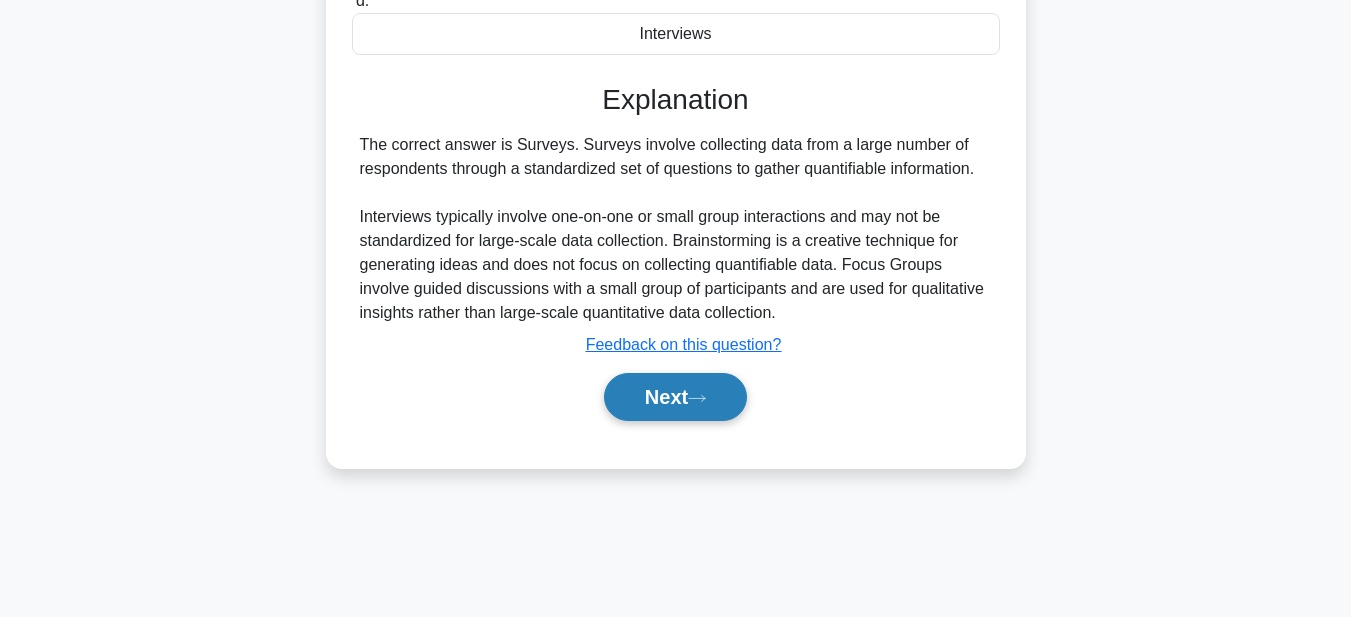 click on "Next" at bounding box center [675, 397] 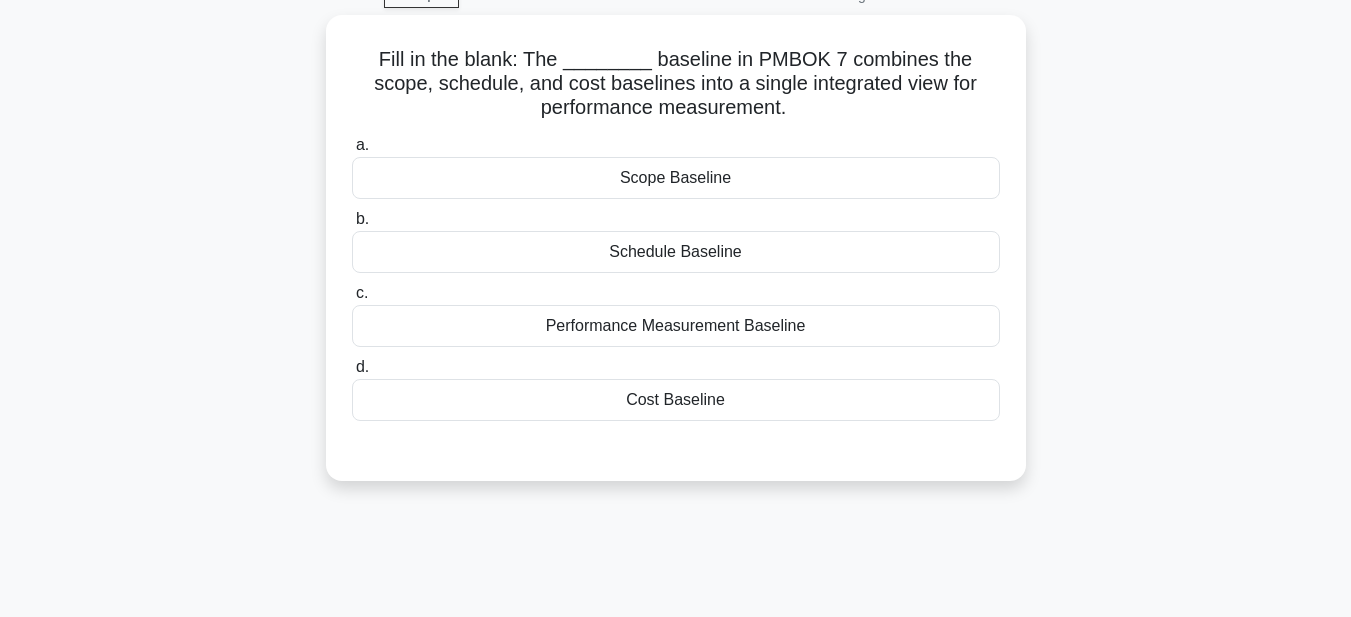 scroll, scrollTop: 63, scrollLeft: 0, axis: vertical 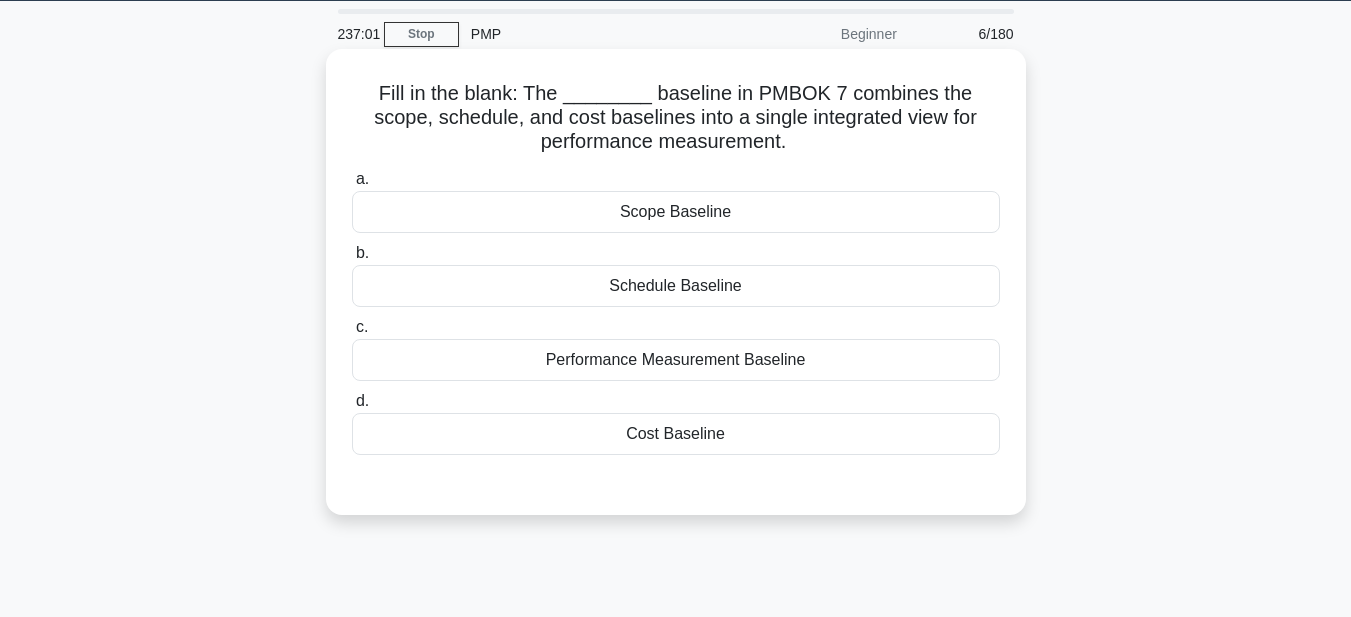 drag, startPoint x: 336, startPoint y: 90, endPoint x: 783, endPoint y: 447, distance: 572.0647 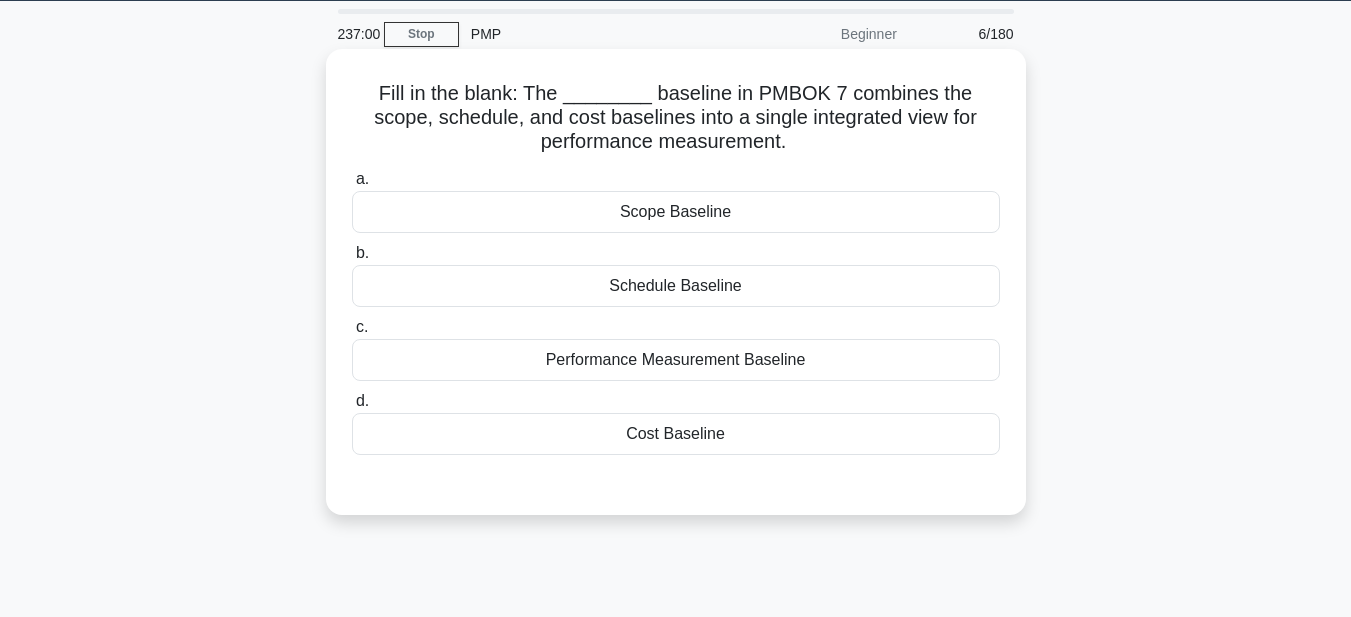 copy on "Fill in the blank: The ________ baseline in PMBOK 7 combines the scope, schedule, and cost baselines into a single integrated view for performance measurement." 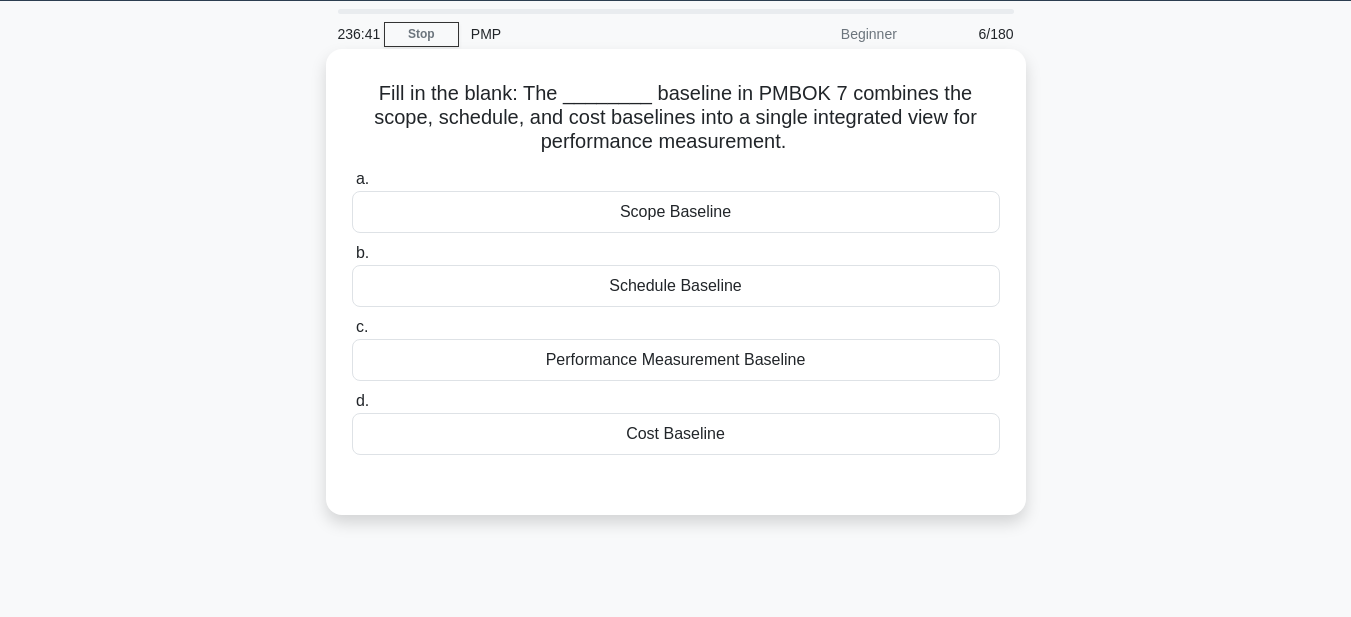 click on "Performance Measurement Baseline" at bounding box center [676, 360] 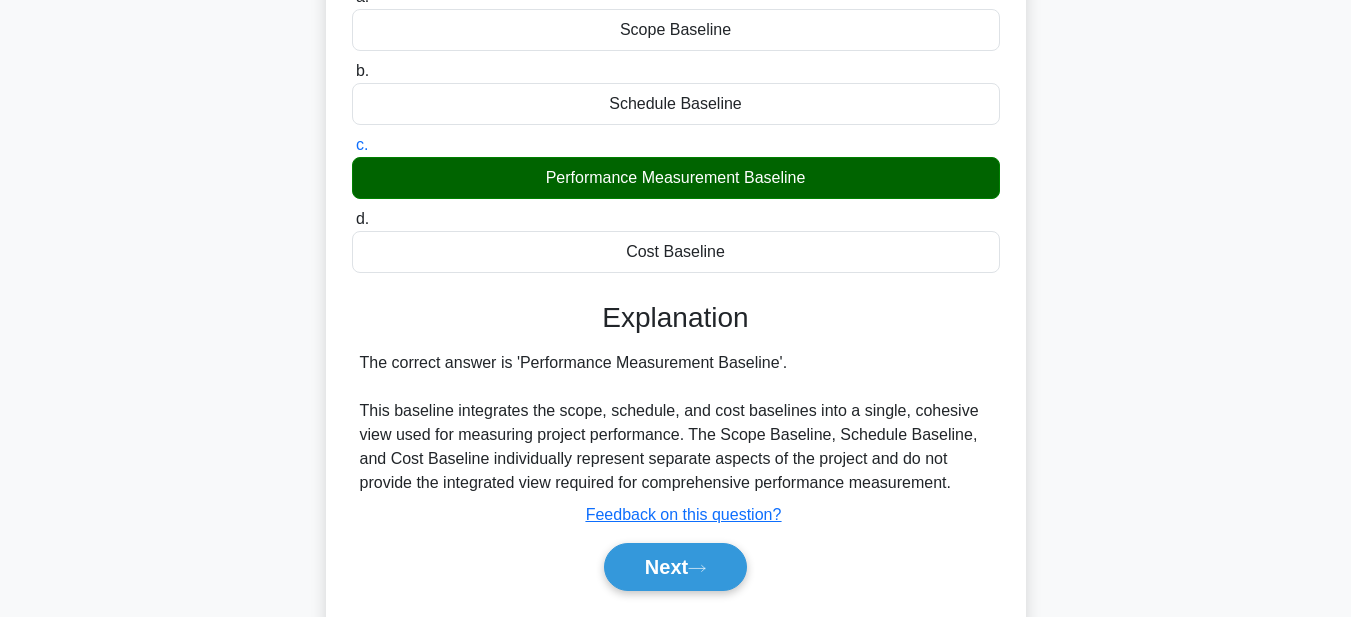 scroll, scrollTop: 463, scrollLeft: 0, axis: vertical 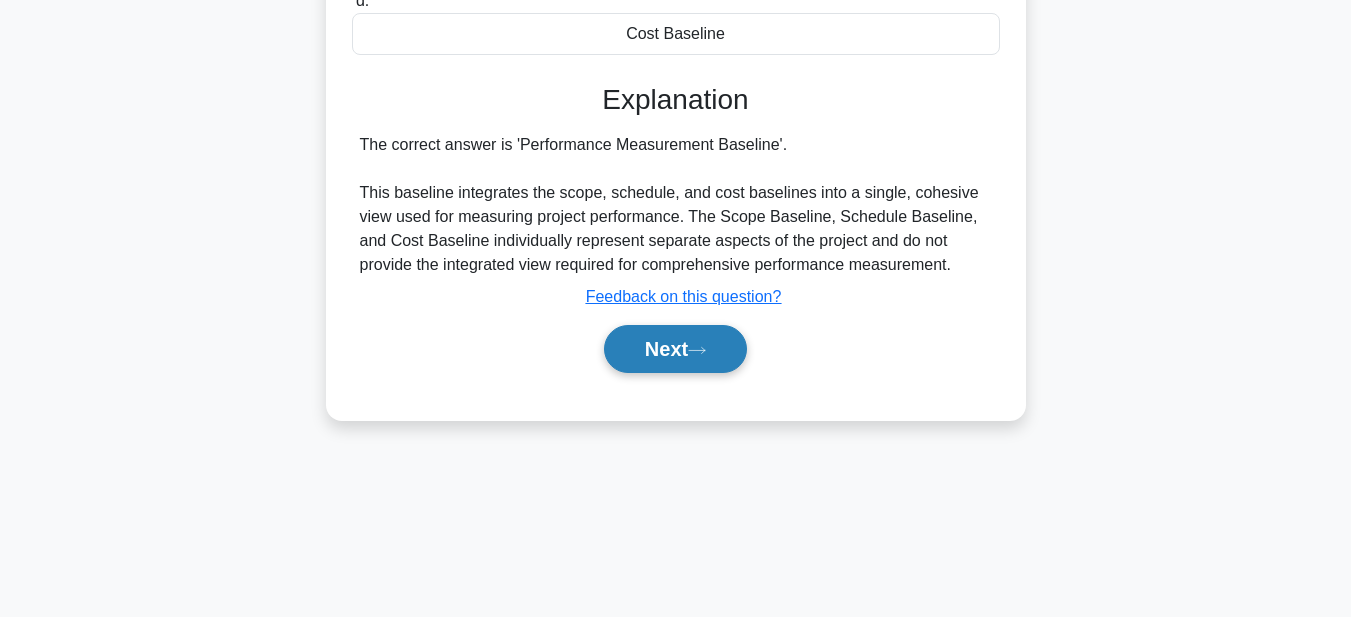 click on "Next" at bounding box center (675, 349) 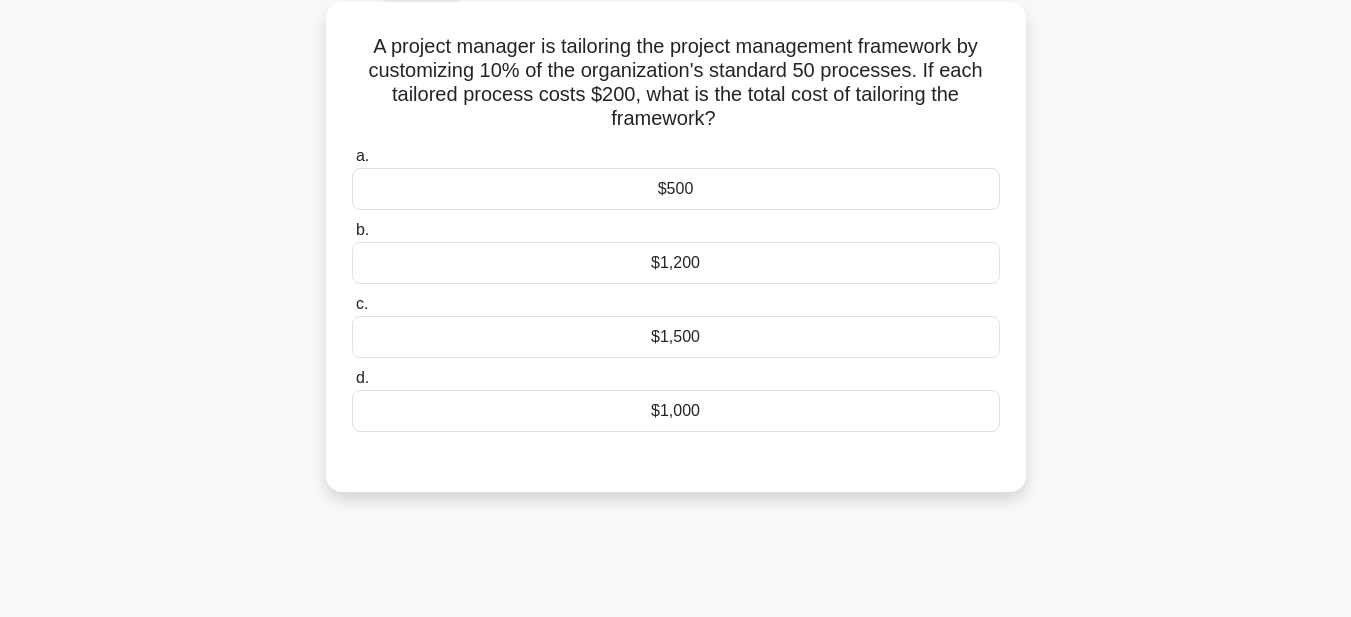 scroll, scrollTop: 63, scrollLeft: 0, axis: vertical 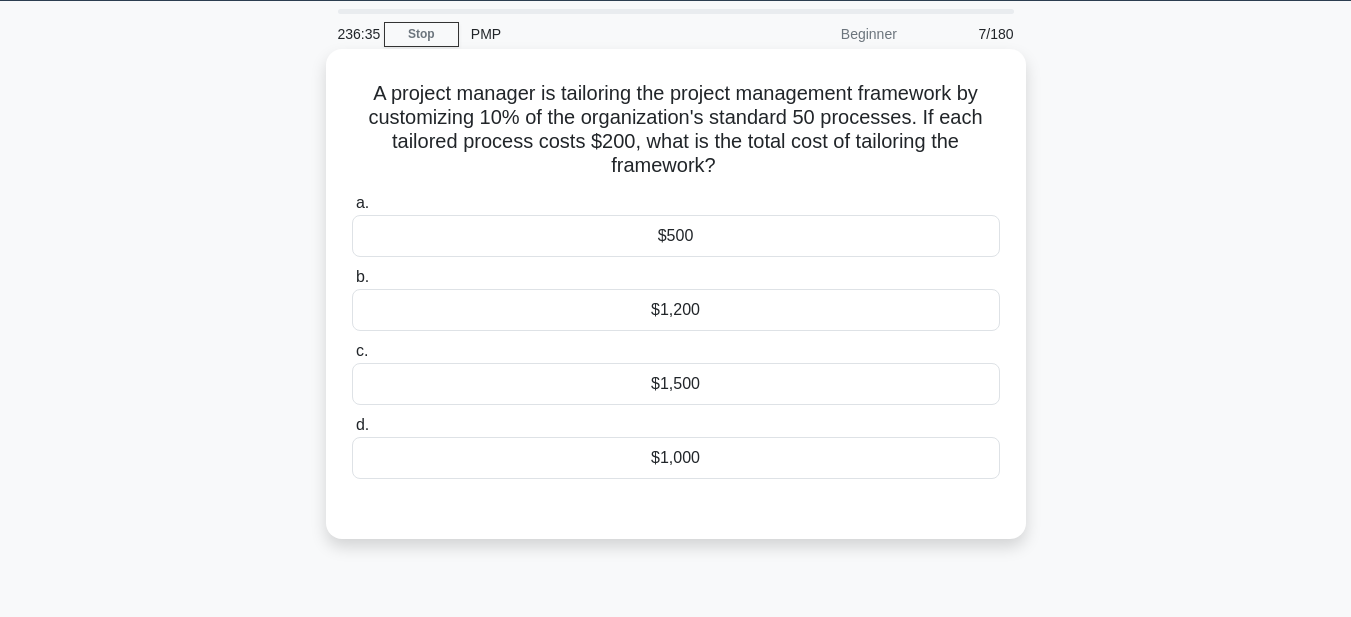 drag, startPoint x: 344, startPoint y: 96, endPoint x: 851, endPoint y: 479, distance: 635.4038 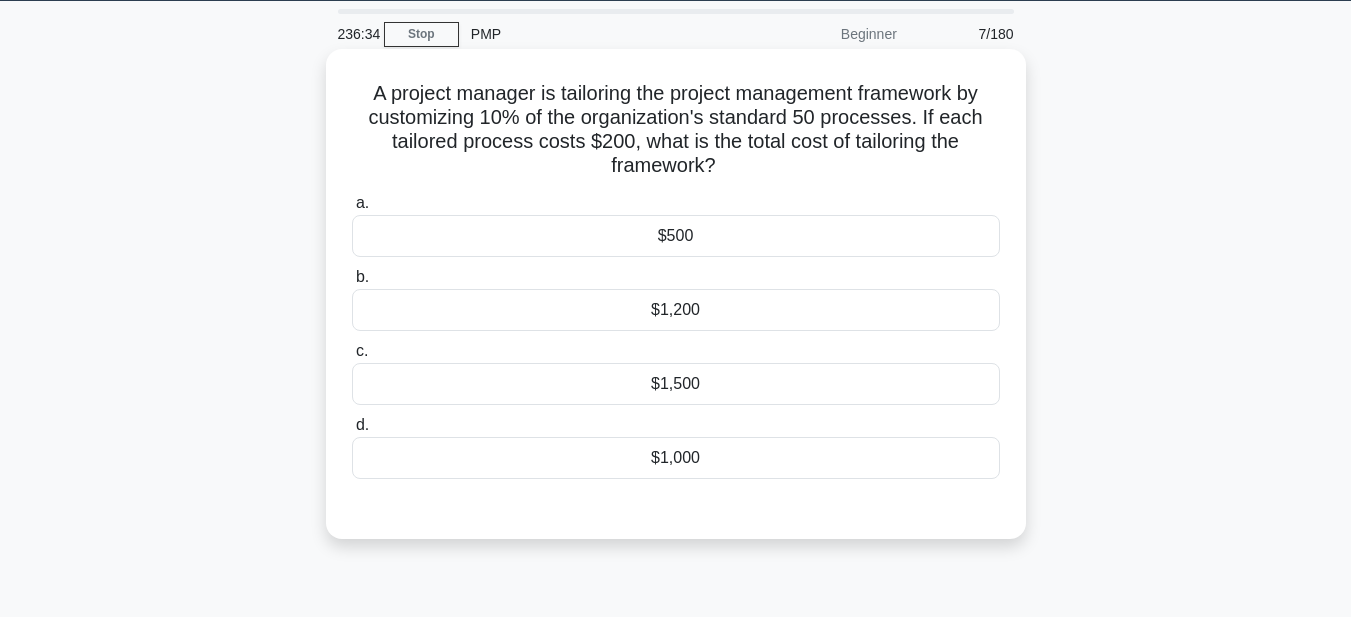 copy on "A project manager is tailoring the project management framework by customizing 10% of the organization's standard 50 processes. If each tailored process costs $200, what is the total cost of tailoring the framework?
.spinner_0XTQ{transform-origin:center;animation:spinner_y6GP .75s linear infinite}@keyframes spinner_y6GP{100%{transform:rotate(360deg)}}
a.
$500
b.
$1,200
c.
$1,500
d.
$1,000" 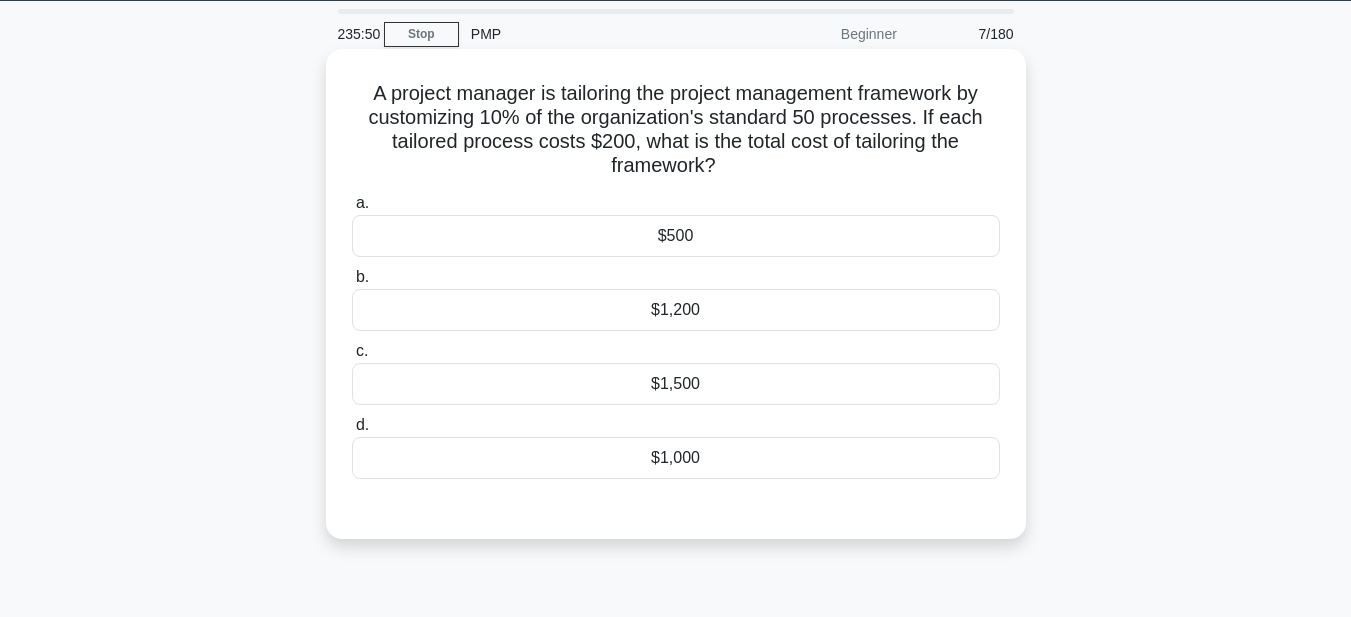 click on "$1,000" at bounding box center (676, 458) 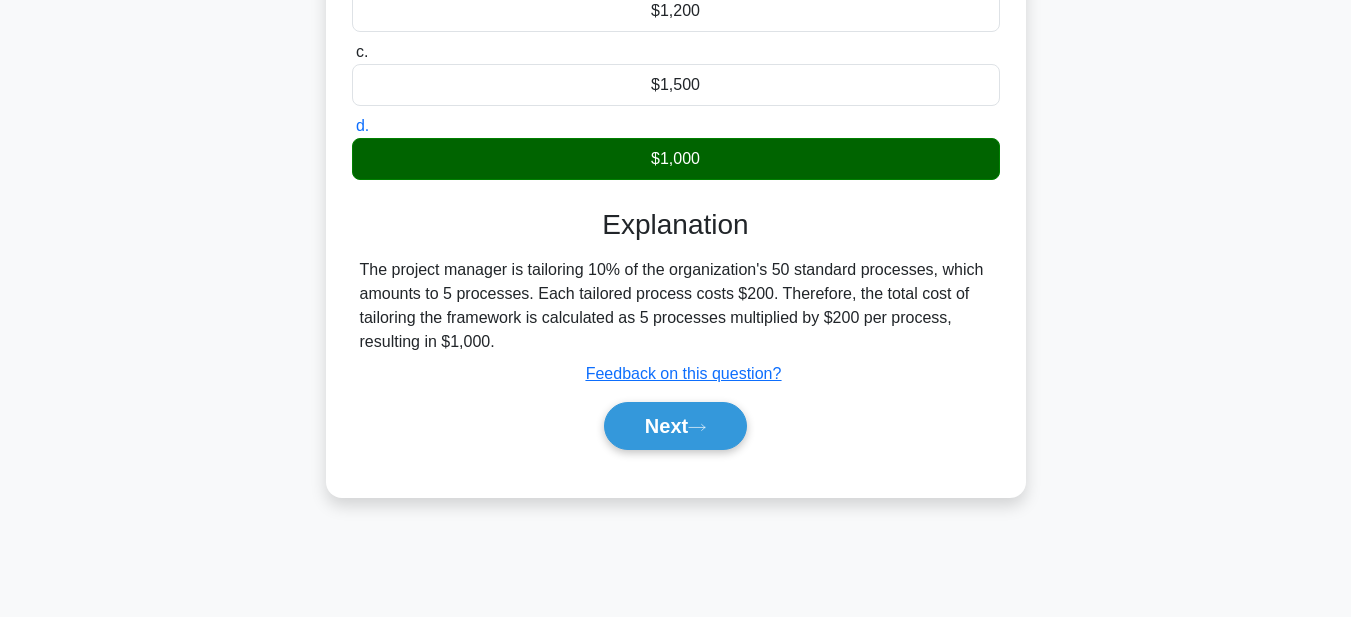 scroll, scrollTop: 363, scrollLeft: 0, axis: vertical 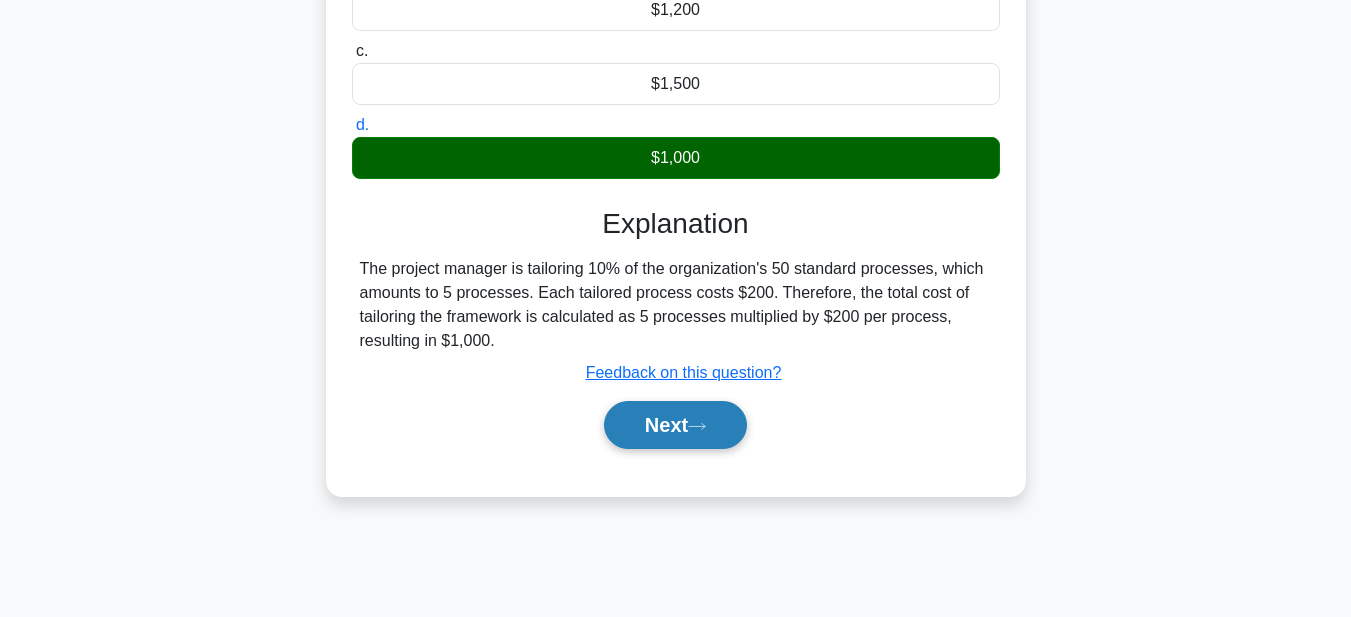 click on "Next" at bounding box center [675, 425] 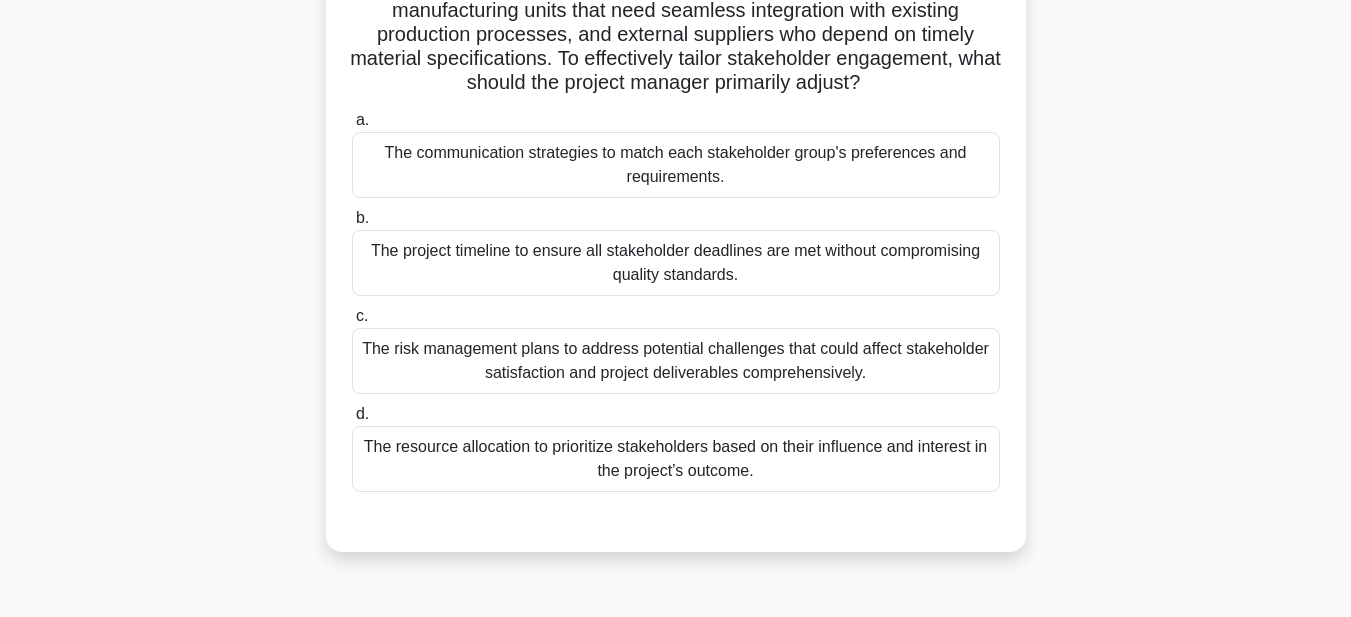 scroll, scrollTop: 0, scrollLeft: 0, axis: both 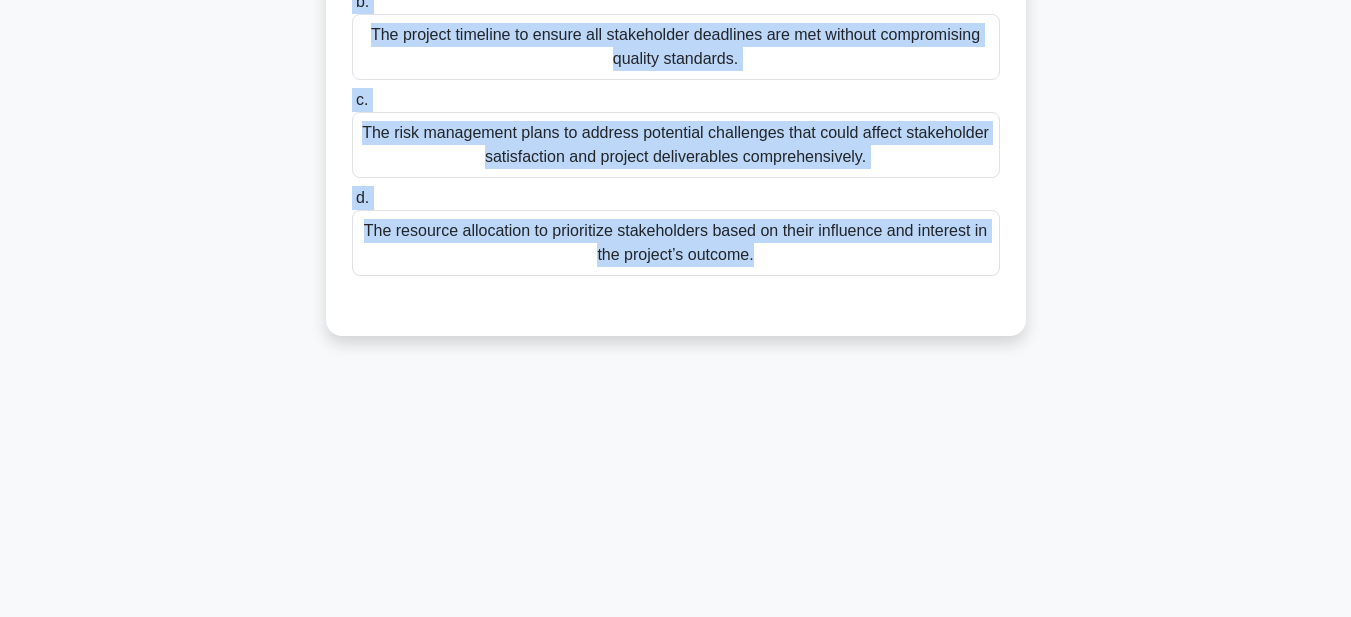 drag, startPoint x: 372, startPoint y: 150, endPoint x: 931, endPoint y: 628, distance: 735.50323 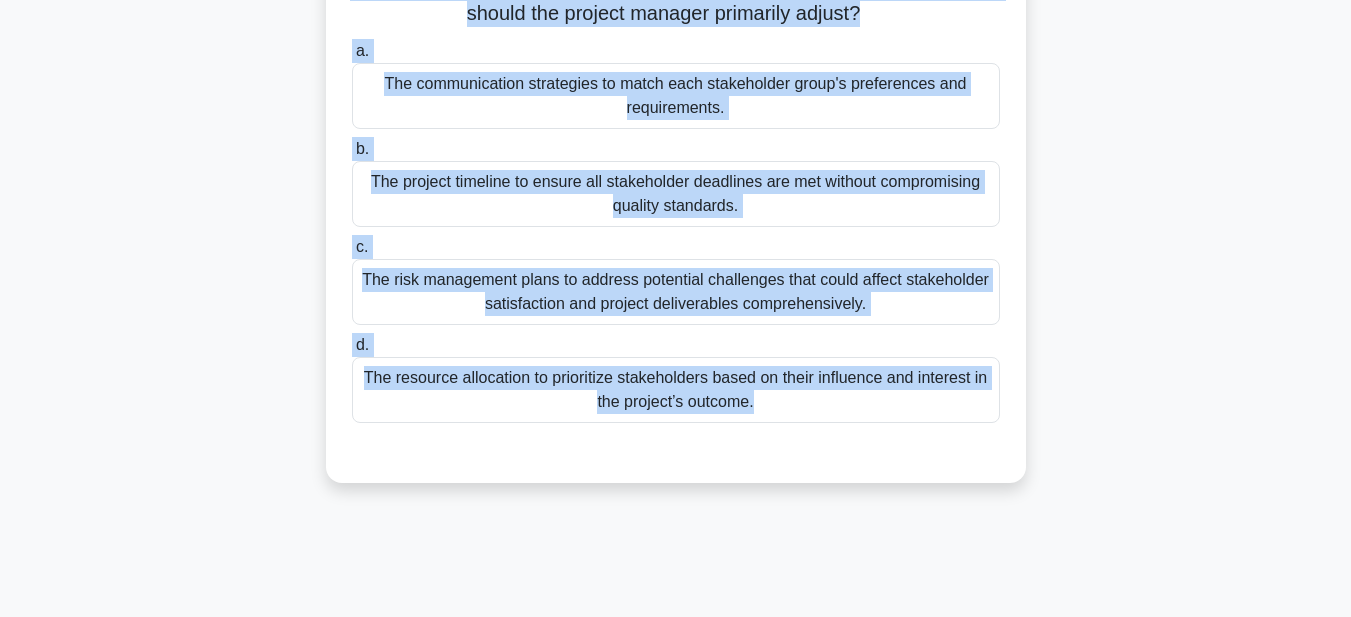 scroll, scrollTop: 63, scrollLeft: 0, axis: vertical 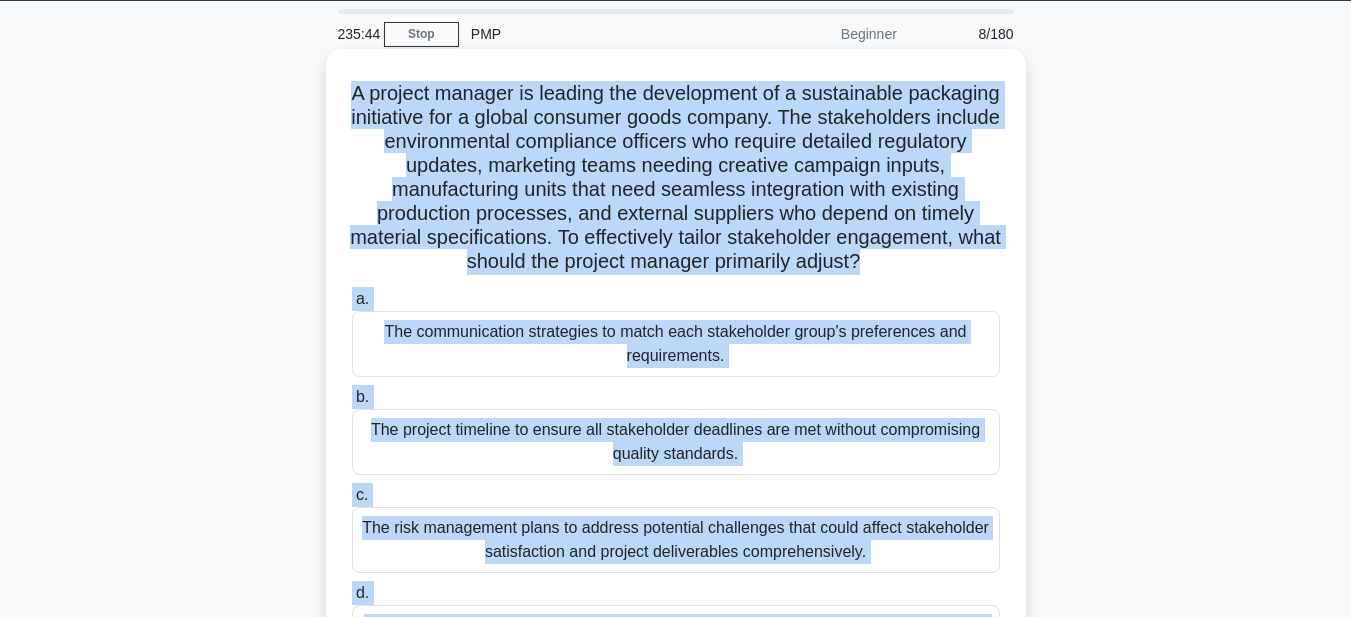 copy on "A project manager is leading the development of a sustainable packaging initiative for a global consumer goods company. The stakeholders include environmental compliance officers who require detailed regulatory updates, marketing teams needing creative campaign inputs, manufacturing units that need seamless integration with existing production processes, and external suppliers who depend on timely material specifications. To effectively tailor stakeholder engagement, what should the project manager primarily adjust? a. The communication strategies to match each stakeholder group's preferences and requirements. b. The project timeline to ensure all stakeholder deadlines are met without compromising quality st..." 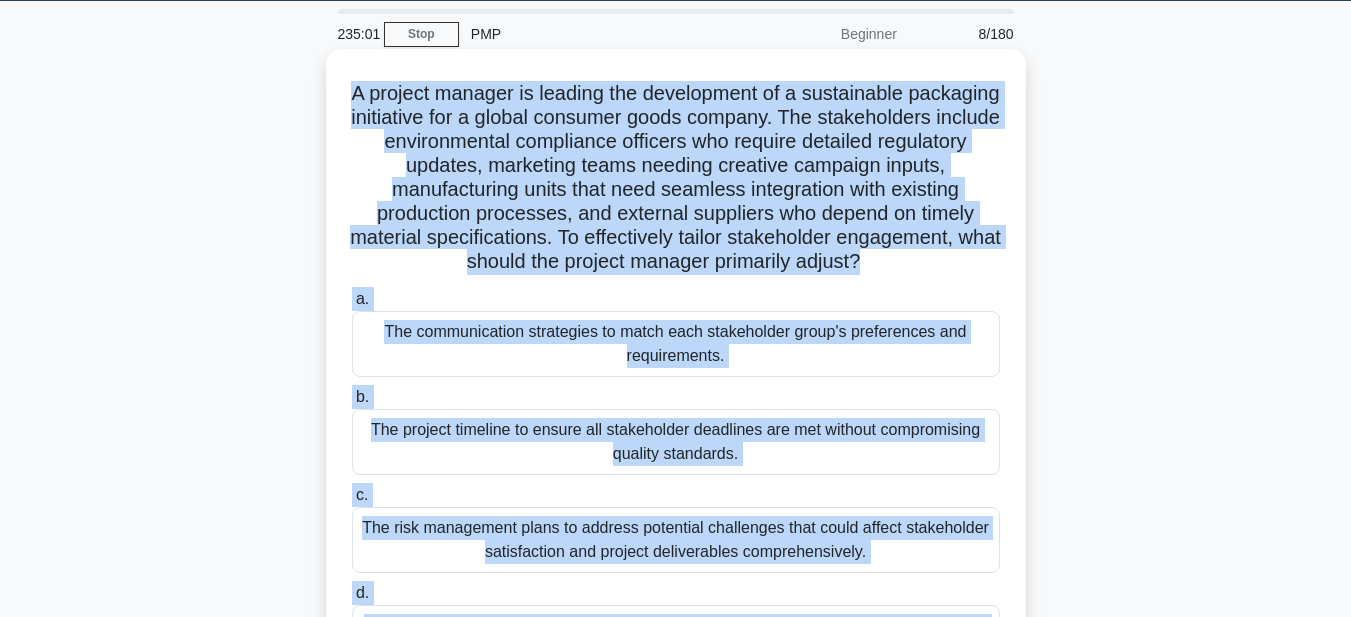 click on "The communication strategies to match each stakeholder group's preferences and requirements." at bounding box center [676, 344] 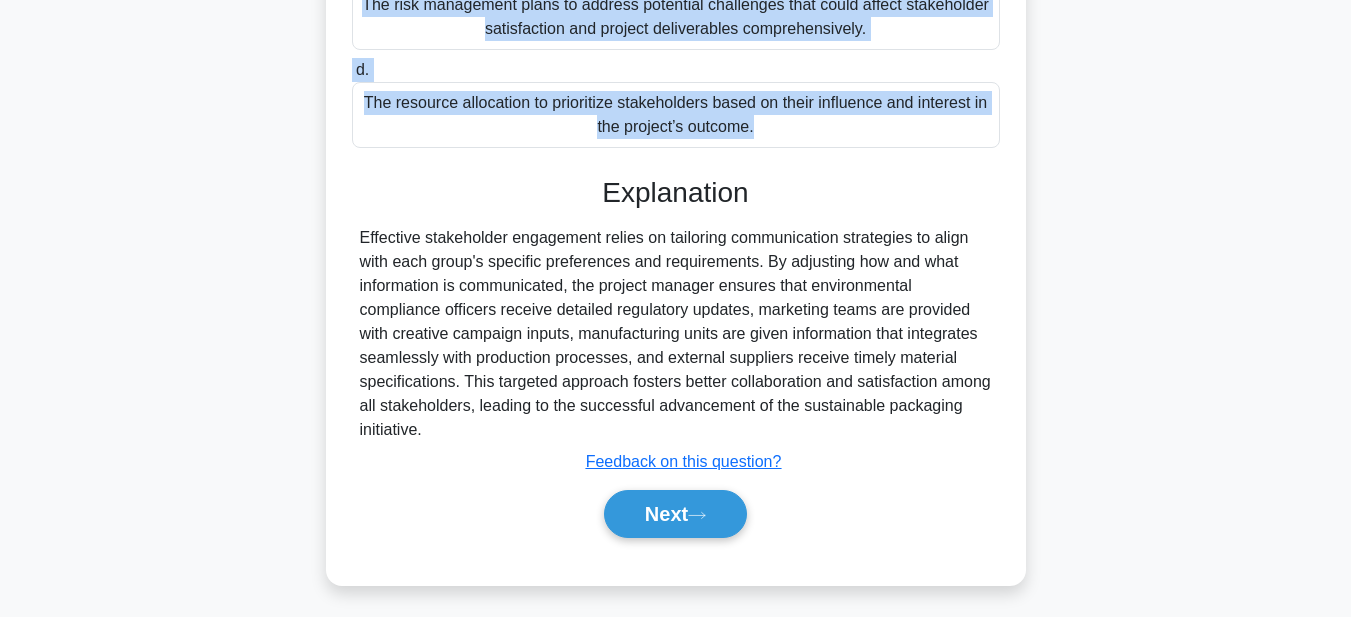 scroll, scrollTop: 593, scrollLeft: 0, axis: vertical 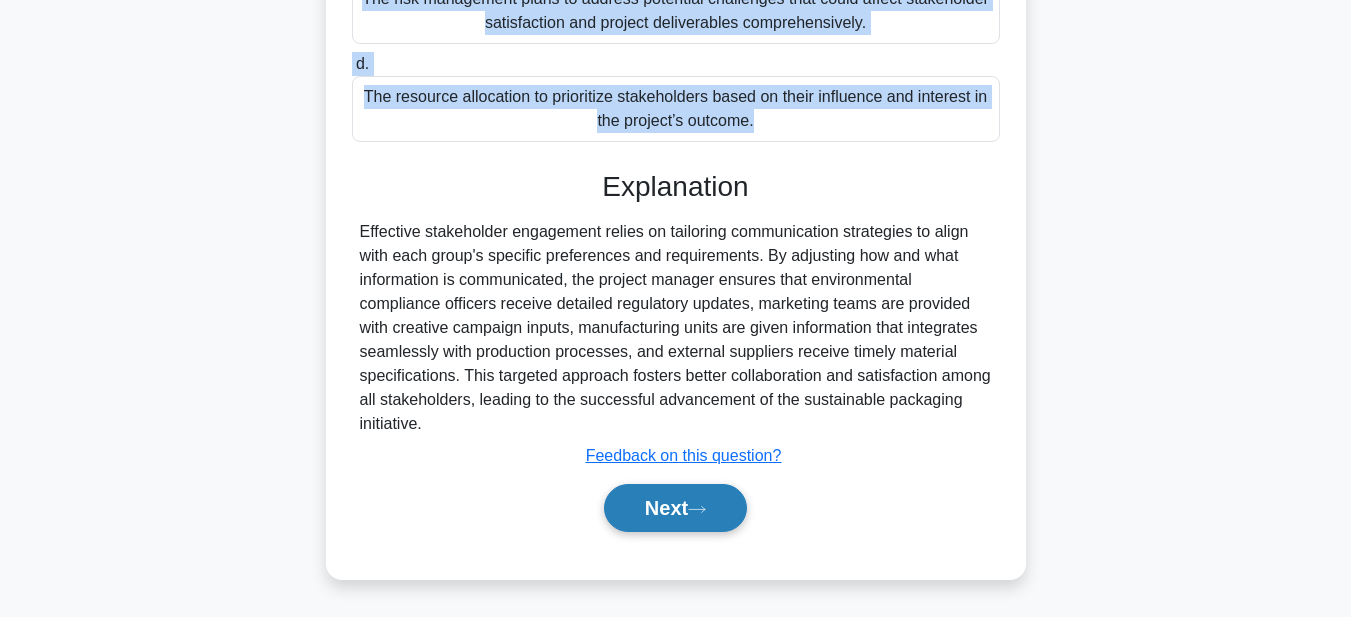 click on "Next" at bounding box center (675, 508) 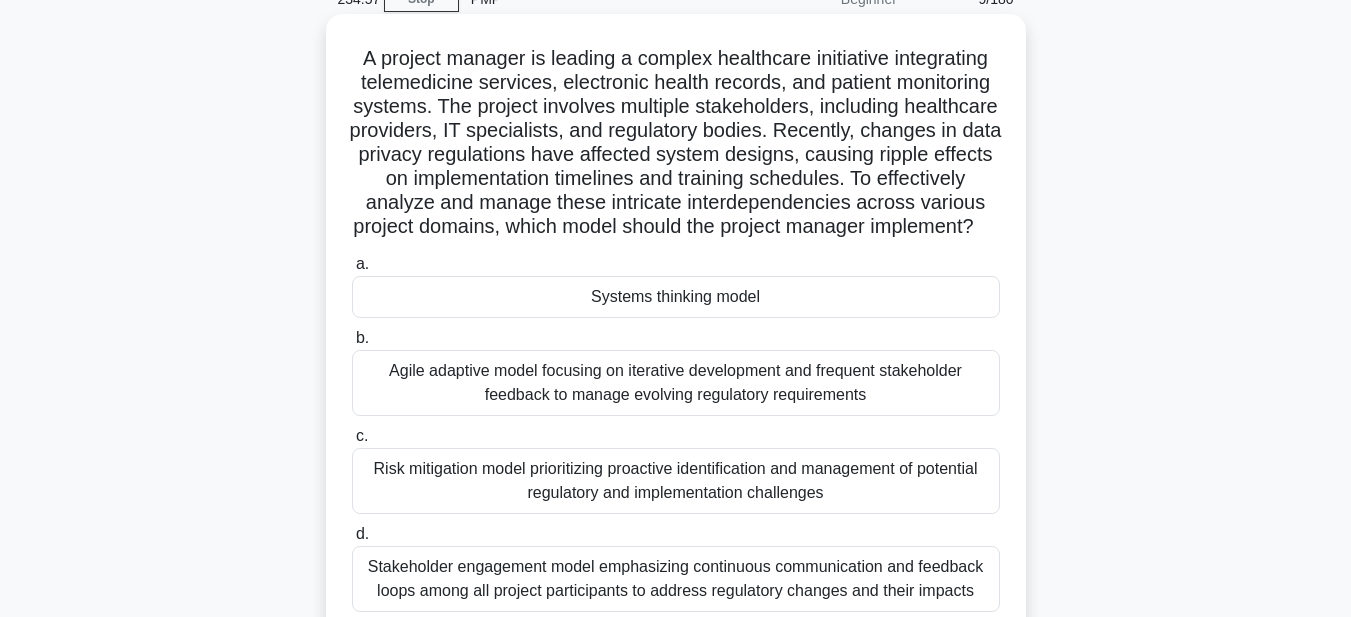 scroll, scrollTop: 63, scrollLeft: 0, axis: vertical 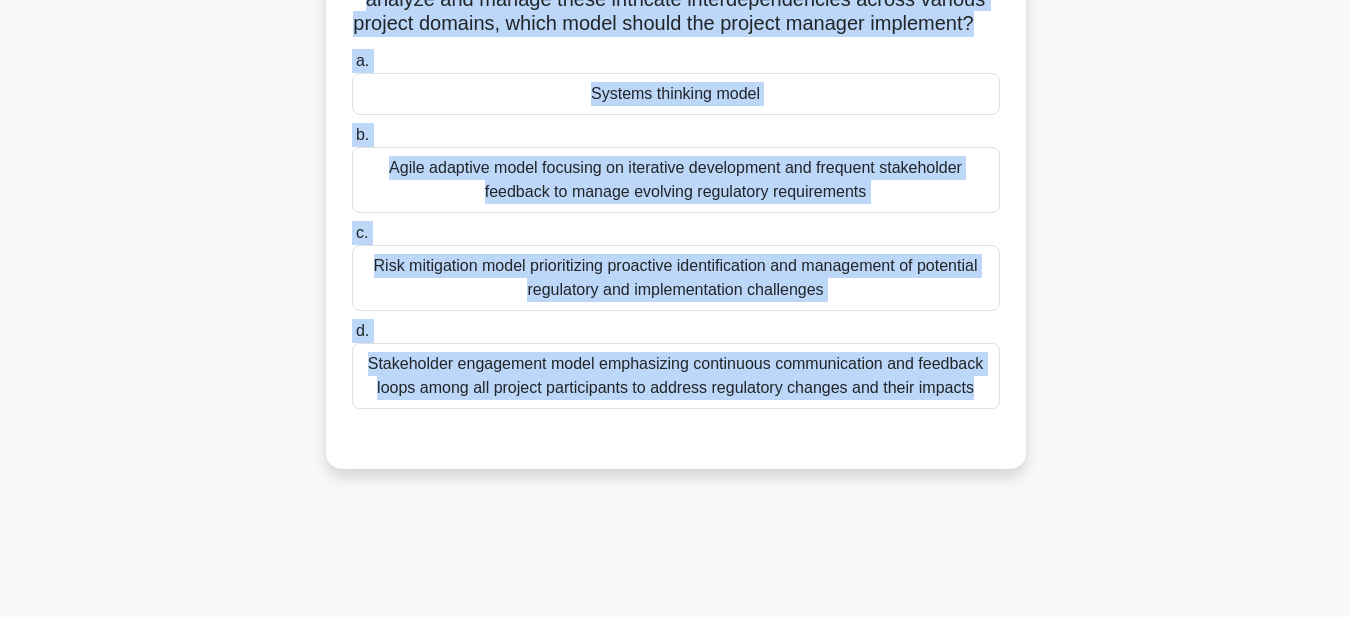 drag, startPoint x: 345, startPoint y: 90, endPoint x: 988, endPoint y: 611, distance: 827.5808 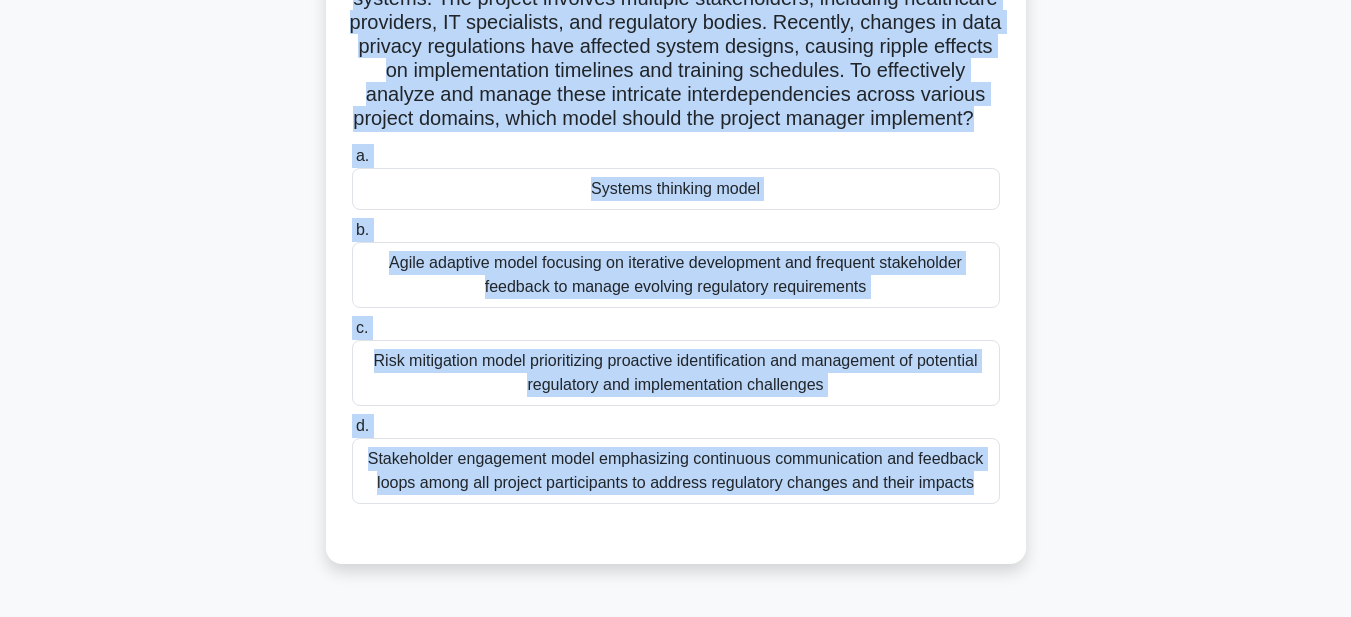 scroll, scrollTop: 0, scrollLeft: 0, axis: both 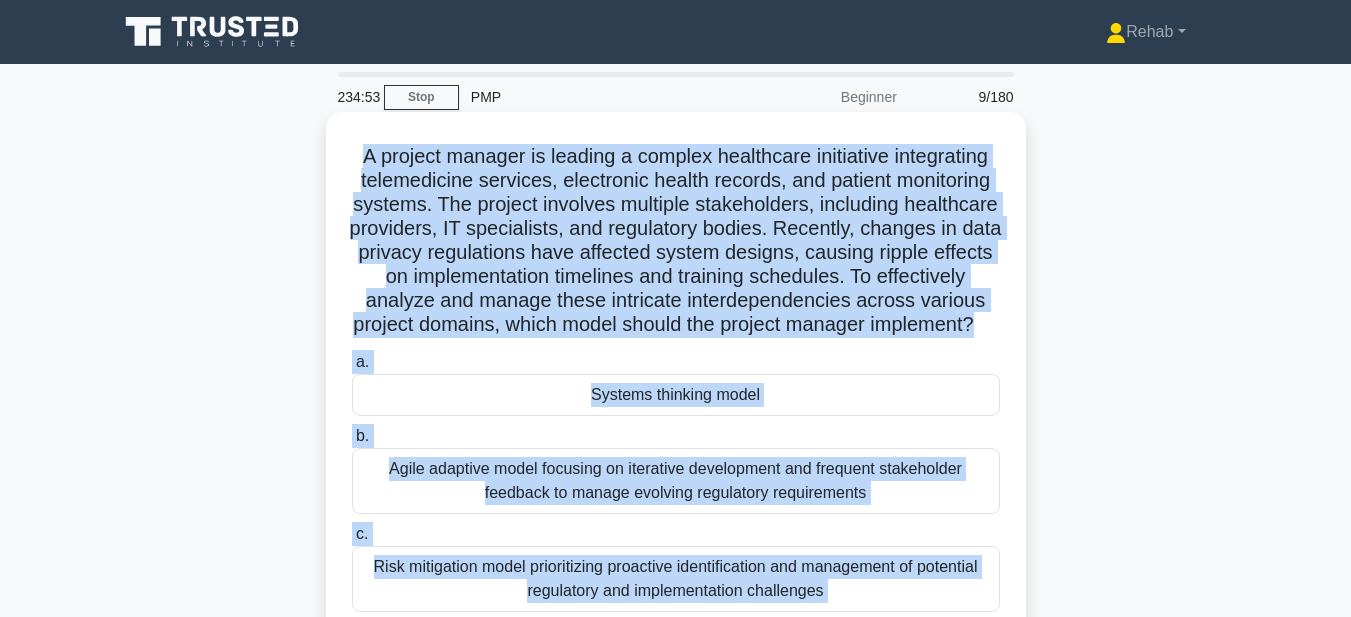 copy on "A project manager is leading a complex healthcare initiative integrating telemedicine services, electronic health records, and patient monitoring systems. The project involves multiple stakeholders, including healthcare providers, IT specialists, and regulatory bodies. Recently, changes in data privacy regulations have affected system designs, causing ripple effects on implementation timelines and training schedules. To effectively analyze and manage these intricate interdependencies across various project domains, which model should the project manager implement?
.spinner_0XTQ{transform-origin:center;animation:spinner_y6GP .75s linear infinite}@keyframes spinner_y6GP{100%{transform:rotate(360deg)}}
a.
Systems thinking model
b.
Agile adaptive model focusing on iterative development and frequent stakeholder feedback to manage evolving regulator..." 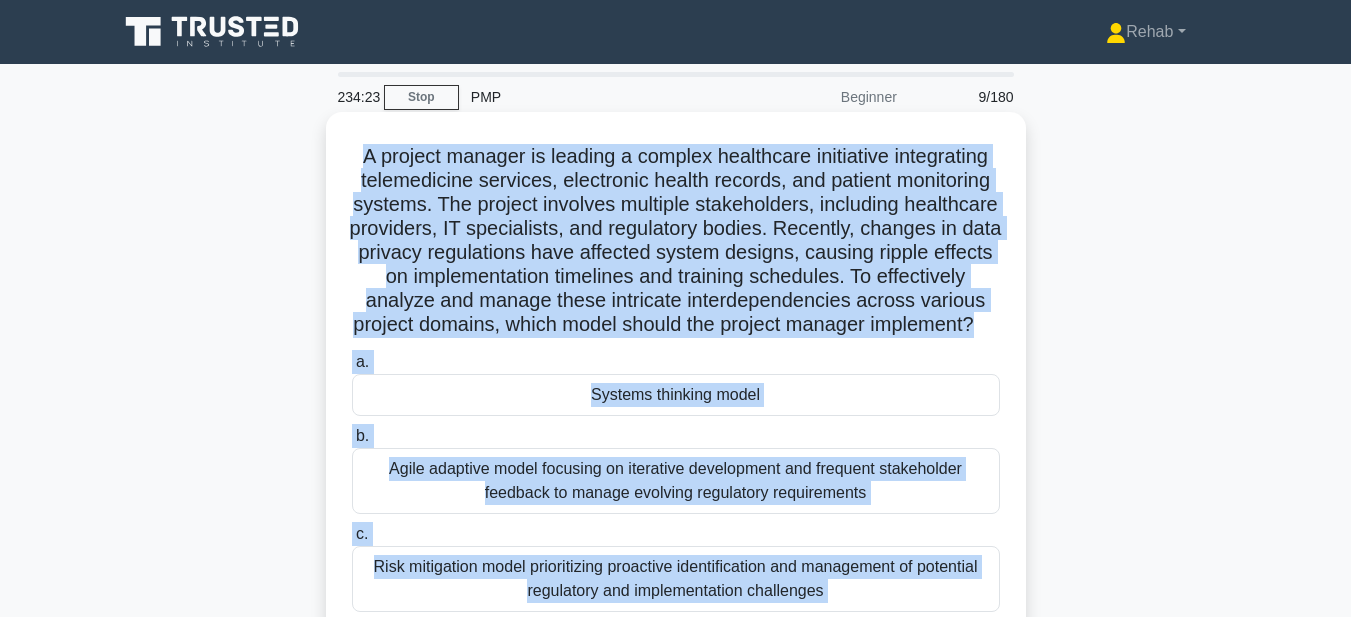 click on "Systems thinking model" at bounding box center [676, 395] 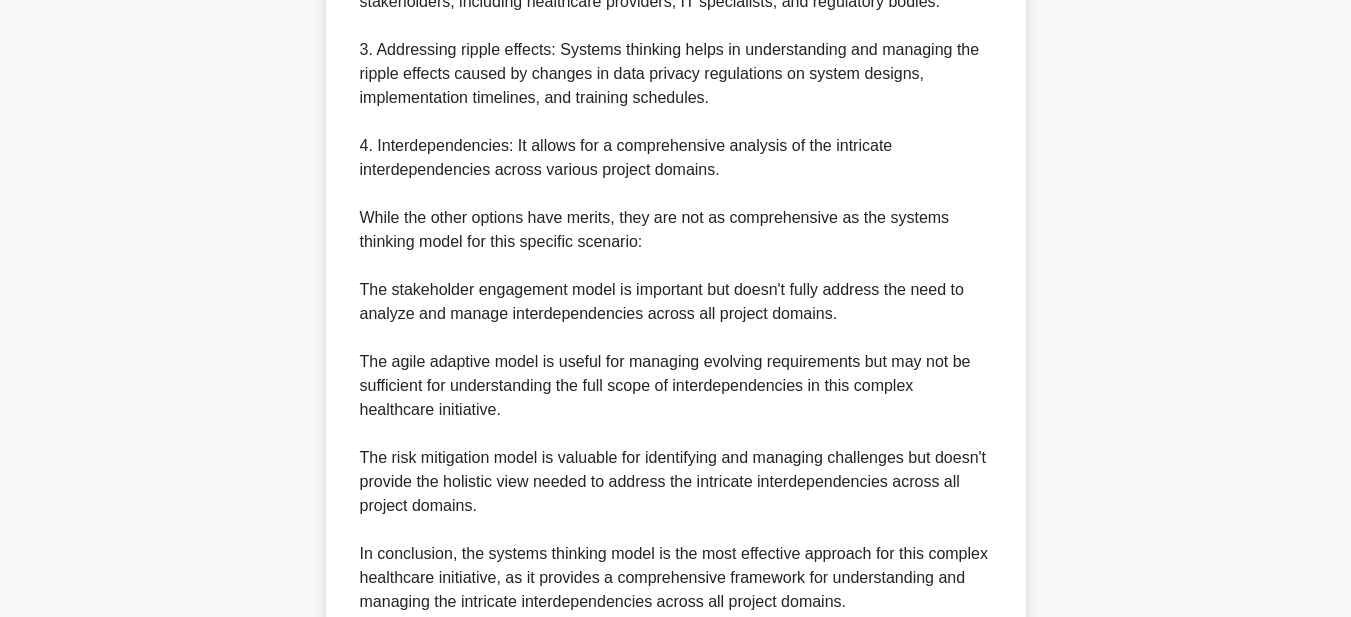 scroll, scrollTop: 1337, scrollLeft: 0, axis: vertical 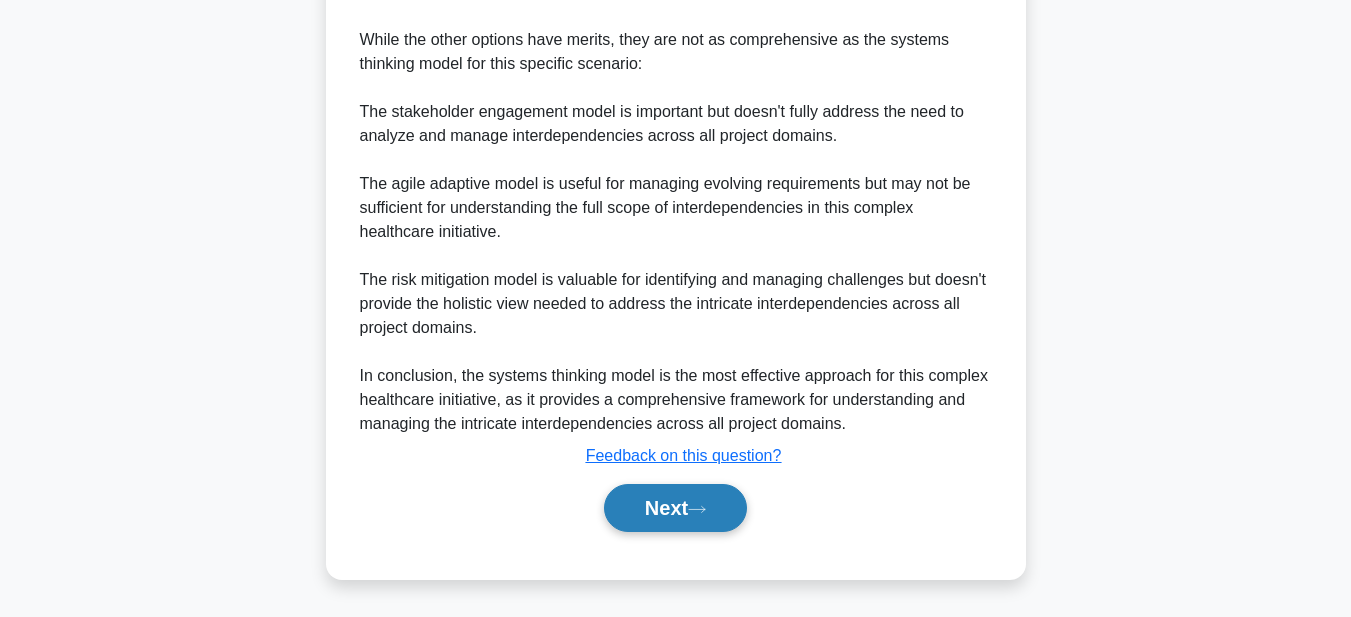 click 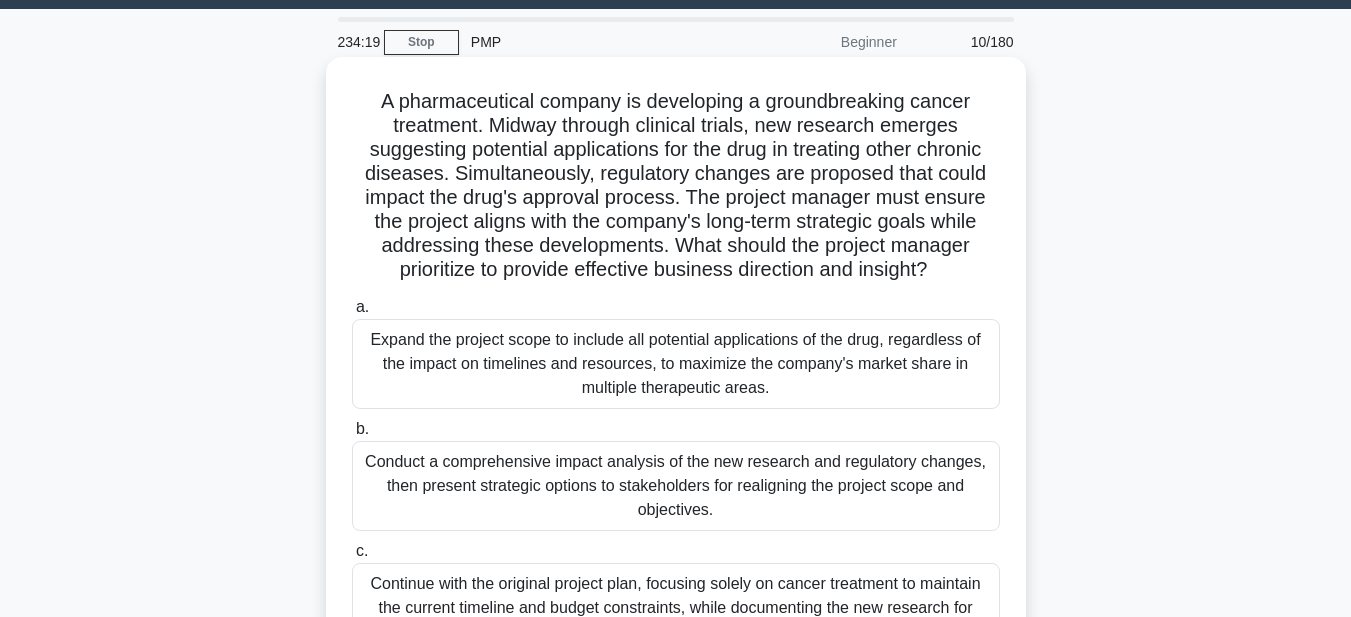 scroll, scrollTop: 0, scrollLeft: 0, axis: both 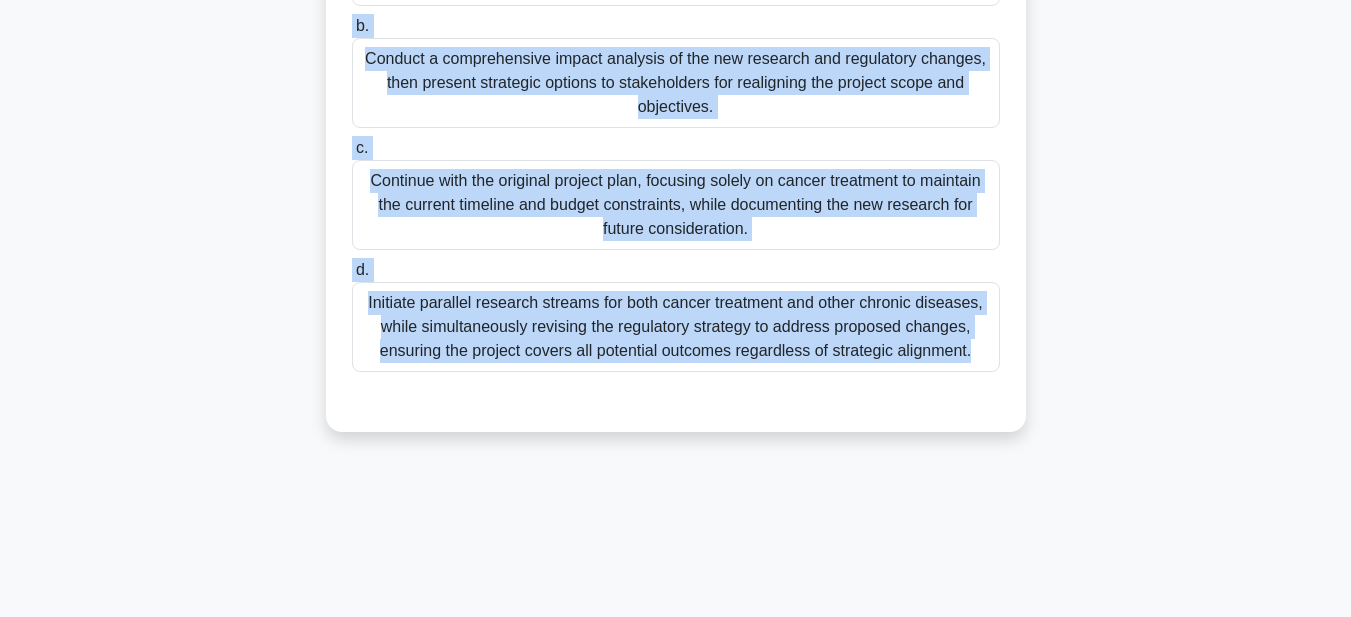 drag, startPoint x: 369, startPoint y: 149, endPoint x: 1026, endPoint y: 646, distance: 823.807 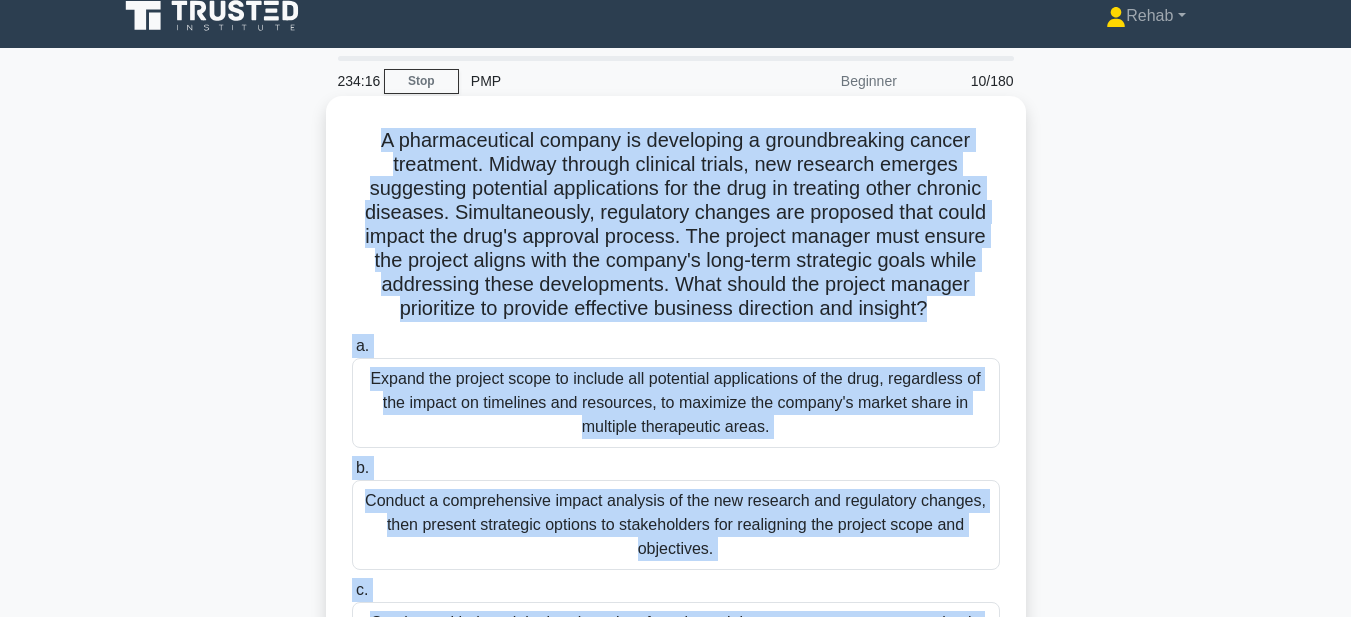 scroll, scrollTop: 0, scrollLeft: 0, axis: both 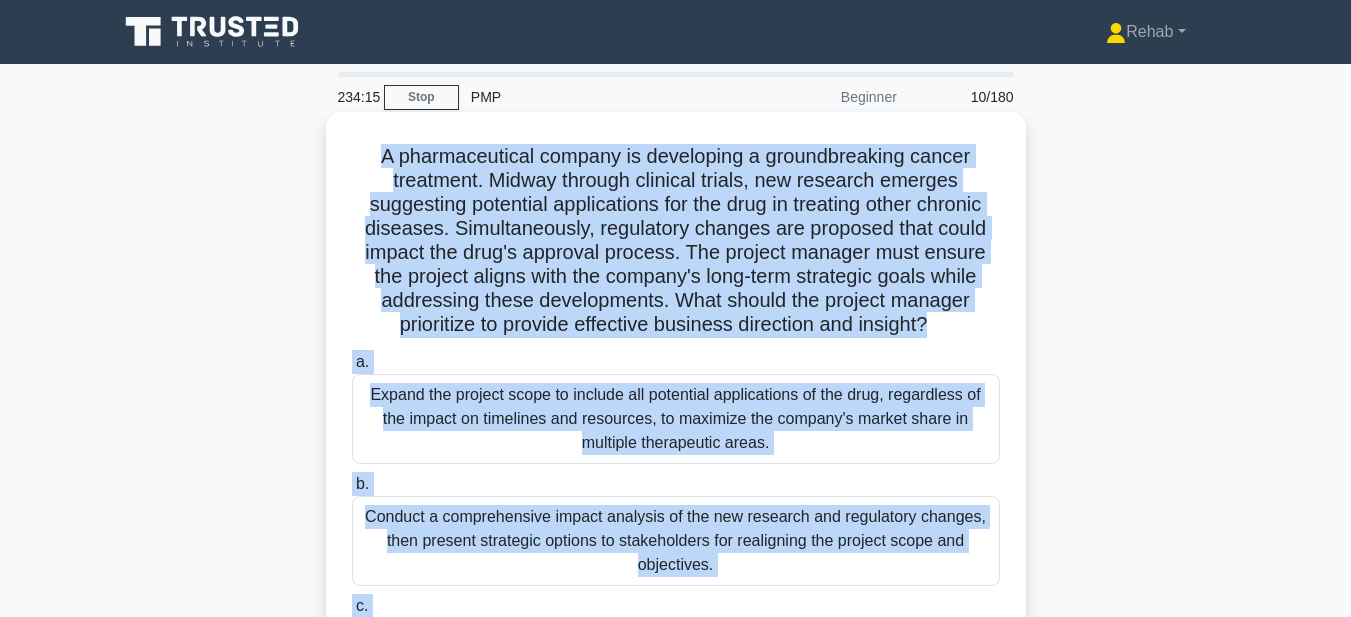 copy on "A pharmaceutical company is developing a groundbreaking cancer treatment. Midway through clinical trials, new research emerges suggesting potential applications for the drug in treating other chronic diseases. Simultaneously, regulatory changes are proposed that could impact the drug's approval process. The project manager must ensure the project aligns with the company's long-term strategic goals while addressing these developments. What should the project manager prioritize to provide effective business direction and insight?
.spinner_0XTQ{transform-origin:center;animation:spinner_y6GP .75s linear infinite}@keyframes spinner_y6GP{100%{transform:rotate(360deg)}}
a.
Expand the project scope to include all potential applications of the drug, regardless of the impact on timelines and resources, to maximize the company's market share in multiple therapeutic areas.
b." 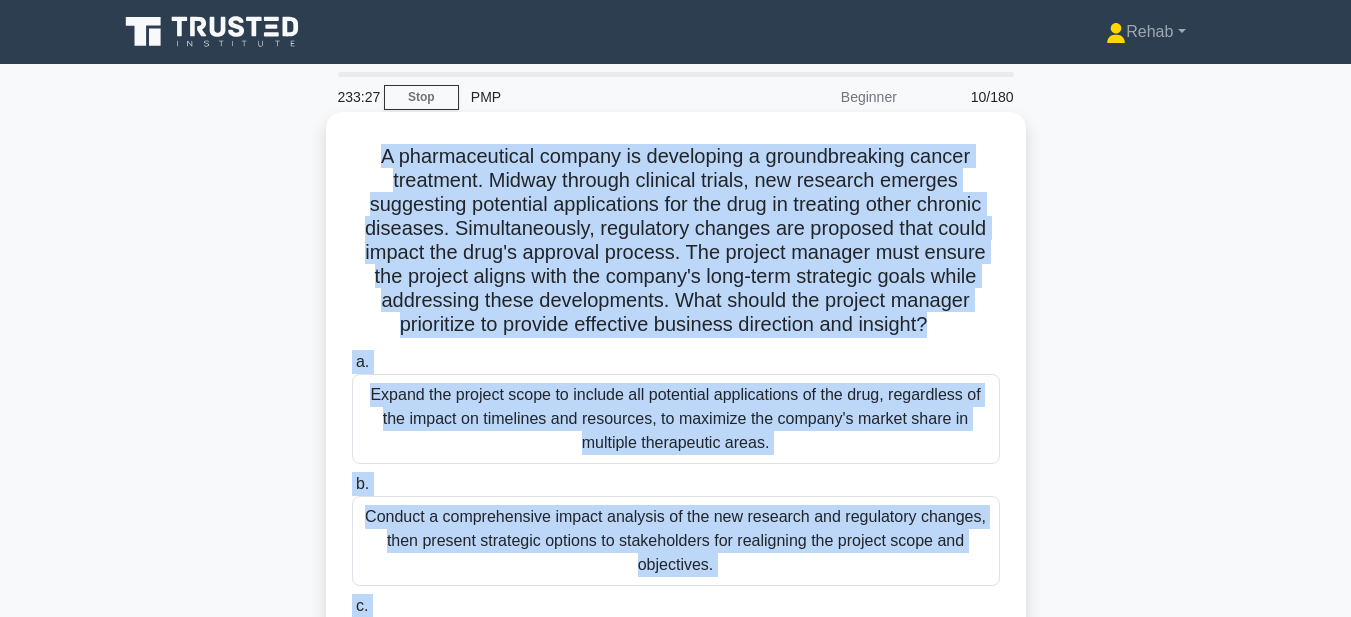 click on "Conduct a comprehensive impact analysis of the new research and regulatory changes, then present strategic options to stakeholders for realigning the project scope and objectives." at bounding box center (676, 541) 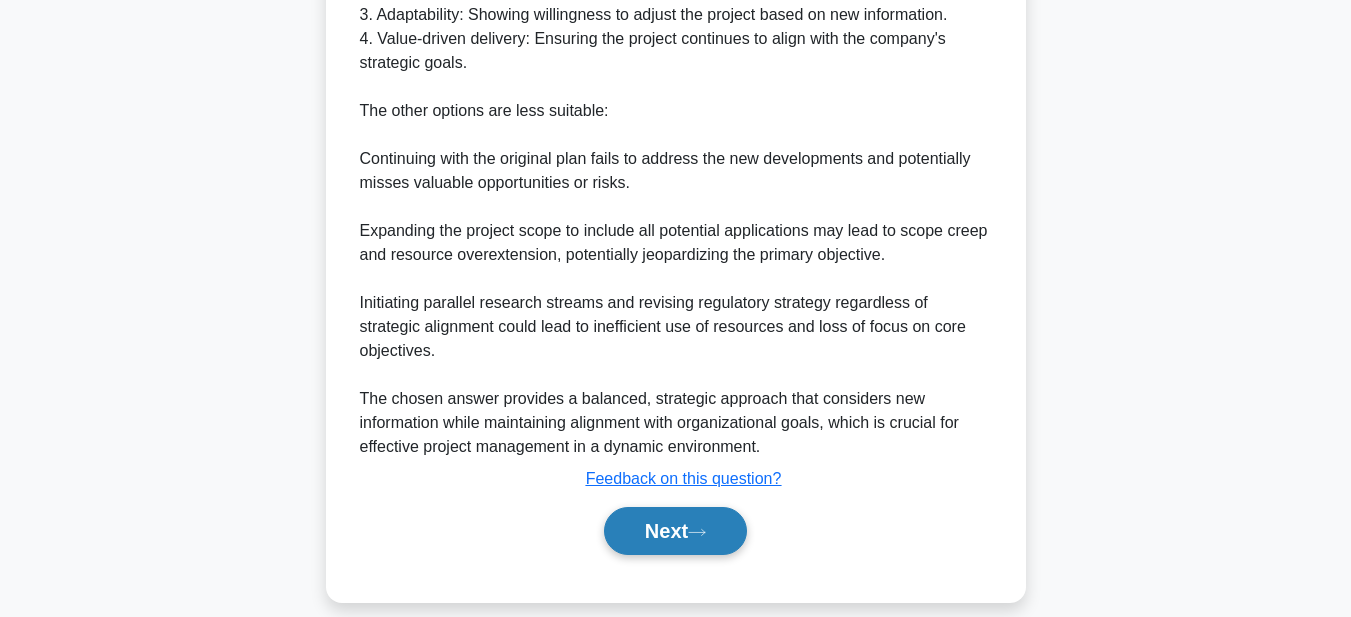click on "Next" at bounding box center (675, 531) 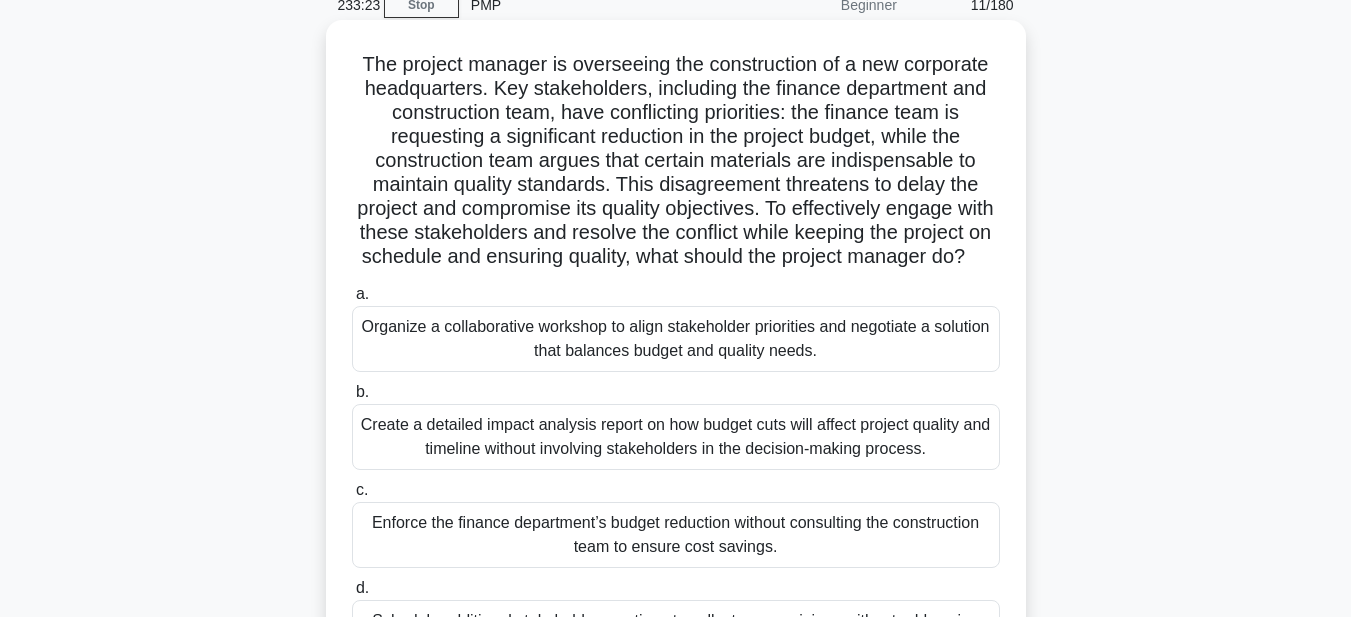 scroll, scrollTop: 0, scrollLeft: 0, axis: both 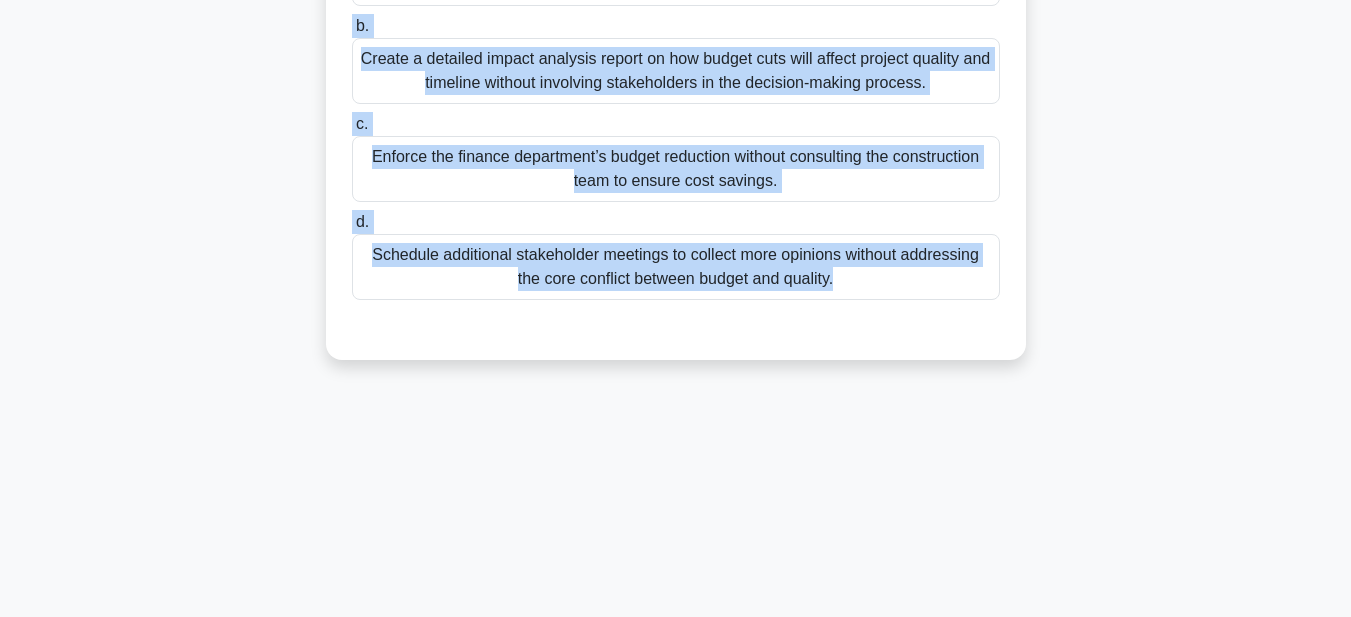 drag, startPoint x: 347, startPoint y: 158, endPoint x: 907, endPoint y: 646, distance: 742.79474 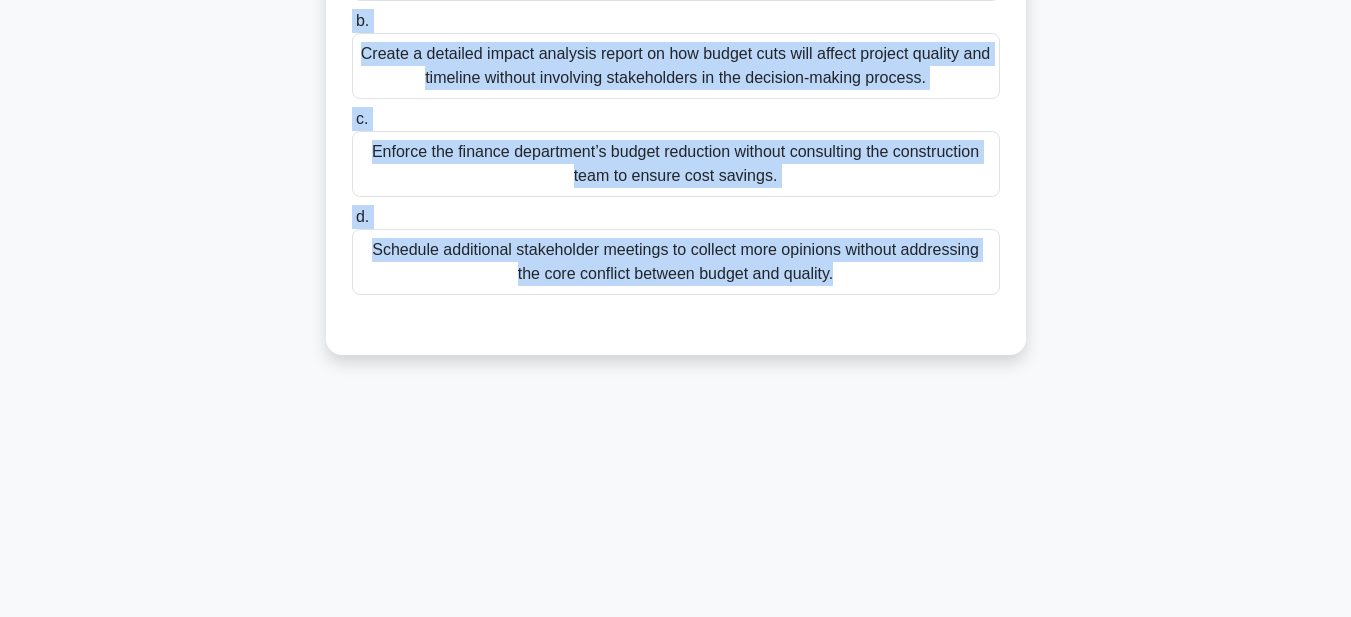 scroll, scrollTop: 163, scrollLeft: 0, axis: vertical 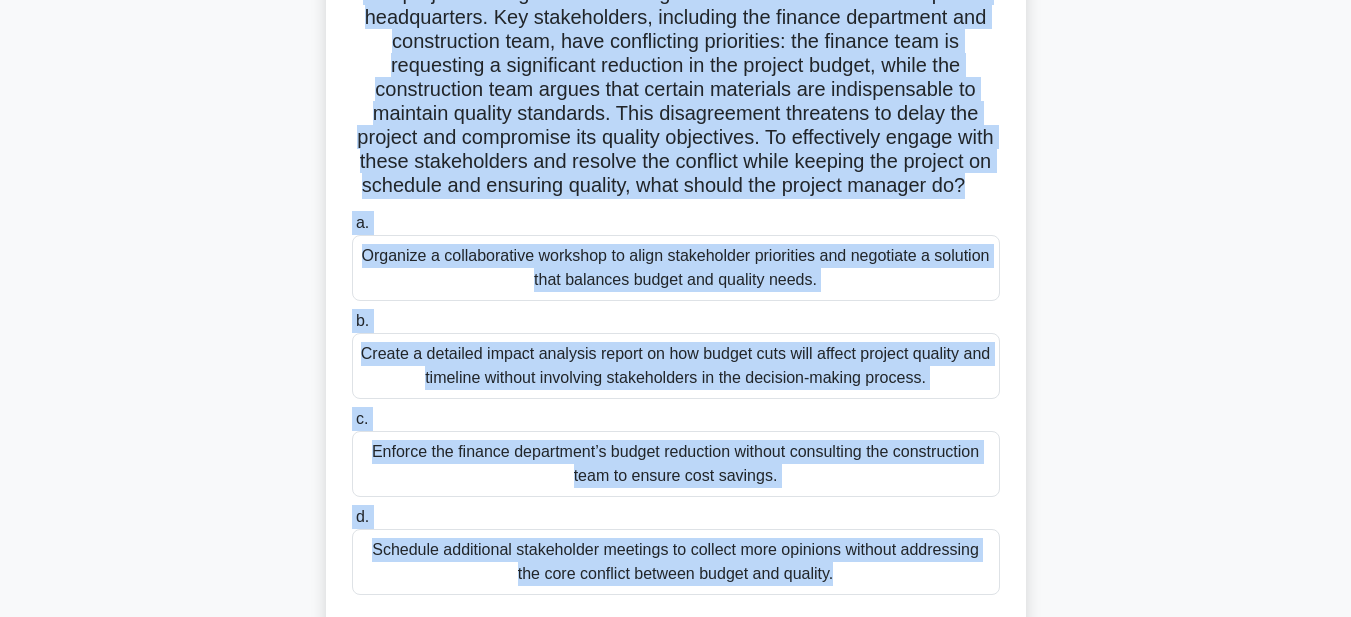copy on "A project manager is overseeing the construction of a new corporate headquarters. Key stakeholders, including the finance department and construction team, have conflicting priorities: the finance team is requesting a significant reduction in the project budget, while the construction team argues that certain materials are indispensable to maintain quality standards. This disagreement threatens to delay the project and compromise its quality objectives. To effectively engage with these stakeholders and resolve the conflict while keeping the project on schedule and ensuring quality, what should the project manager do?
.spinner_0XTQ{transform-origin:center;animation:spinner_y6GP .75s linear infinite}@keyframes spinner_y6GP{100%{transform:rotate(360deg)}}
a.
Organize a collaborative workshop to align stakeholder priorities and negotiate a solution that balances budget and quality needs.
..." 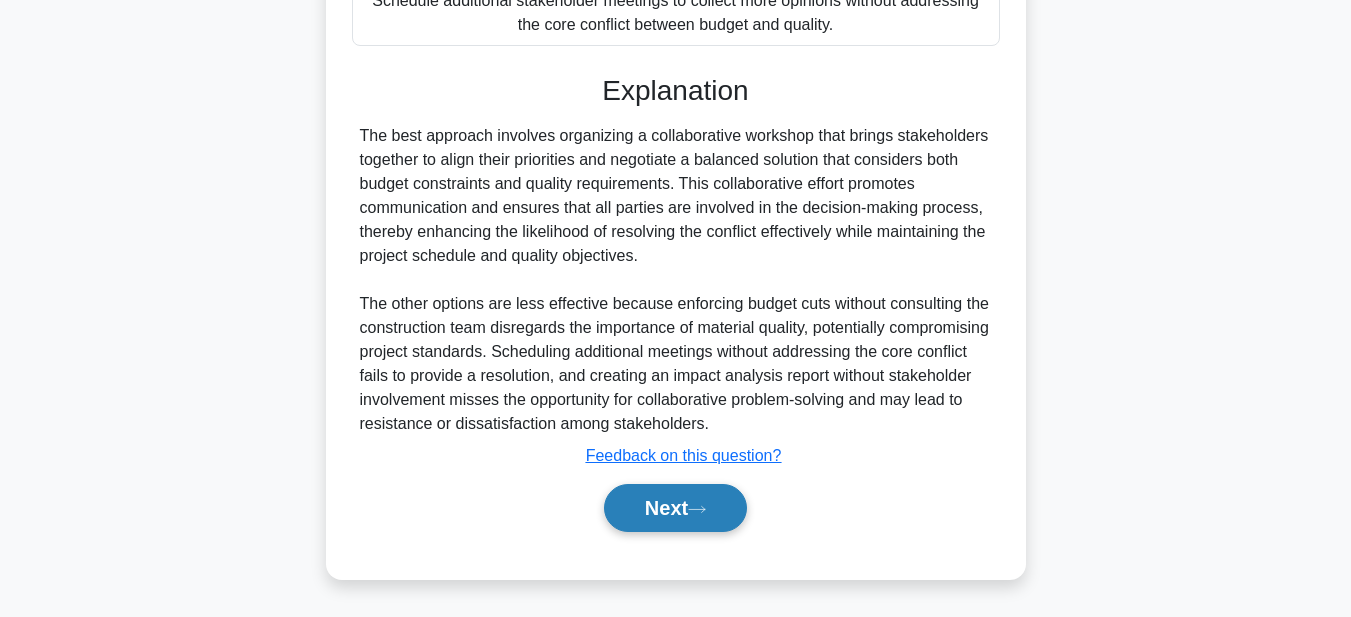 click on "Next" at bounding box center [675, 508] 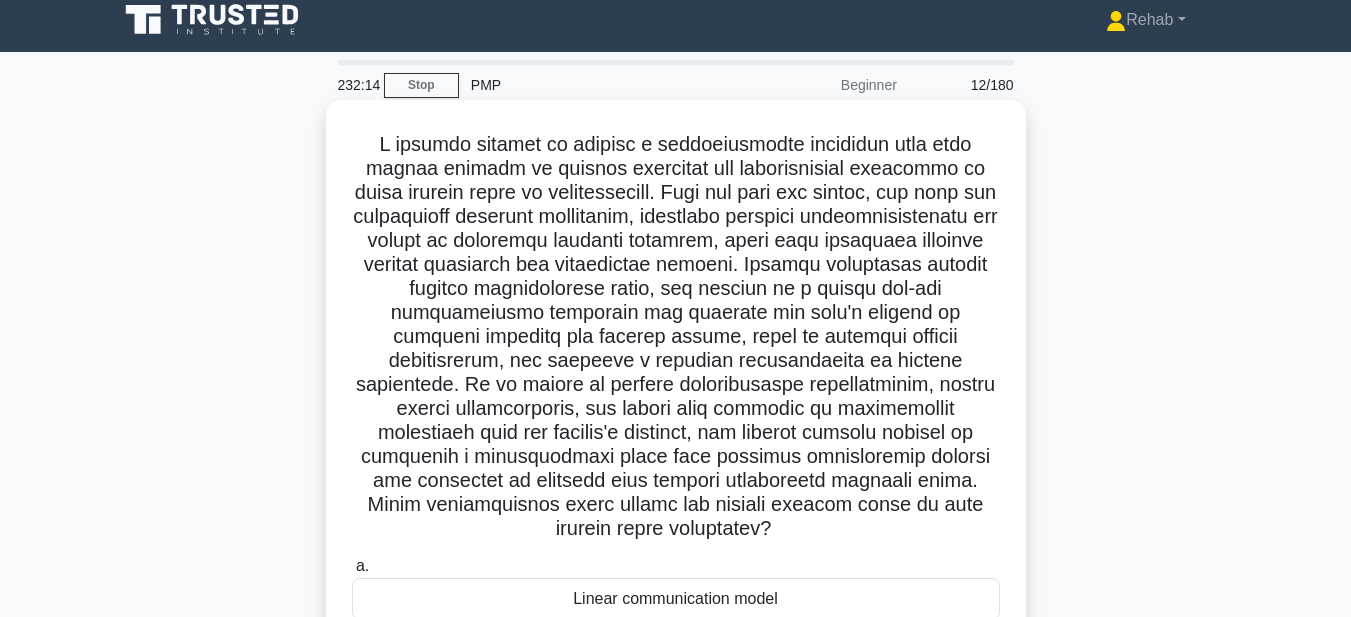 scroll, scrollTop: 0, scrollLeft: 0, axis: both 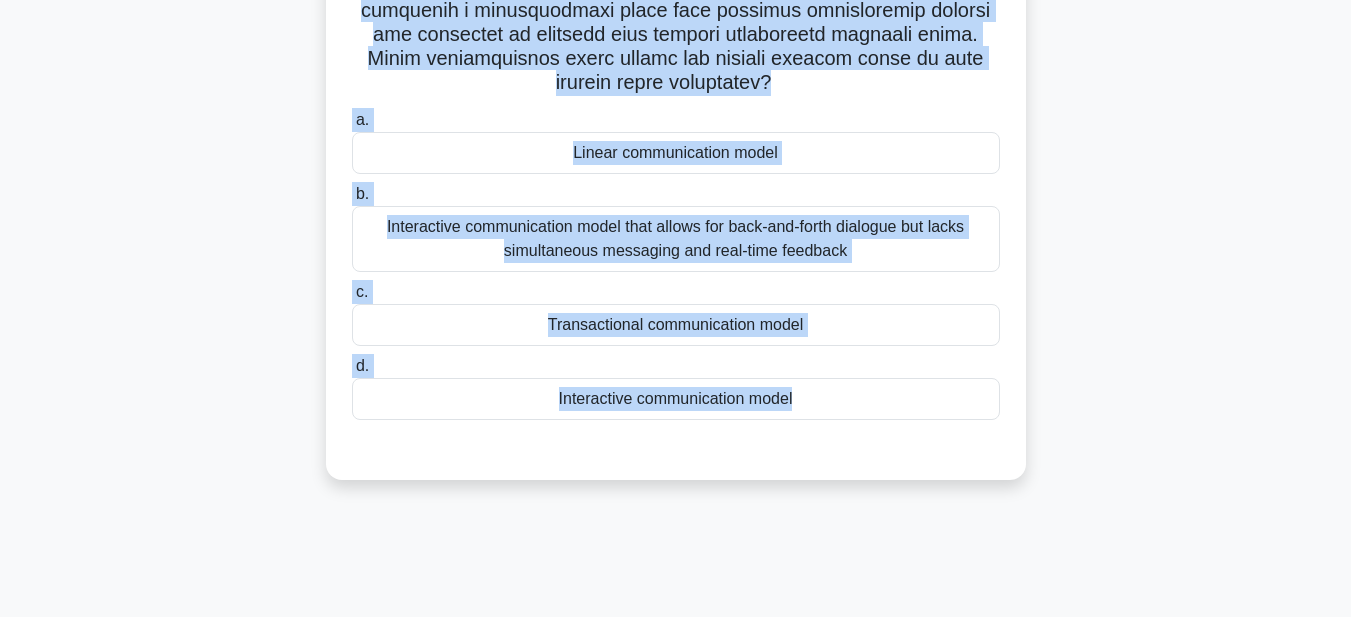 drag, startPoint x: 370, startPoint y: 149, endPoint x: 1030, endPoint y: 641, distance: 823.2035 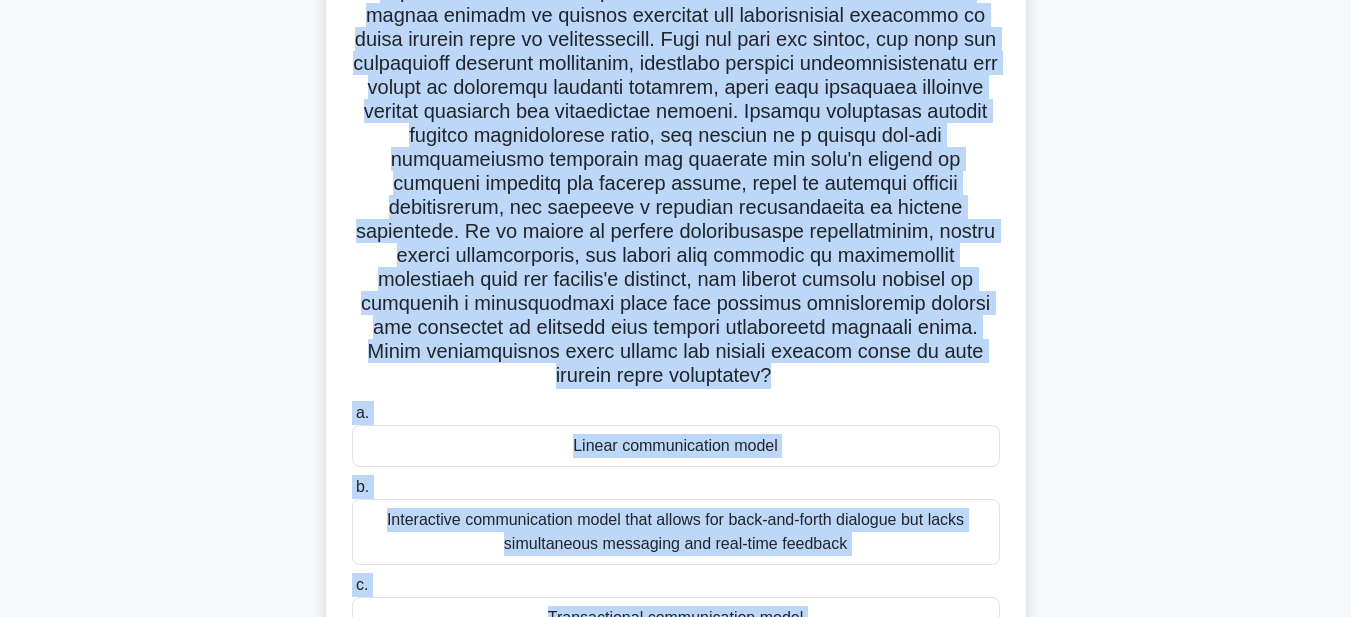 scroll, scrollTop: 163, scrollLeft: 0, axis: vertical 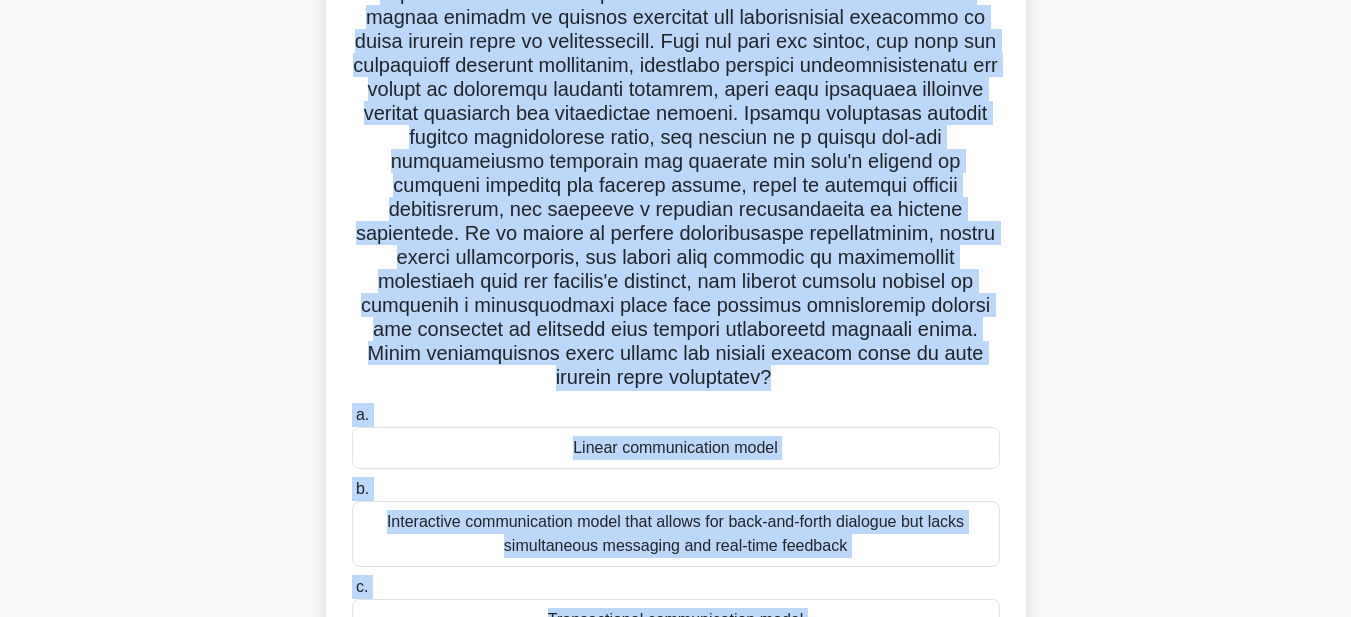copy on "A project manager is leading a geographically dispersed team that relies heavily on instant messaging and collaborative platforms as their primary means of communication. Over the past few months, the team has encountered numerous challenges, including frequent misunderstandings and delays in receiving critical feedback, which have adversely impacted project timelines and deliverable quality. Despite leveraging various digital communication tools, the absence of a robust two-way communication mechanism has hindered the team's ability to promptly identify and resolve issues, adapt to changing project requirements, and maintain a cohesive understanding of project objectives. In an effort to enhance communication effectiveness, foster mutual understanding, and ensure that feedback is continuously integrated into the project's workflow, the project manager decides to implement a communication model that supports simultaneous sending and receiving of messages with ongoing interactive feedback loops. Which commu..." 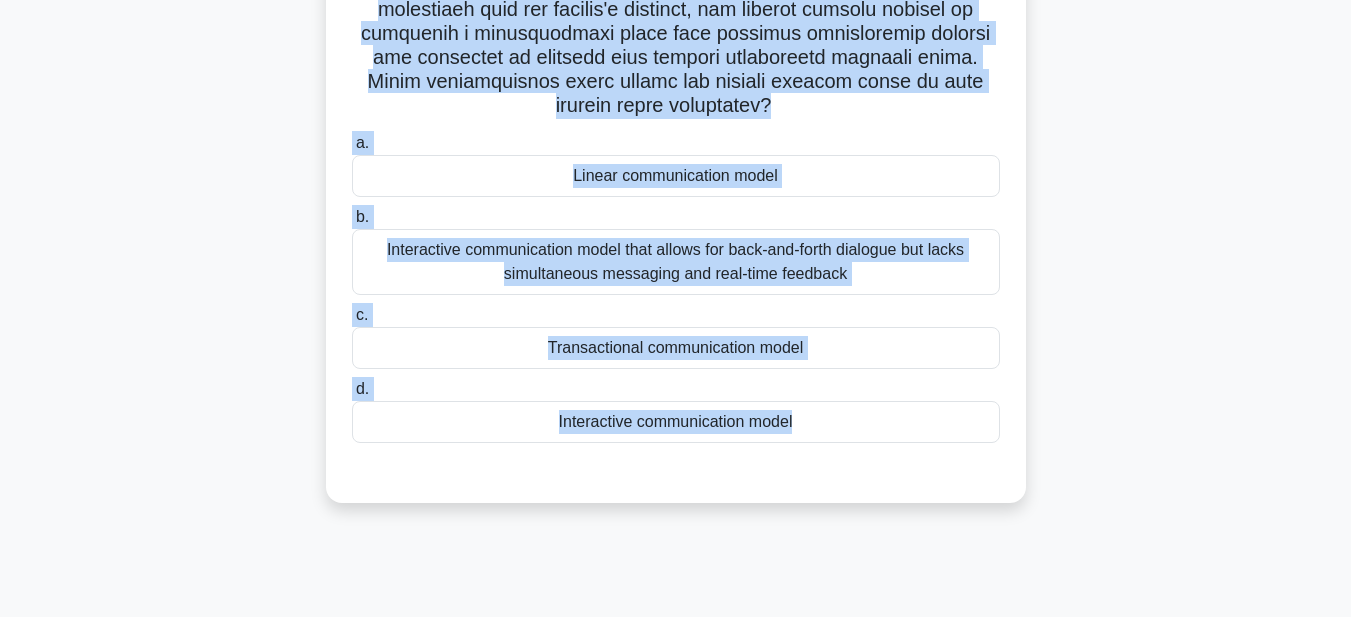 scroll, scrollTop: 463, scrollLeft: 0, axis: vertical 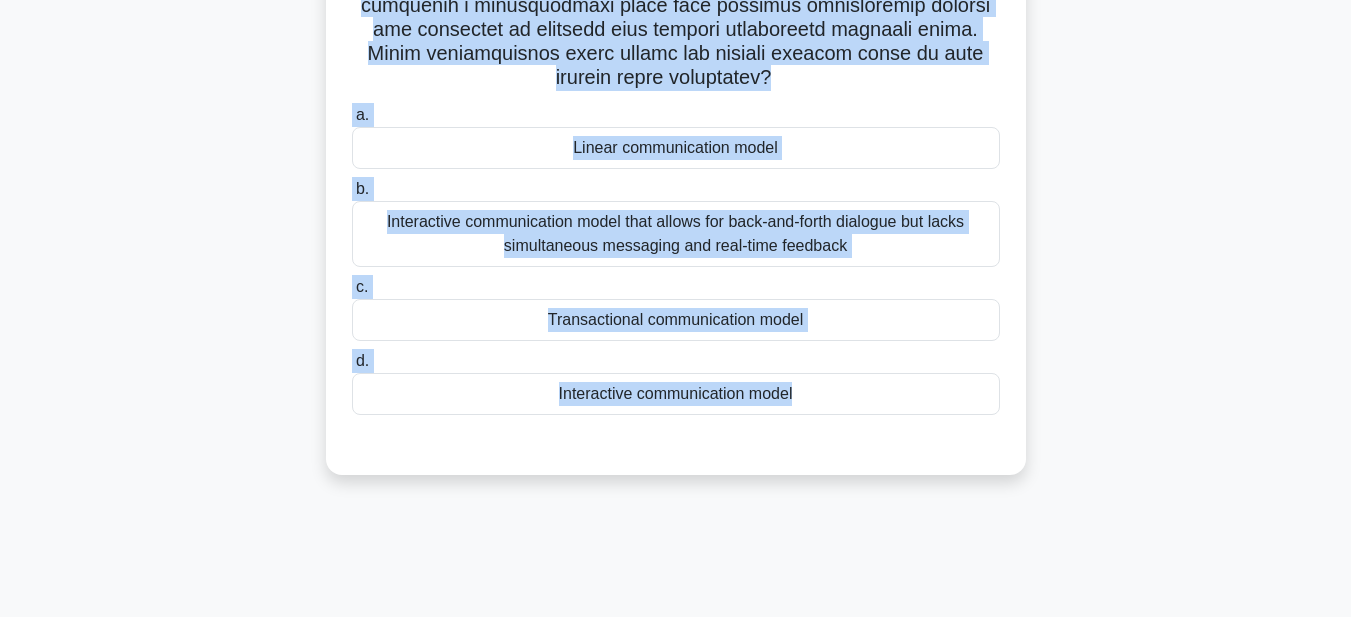 click on "Transactional communication model" at bounding box center (676, 320) 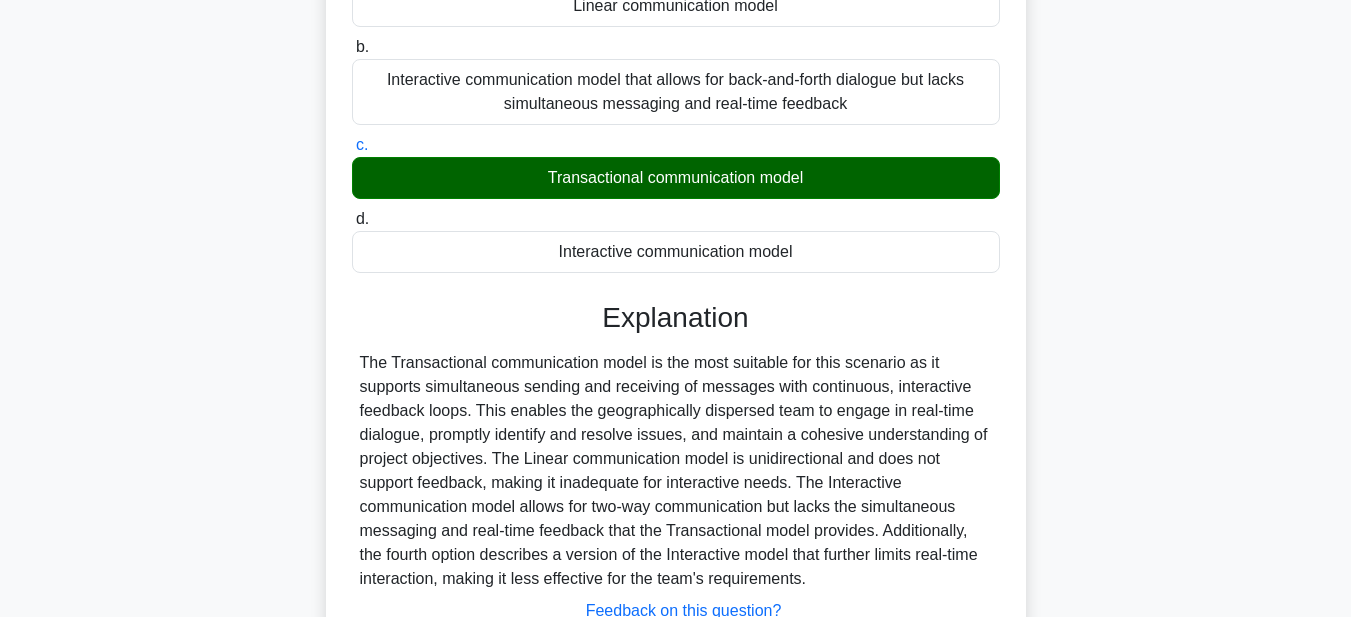scroll, scrollTop: 761, scrollLeft: 0, axis: vertical 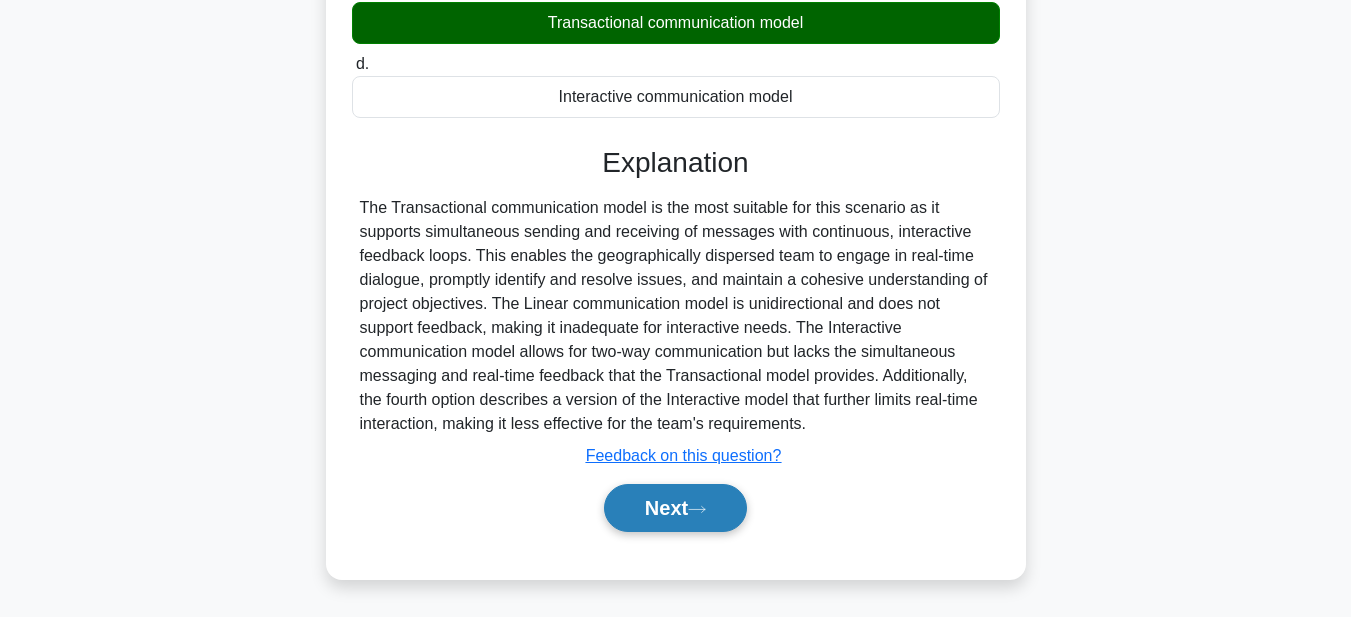 click on "Next" at bounding box center (675, 508) 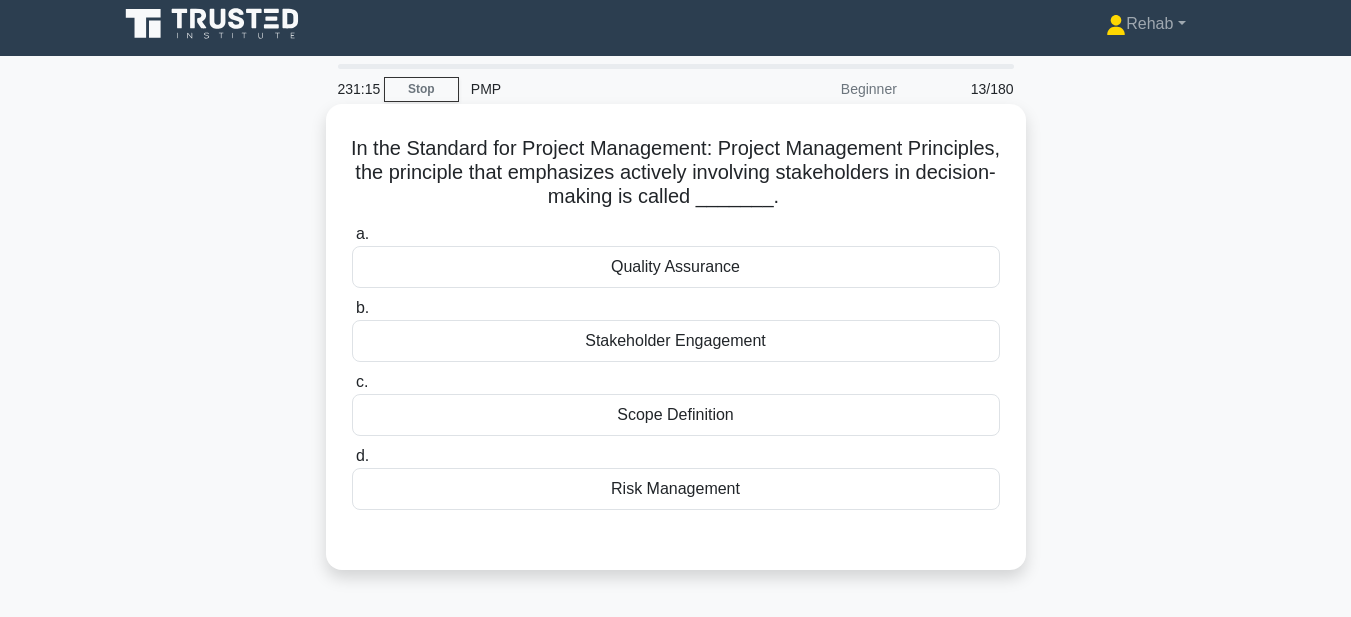 scroll, scrollTop: 0, scrollLeft: 0, axis: both 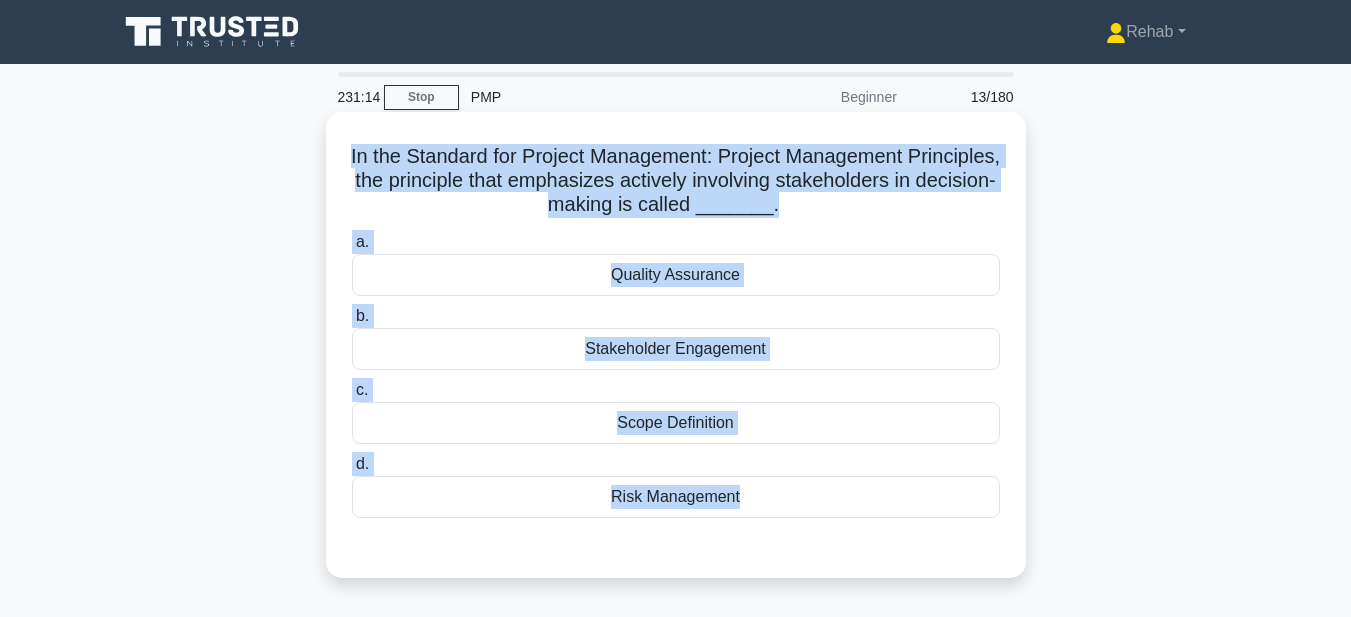 drag, startPoint x: 621, startPoint y: 211, endPoint x: 946, endPoint y: 560, distance: 476.89203 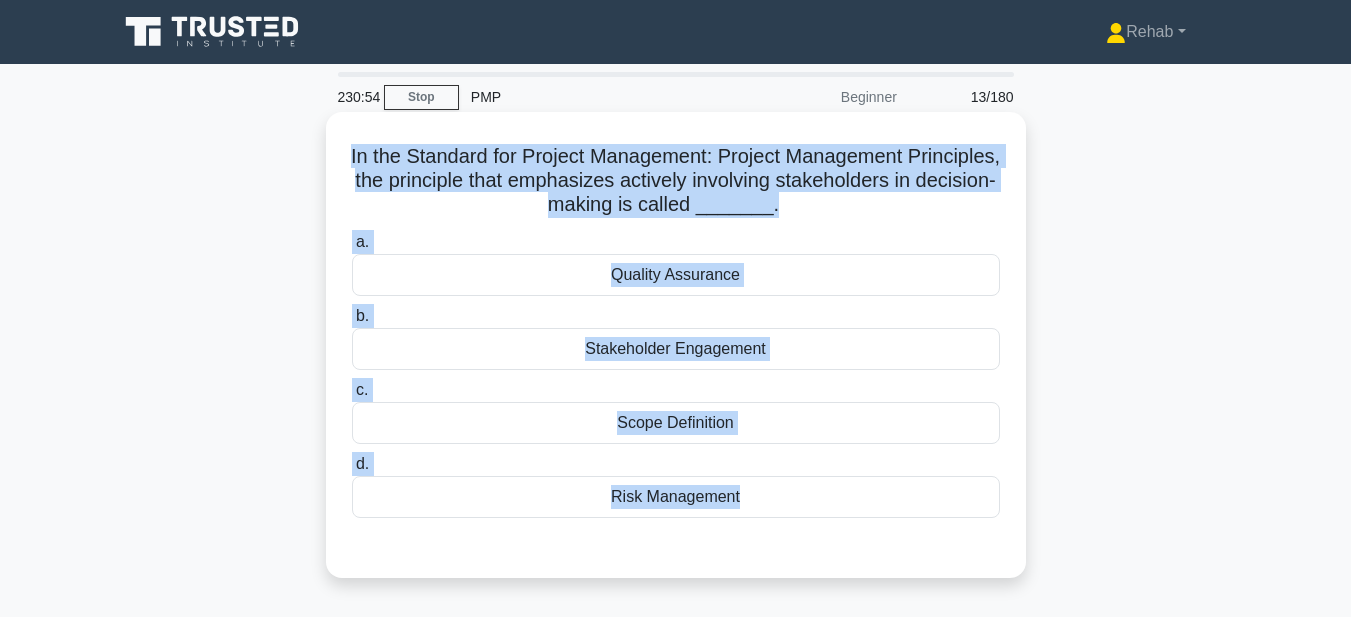 click on "Stakeholder Engagement" at bounding box center (676, 349) 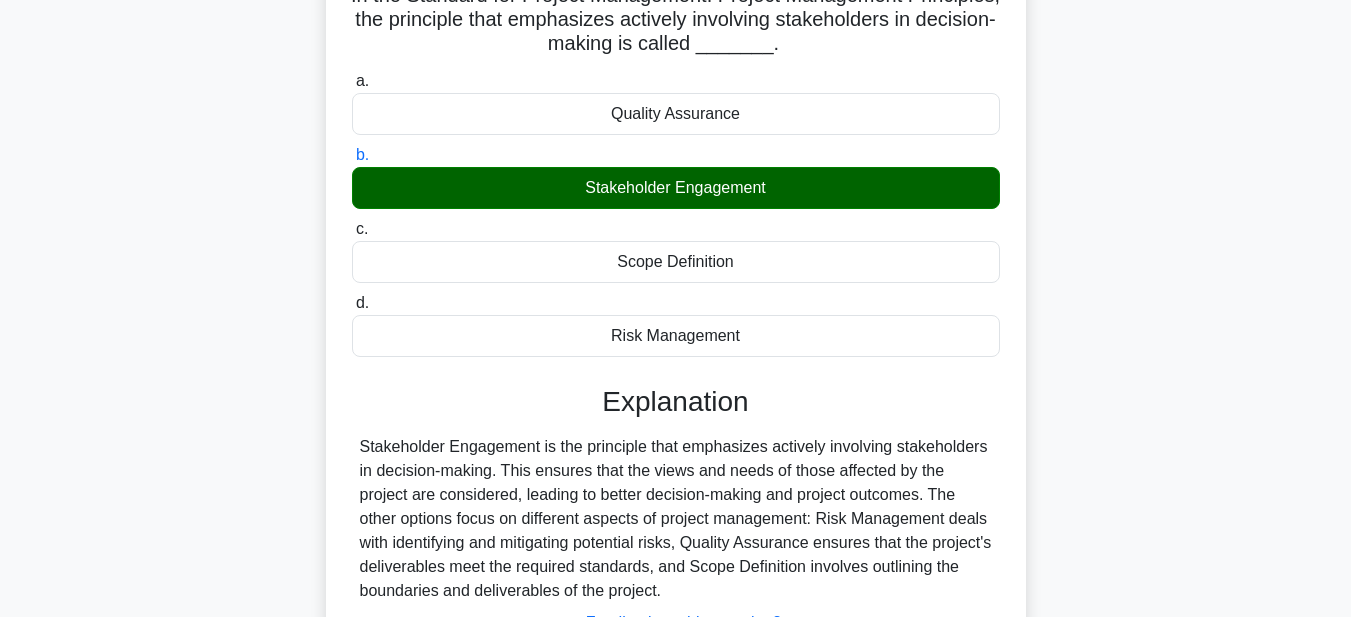 scroll, scrollTop: 463, scrollLeft: 0, axis: vertical 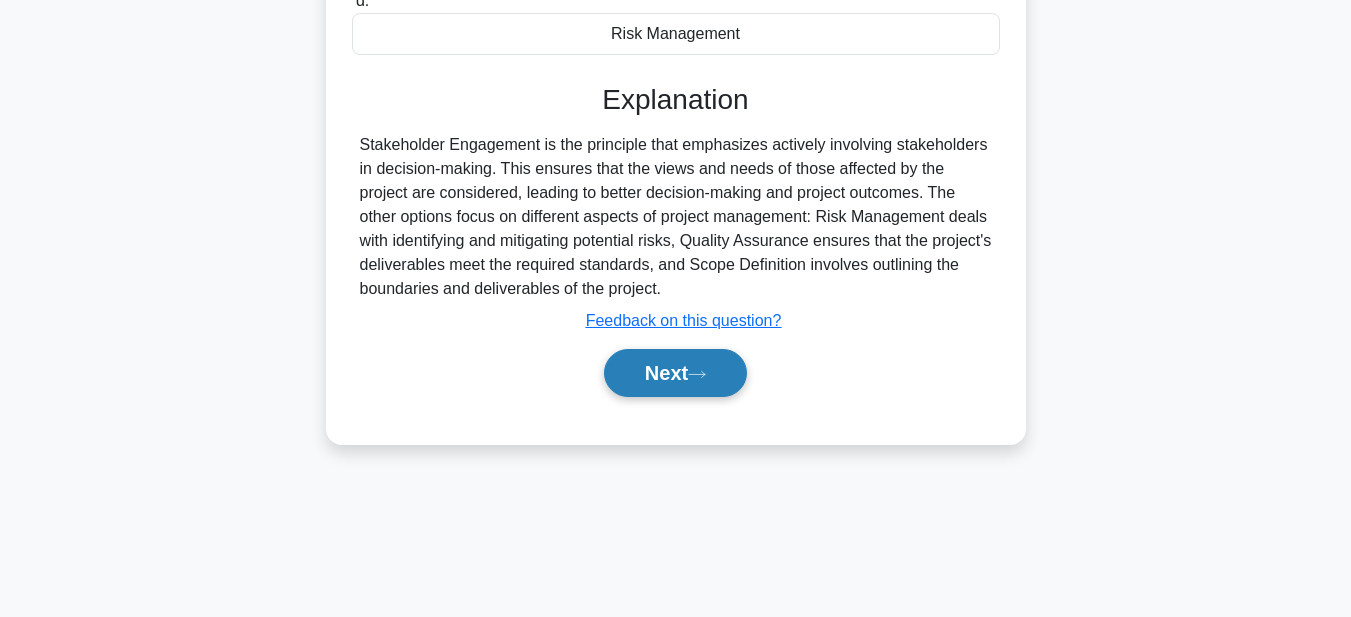 click on "Next" at bounding box center (675, 373) 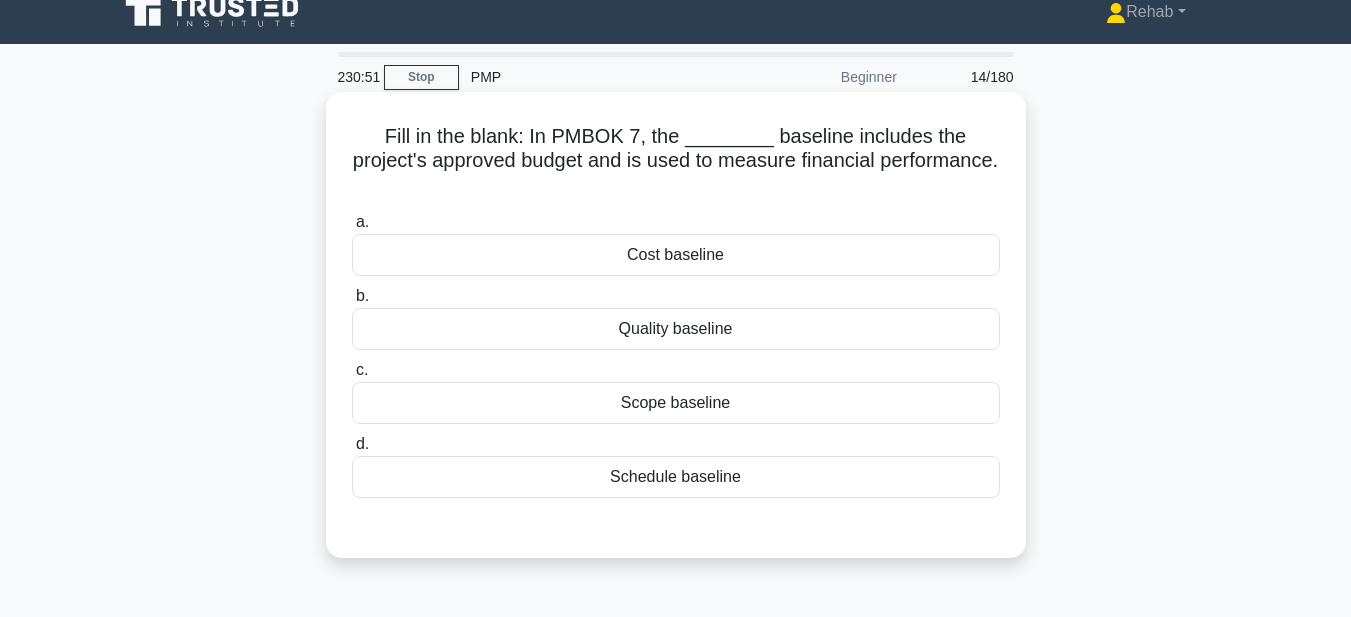 scroll, scrollTop: 0, scrollLeft: 0, axis: both 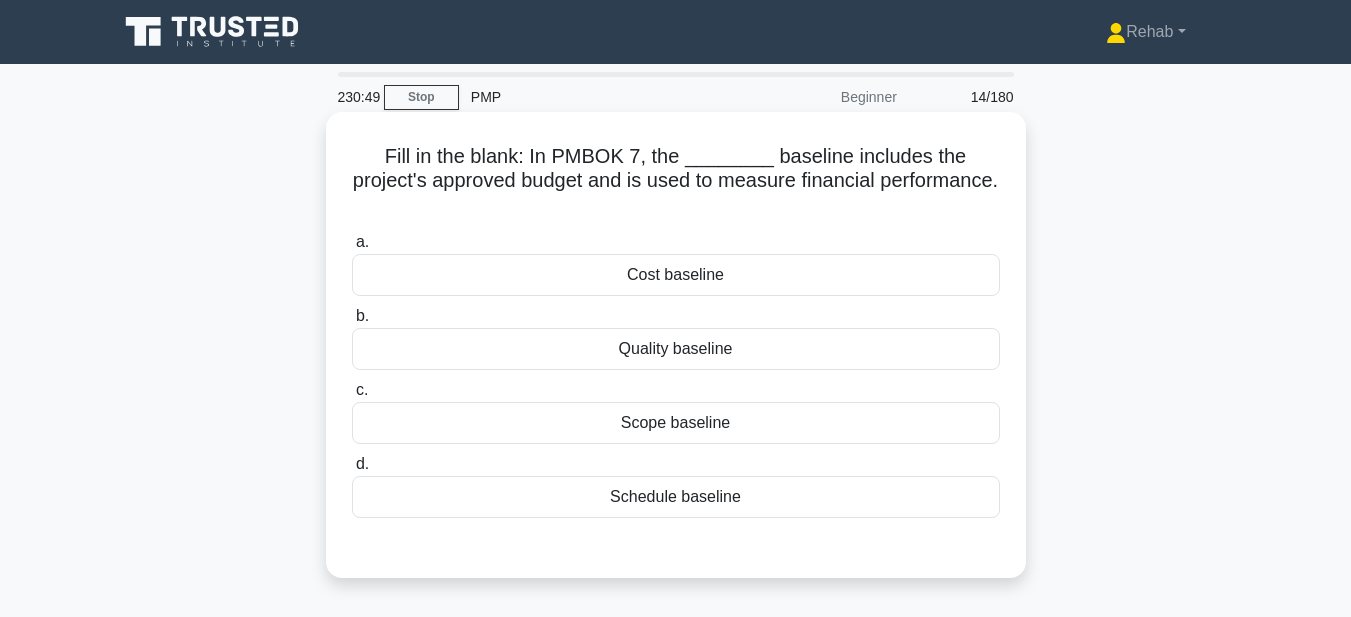 drag, startPoint x: 377, startPoint y: 157, endPoint x: 770, endPoint y: 480, distance: 508.70227 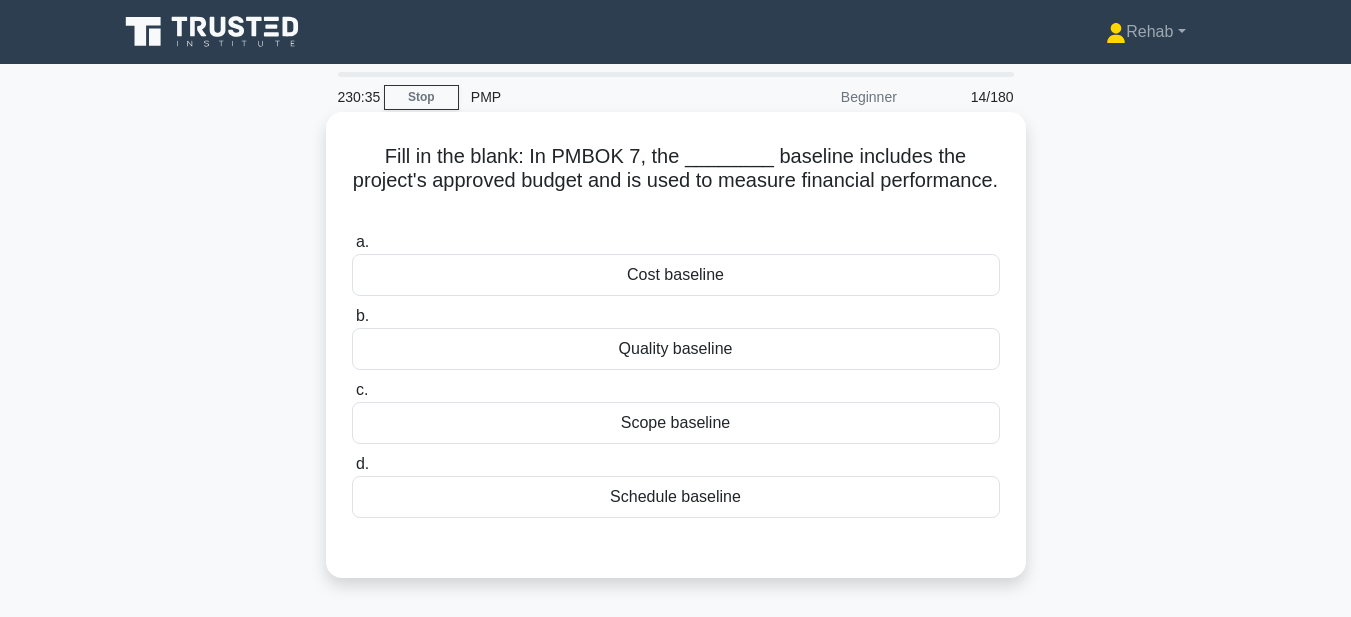 click on "Scope baseline" at bounding box center [676, 423] 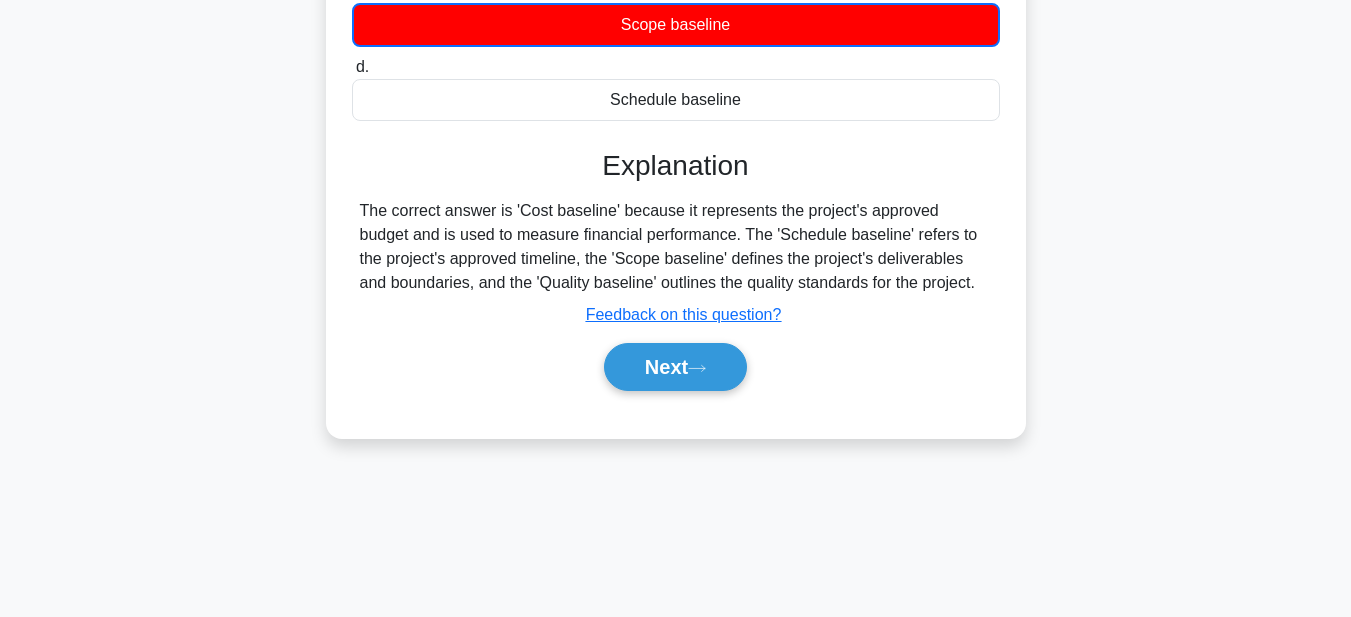 scroll, scrollTop: 400, scrollLeft: 0, axis: vertical 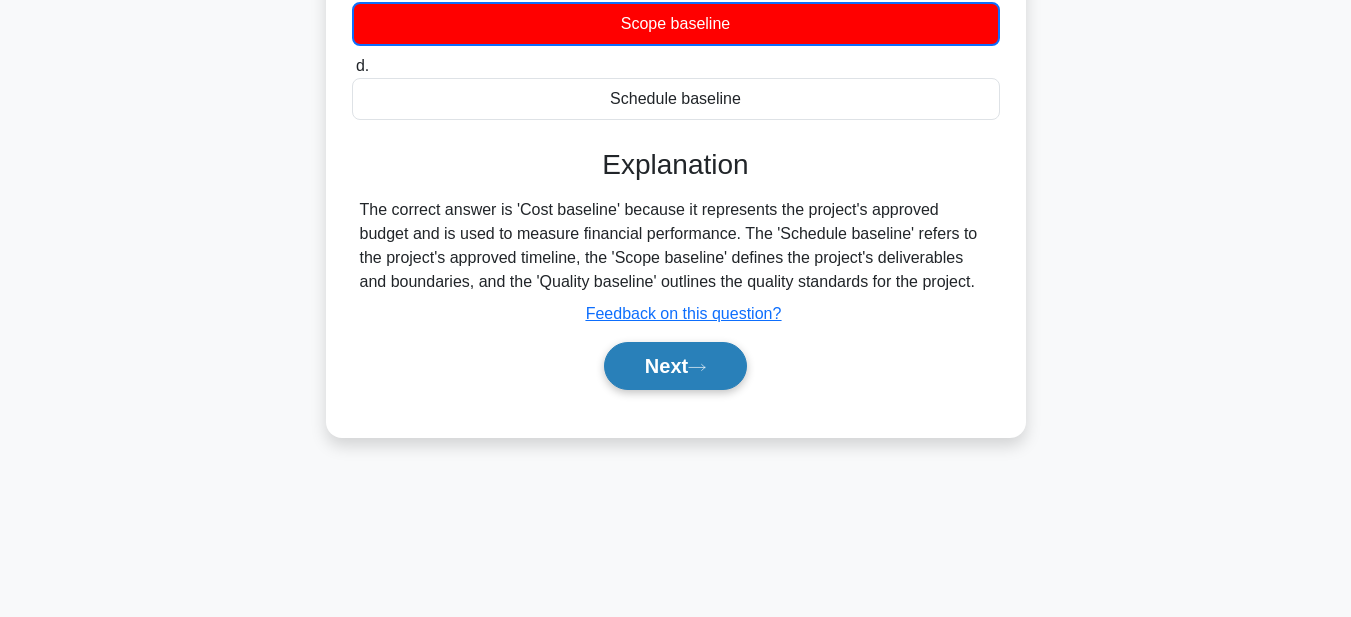 click on "Next" at bounding box center (675, 366) 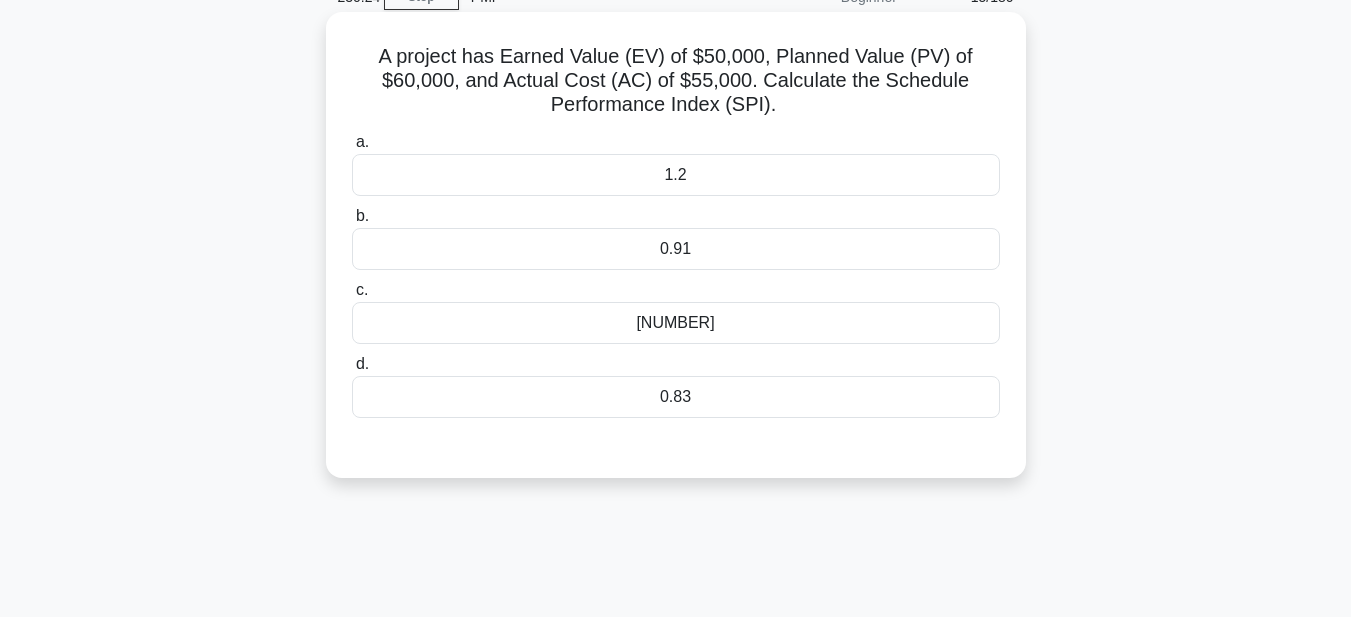 scroll, scrollTop: 0, scrollLeft: 0, axis: both 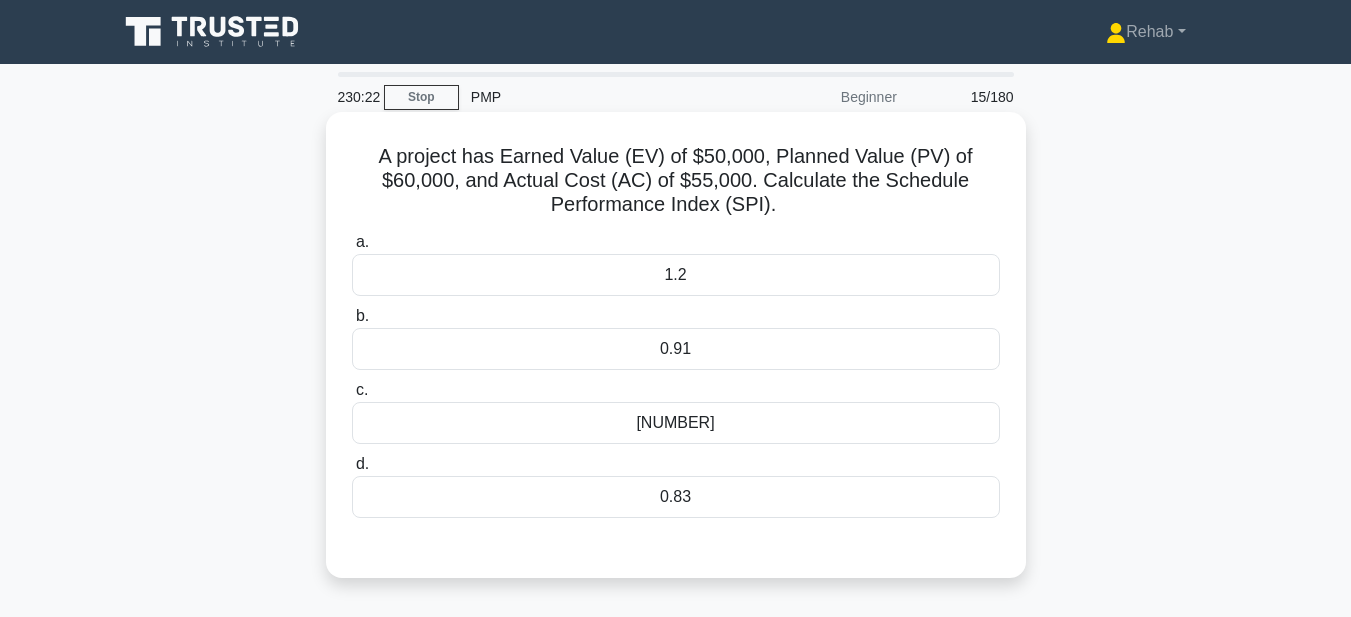 drag, startPoint x: 447, startPoint y: 176, endPoint x: 772, endPoint y: 497, distance: 456.79974 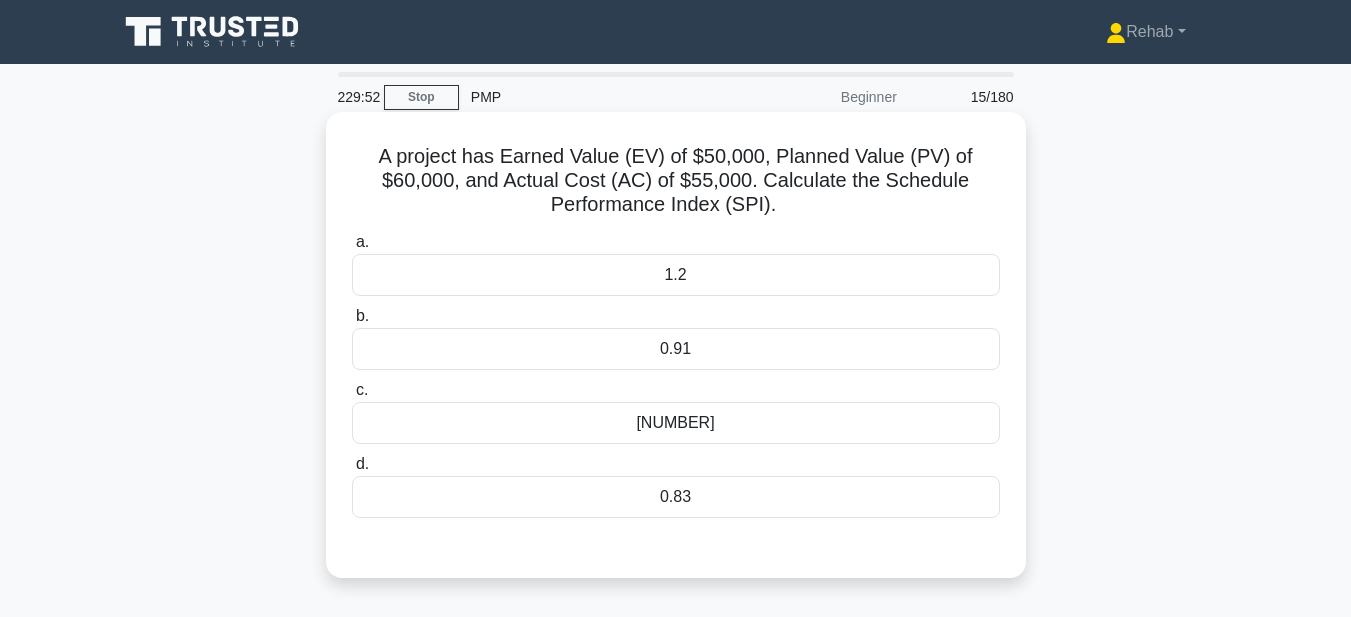 click on "0.83" at bounding box center (676, 497) 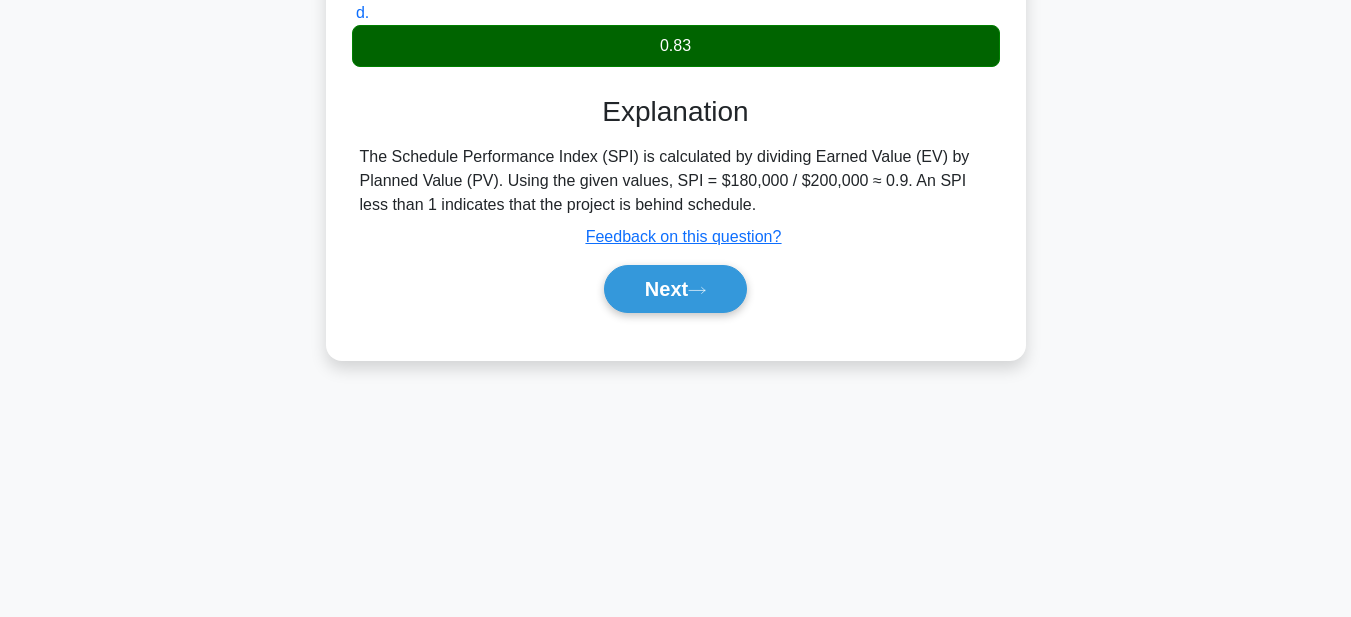 scroll, scrollTop: 463, scrollLeft: 0, axis: vertical 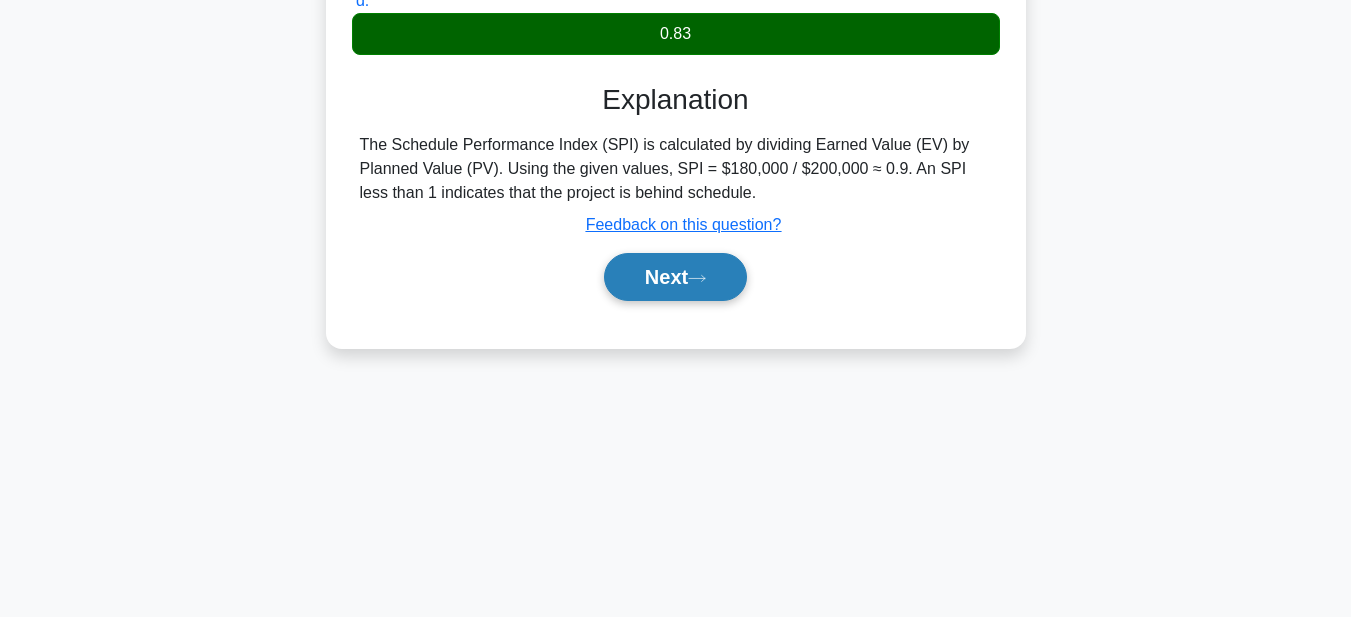 click 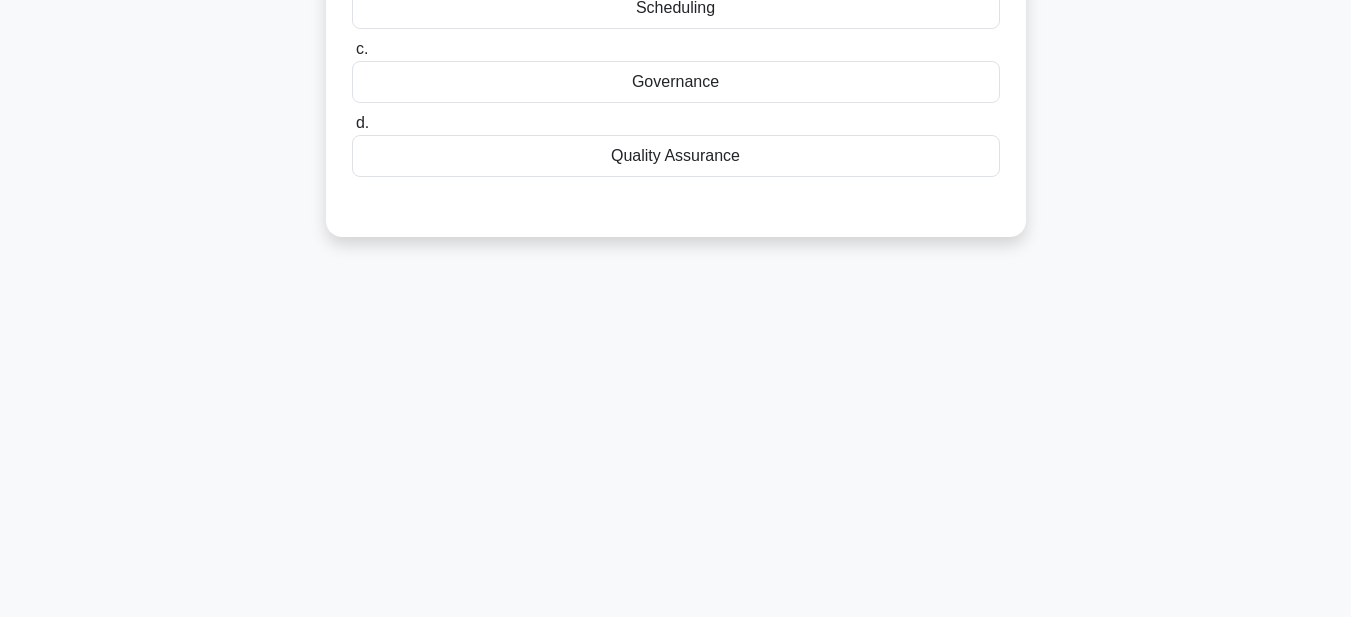 scroll, scrollTop: 63, scrollLeft: 0, axis: vertical 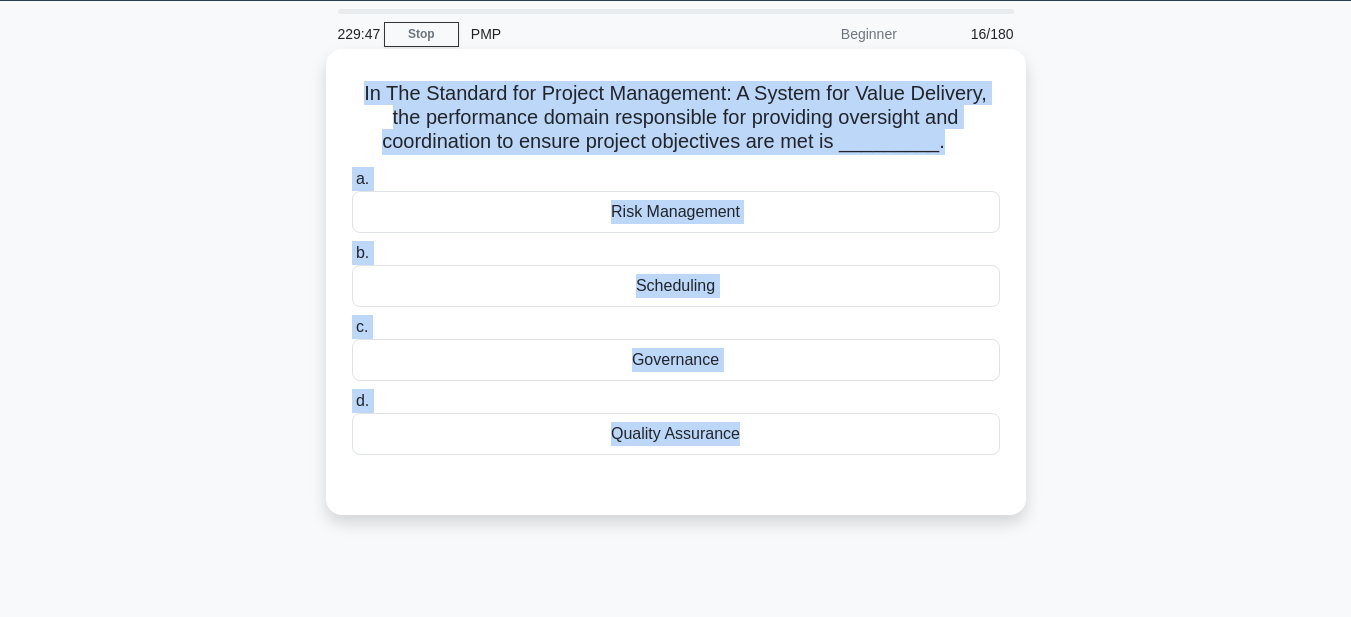 drag, startPoint x: 426, startPoint y: 125, endPoint x: 897, endPoint y: 512, distance: 609.5982 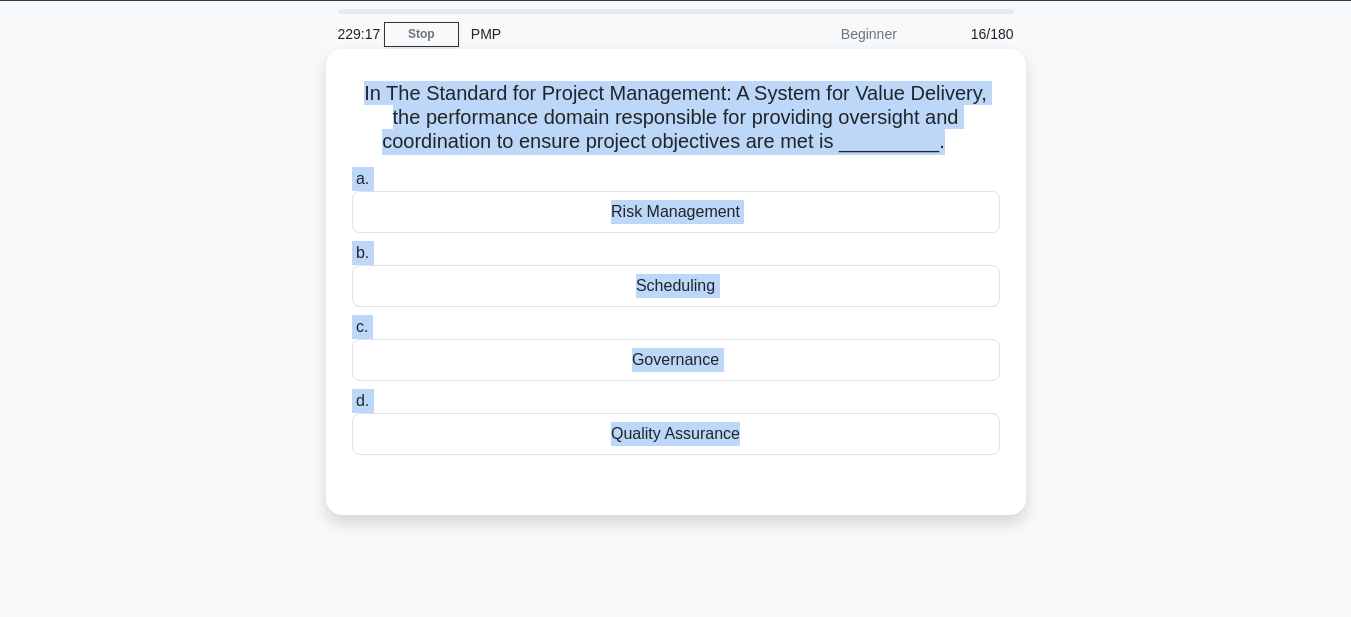 click on "Governance" at bounding box center (676, 360) 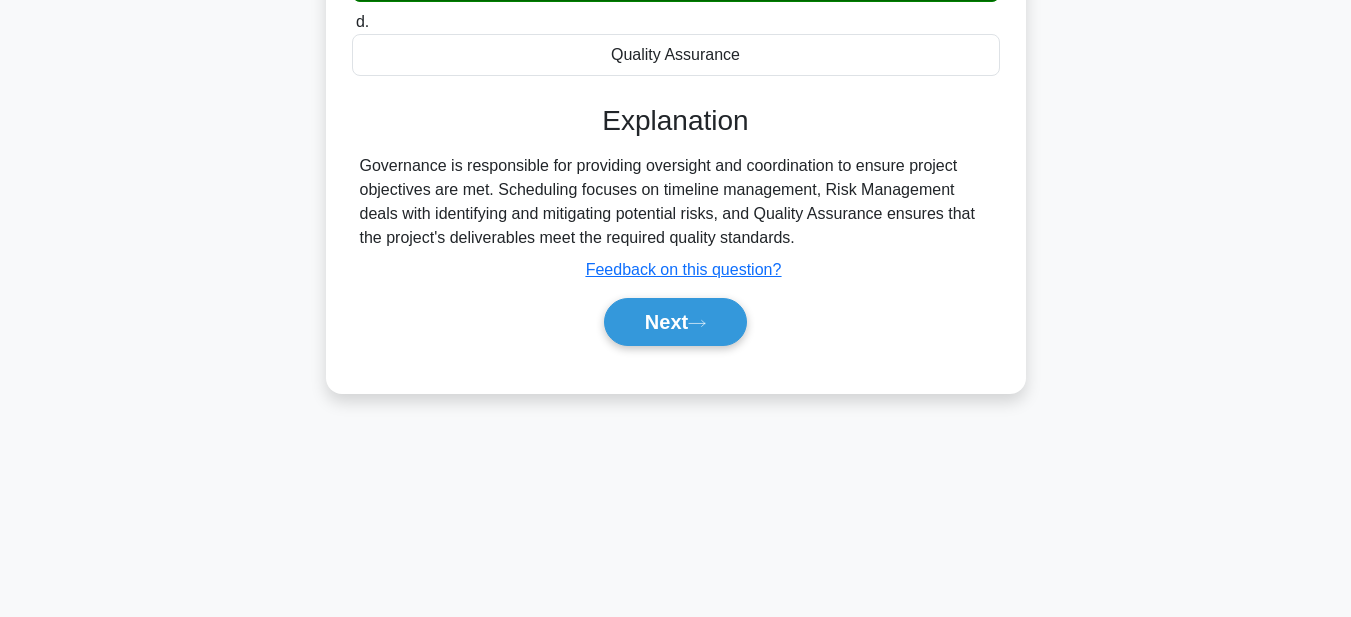 scroll, scrollTop: 463, scrollLeft: 0, axis: vertical 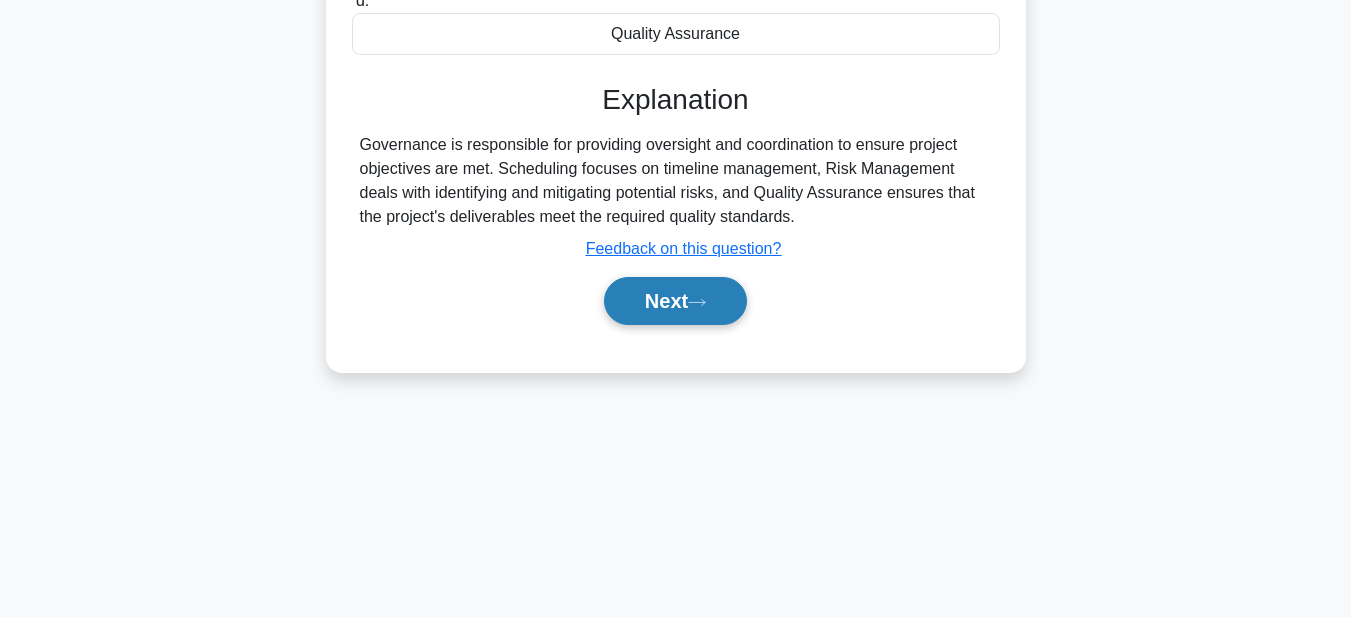 click 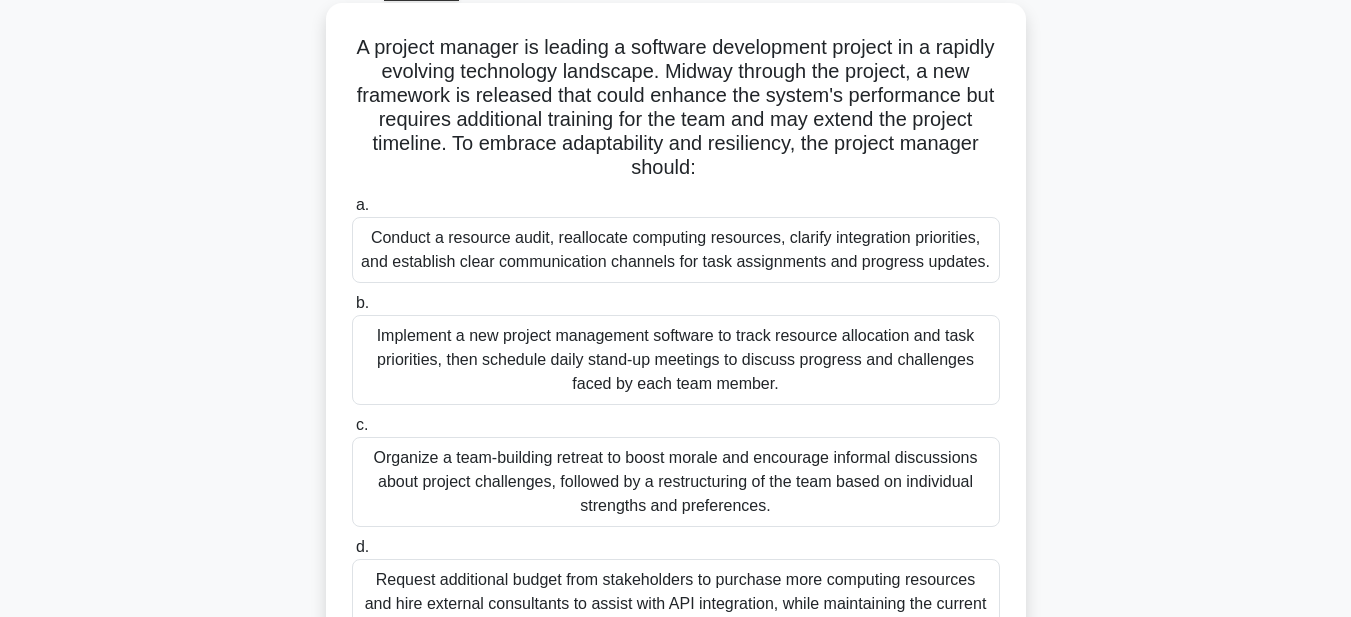scroll, scrollTop: 63, scrollLeft: 0, axis: vertical 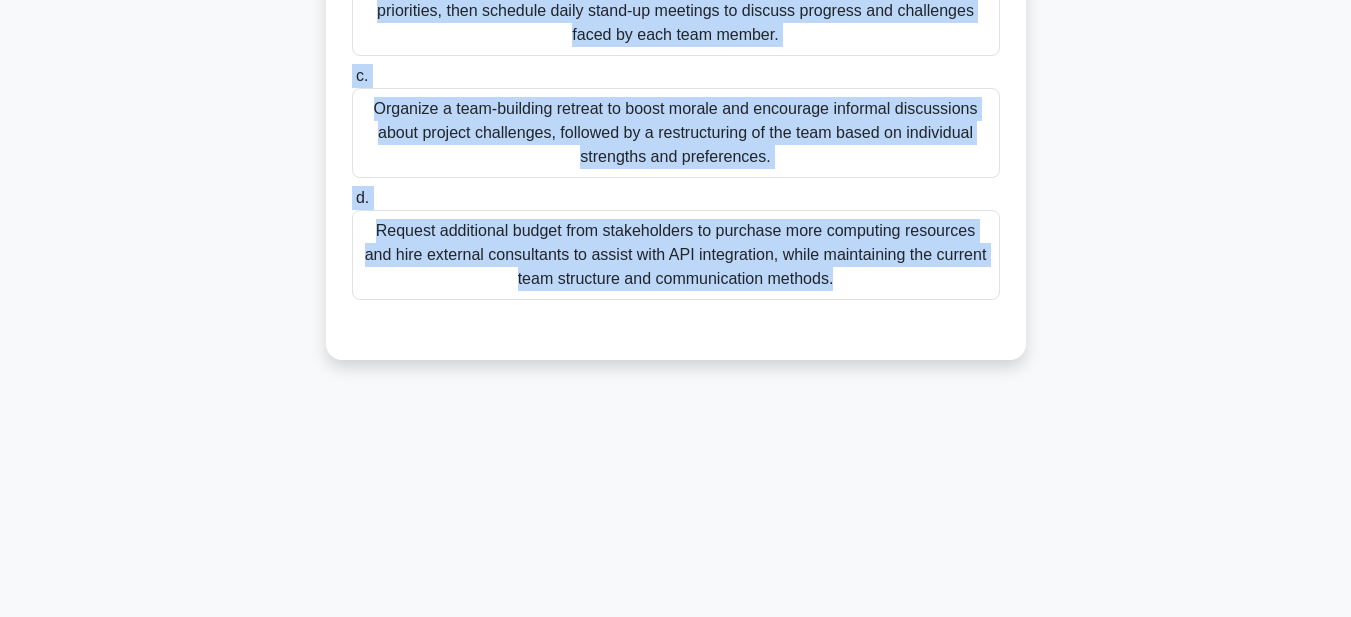 drag, startPoint x: 357, startPoint y: 86, endPoint x: 1079, endPoint y: 629, distance: 903.4008 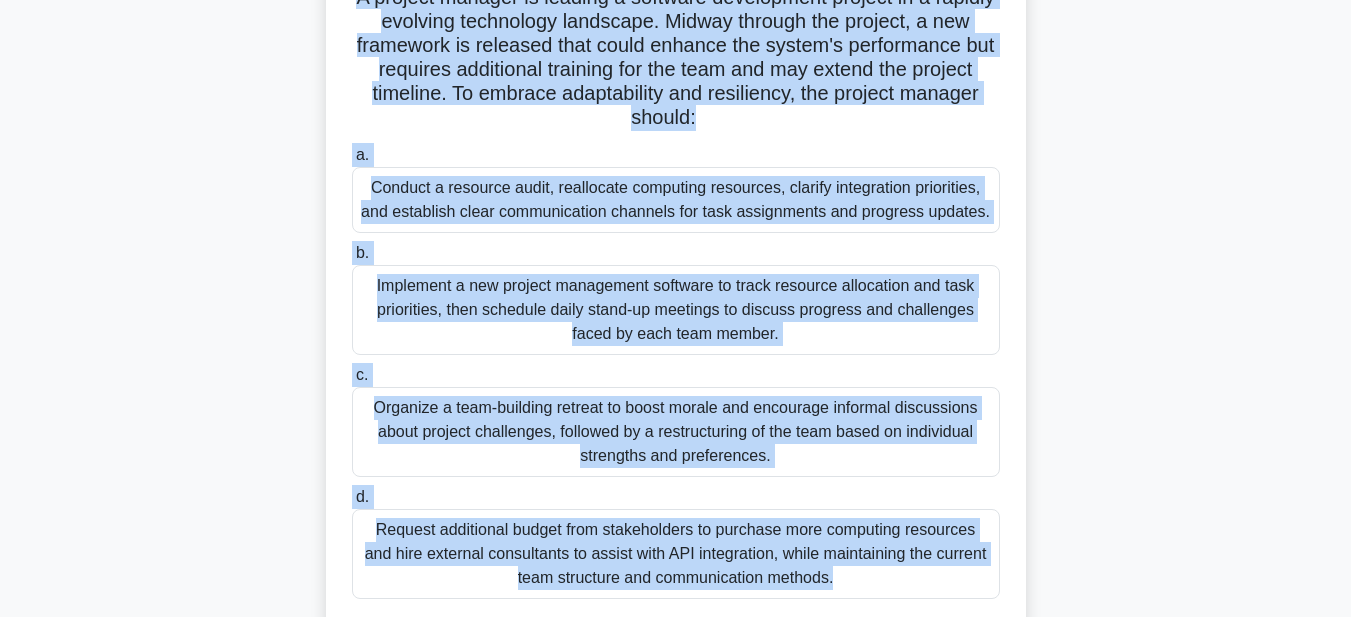 scroll, scrollTop: 63, scrollLeft: 0, axis: vertical 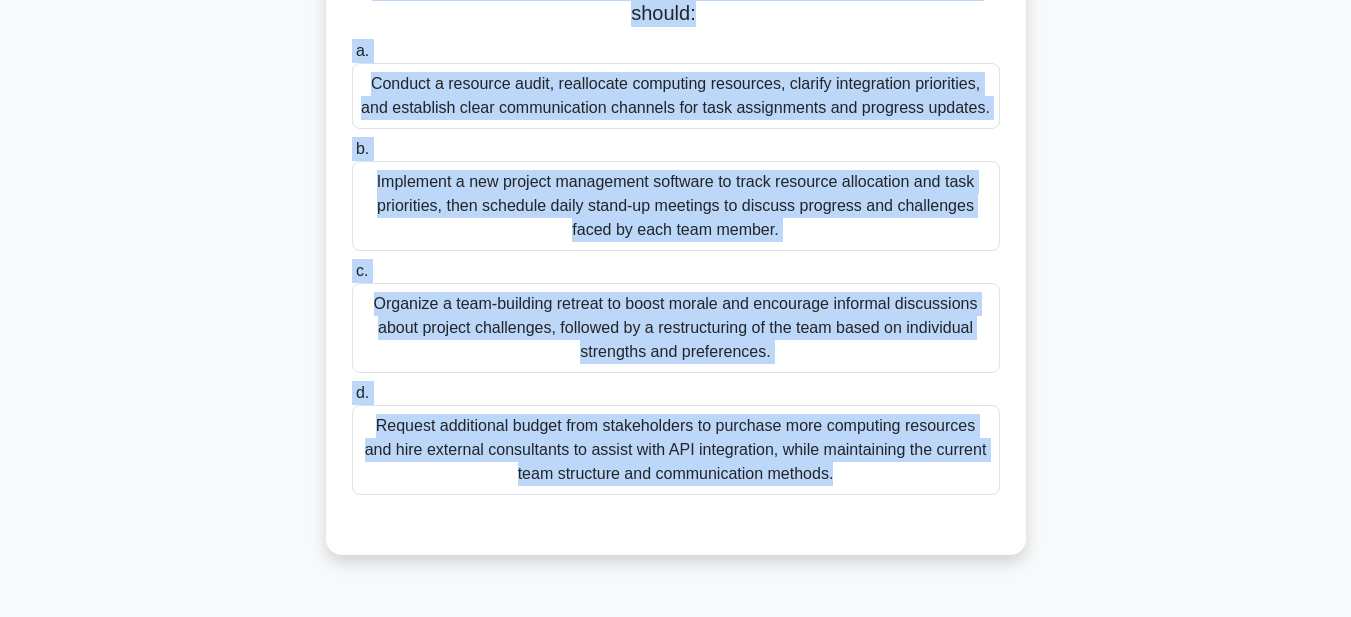 click on "Organize a team-building retreat to boost morale and encourage informal discussions about project challenges, followed by a restructuring of the team based on individual strengths and preferences." at bounding box center (676, 328) 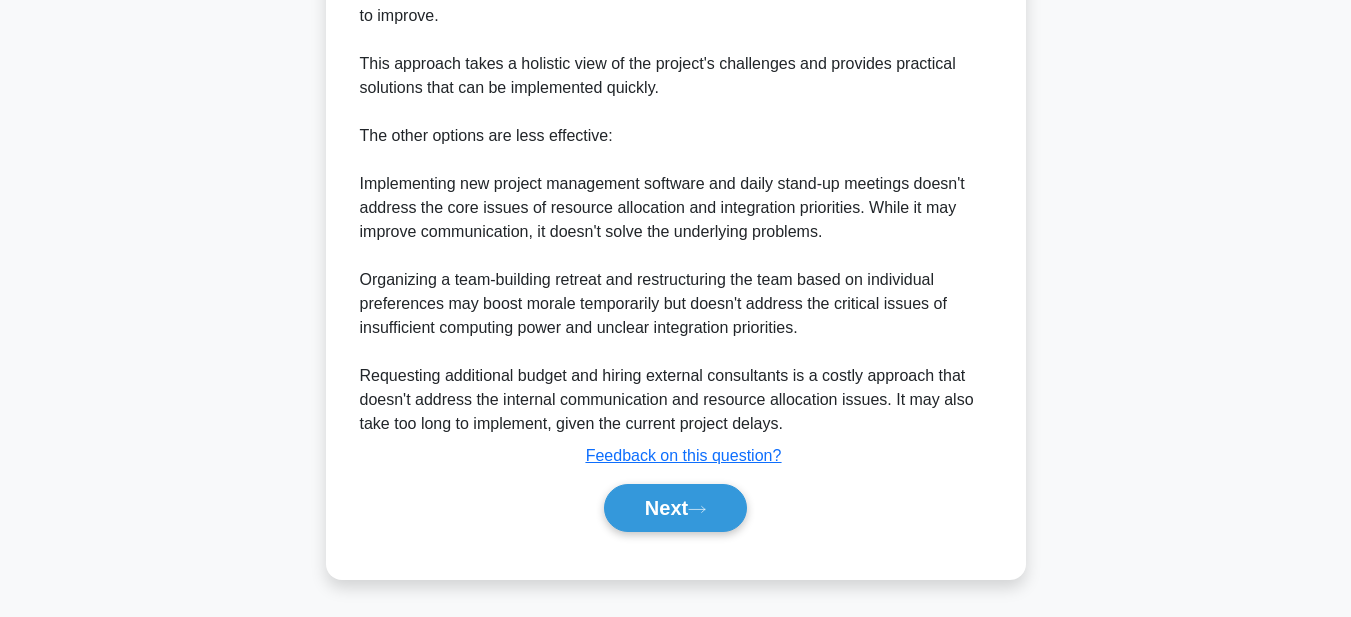 scroll, scrollTop: 1219, scrollLeft: 0, axis: vertical 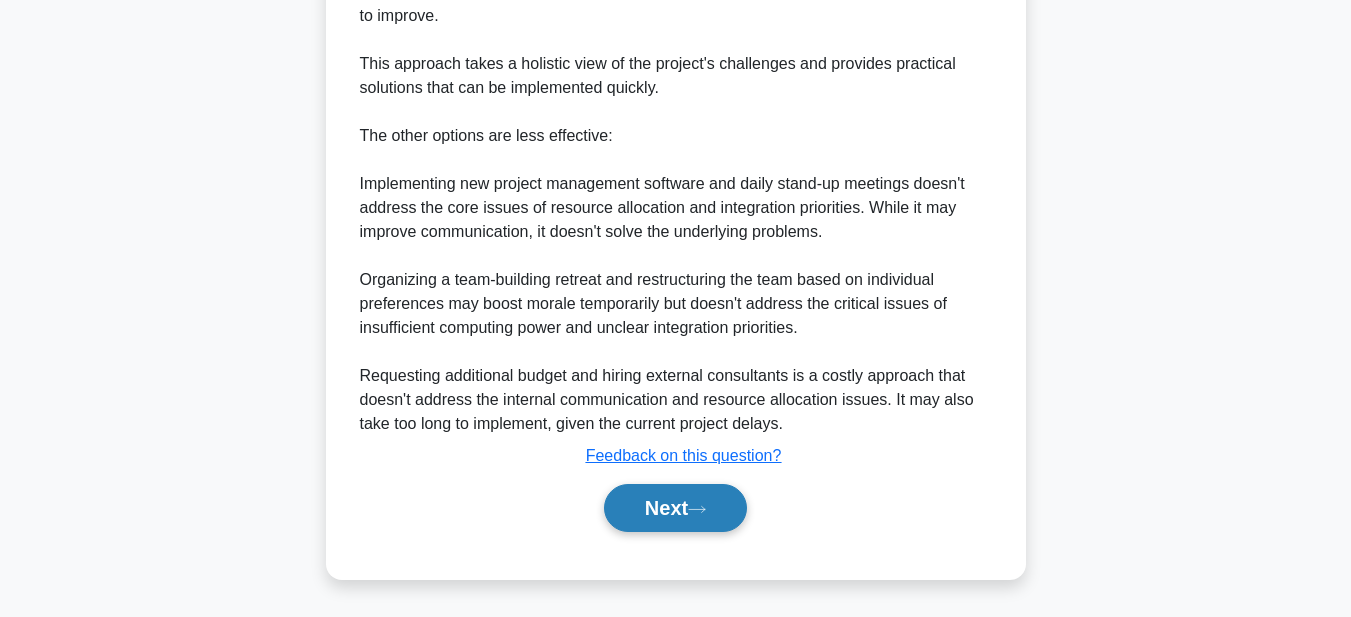 click on "Next" at bounding box center [675, 508] 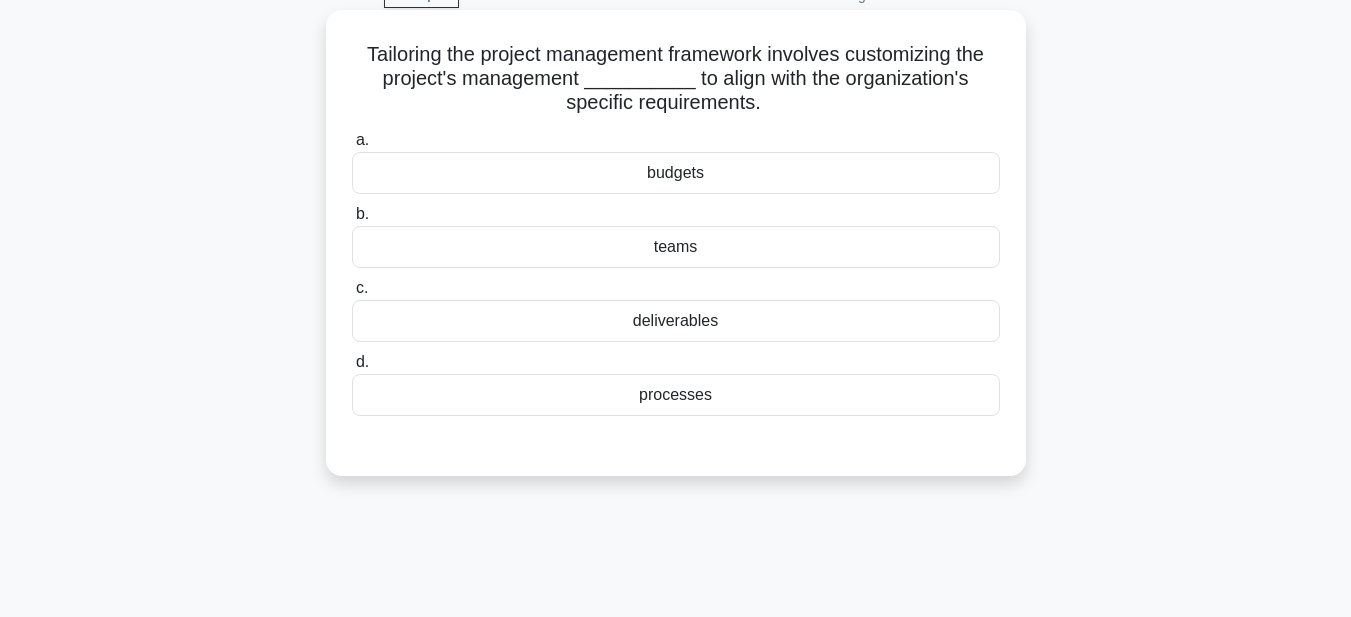 scroll, scrollTop: 63, scrollLeft: 0, axis: vertical 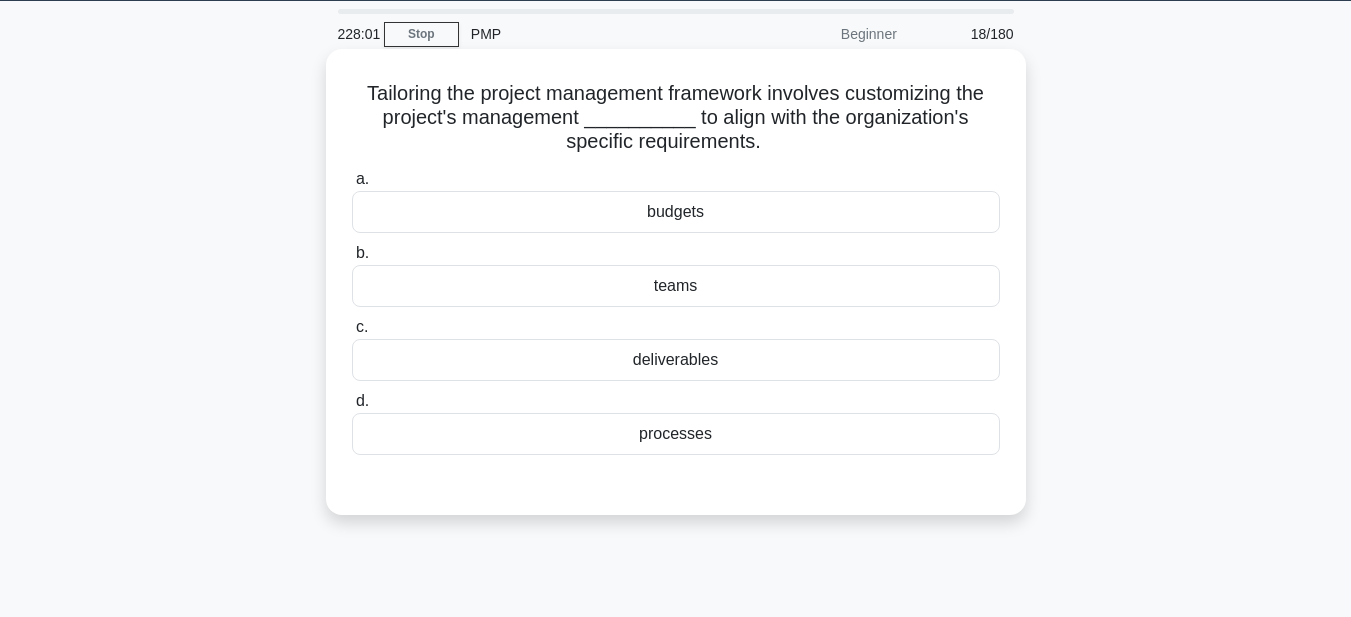 drag, startPoint x: 348, startPoint y: 89, endPoint x: 760, endPoint y: 440, distance: 541.24396 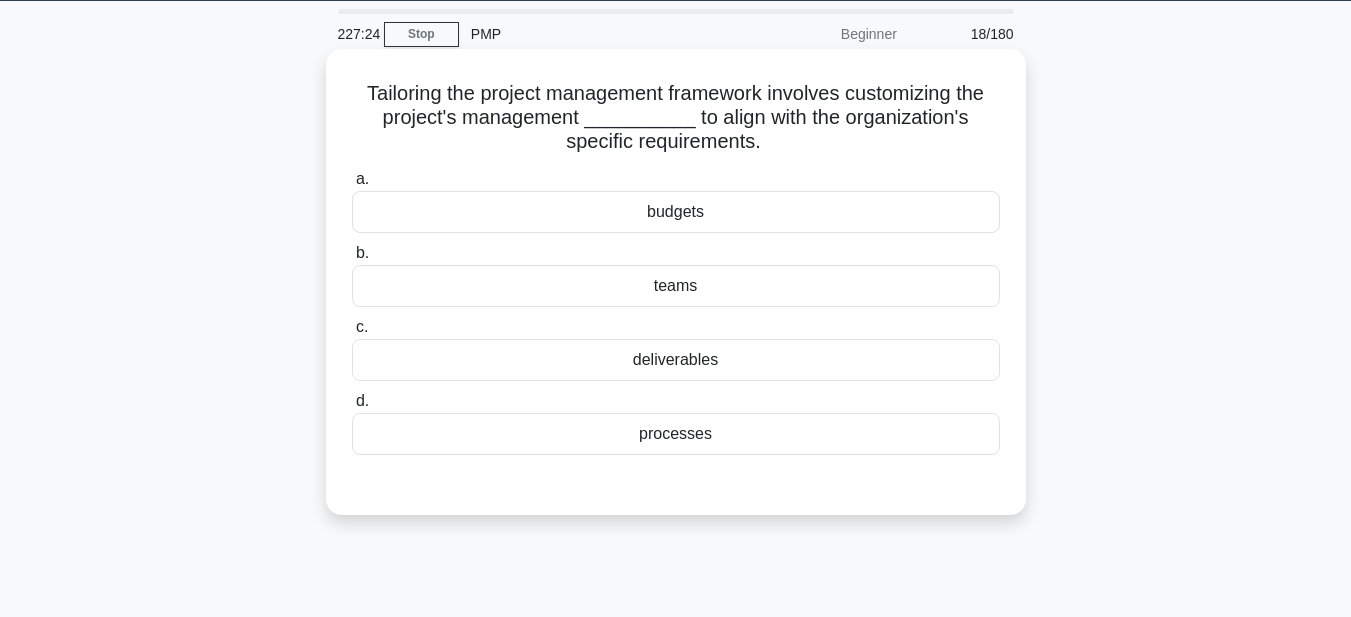 click on "processes" at bounding box center [676, 434] 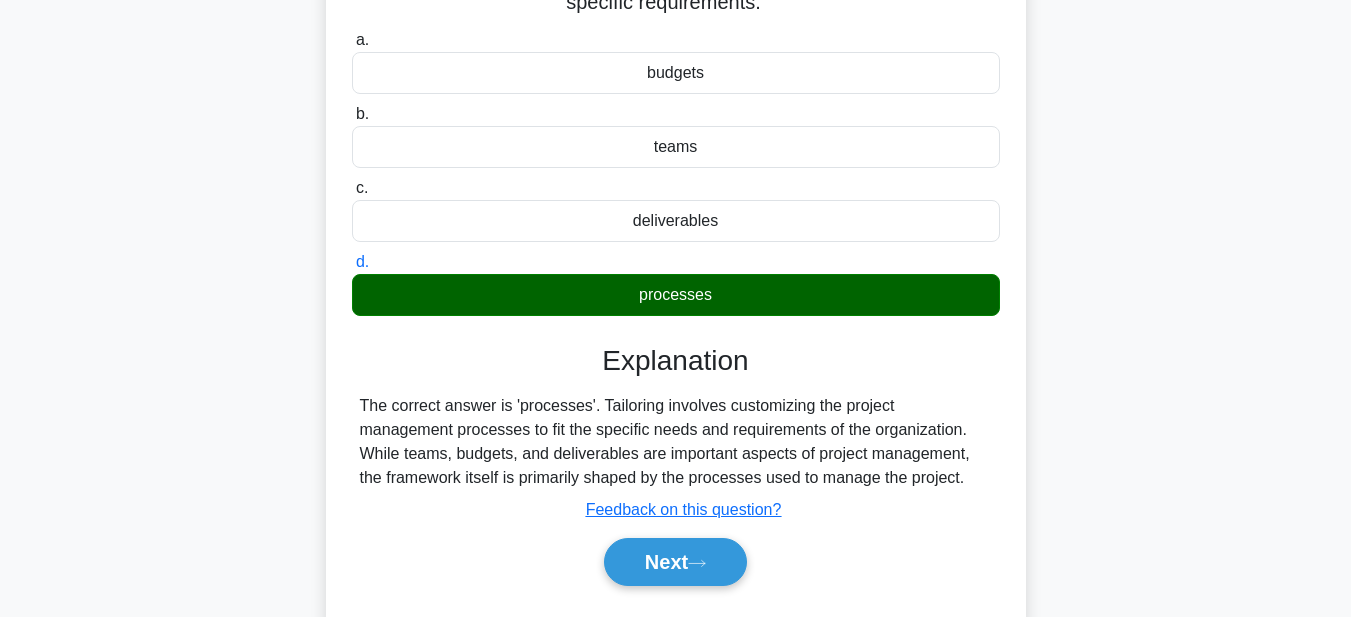 scroll, scrollTop: 463, scrollLeft: 0, axis: vertical 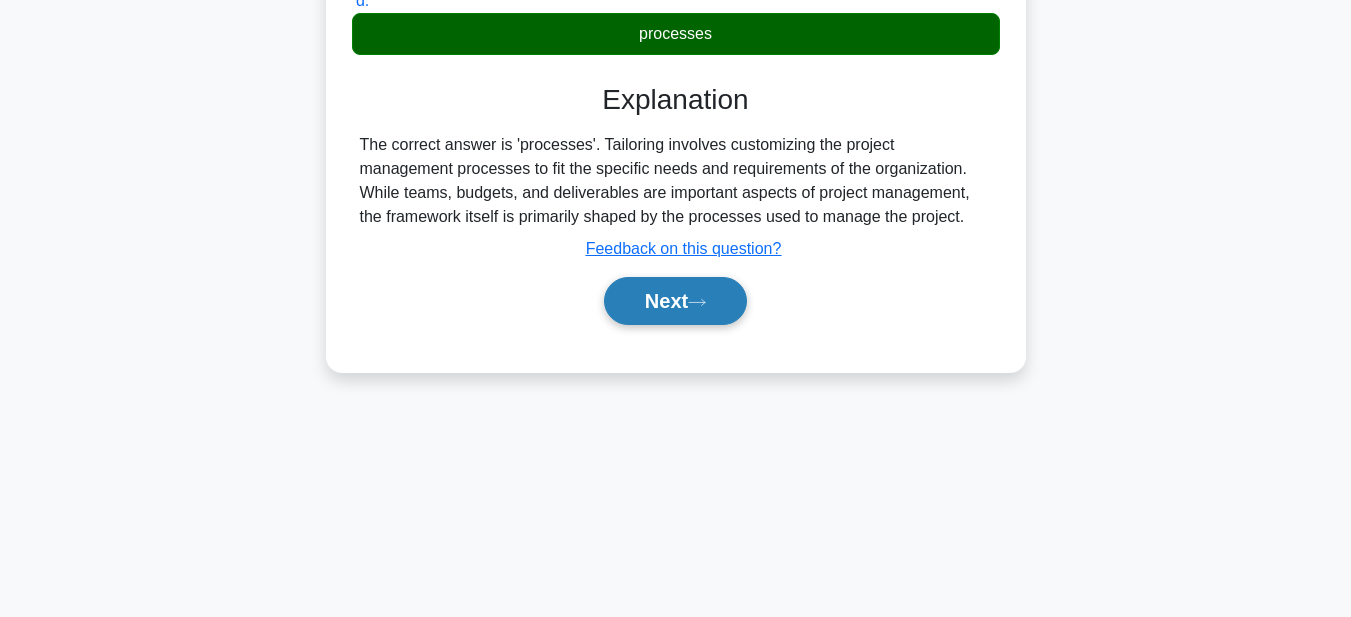 click on "Next" at bounding box center [675, 301] 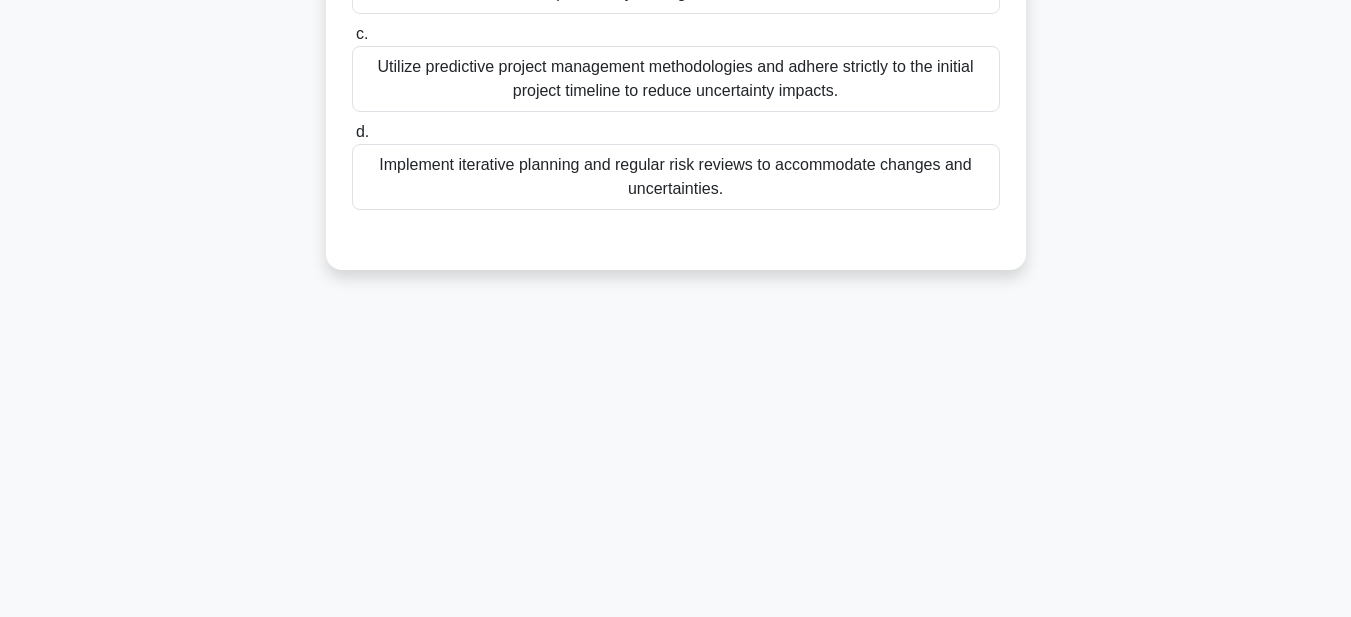 scroll, scrollTop: 63, scrollLeft: 0, axis: vertical 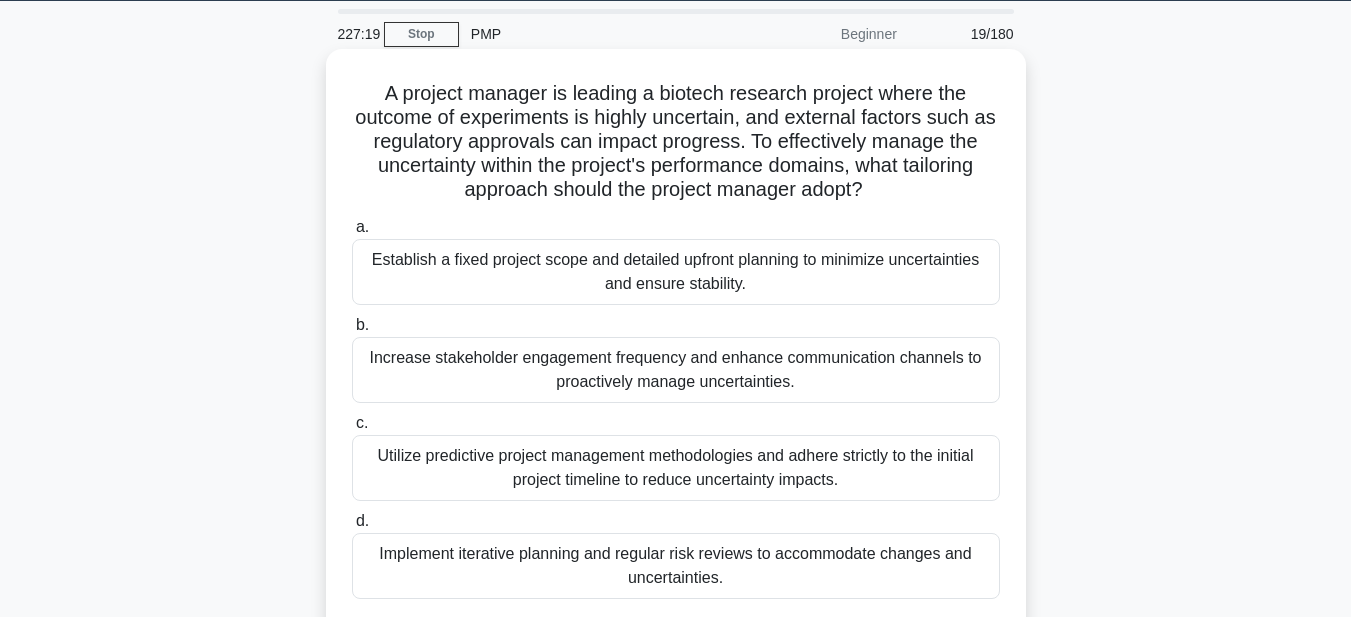 drag, startPoint x: 373, startPoint y: 90, endPoint x: 944, endPoint y: 577, distance: 750.4732 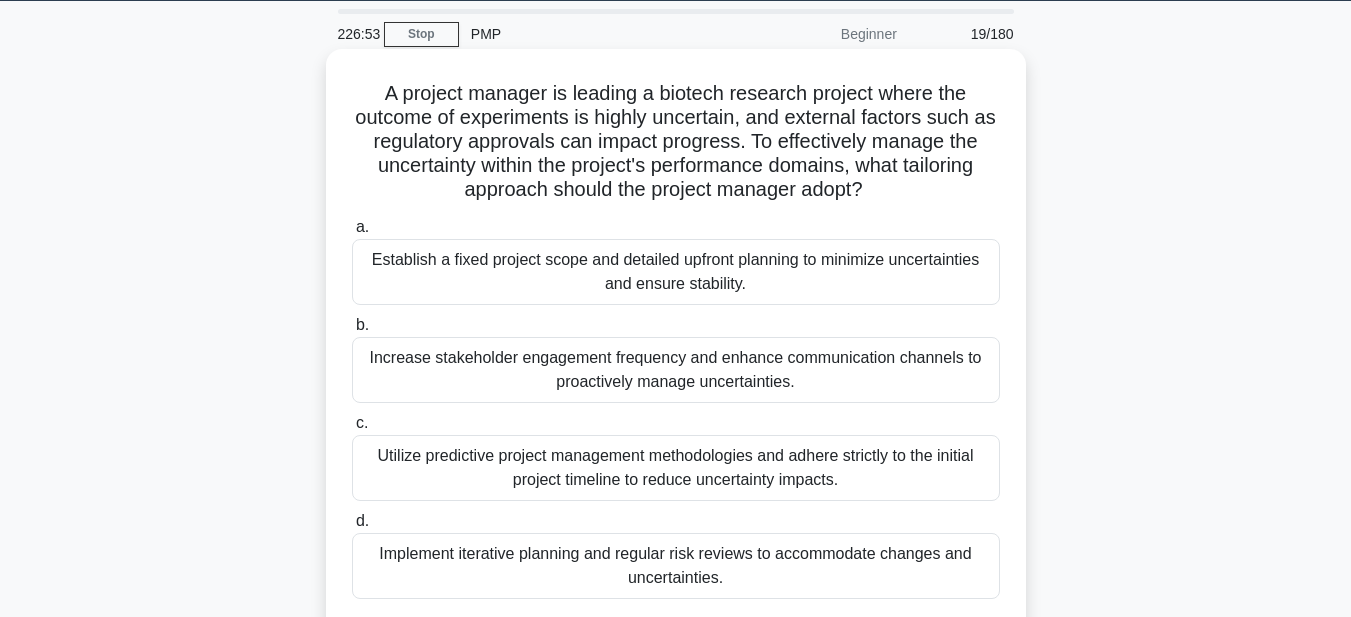 click on "Implement iterative planning and regular risk reviews to accommodate changes and uncertainties." at bounding box center (676, 566) 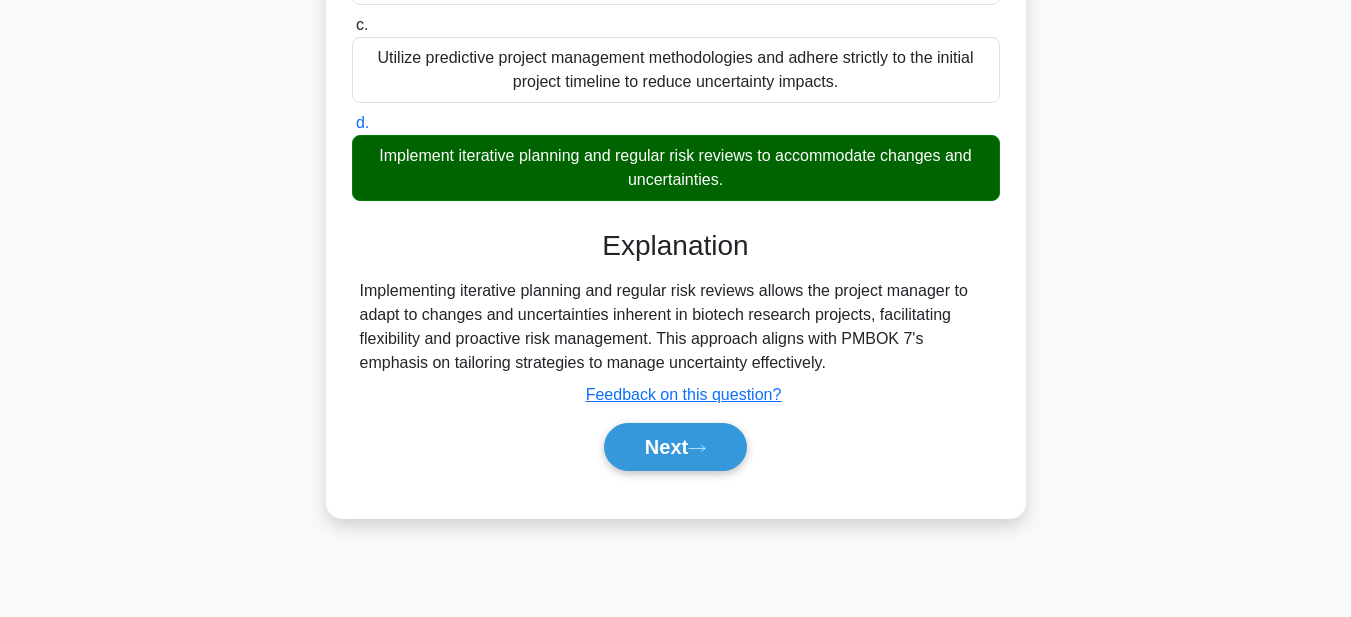 scroll, scrollTop: 463, scrollLeft: 0, axis: vertical 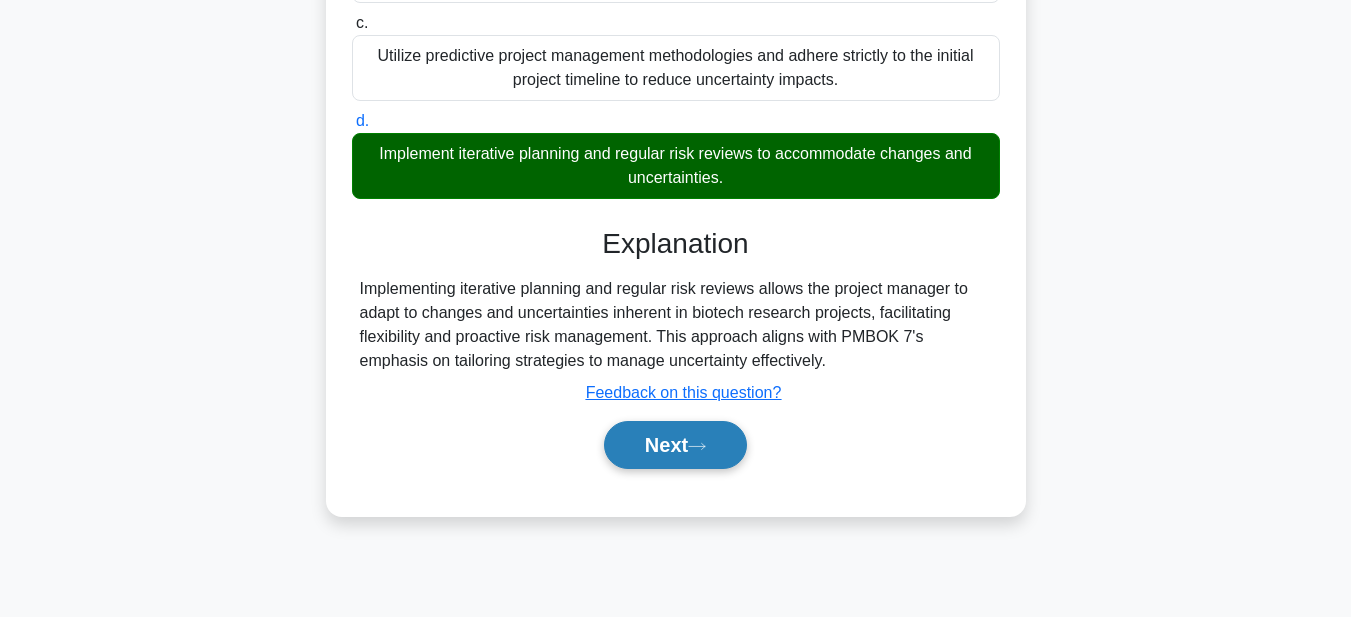 click on "Next" at bounding box center (675, 445) 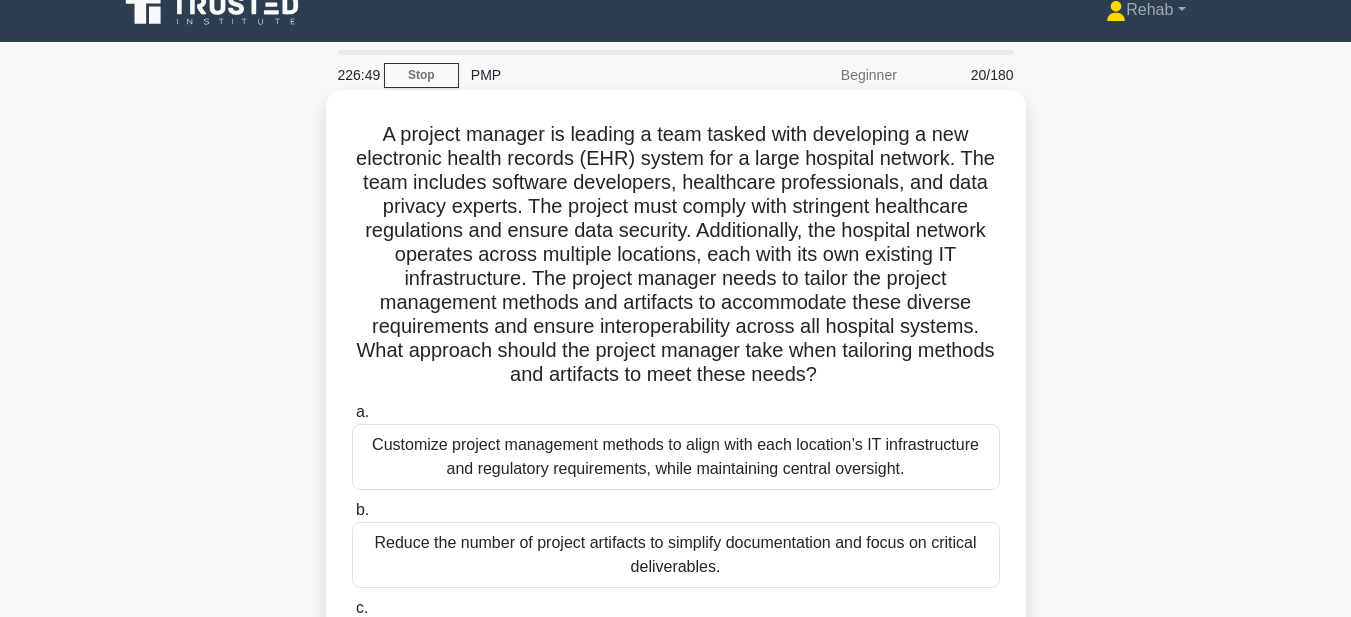 scroll, scrollTop: 0, scrollLeft: 0, axis: both 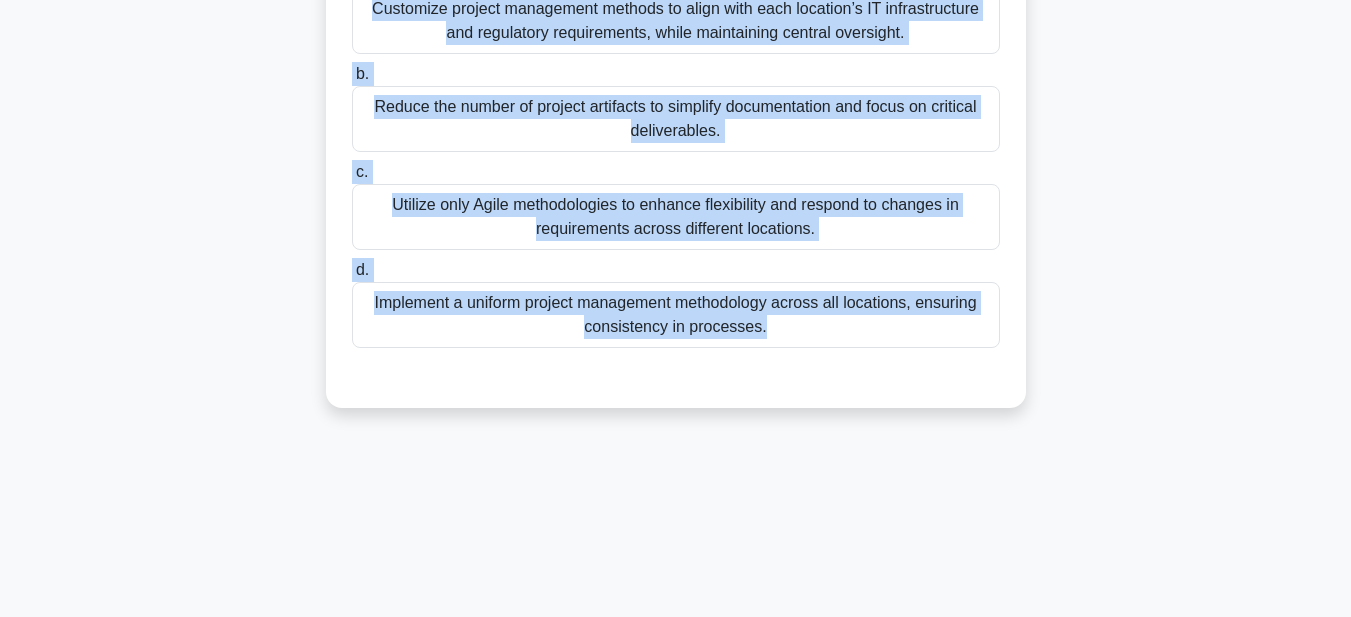drag, startPoint x: 417, startPoint y: 186, endPoint x: 980, endPoint y: 646, distance: 727.0275 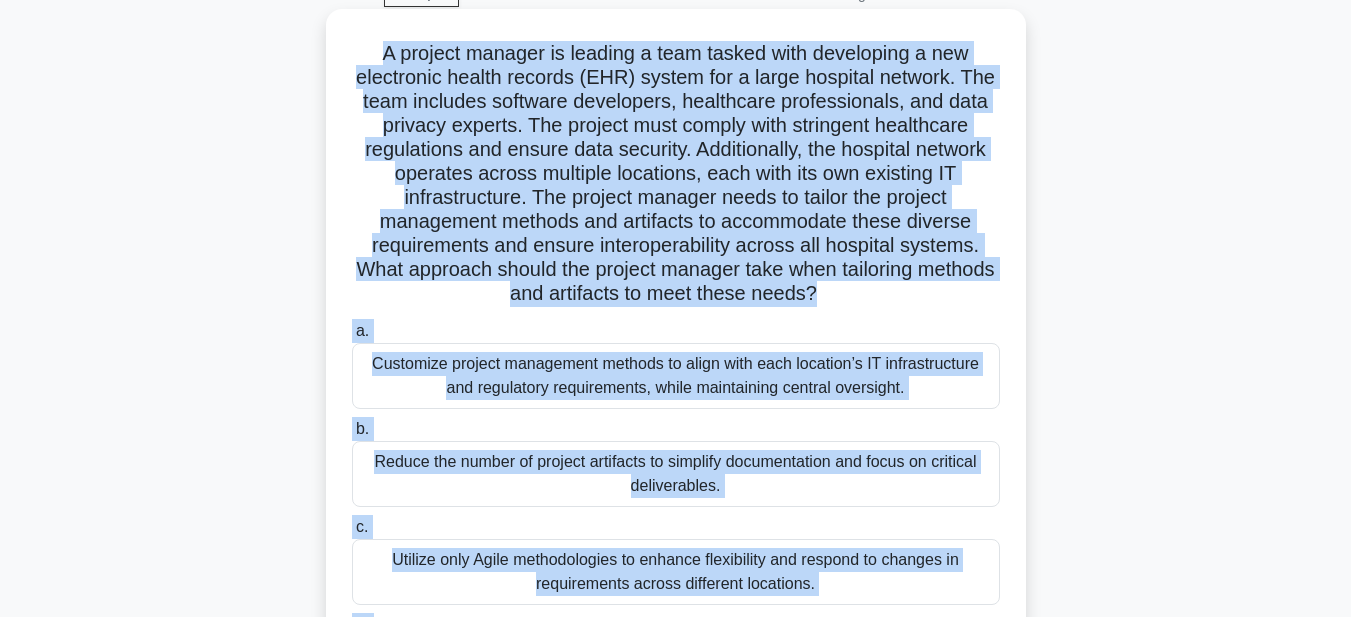 scroll, scrollTop: 63, scrollLeft: 0, axis: vertical 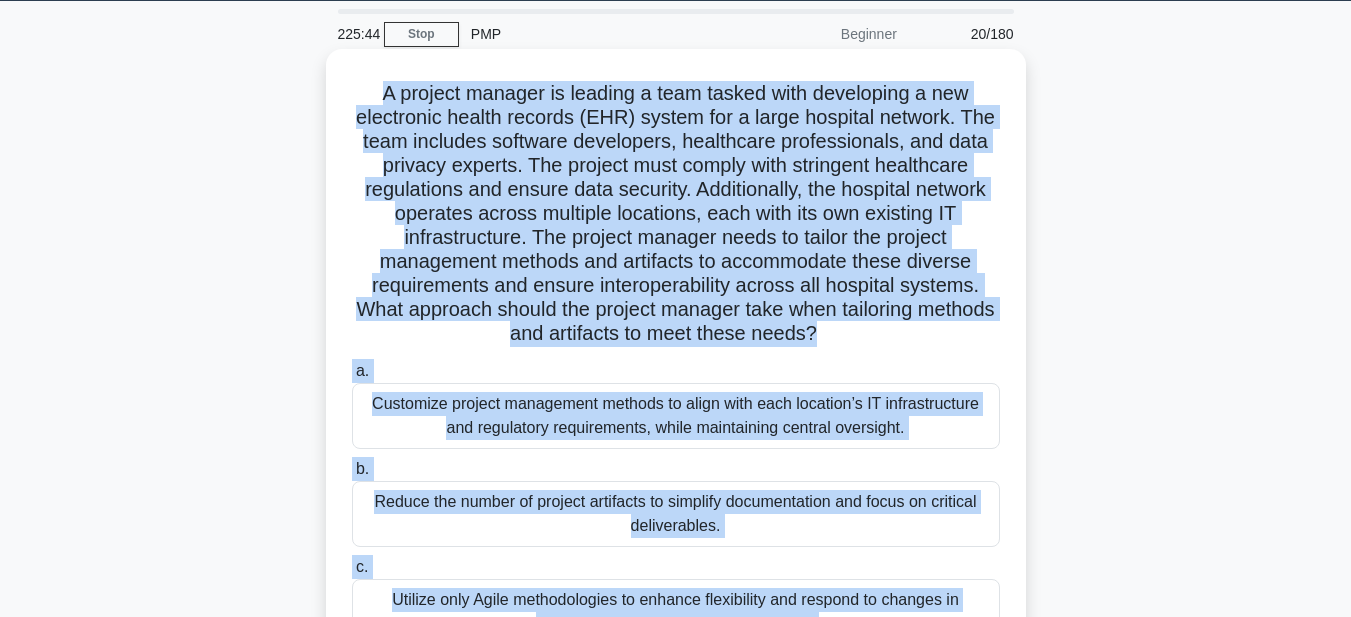 click on "Customize project management methods to align with each location’s IT infrastructure and regulatory requirements, while maintaining central oversight." at bounding box center [676, 416] 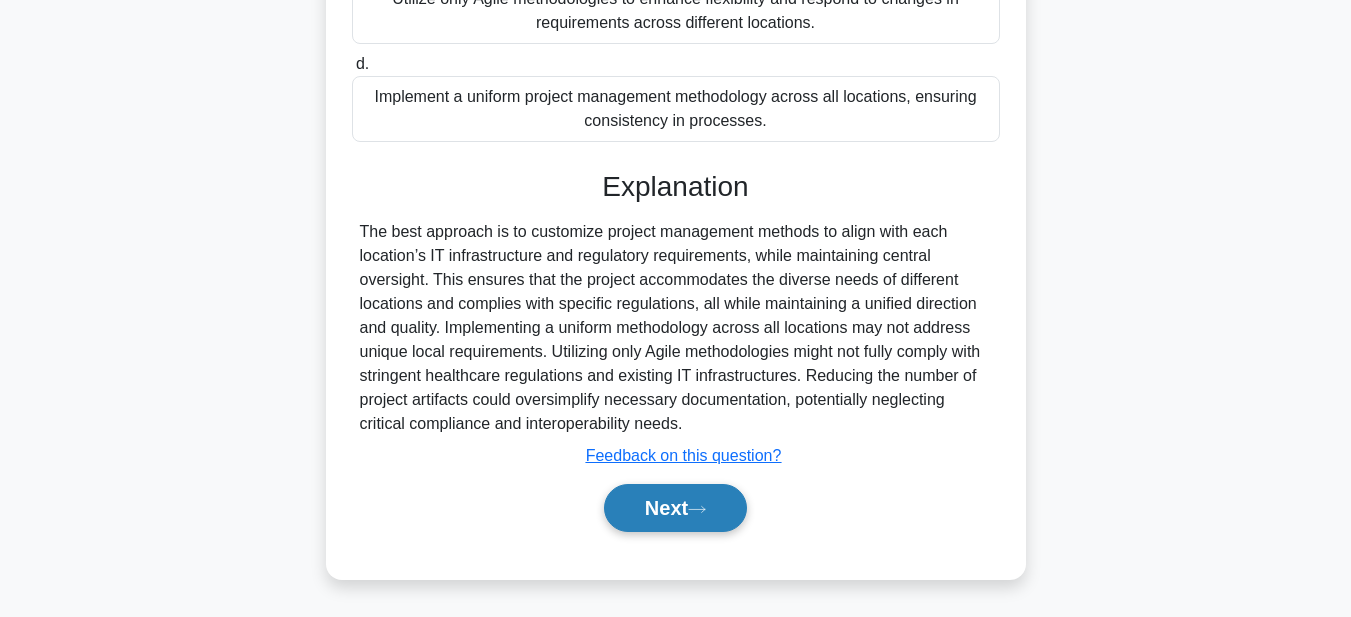 click on "Next" at bounding box center (675, 508) 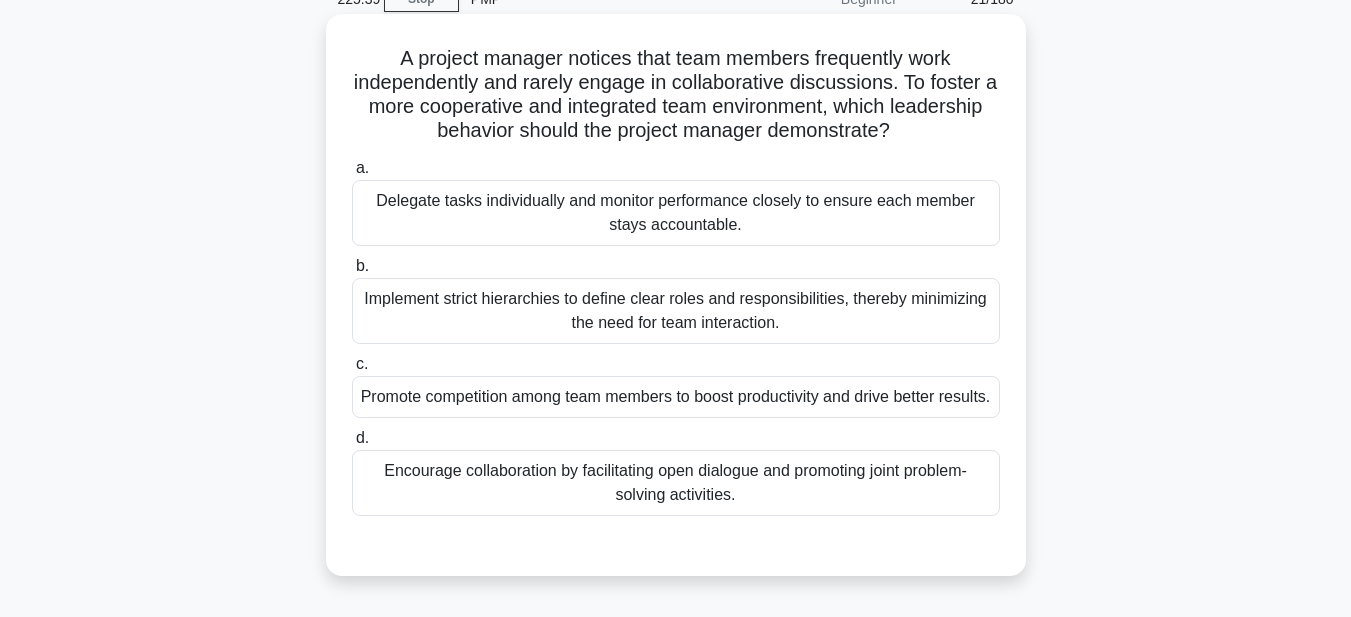 scroll, scrollTop: 63, scrollLeft: 0, axis: vertical 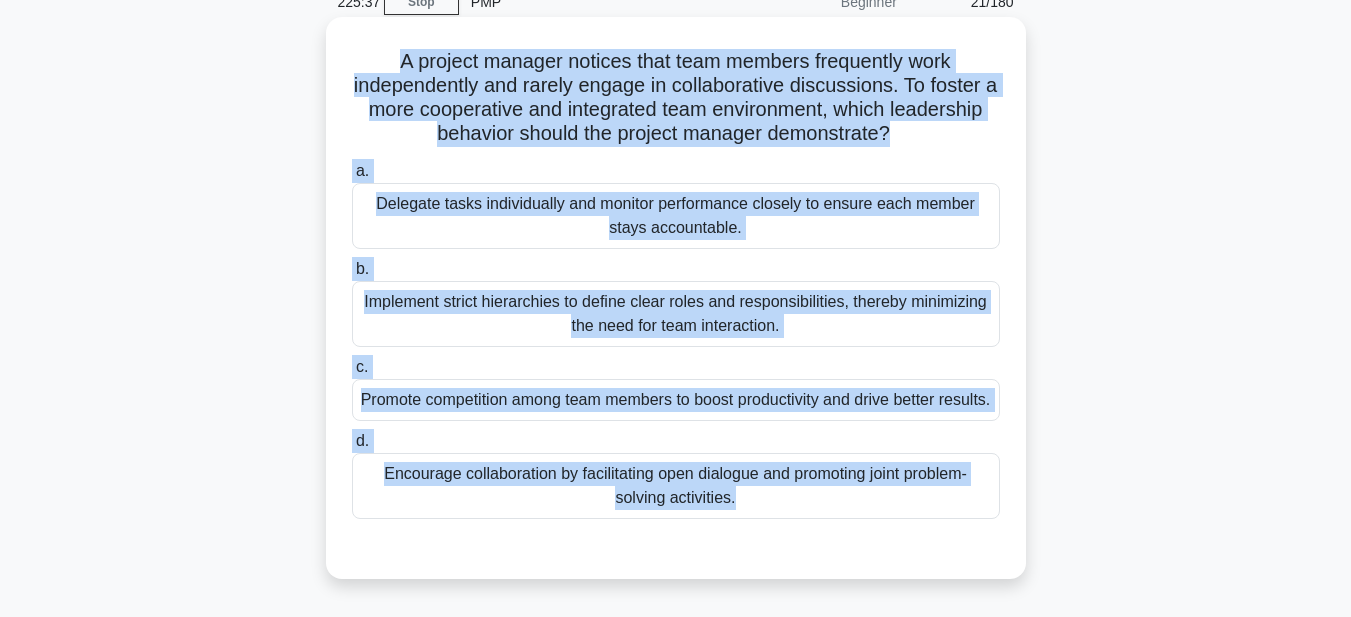 drag, startPoint x: 372, startPoint y: 92, endPoint x: 899, endPoint y: 601, distance: 732.6732 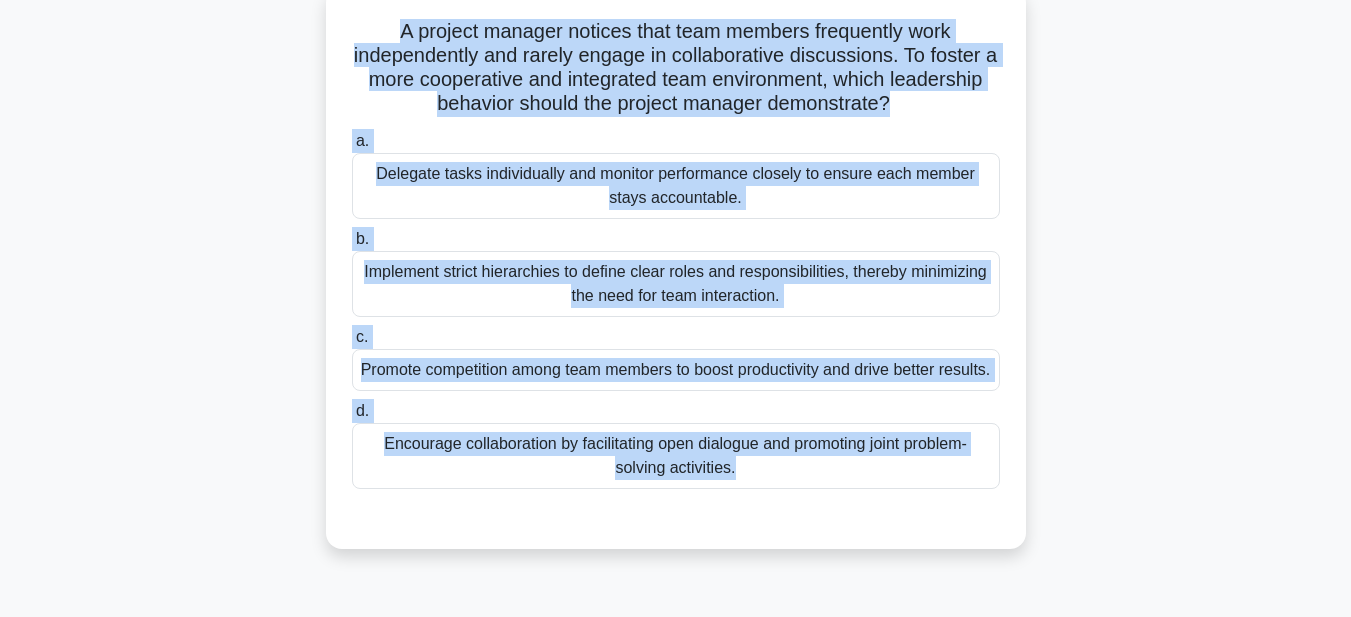 click on "Encourage collaboration by facilitating open dialogue and promoting joint problem-solving activities." at bounding box center (676, 456) 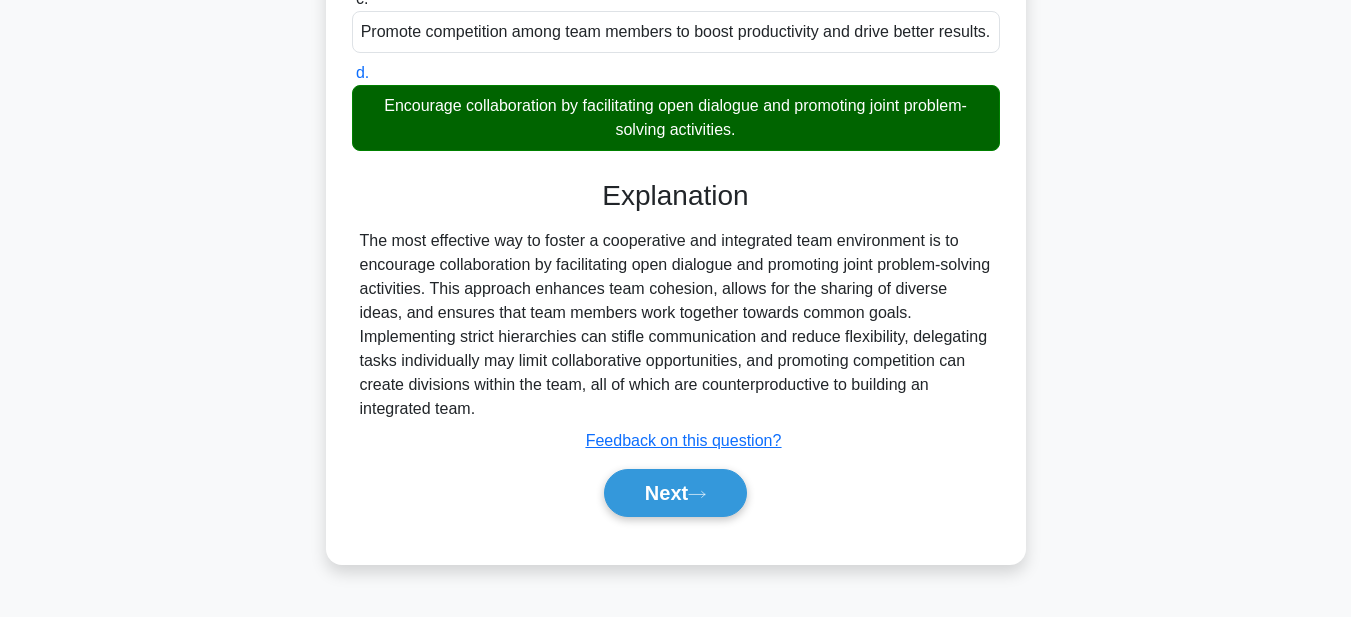 scroll, scrollTop: 473, scrollLeft: 0, axis: vertical 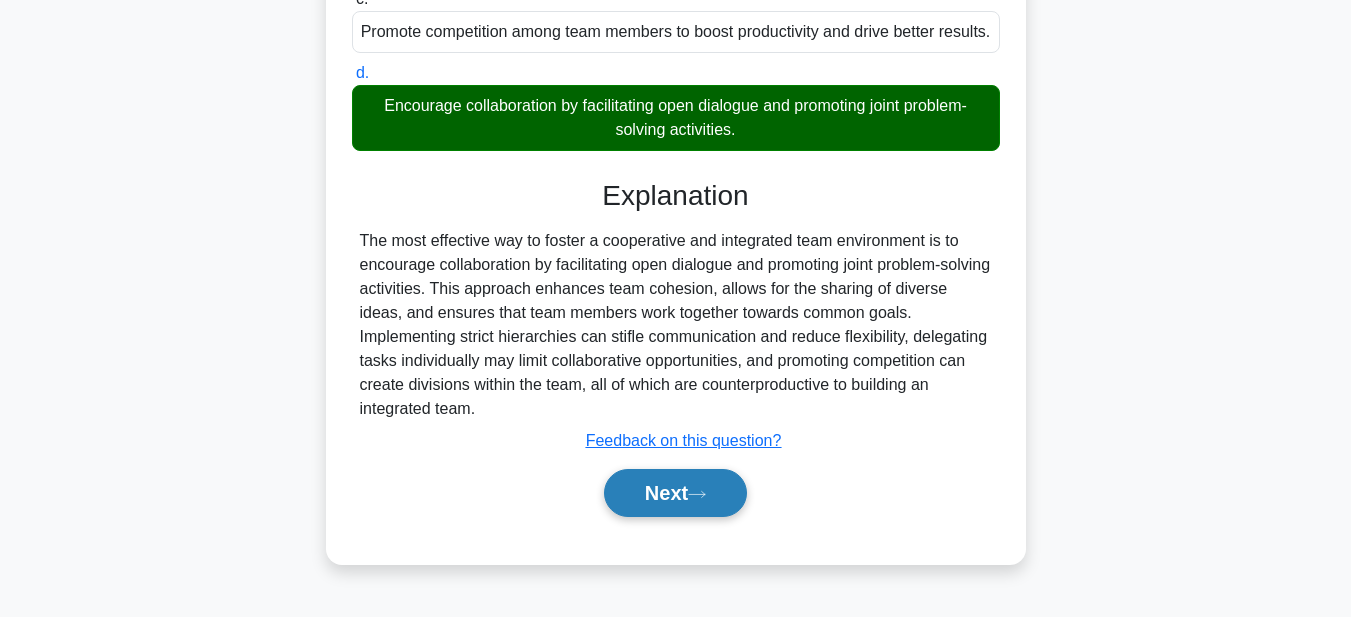 click on "Next" at bounding box center [675, 493] 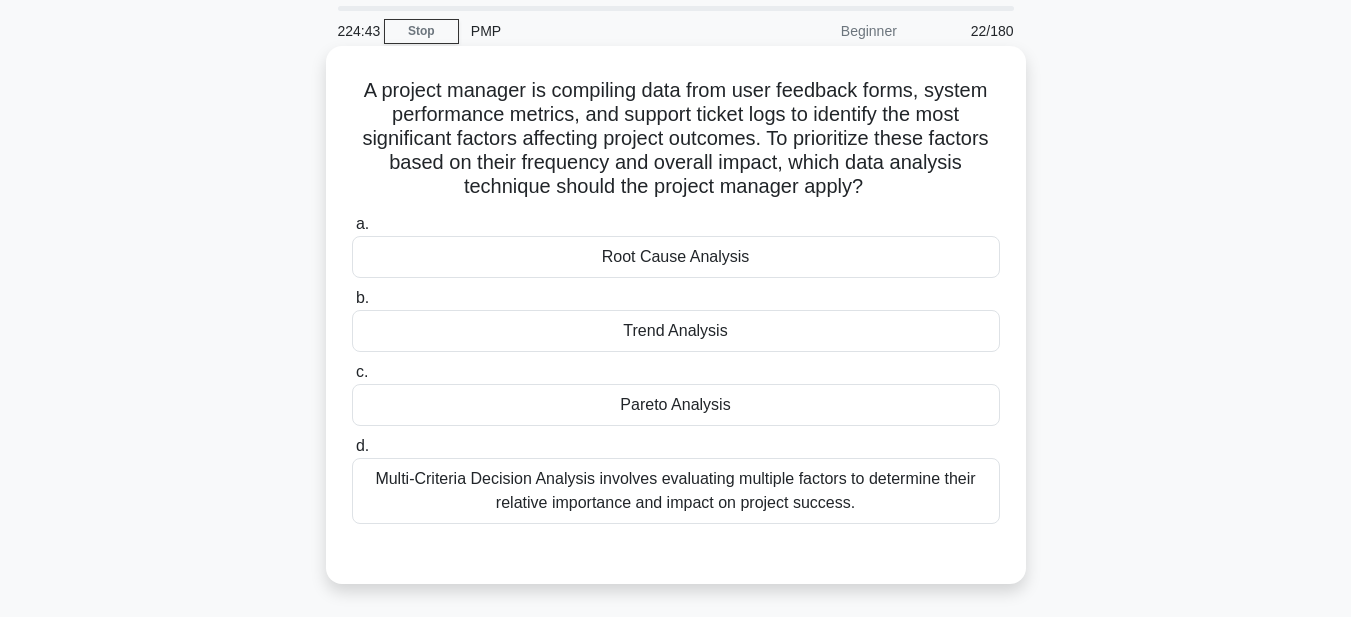 scroll, scrollTop: 63, scrollLeft: 0, axis: vertical 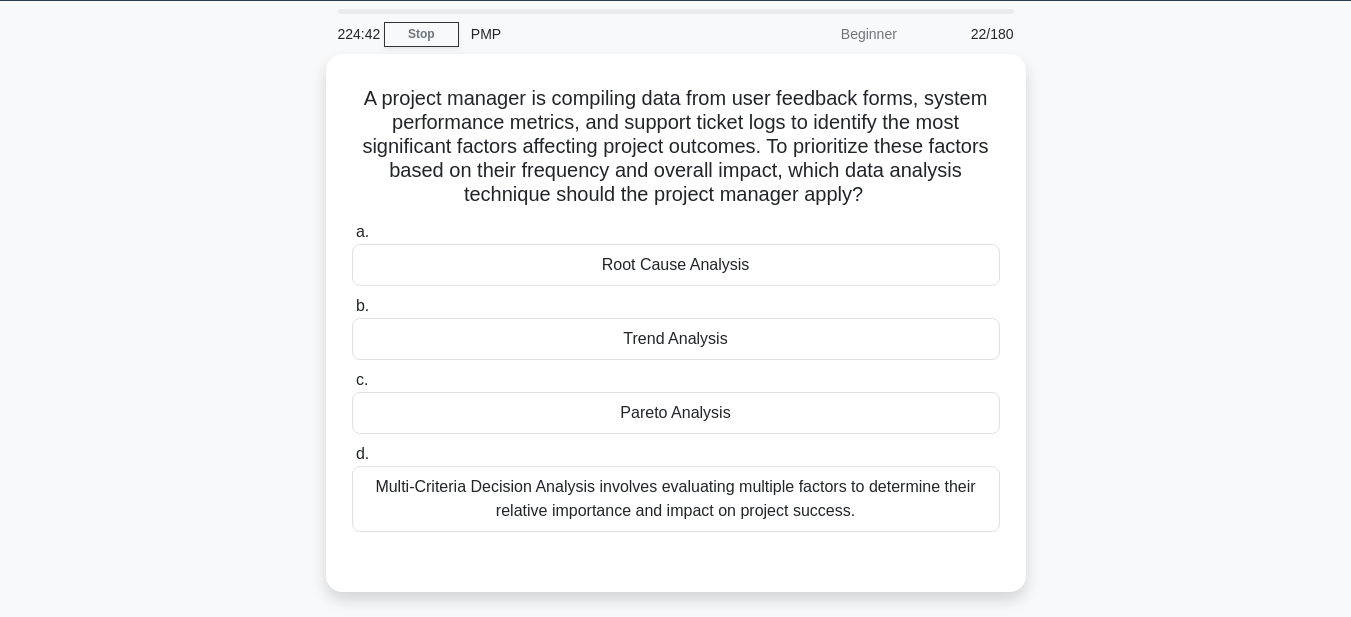 drag, startPoint x: 383, startPoint y: 83, endPoint x: 1055, endPoint y: 513, distance: 797.7995 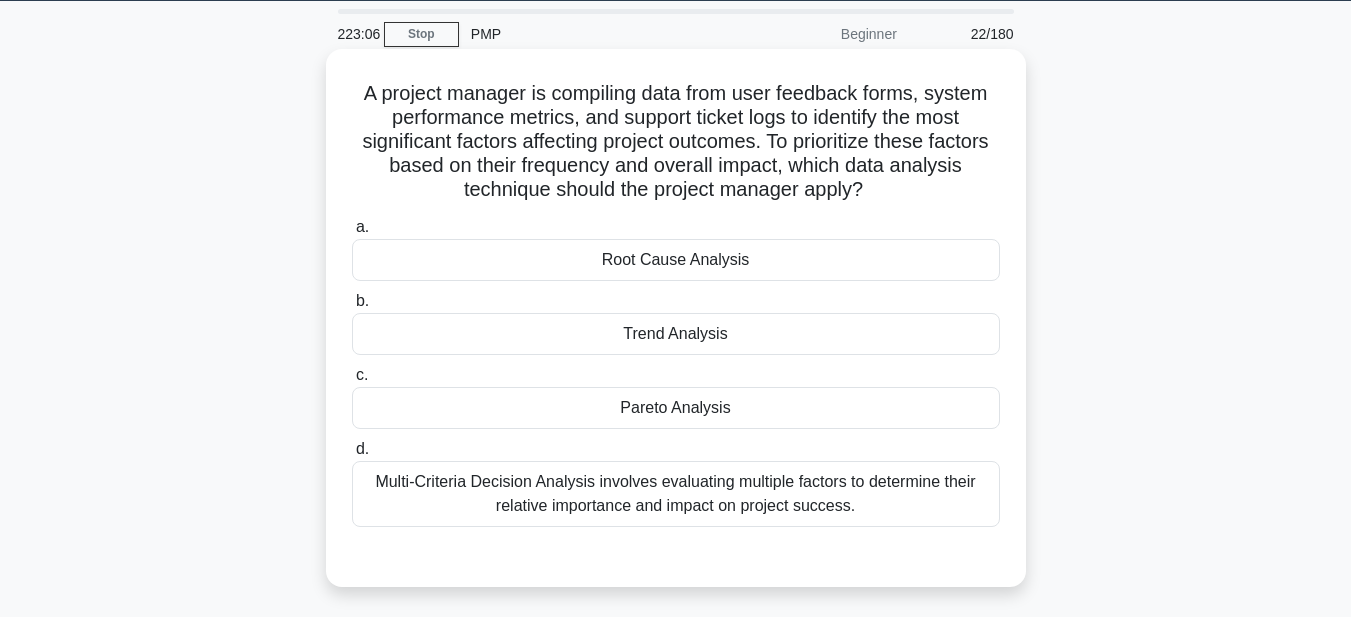 click on "Trend Analysis" at bounding box center [676, 334] 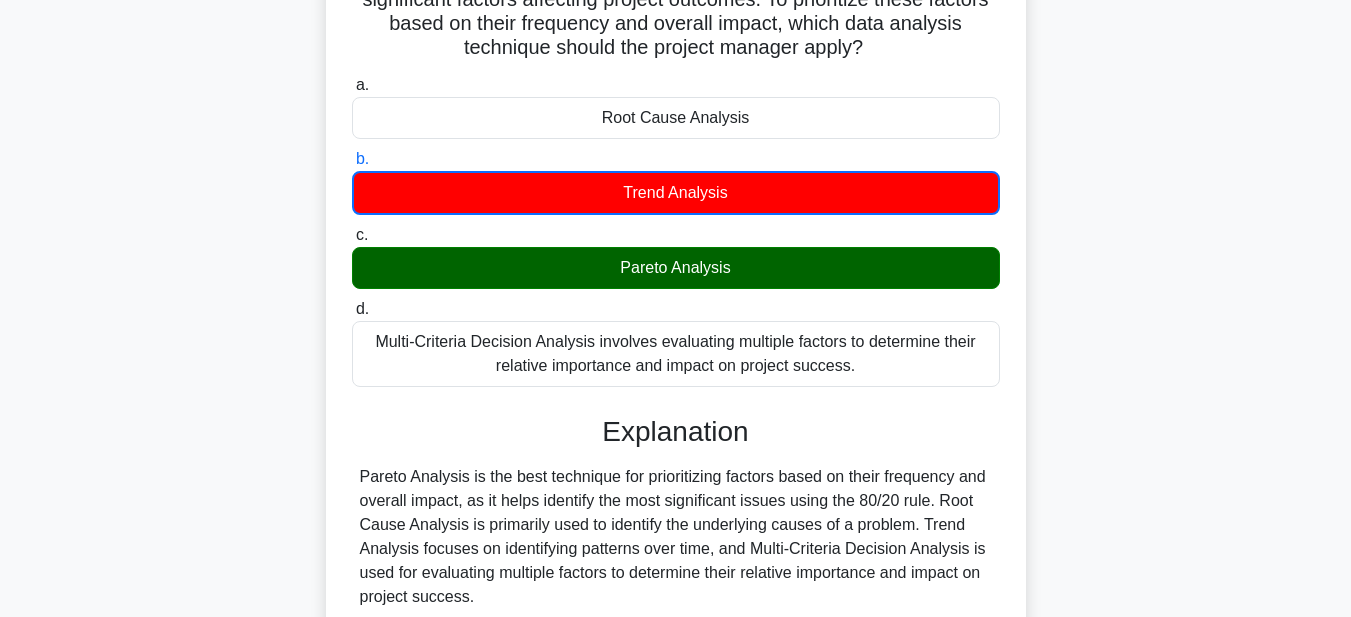 scroll, scrollTop: 463, scrollLeft: 0, axis: vertical 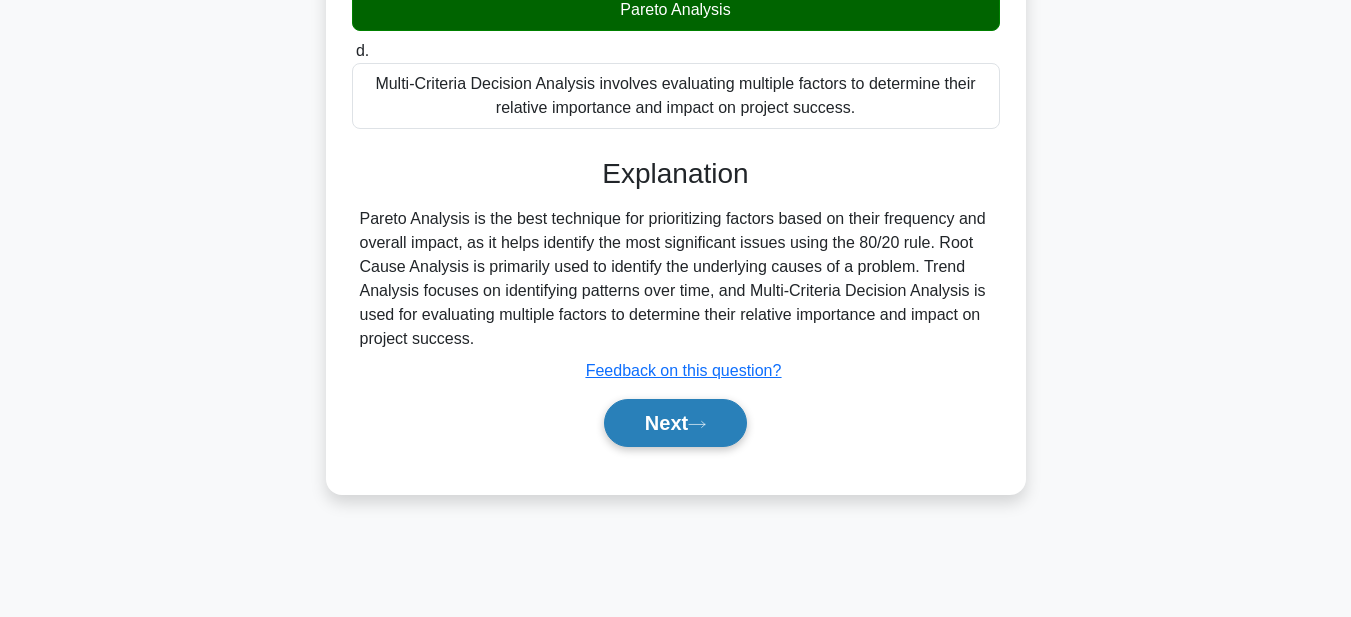 click on "Next" at bounding box center (675, 423) 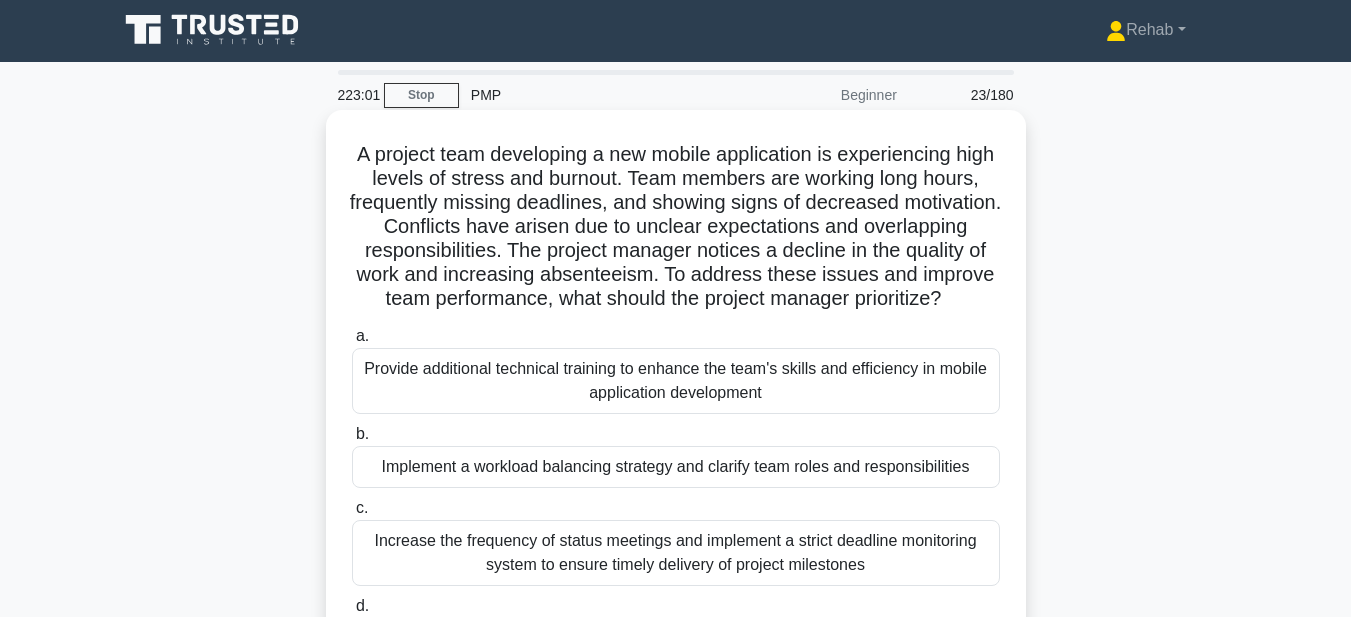 scroll, scrollTop: 0, scrollLeft: 0, axis: both 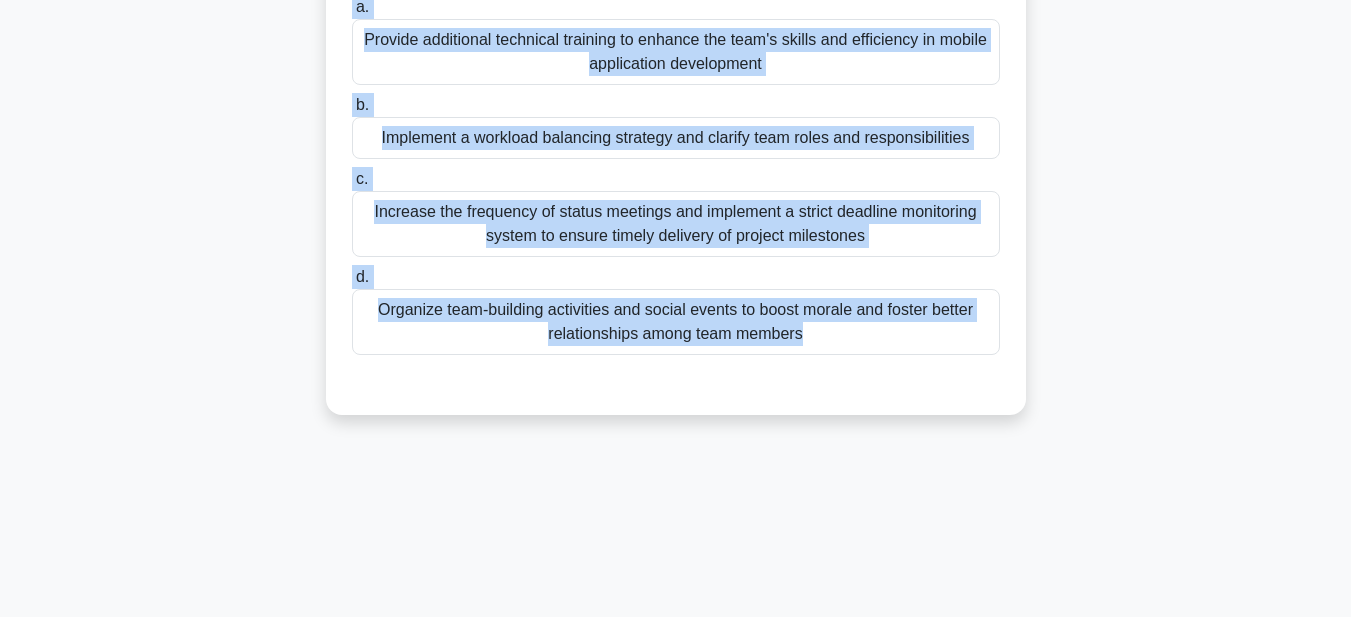 drag, startPoint x: 366, startPoint y: 155, endPoint x: 981, endPoint y: 615, distance: 768.0007 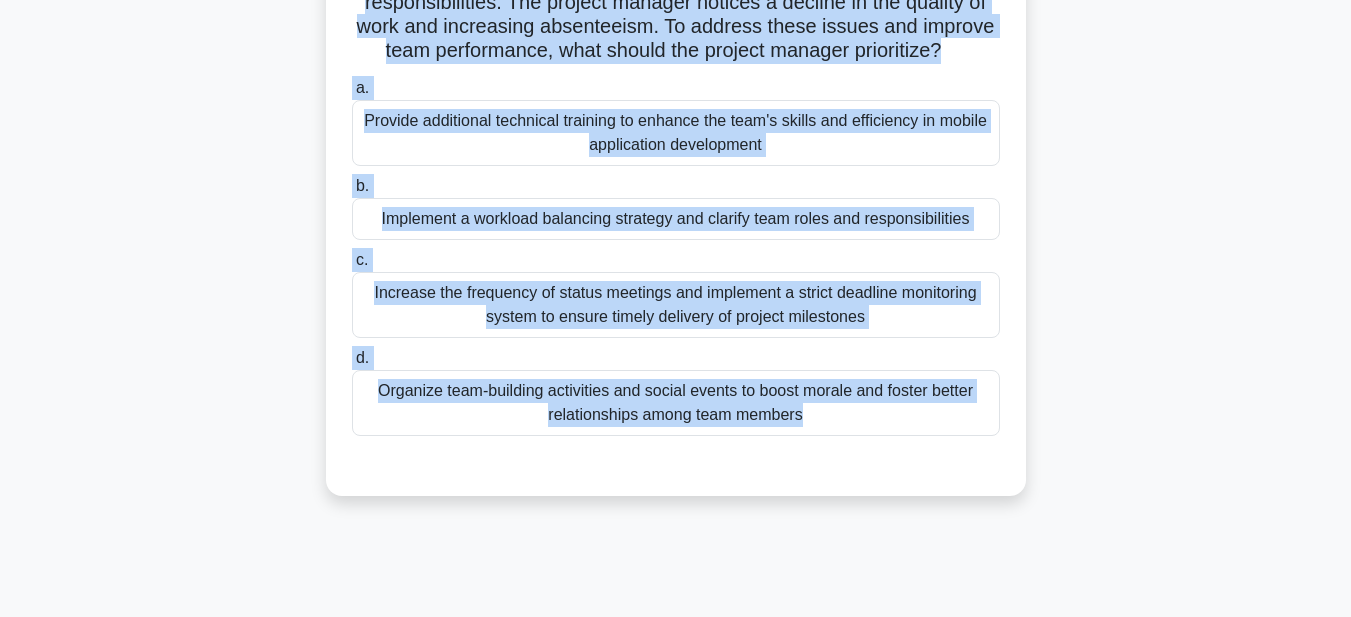 scroll, scrollTop: 50, scrollLeft: 0, axis: vertical 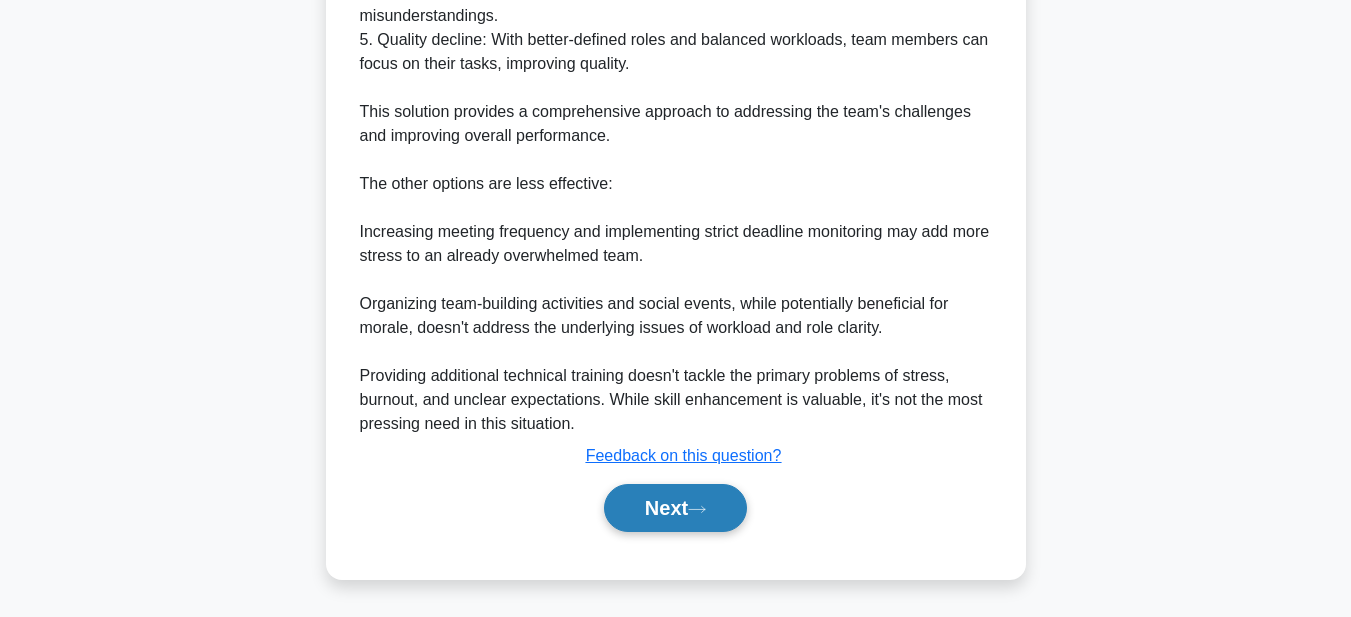 click on "Next" at bounding box center [675, 508] 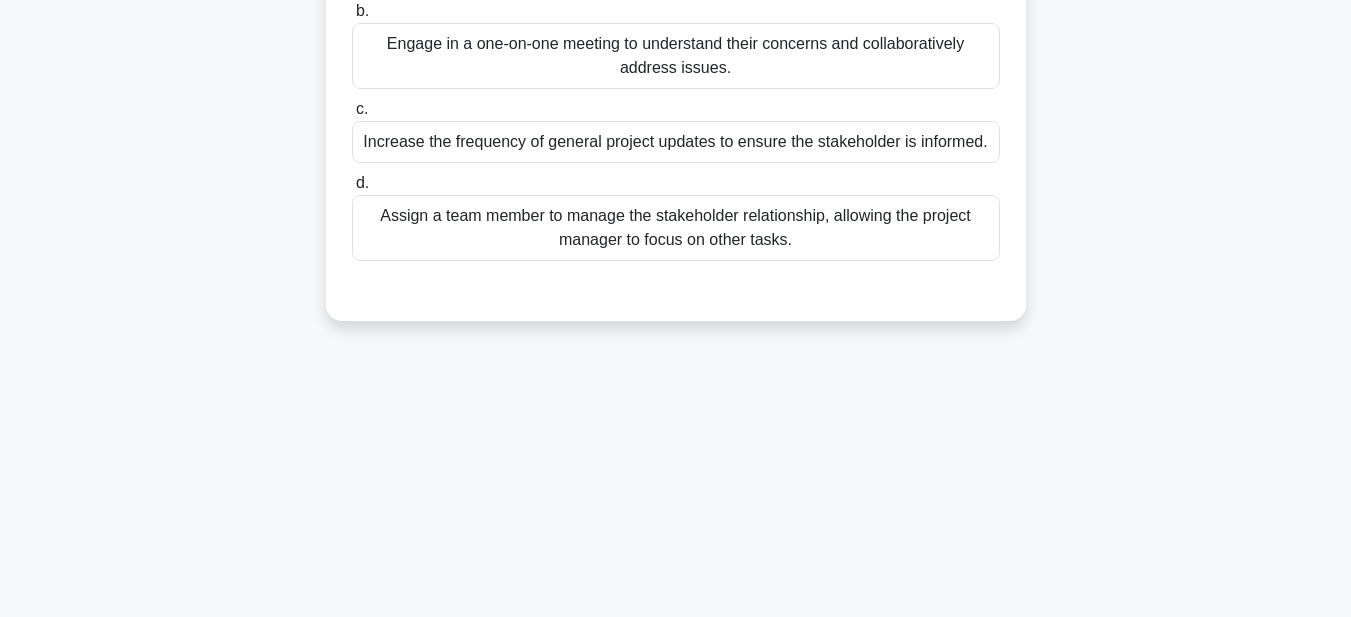 scroll, scrollTop: 63, scrollLeft: 0, axis: vertical 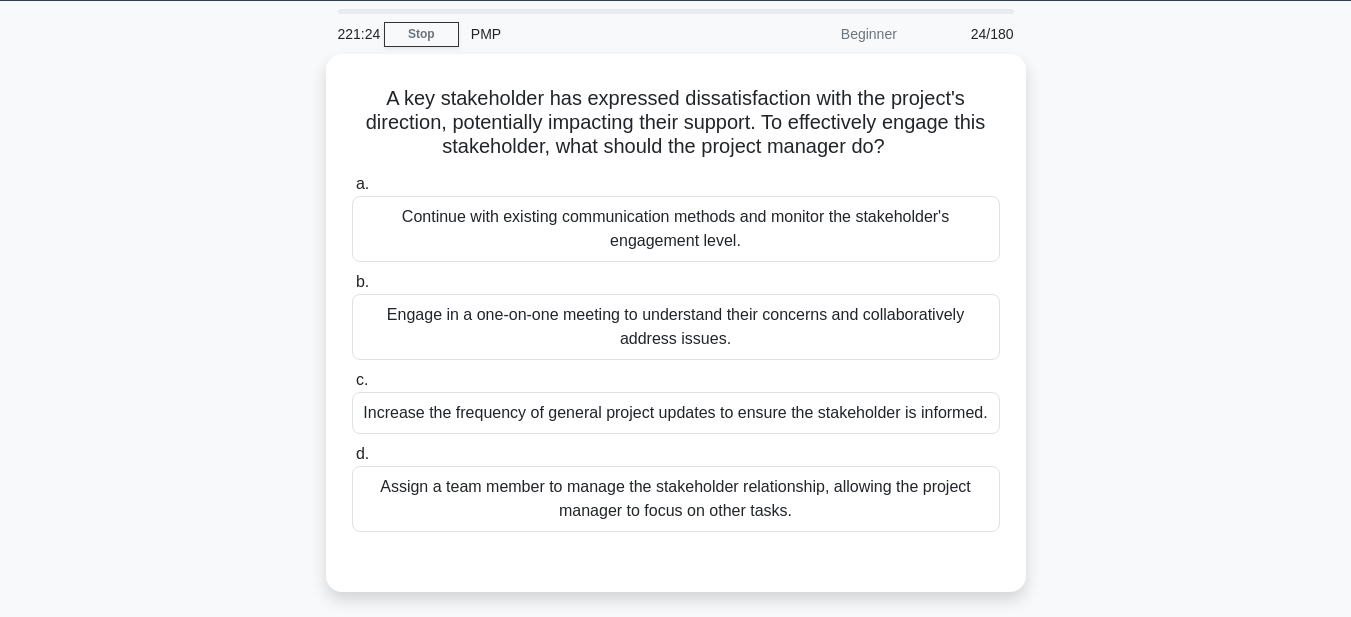 drag, startPoint x: 366, startPoint y: 86, endPoint x: 1063, endPoint y: 533, distance: 828.0205 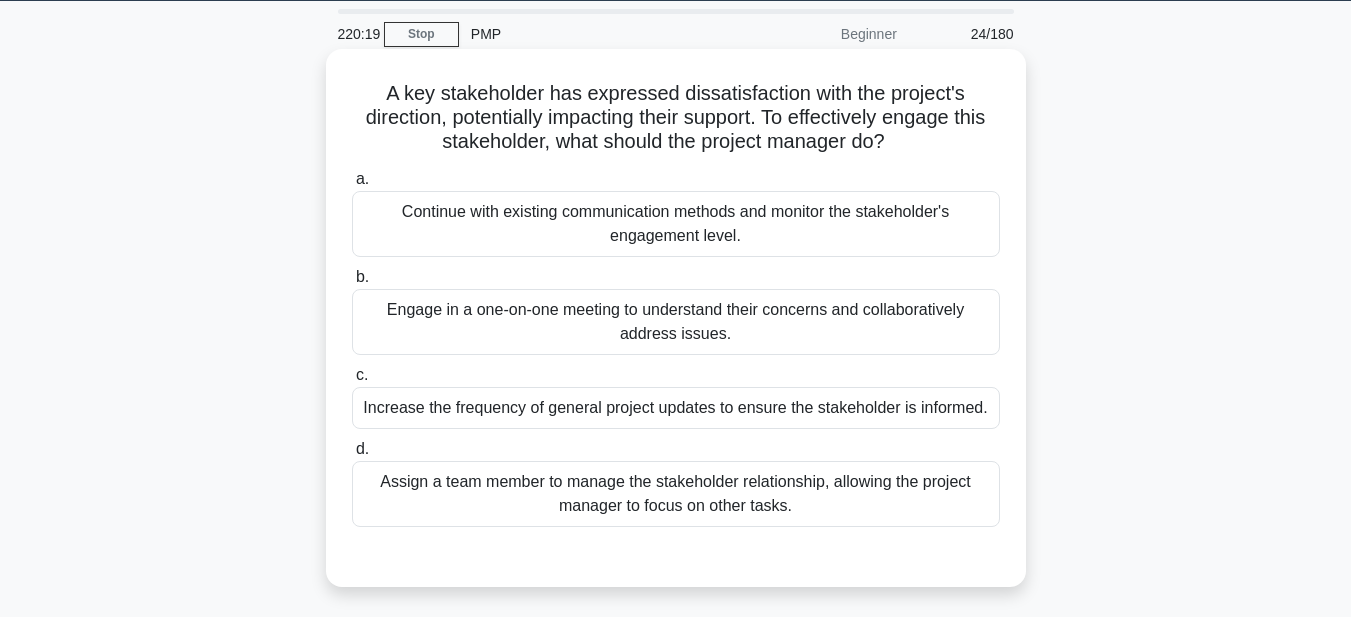 click on "Engage in a one-on-one meeting to understand their concerns and collaboratively address issues." at bounding box center [676, 322] 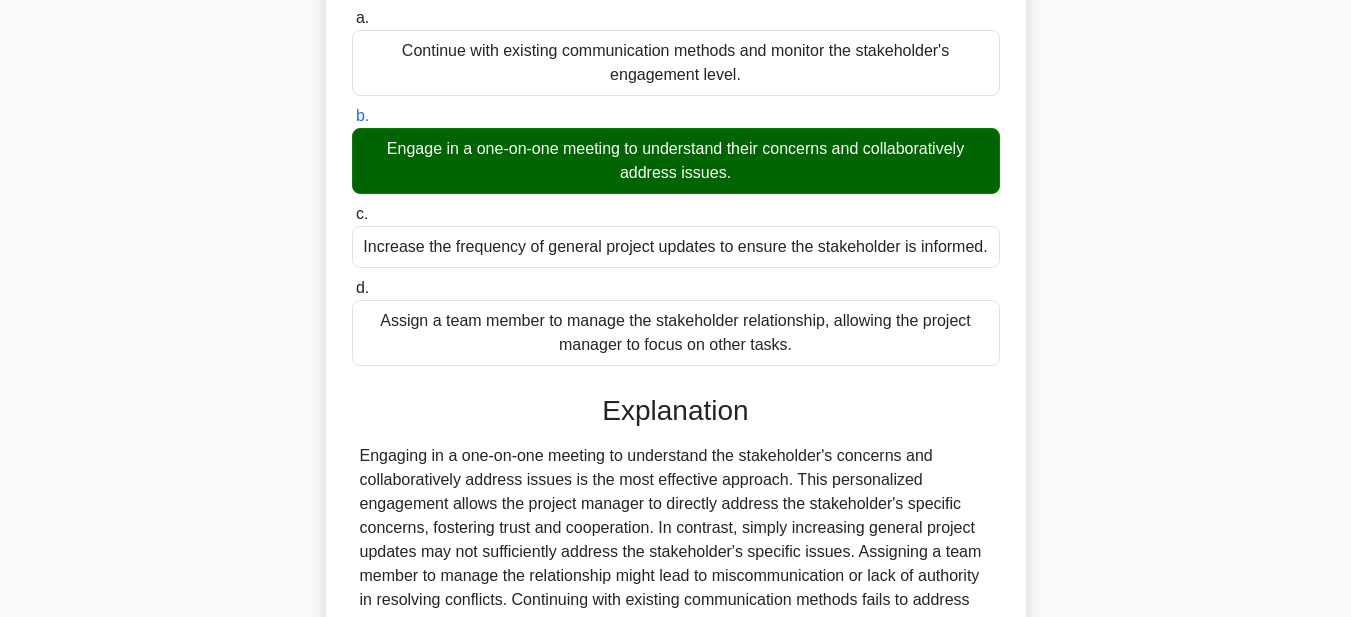 scroll, scrollTop: 463, scrollLeft: 0, axis: vertical 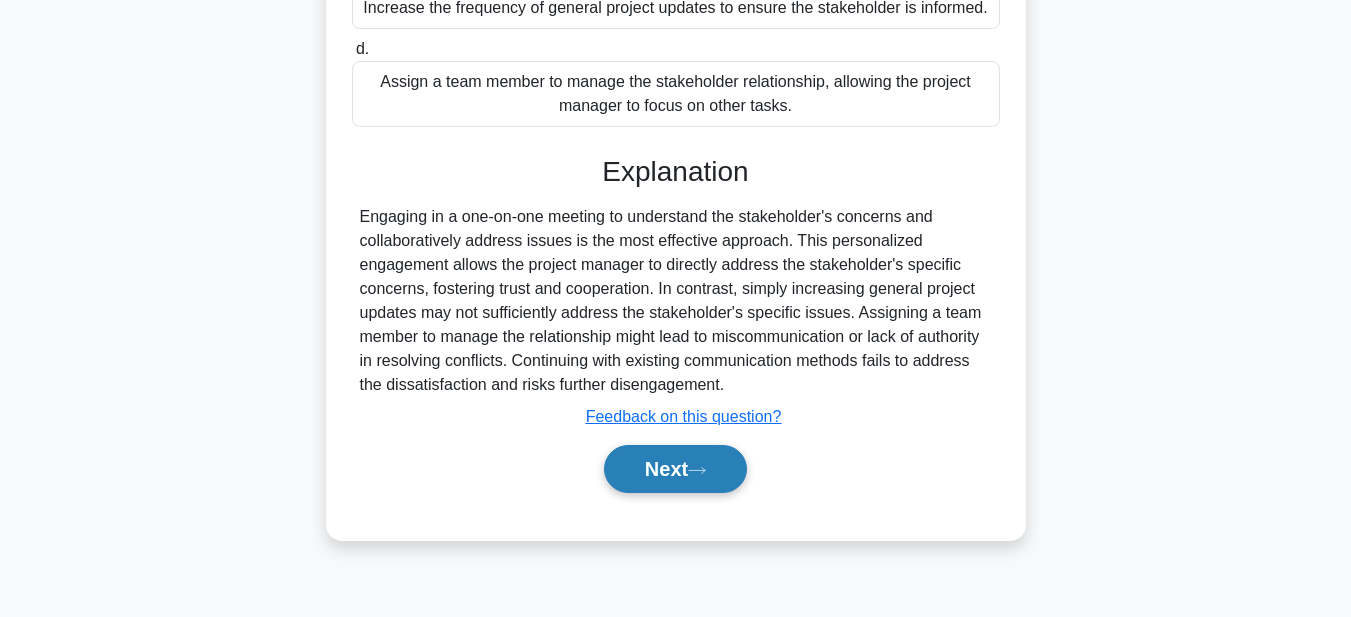 click on "Next" at bounding box center (675, 469) 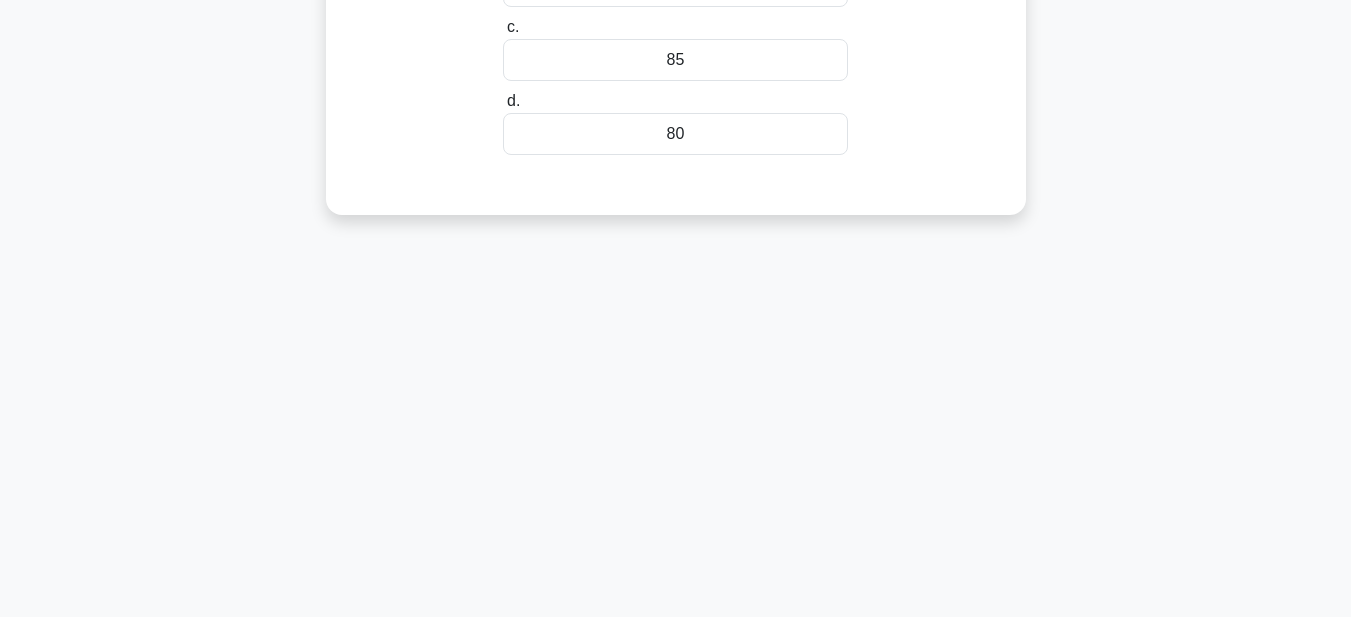 scroll, scrollTop: 63, scrollLeft: 0, axis: vertical 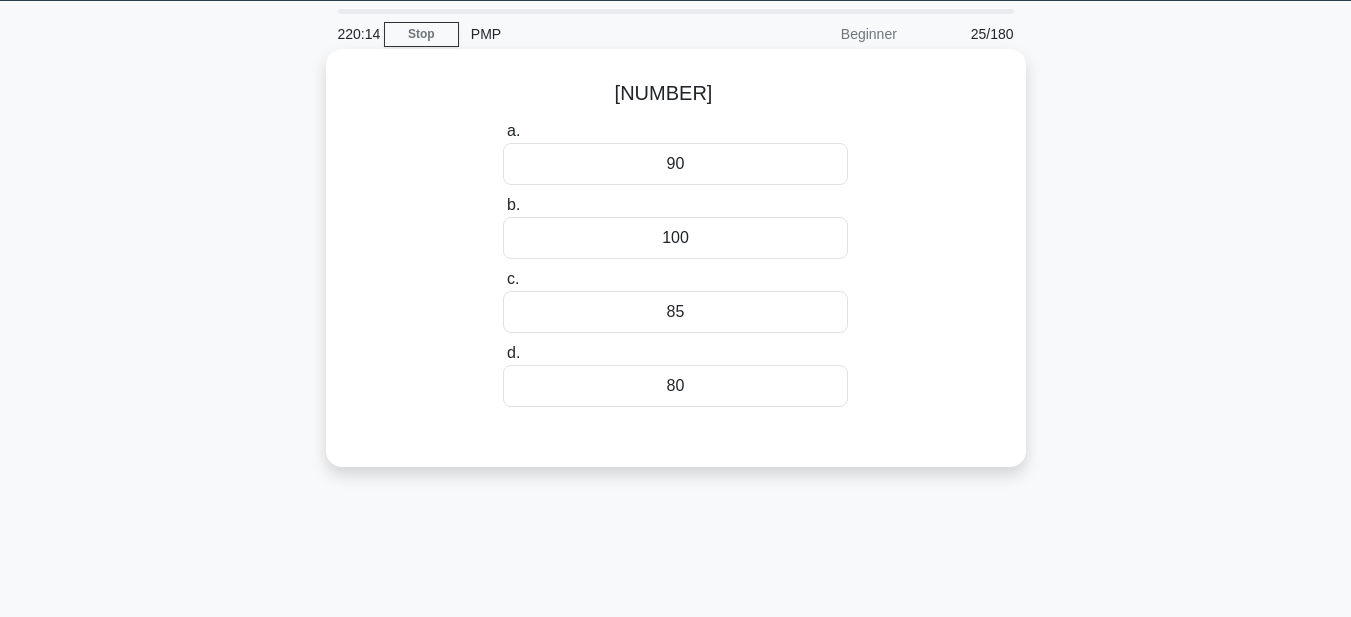 drag, startPoint x: 369, startPoint y: 95, endPoint x: 783, endPoint y: 508, distance: 584.7777 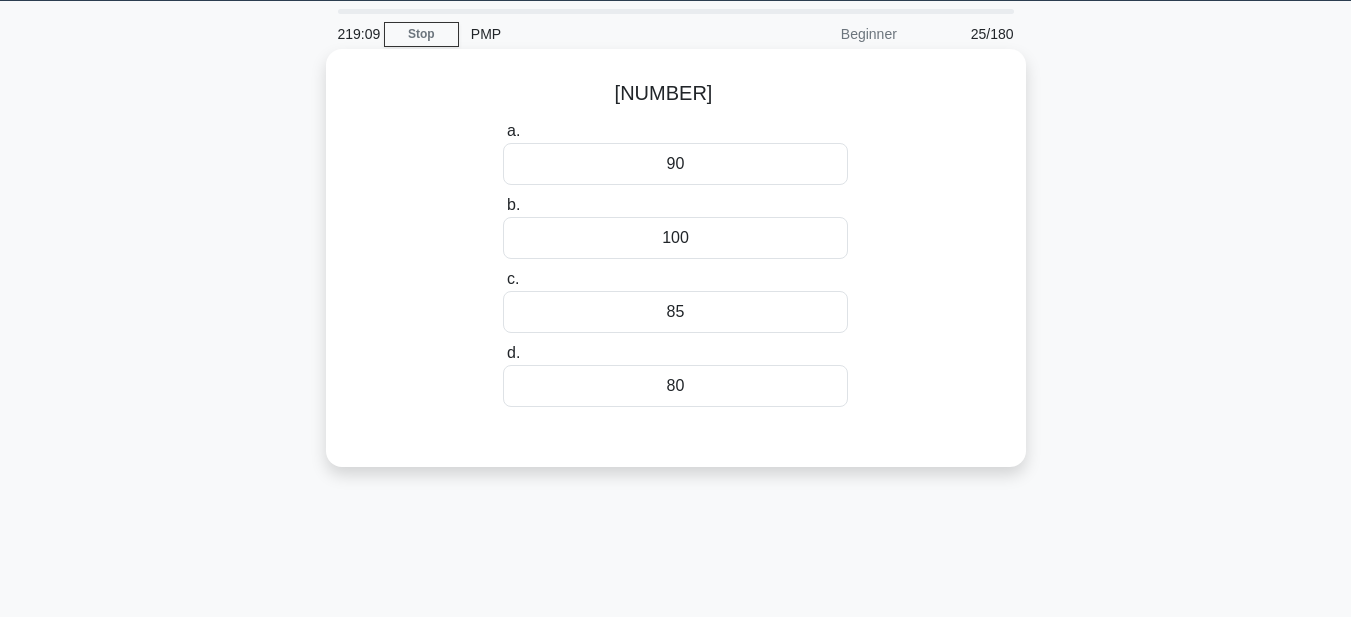 click on "90" at bounding box center (676, 164) 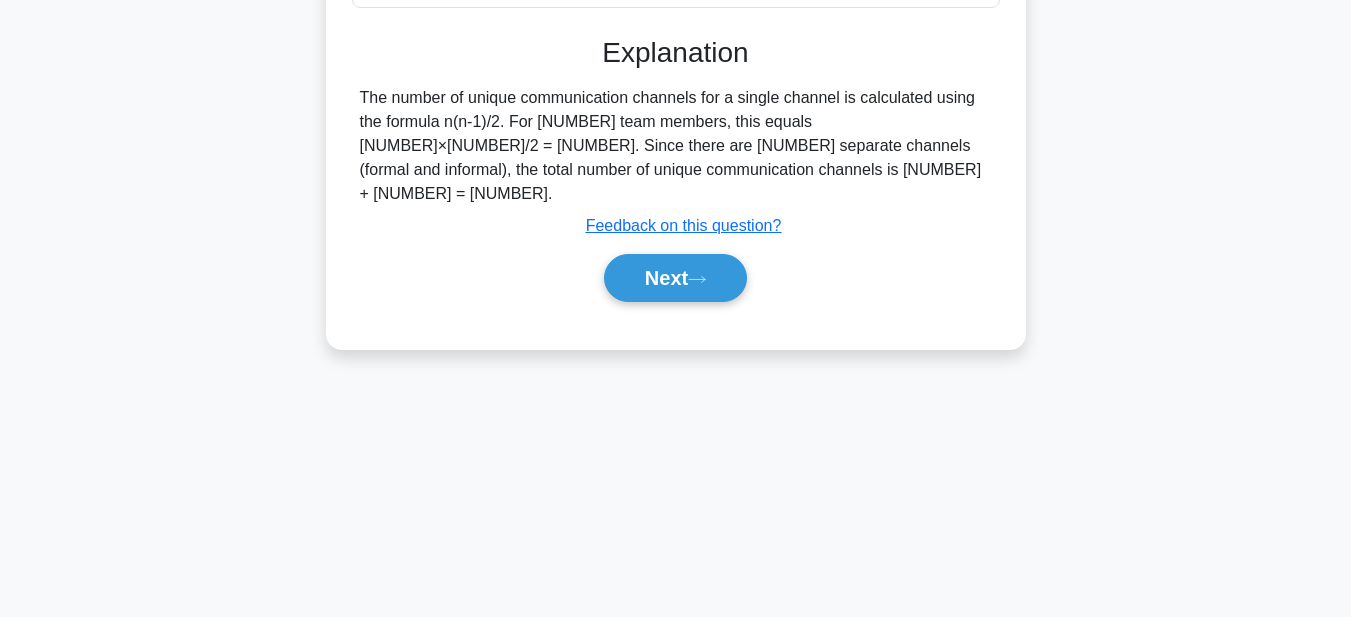 scroll, scrollTop: 463, scrollLeft: 0, axis: vertical 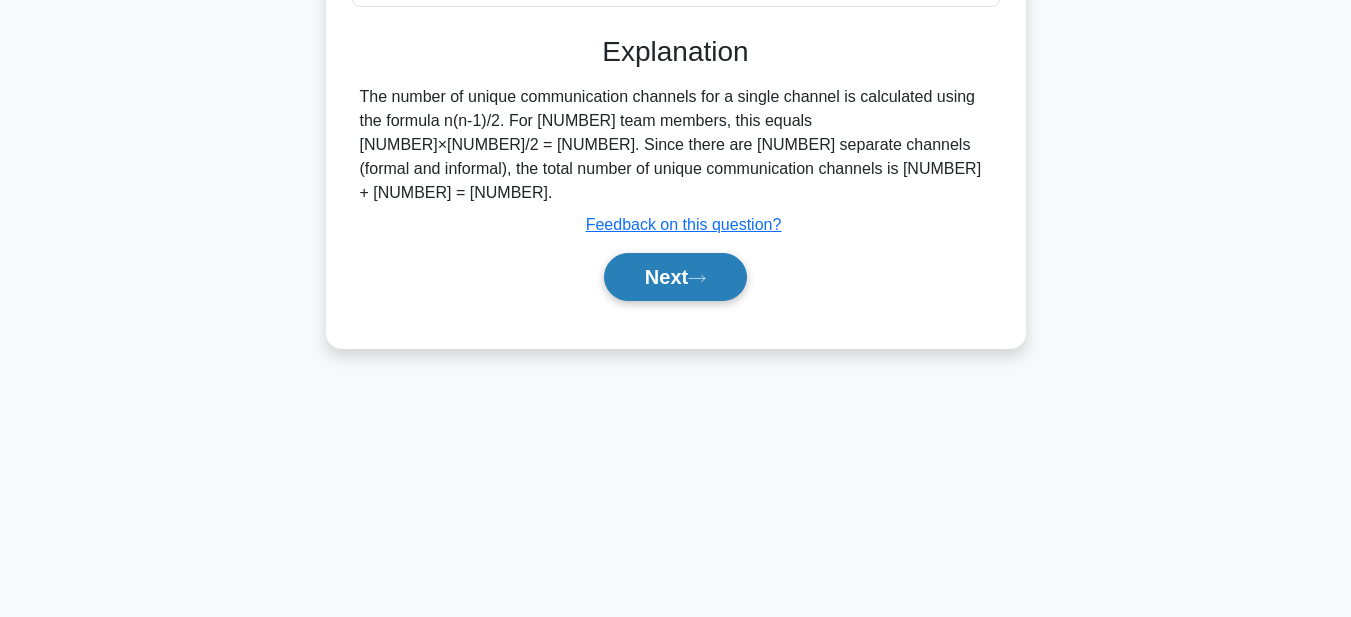 click 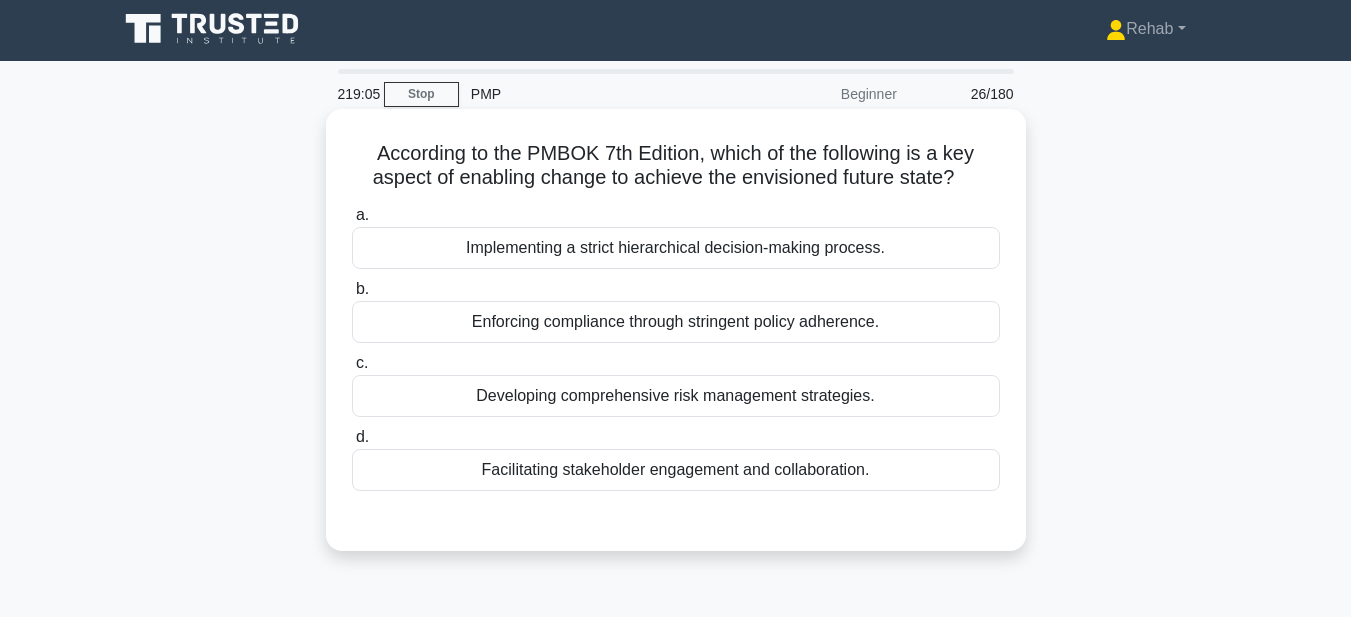 scroll, scrollTop: 0, scrollLeft: 0, axis: both 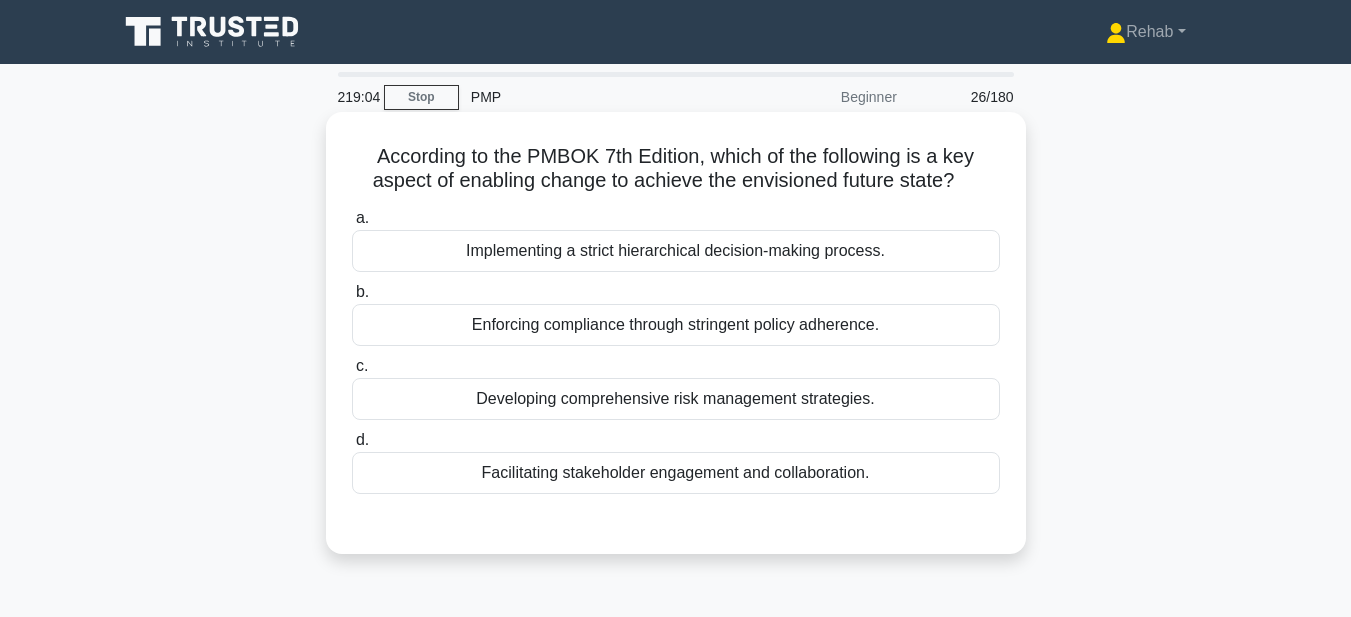 drag, startPoint x: 365, startPoint y: 149, endPoint x: 1017, endPoint y: 493, distance: 737.18384 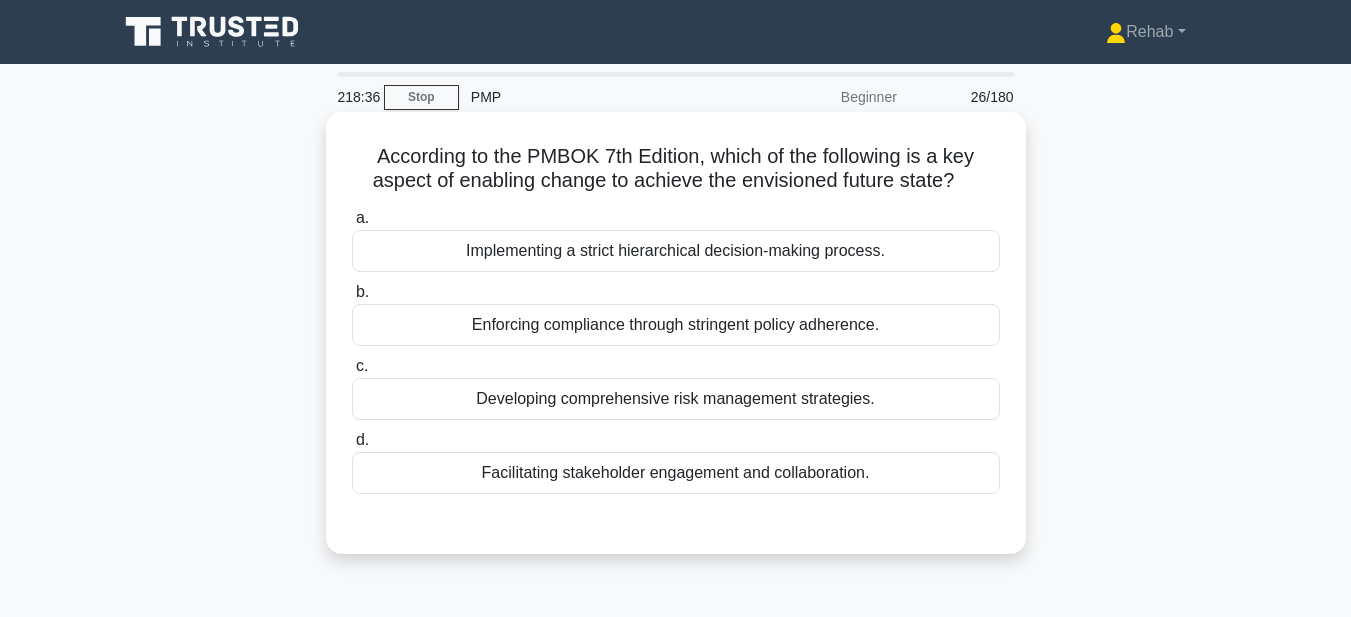 click on "Facilitating stakeholder engagement and collaboration." at bounding box center [676, 473] 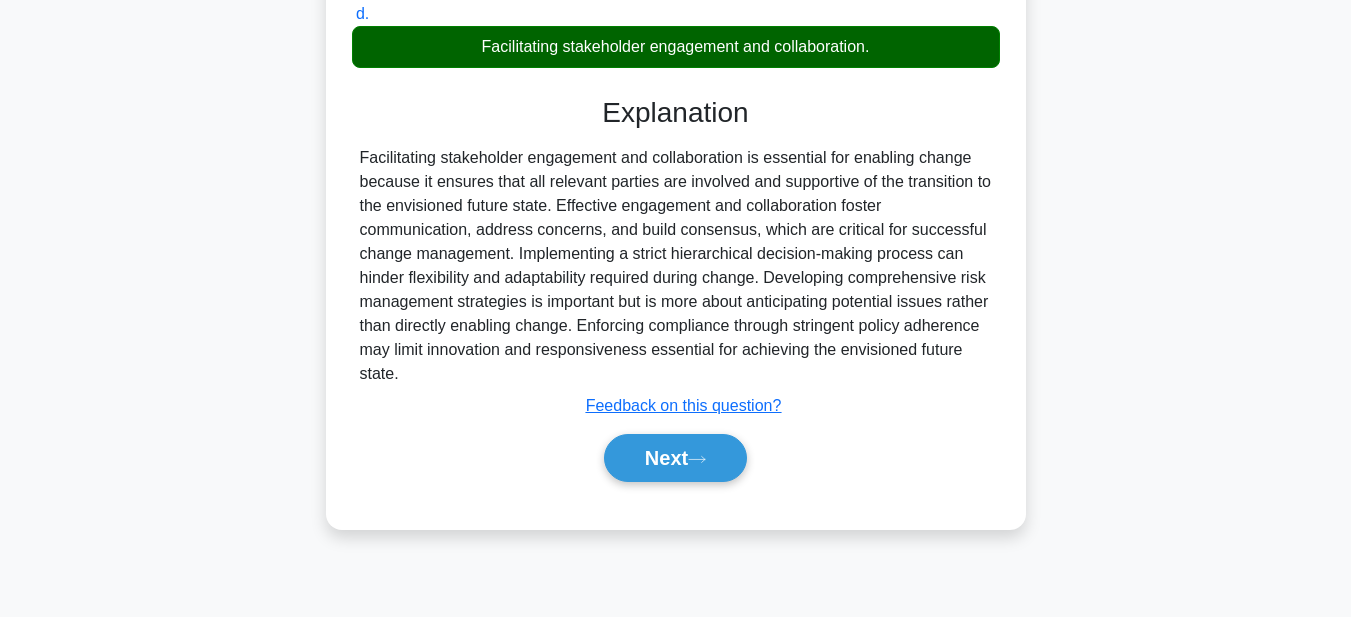 scroll, scrollTop: 463, scrollLeft: 0, axis: vertical 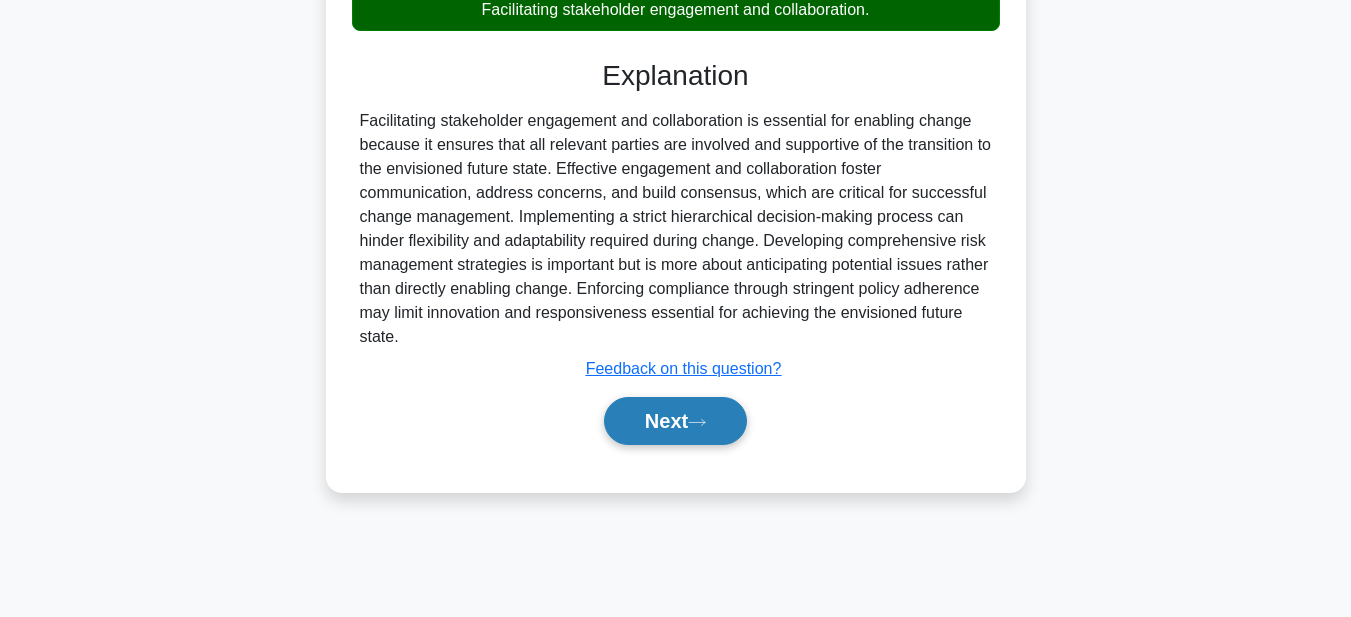 click on "Next" at bounding box center [675, 421] 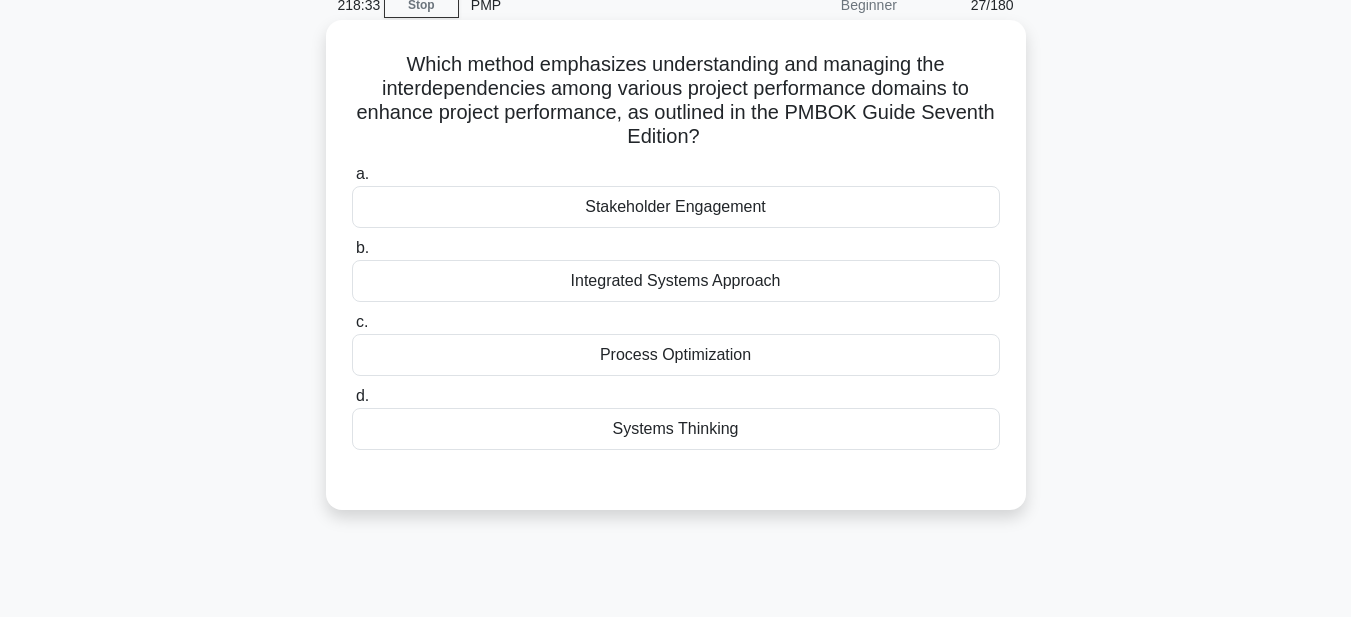 scroll, scrollTop: 0, scrollLeft: 0, axis: both 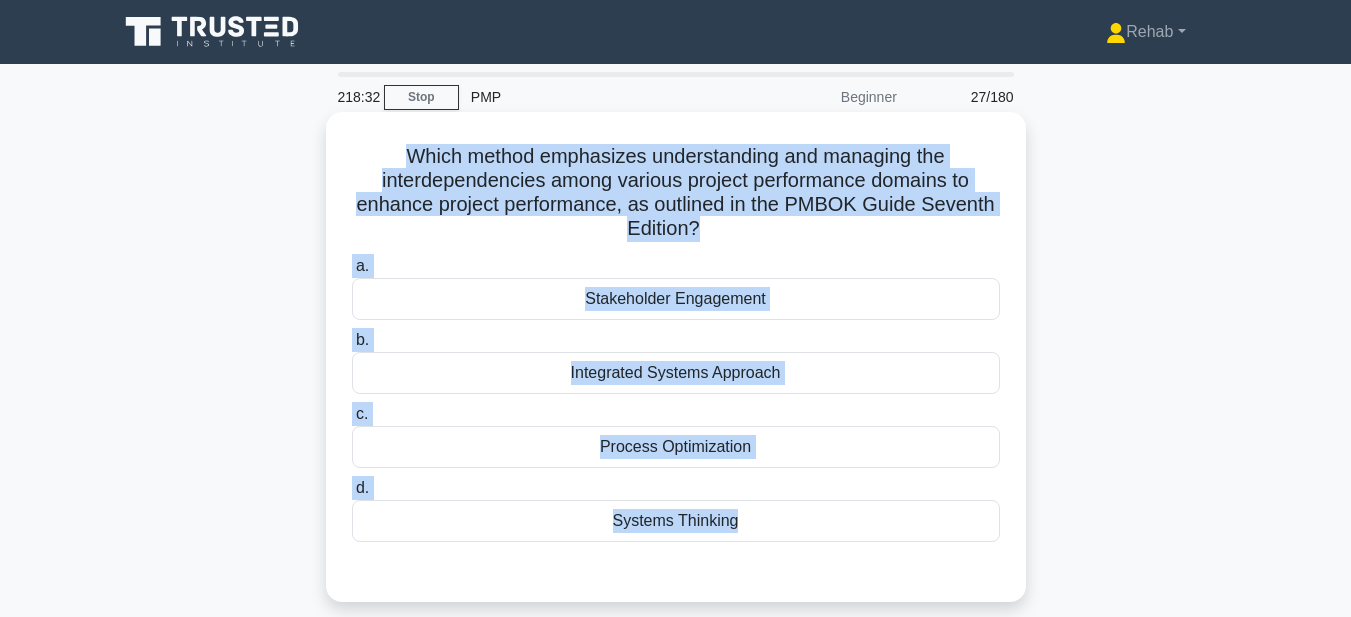 drag, startPoint x: 394, startPoint y: 156, endPoint x: 835, endPoint y: 559, distance: 597.4027 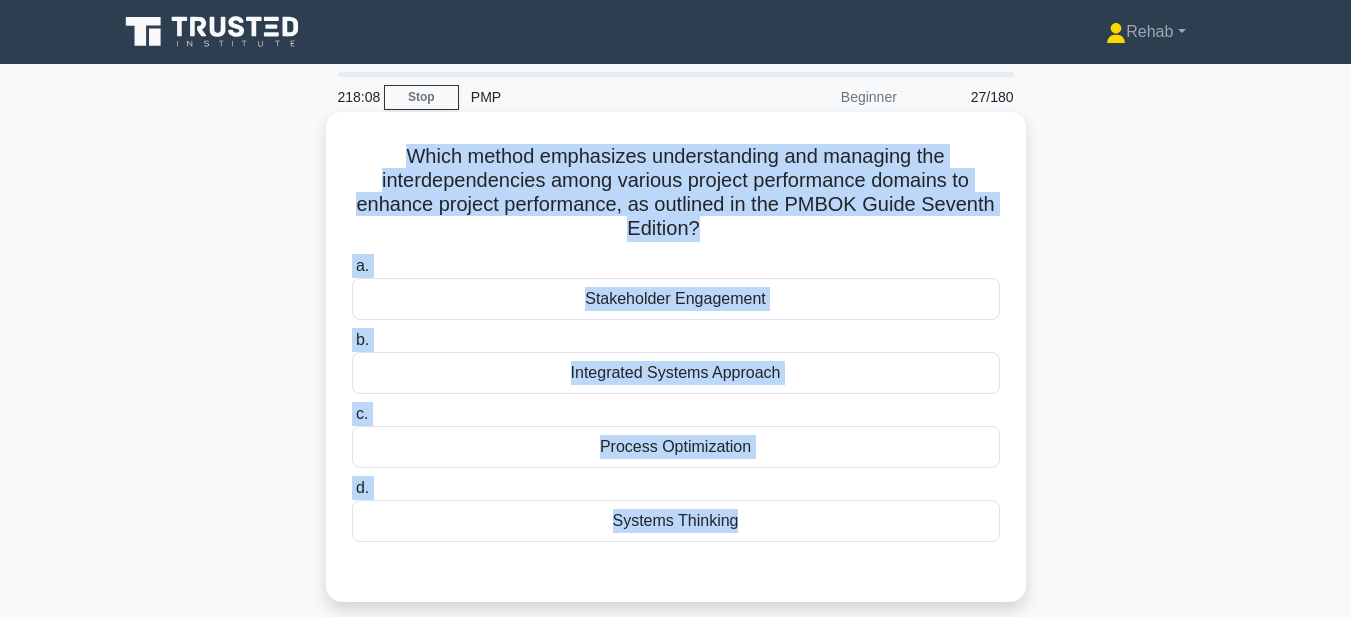 click on "Systems Thinking" at bounding box center [676, 521] 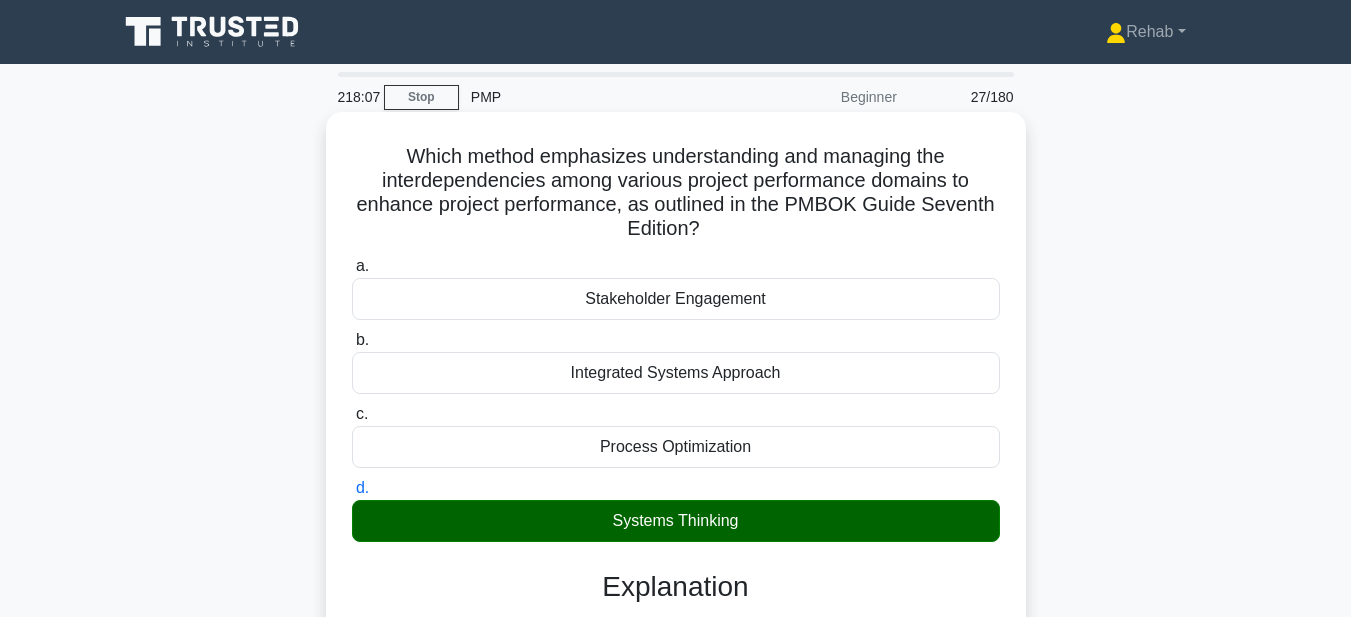 scroll, scrollTop: 400, scrollLeft: 0, axis: vertical 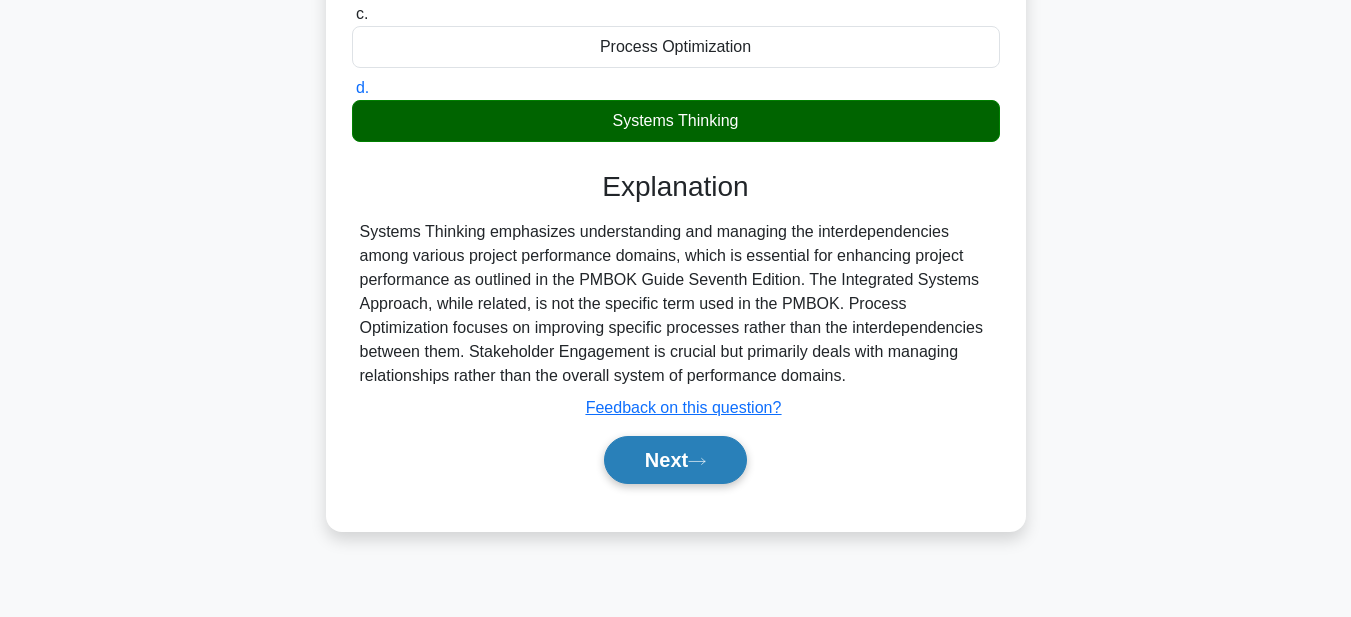 click on "Next" at bounding box center [675, 460] 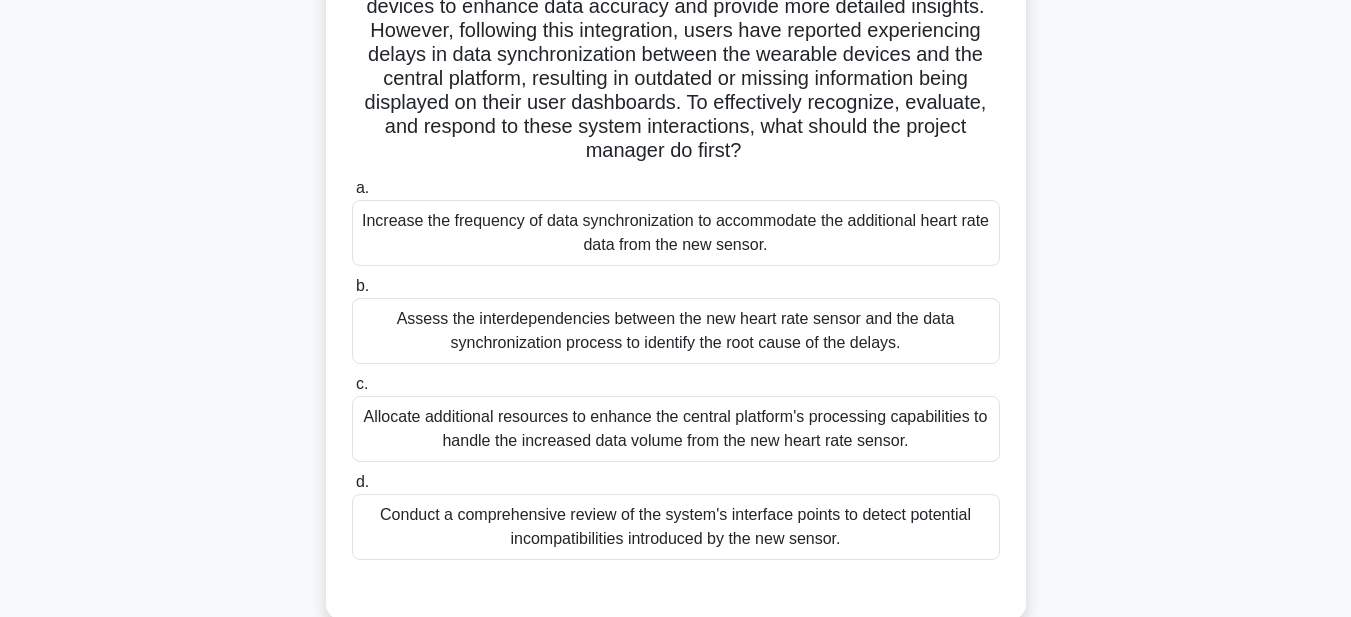 scroll, scrollTop: 100, scrollLeft: 0, axis: vertical 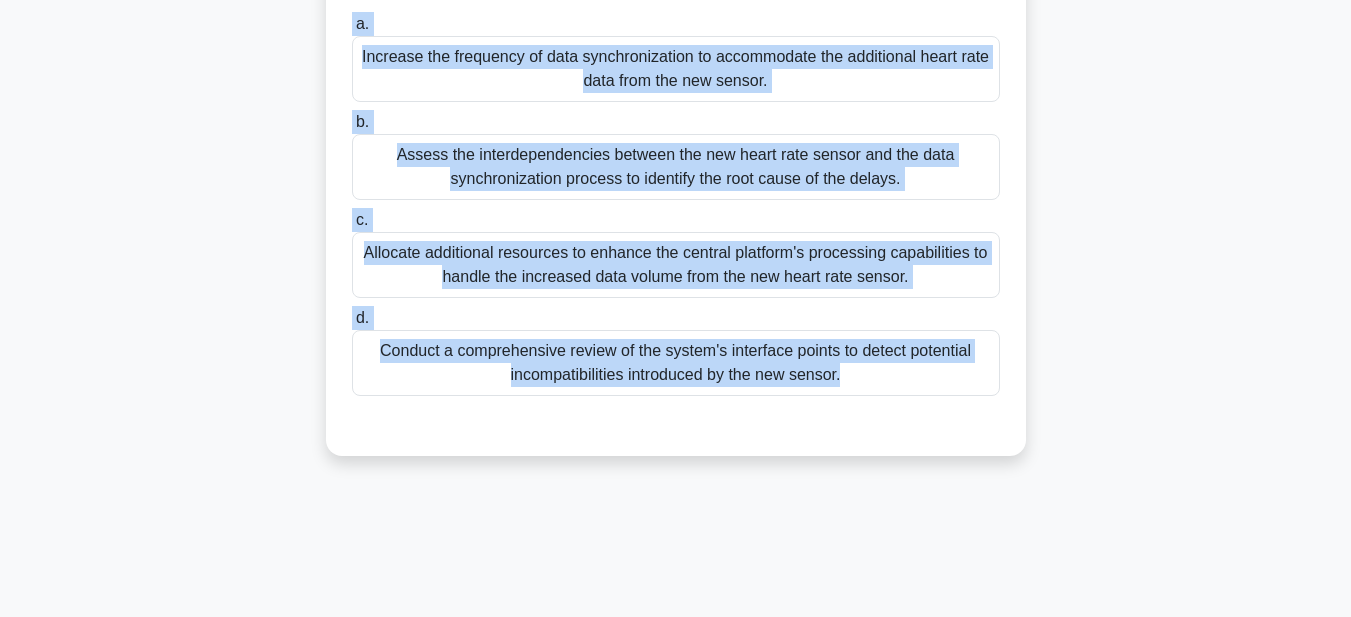 drag, startPoint x: 349, startPoint y: 48, endPoint x: 838, endPoint y: 619, distance: 751.7726 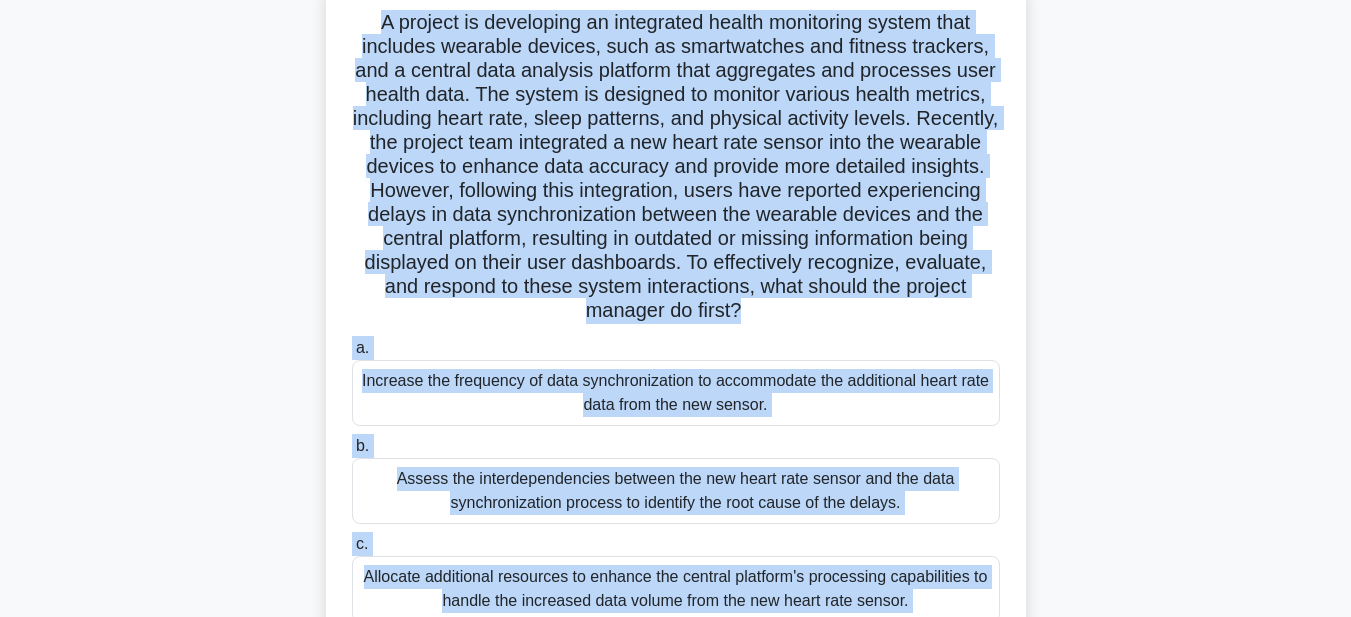 scroll, scrollTop: 63, scrollLeft: 0, axis: vertical 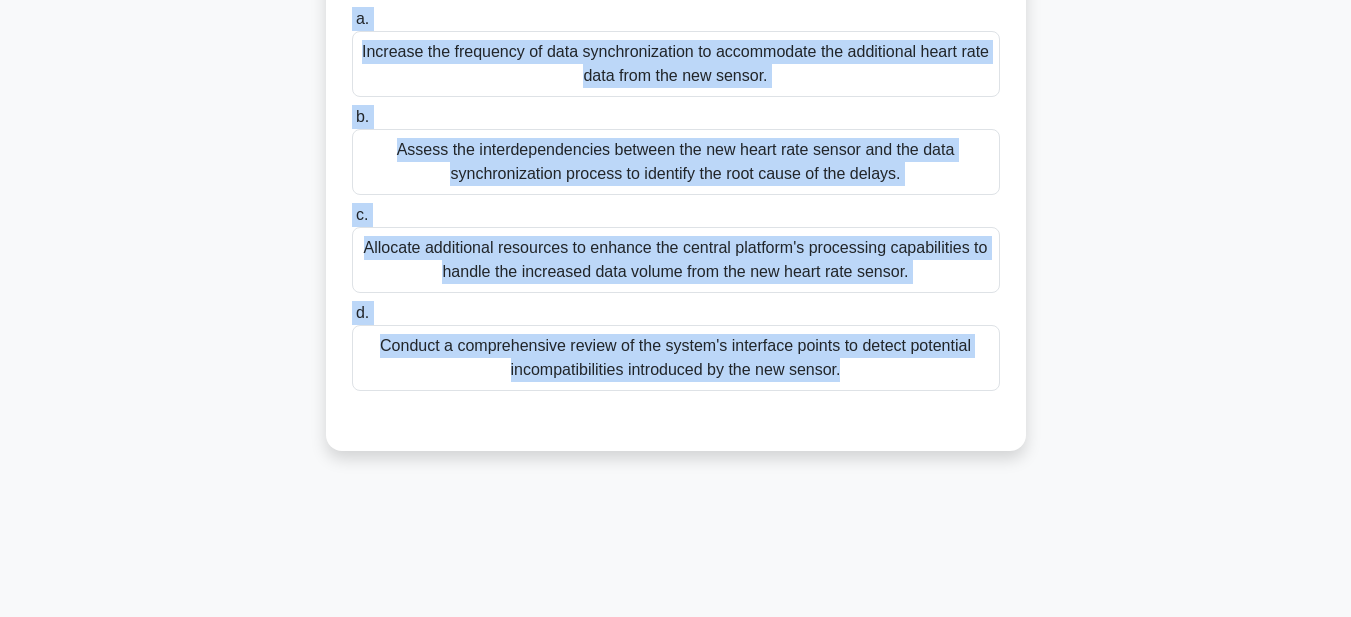 click on "Conduct a comprehensive review of the system's interface points to detect potential incompatibilities introduced by the new sensor." at bounding box center [676, 358] 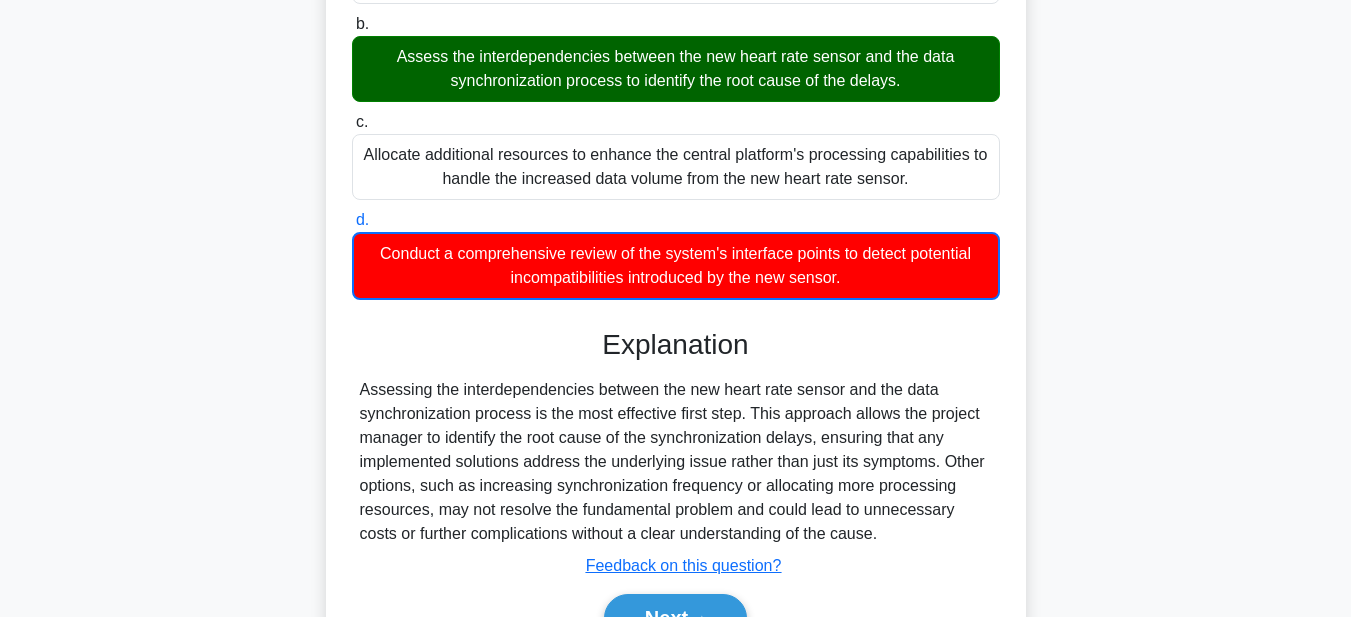 scroll, scrollTop: 667, scrollLeft: 0, axis: vertical 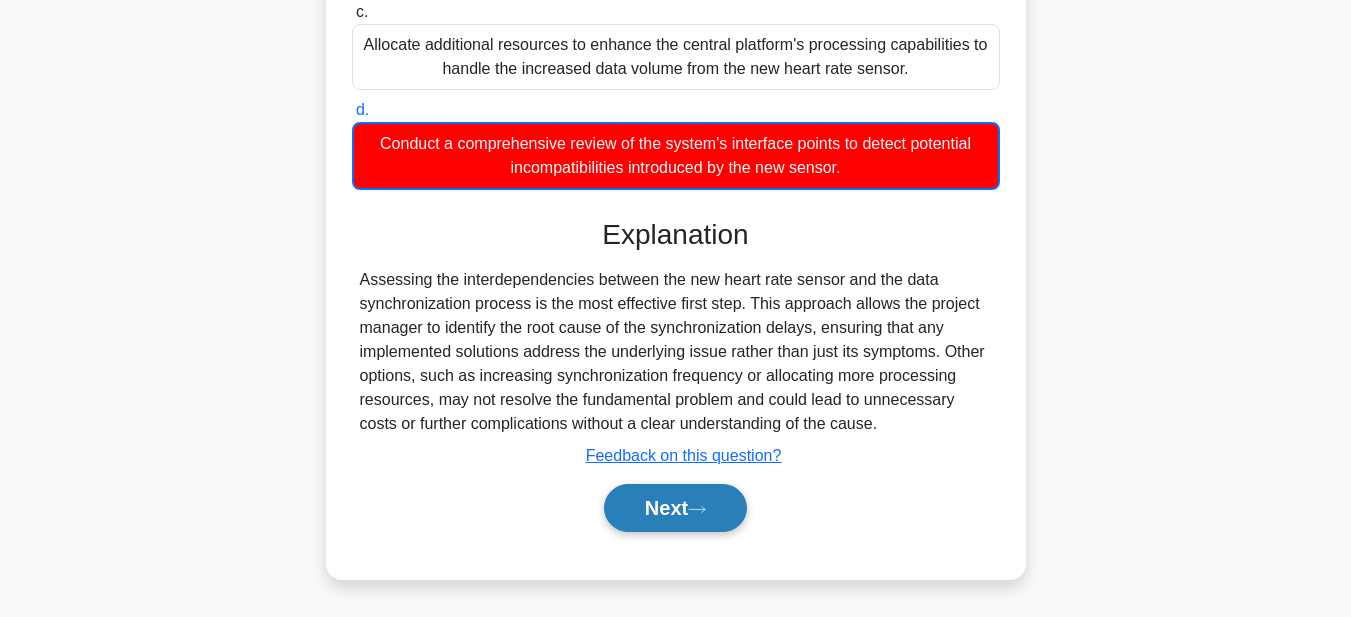 click on "Next" at bounding box center (675, 508) 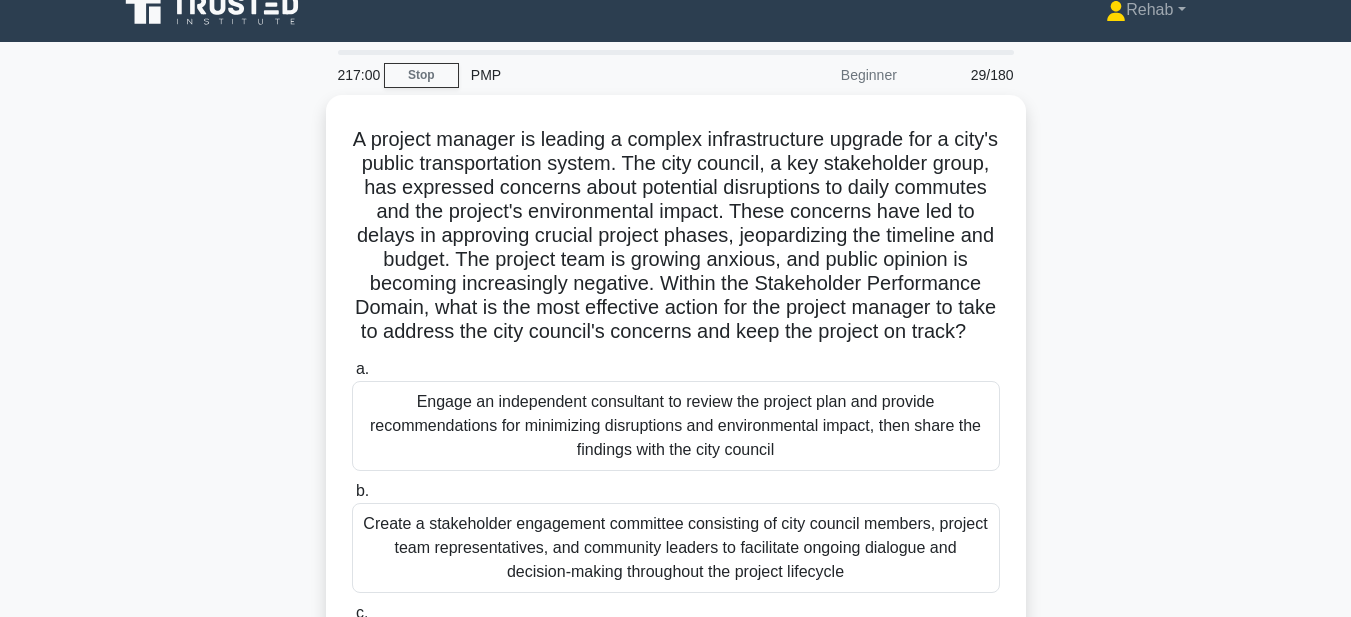 scroll, scrollTop: 0, scrollLeft: 0, axis: both 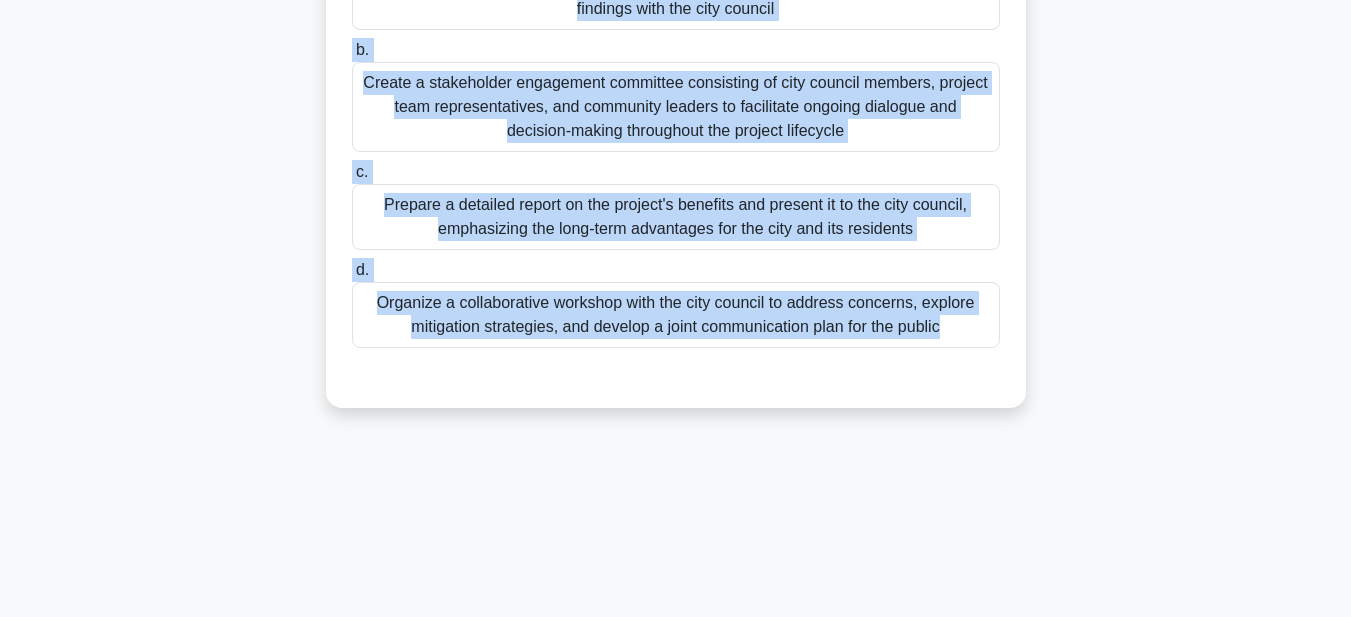 drag, startPoint x: 369, startPoint y: 152, endPoint x: 1011, endPoint y: 646, distance: 810.0617 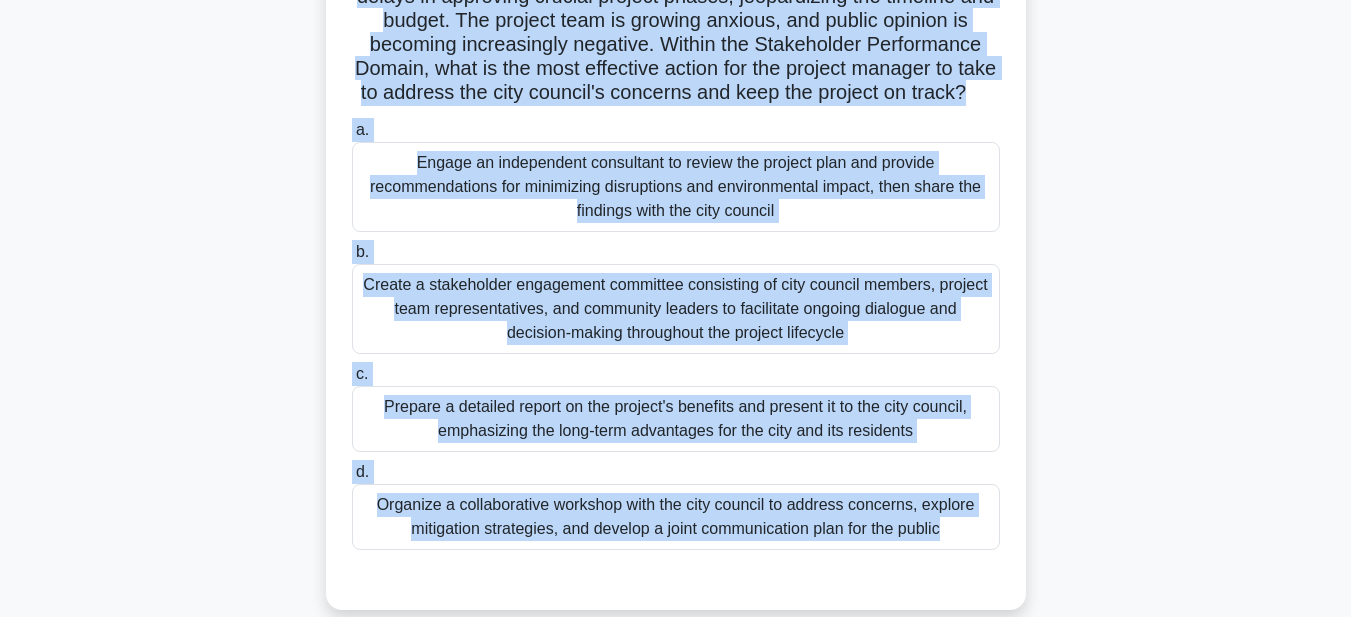 scroll, scrollTop: 63, scrollLeft: 0, axis: vertical 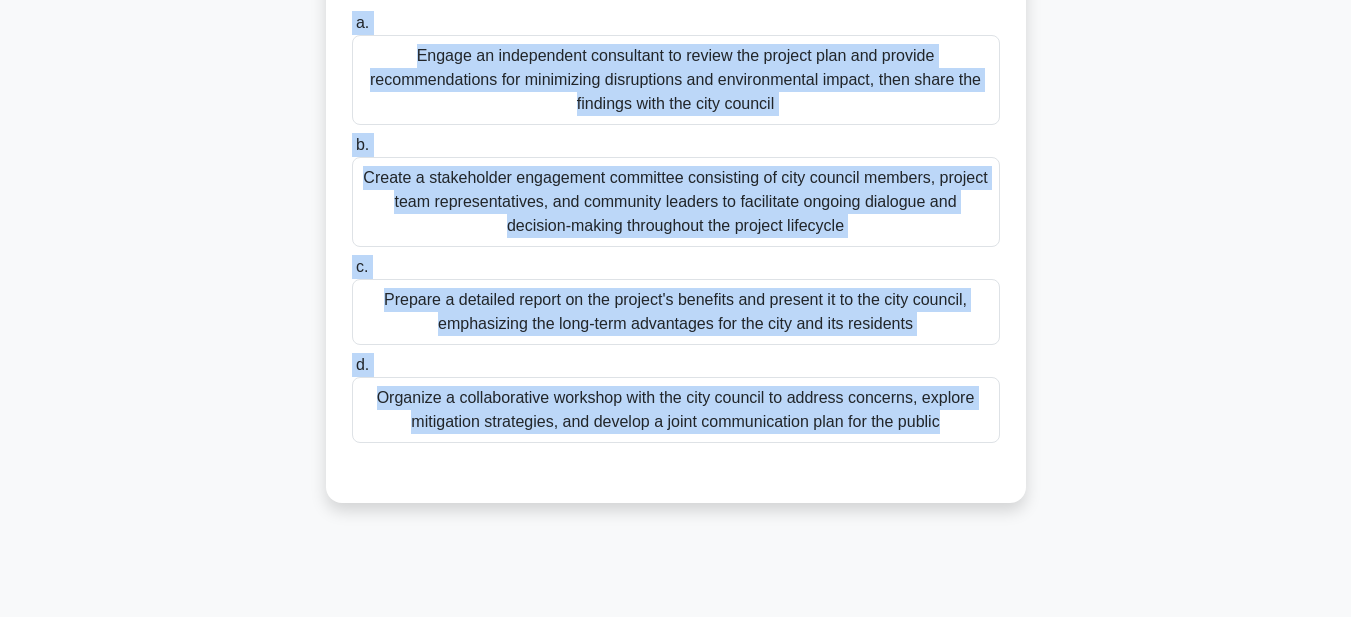 click on "Organize a collaborative workshop with the city council to address concerns, explore mitigation strategies, and develop a joint communication plan for the public" at bounding box center (676, 410) 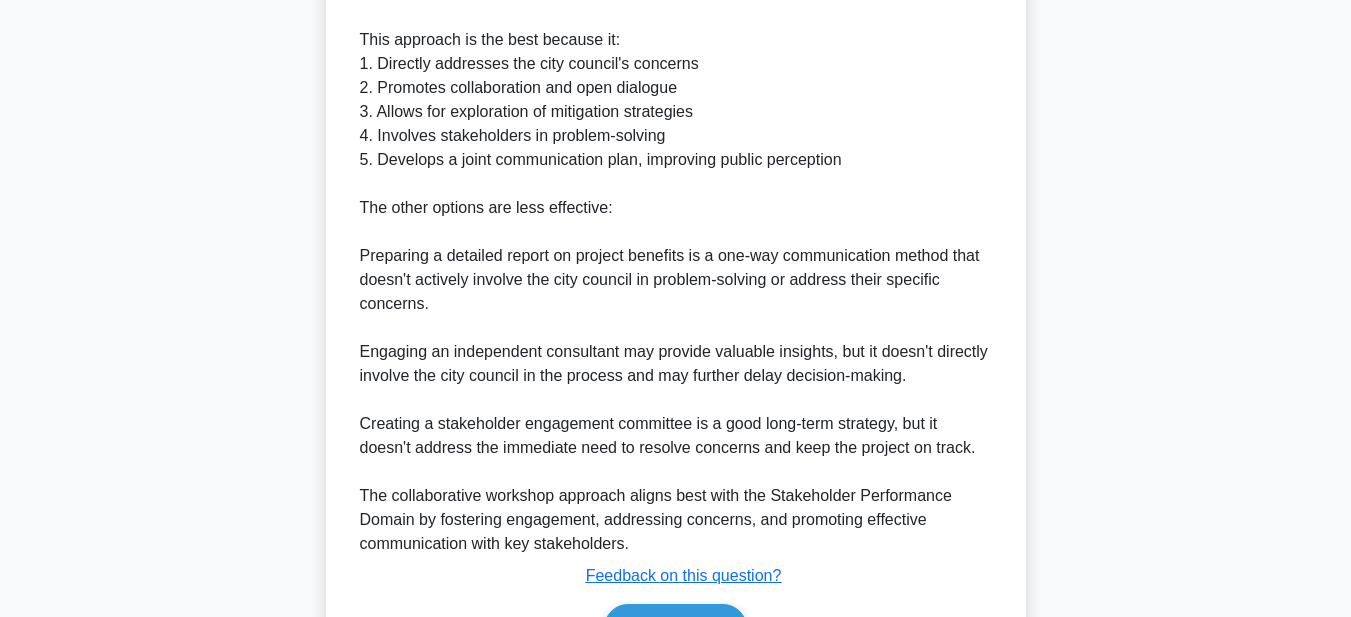 scroll, scrollTop: 1121, scrollLeft: 0, axis: vertical 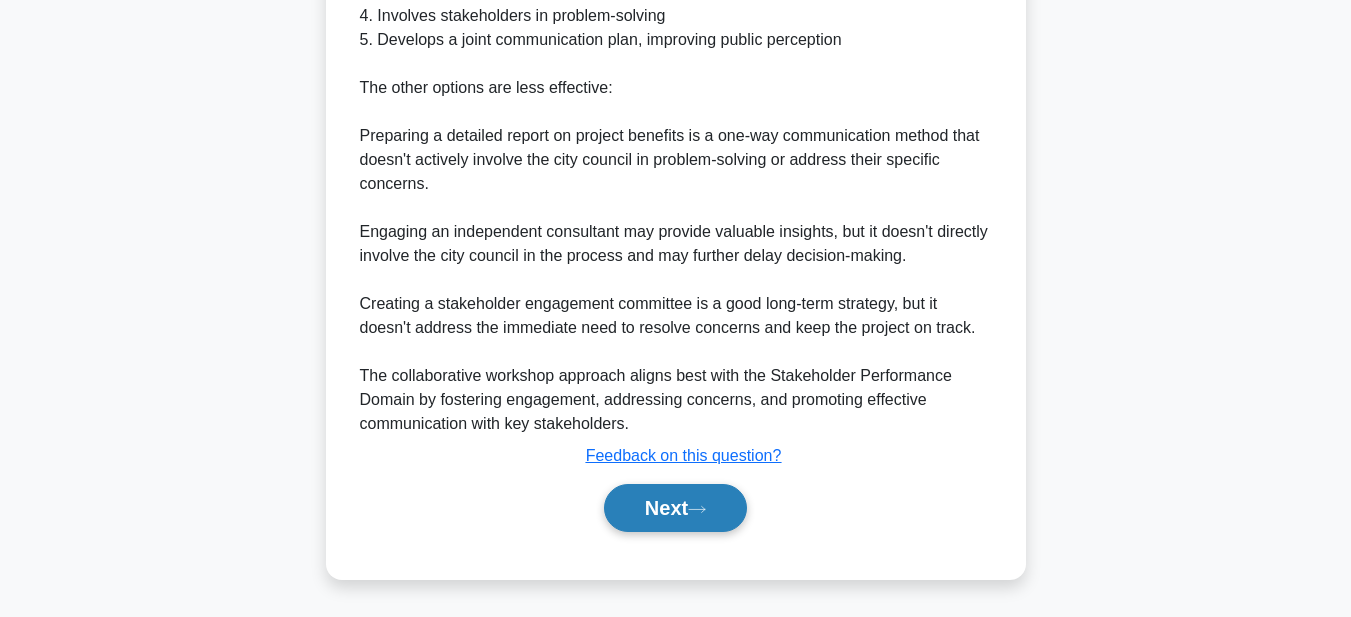 click on "Next" at bounding box center (675, 508) 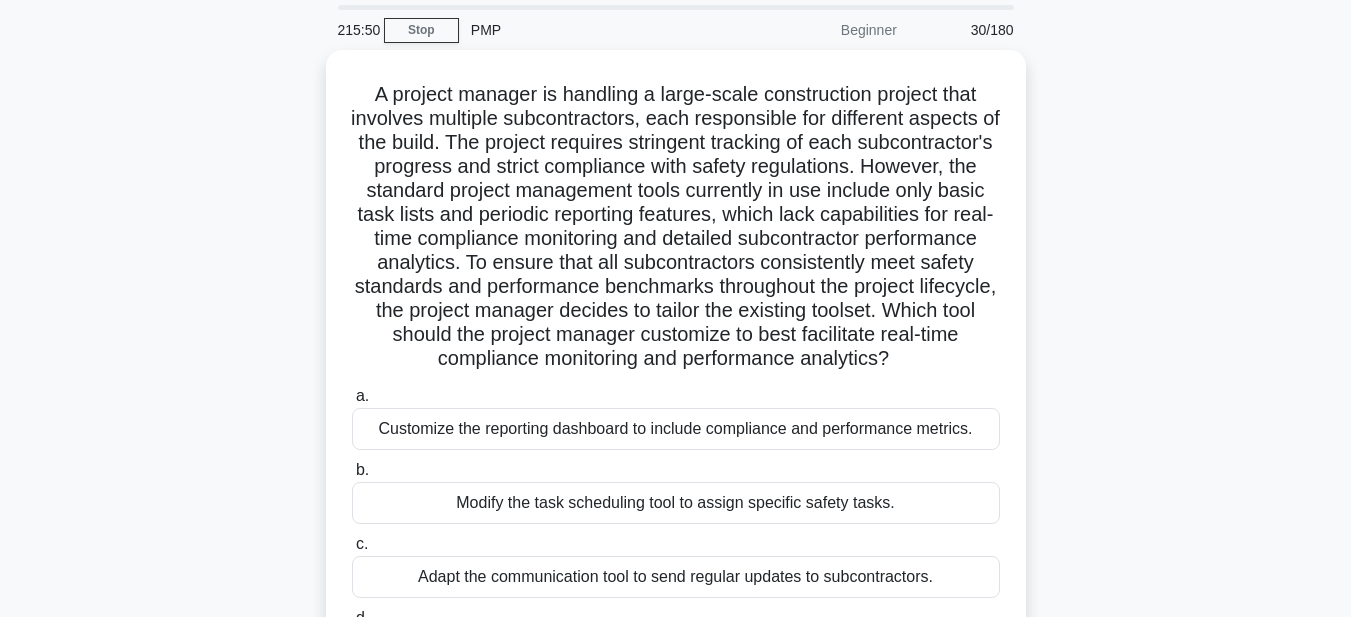 scroll, scrollTop: 63, scrollLeft: 0, axis: vertical 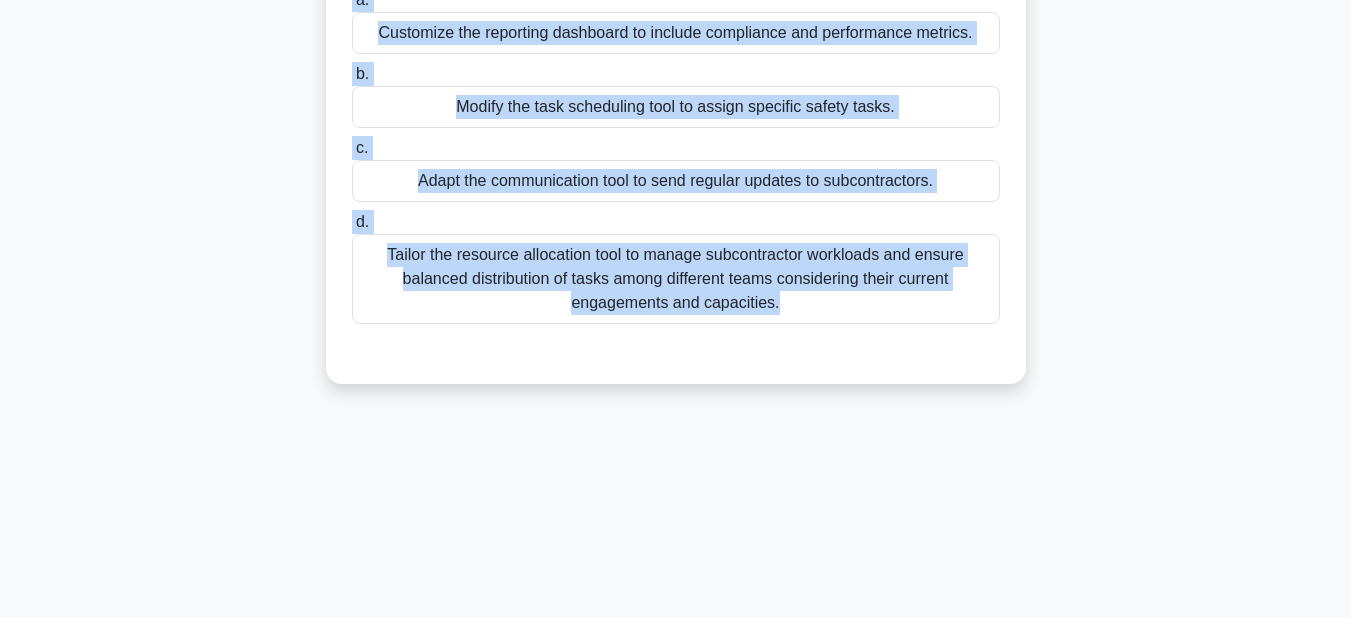drag, startPoint x: 357, startPoint y: 84, endPoint x: 944, endPoint y: 622, distance: 796.2493 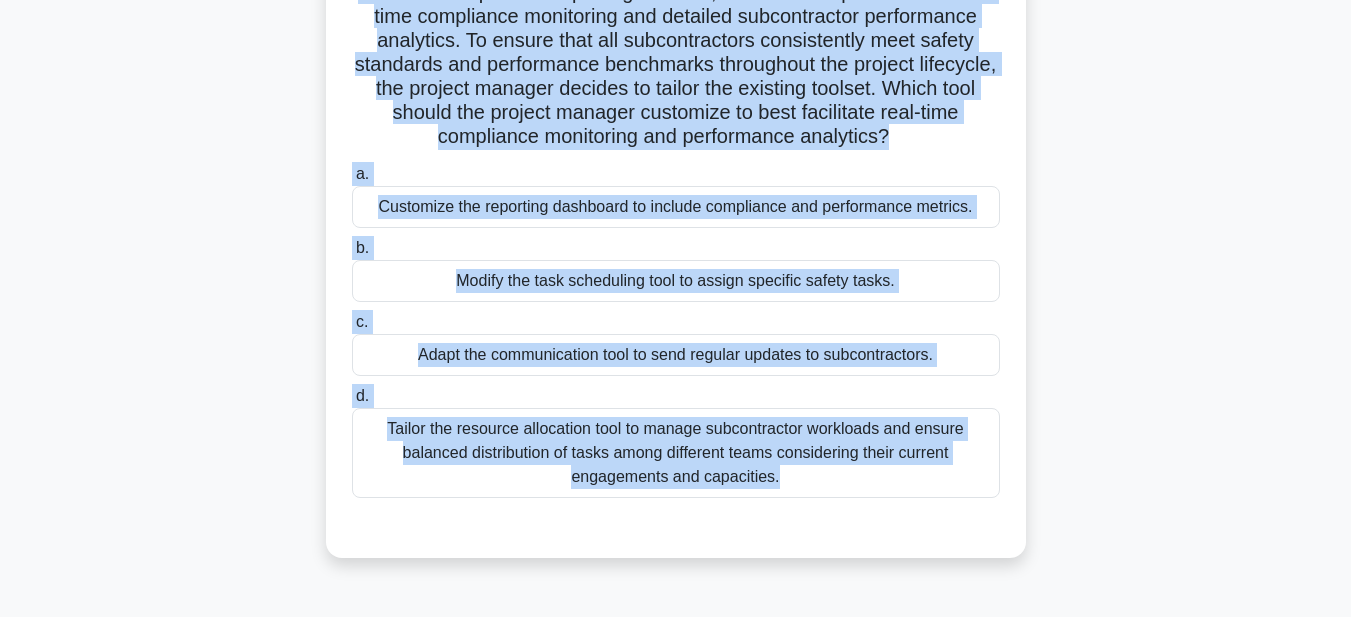 scroll, scrollTop: 0, scrollLeft: 0, axis: both 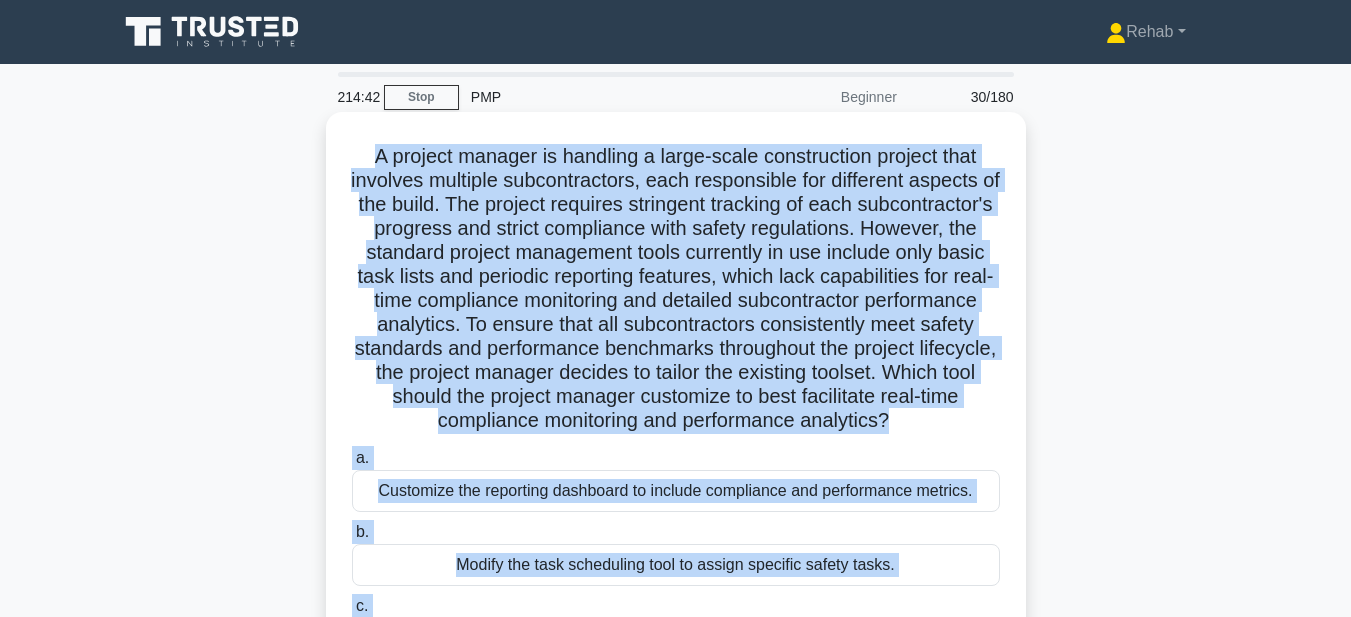 click on "Customize the reporting dashboard to include compliance and performance metrics." at bounding box center (676, 491) 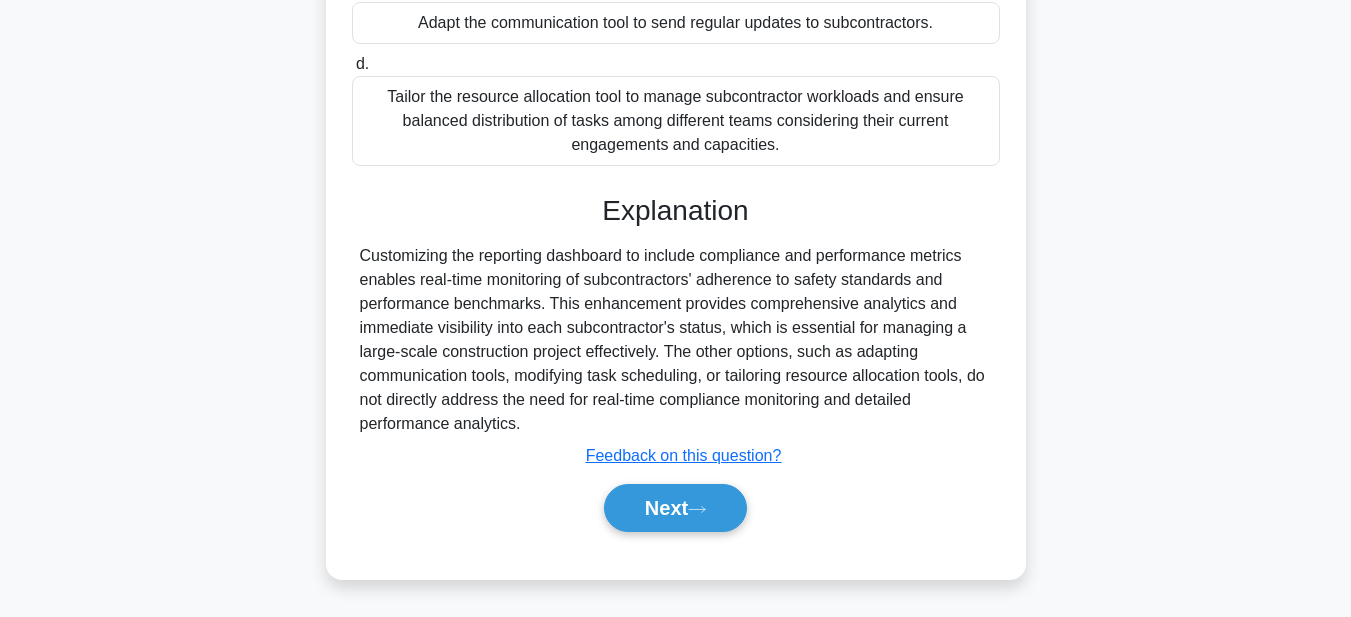 scroll, scrollTop: 641, scrollLeft: 0, axis: vertical 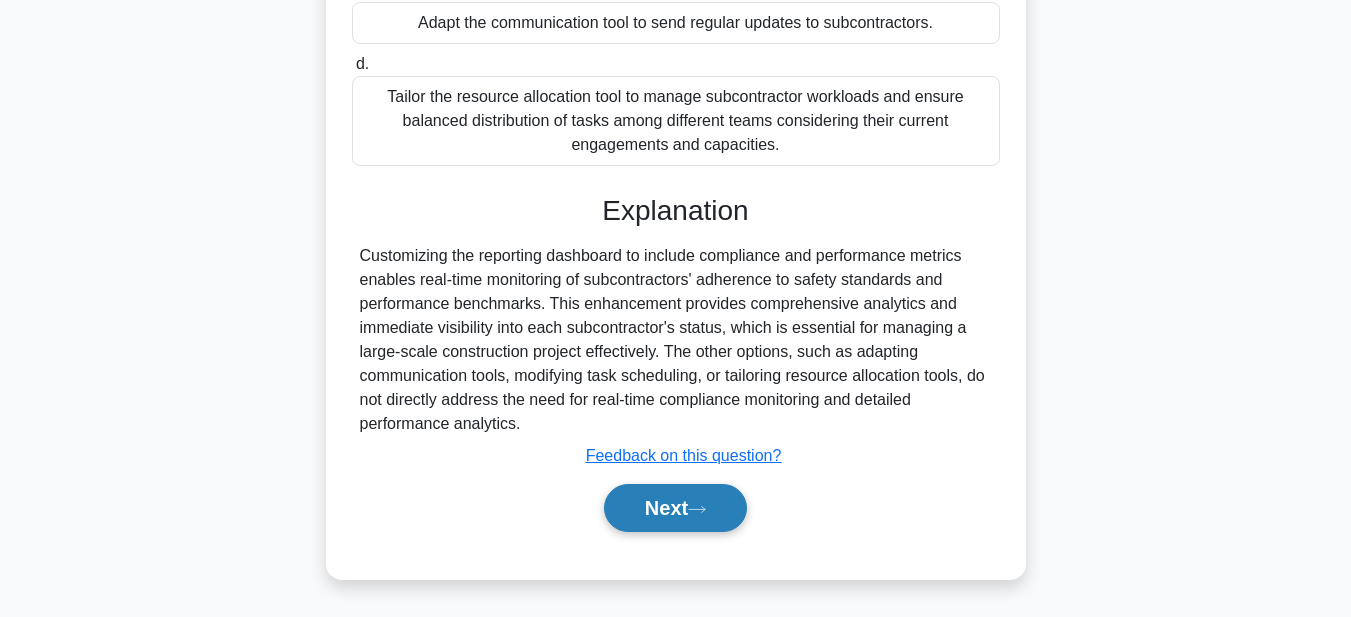 click on "Next" at bounding box center [675, 508] 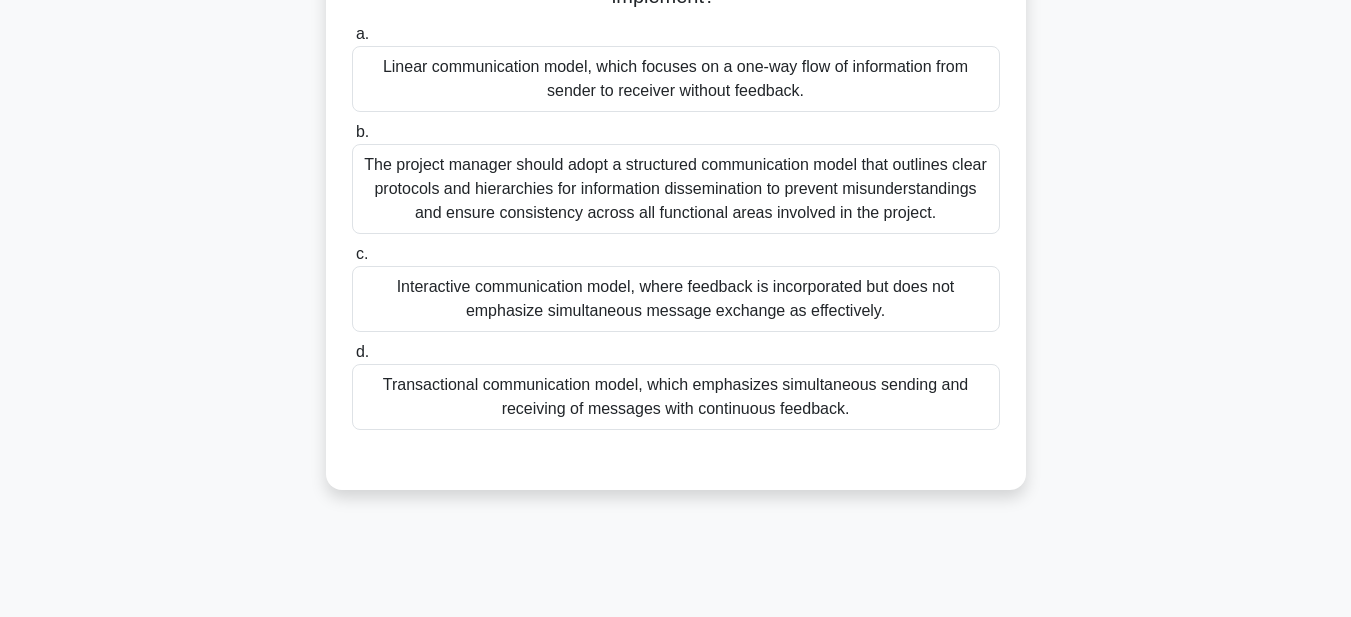 scroll, scrollTop: 63, scrollLeft: 0, axis: vertical 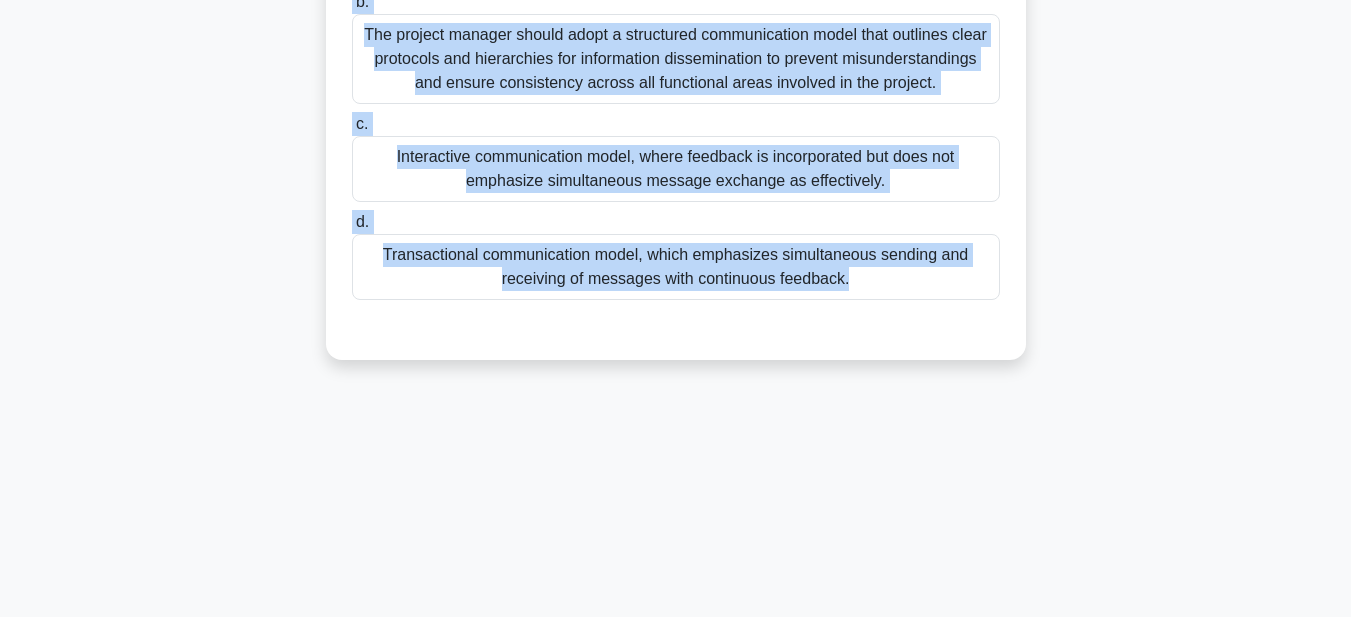 drag, startPoint x: 353, startPoint y: 93, endPoint x: 860, endPoint y: 623, distance: 733.4501 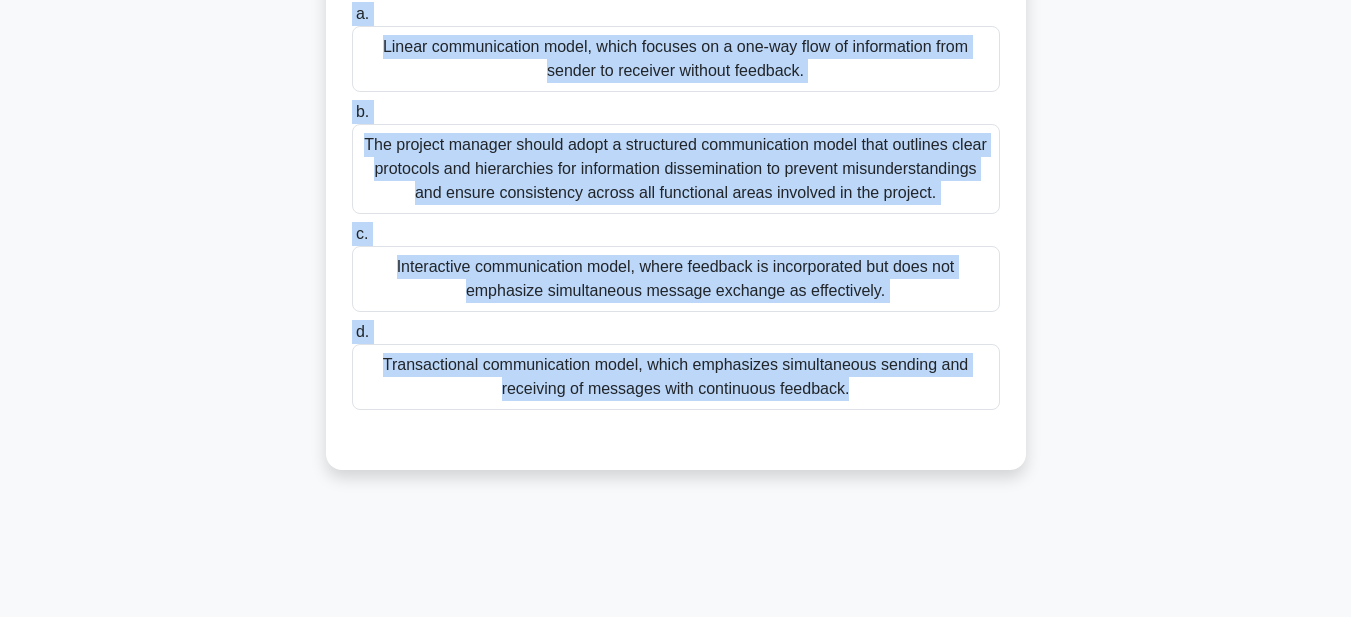scroll, scrollTop: 63, scrollLeft: 0, axis: vertical 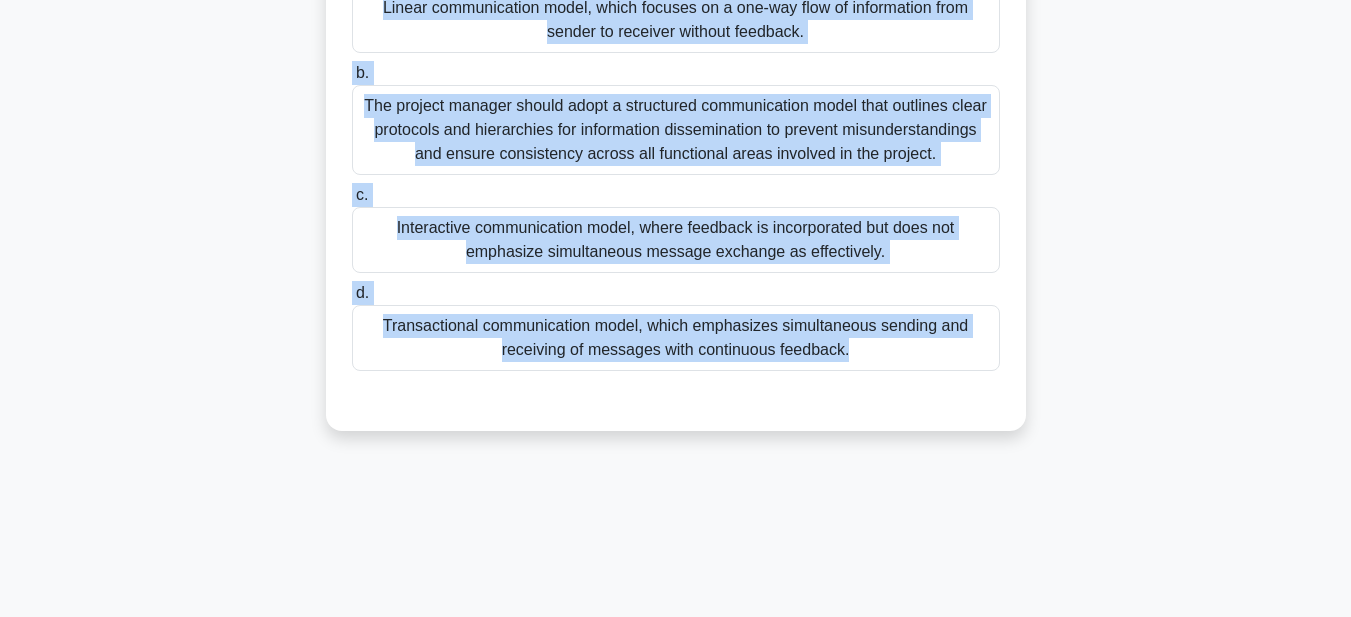 click on "Transactional communication model, which emphasizes simultaneous sending and receiving of messages with continuous feedback." at bounding box center [676, 338] 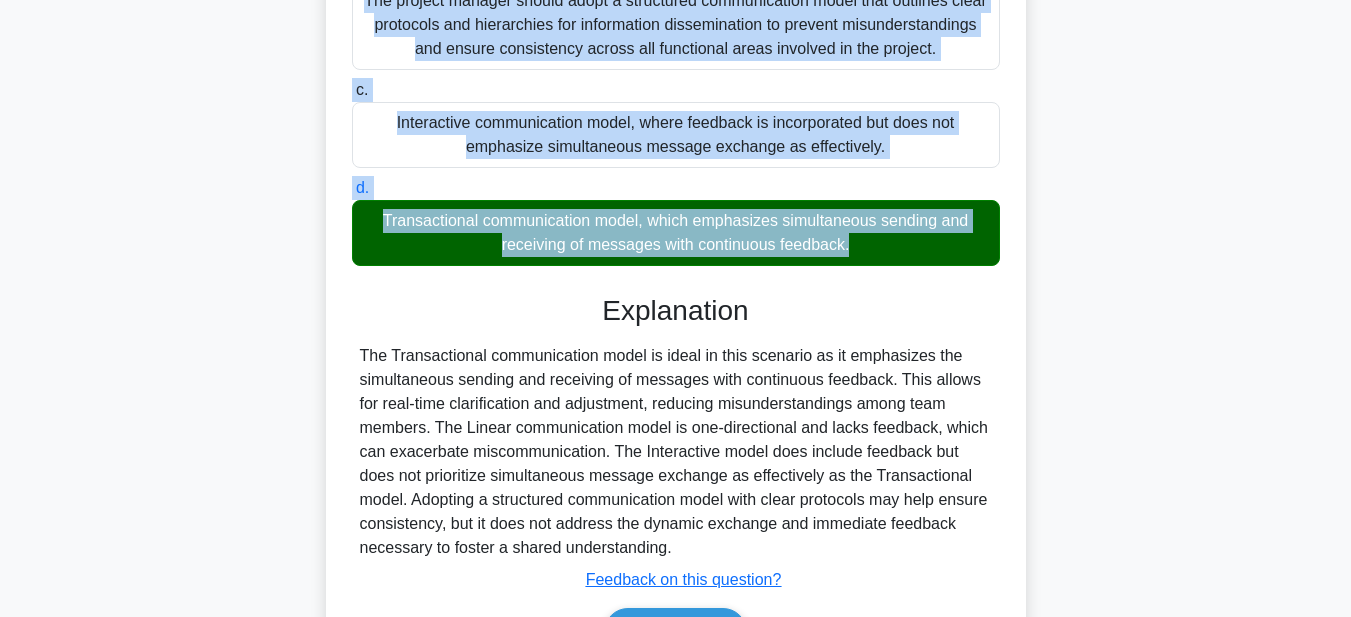 scroll, scrollTop: 593, scrollLeft: 0, axis: vertical 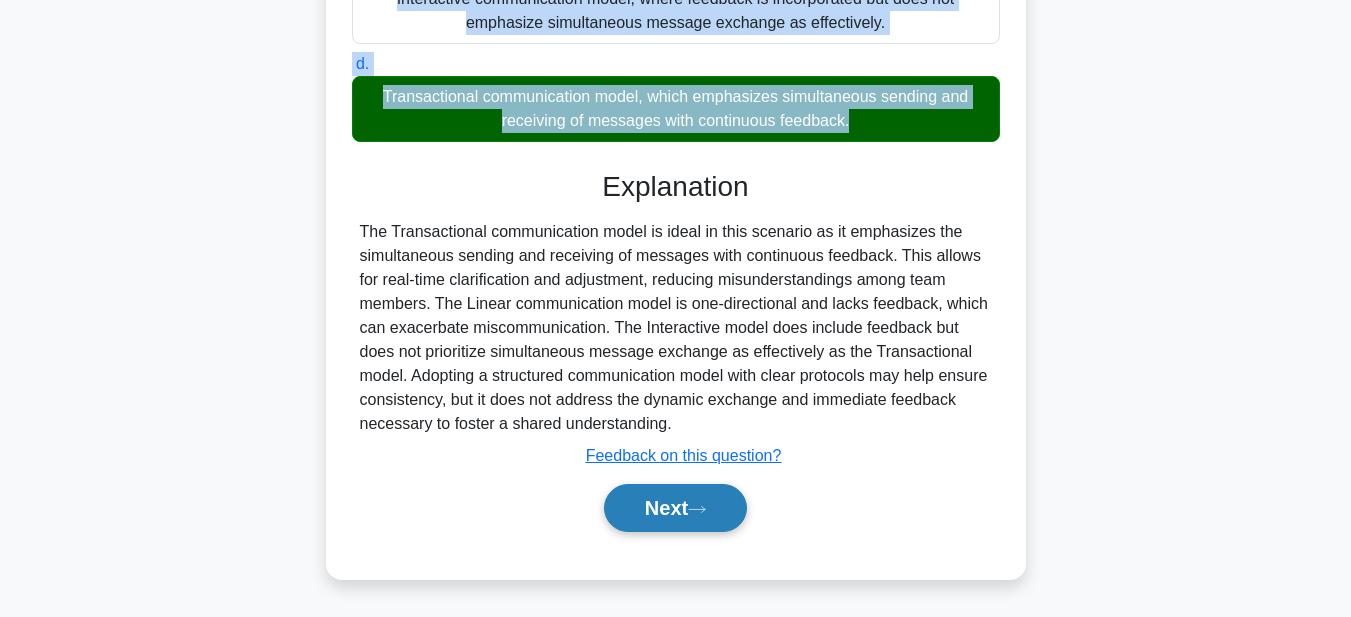 click on "Next" at bounding box center [675, 508] 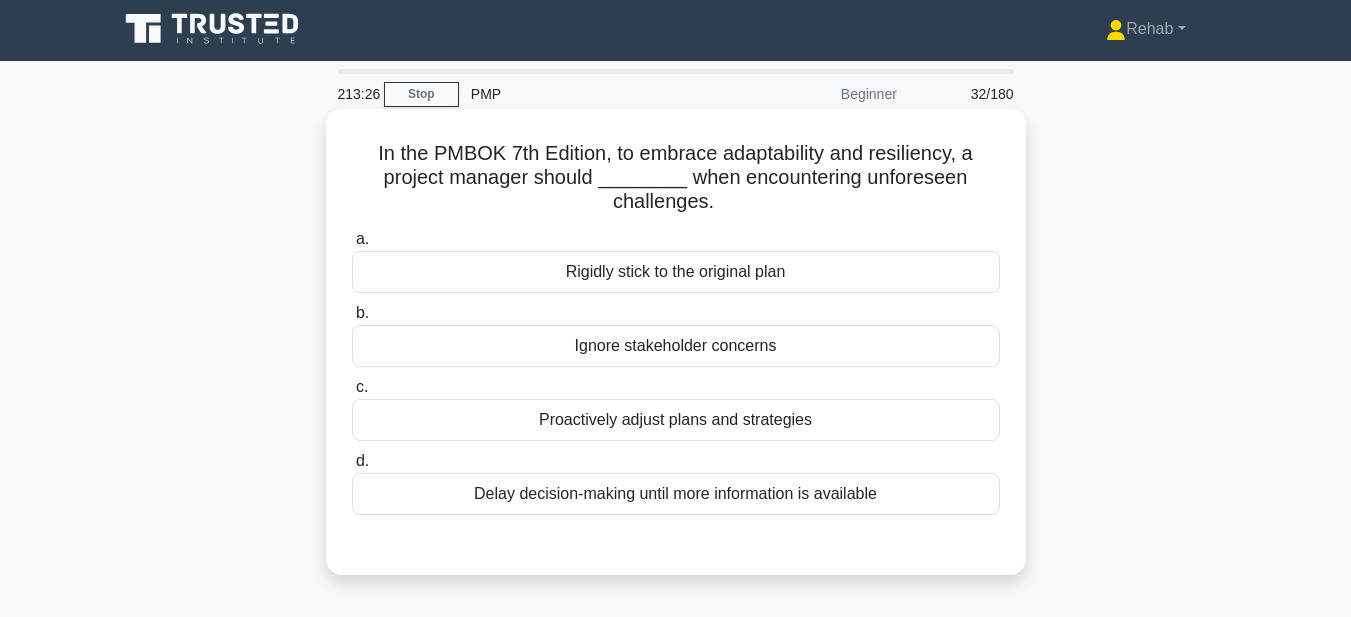 scroll, scrollTop: 0, scrollLeft: 0, axis: both 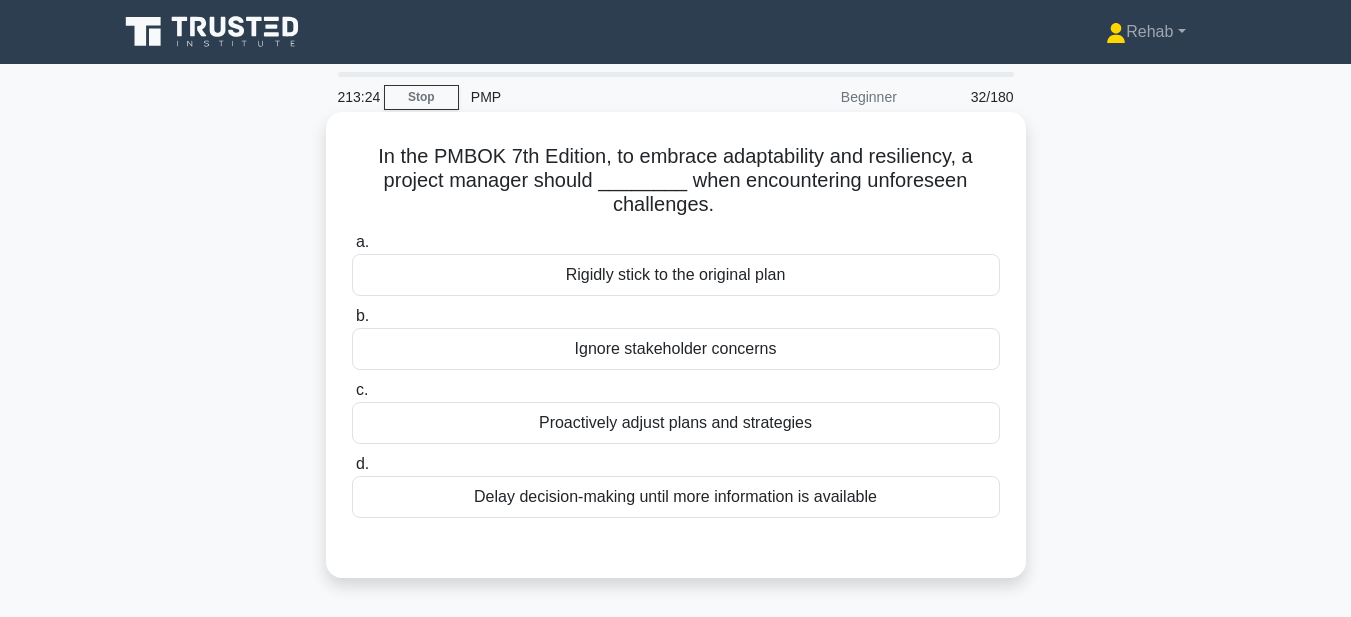 drag, startPoint x: 360, startPoint y: 160, endPoint x: 877, endPoint y: 439, distance: 587.47766 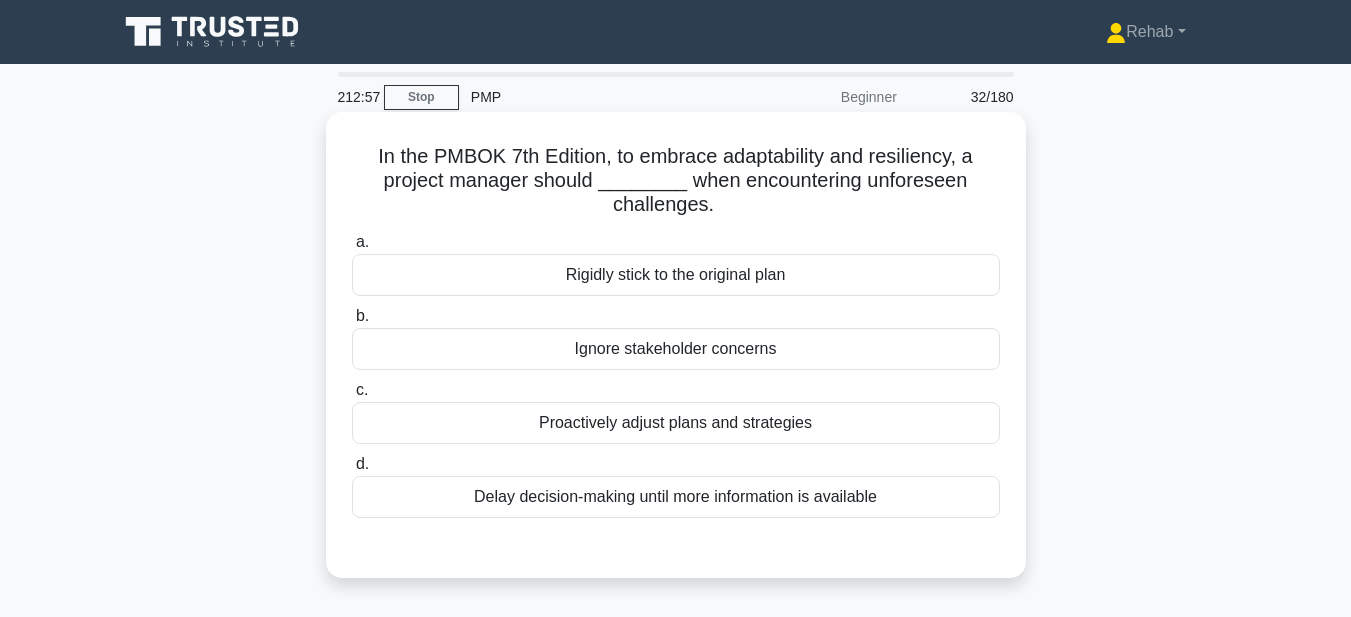 click on "Delay decision-making until more information is available" at bounding box center [676, 497] 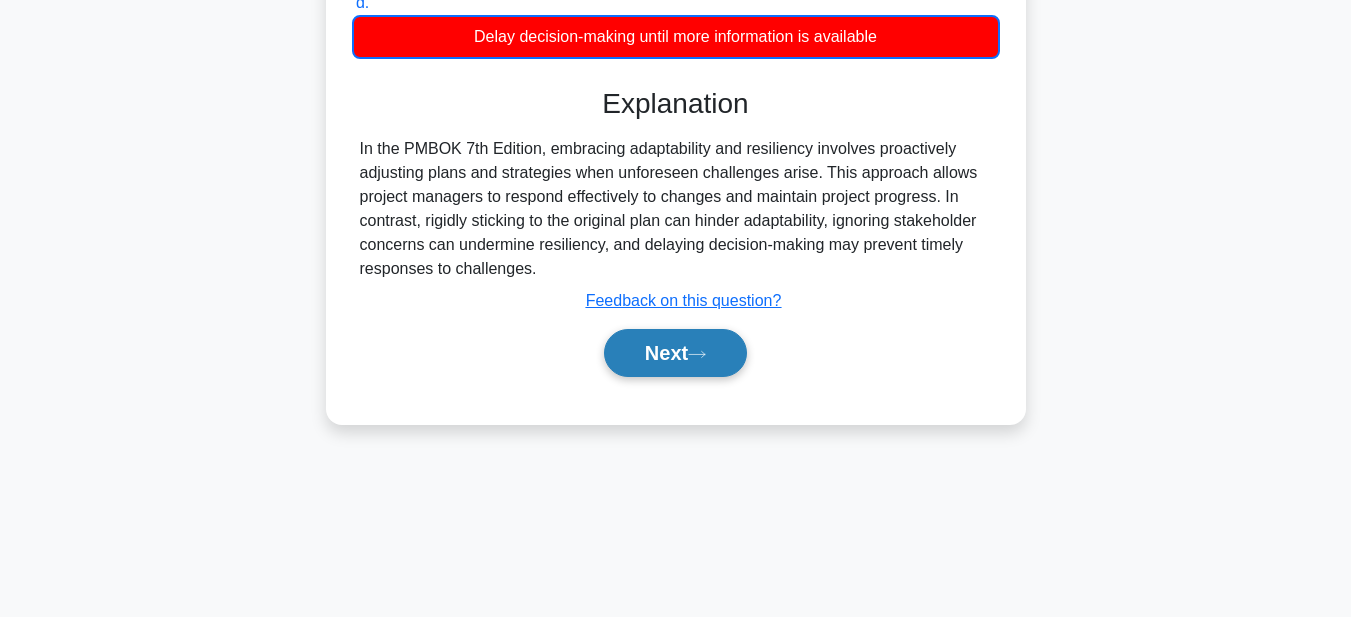 scroll, scrollTop: 463, scrollLeft: 0, axis: vertical 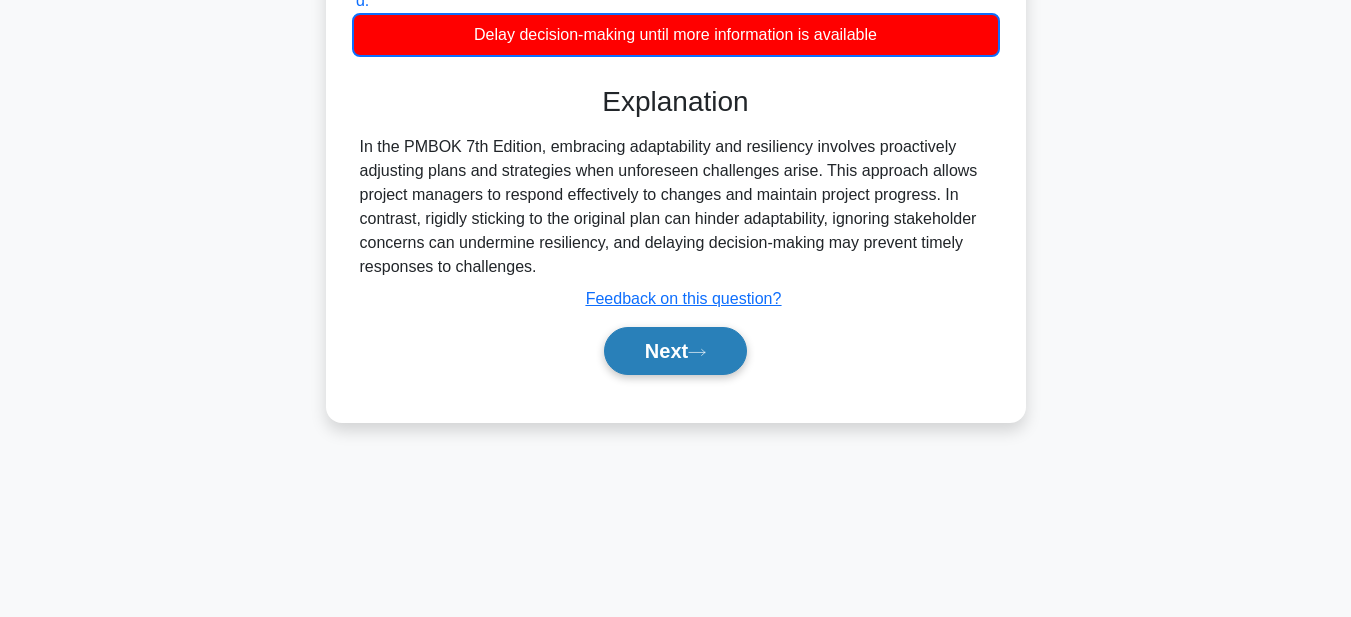 click on "Next" at bounding box center (675, 351) 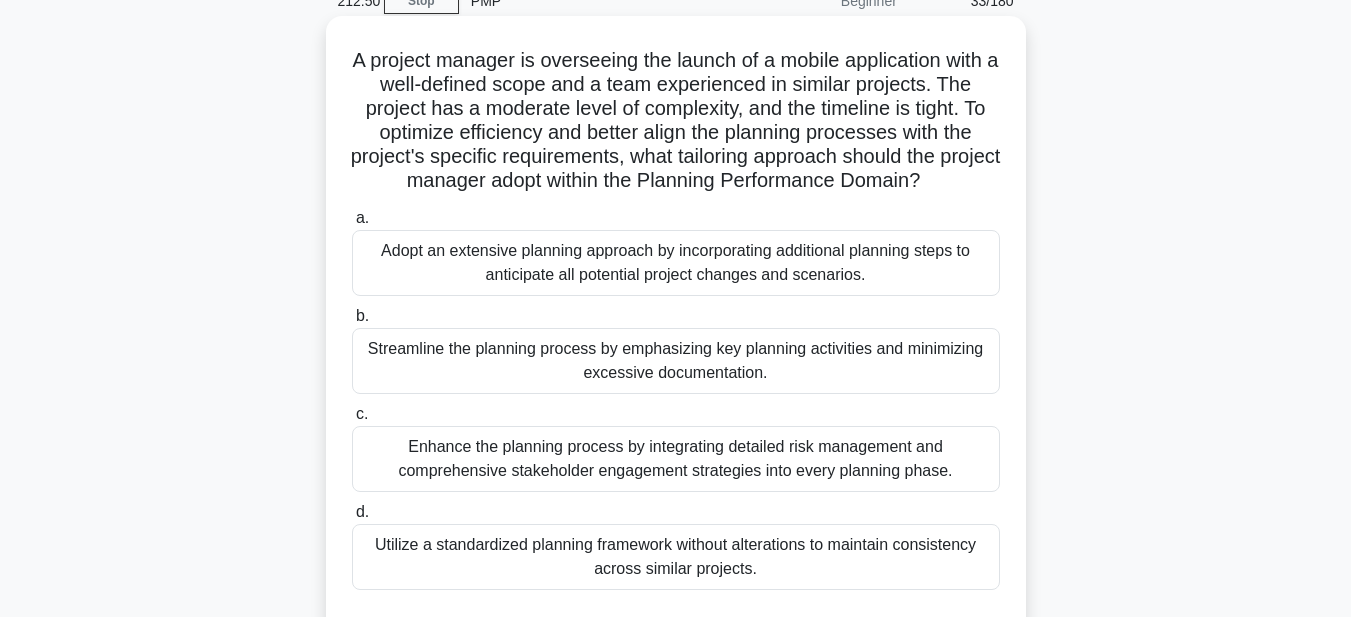 scroll, scrollTop: 63, scrollLeft: 0, axis: vertical 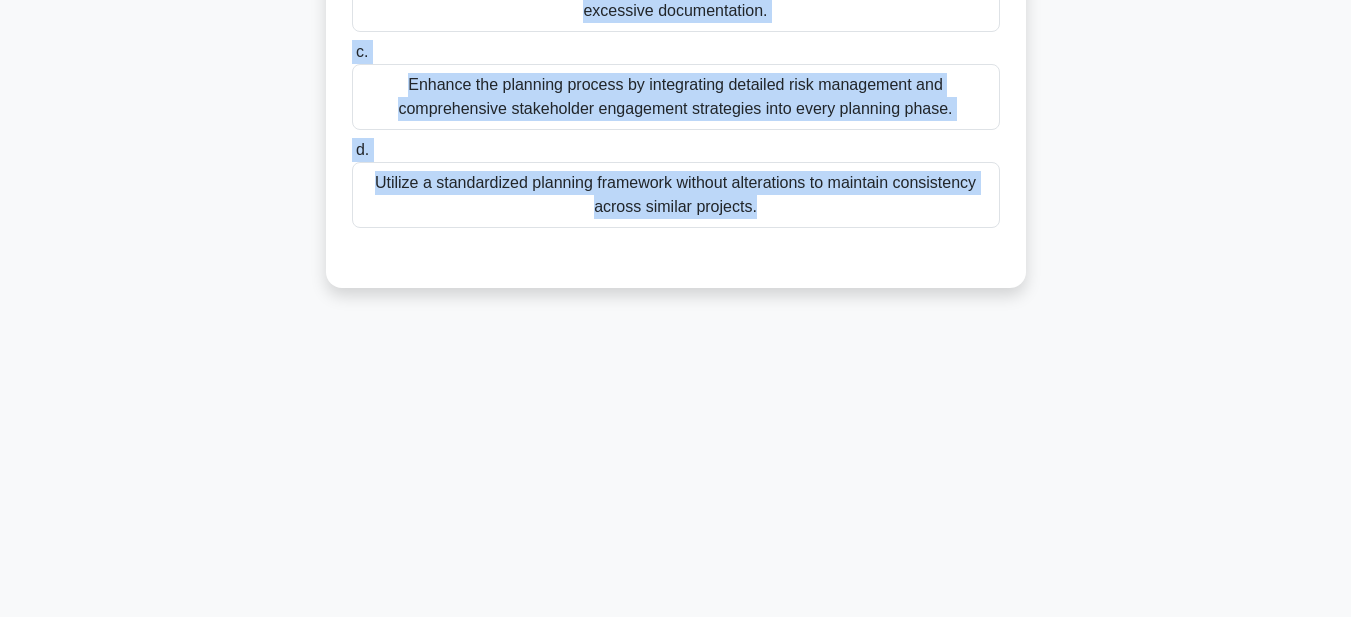 drag, startPoint x: 368, startPoint y: 89, endPoint x: 1095, endPoint y: 646, distance: 915.84827 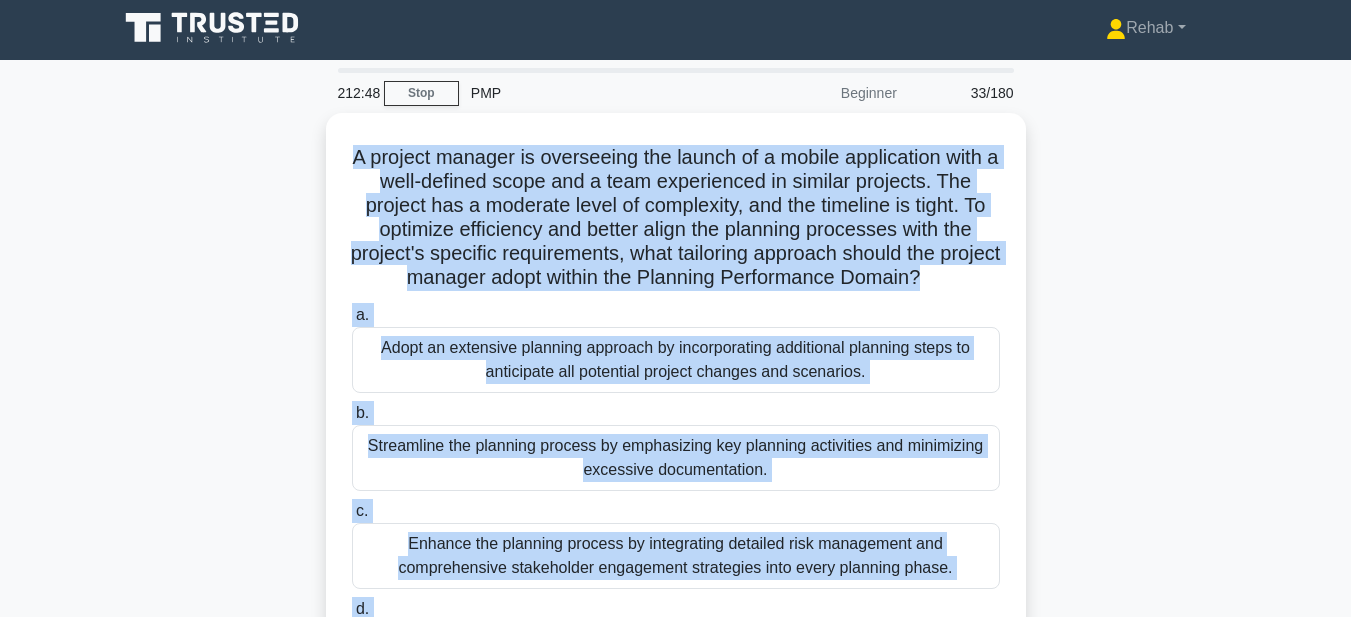 scroll, scrollTop: 0, scrollLeft: 0, axis: both 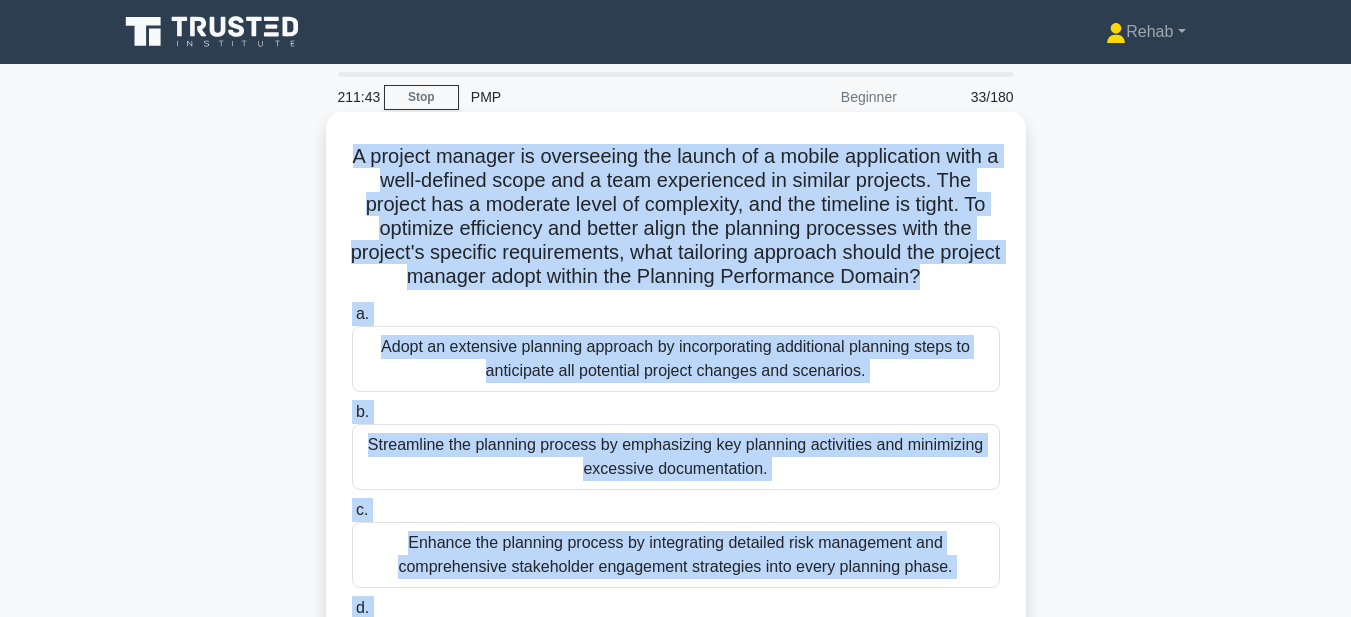 click on "Adopt an extensive planning approach by incorporating additional planning steps to anticipate all potential project changes and scenarios." at bounding box center (676, 359) 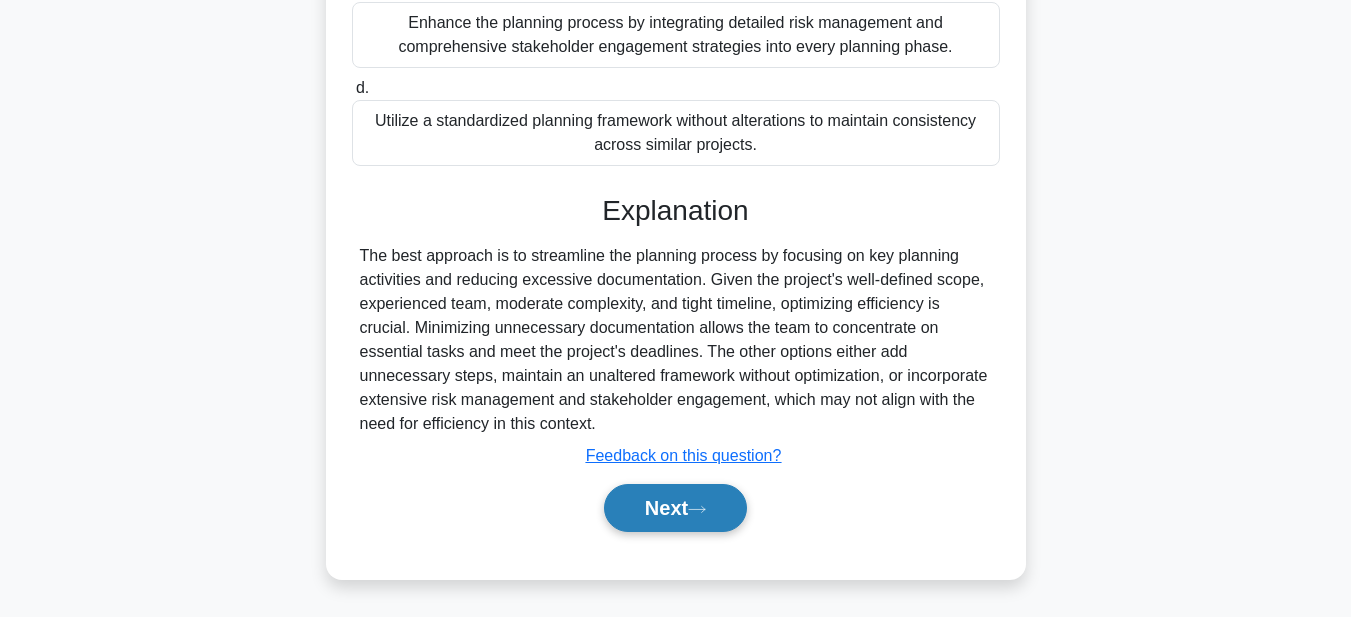 click on "Next" at bounding box center [675, 508] 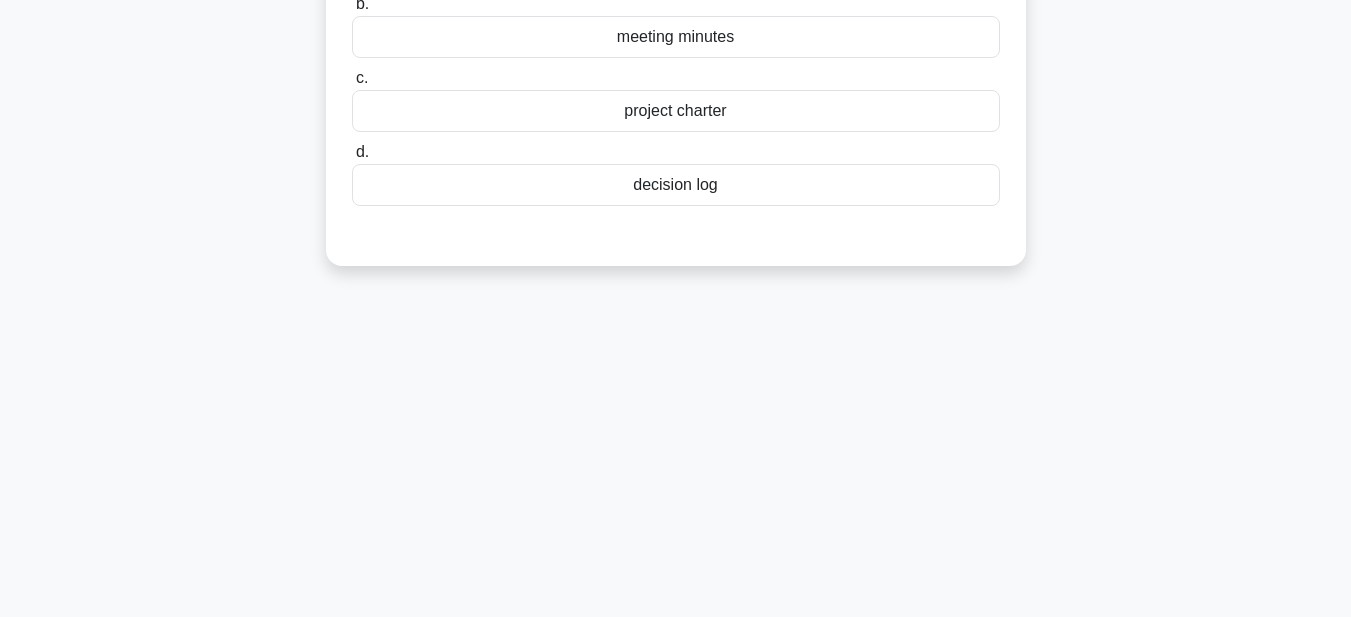 scroll, scrollTop: 63, scrollLeft: 0, axis: vertical 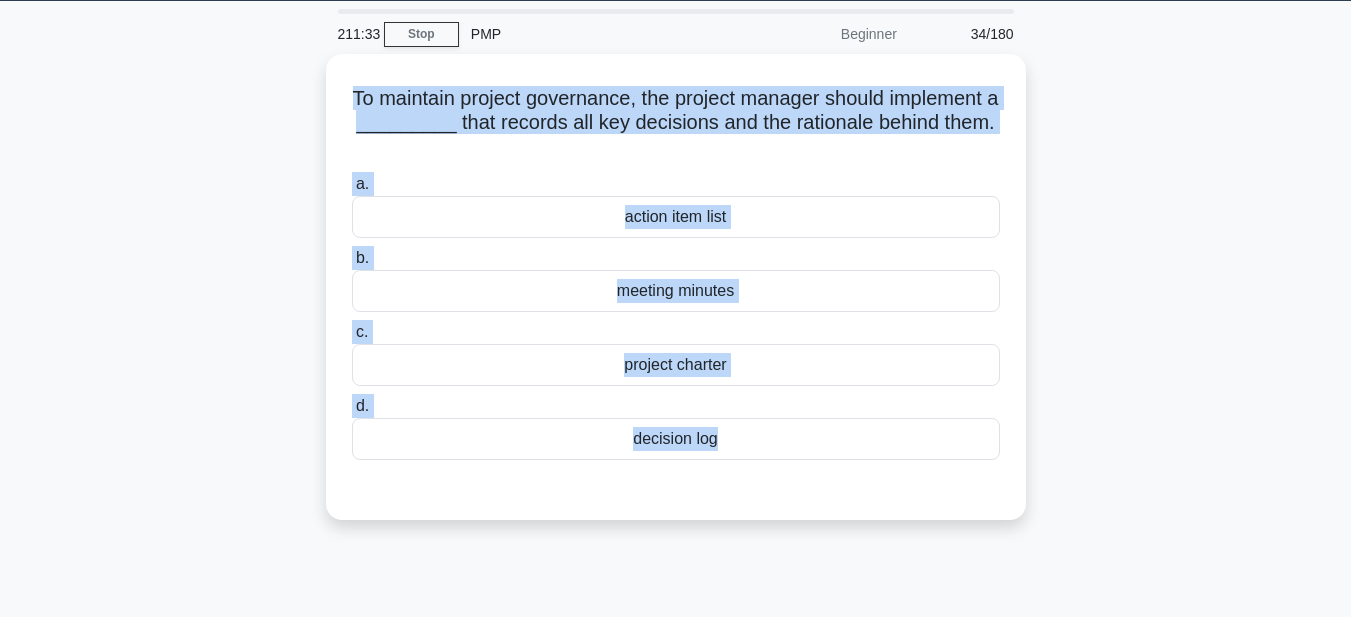 drag, startPoint x: 352, startPoint y: 90, endPoint x: 862, endPoint y: 547, distance: 684.7985 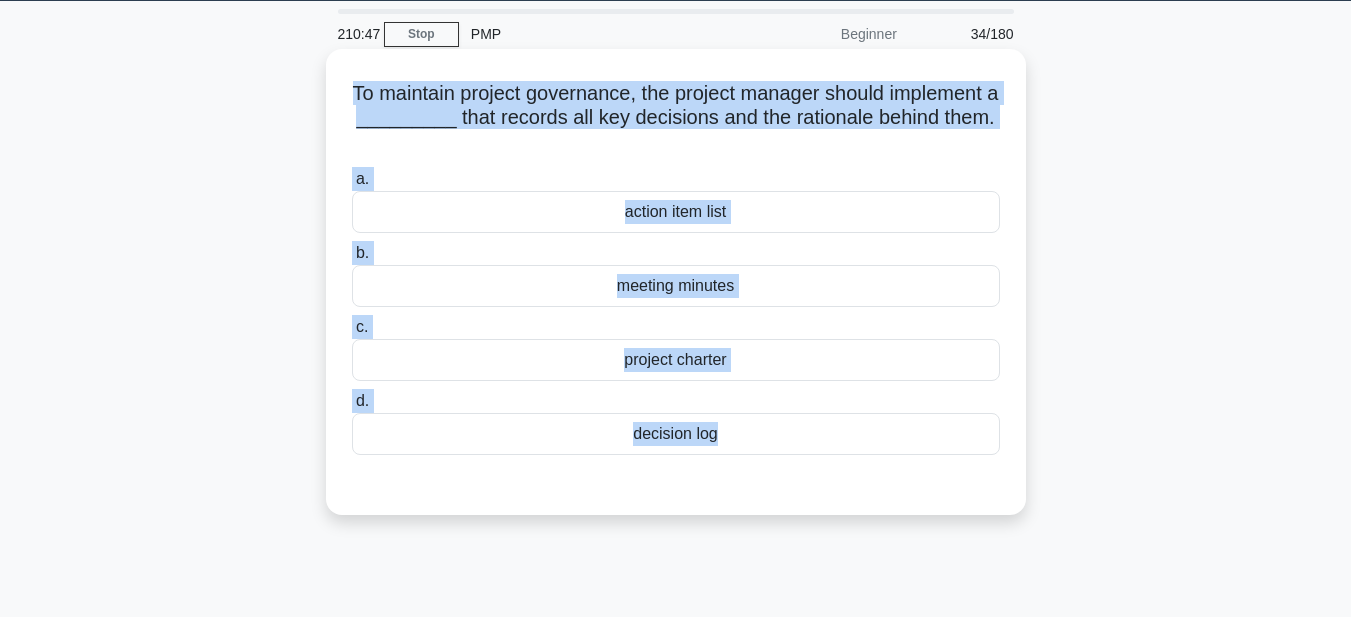 click on "decision log" at bounding box center [676, 434] 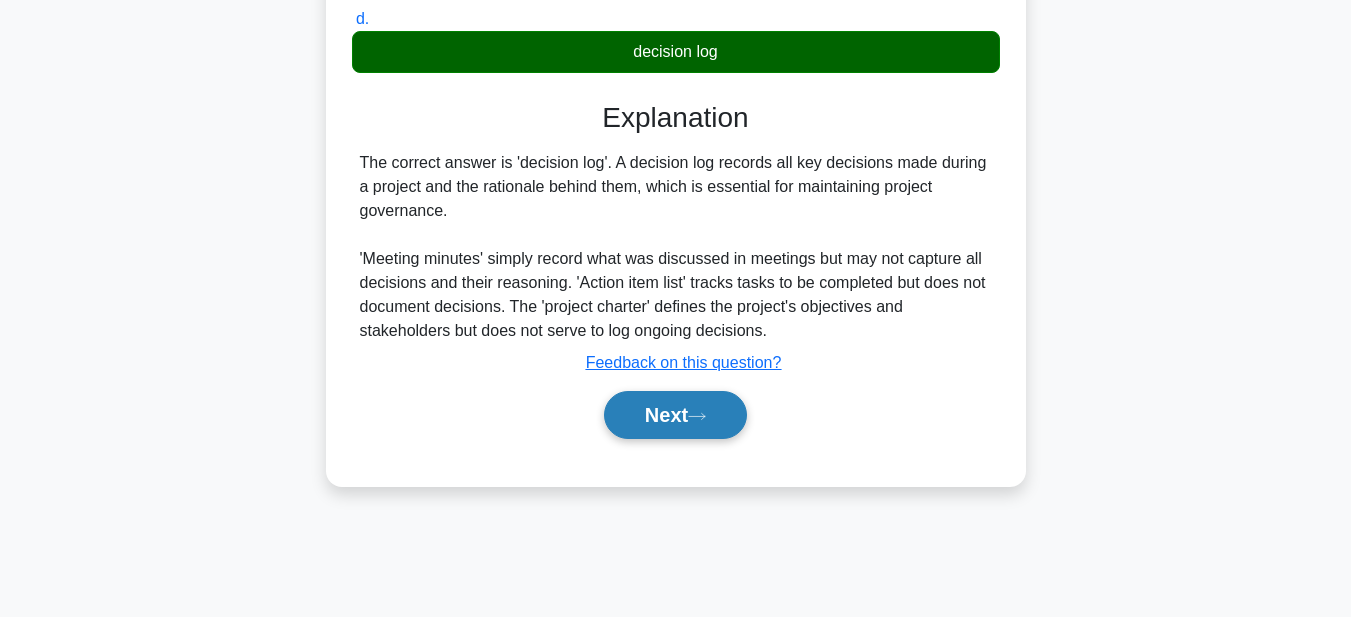 scroll, scrollTop: 463, scrollLeft: 0, axis: vertical 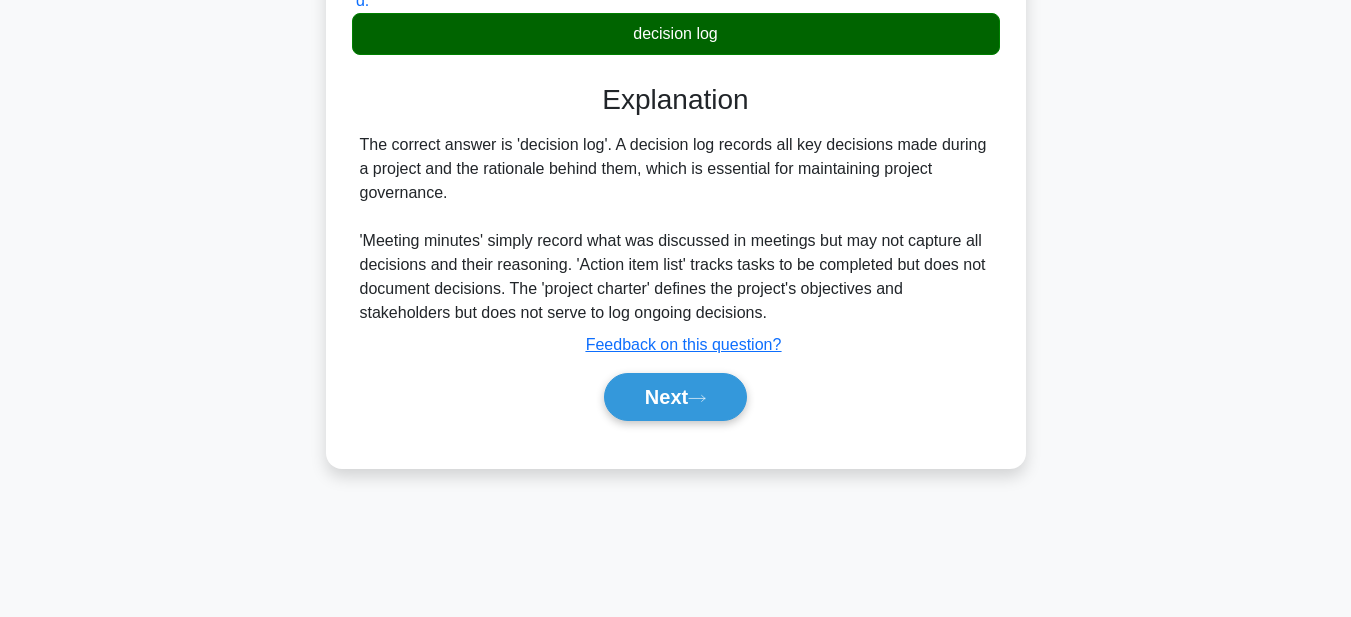 click on "Next" at bounding box center [676, 397] 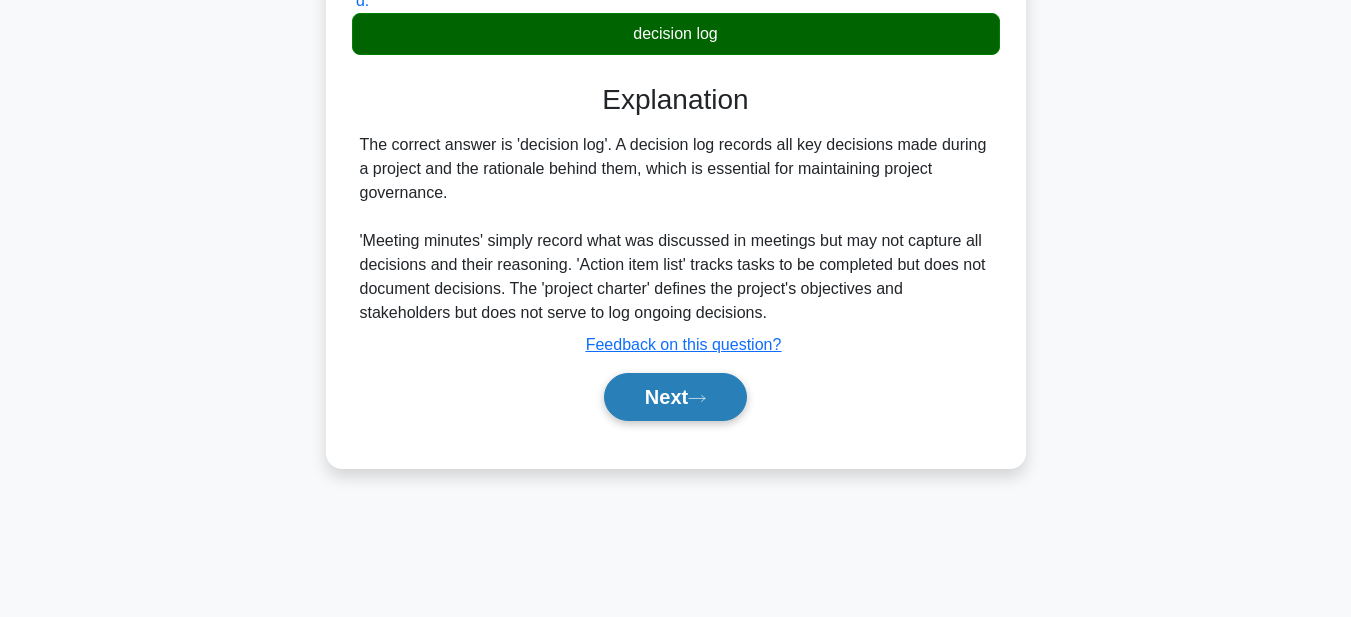 click on "Next" at bounding box center [675, 397] 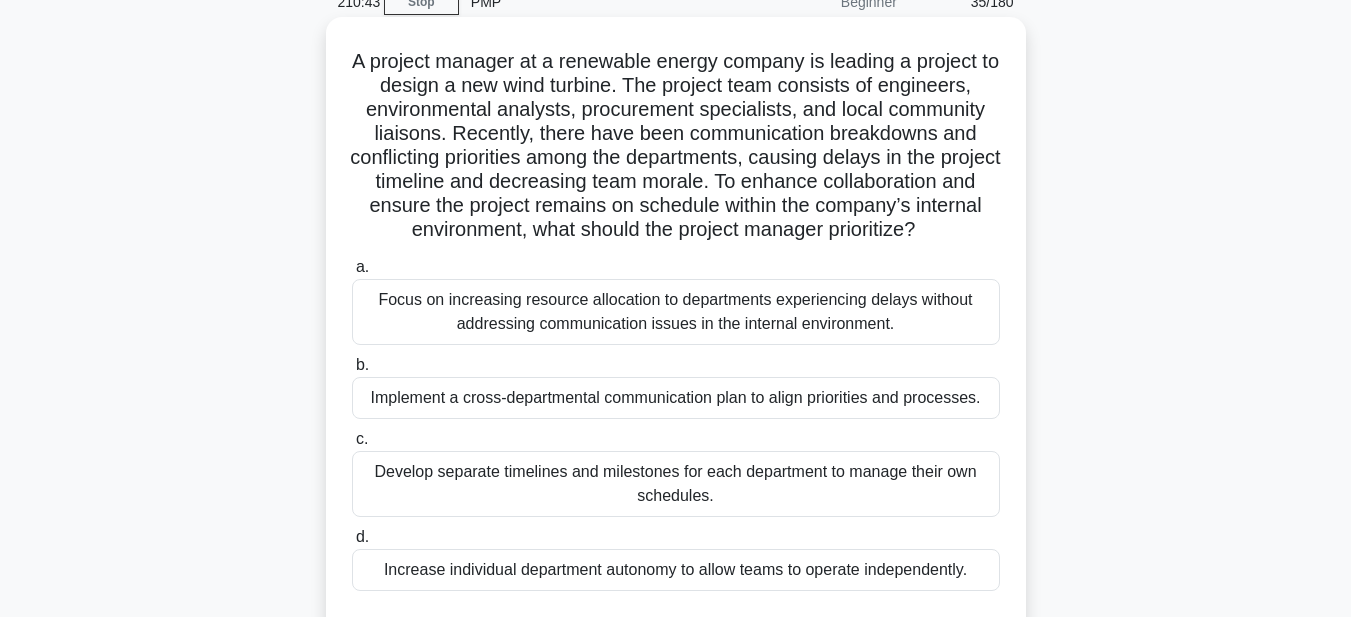 scroll, scrollTop: 0, scrollLeft: 0, axis: both 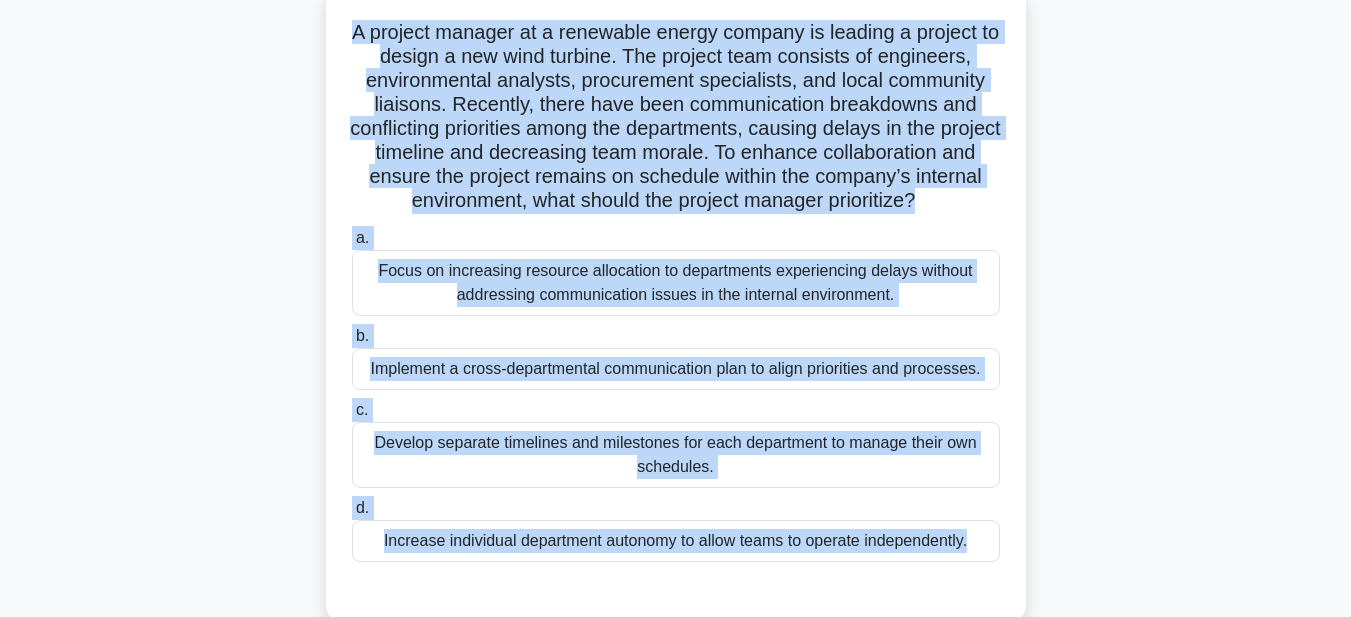 drag, startPoint x: 356, startPoint y: 158, endPoint x: 940, endPoint y: 605, distance: 735.43524 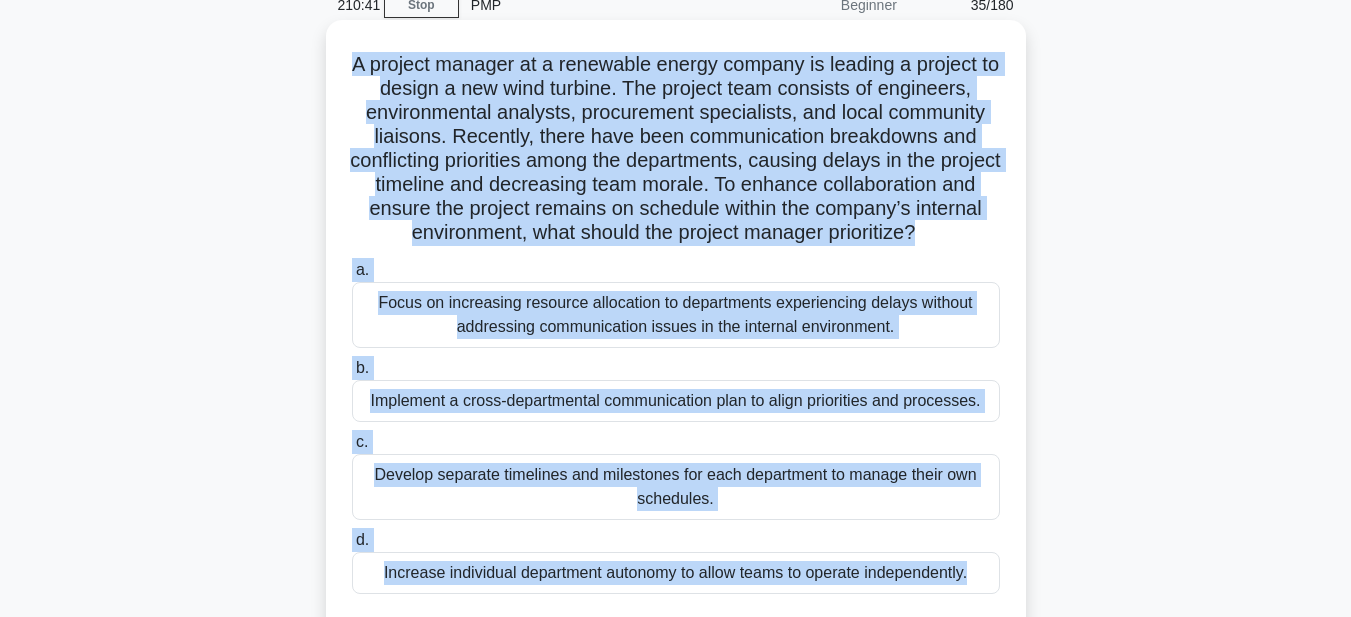 scroll, scrollTop: 0, scrollLeft: 0, axis: both 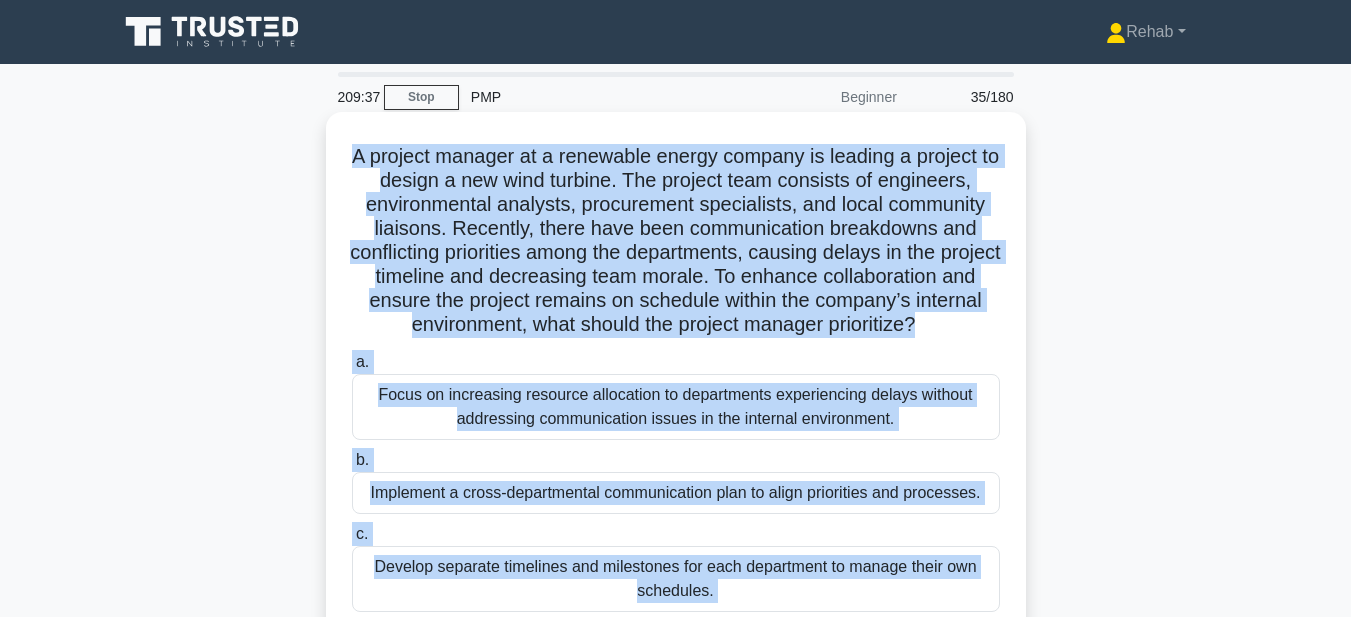 click on "Implement a cross-departmental communication plan to align priorities and processes." at bounding box center (676, 493) 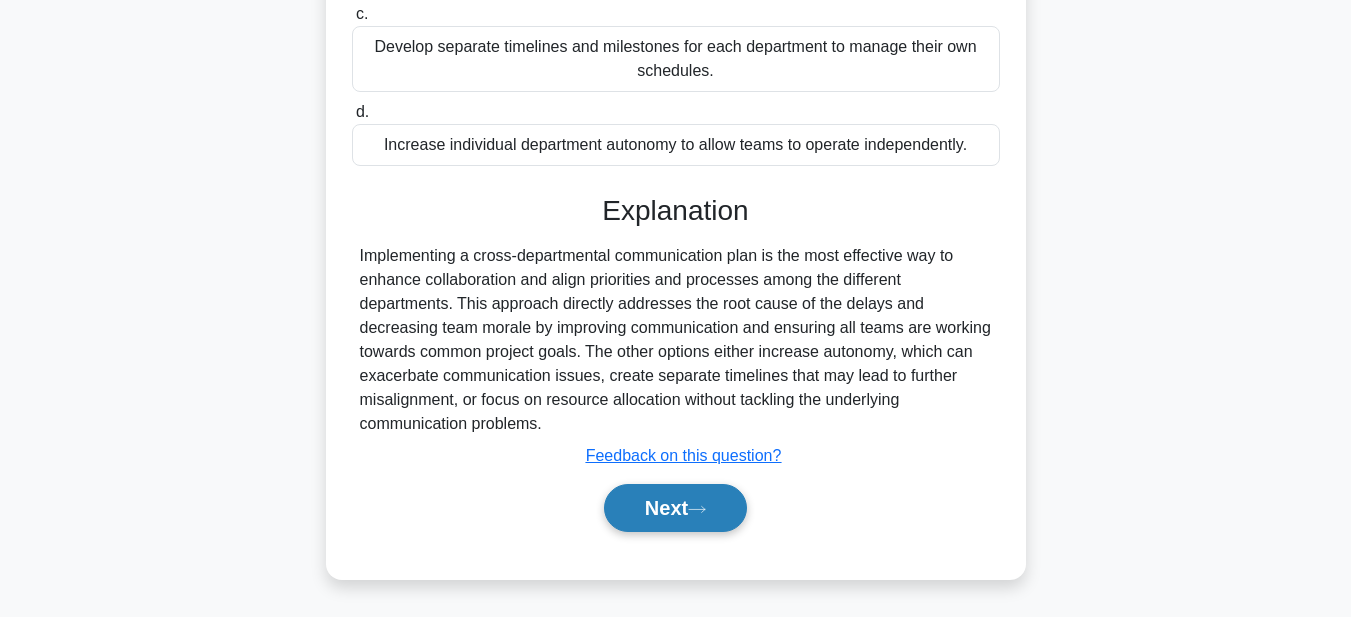 click on "Next" at bounding box center (675, 508) 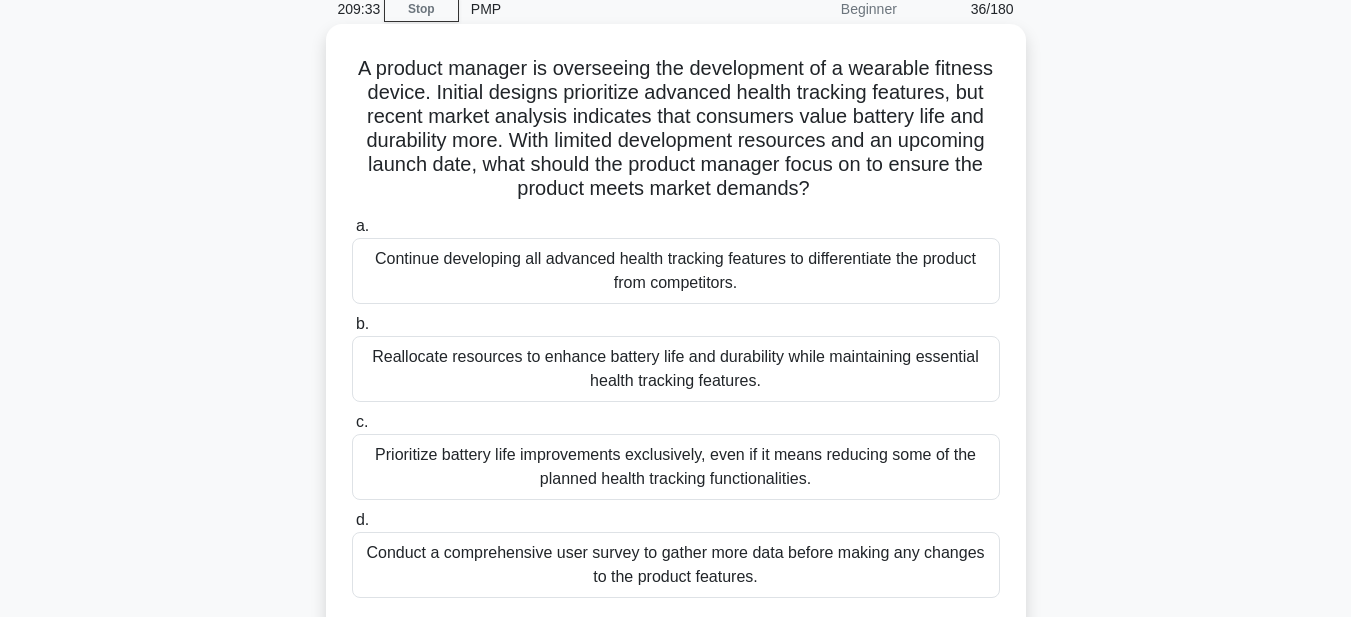 scroll, scrollTop: 0, scrollLeft: 0, axis: both 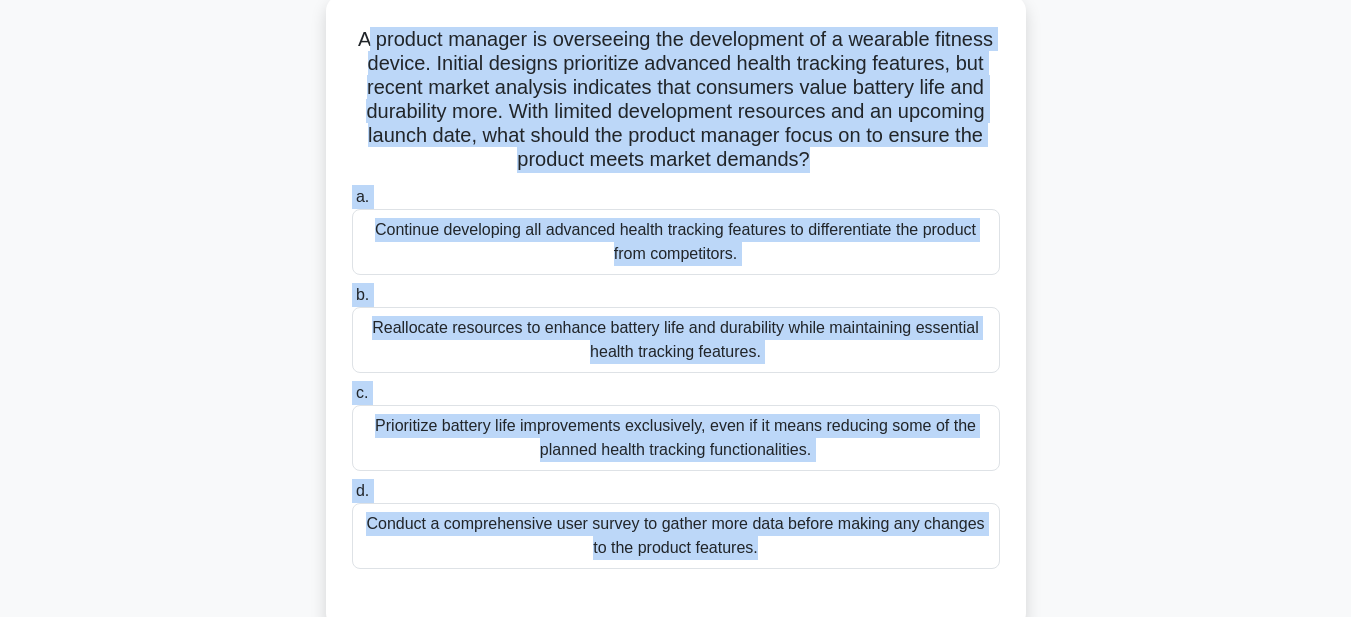 drag, startPoint x: 360, startPoint y: 152, endPoint x: 966, endPoint y: 603, distance: 755.4052 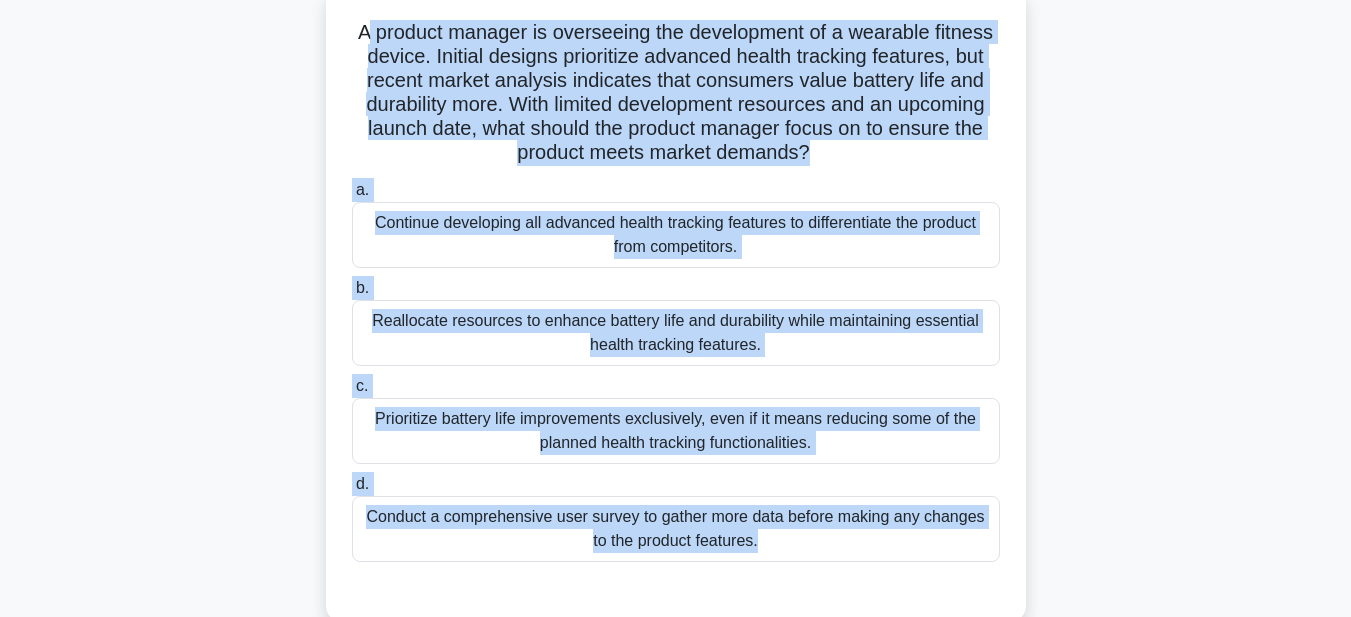 drag, startPoint x: 1150, startPoint y: 156, endPoint x: 902, endPoint y: 135, distance: 248.88753 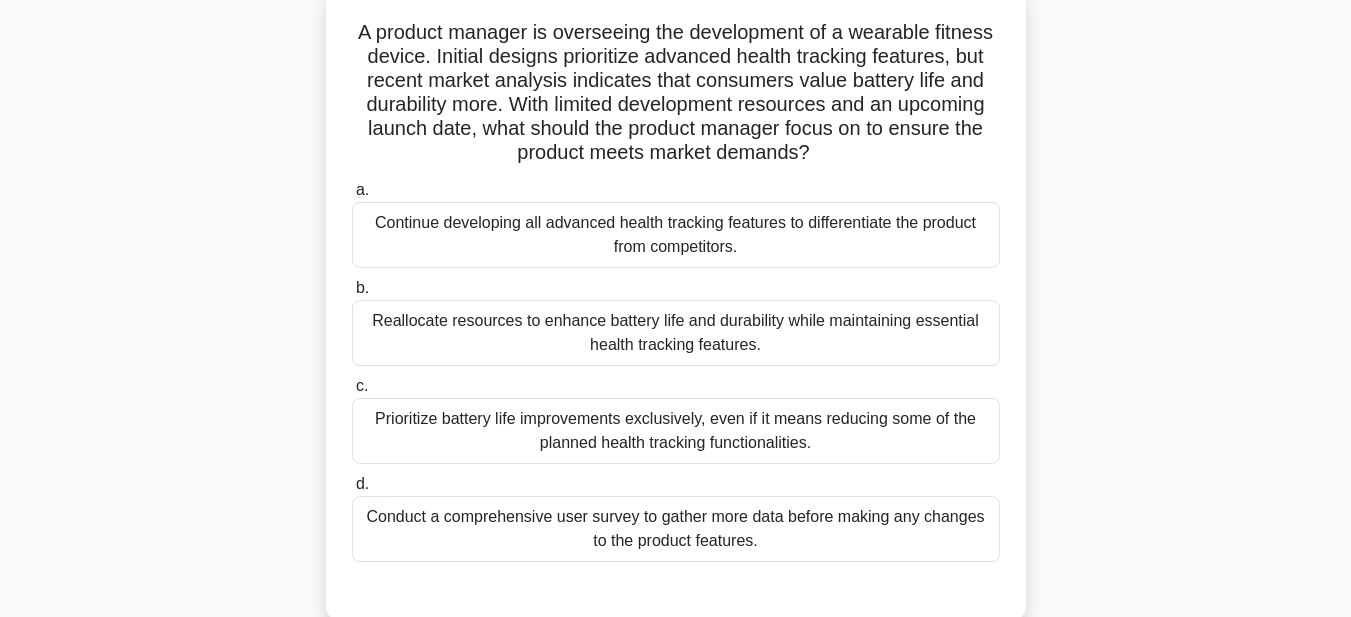click on "A product manager is overseeing the development of a wearable fitness device. Initial designs prioritize advanced health tracking features, but recent market analysis indicates that consumers value battery life and durability more. With limited development resources and an upcoming launch date, what should the product manager focus on to ensure the product meets market demands?
.spinner_0XTQ{transform-origin:center;animation:spinner_y6GP .75s linear infinite}@keyframes spinner_y6GP{100%{transform:rotate(360deg)}}
a.
b. c. d." at bounding box center (676, 305) 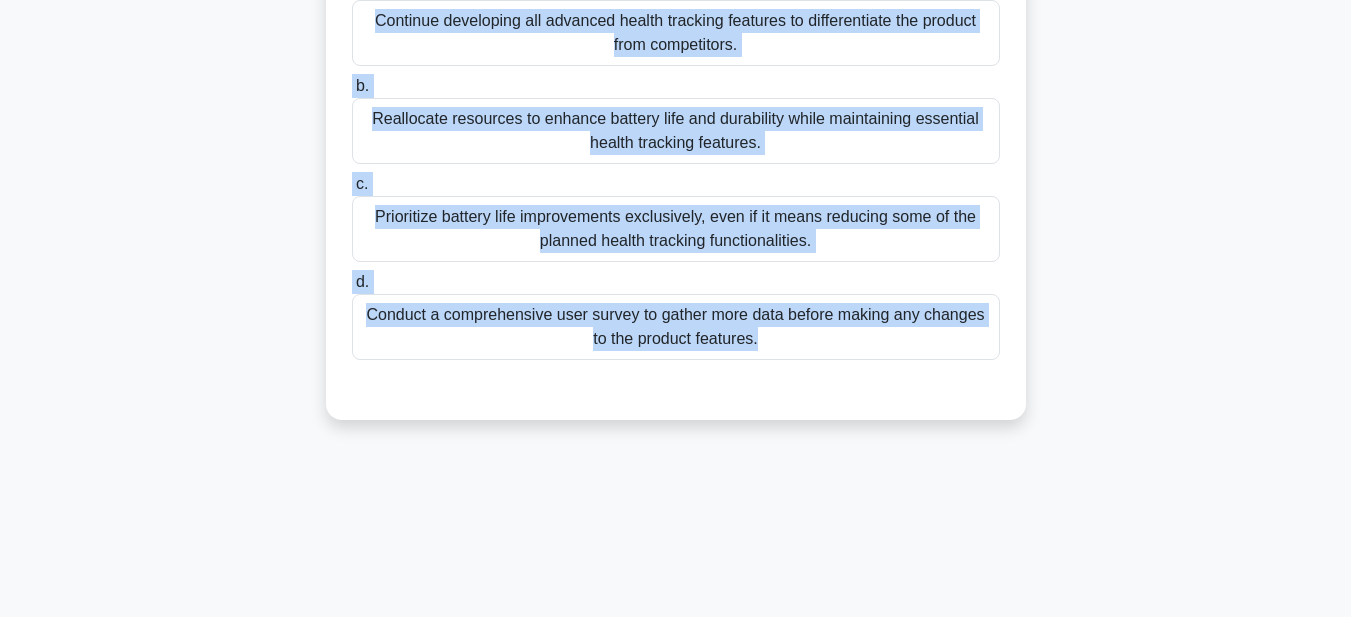 drag, startPoint x: 352, startPoint y: 28, endPoint x: 852, endPoint y: 609, distance: 766.52527 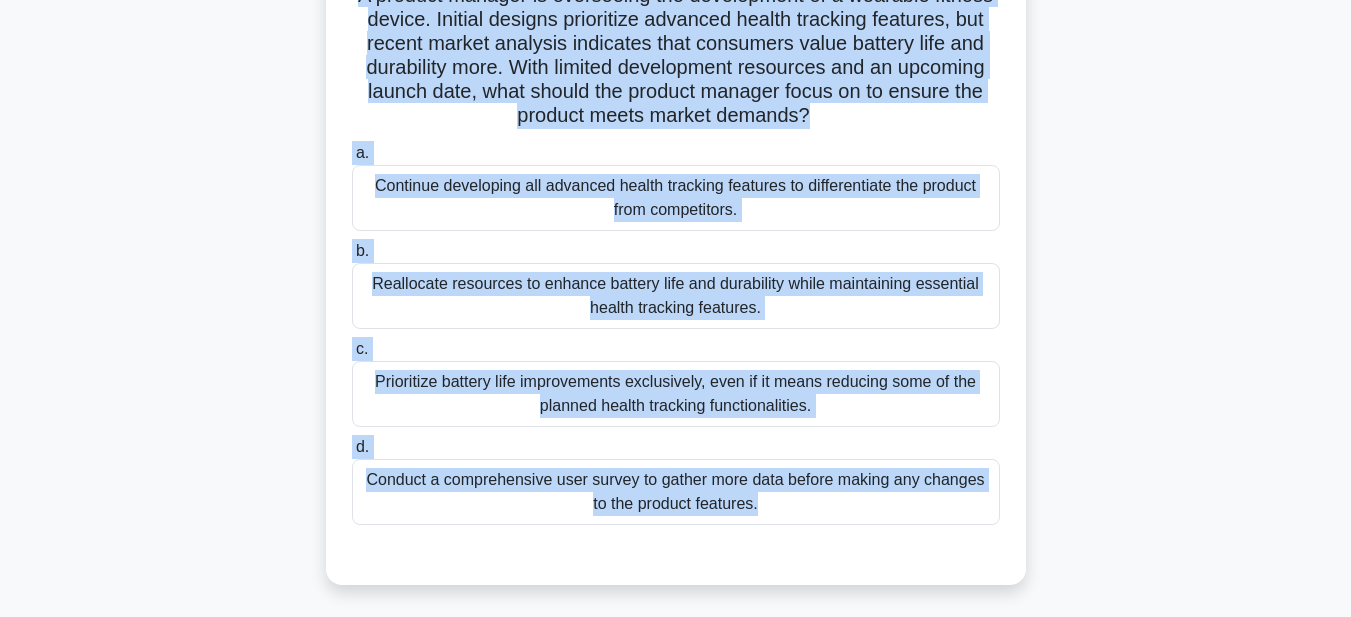 scroll, scrollTop: 0, scrollLeft: 0, axis: both 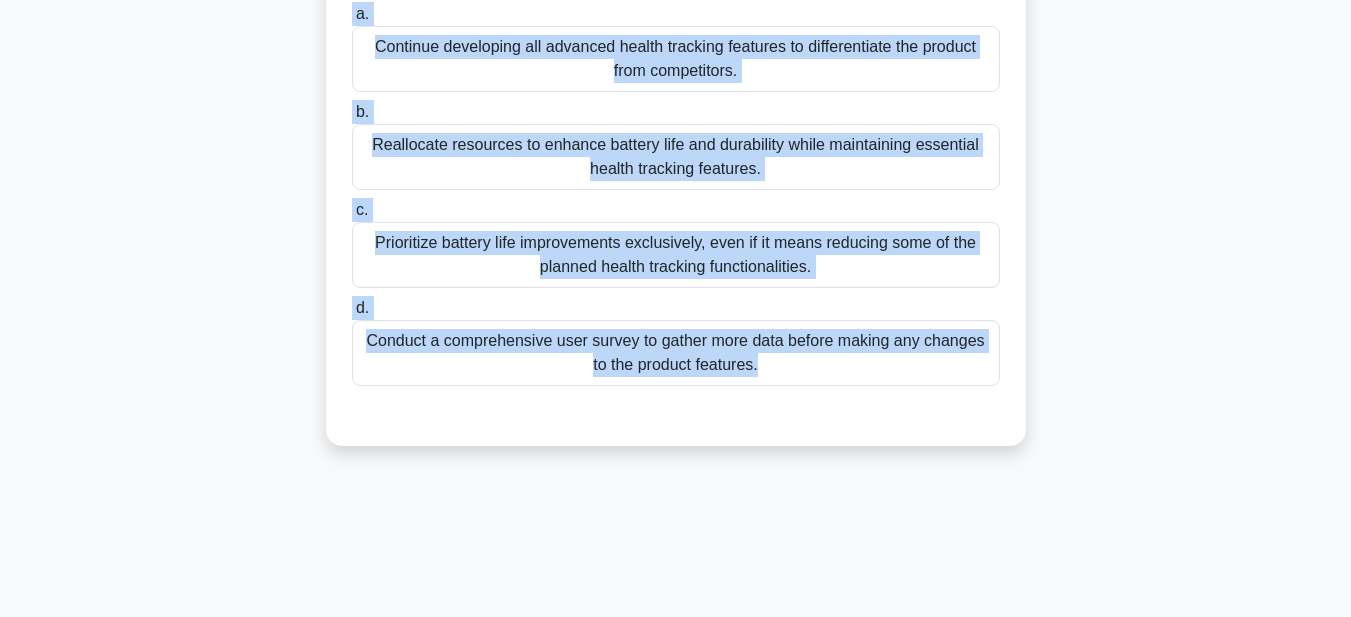 click on "Conduct a comprehensive user survey to gather more data before making any changes to the product features." at bounding box center [676, 353] 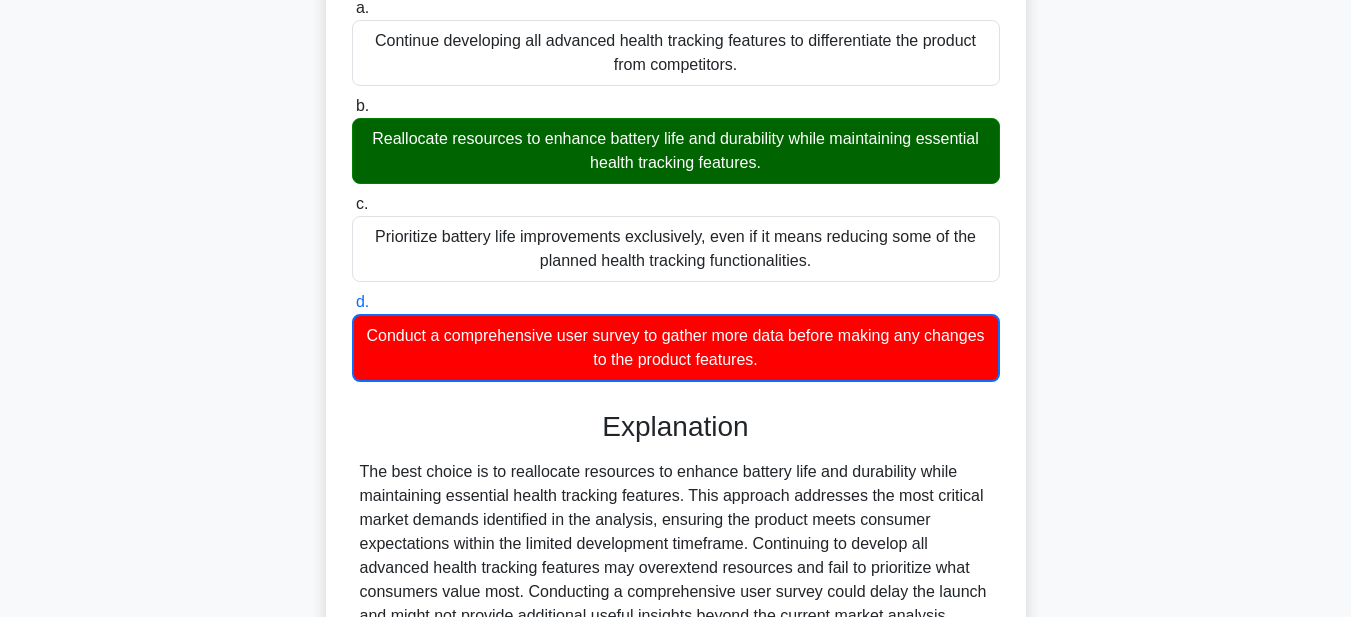 scroll, scrollTop: 547, scrollLeft: 0, axis: vertical 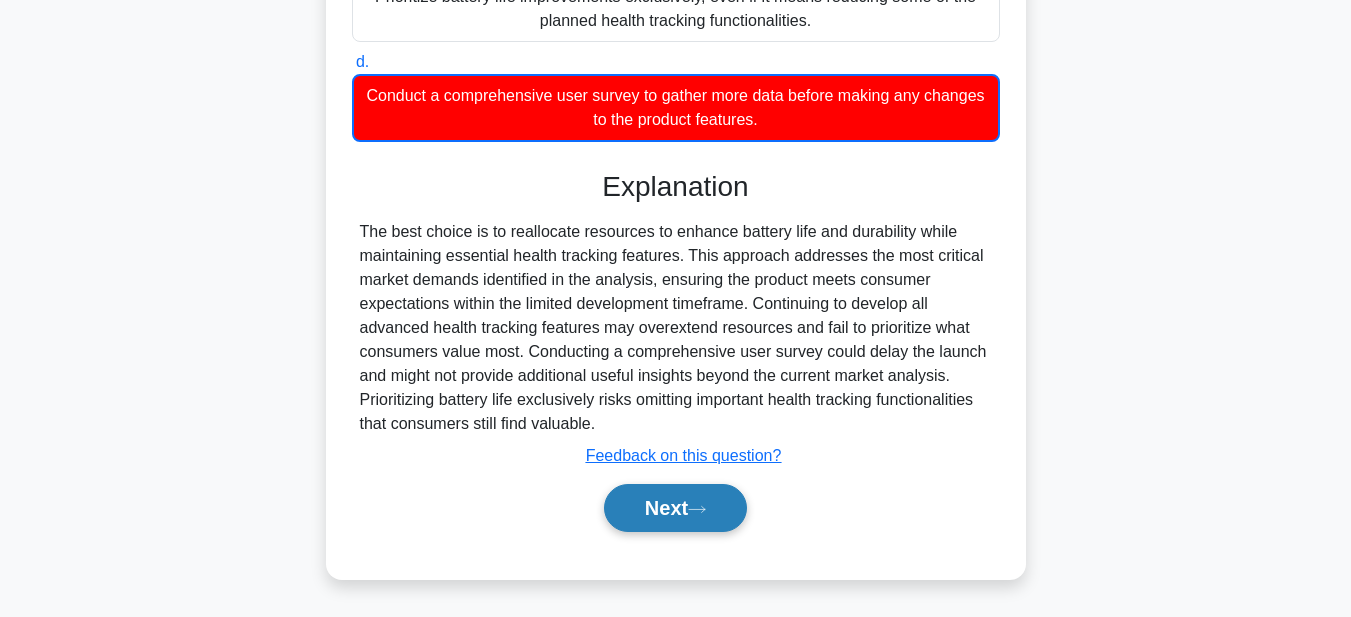 click on "Next" at bounding box center [675, 508] 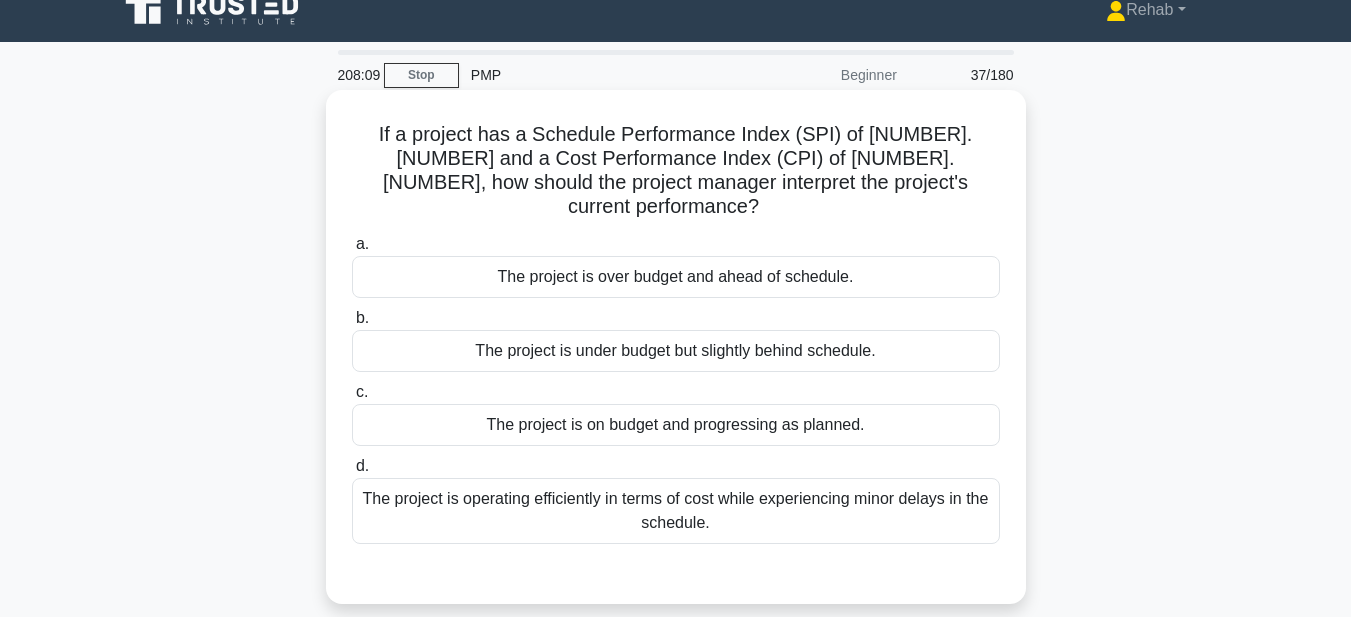 scroll, scrollTop: 0, scrollLeft: 0, axis: both 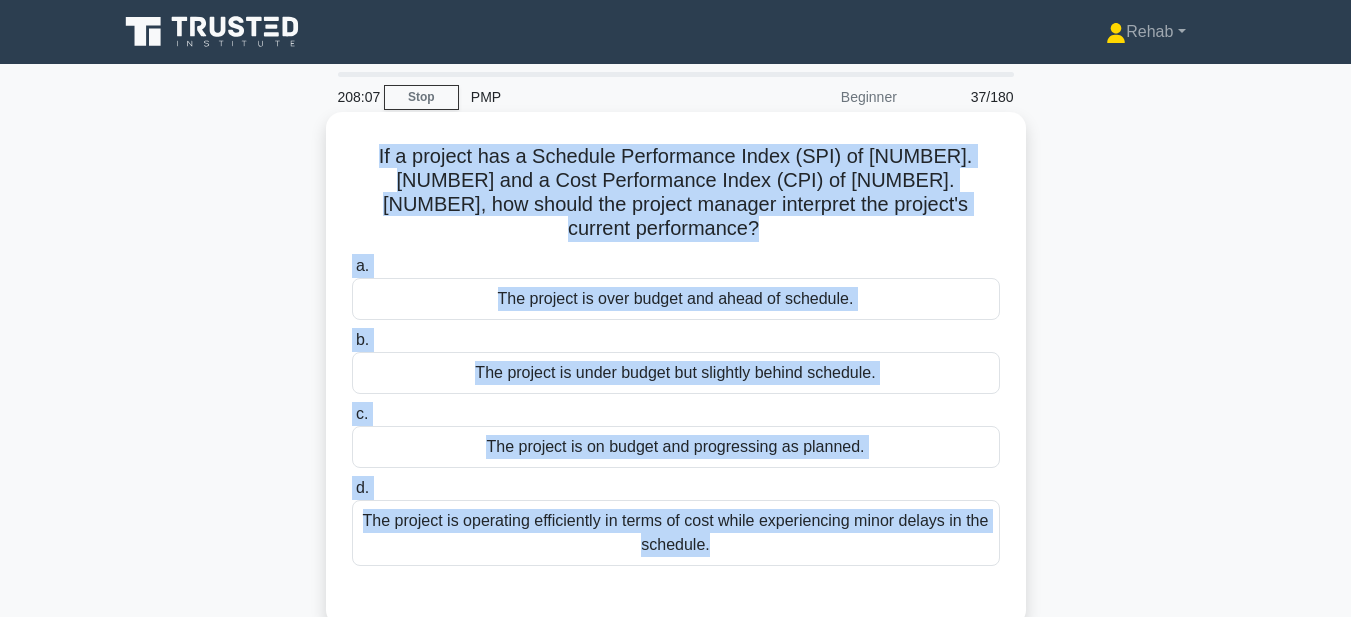 drag, startPoint x: 335, startPoint y: 146, endPoint x: 841, endPoint y: 410, distance: 570.7294 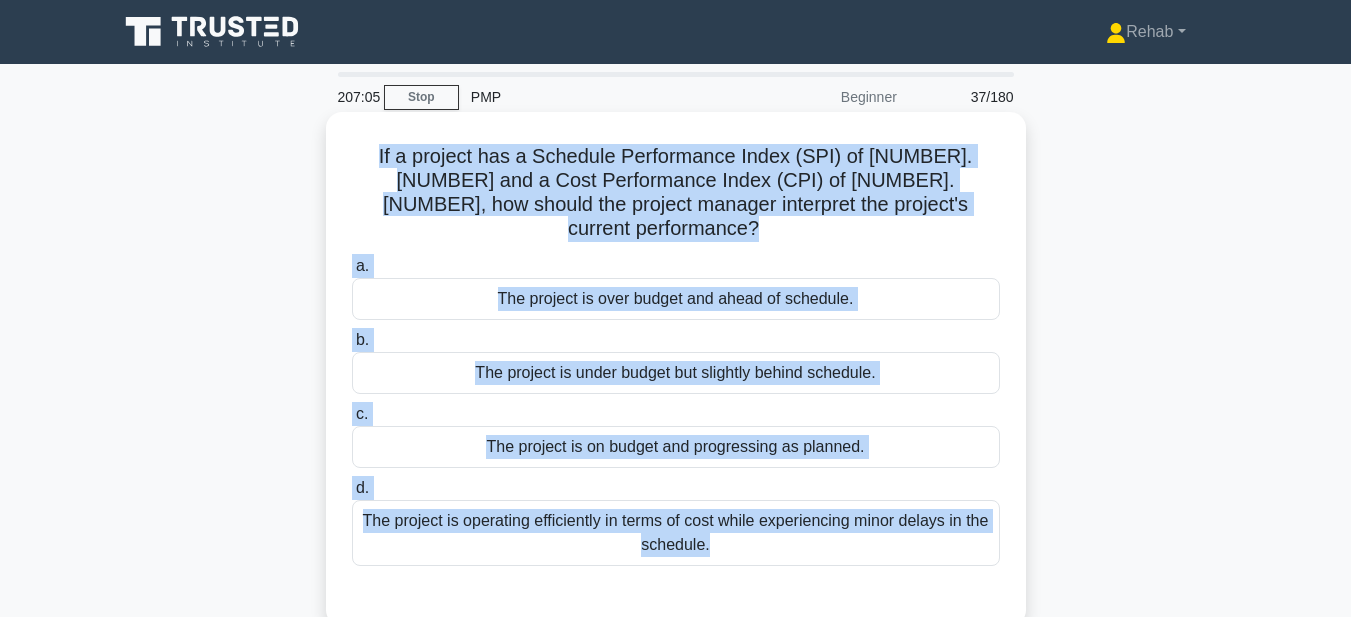 click on "The project is under budget but slightly behind schedule." at bounding box center (676, 373) 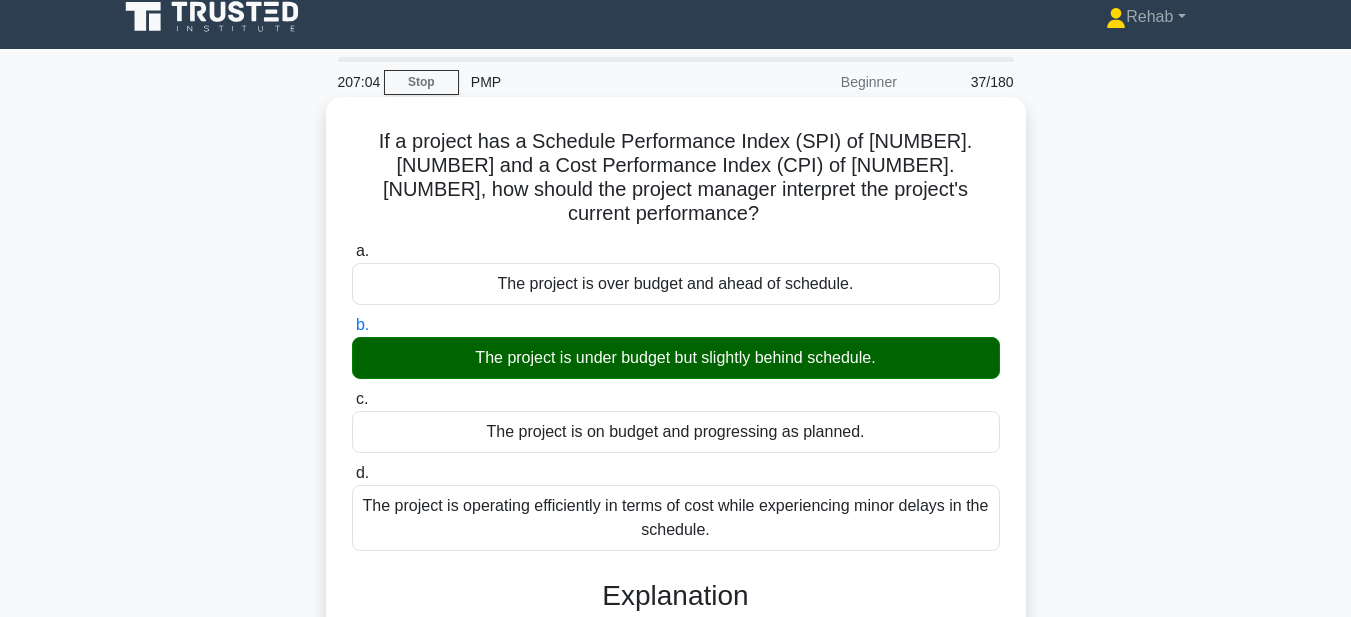 scroll, scrollTop: 463, scrollLeft: 0, axis: vertical 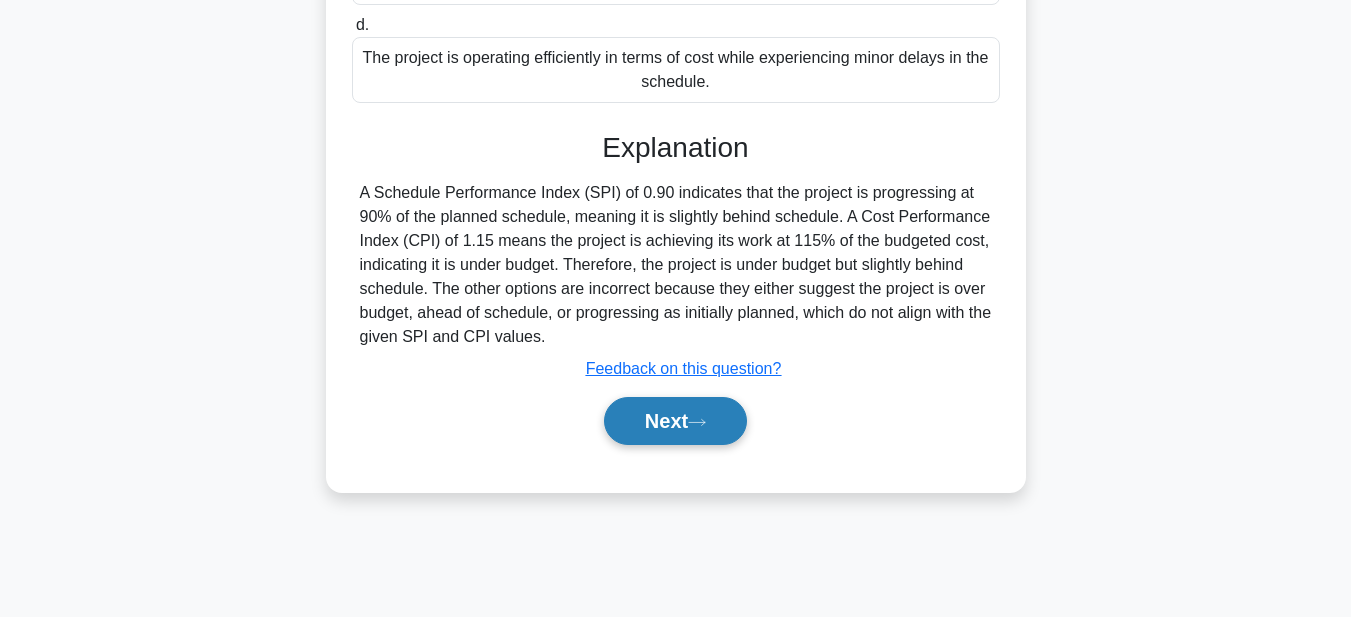 click on "Next" at bounding box center [675, 421] 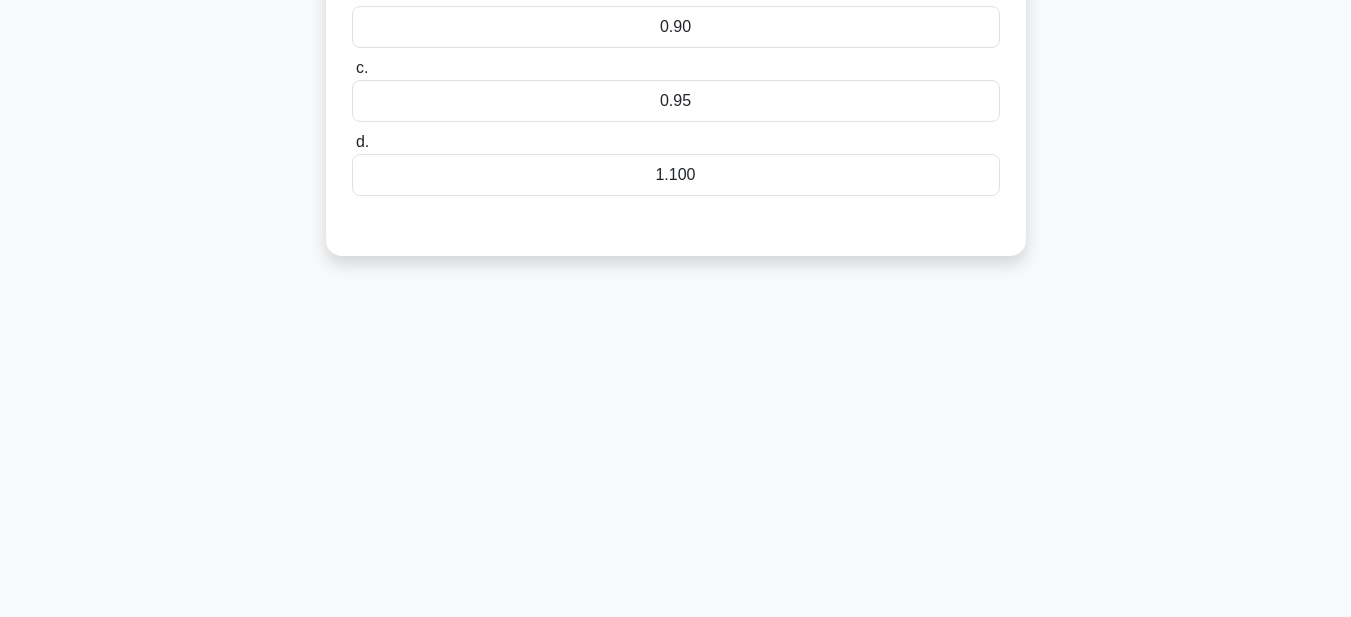 scroll, scrollTop: 63, scrollLeft: 0, axis: vertical 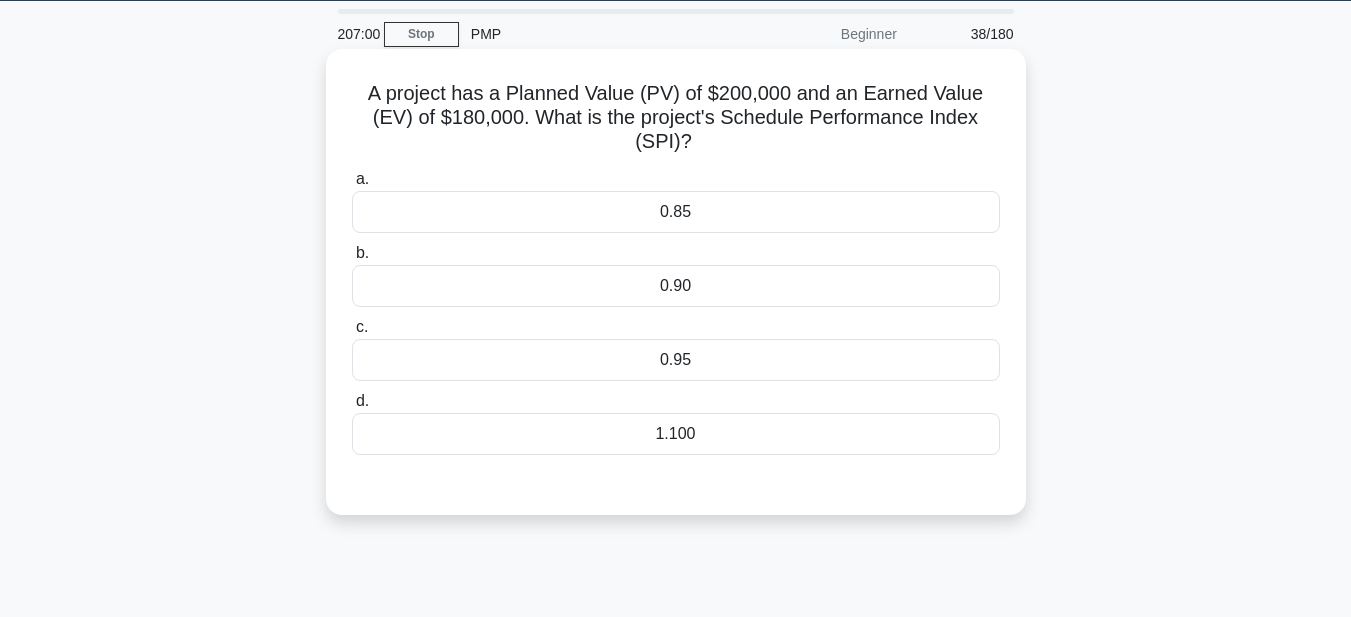 drag, startPoint x: 359, startPoint y: 97, endPoint x: 704, endPoint y: 451, distance: 494.3086 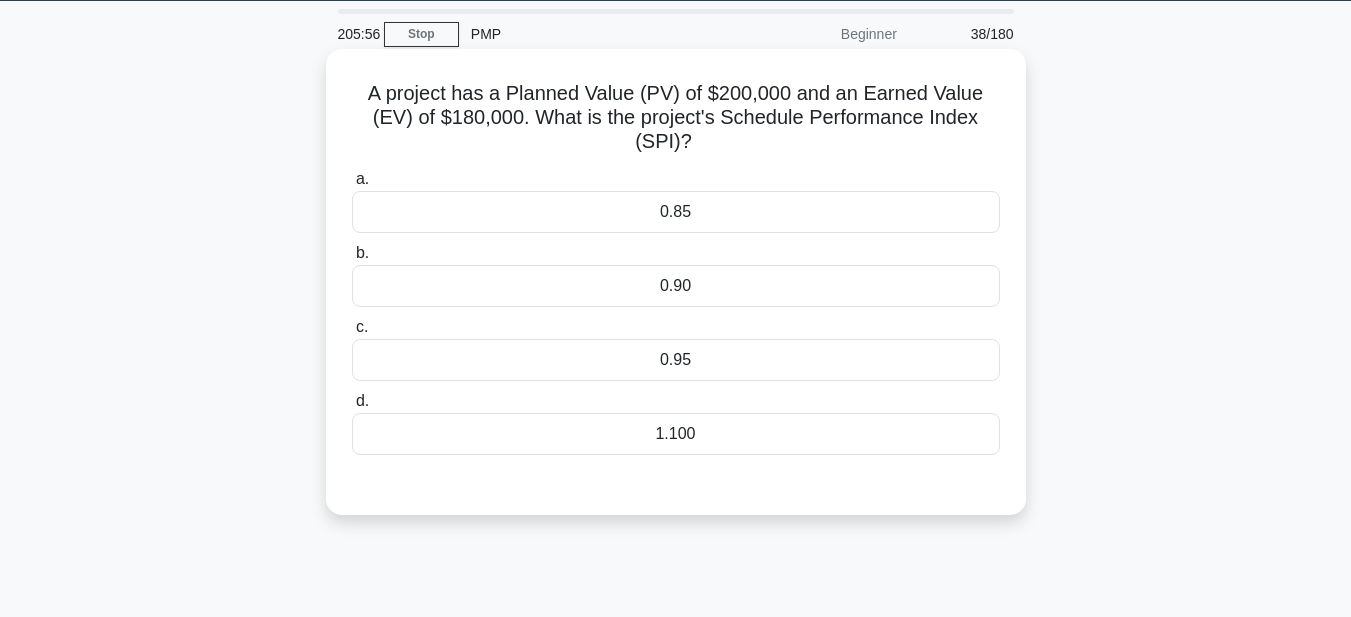 click on "0.90" at bounding box center (676, 286) 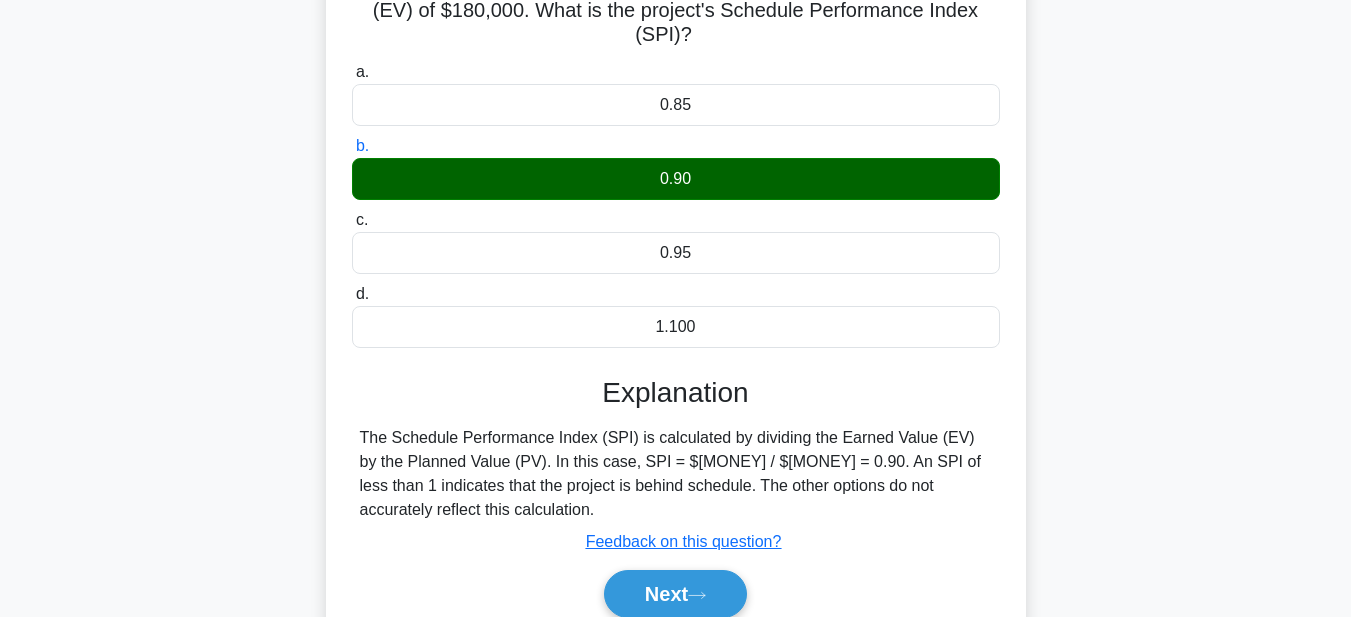 scroll, scrollTop: 363, scrollLeft: 0, axis: vertical 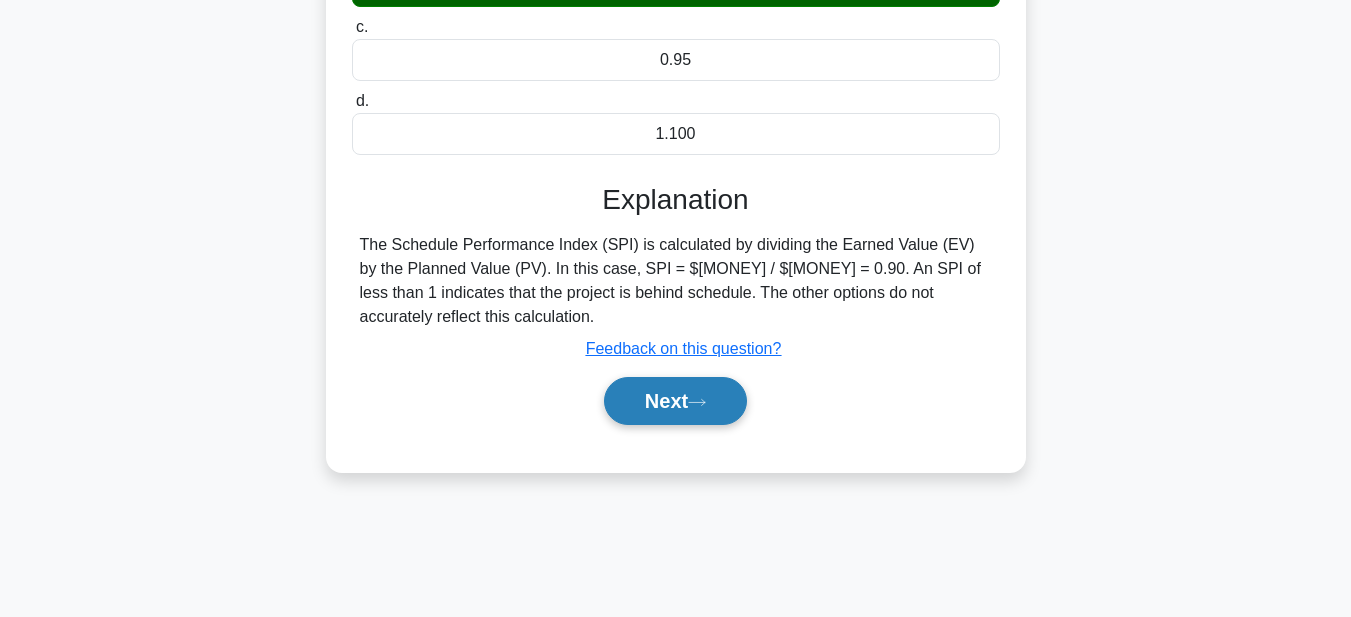 click on "Next" at bounding box center (675, 401) 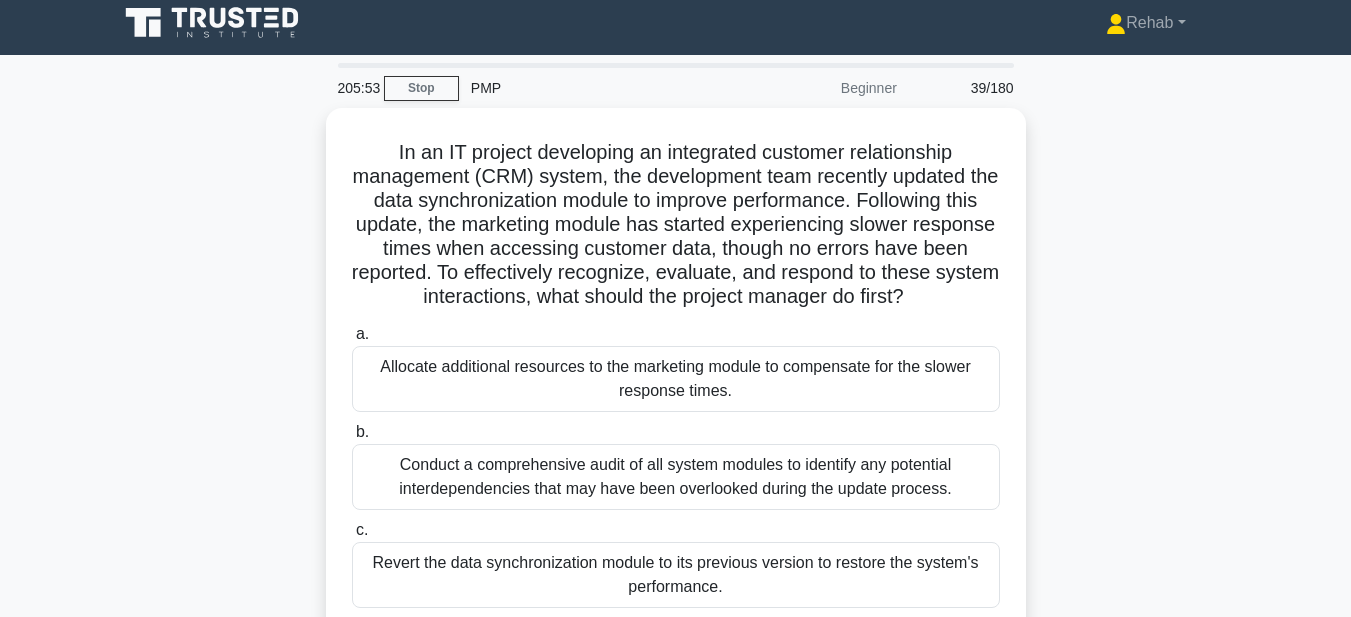 scroll, scrollTop: 0, scrollLeft: 0, axis: both 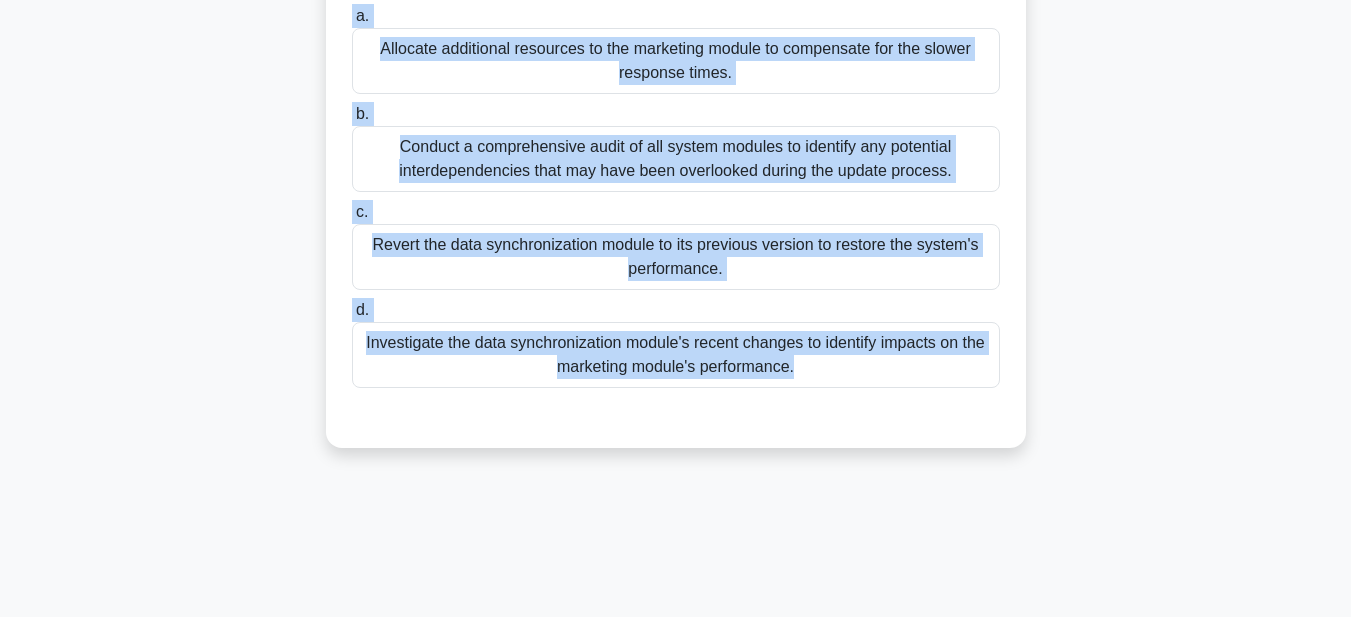 drag, startPoint x: 381, startPoint y: 148, endPoint x: 963, endPoint y: 616, distance: 746.82526 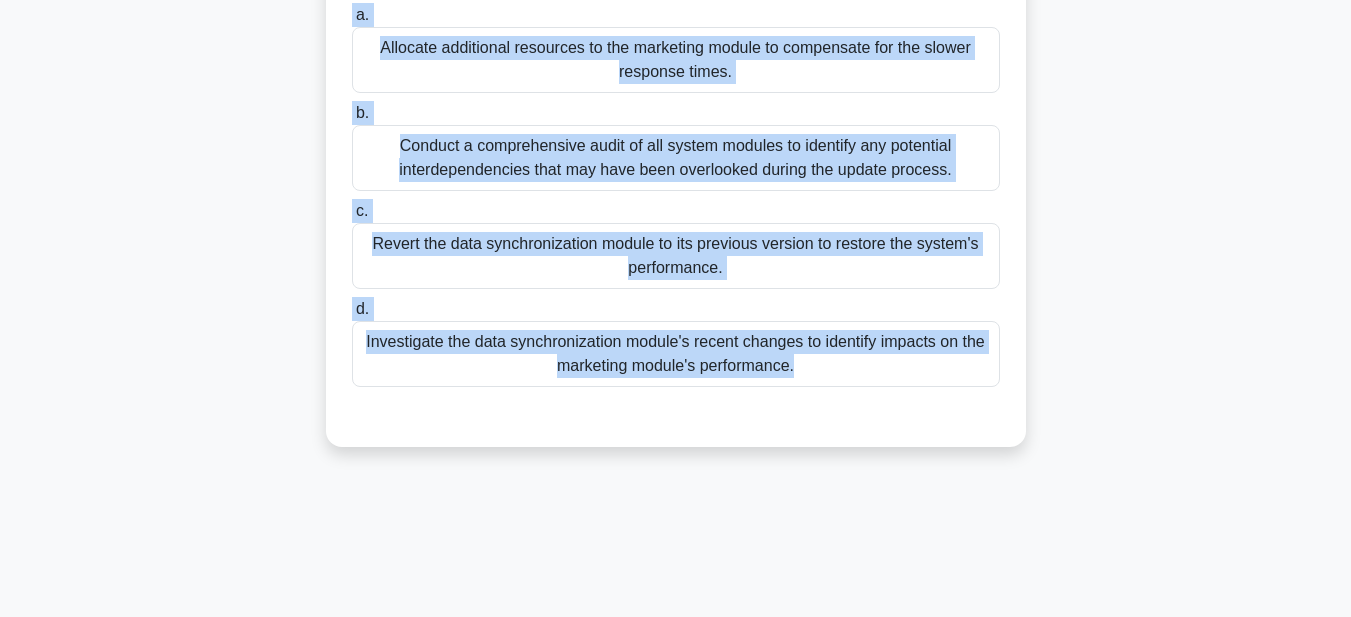 click on "205:[TIME]
Stop
PMP
Beginner
39/180
In an IT project developing an integrated customer relationship management (CRM) system, the development team recently updated the data synchronization module to improve performance. Following this update, the marketing module has started experiencing slower response times when accessing customer data, though no errors have been reported. To effectively recognize, evaluate, and respond to these system interactions, what should the project manager do first?" at bounding box center [676, 249] 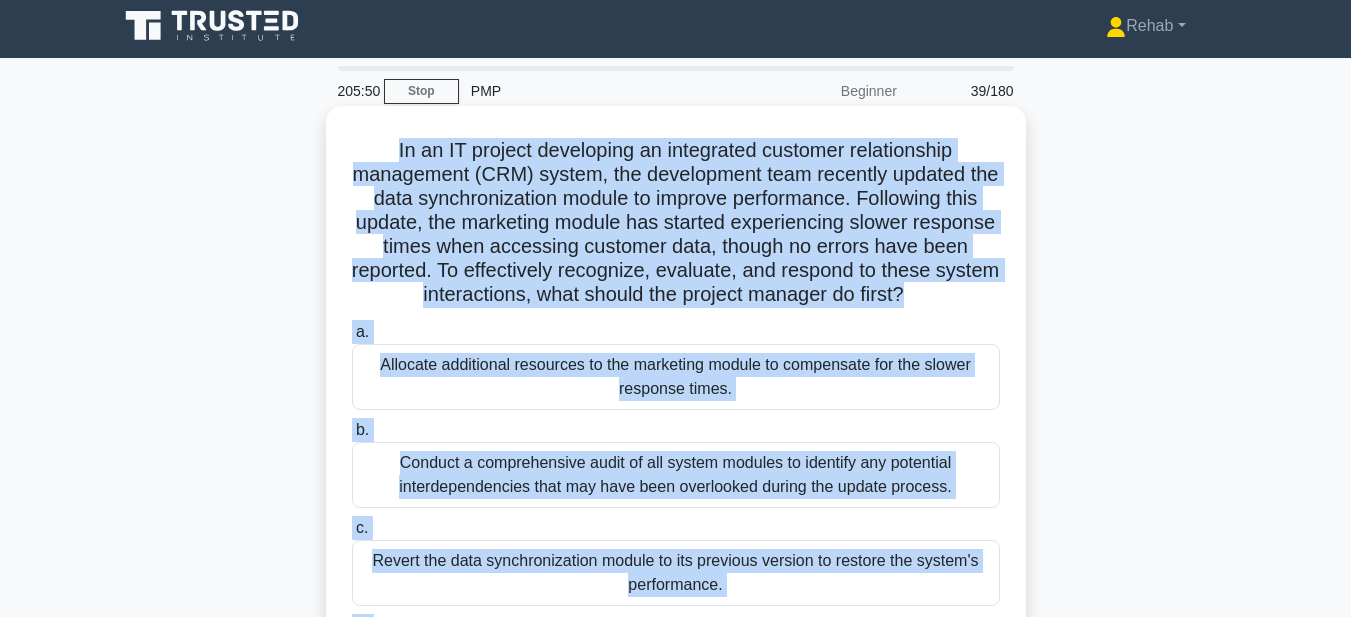 scroll, scrollTop: 0, scrollLeft: 0, axis: both 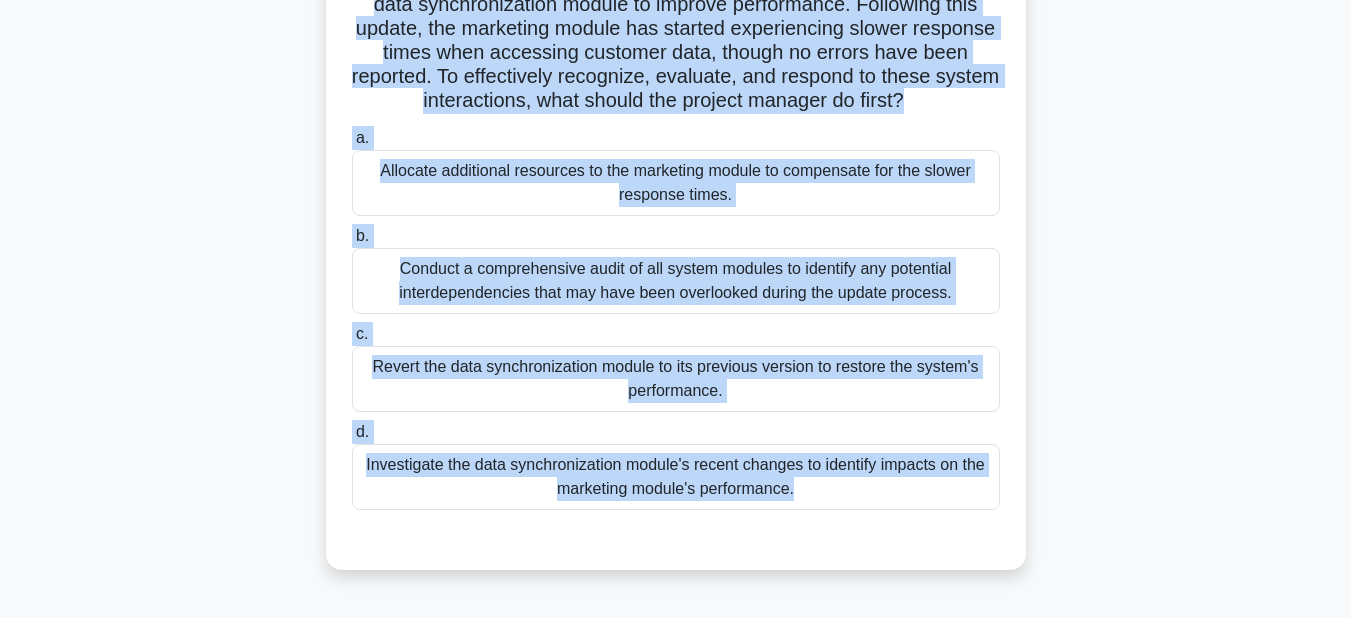 click on "Investigate the data synchronization module's recent changes to identify impacts on the marketing module's performance." at bounding box center (676, 477) 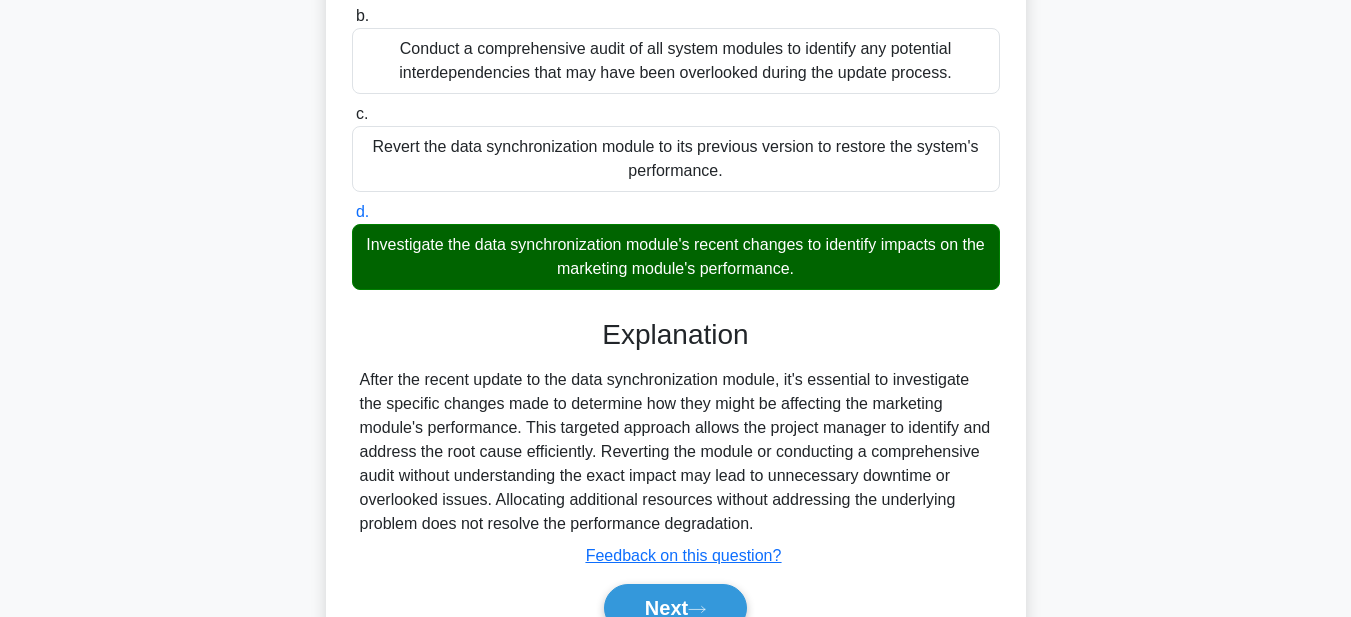 scroll, scrollTop: 521, scrollLeft: 0, axis: vertical 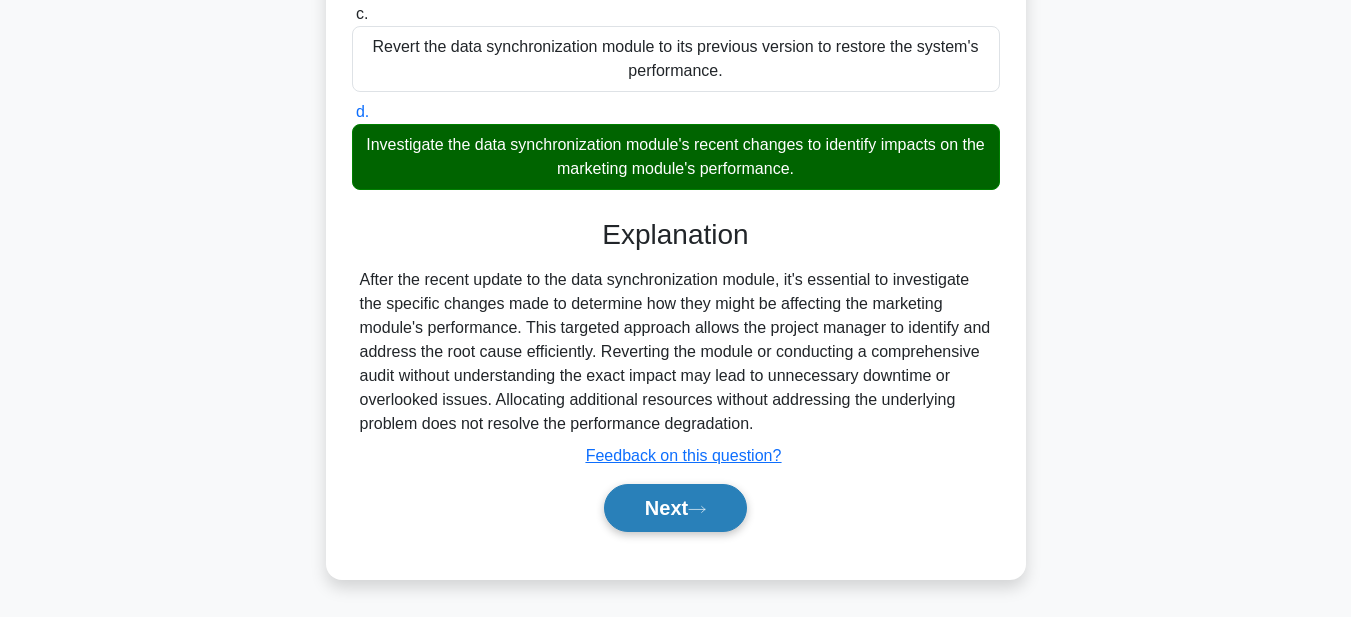 click on "Next" at bounding box center [675, 508] 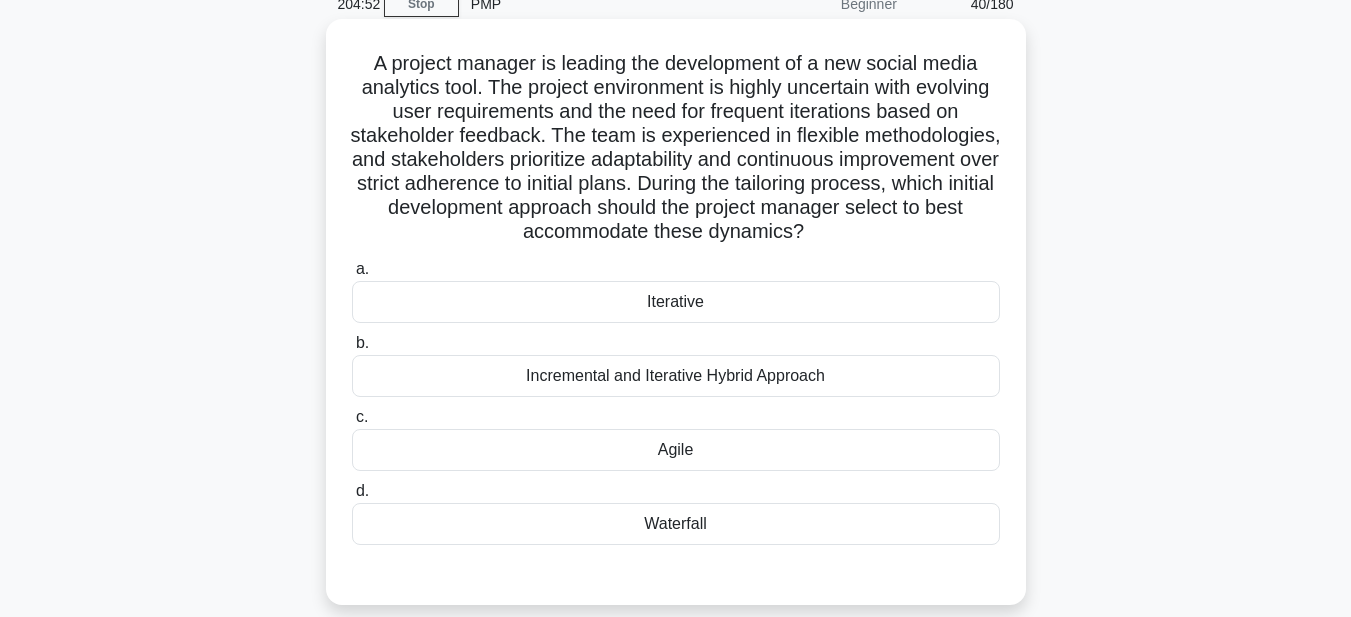 scroll, scrollTop: 63, scrollLeft: 0, axis: vertical 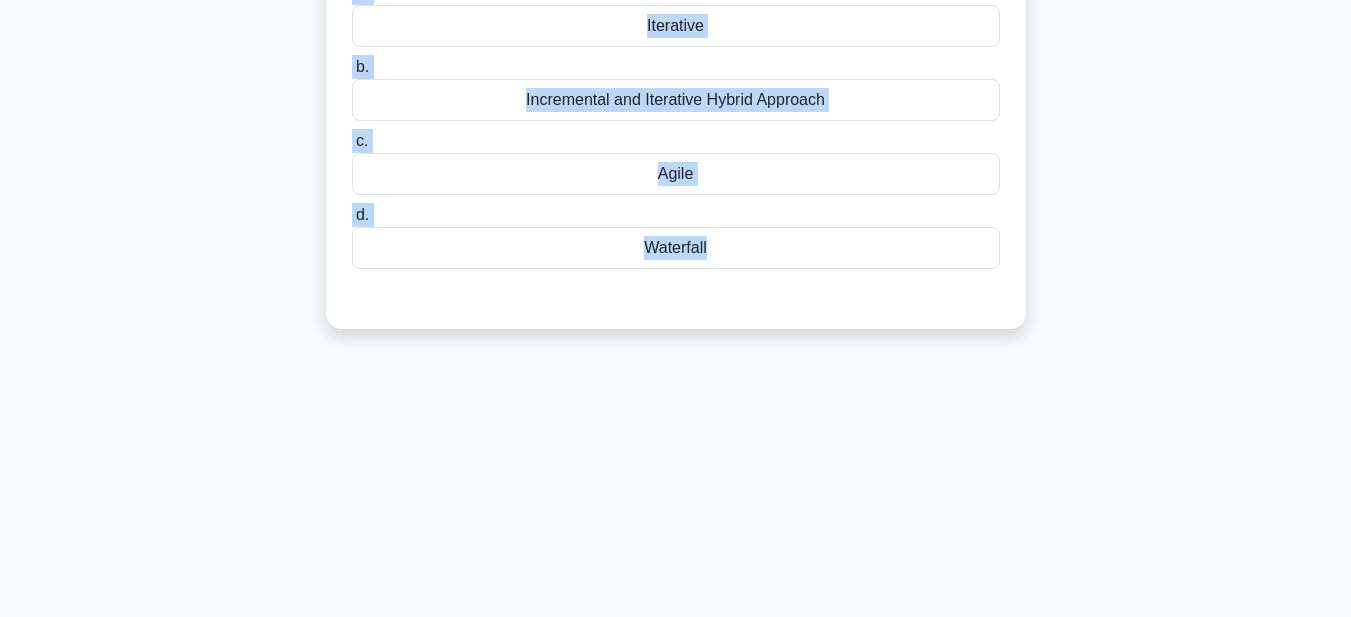 drag, startPoint x: 362, startPoint y: 94, endPoint x: 806, endPoint y: 613, distance: 683.00586 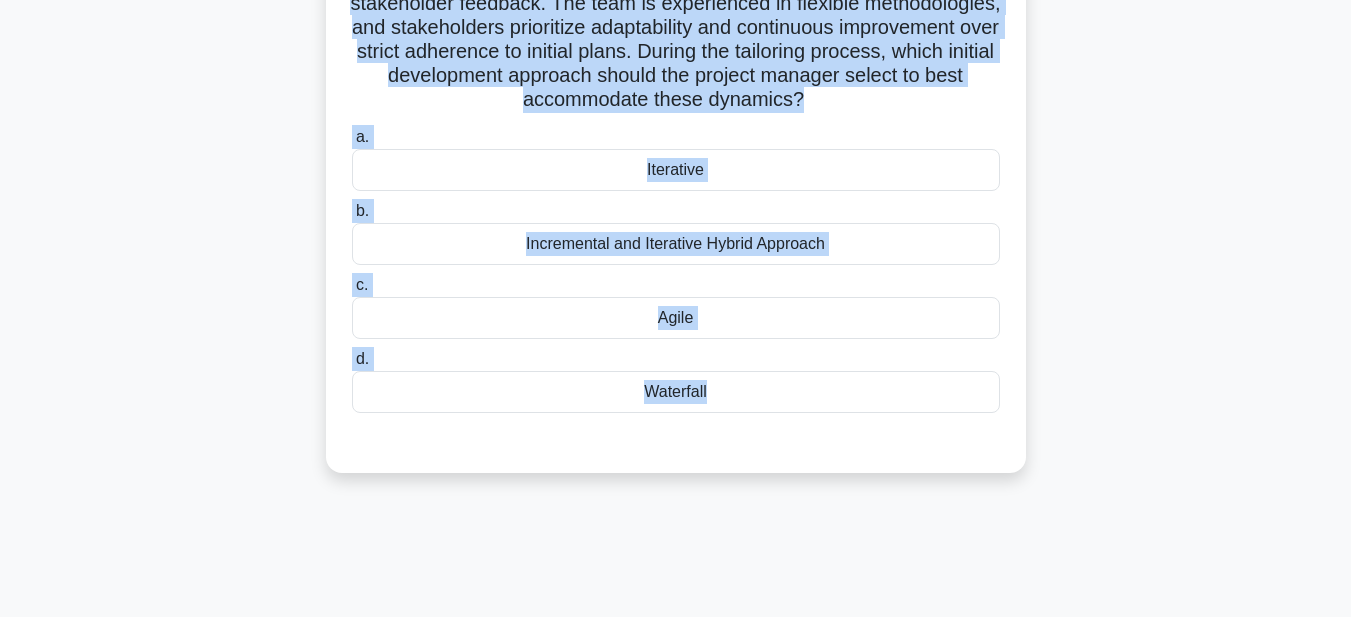 scroll, scrollTop: 0, scrollLeft: 0, axis: both 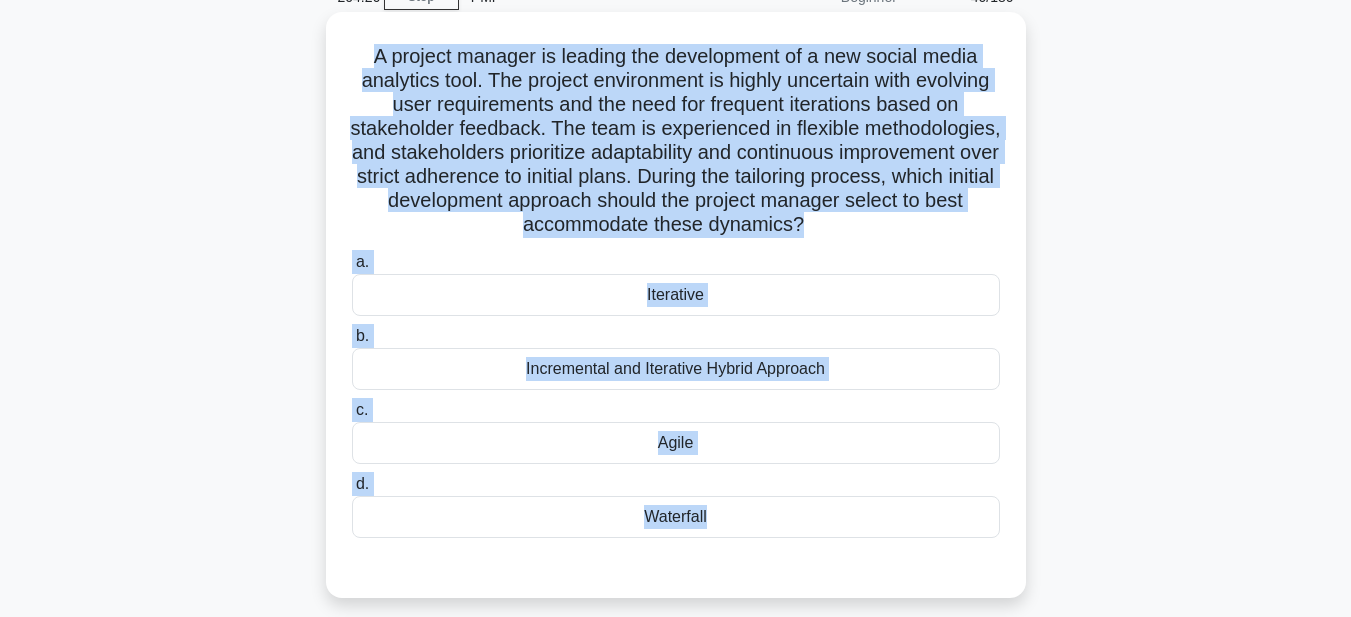 click on "Agile" at bounding box center (676, 443) 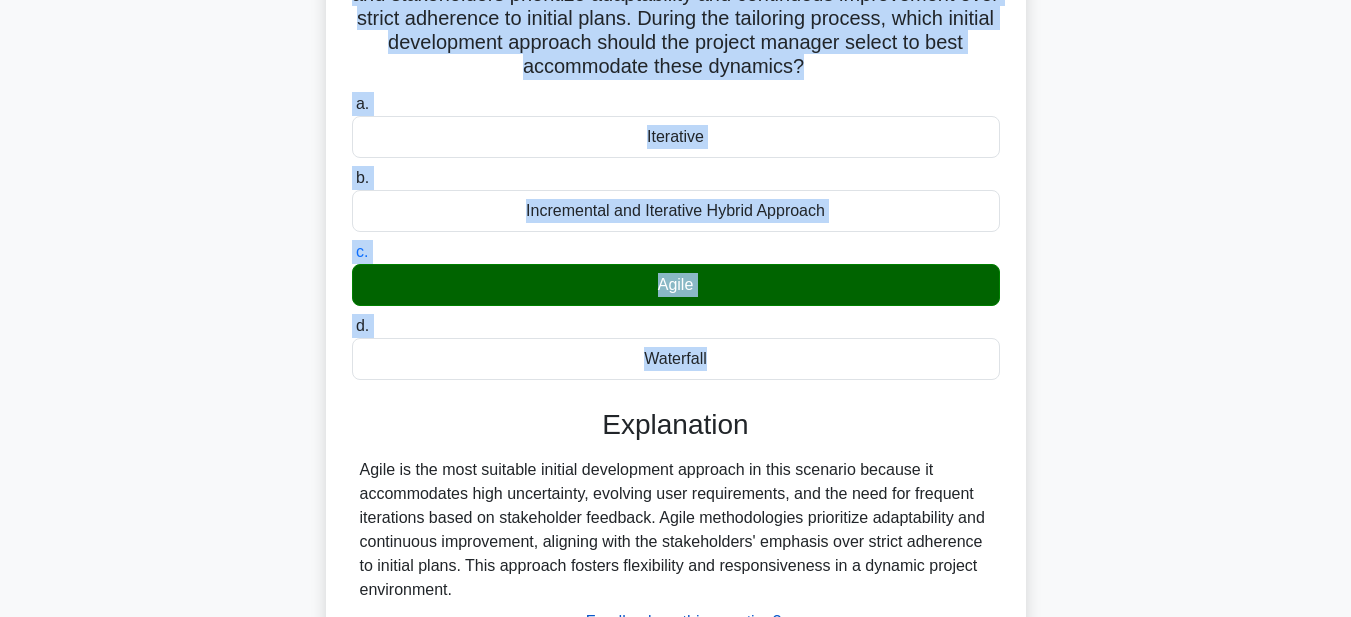 scroll, scrollTop: 463, scrollLeft: 0, axis: vertical 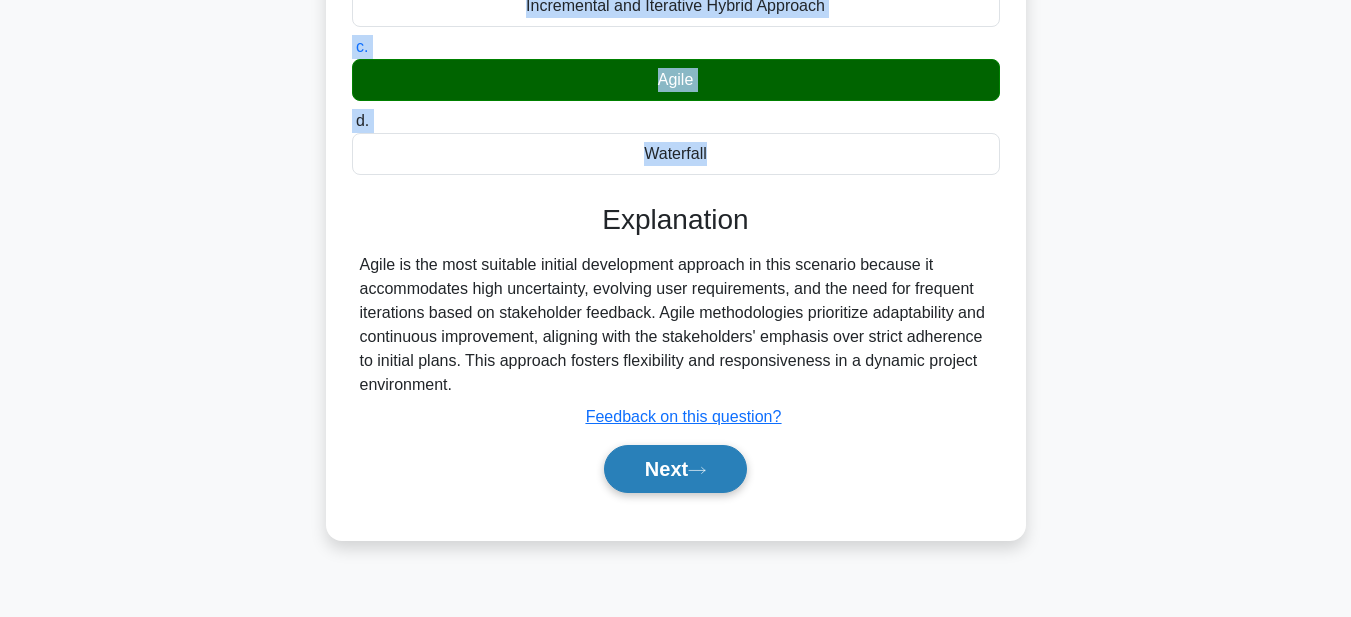 click 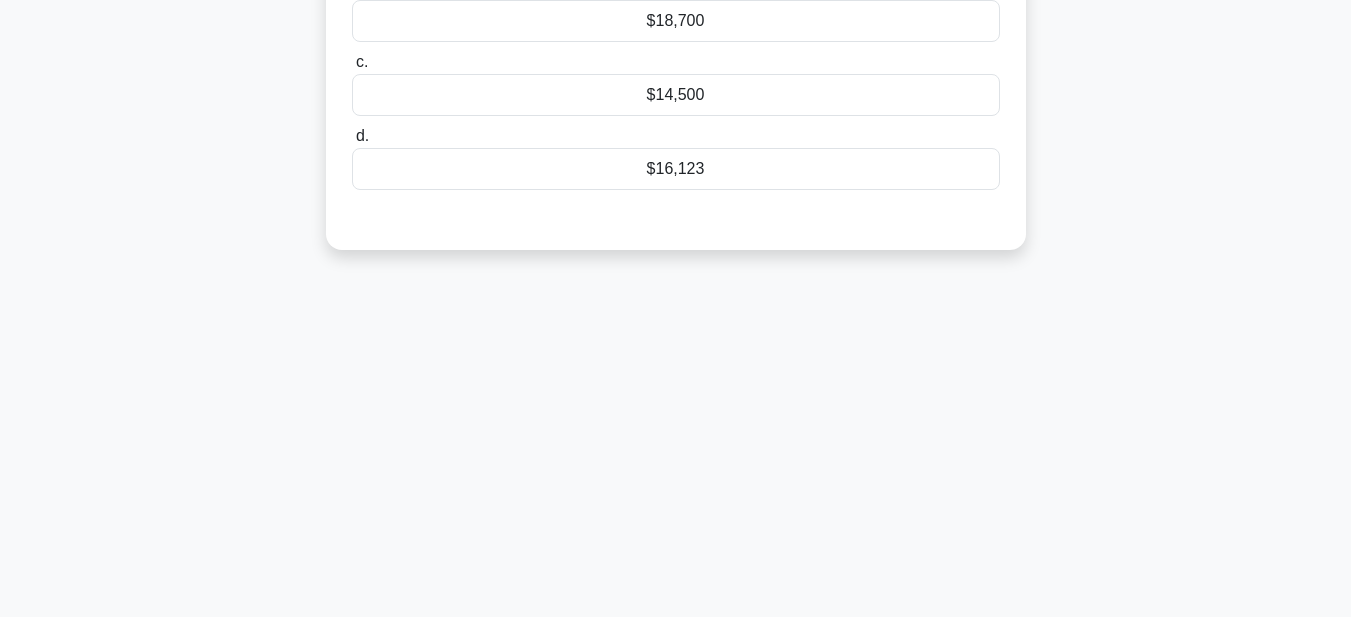 scroll, scrollTop: 63, scrollLeft: 0, axis: vertical 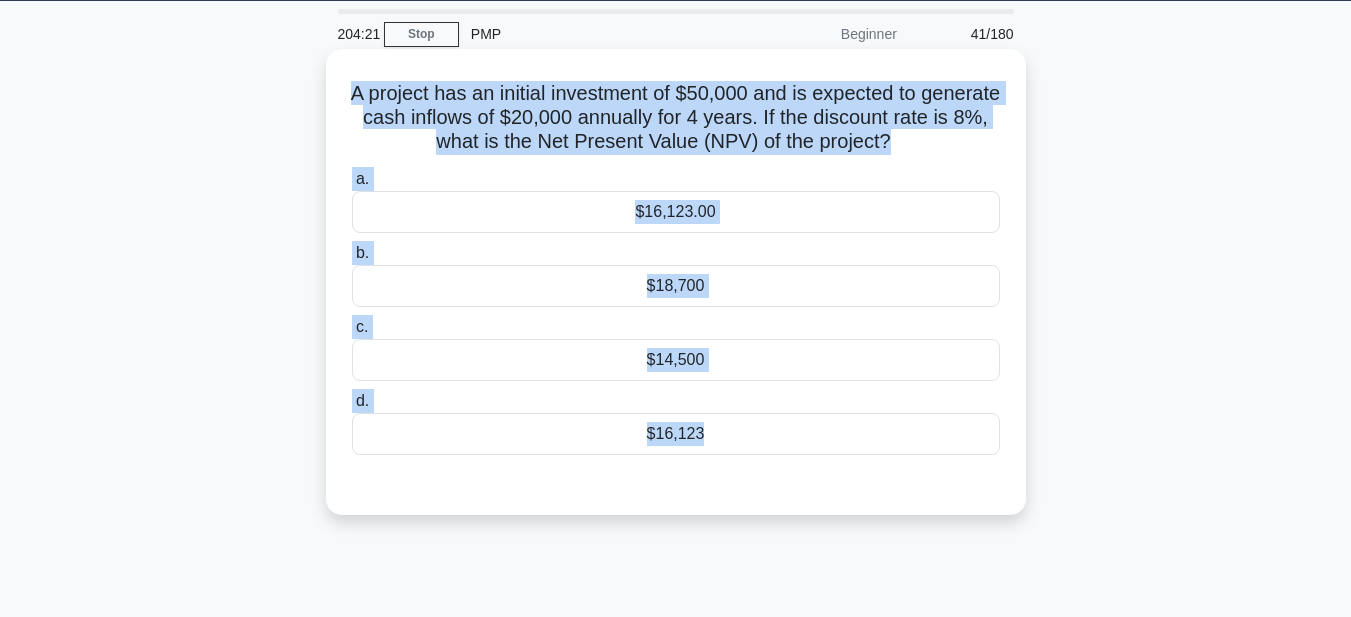 drag, startPoint x: 378, startPoint y: 96, endPoint x: 886, endPoint y: 491, distance: 643.4975 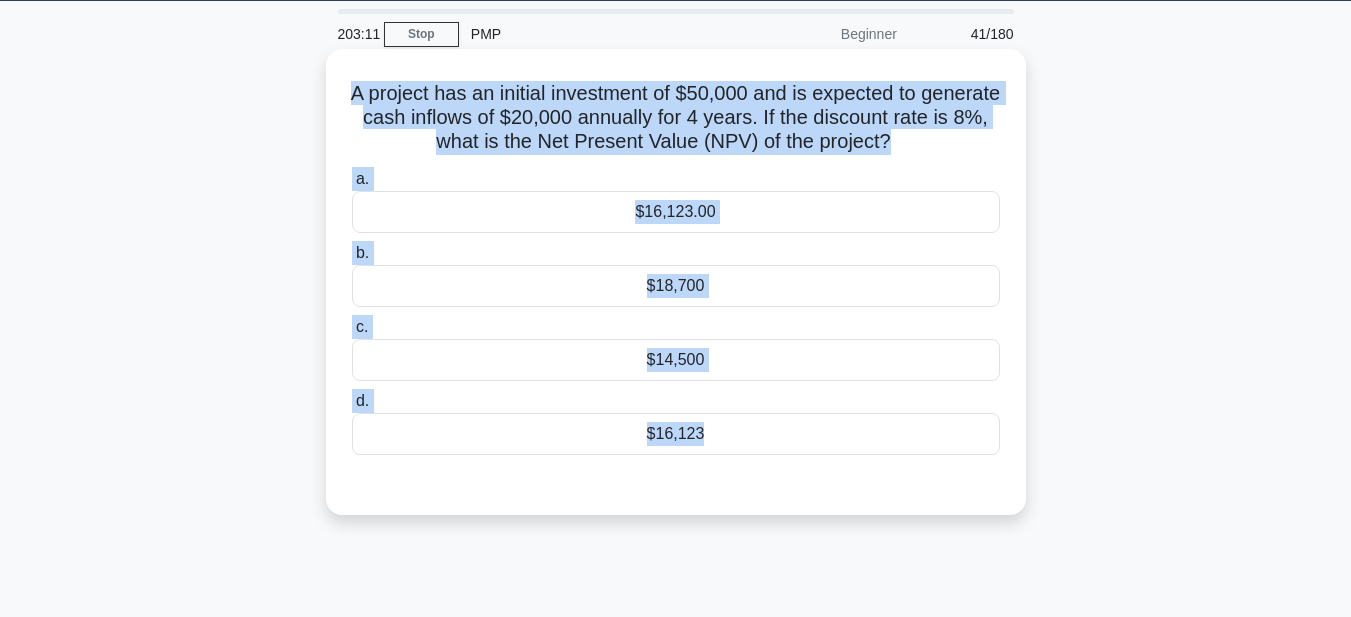 click on "$16,123" at bounding box center [676, 434] 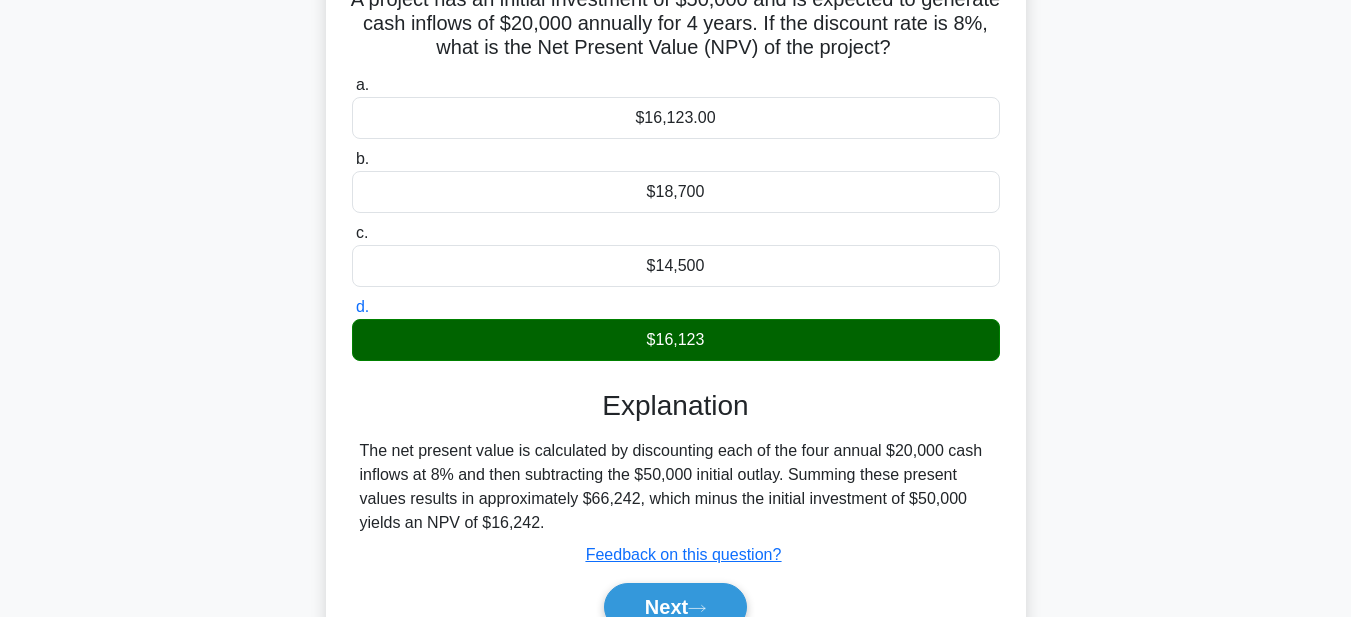 scroll, scrollTop: 463, scrollLeft: 0, axis: vertical 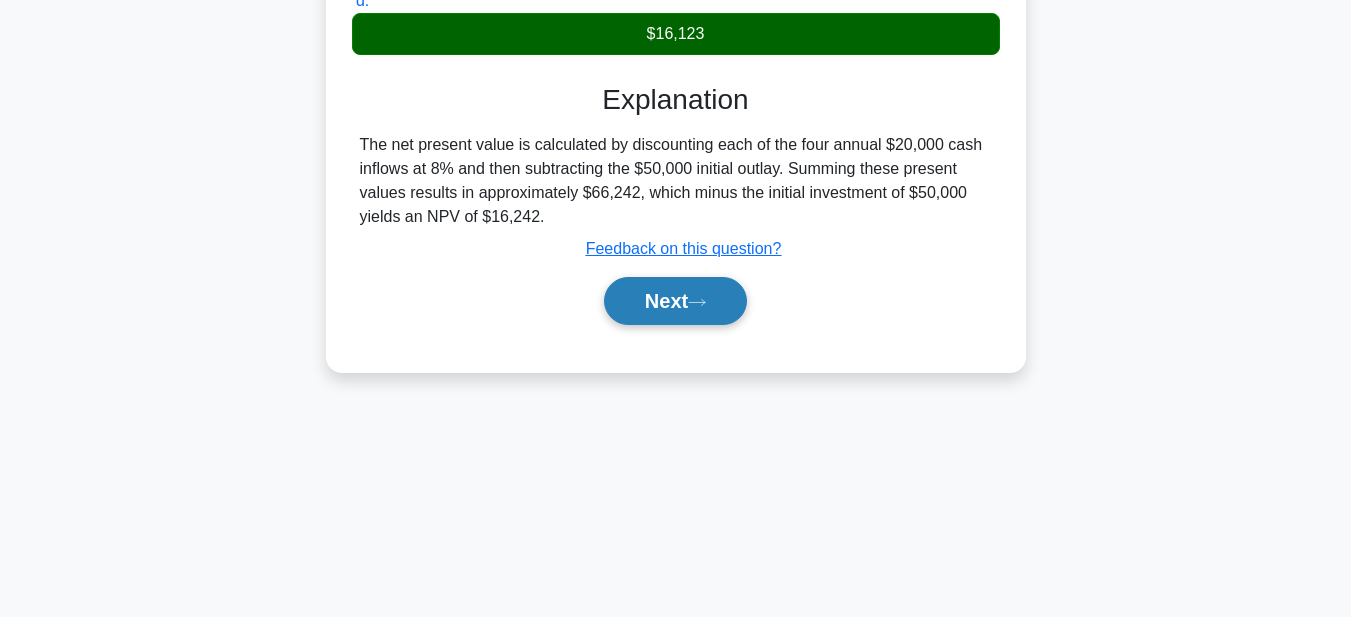 click 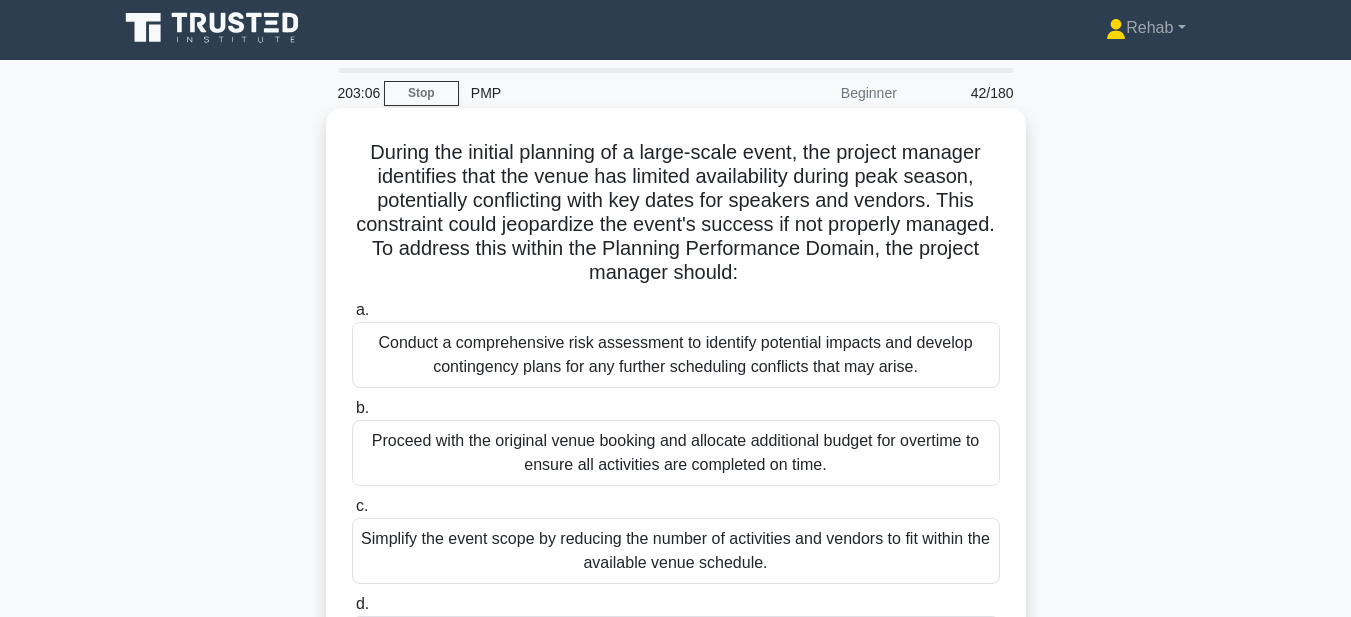 scroll, scrollTop: 0, scrollLeft: 0, axis: both 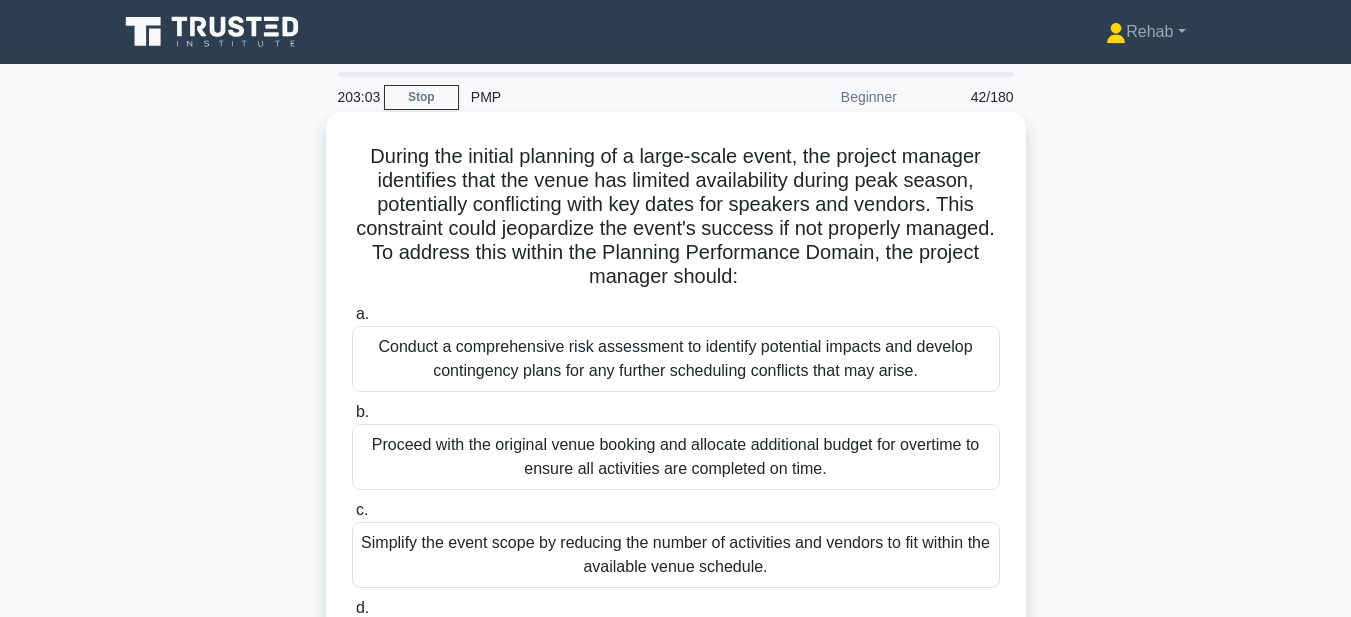 drag, startPoint x: 362, startPoint y: 153, endPoint x: 892, endPoint y: 570, distance: 674.38043 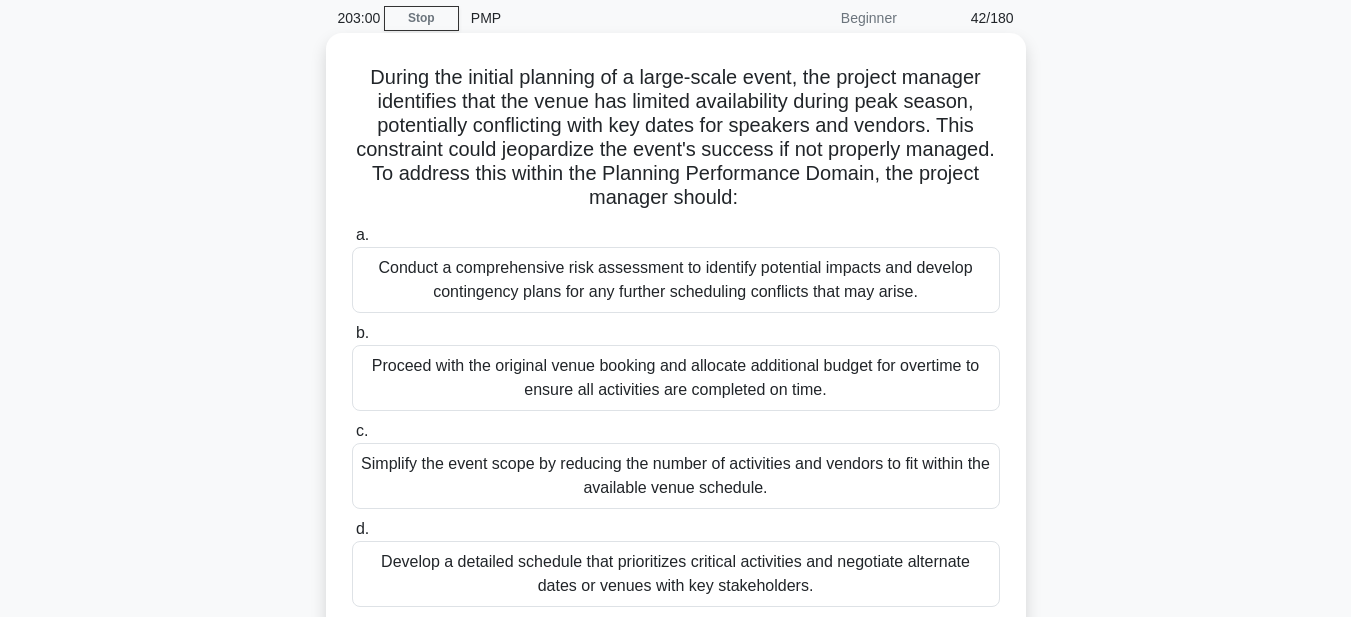 scroll, scrollTop: 200, scrollLeft: 0, axis: vertical 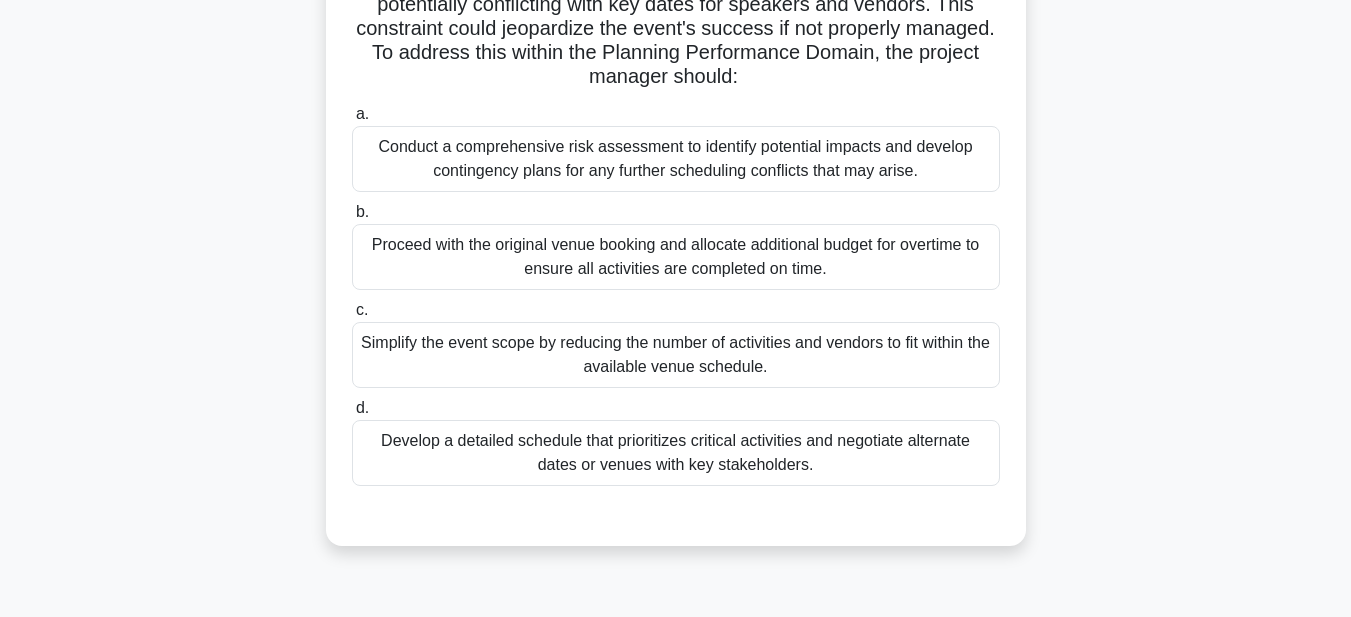 click on "a.
Conduct a comprehensive risk assessment to identify potential impacts and develop contingency plans for any further scheduling conflicts that may arise.
b.
c. d." at bounding box center [676, 294] 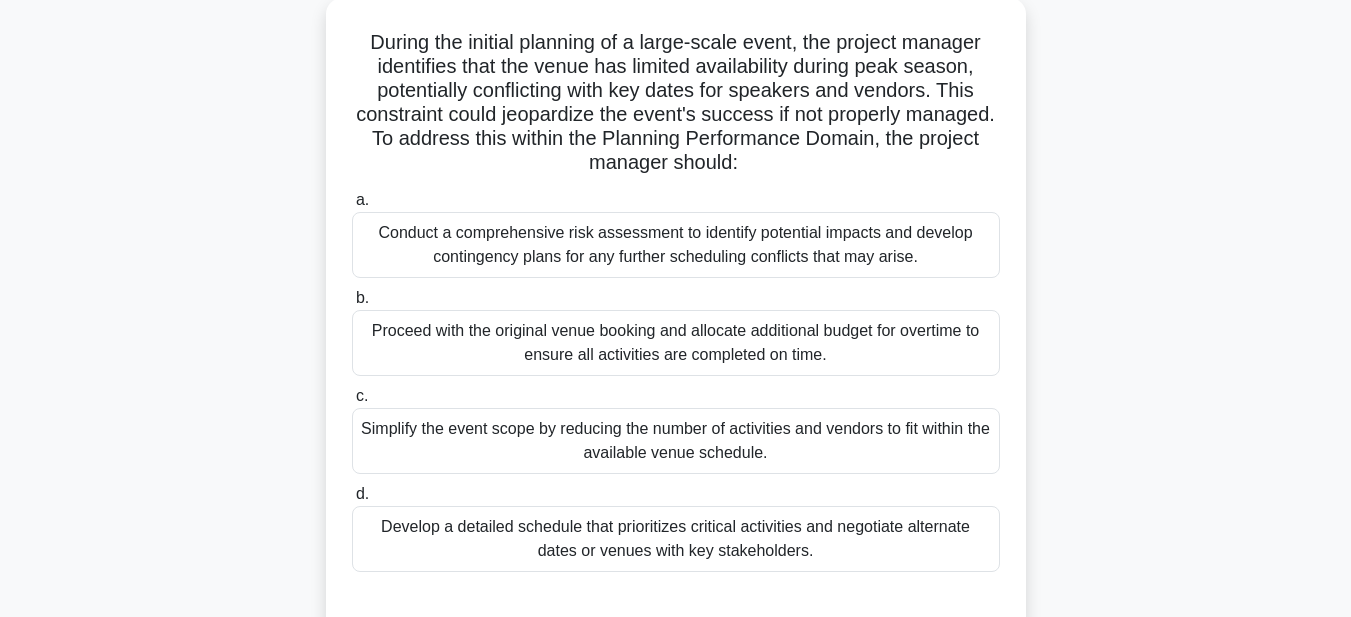 scroll, scrollTop: 0, scrollLeft: 0, axis: both 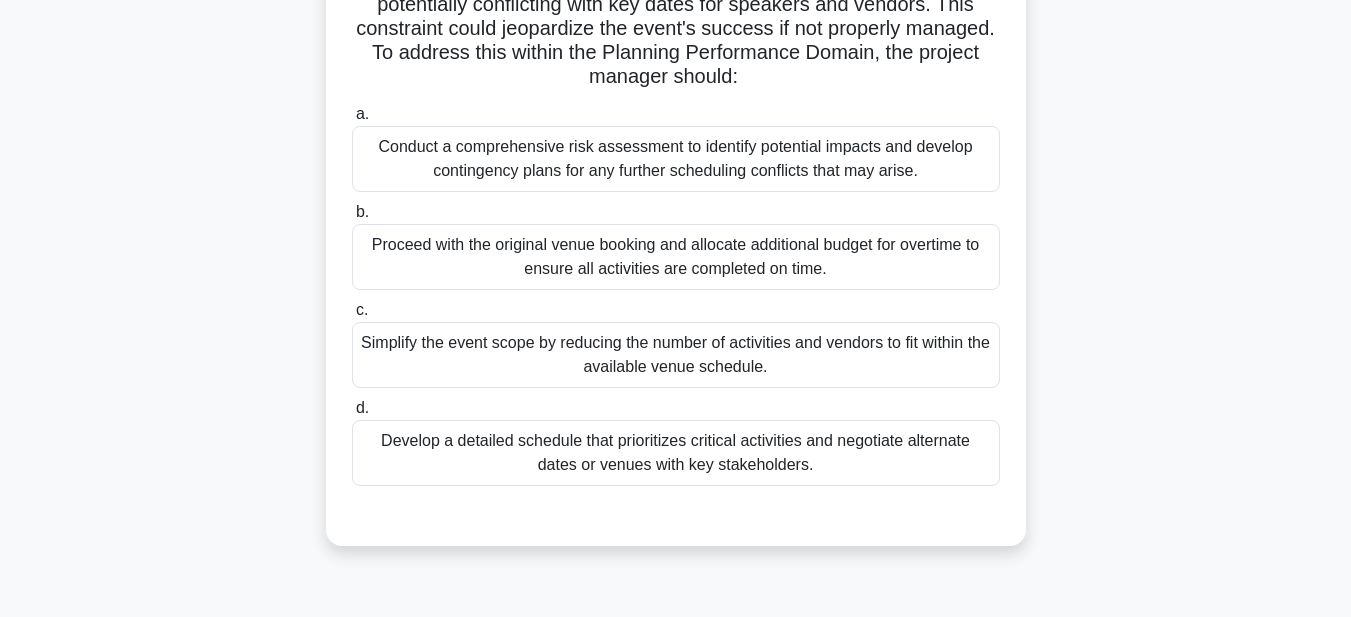 click on "Develop a detailed schedule that prioritizes critical activities and negotiate alternate dates or venues with key stakeholders." at bounding box center [676, 453] 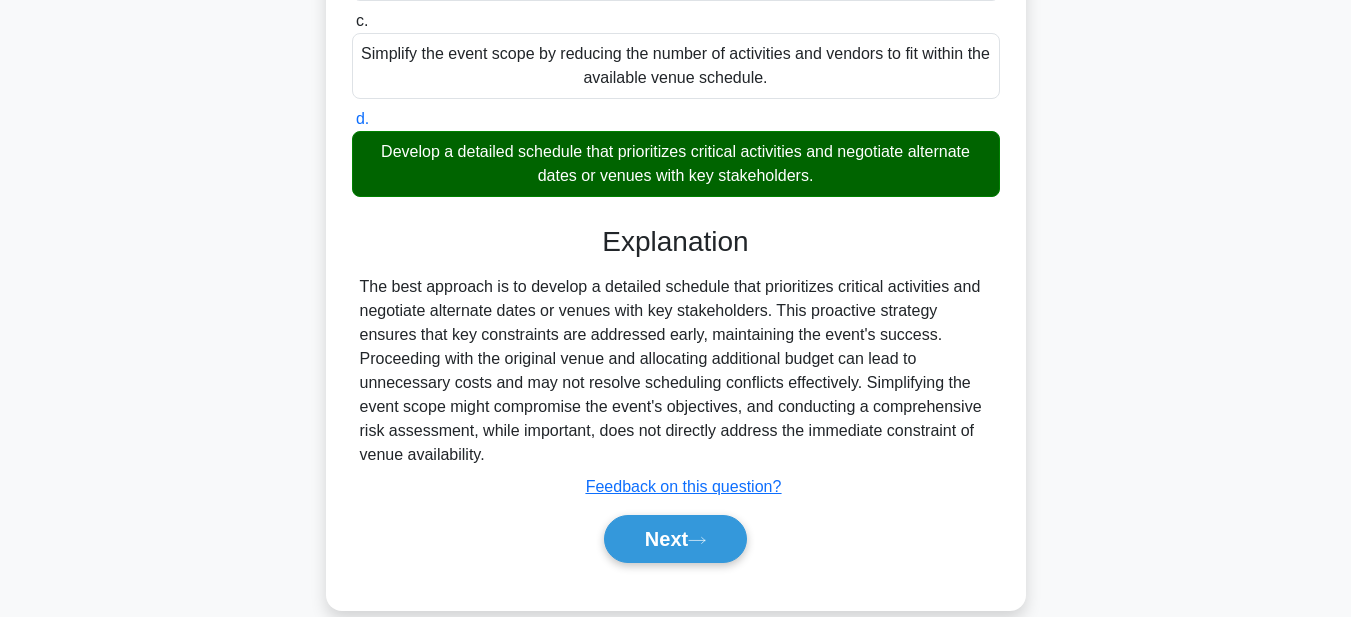 scroll, scrollTop: 497, scrollLeft: 0, axis: vertical 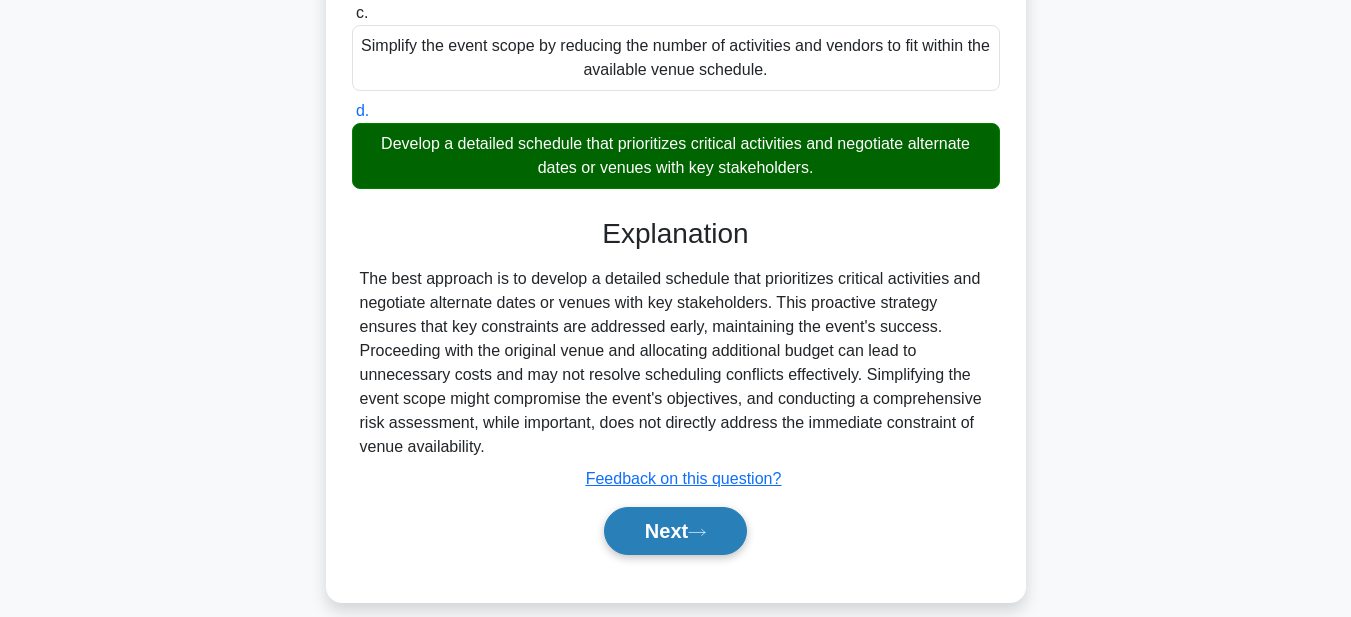 click on "Next" at bounding box center (675, 531) 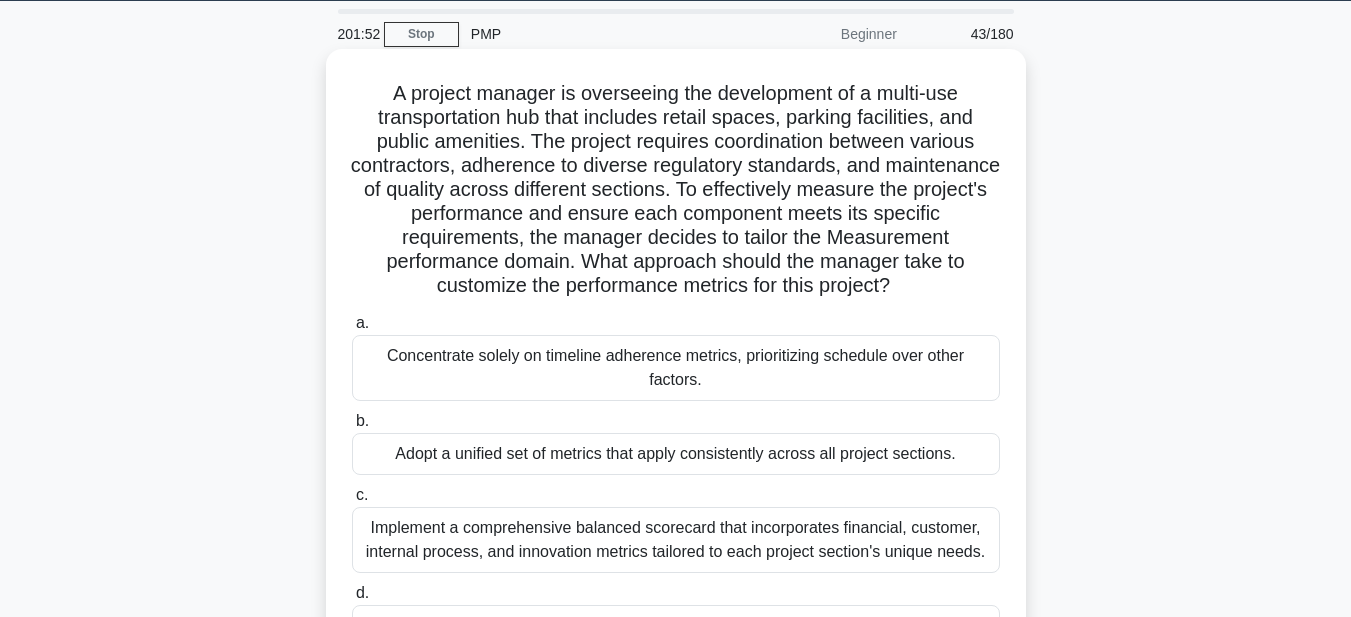scroll, scrollTop: 0, scrollLeft: 0, axis: both 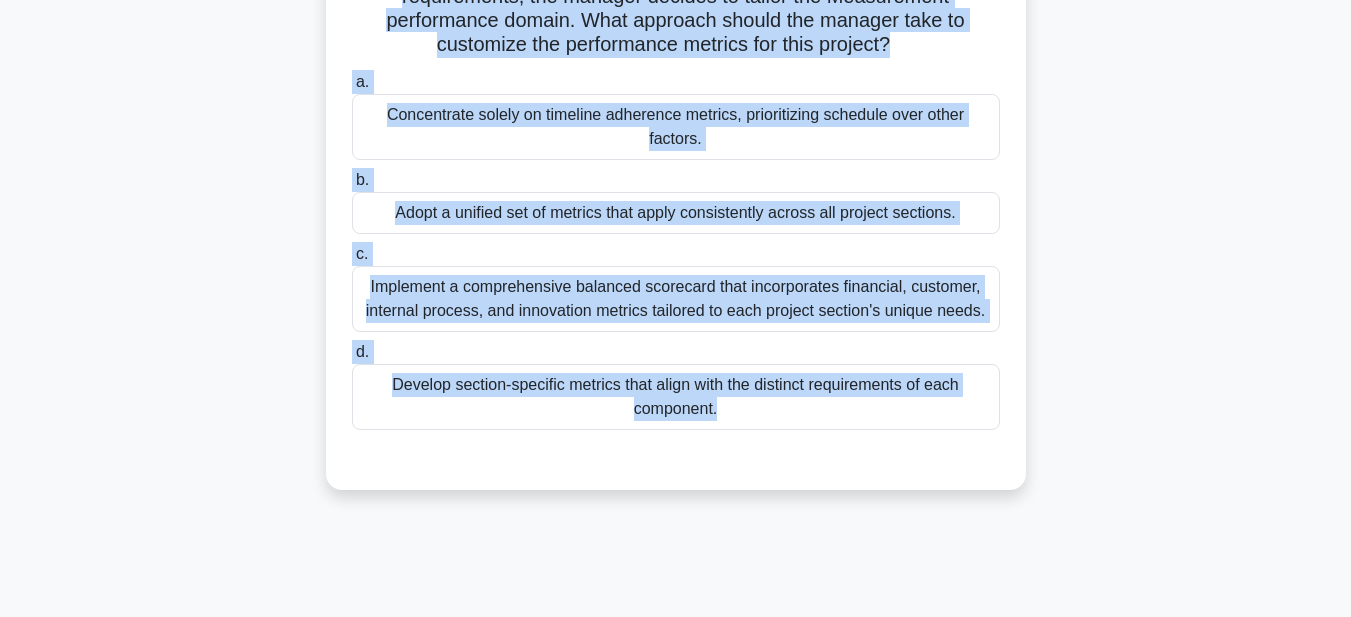 drag, startPoint x: 377, startPoint y: 146, endPoint x: 949, endPoint y: 615, distance: 739.6925 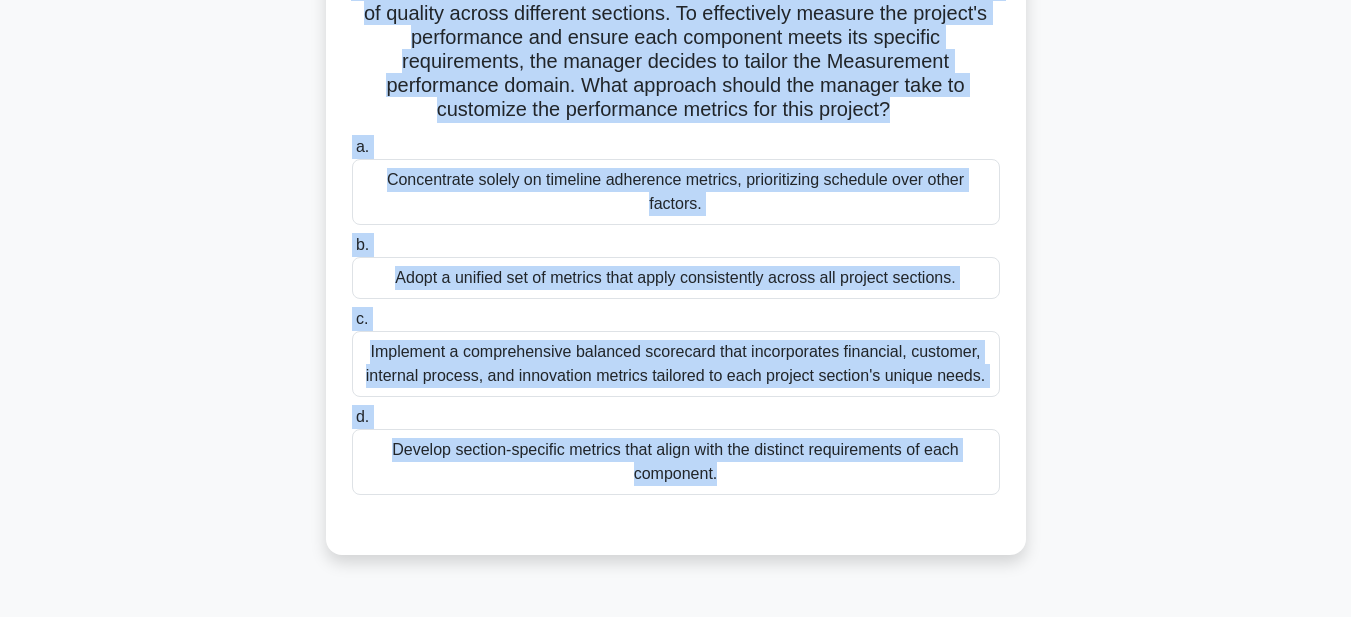 scroll, scrollTop: 0, scrollLeft: 0, axis: both 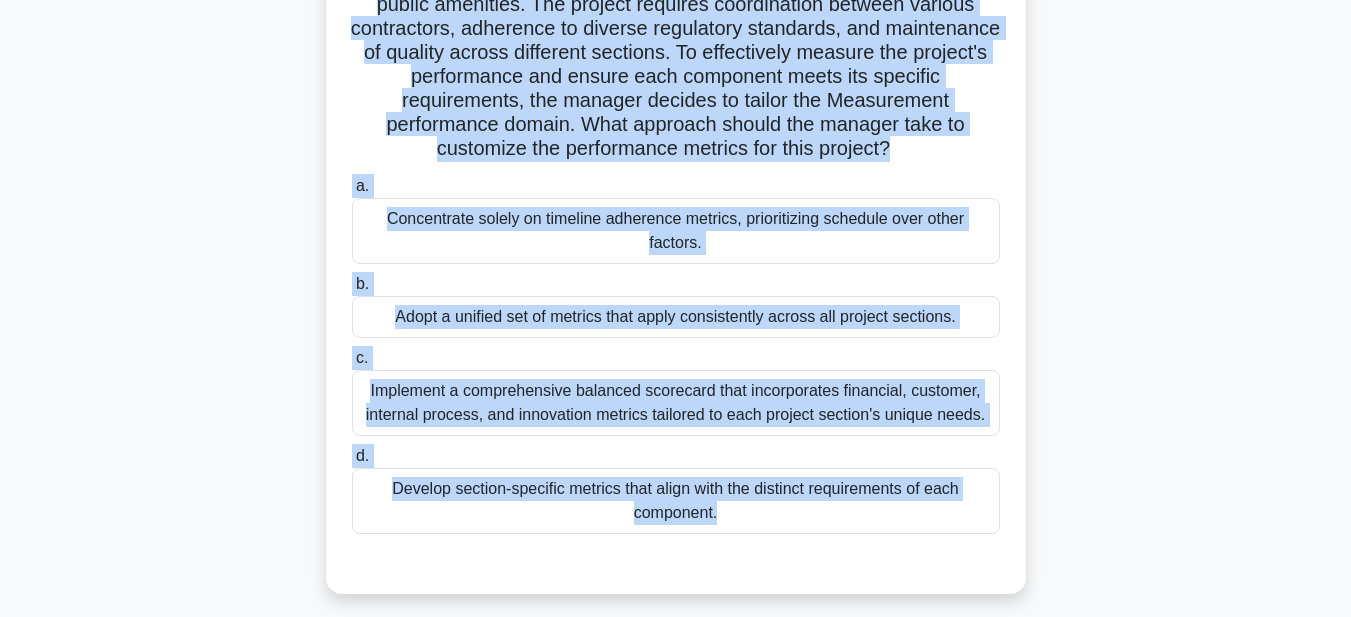 click on "Implement a comprehensive balanced scorecard that incorporates financial, customer, internal process, and innovation metrics tailored to each project section's unique needs." at bounding box center [676, 403] 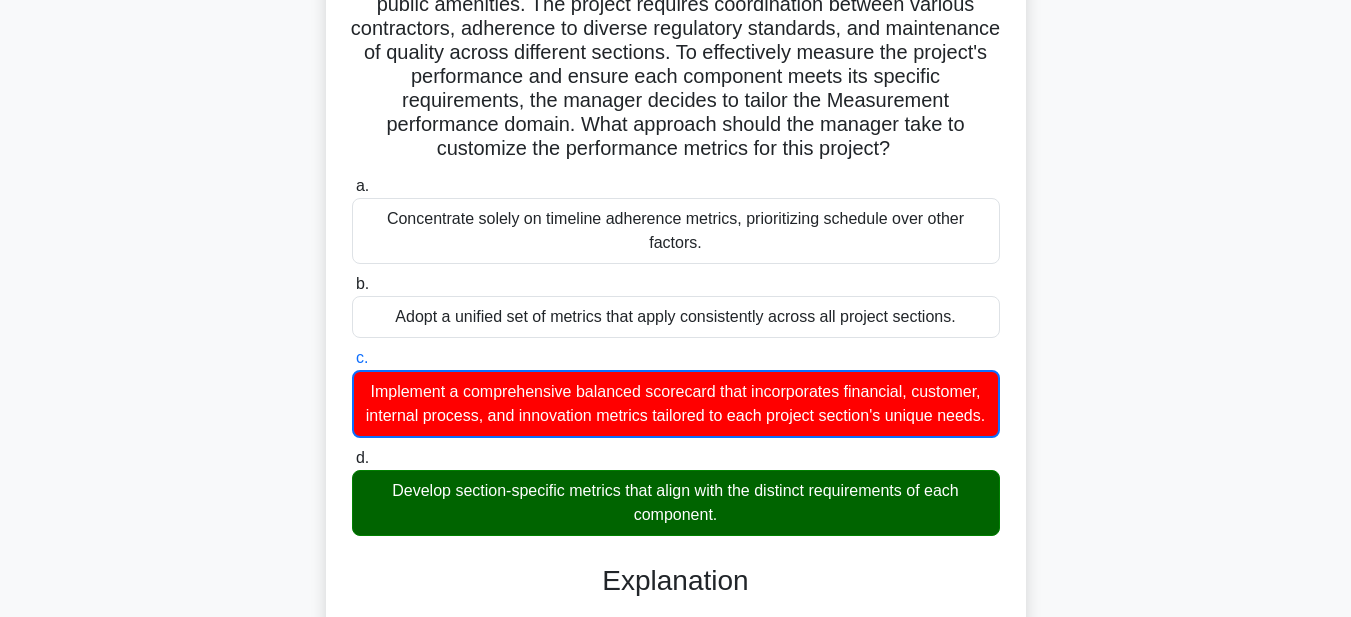 scroll, scrollTop: 300, scrollLeft: 0, axis: vertical 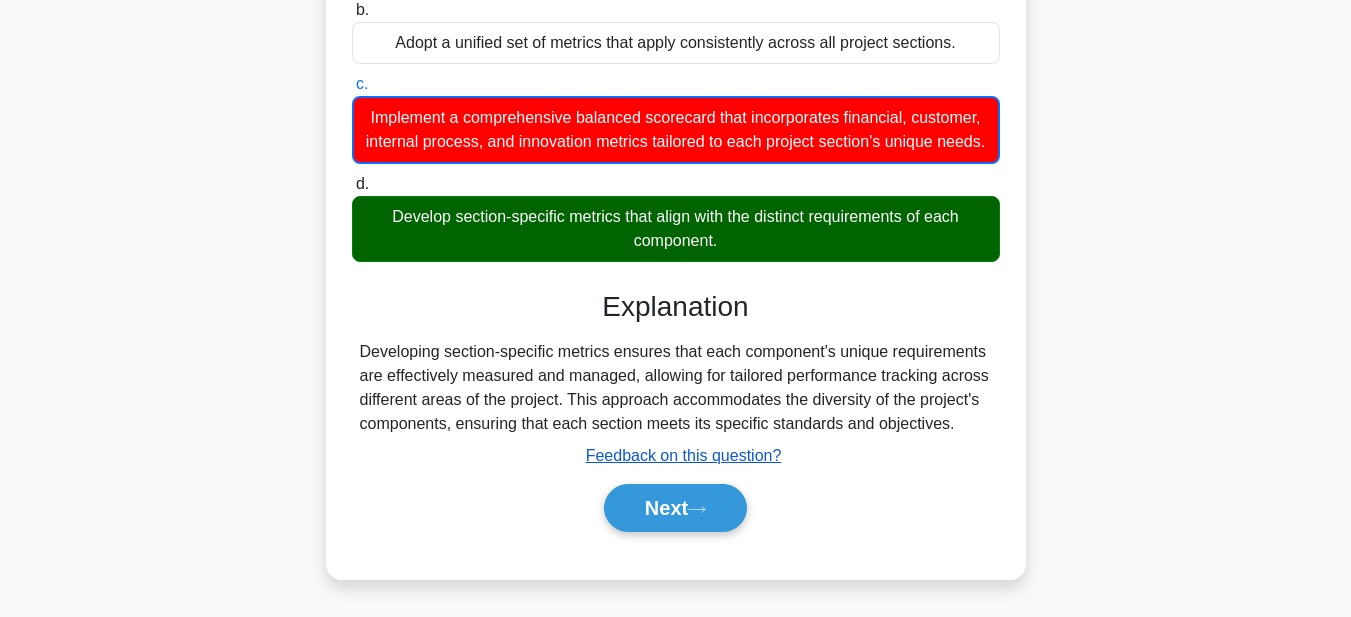 click on "Feedback on this question?" at bounding box center [684, 455] 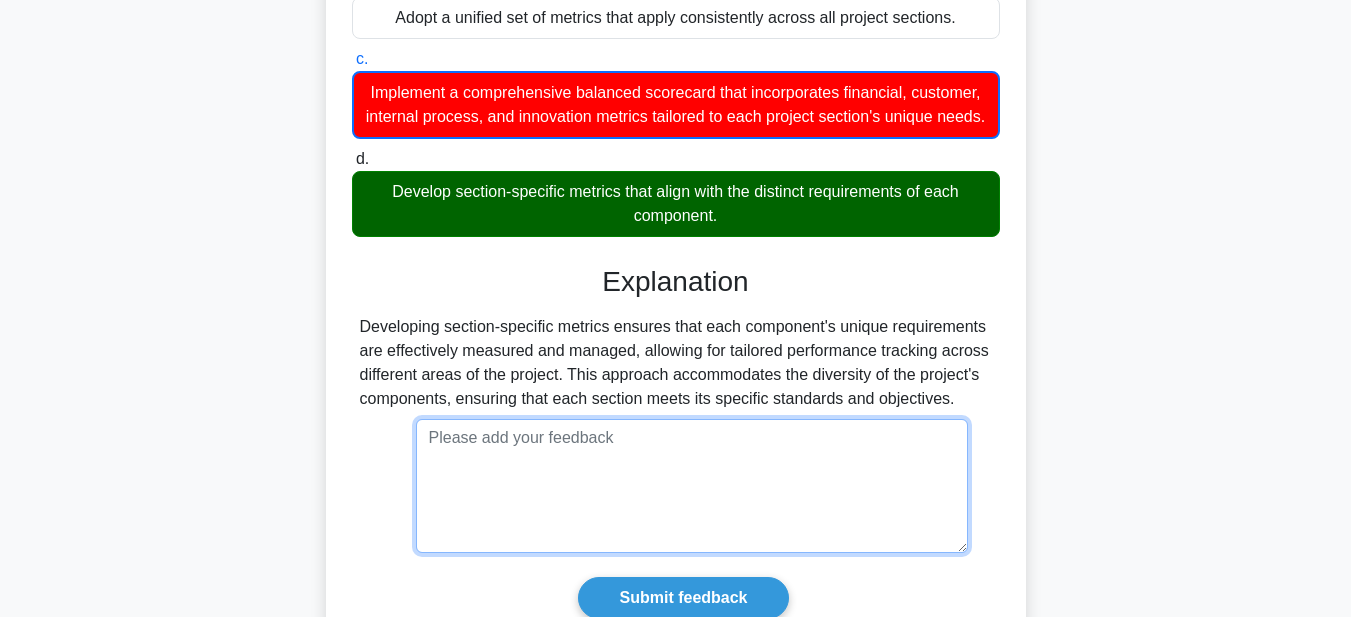 paste on "It will produce isolated metrics without a unified framework to measure the success of the project as a whole, unlike the balanced scorecard, which combines personalization and a comprehensive view." 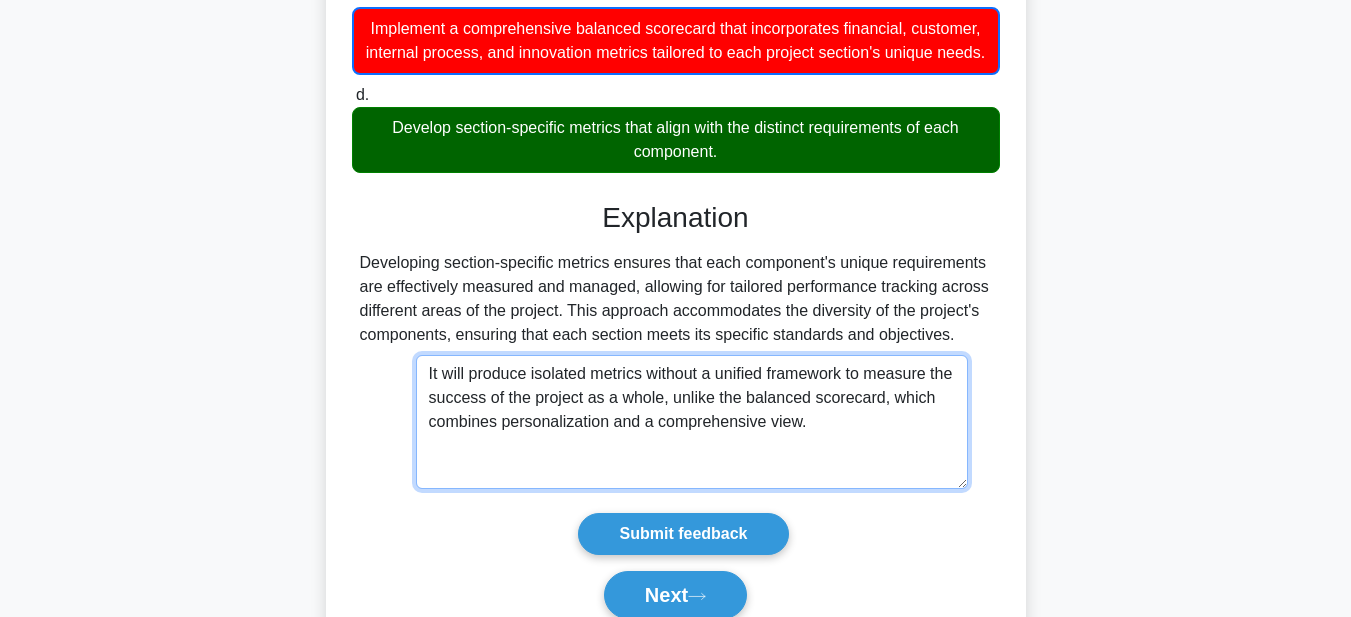 scroll, scrollTop: 599, scrollLeft: 0, axis: vertical 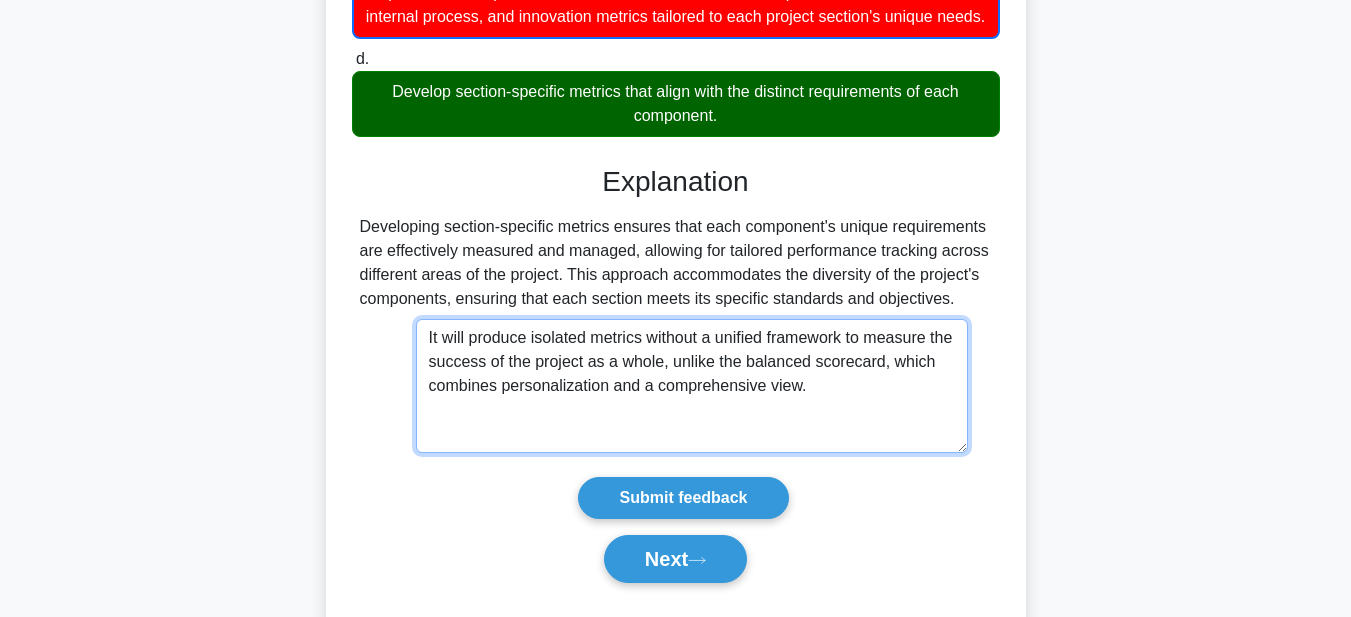 paste on "project's overall success, unlike the balanced scorecard, which combines personalization with" 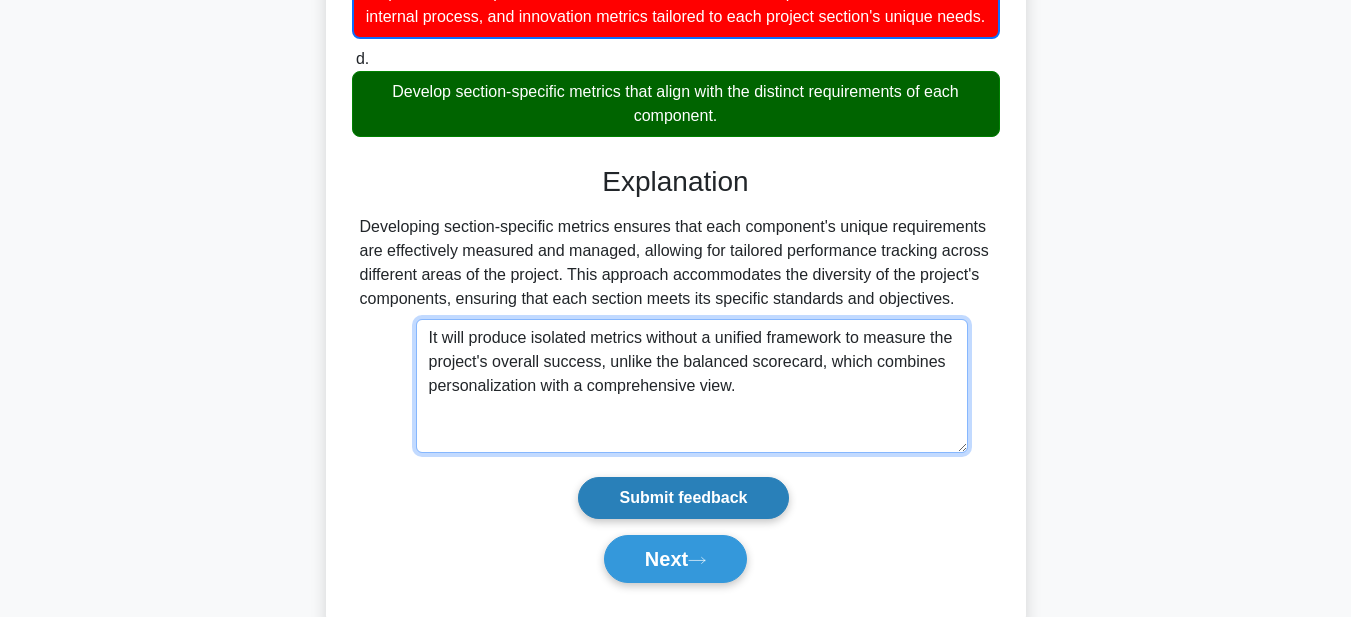 type on "It will produce isolated metrics without a unified framework to measure the project's overall success, unlike the balanced scorecard, which combines personalization with a comprehensive view." 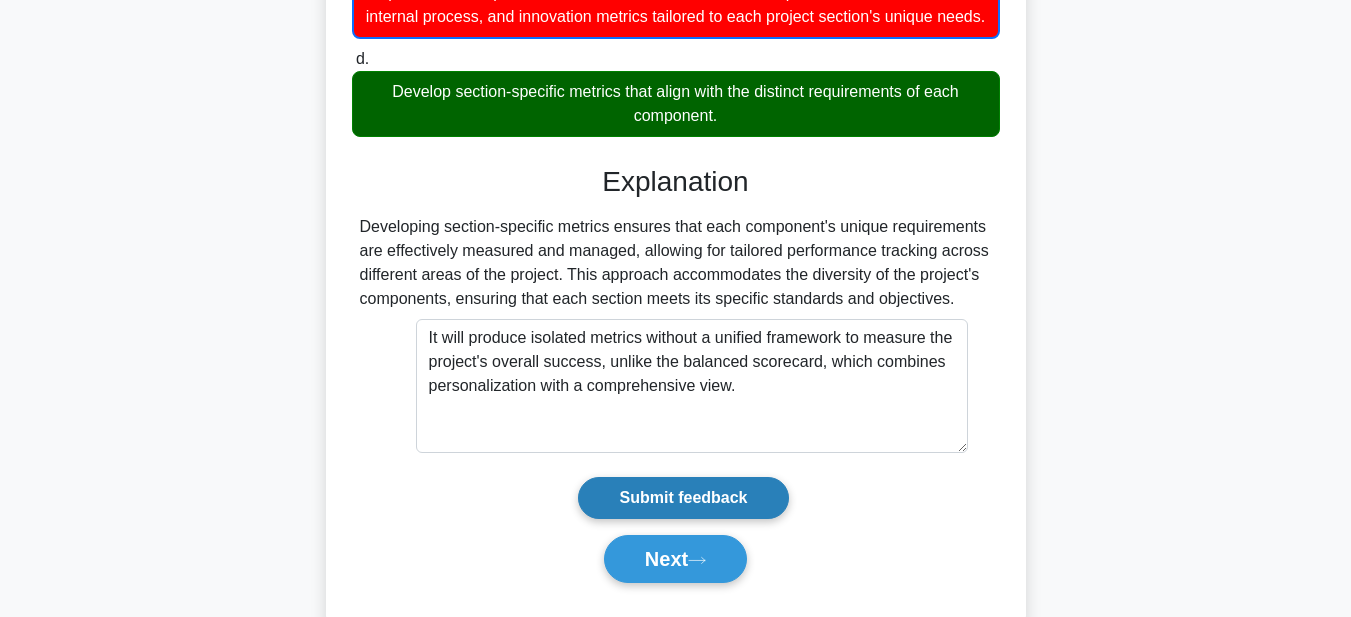 click on "Submit feedback" at bounding box center (683, 498) 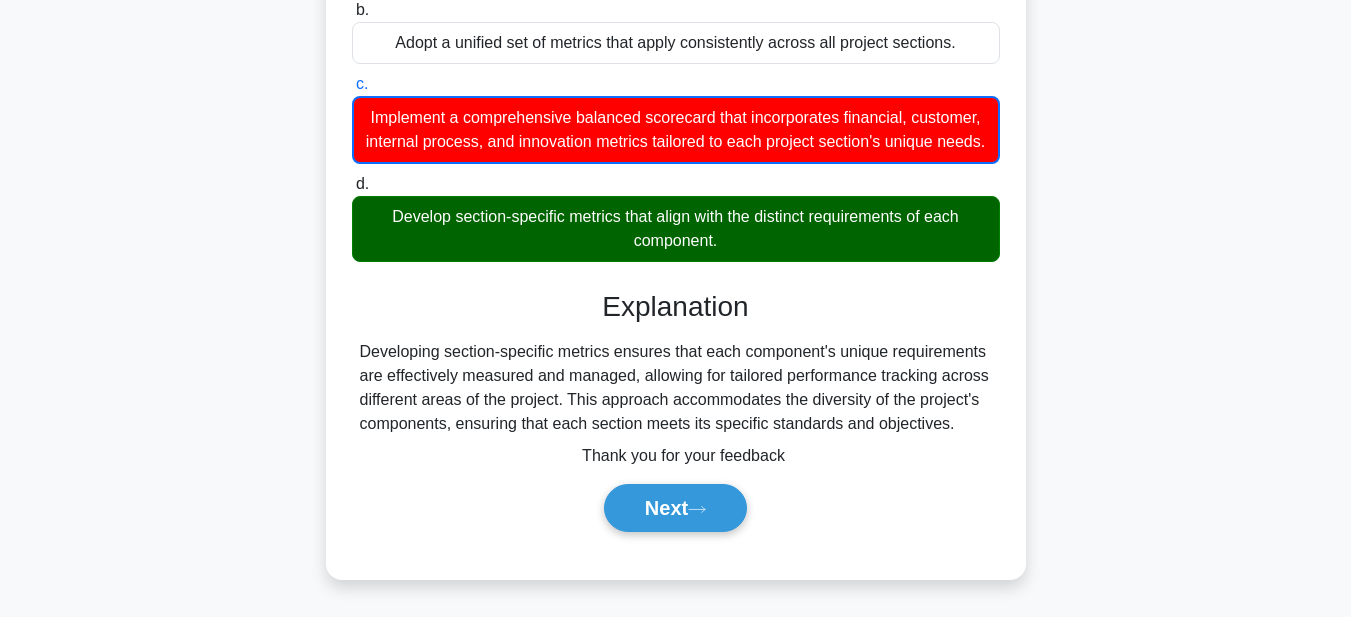 scroll, scrollTop: 499, scrollLeft: 0, axis: vertical 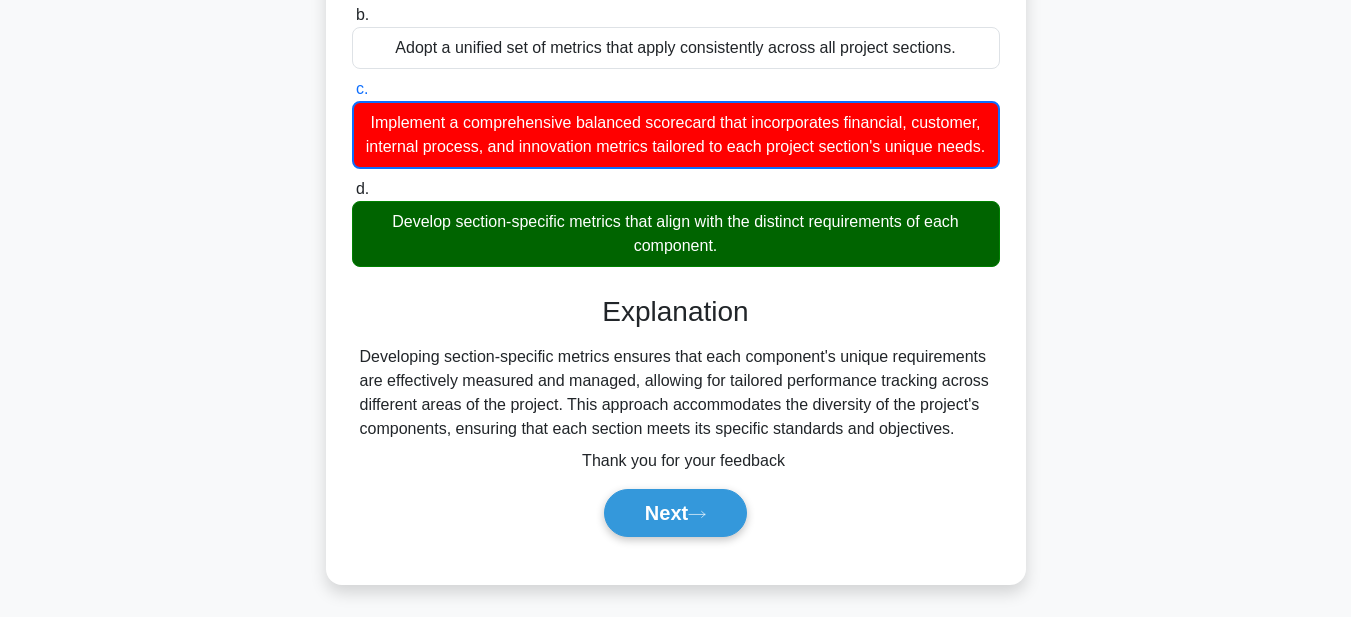 click on "Thank you for your feedback
Feedback on this question?" at bounding box center (684, 461) 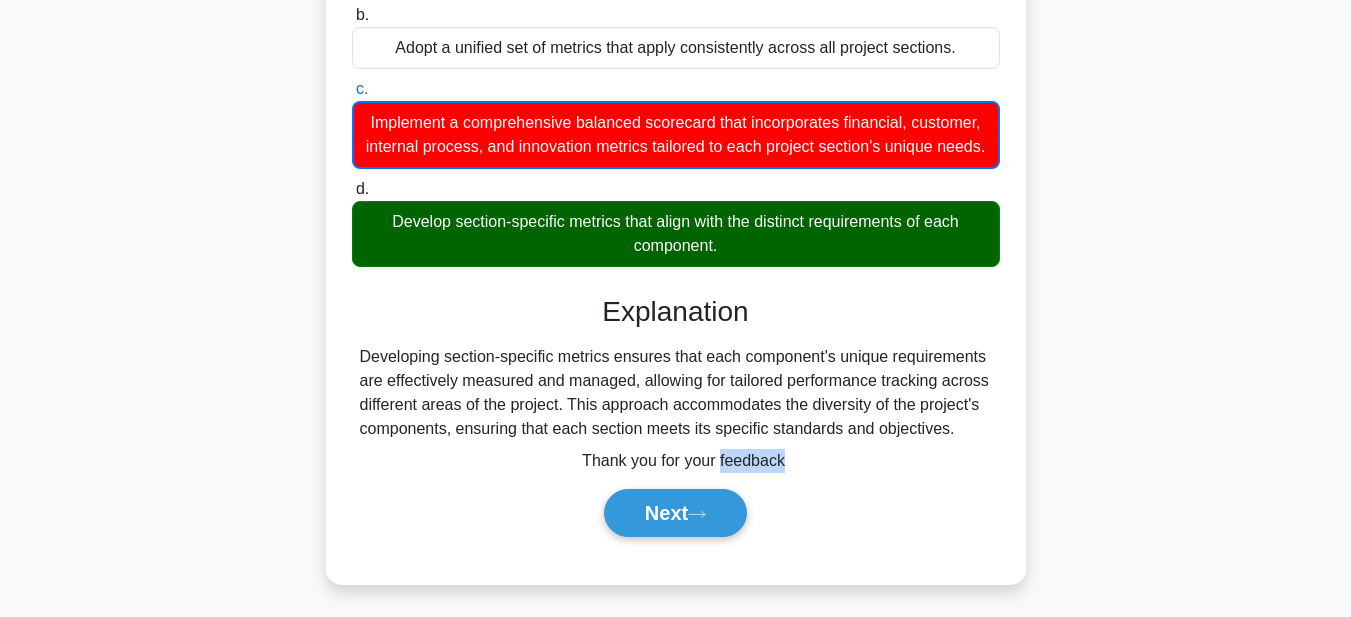 click on "Thank you for your feedback
Feedback on this question?" at bounding box center (684, 461) 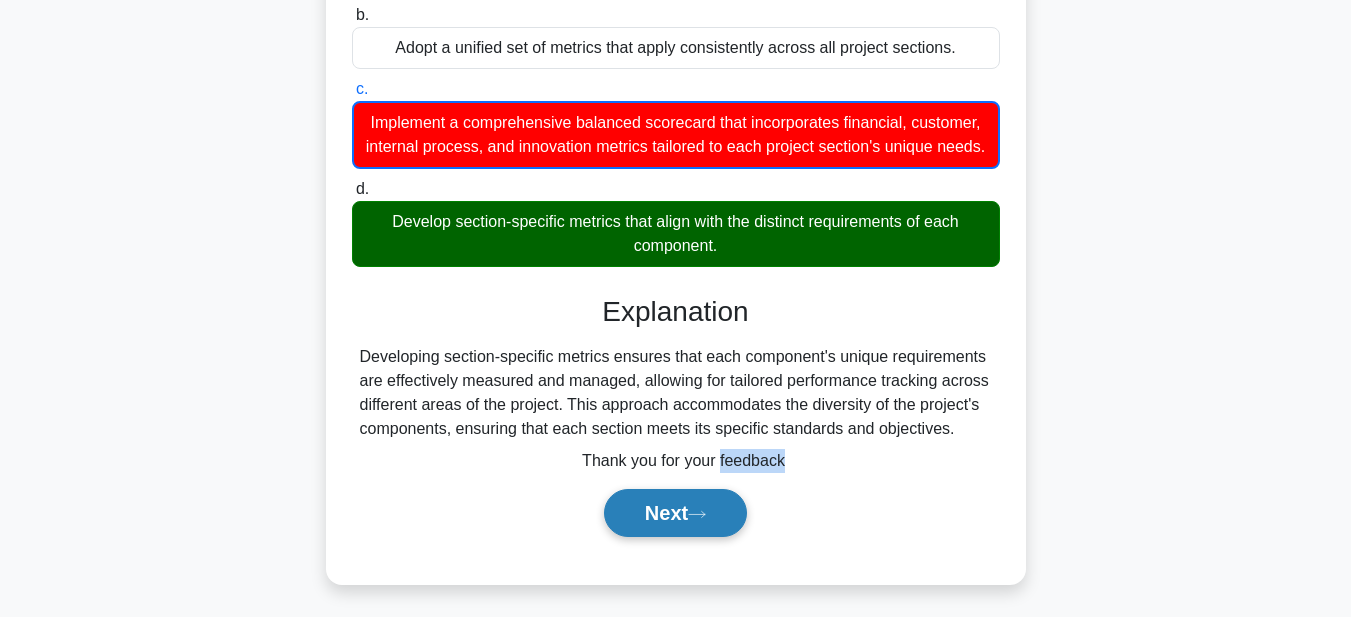 click on "Next" at bounding box center (675, 513) 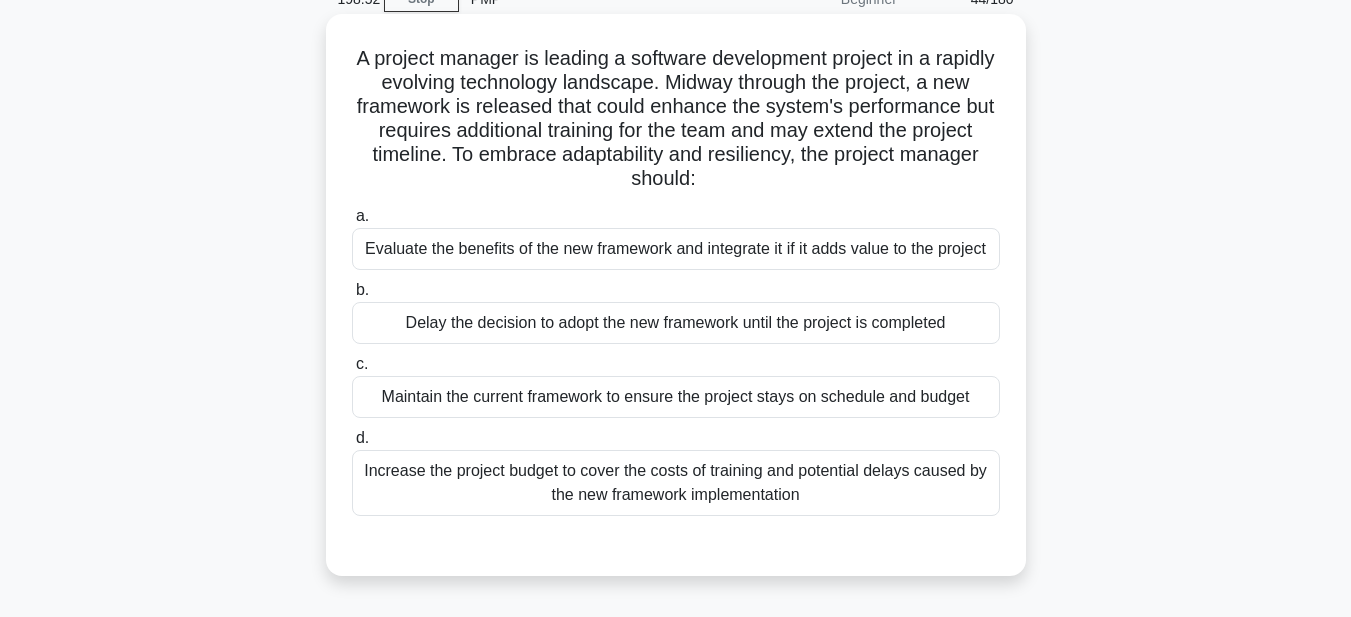 scroll, scrollTop: 63, scrollLeft: 0, axis: vertical 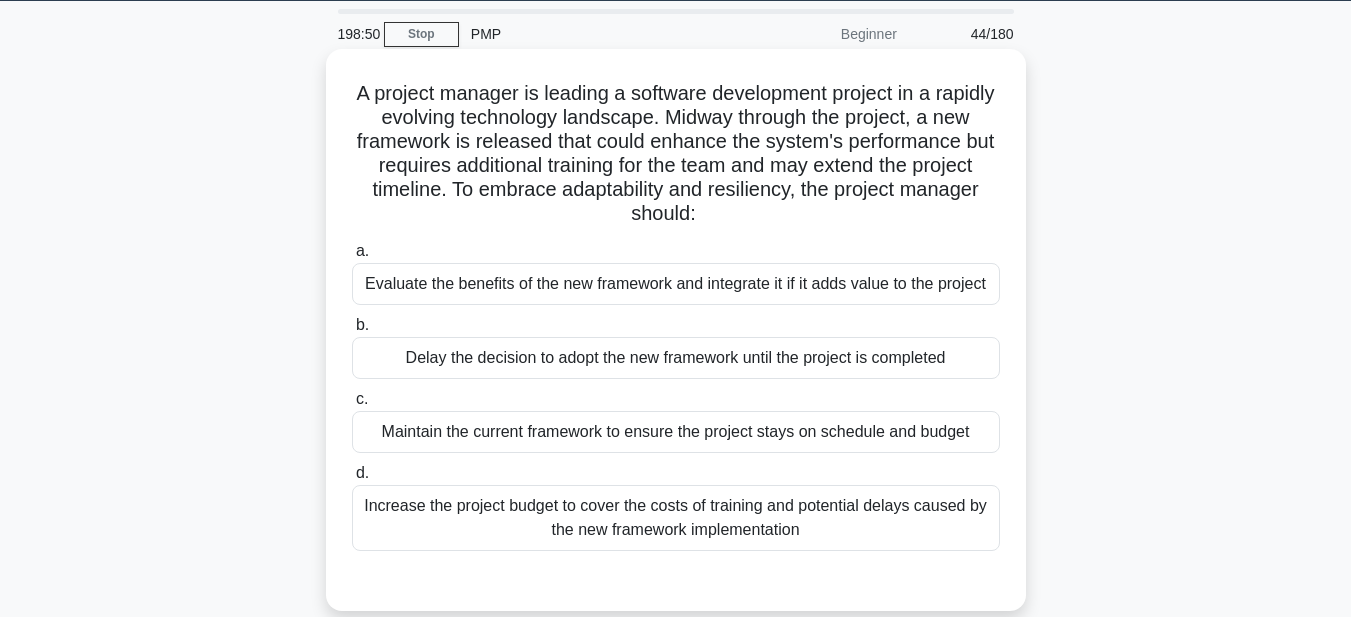 drag, startPoint x: 368, startPoint y: 93, endPoint x: 915, endPoint y: 547, distance: 710.8622 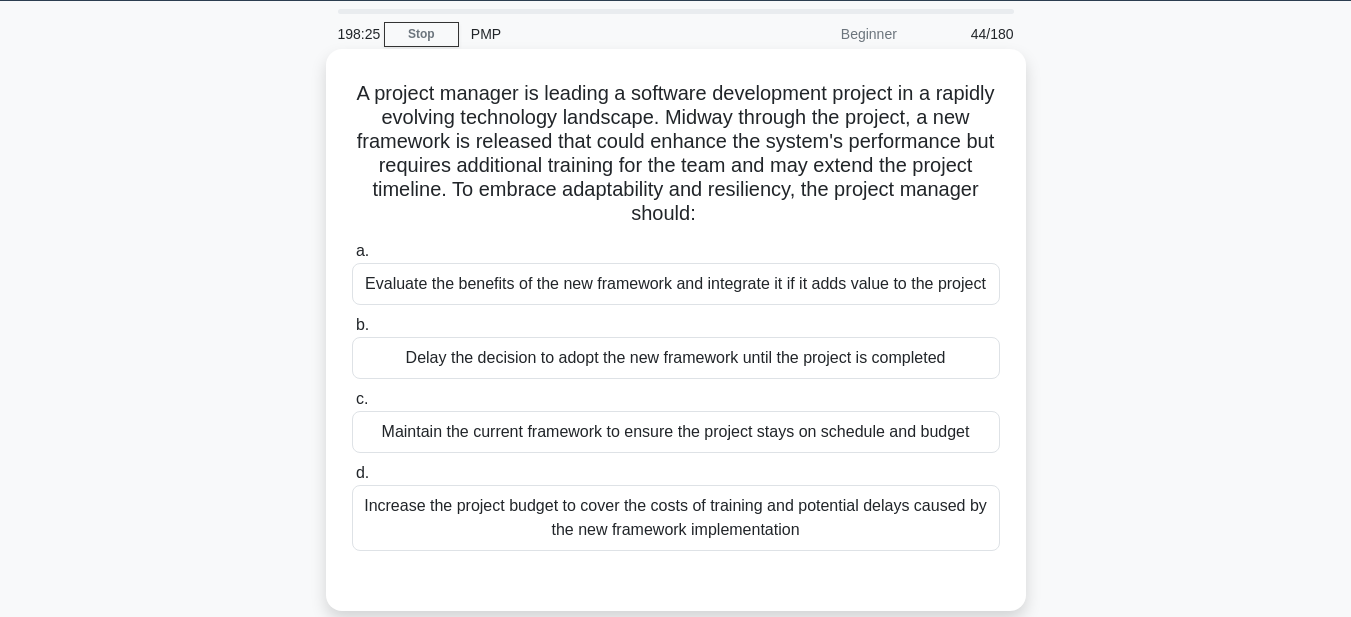 click on "Evaluate the benefits of the new framework and integrate it if it adds value to the project" at bounding box center [676, 284] 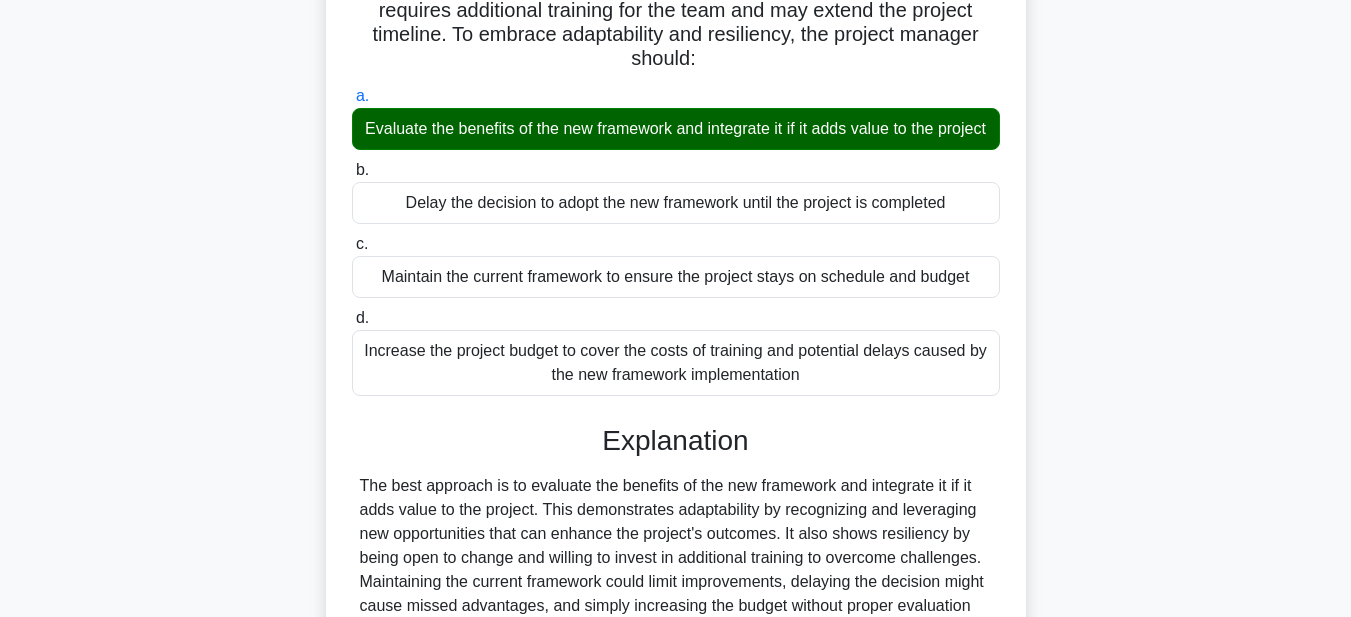 scroll, scrollTop: 463, scrollLeft: 0, axis: vertical 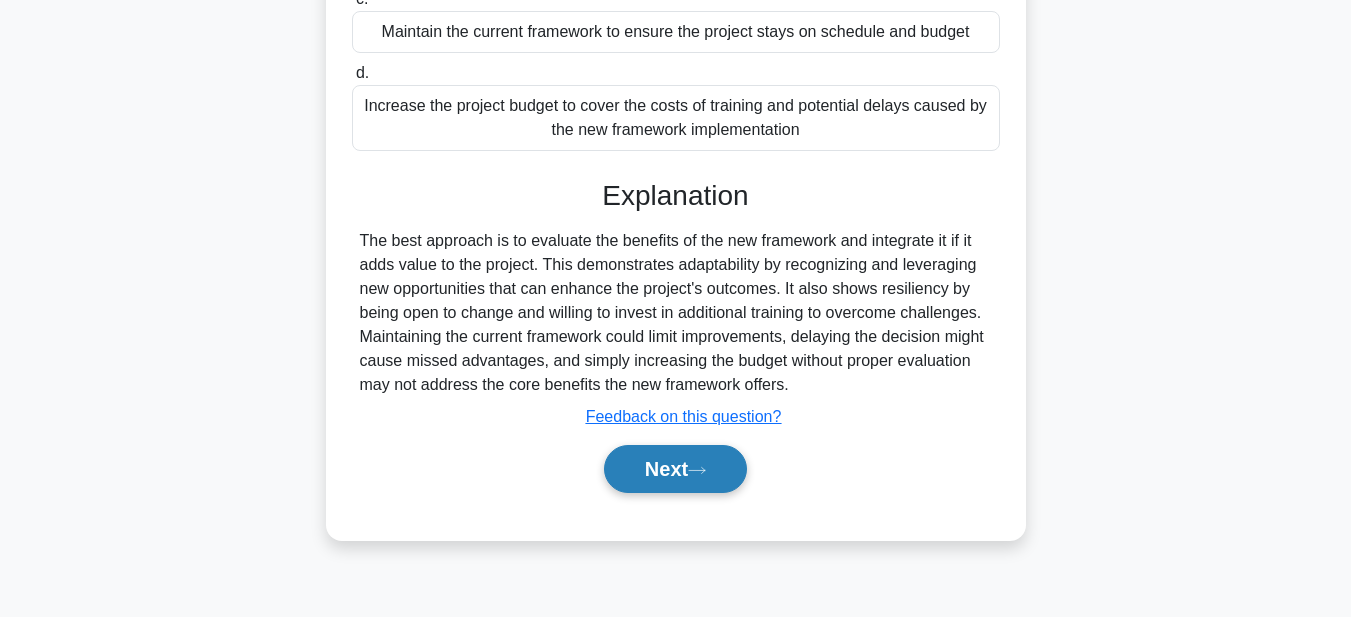 click on "Next" at bounding box center (675, 469) 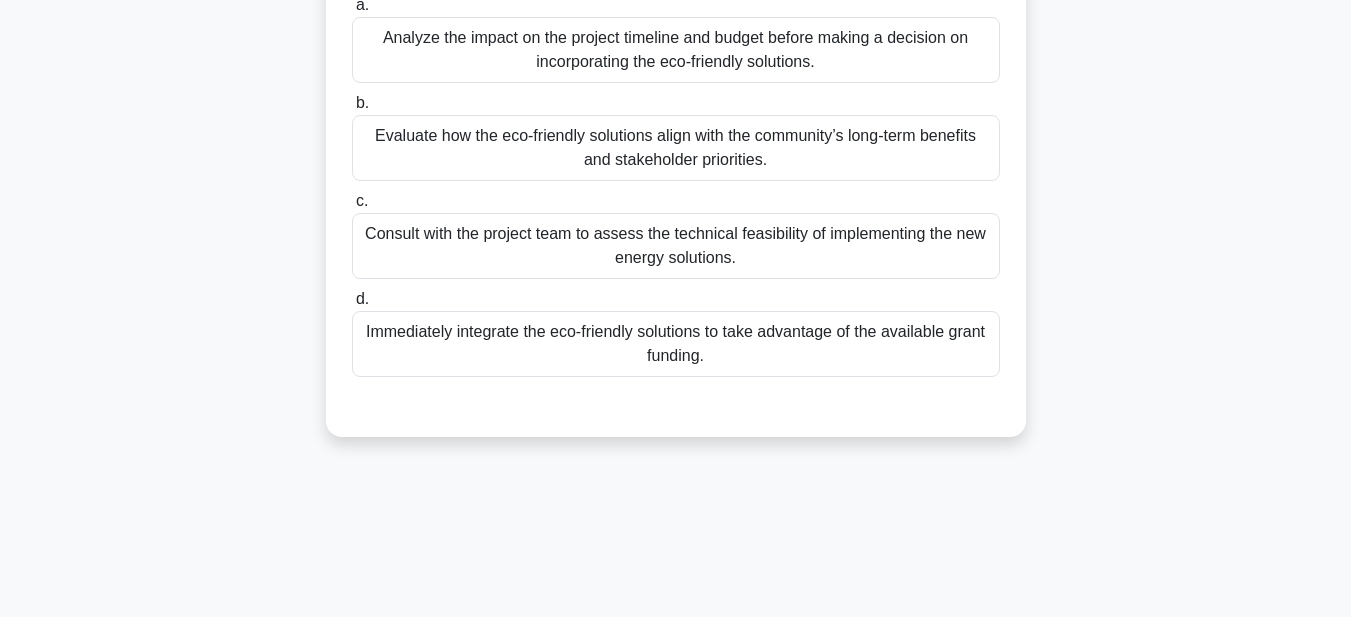 scroll, scrollTop: 63, scrollLeft: 0, axis: vertical 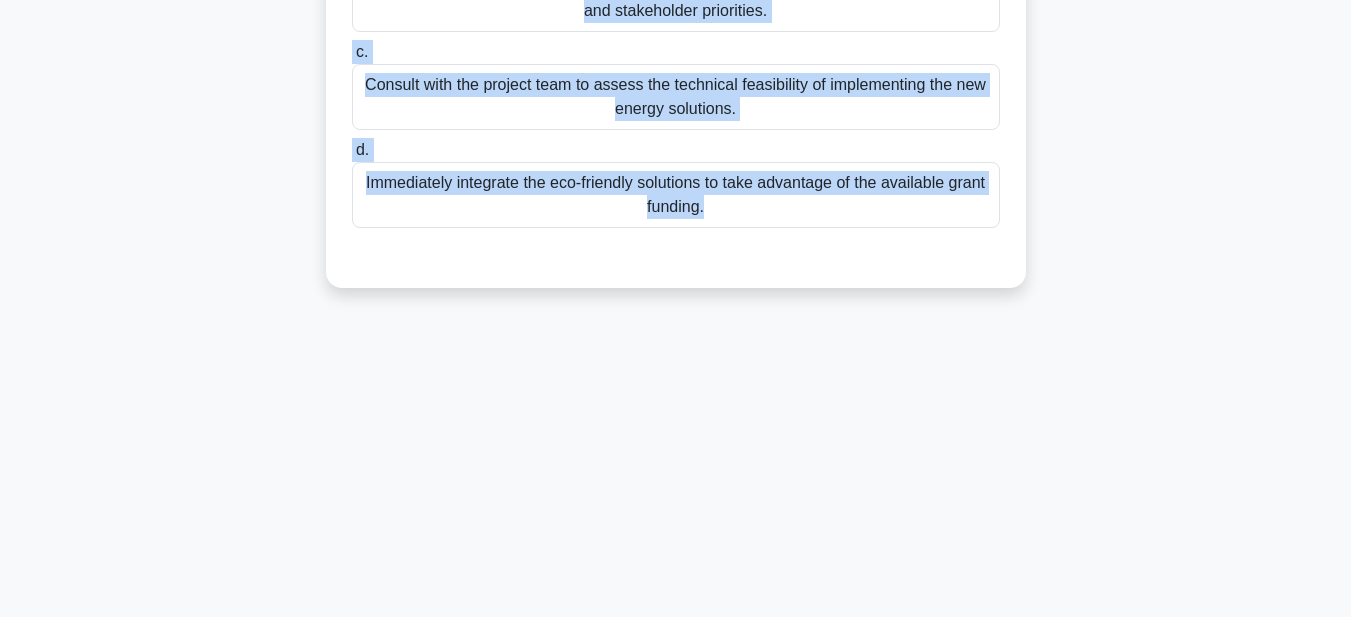 drag, startPoint x: 380, startPoint y: 88, endPoint x: 912, endPoint y: 640, distance: 766.6342 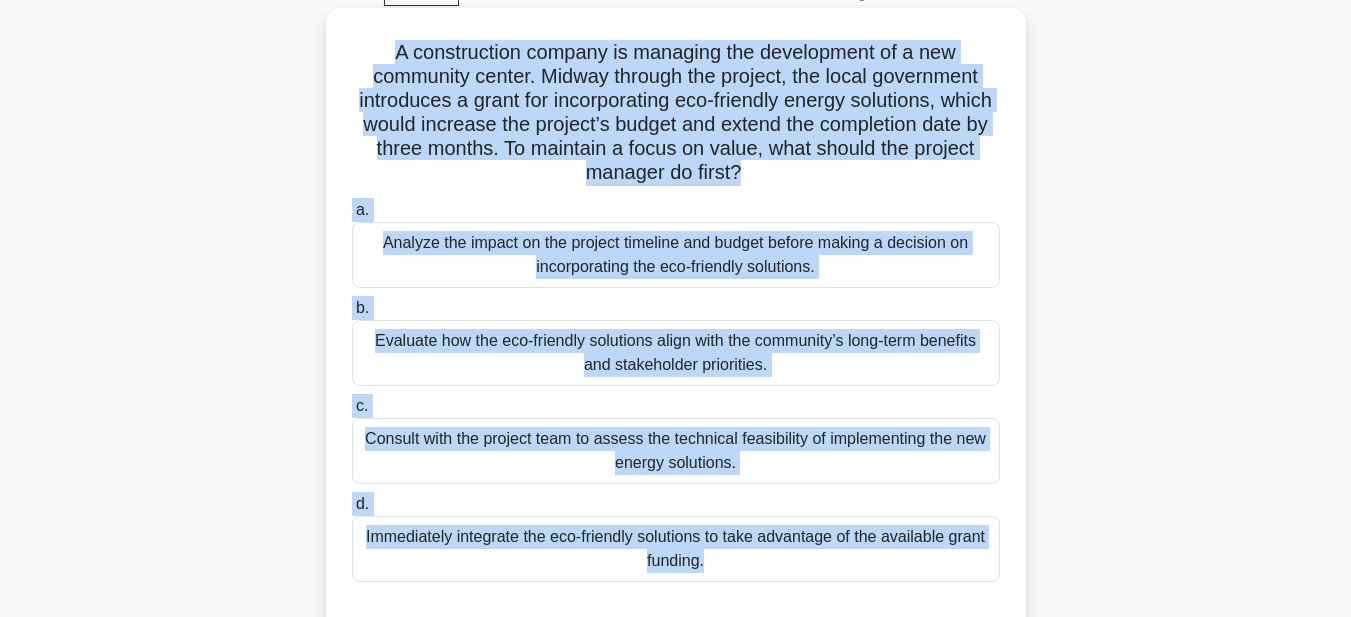 scroll, scrollTop: 63, scrollLeft: 0, axis: vertical 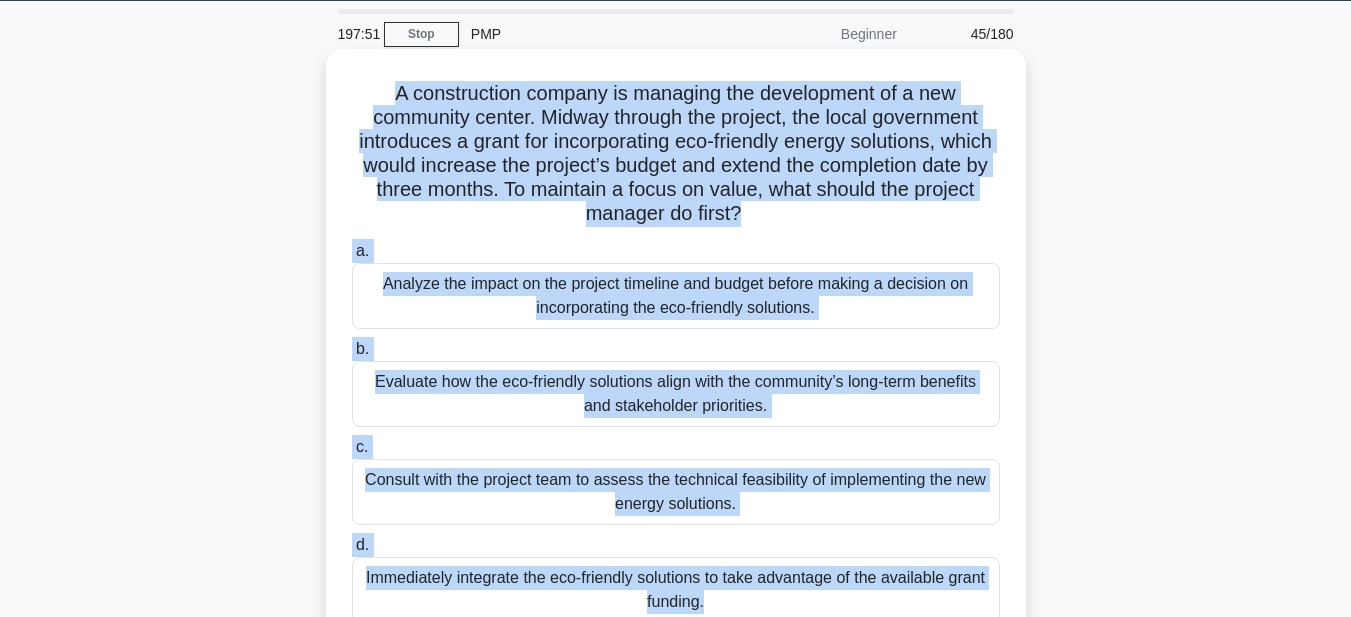 click on "Analyze the impact on the project timeline and budget before making a decision on incorporating the eco-friendly solutions." at bounding box center (676, 296) 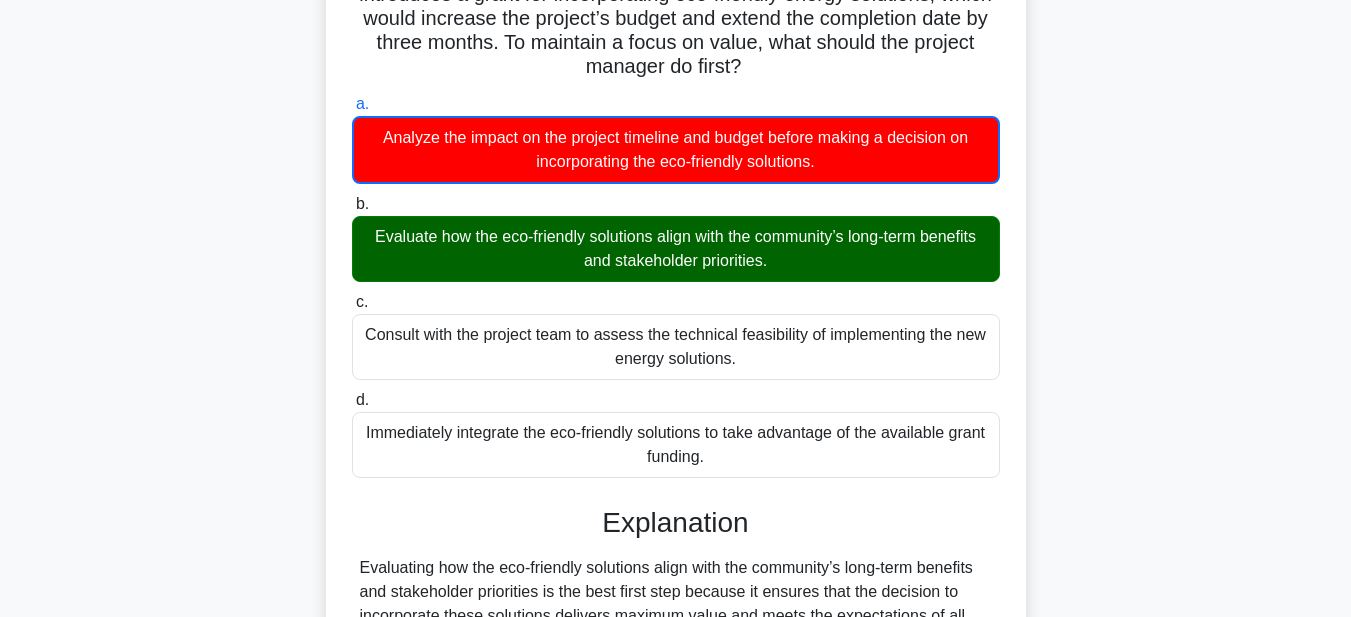 scroll, scrollTop: 463, scrollLeft: 0, axis: vertical 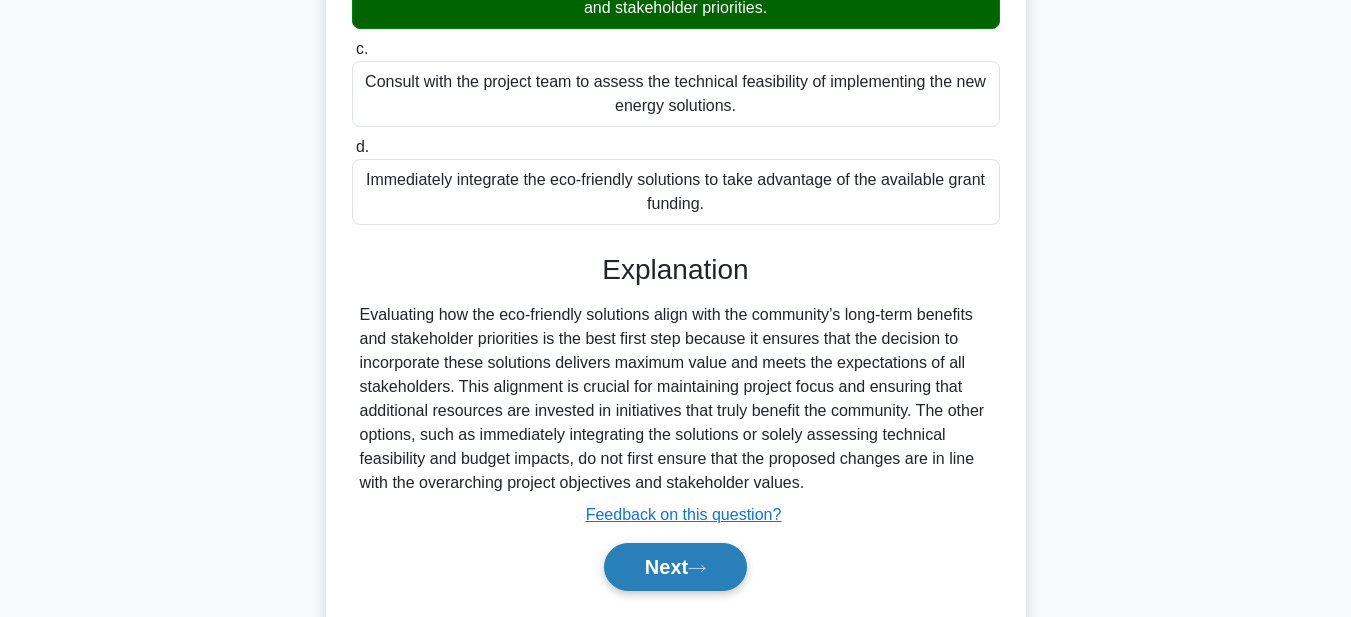 click on "Next" at bounding box center (675, 567) 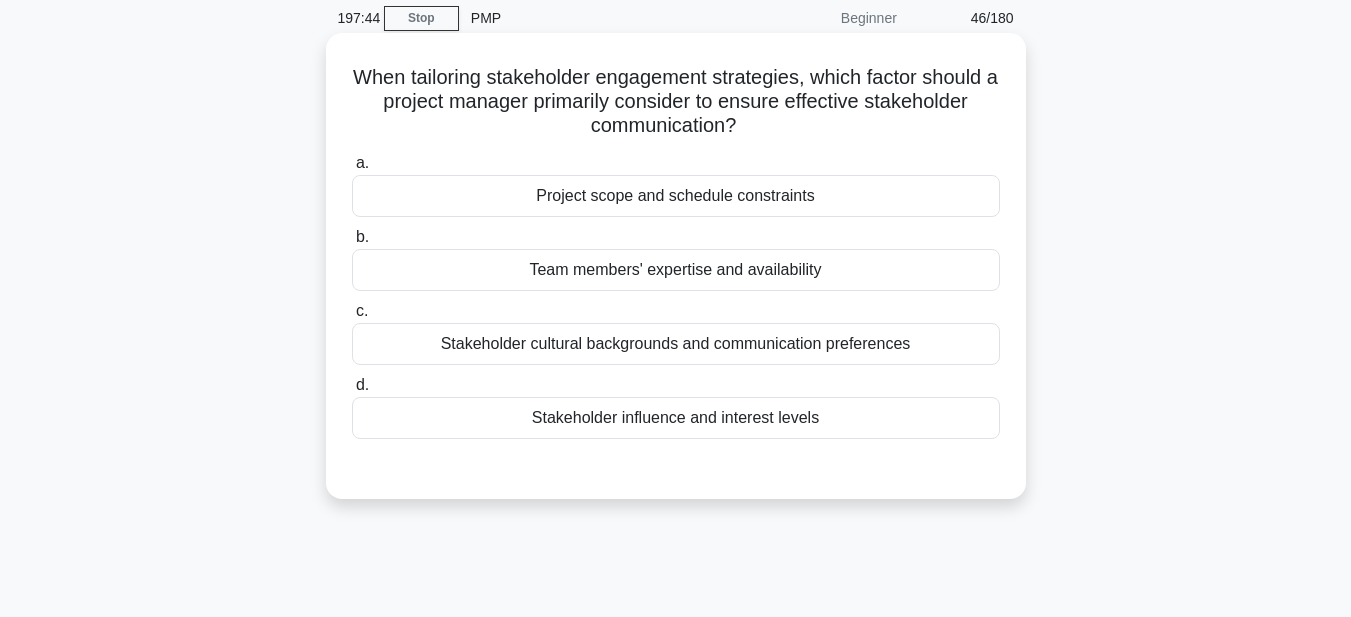 scroll, scrollTop: 63, scrollLeft: 0, axis: vertical 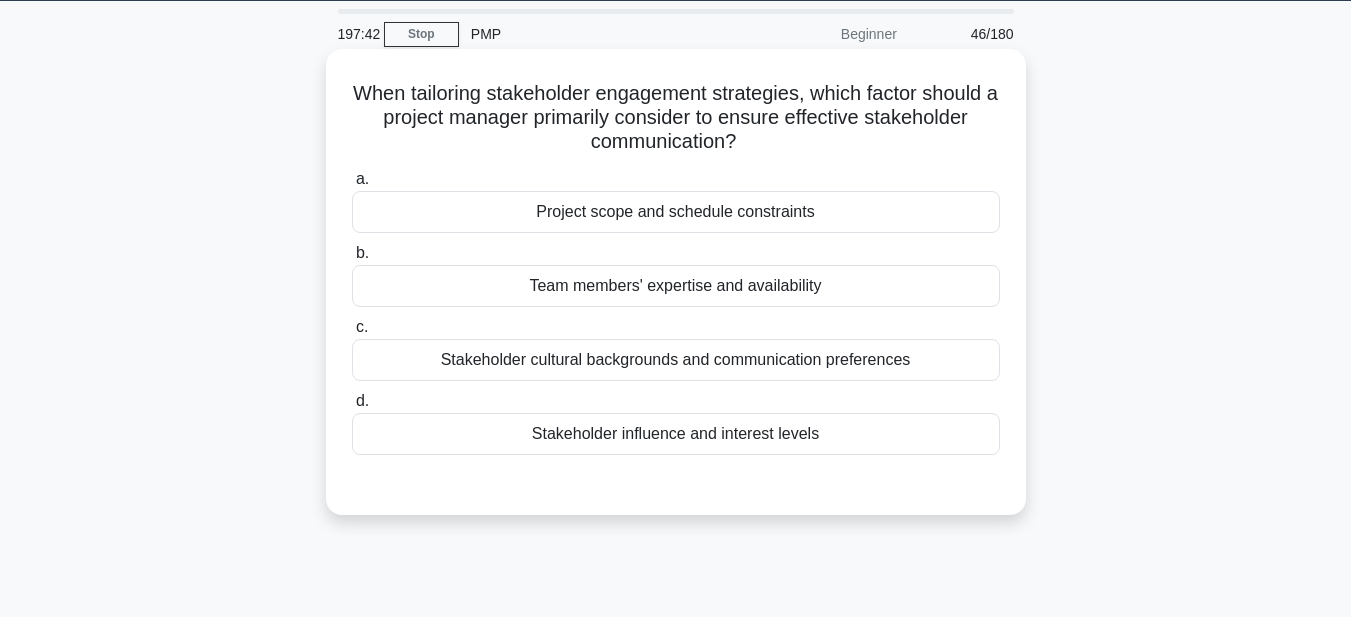 drag, startPoint x: 341, startPoint y: 94, endPoint x: 835, endPoint y: 450, distance: 608.9105 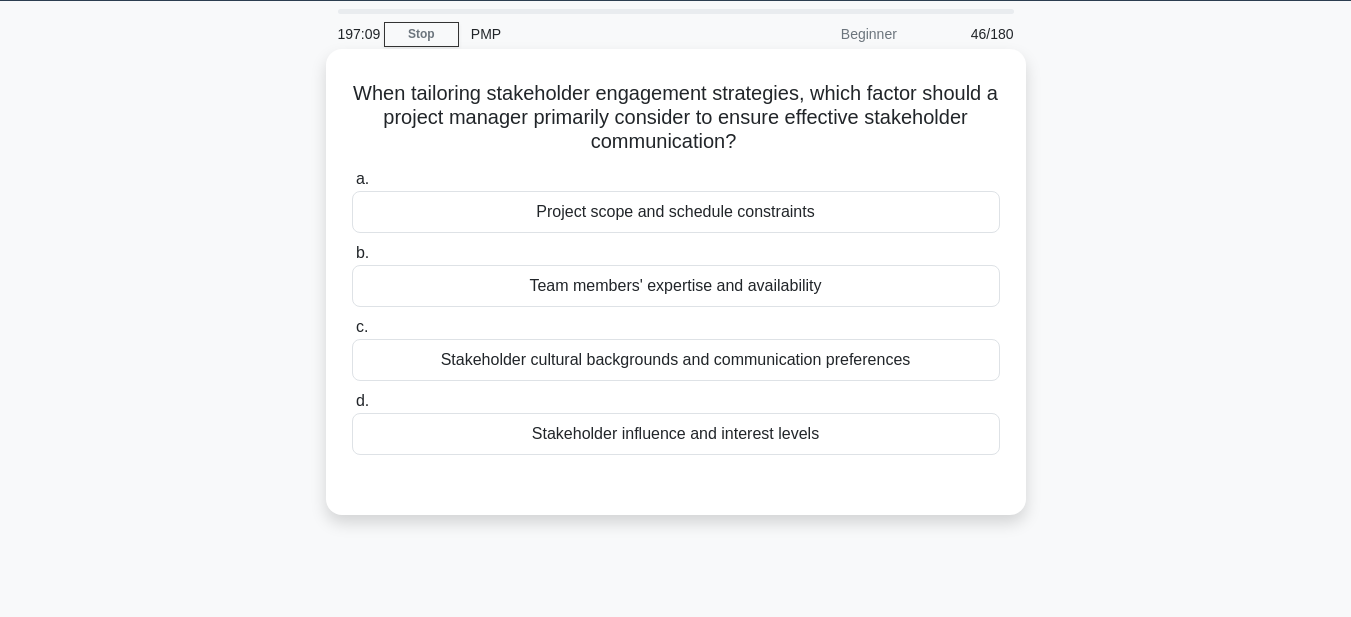 click on "Stakeholder influence and interest levels" at bounding box center (676, 434) 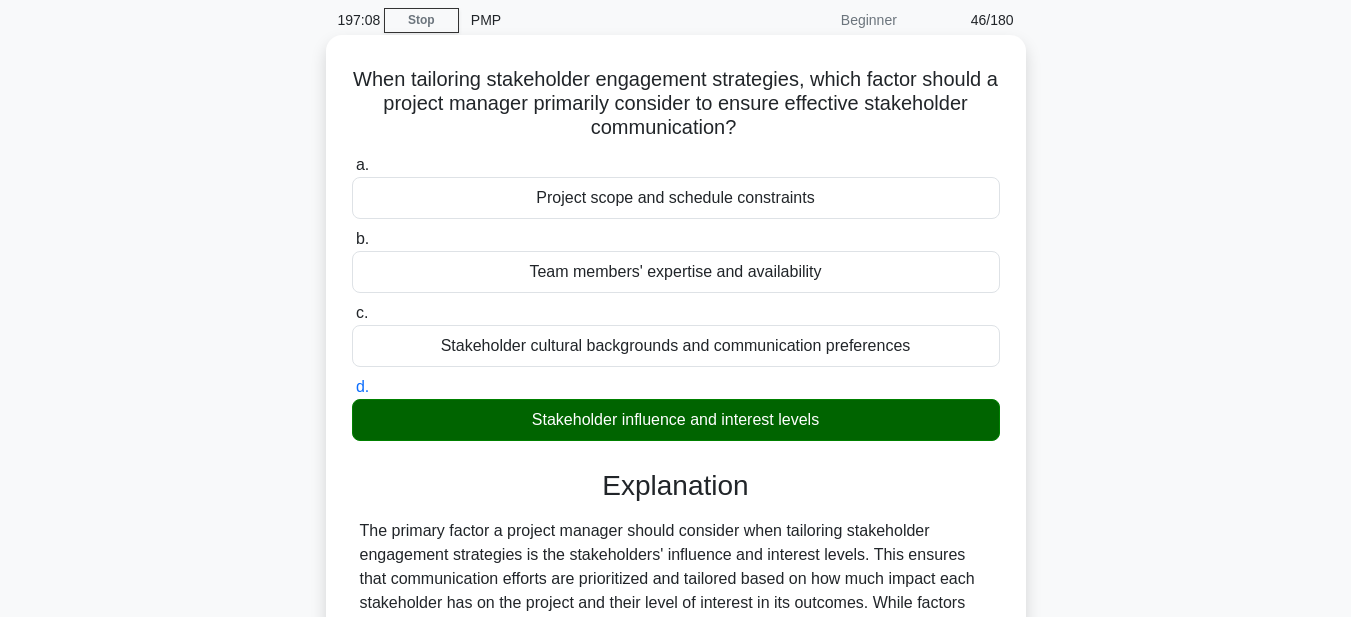 scroll, scrollTop: 463, scrollLeft: 0, axis: vertical 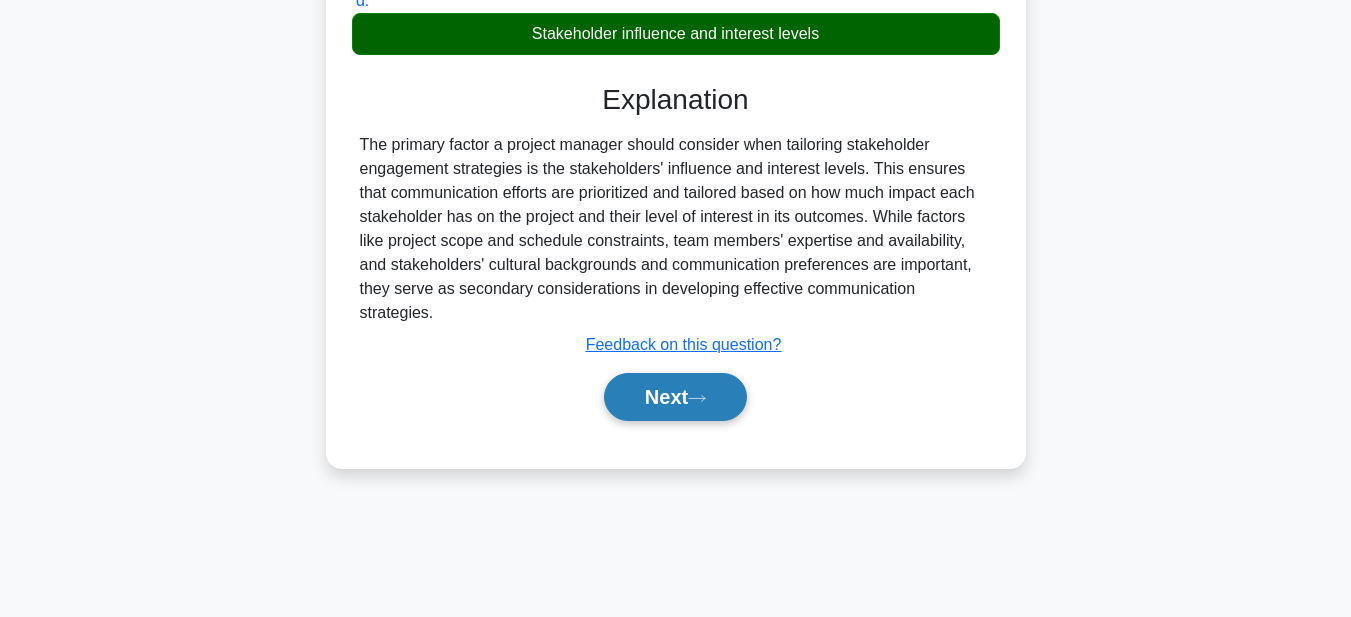 click on "Next" at bounding box center (675, 397) 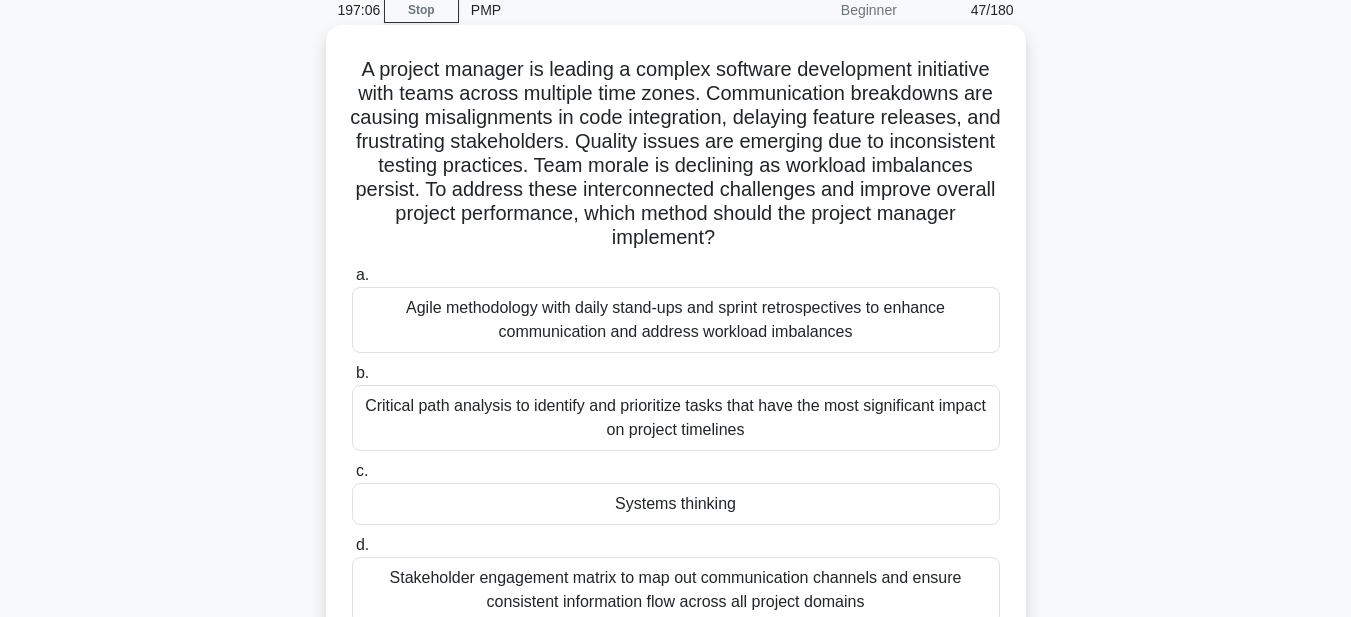 scroll, scrollTop: 0, scrollLeft: 0, axis: both 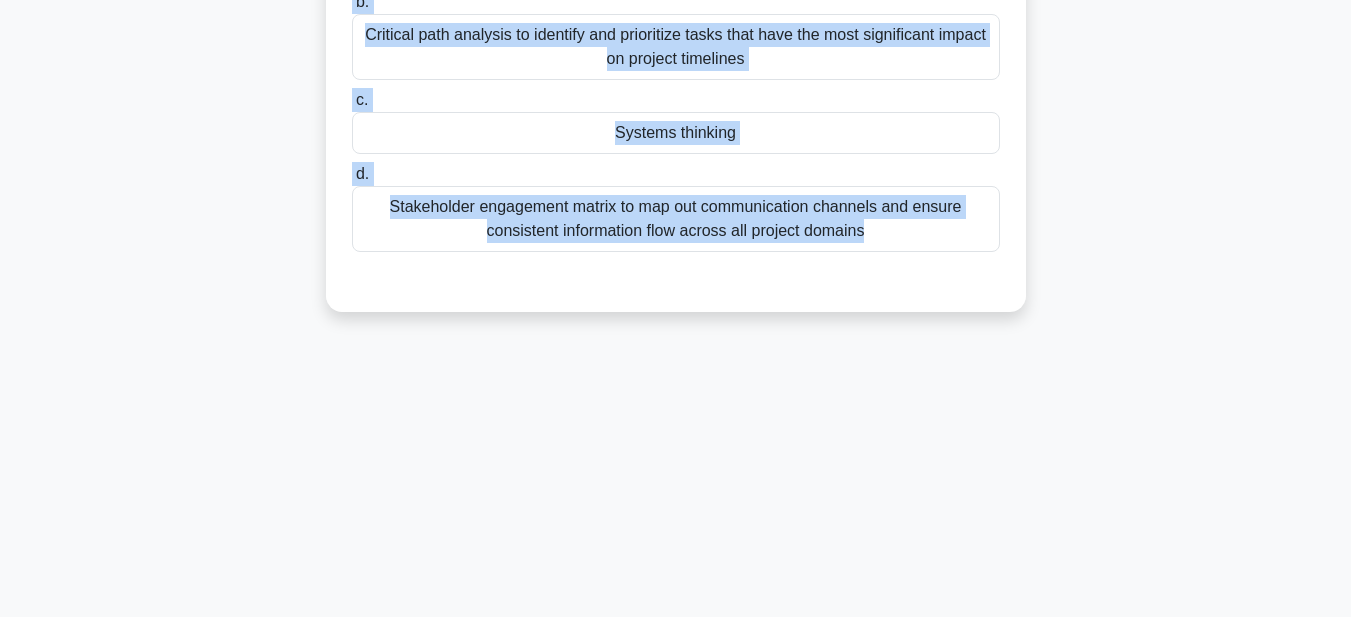 drag, startPoint x: 406, startPoint y: 165, endPoint x: 1013, endPoint y: 646, distance: 774.474 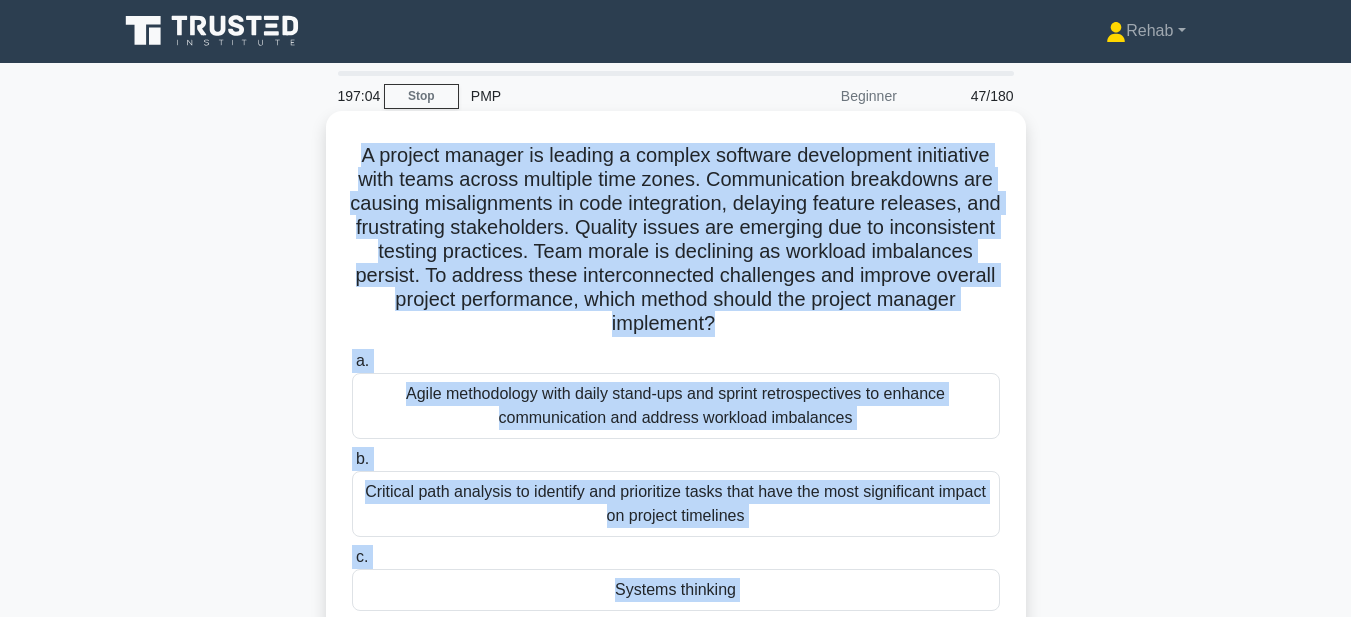 scroll, scrollTop: 0, scrollLeft: 0, axis: both 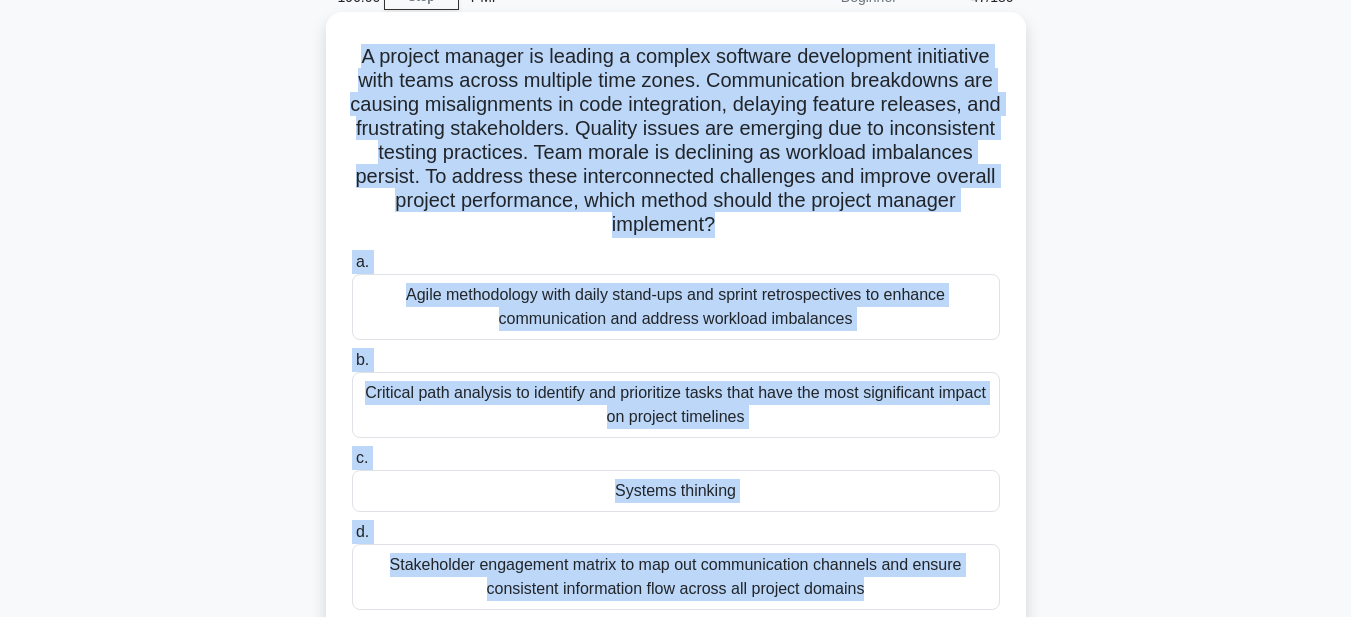click on "Systems thinking" at bounding box center (676, 491) 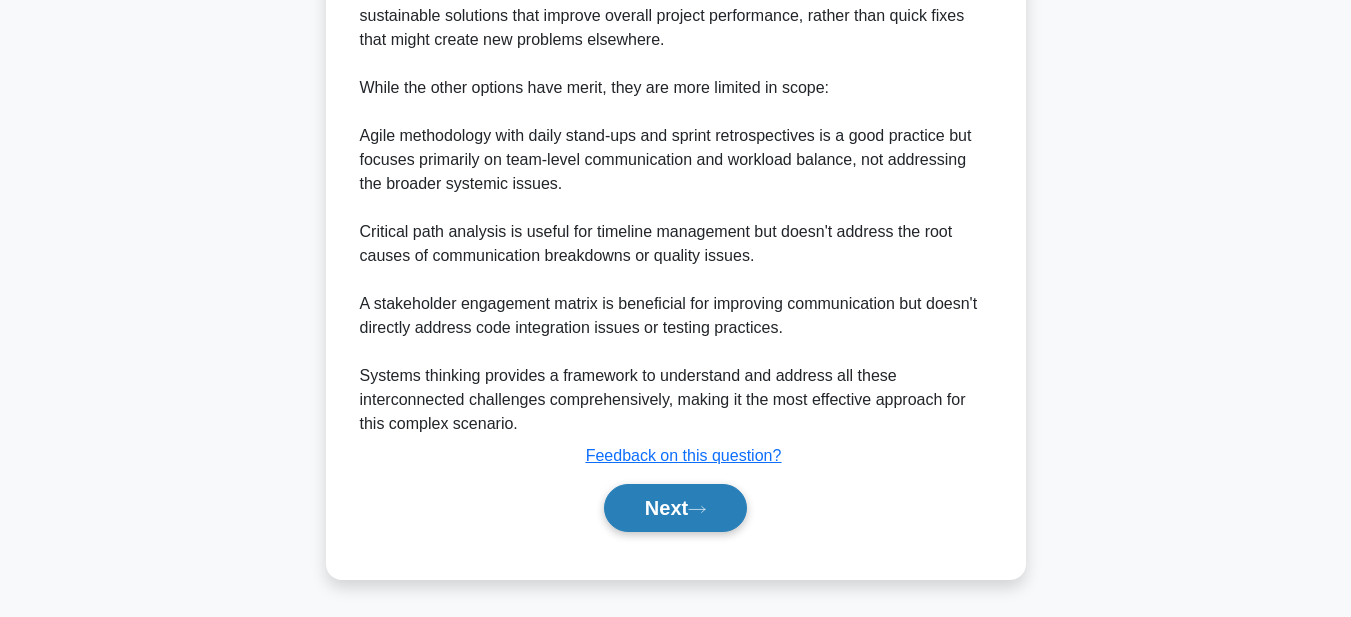 click on "Next" at bounding box center (675, 508) 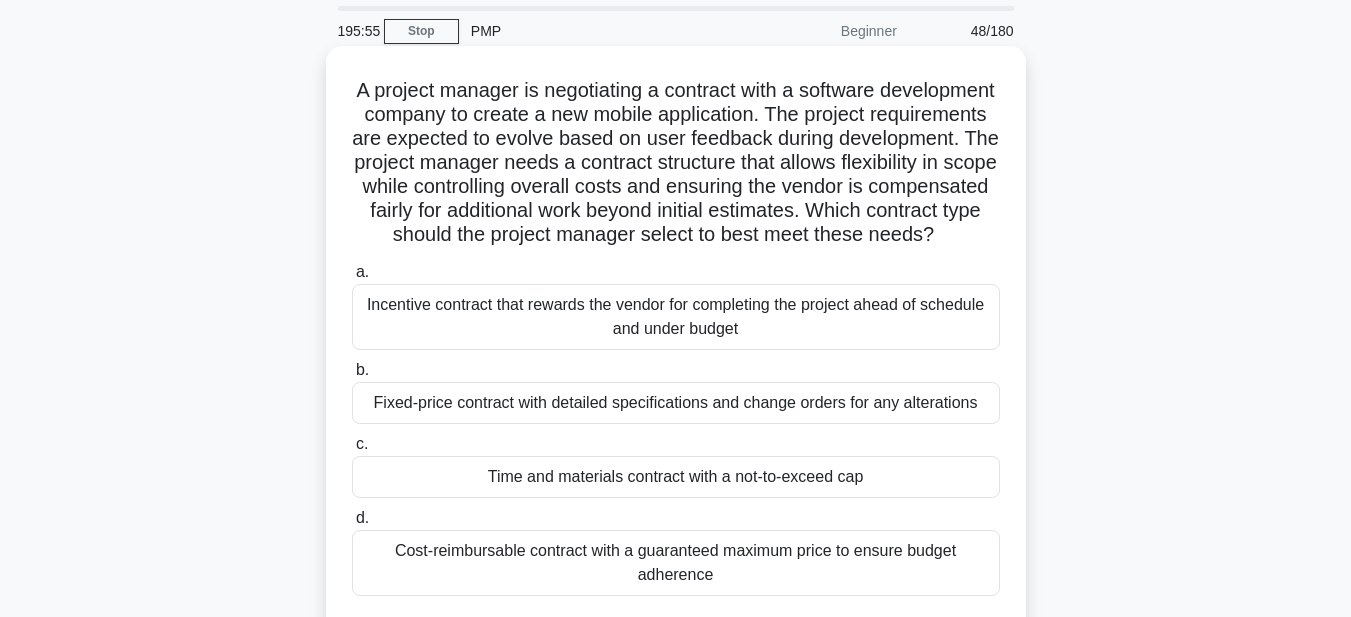 scroll, scrollTop: 63, scrollLeft: 0, axis: vertical 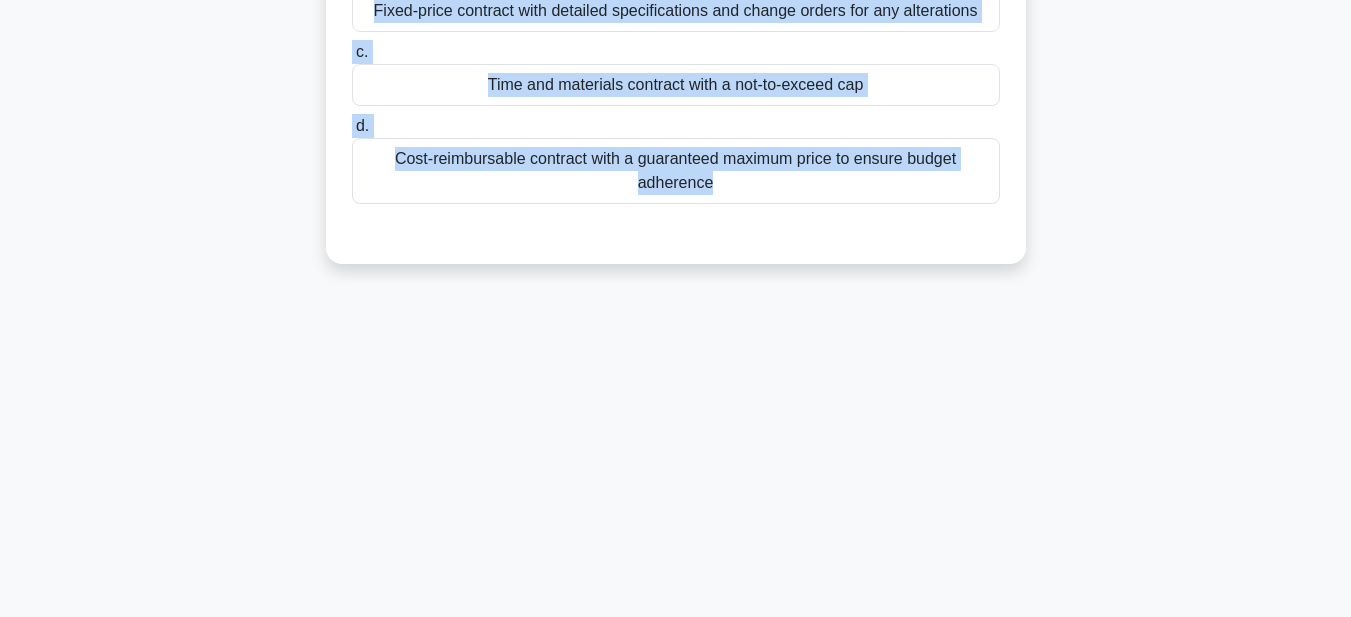 drag, startPoint x: 389, startPoint y: 88, endPoint x: 903, endPoint y: 524, distance: 674.01184 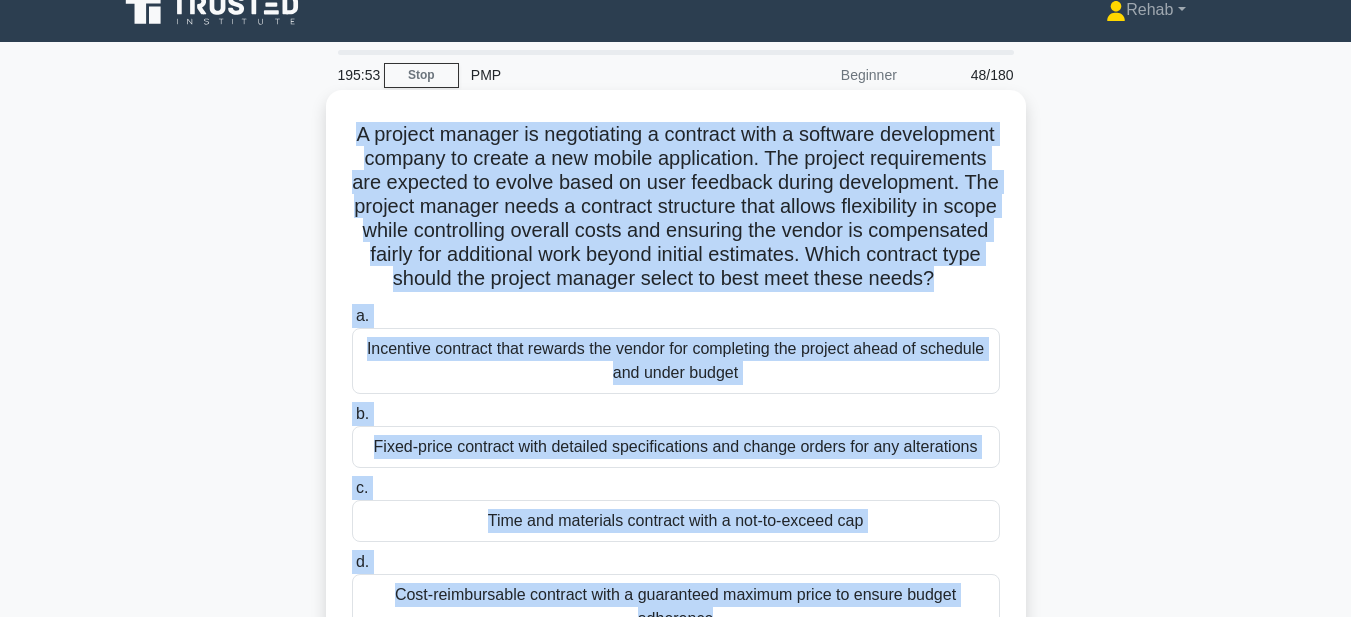 scroll, scrollTop: 0, scrollLeft: 0, axis: both 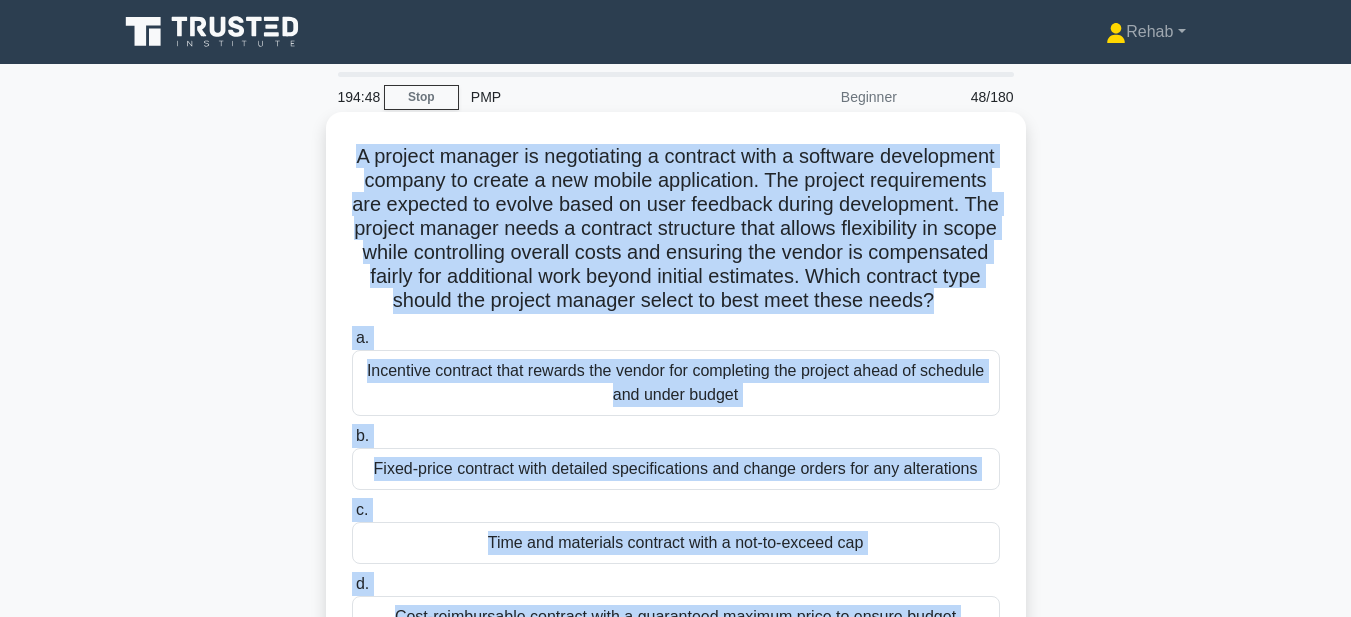 click on "Time and materials contract with a not-to-exceed cap" at bounding box center [676, 543] 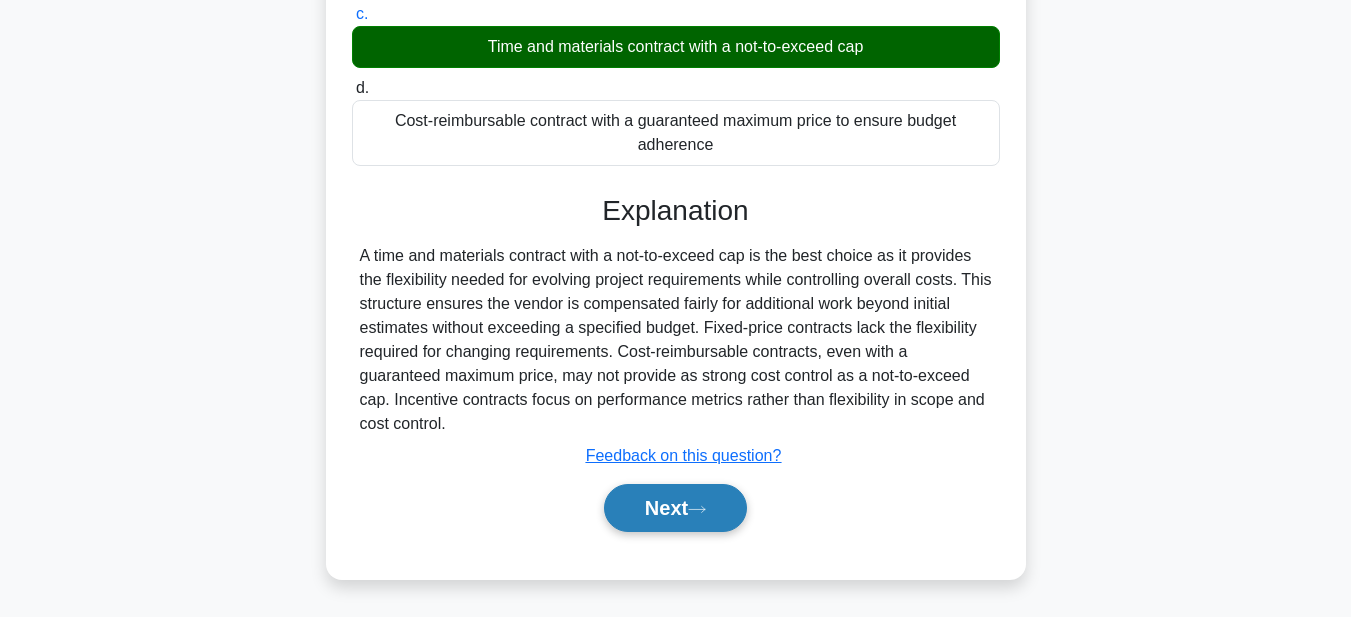 click on "Next" at bounding box center (675, 508) 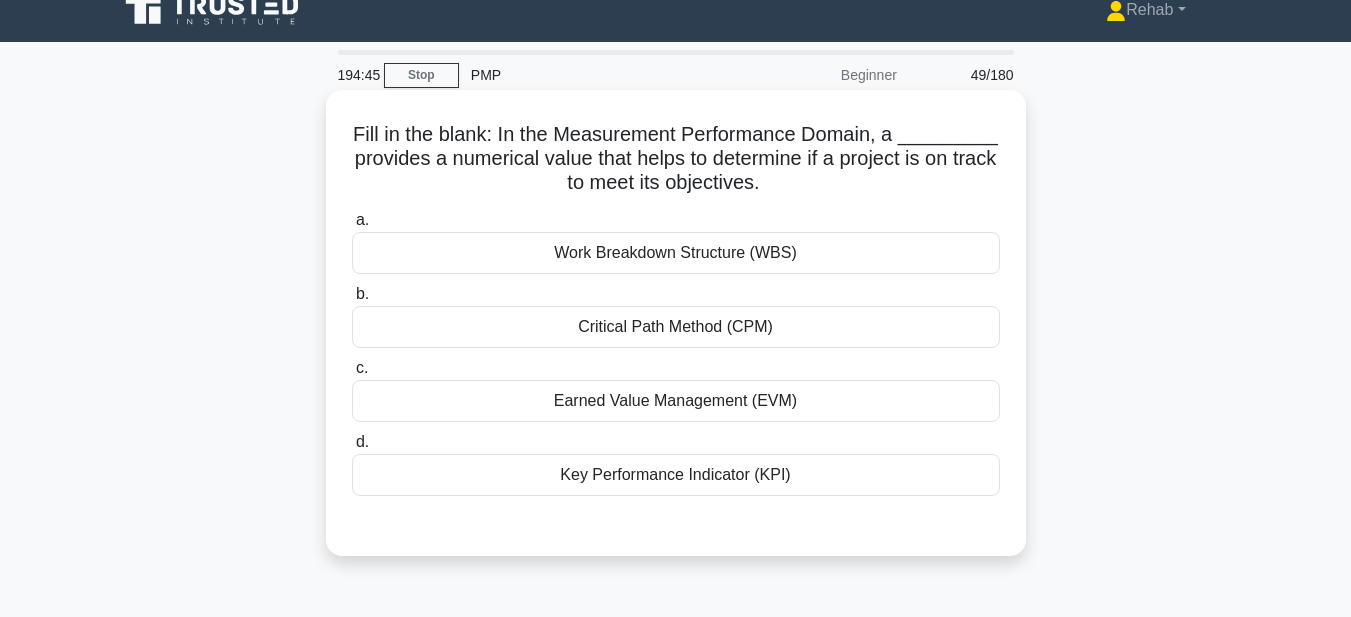 scroll, scrollTop: 0, scrollLeft: 0, axis: both 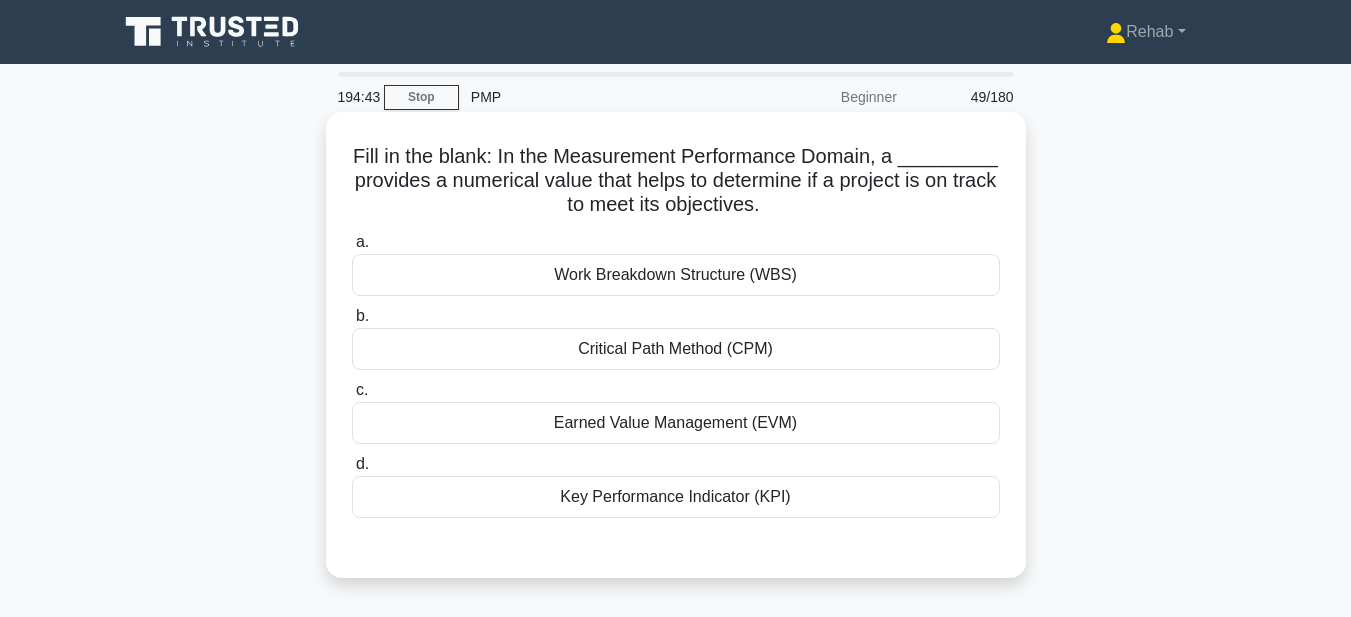 drag, startPoint x: 358, startPoint y: 150, endPoint x: 844, endPoint y: 523, distance: 612.63776 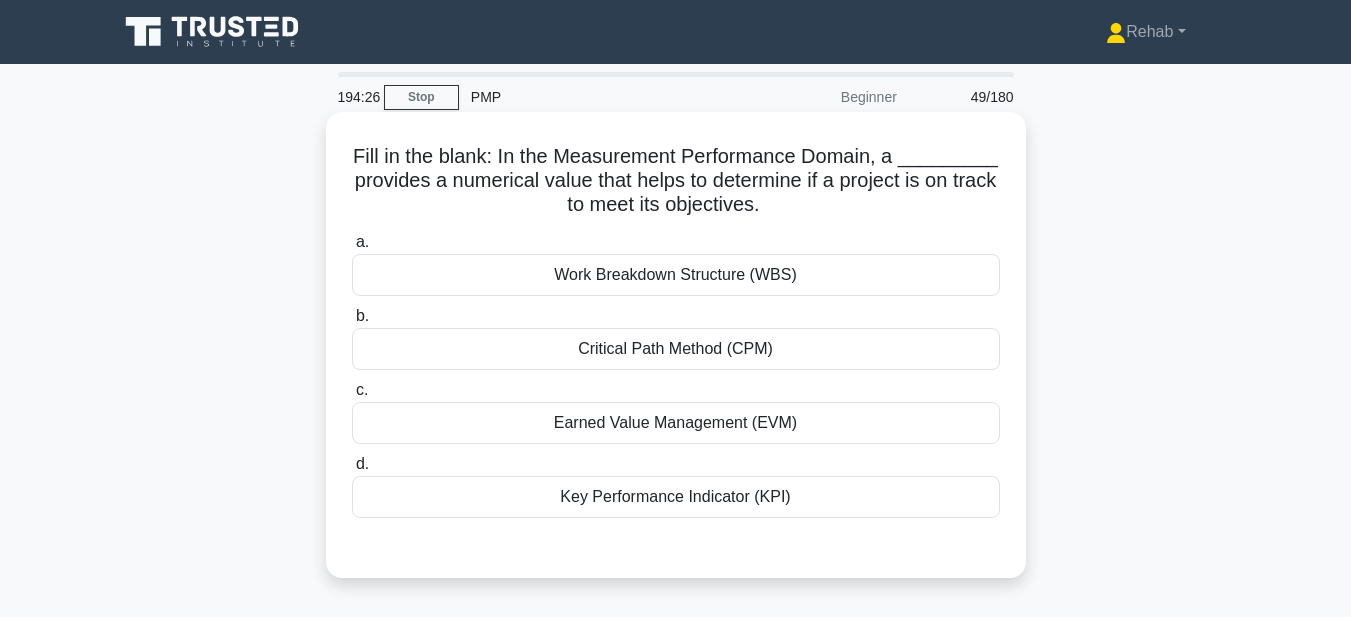 click on "Earned Value Management (EVM)" at bounding box center [676, 423] 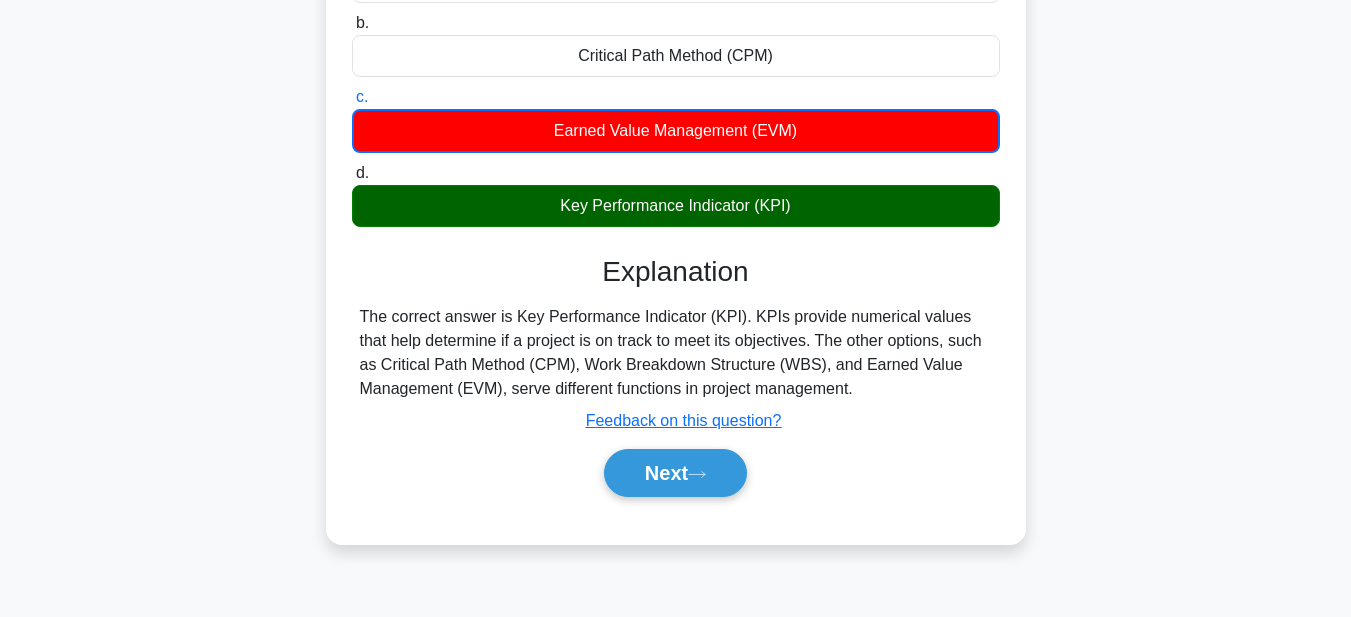 scroll, scrollTop: 300, scrollLeft: 0, axis: vertical 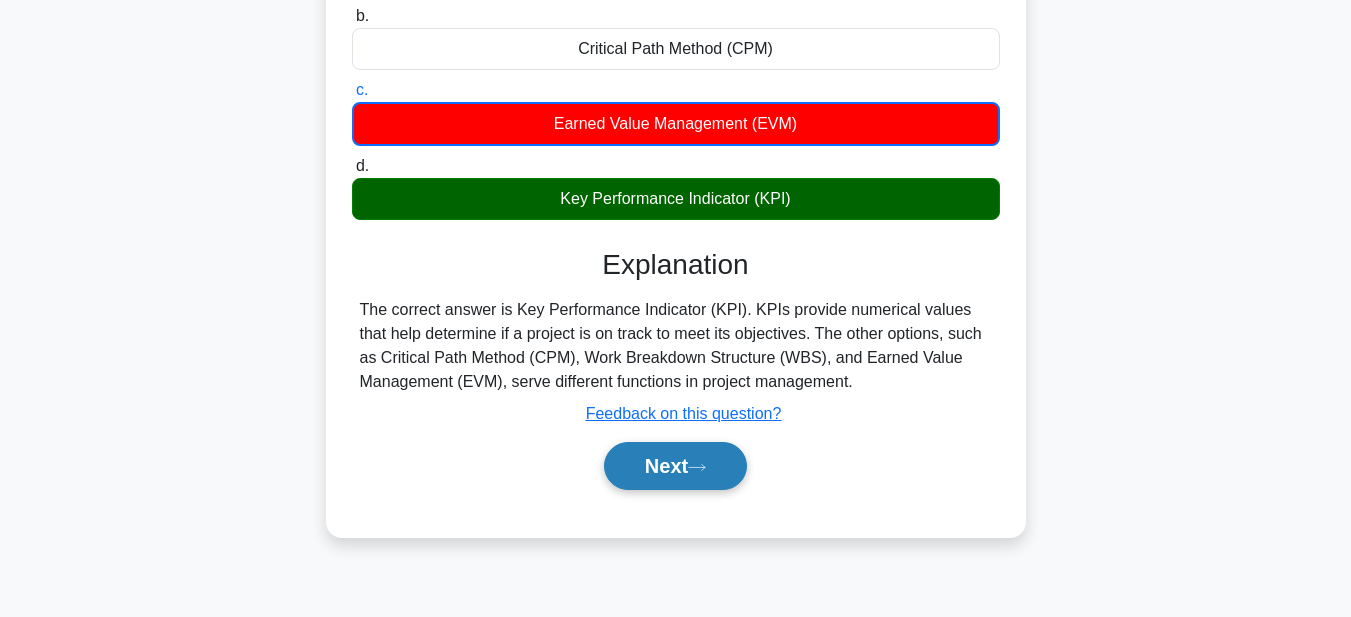 click on "Next" at bounding box center (675, 466) 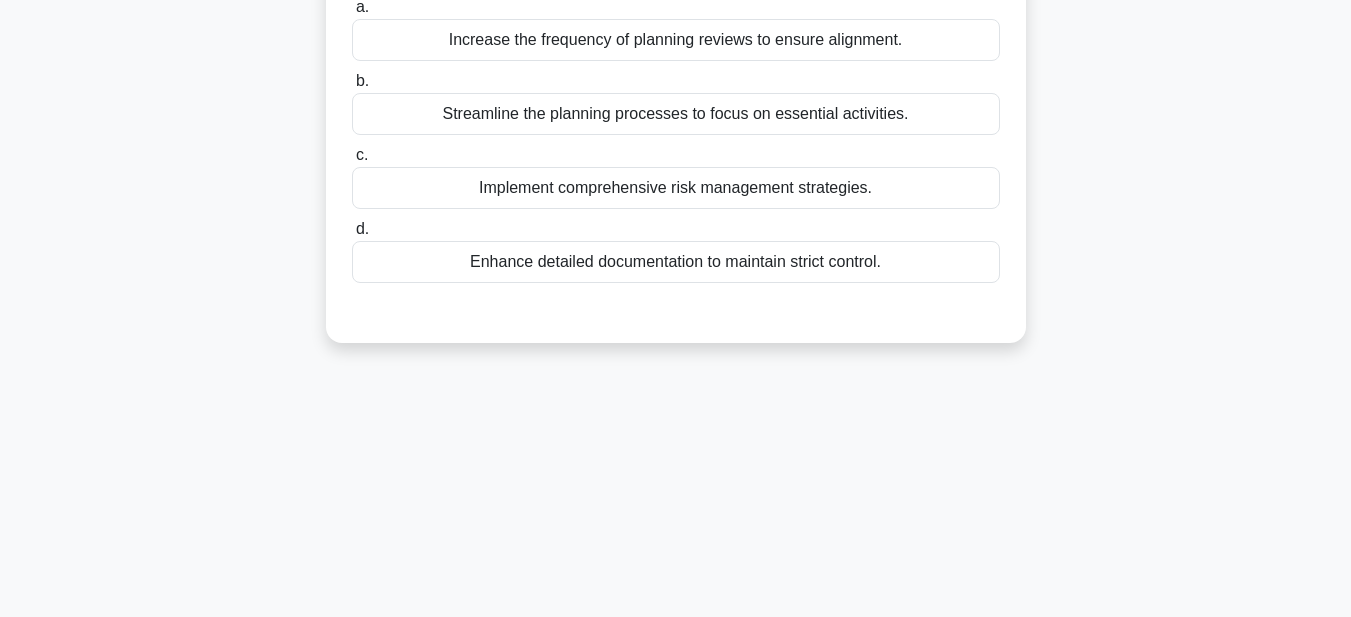 scroll, scrollTop: 100, scrollLeft: 0, axis: vertical 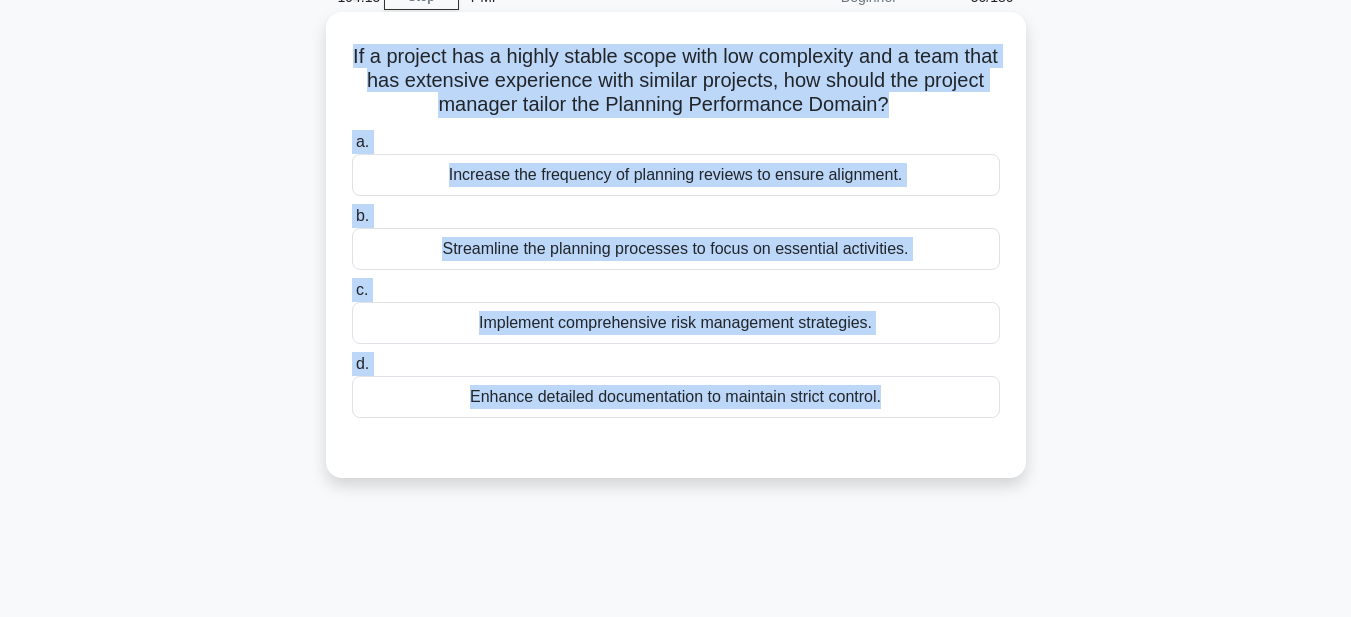 drag, startPoint x: 350, startPoint y: 51, endPoint x: 939, endPoint y: 455, distance: 714.2388 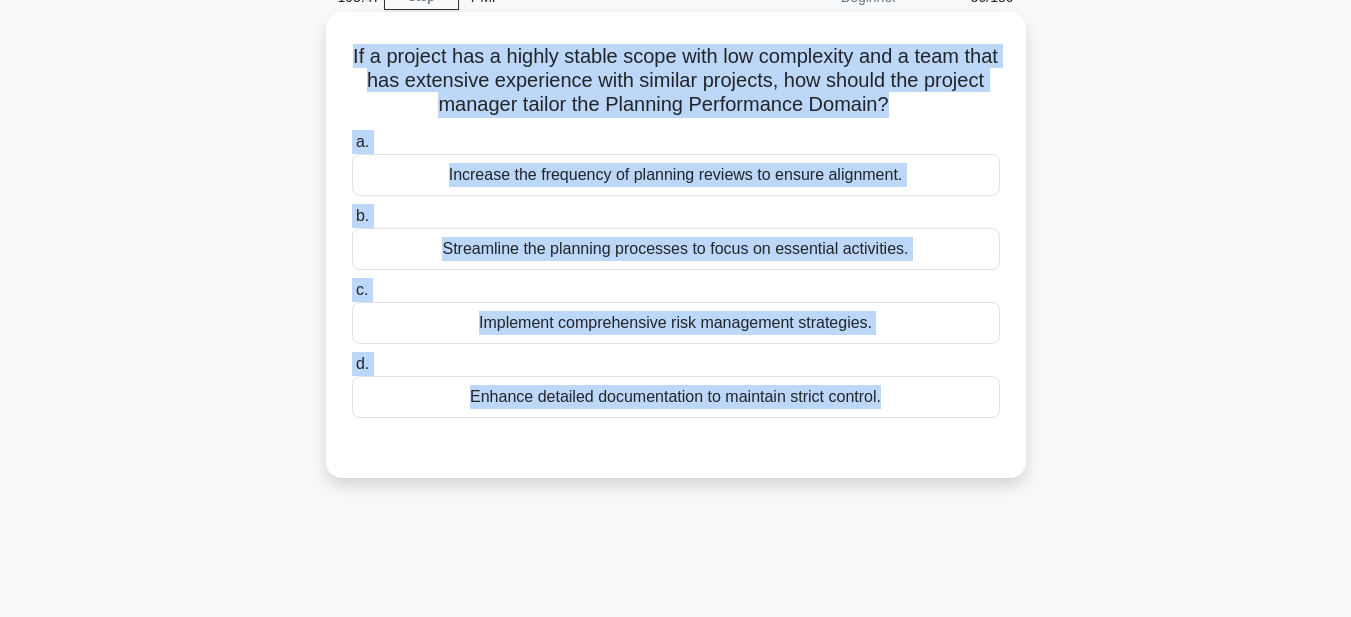 click on "Streamline the planning processes to focus on essential activities." at bounding box center [676, 249] 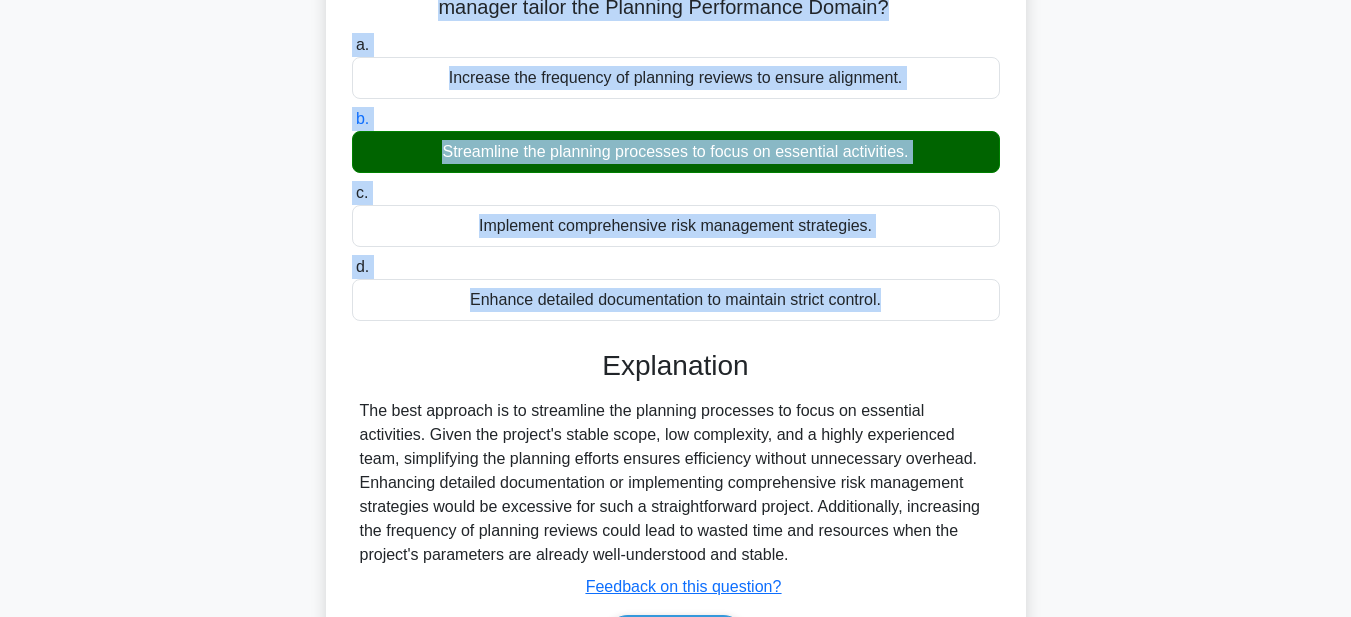 scroll, scrollTop: 463, scrollLeft: 0, axis: vertical 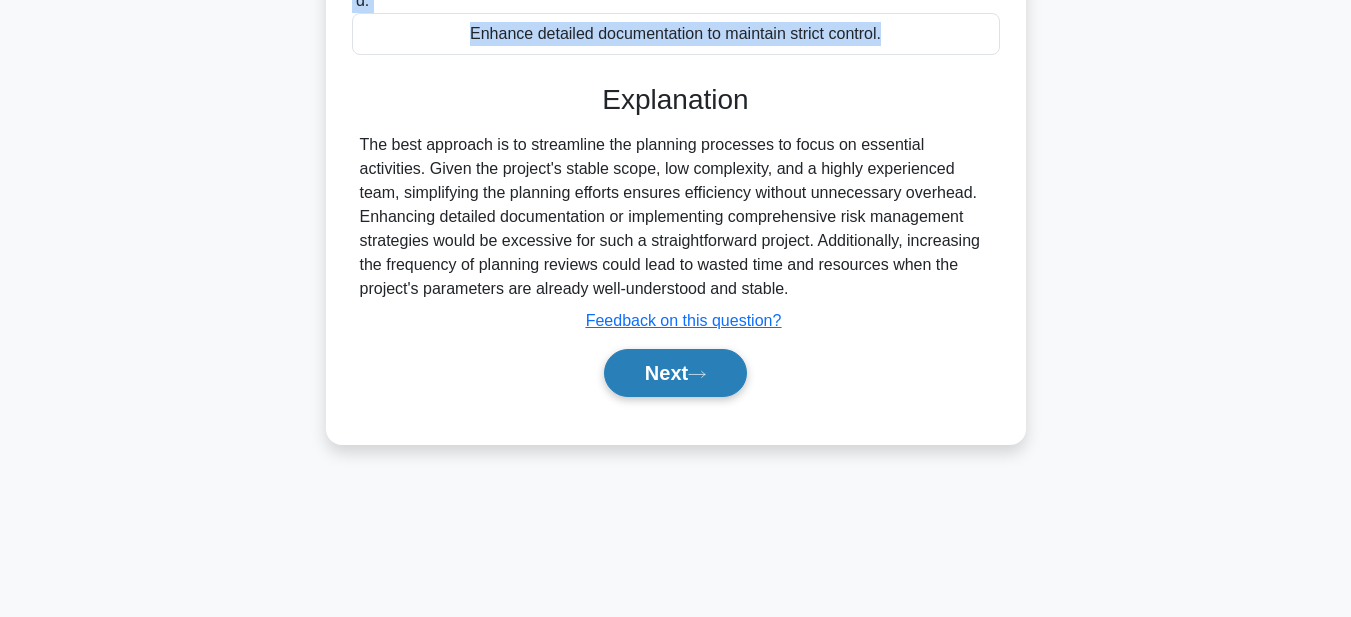 click on "Next" at bounding box center [675, 373] 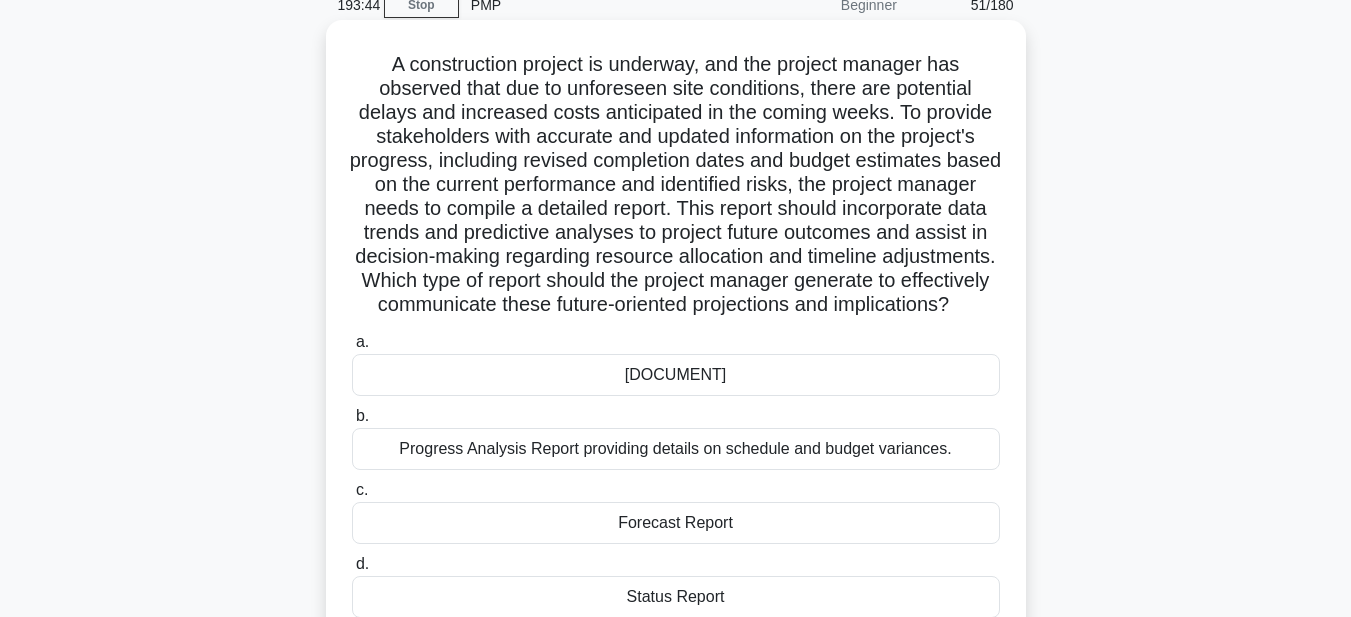 scroll, scrollTop: 0, scrollLeft: 0, axis: both 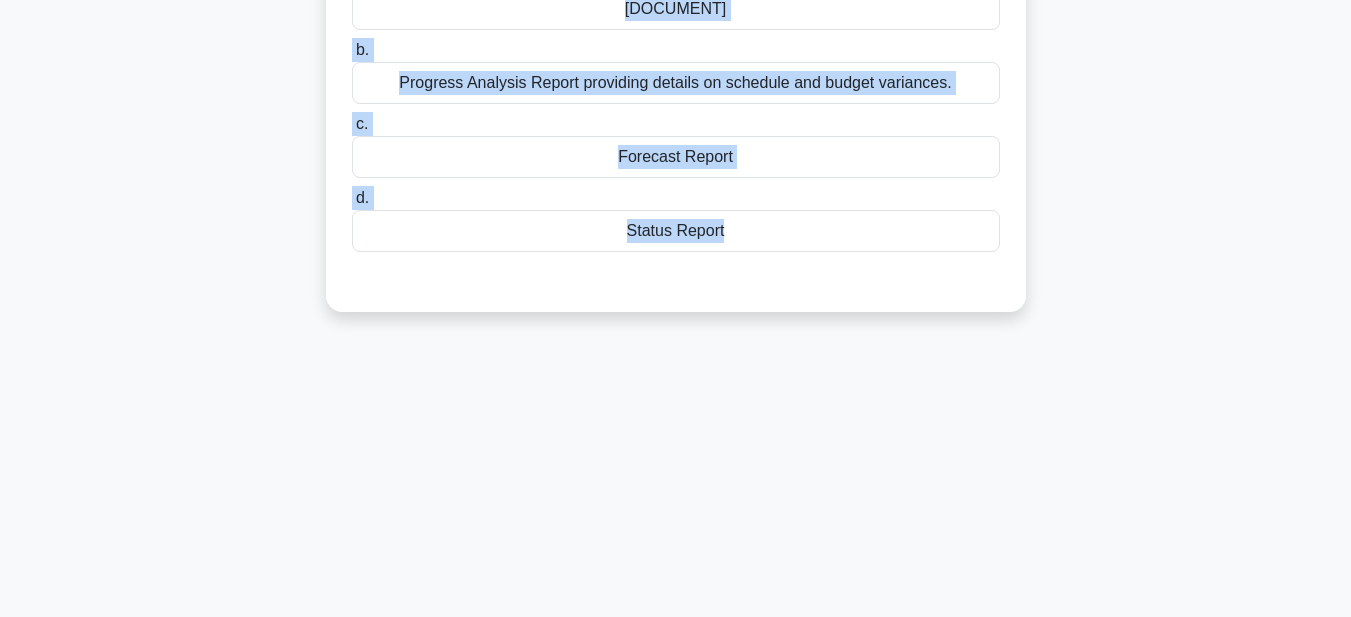 drag, startPoint x: 367, startPoint y: 152, endPoint x: 929, endPoint y: 632, distance: 739.0832 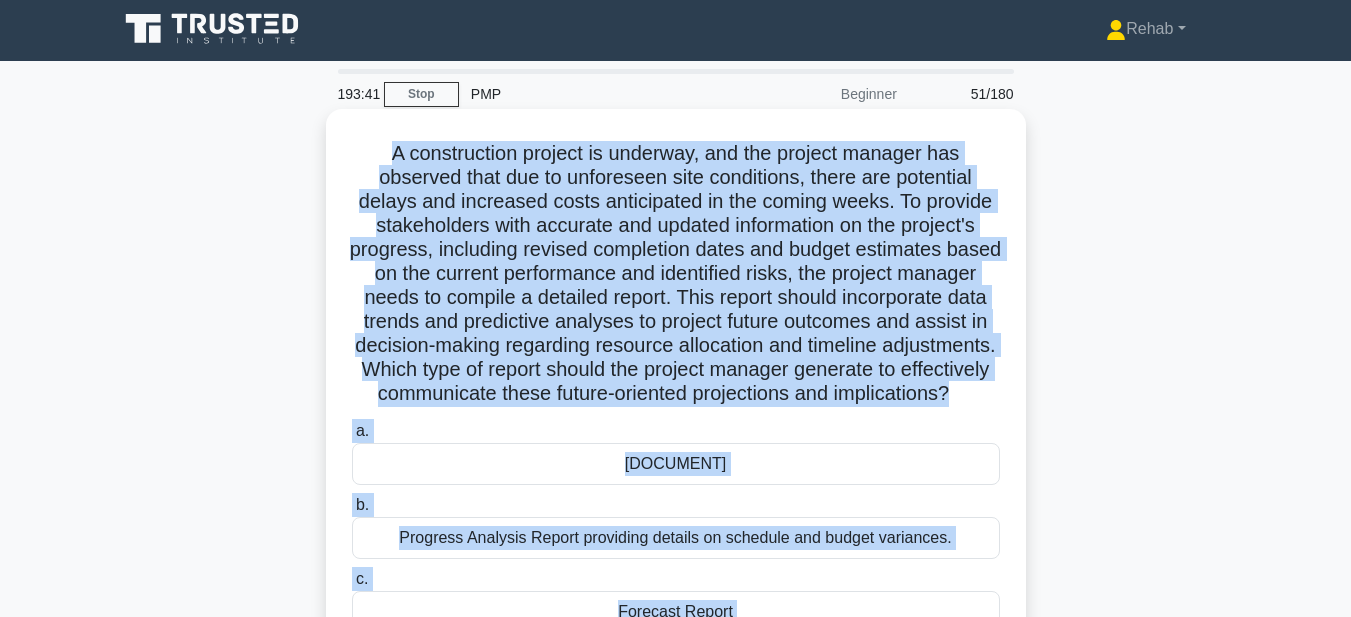 scroll, scrollTop: 0, scrollLeft: 0, axis: both 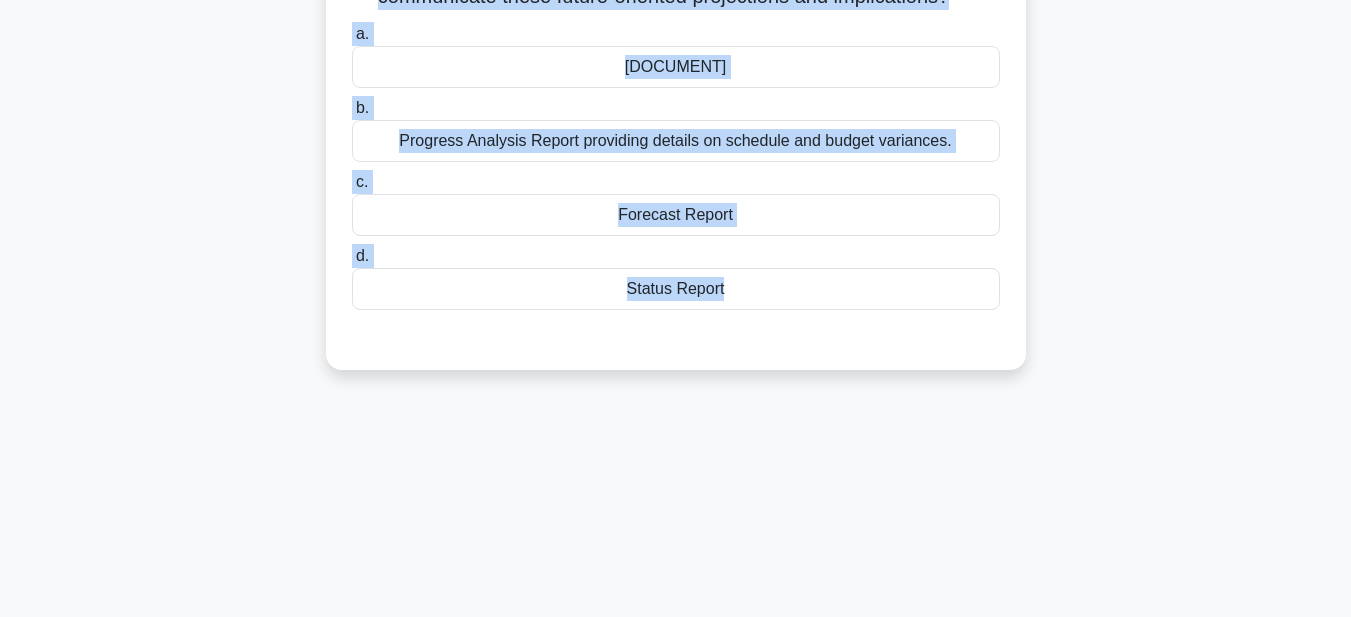 click on "Forecast Report" at bounding box center [676, 215] 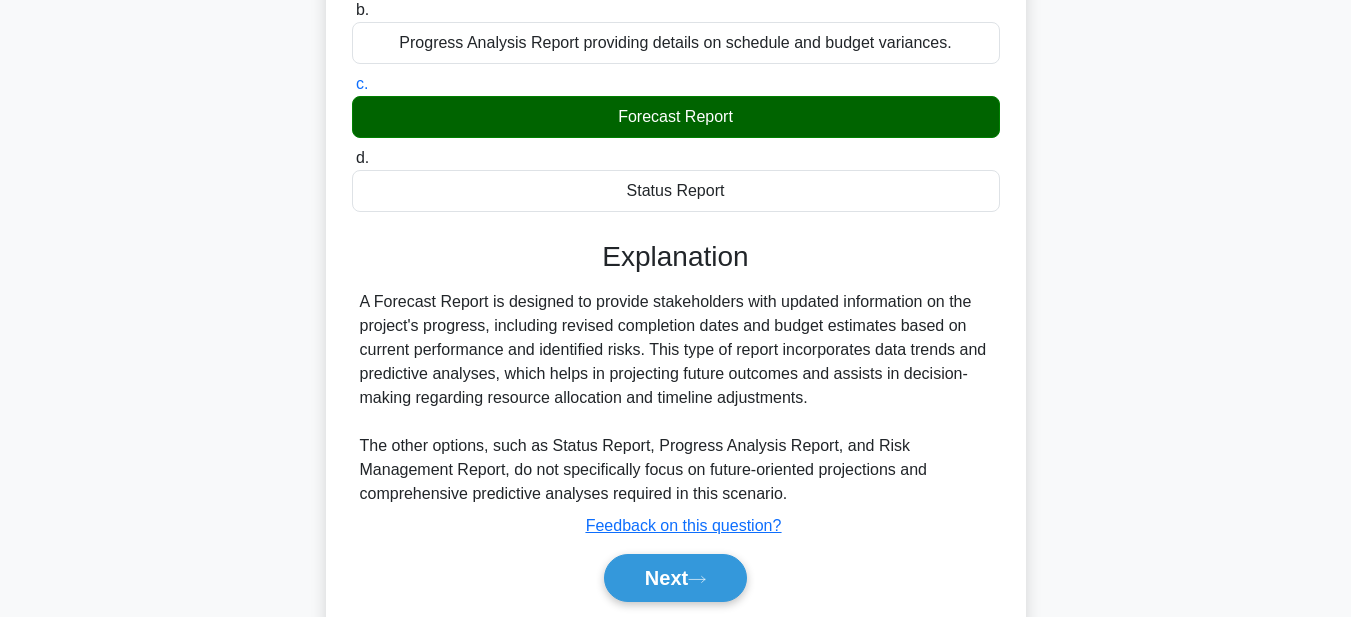 scroll, scrollTop: 593, scrollLeft: 0, axis: vertical 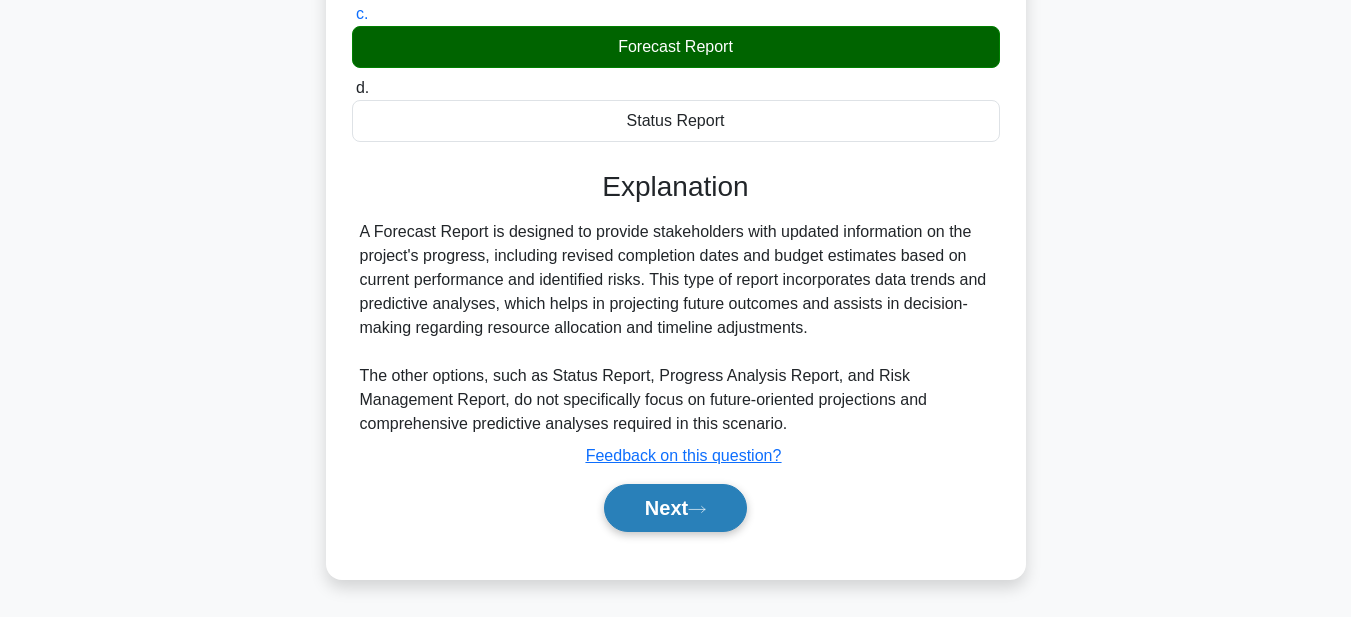 click on "Next" at bounding box center (675, 508) 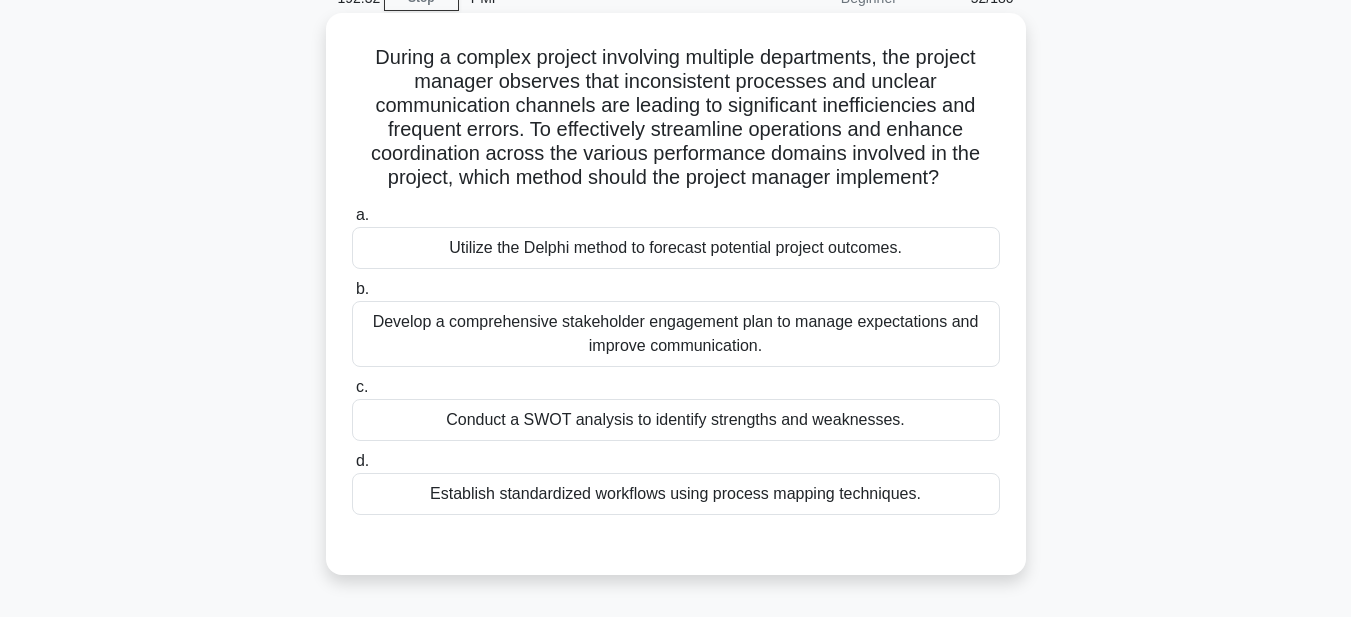 scroll, scrollTop: 63, scrollLeft: 0, axis: vertical 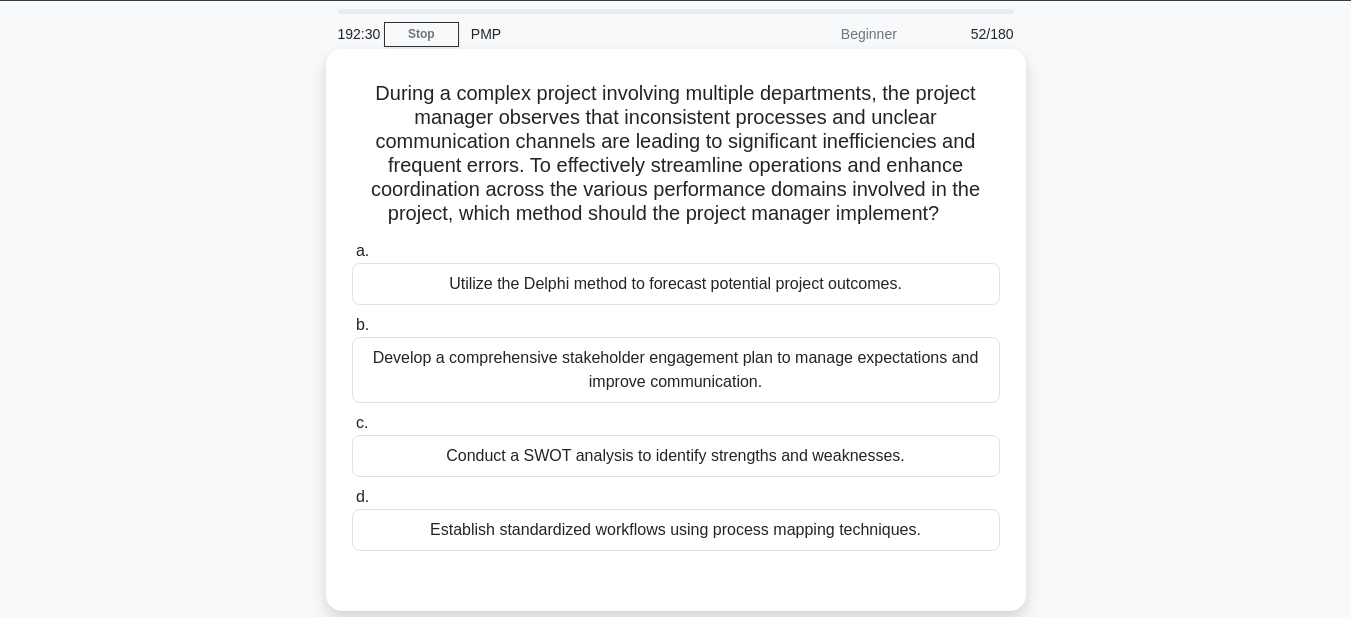 drag, startPoint x: 360, startPoint y: 81, endPoint x: 1007, endPoint y: 538, distance: 792.12244 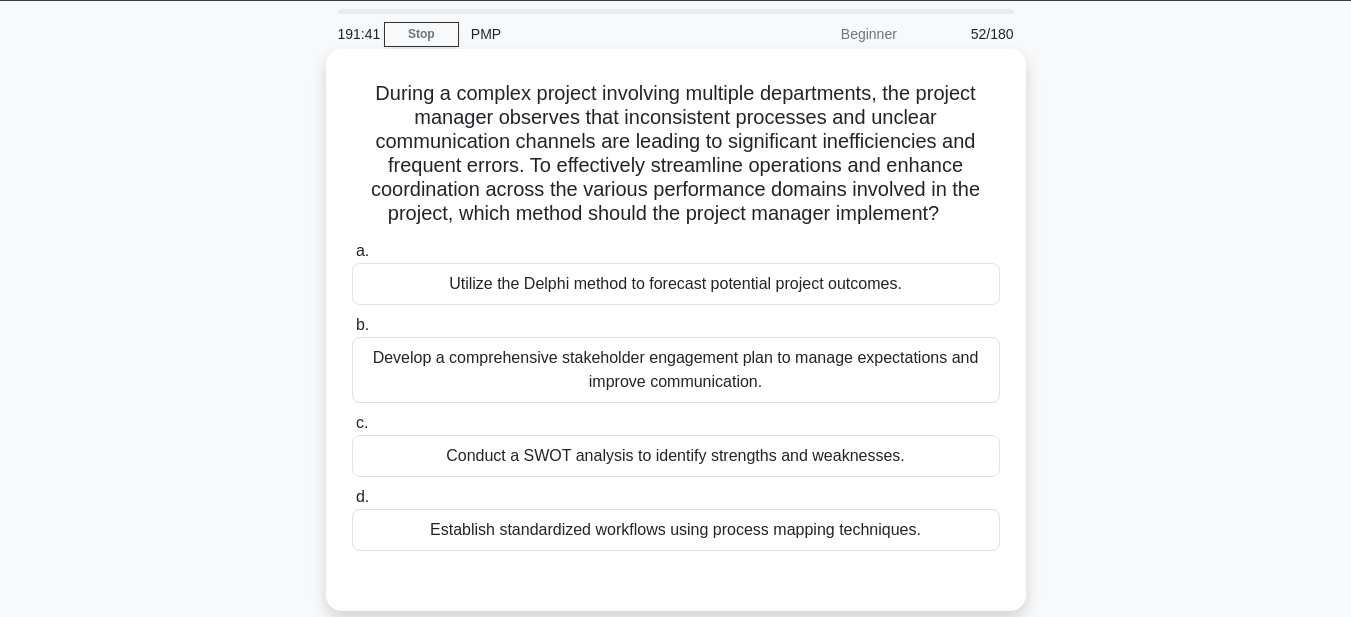 click on "Develop a comprehensive stakeholder engagement plan to manage expectations and improve communication." at bounding box center [676, 370] 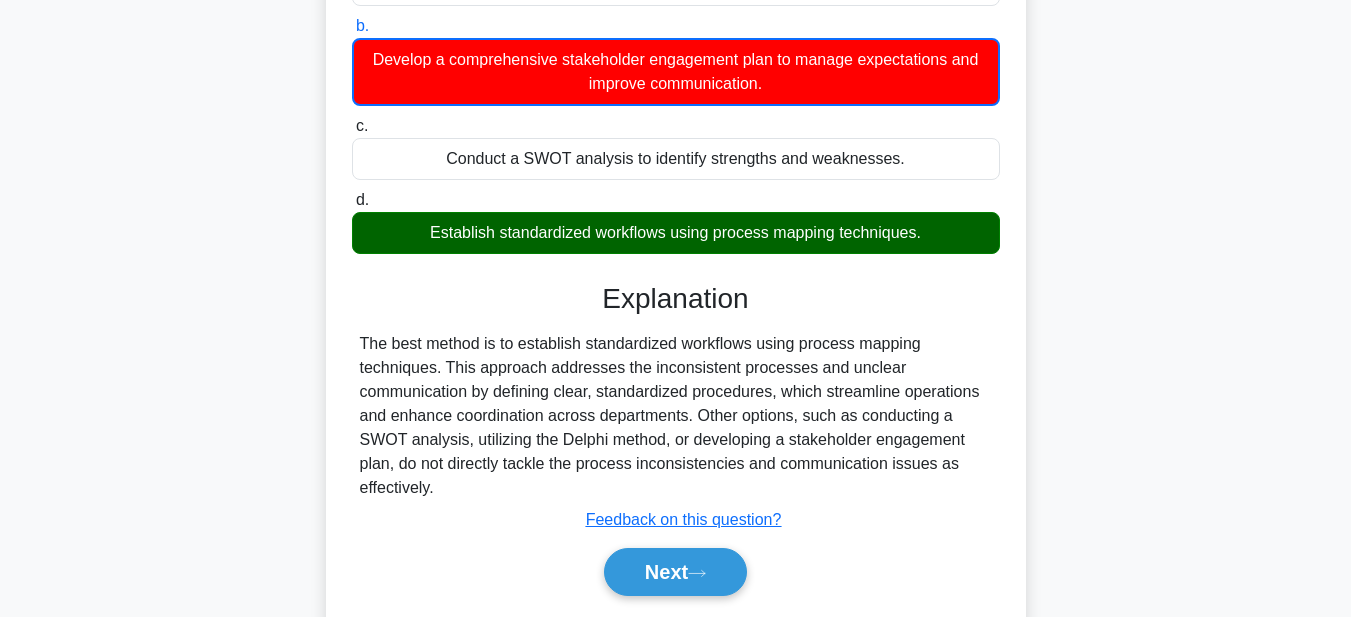 scroll, scrollTop: 363, scrollLeft: 0, axis: vertical 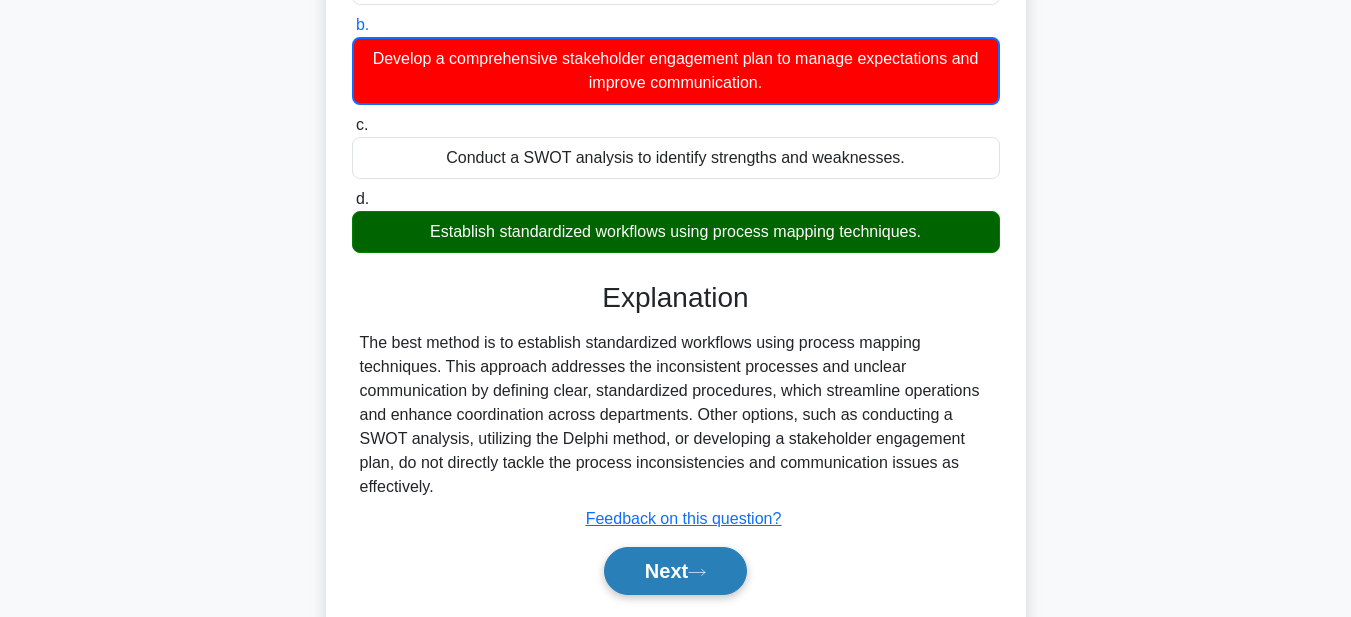 click on "Next" at bounding box center [675, 571] 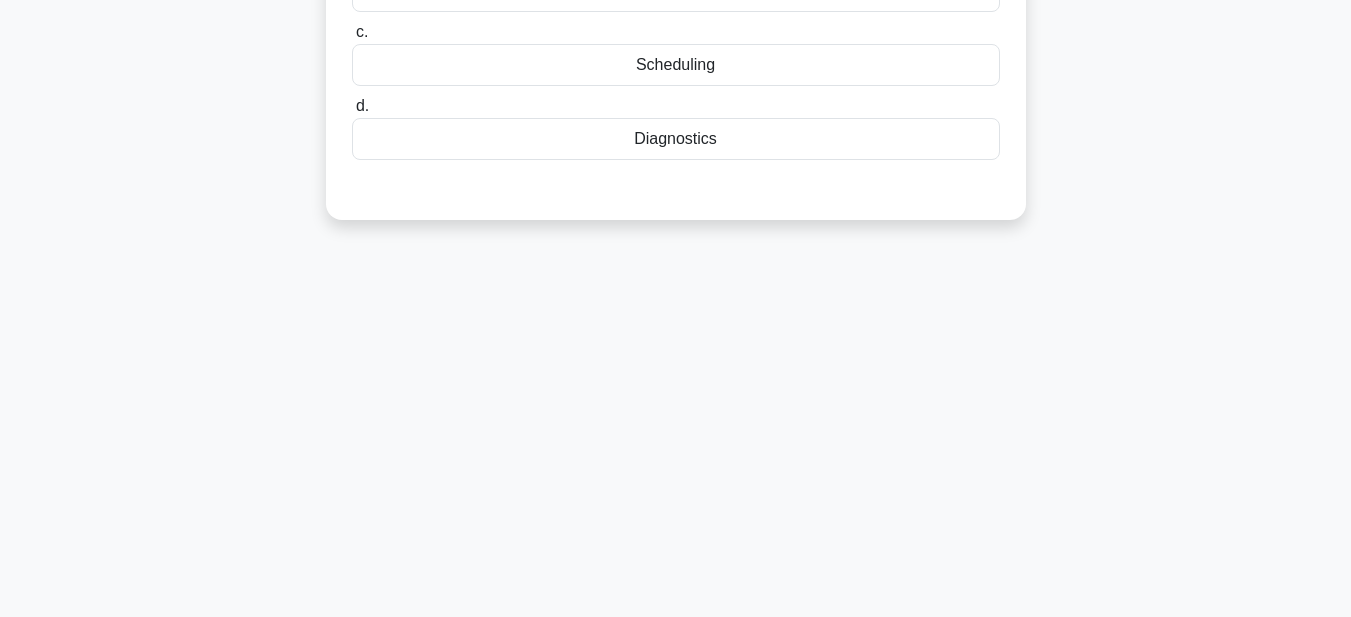 click on "[TIME]
Stop
PMP
Beginner
[PERCENTAGE]
In the Tailoring process, _________ is used to assess the current project environment and determine necessary adjustments to the project management approach.
.spinner_0XTQ{transform-origin:center;animation:spinner_y6GP .75s linear infinite}@keyframes spinner_y6GP{100%{transform:rotate(360deg)}}
a. b. c. d." at bounding box center (676, 209) 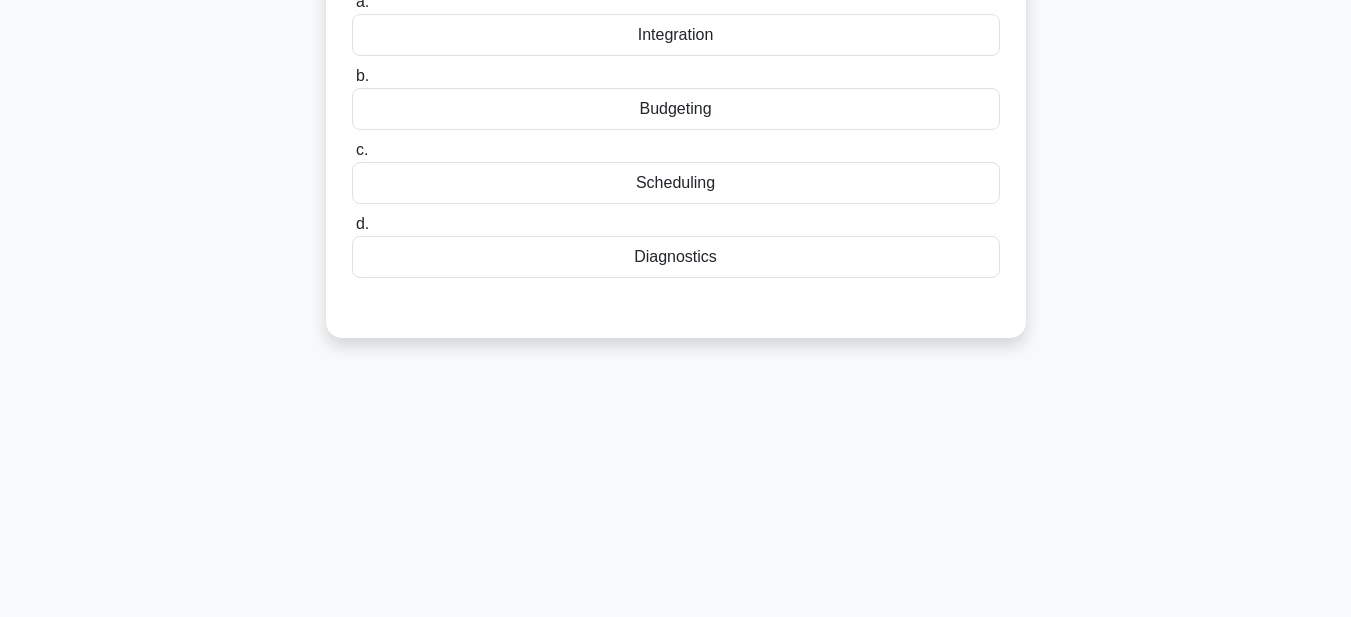 scroll, scrollTop: 63, scrollLeft: 0, axis: vertical 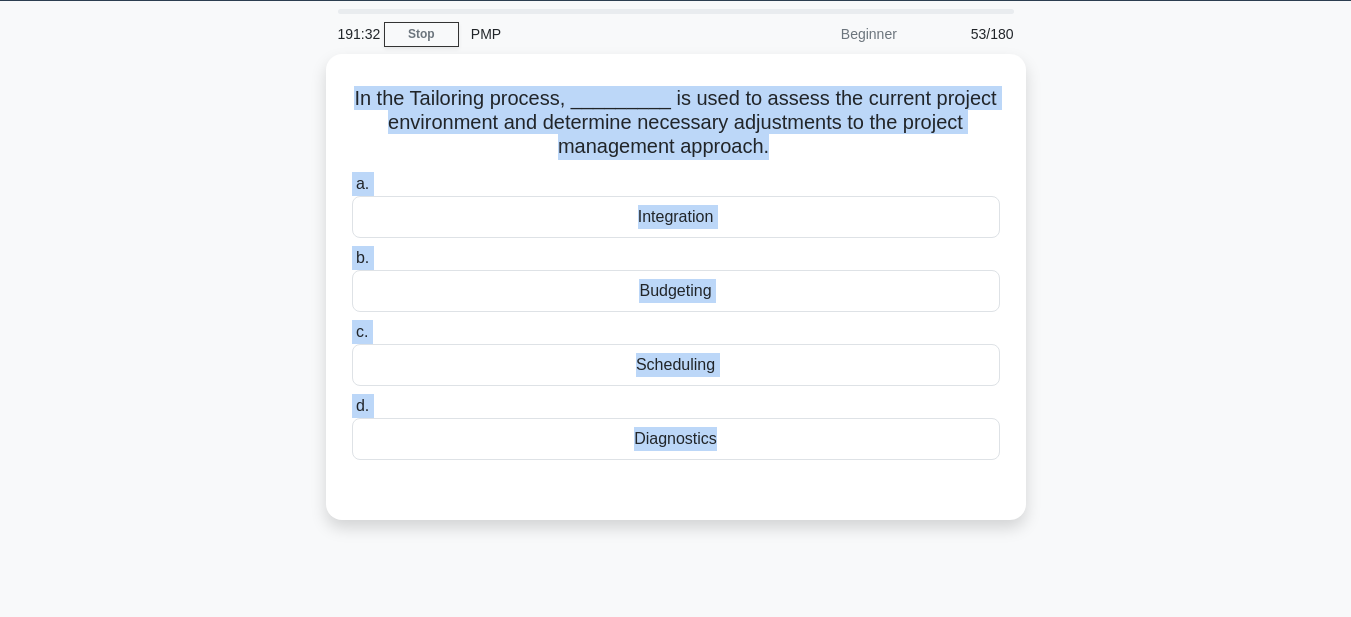 drag, startPoint x: 357, startPoint y: 89, endPoint x: 988, endPoint y: 558, distance: 786.20734 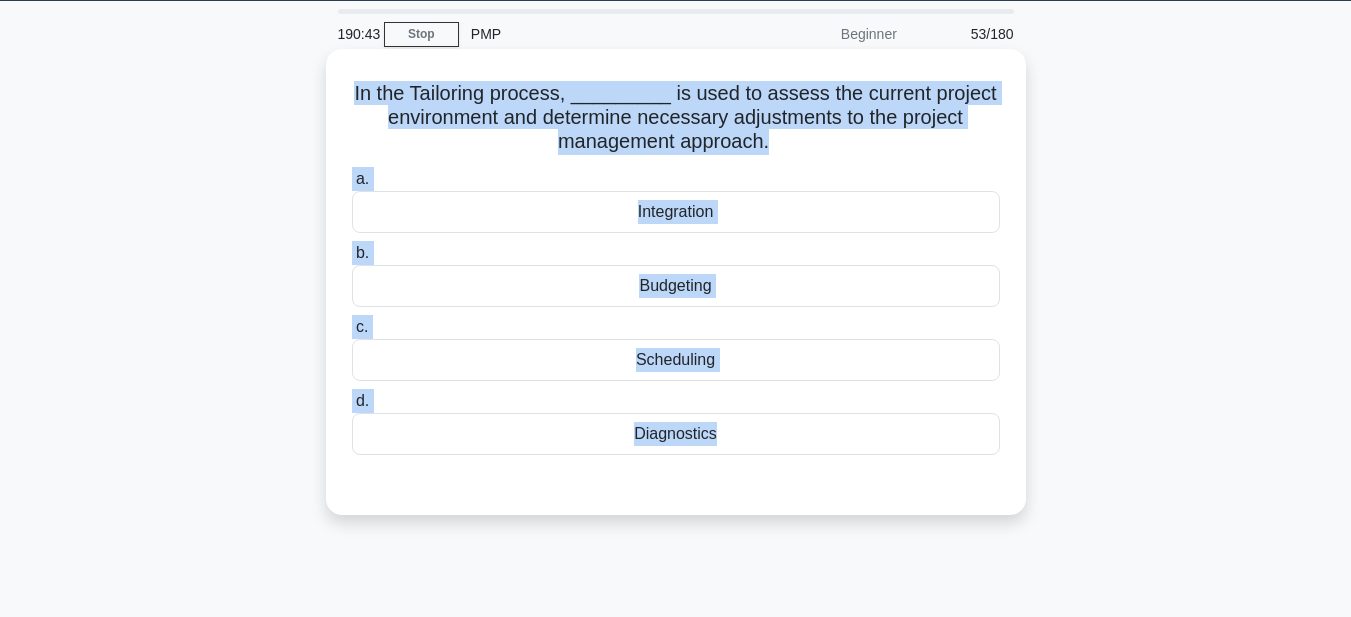 click on "Diagnostics" at bounding box center (676, 434) 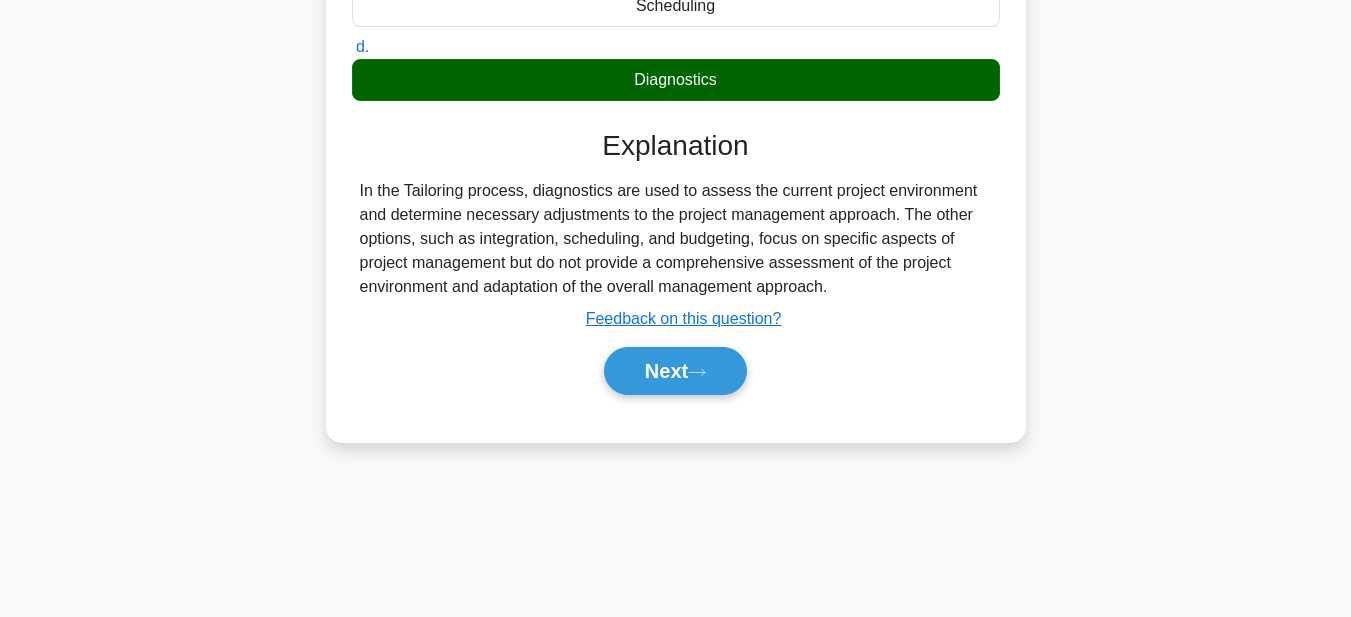 scroll, scrollTop: 463, scrollLeft: 0, axis: vertical 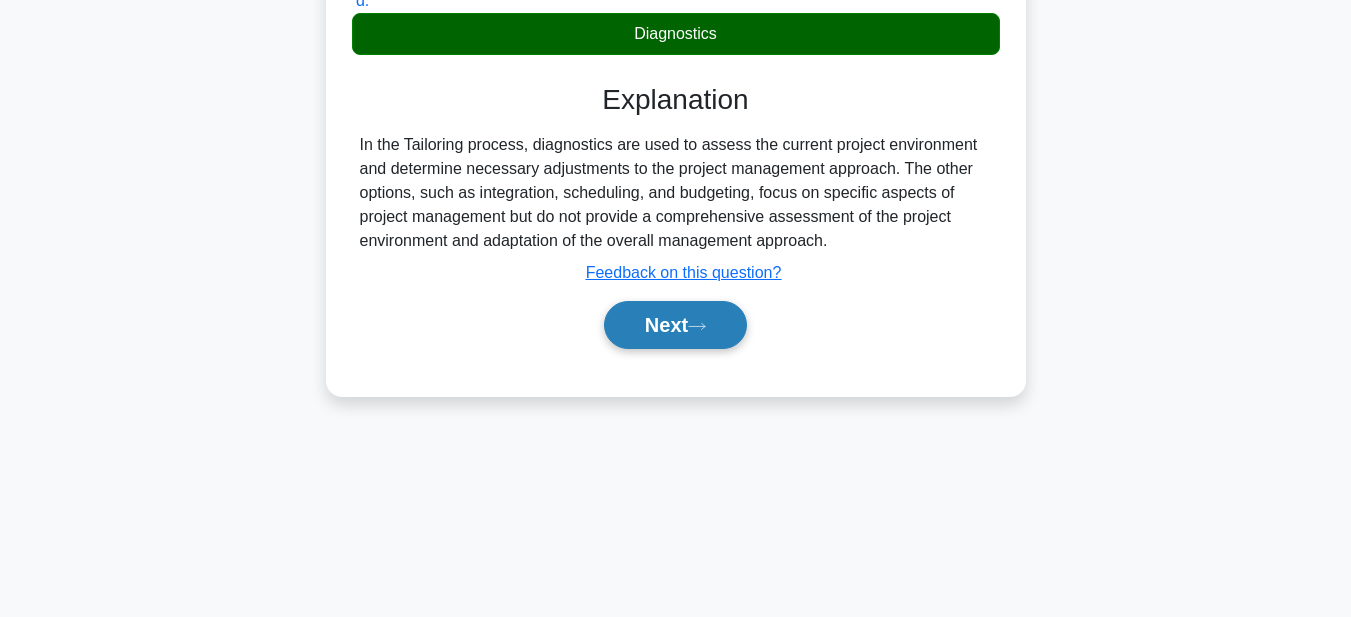 click on "Next" at bounding box center [675, 325] 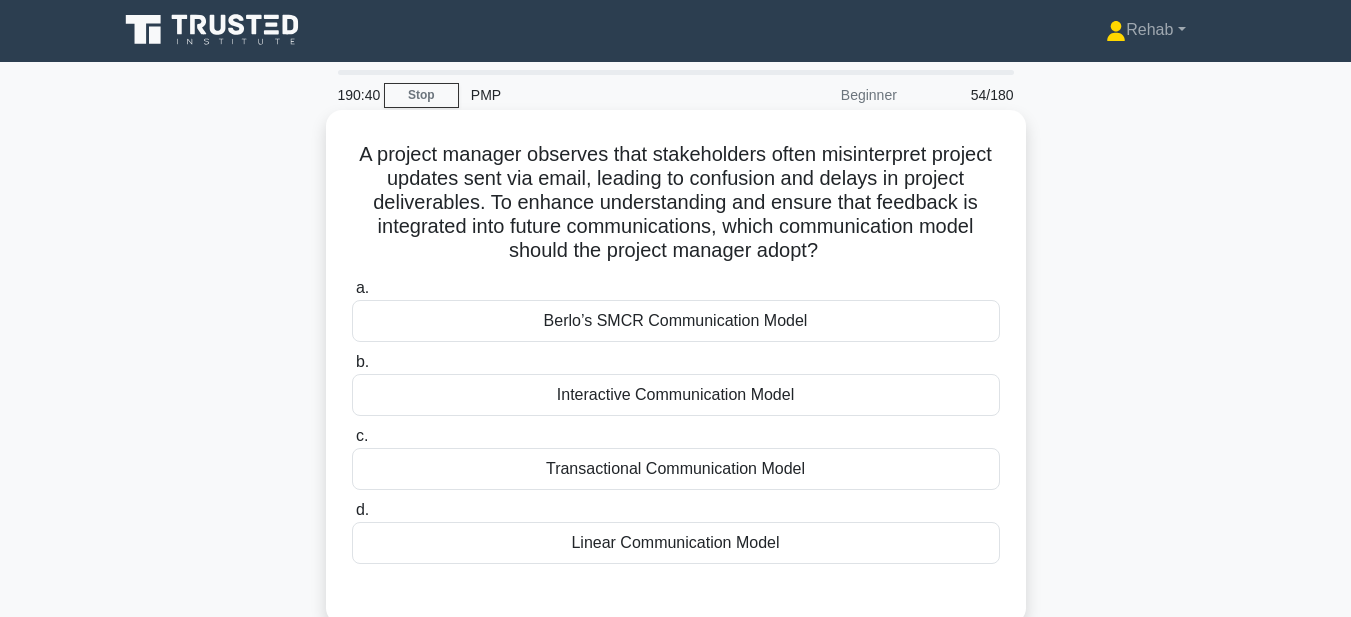 scroll, scrollTop: 0, scrollLeft: 0, axis: both 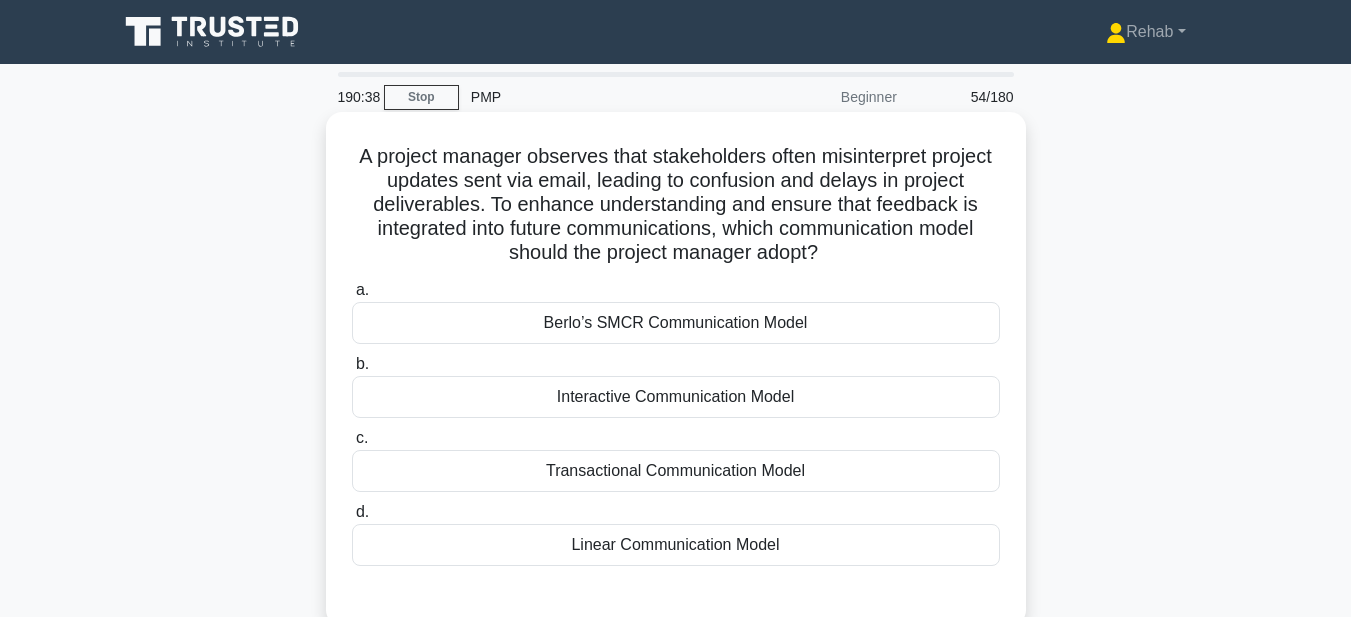 drag, startPoint x: 379, startPoint y: 154, endPoint x: 837, endPoint y: 546, distance: 602.8499 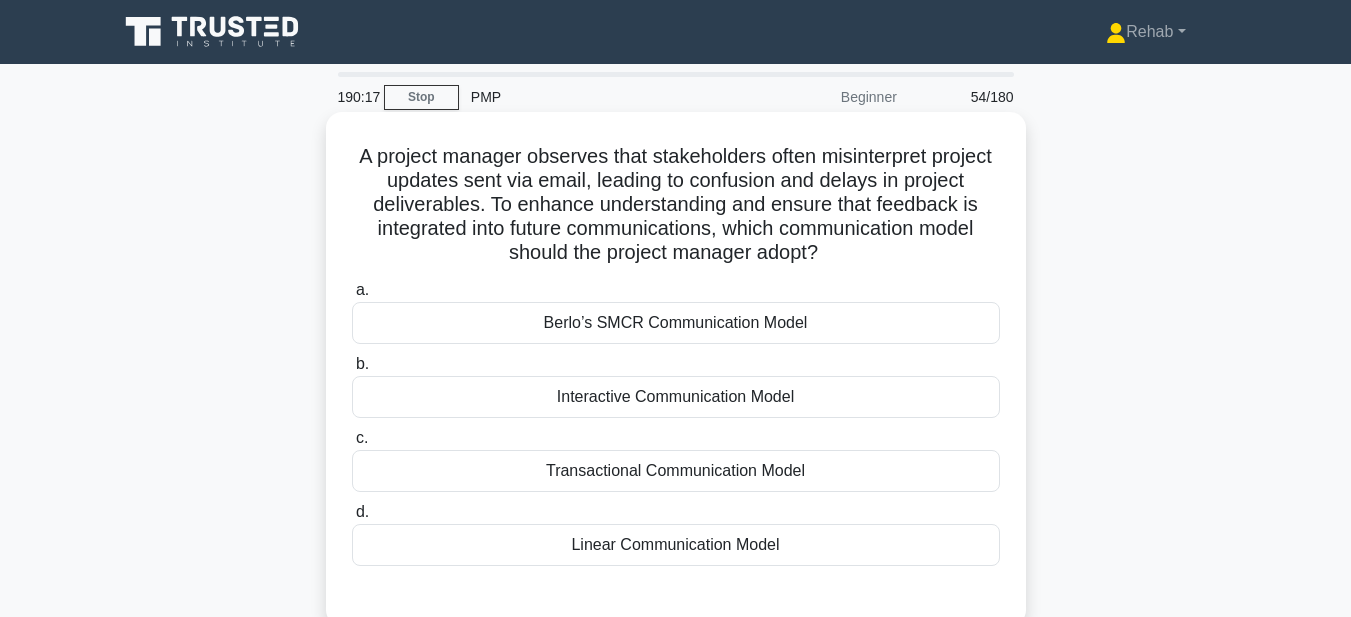 click on "Transactional Communication Model" at bounding box center [676, 471] 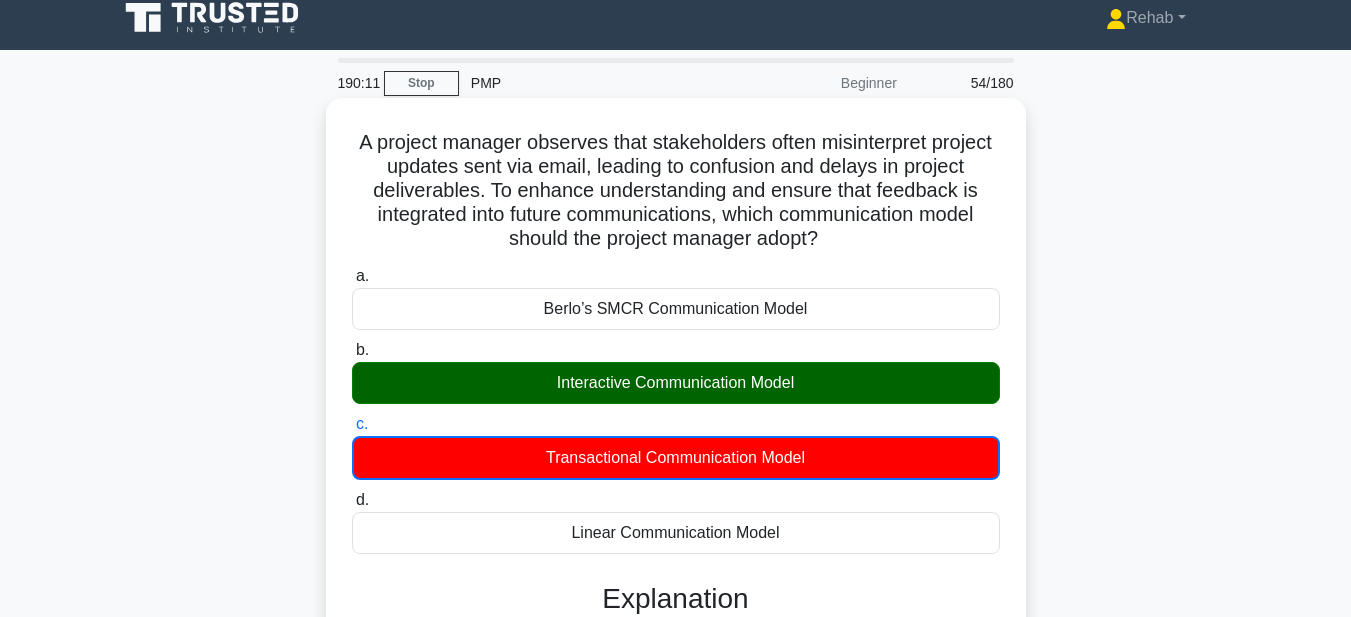 scroll, scrollTop: 400, scrollLeft: 0, axis: vertical 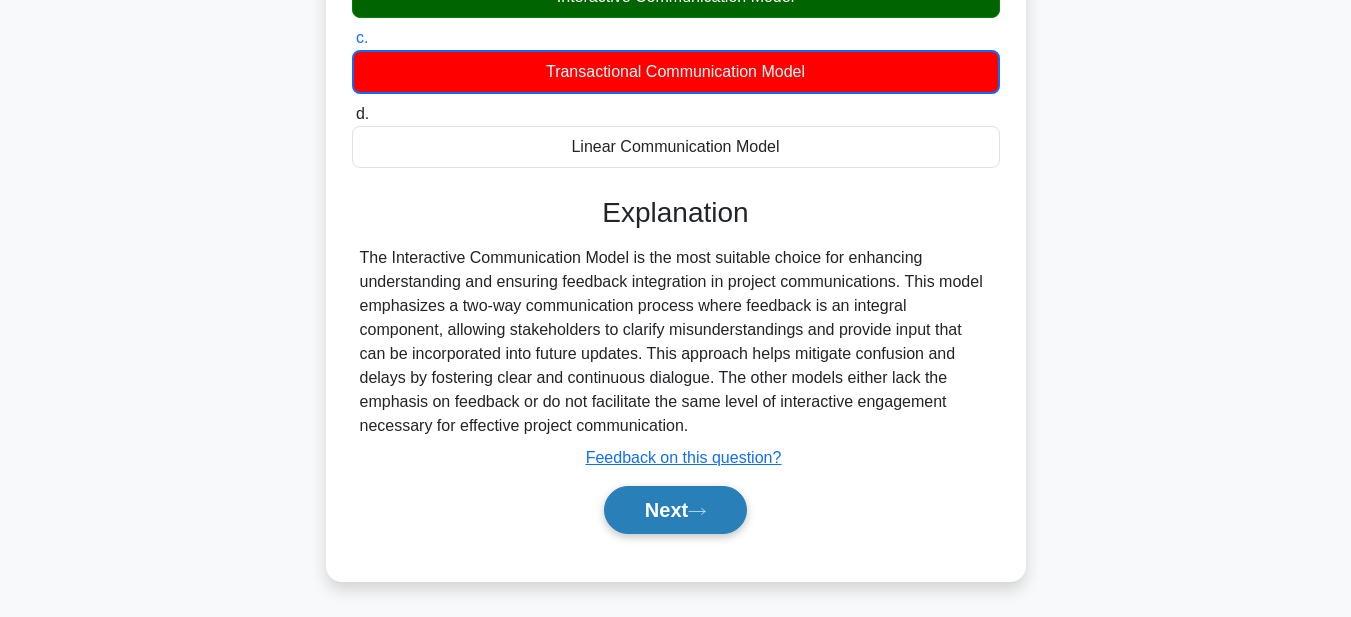 click on "Next" at bounding box center [675, 510] 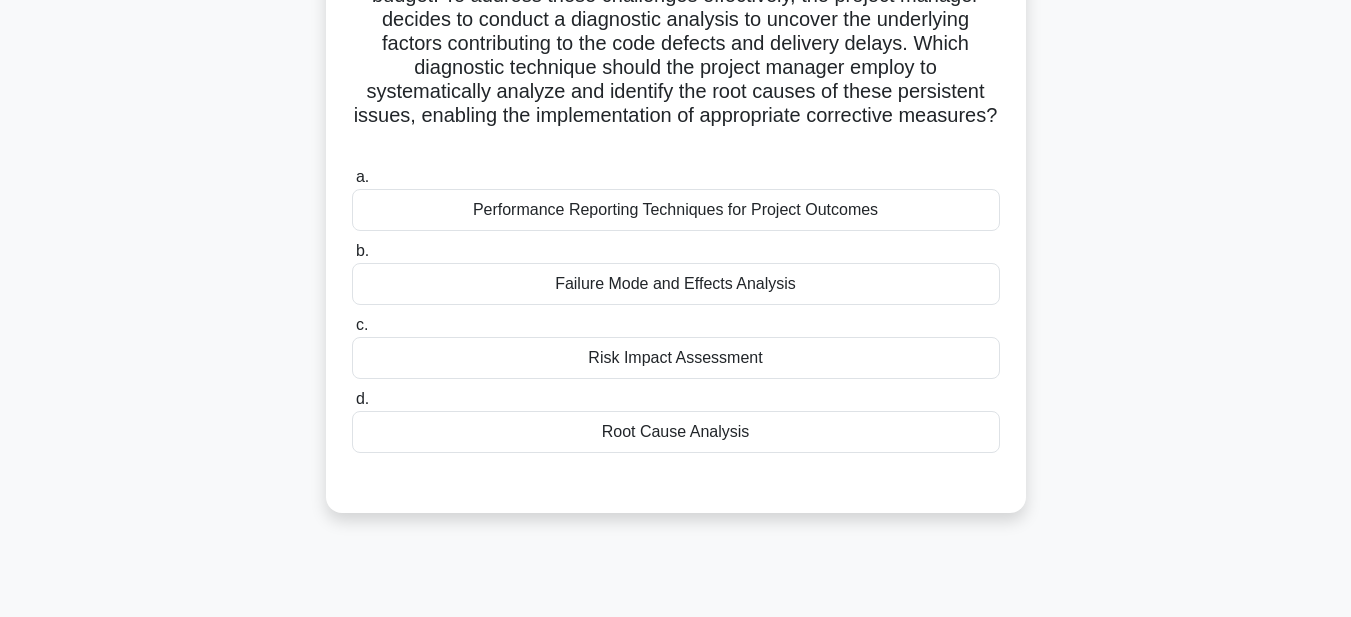 scroll, scrollTop: 100, scrollLeft: 0, axis: vertical 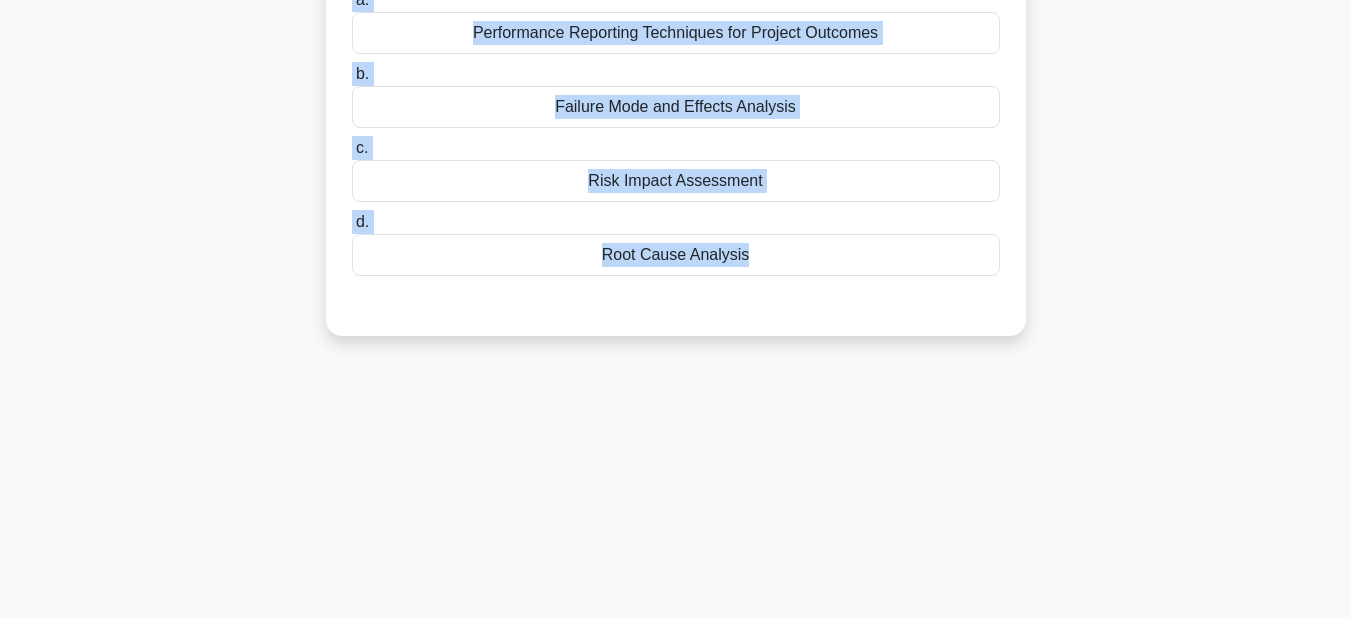 drag, startPoint x: 350, startPoint y: 49, endPoint x: 1009, endPoint y: 646, distance: 889.2075 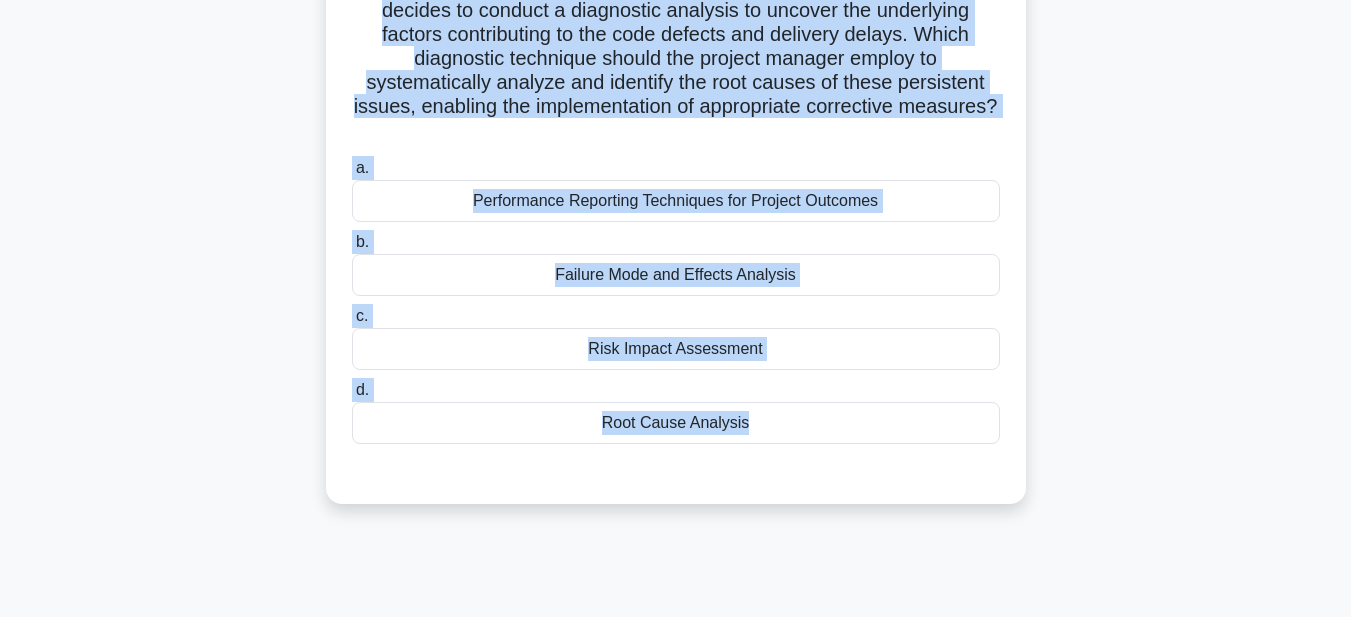scroll, scrollTop: 0, scrollLeft: 0, axis: both 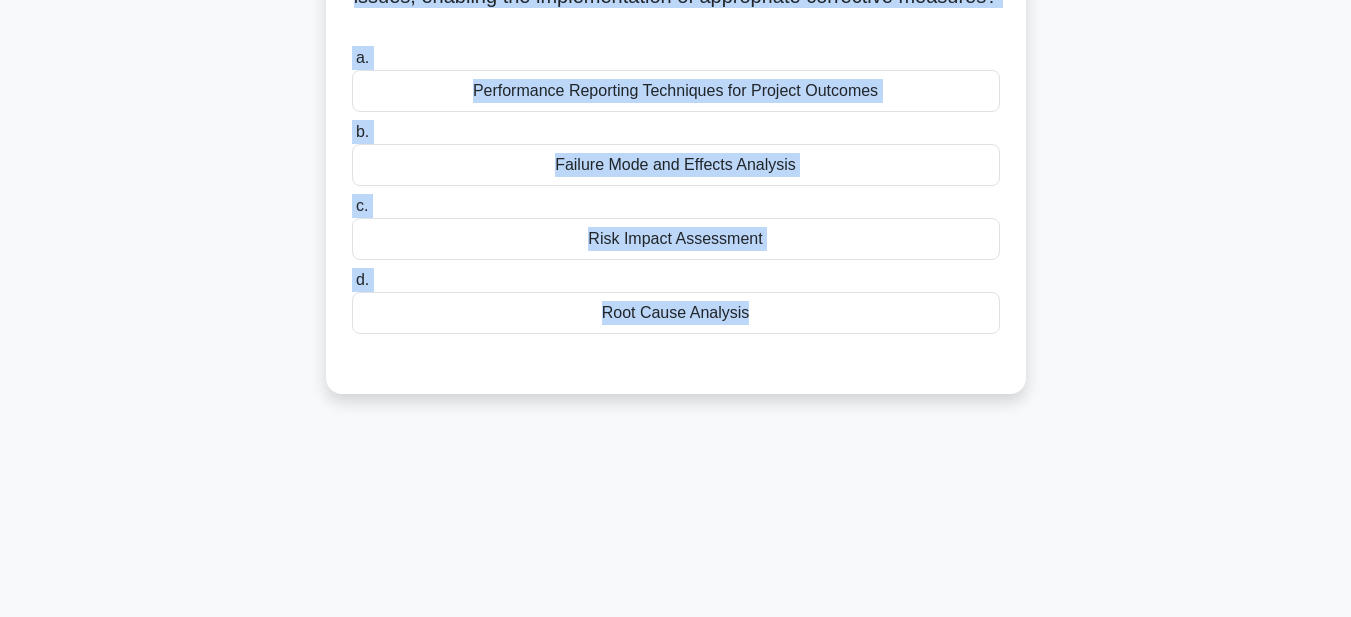 click on "Root Cause Analysis" at bounding box center [676, 313] 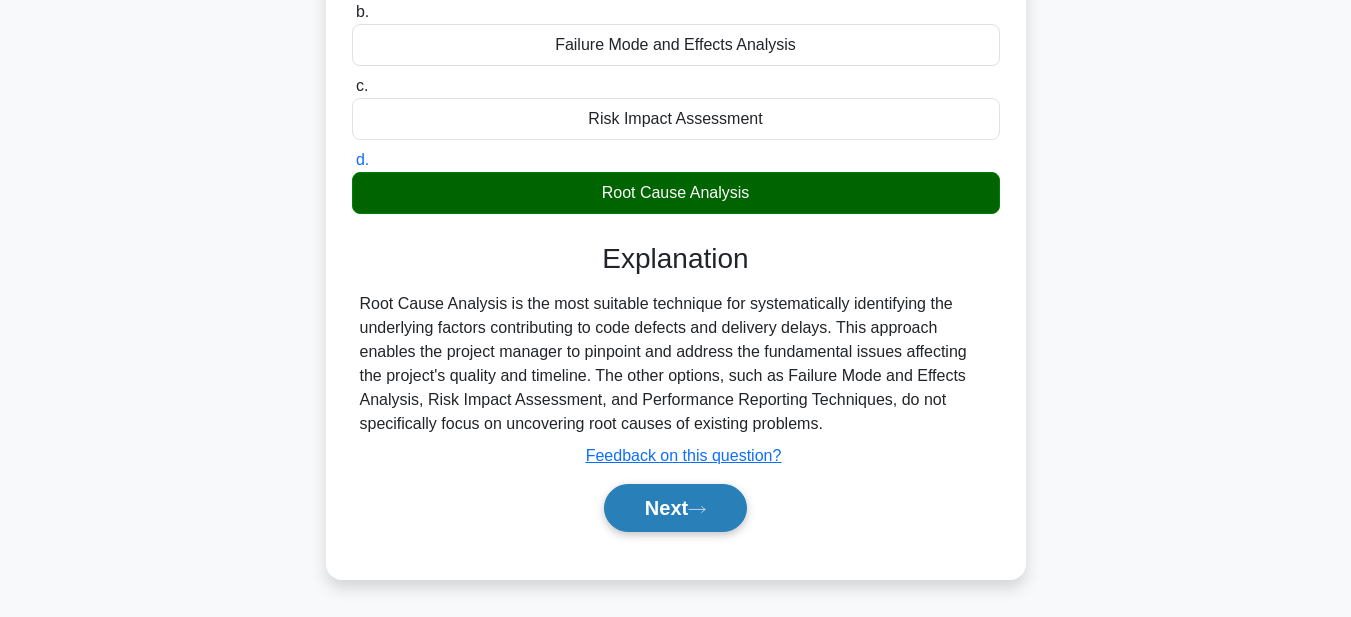 click on "Next" at bounding box center (675, 508) 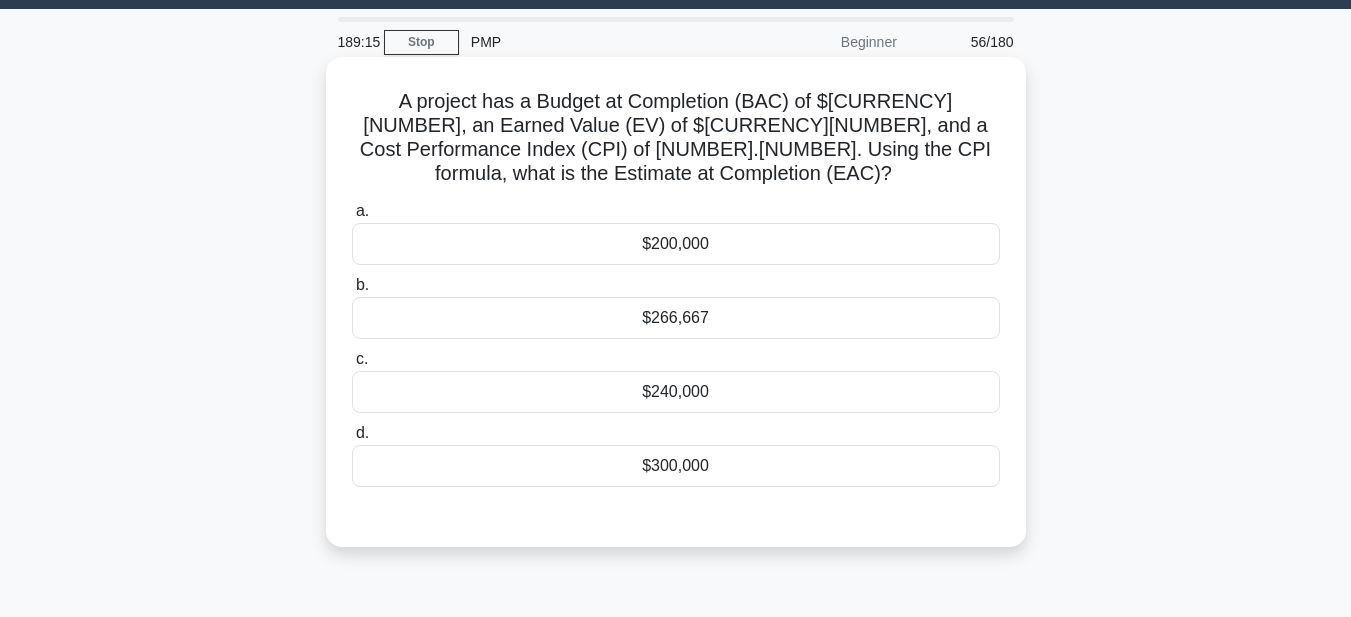 scroll, scrollTop: 0, scrollLeft: 0, axis: both 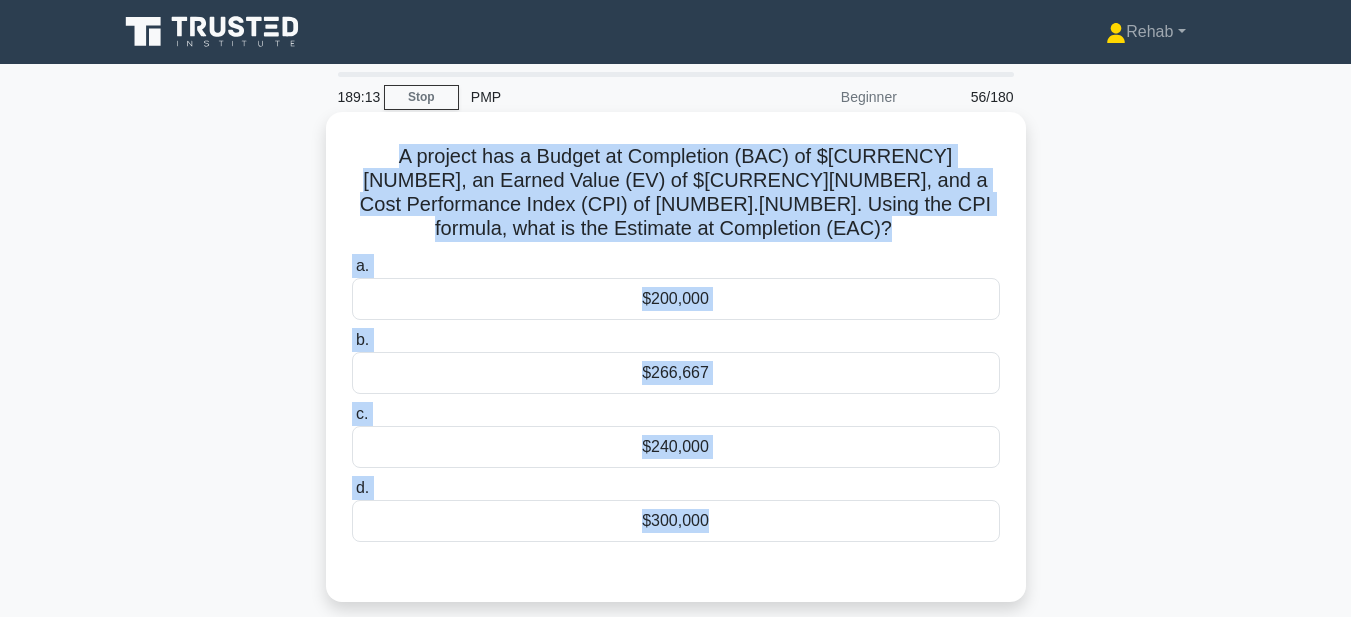 drag, startPoint x: 380, startPoint y: 159, endPoint x: 835, endPoint y: 573, distance: 615.1593 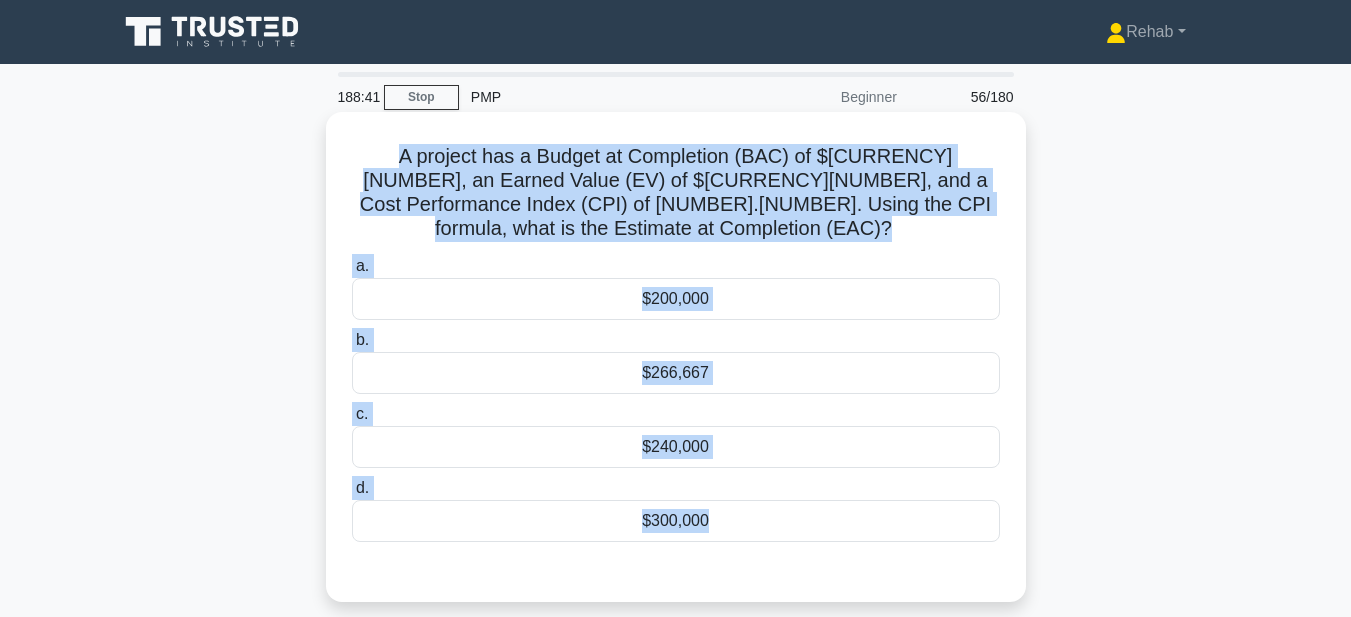 click on "$266,667" at bounding box center [676, 373] 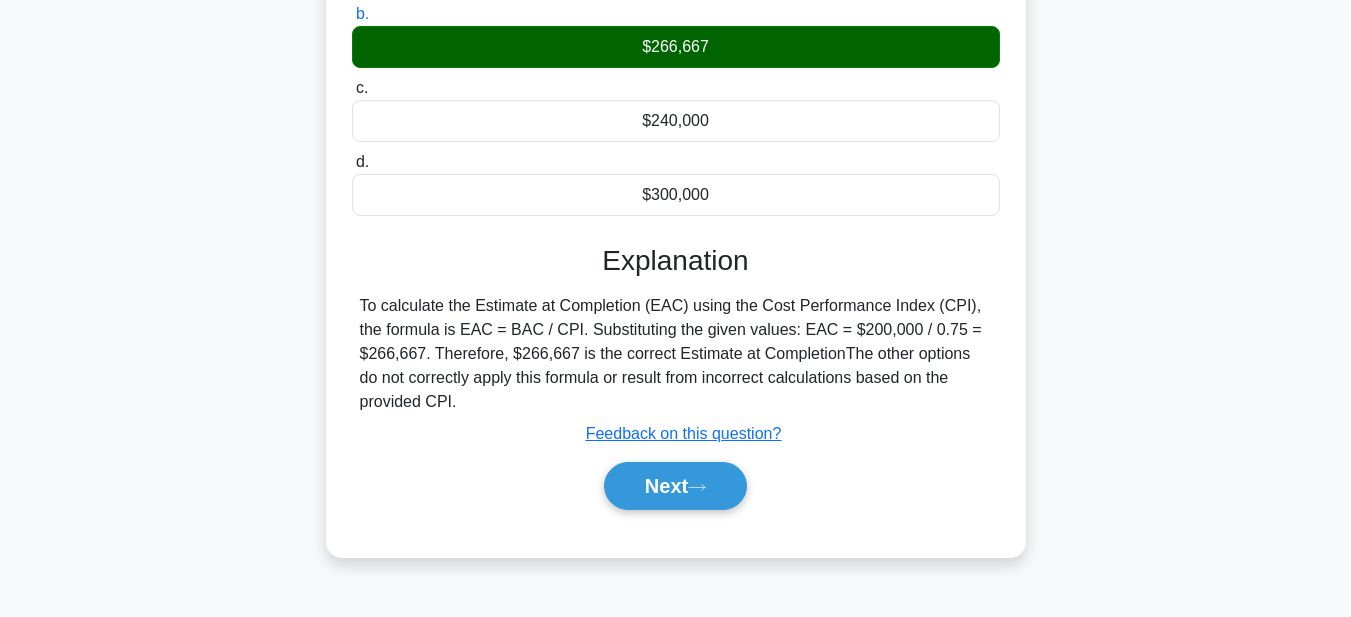 scroll, scrollTop: 400, scrollLeft: 0, axis: vertical 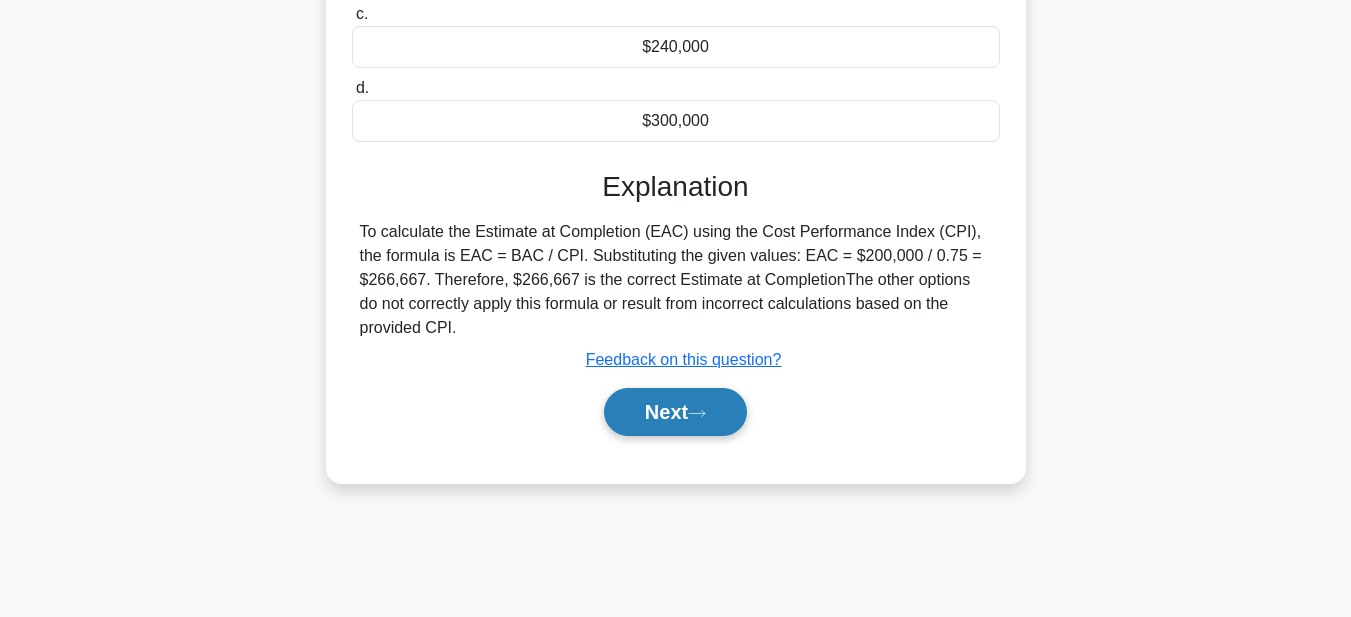 click on "Next" at bounding box center (675, 412) 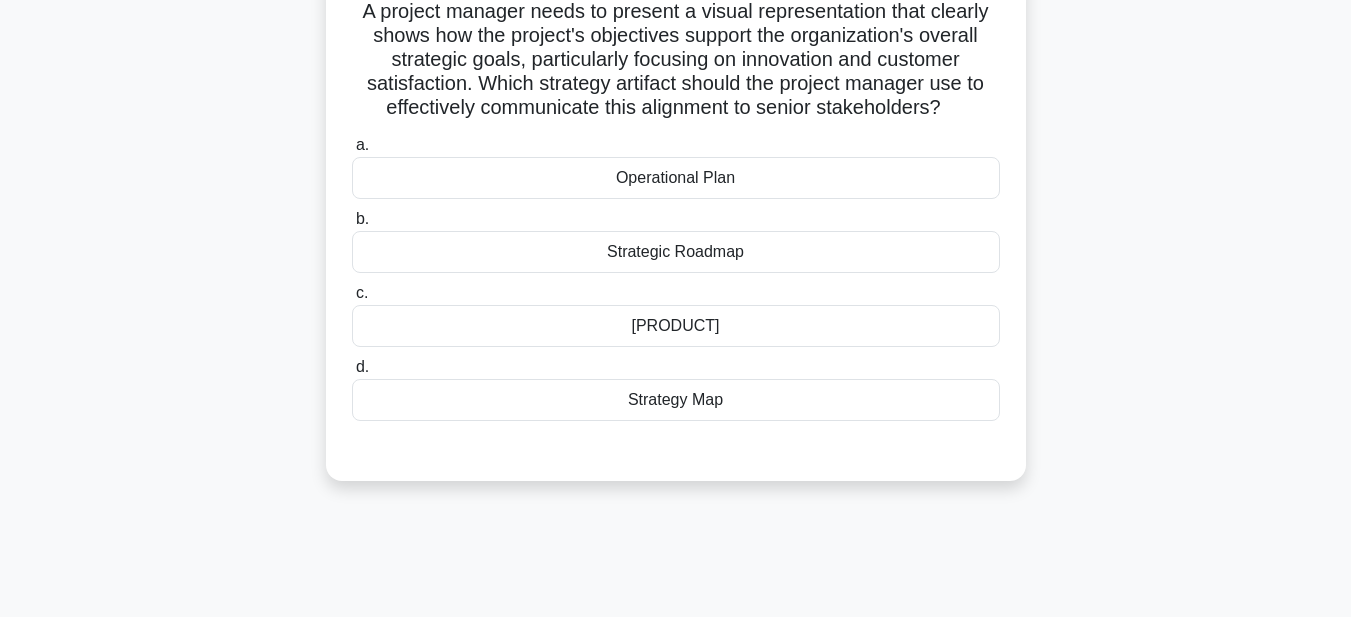 scroll, scrollTop: 100, scrollLeft: 0, axis: vertical 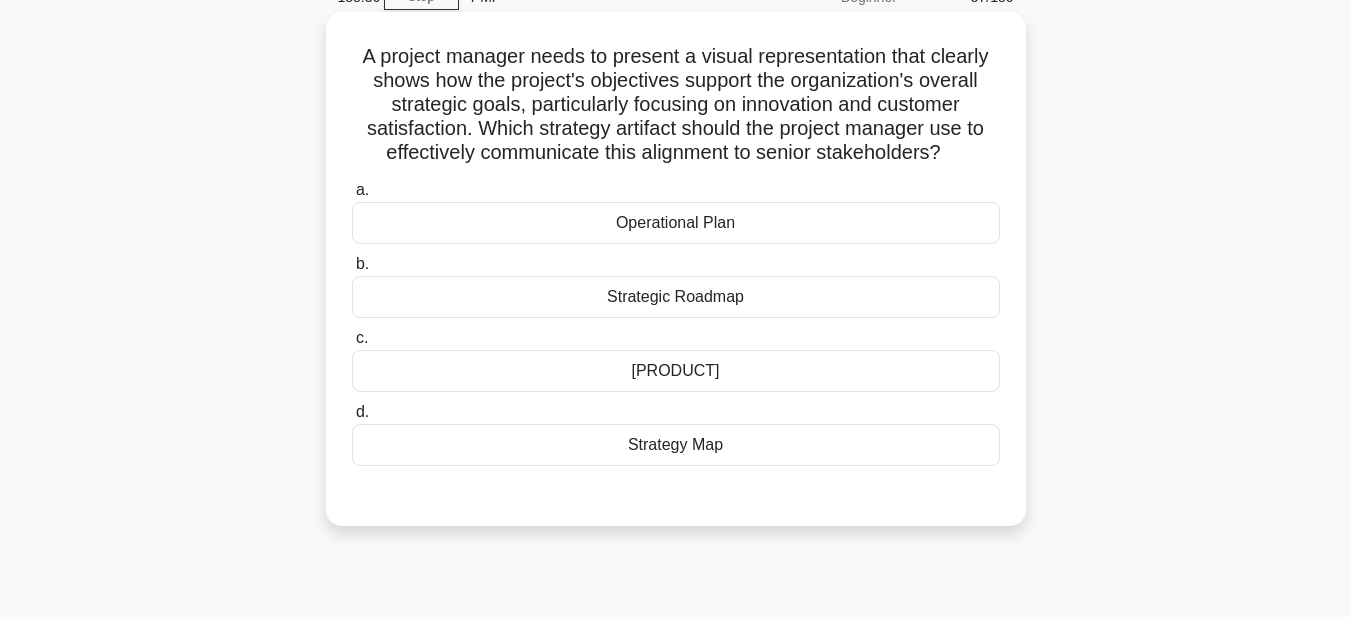 drag, startPoint x: 347, startPoint y: 42, endPoint x: 781, endPoint y: 180, distance: 455.4119 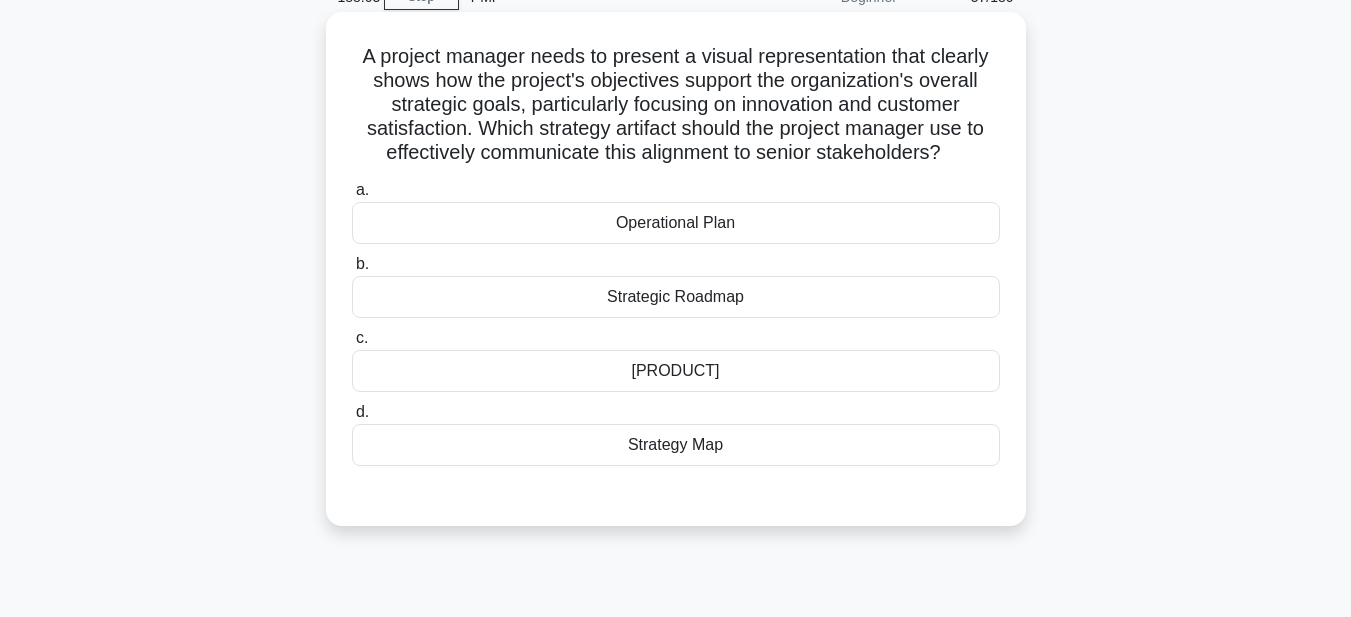 click on "Strategic Roadmap" at bounding box center [676, 297] 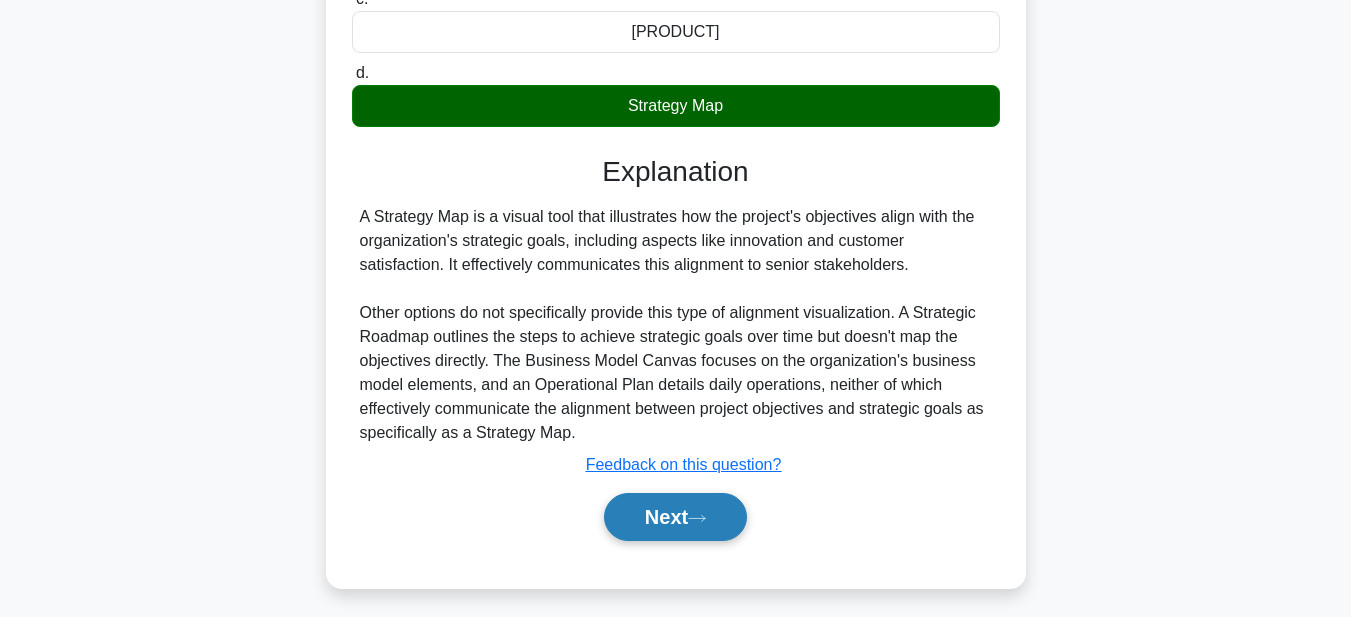 scroll, scrollTop: 463, scrollLeft: 0, axis: vertical 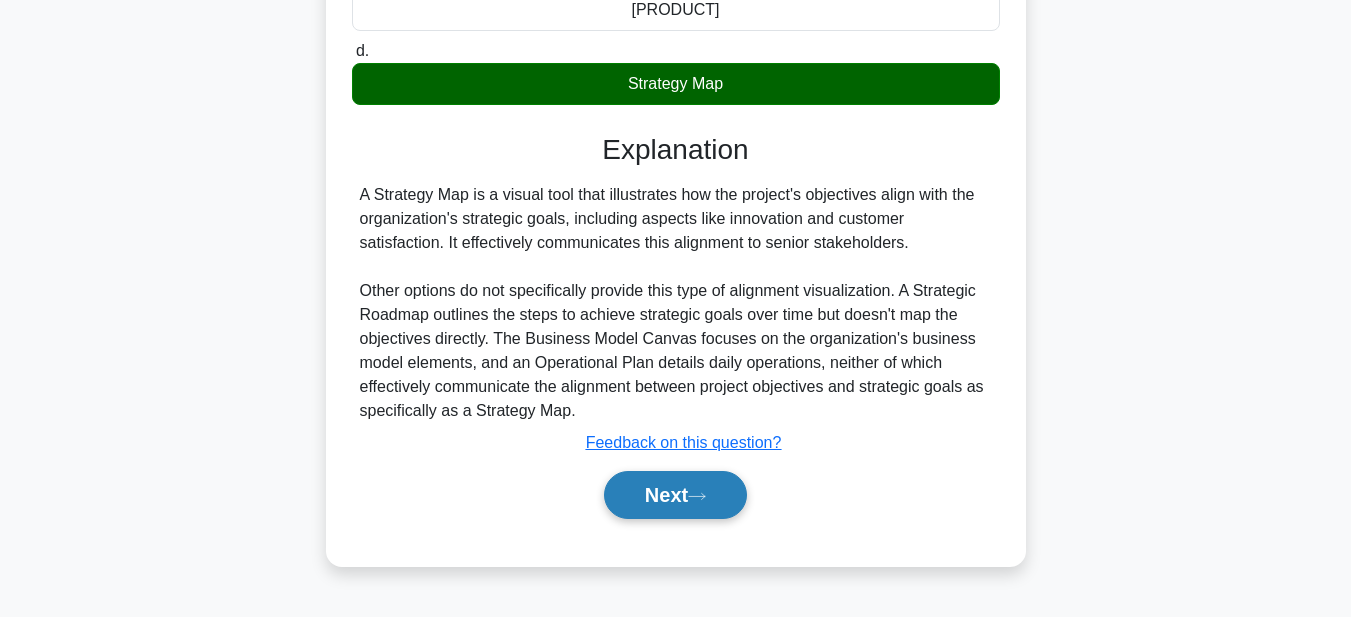 click on "Next" at bounding box center [675, 495] 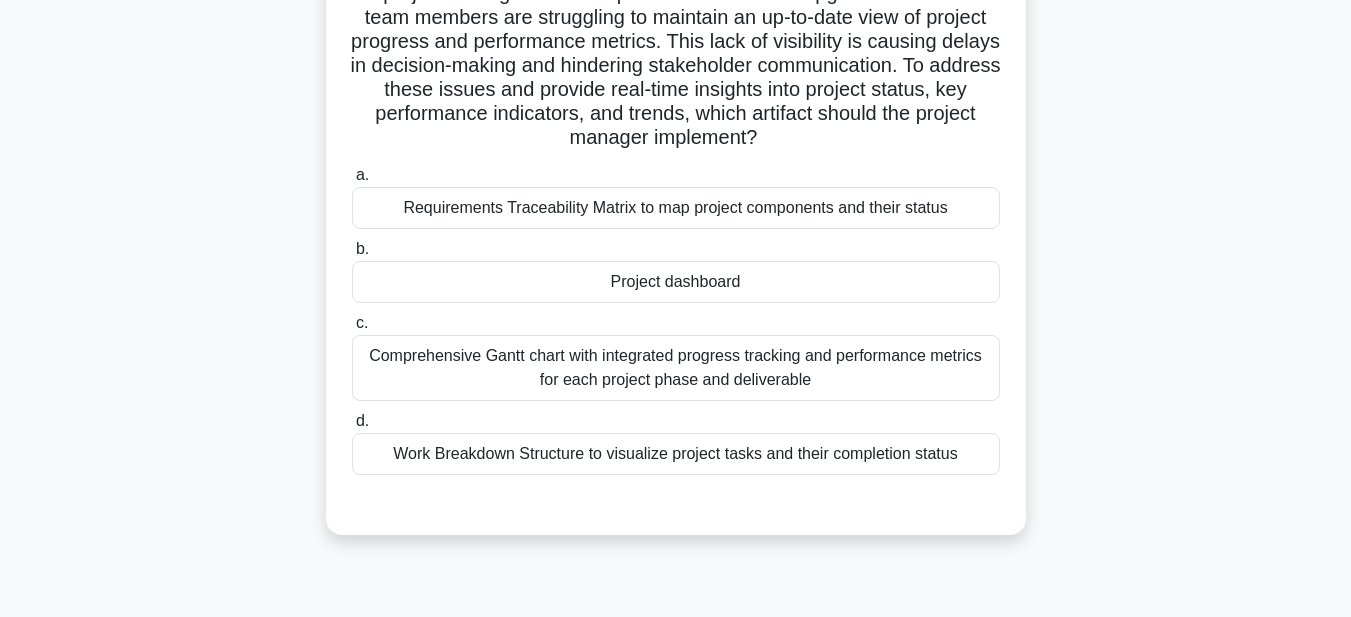 scroll, scrollTop: 0, scrollLeft: 0, axis: both 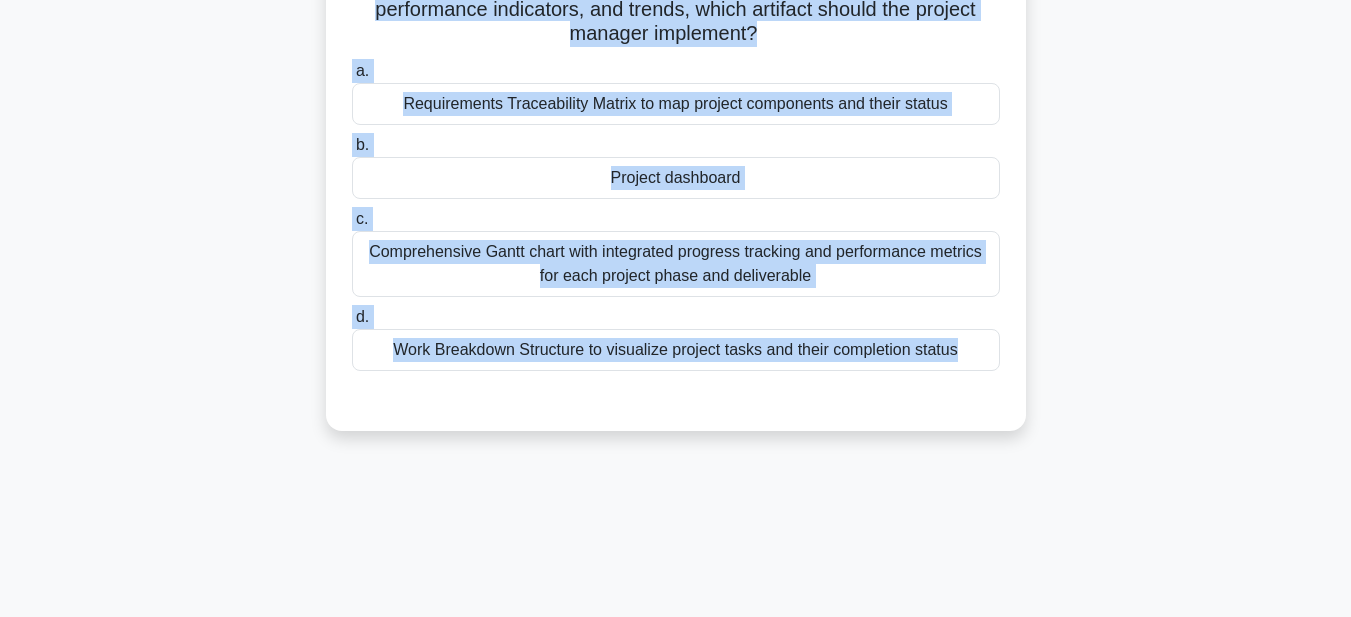 drag, startPoint x: 358, startPoint y: 149, endPoint x: 908, endPoint y: 599, distance: 710.63354 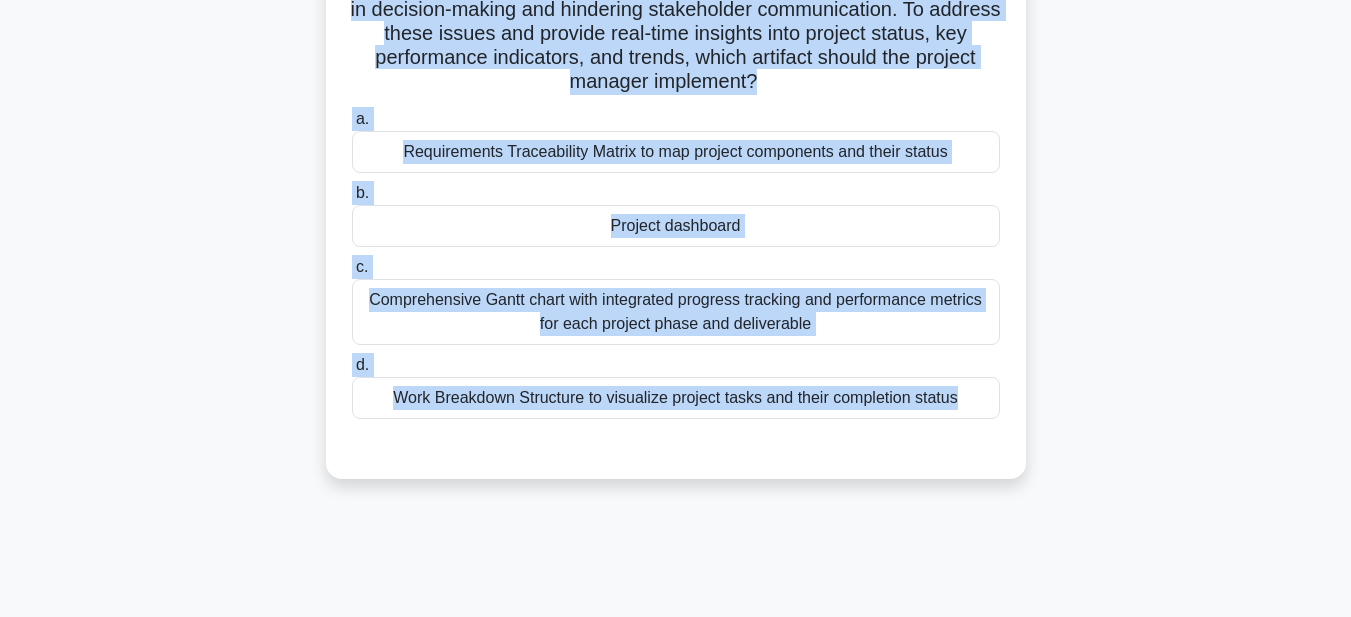 scroll, scrollTop: 41, scrollLeft: 0, axis: vertical 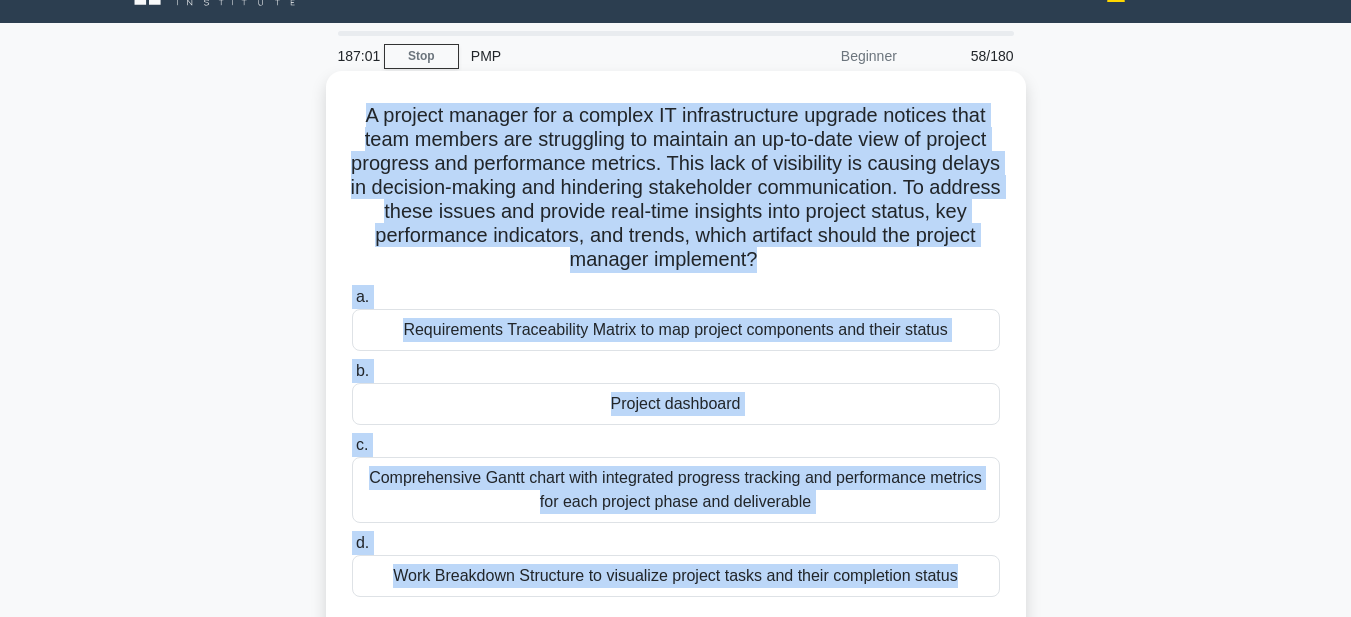 click on "Project dashboard" at bounding box center [676, 404] 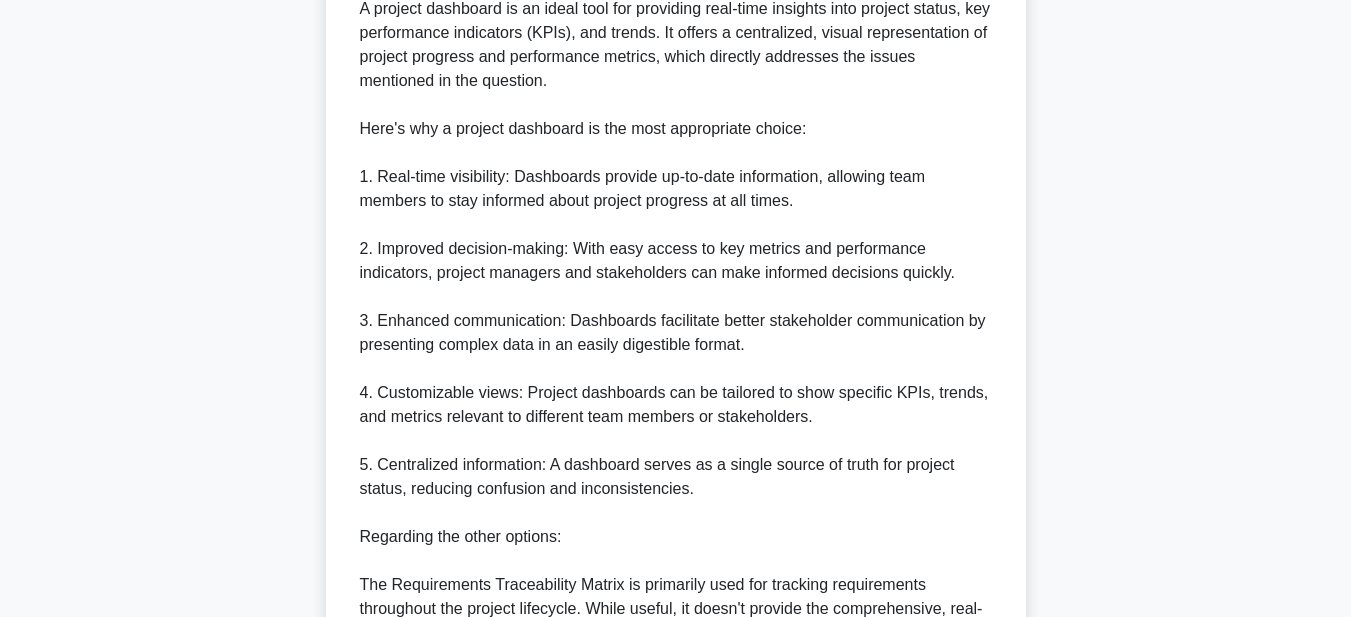 scroll, scrollTop: 1241, scrollLeft: 0, axis: vertical 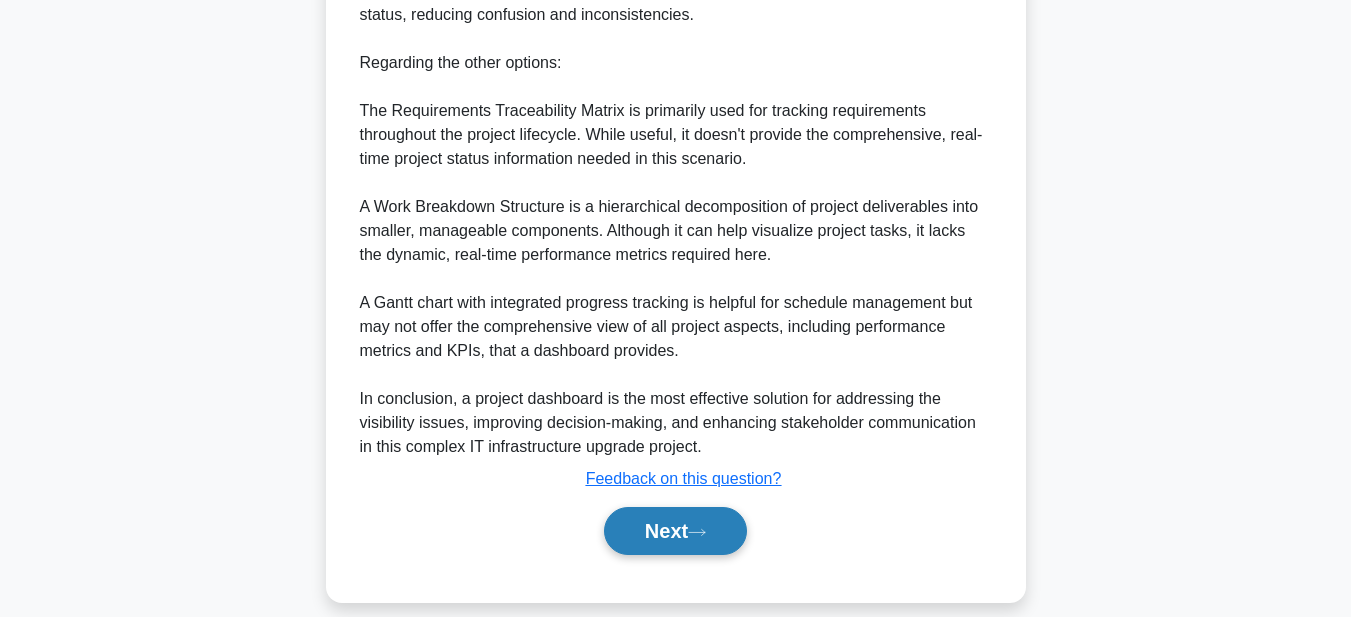 click on "Next" at bounding box center [675, 531] 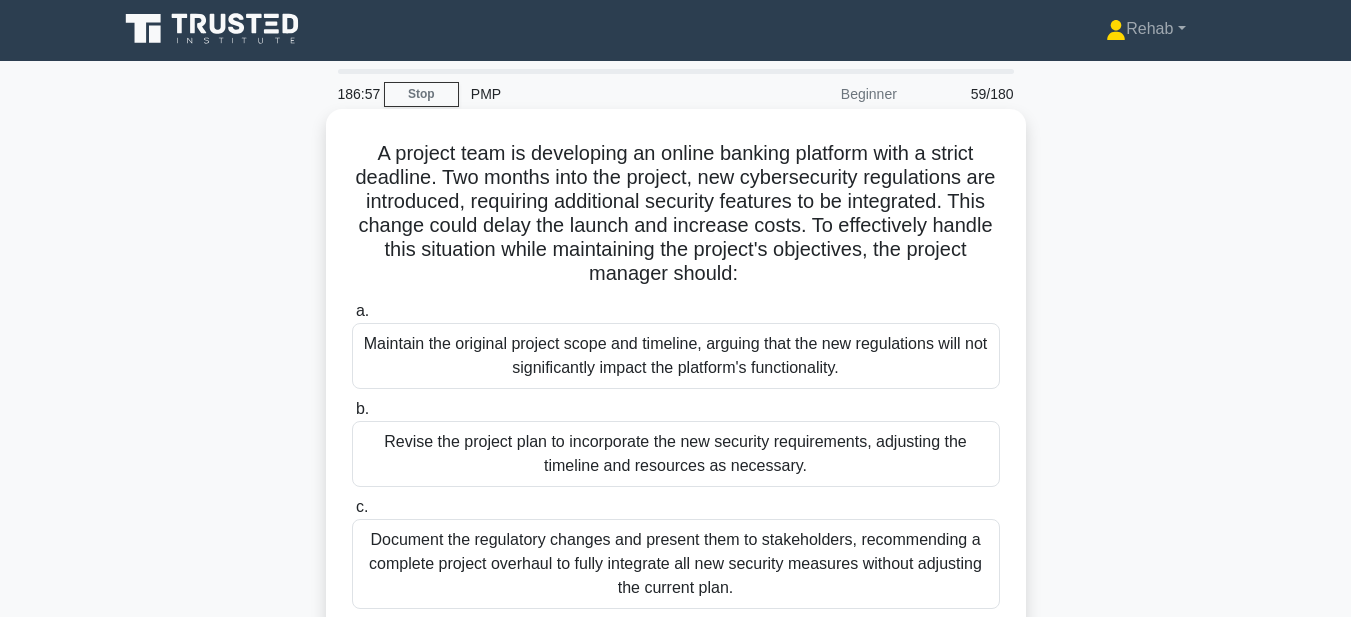 scroll, scrollTop: 0, scrollLeft: 0, axis: both 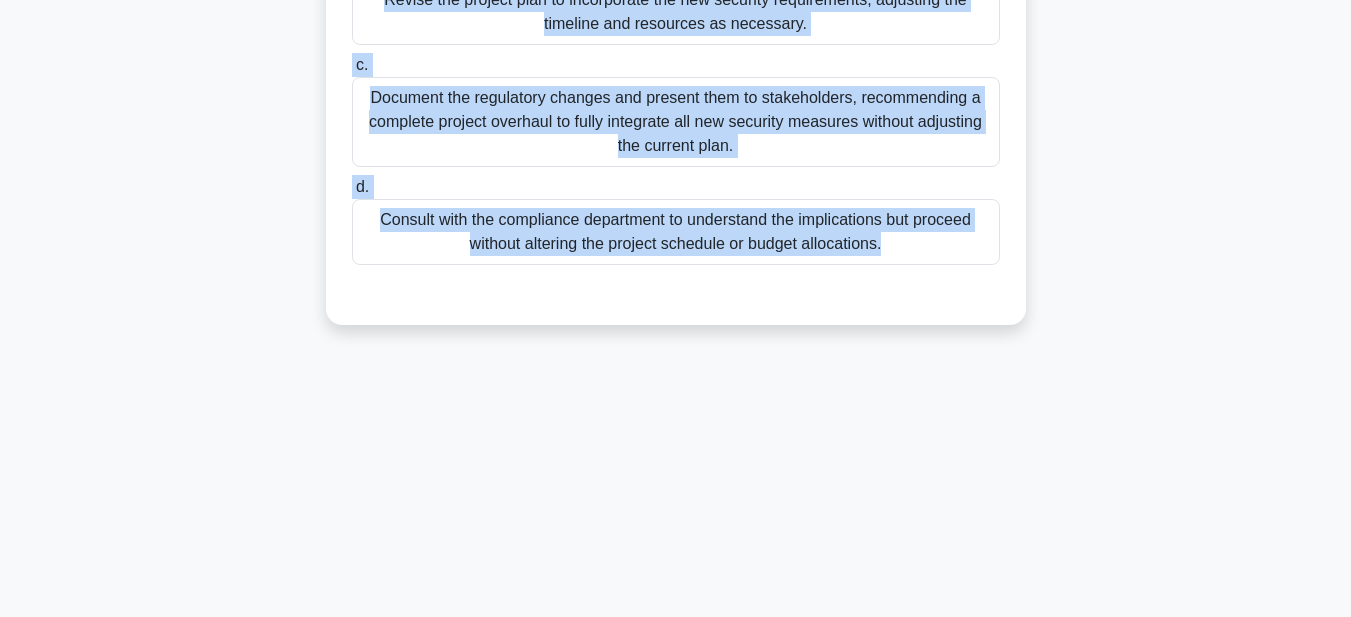 drag, startPoint x: 356, startPoint y: 143, endPoint x: 1003, endPoint y: 624, distance: 806.20715 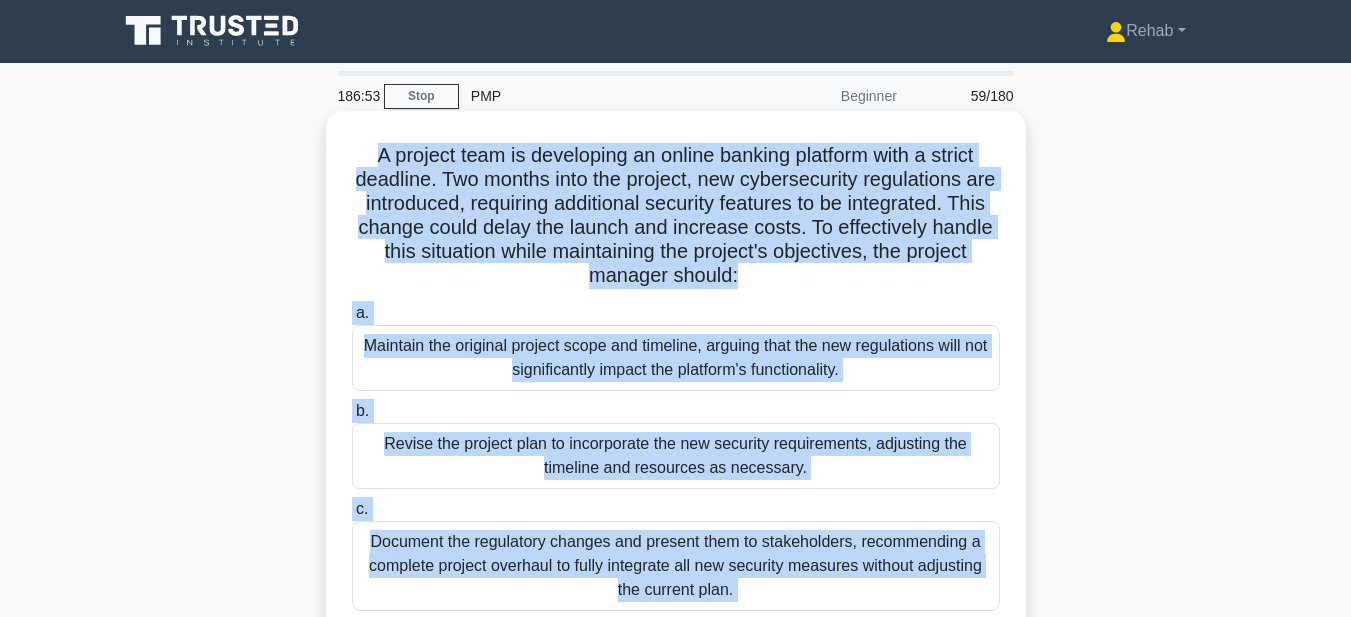 scroll, scrollTop: 0, scrollLeft: 0, axis: both 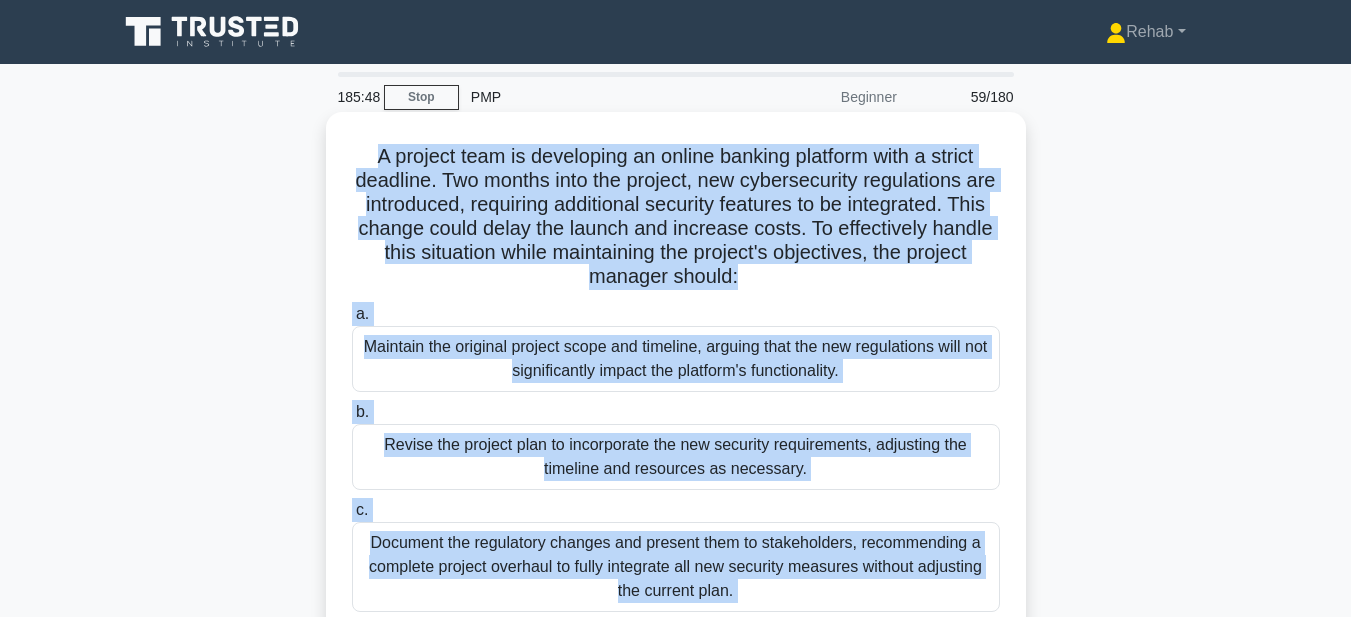 click on "Revise the project plan to incorporate the new security requirements, adjusting the timeline and resources as necessary." at bounding box center (676, 457) 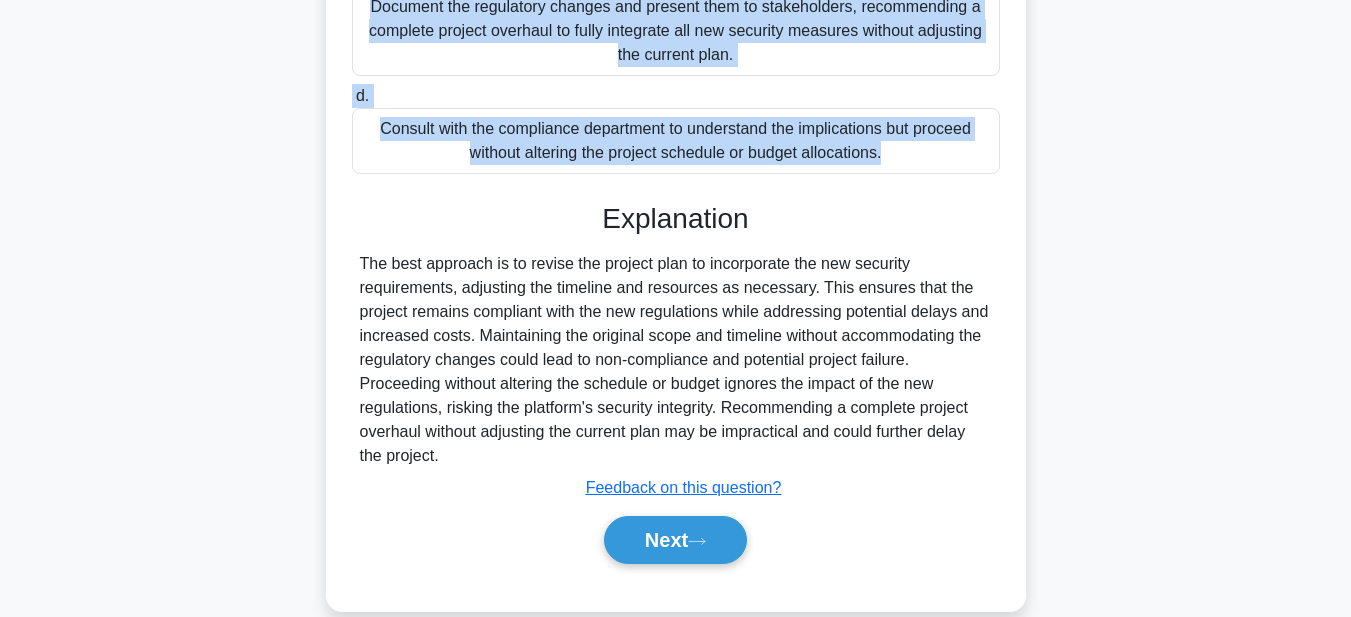 scroll, scrollTop: 569, scrollLeft: 0, axis: vertical 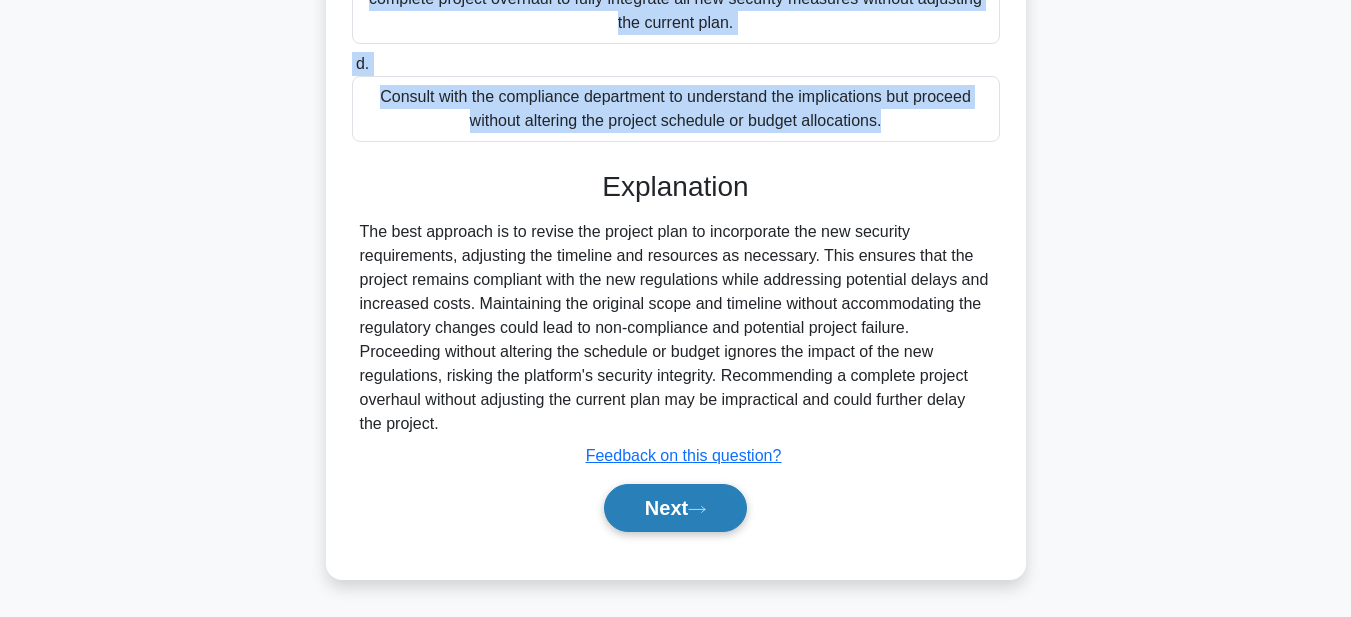 click on "Next" at bounding box center (675, 508) 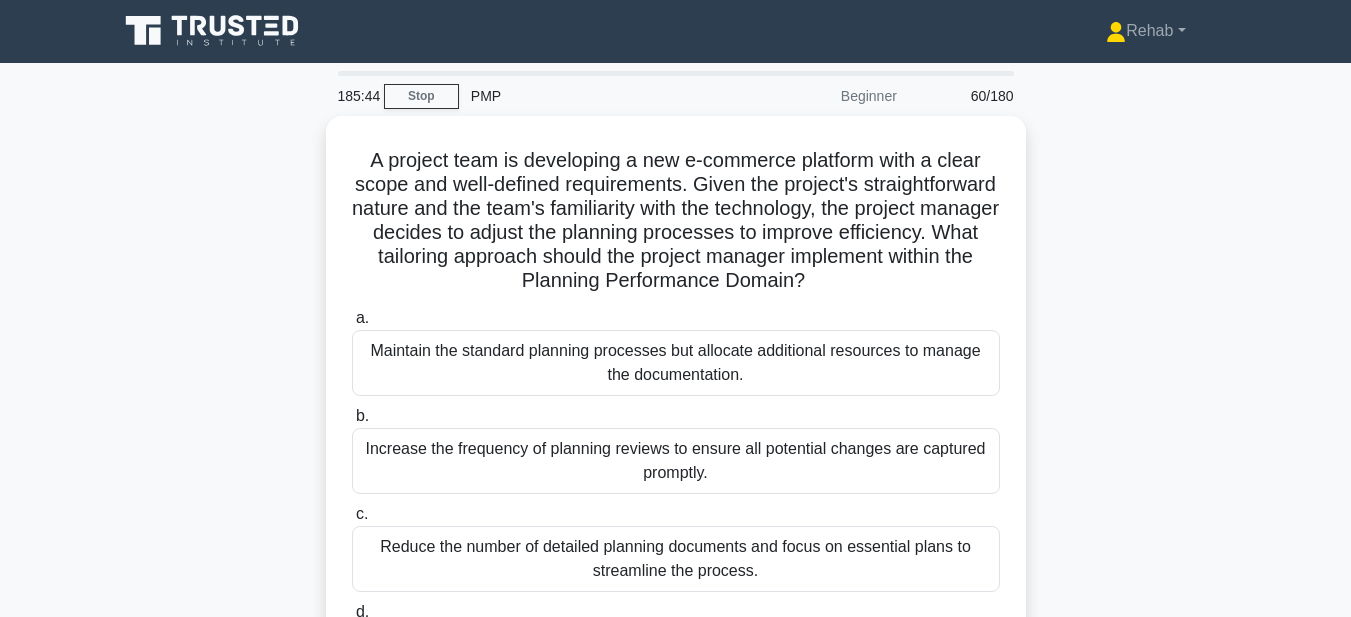 scroll, scrollTop: 0, scrollLeft: 0, axis: both 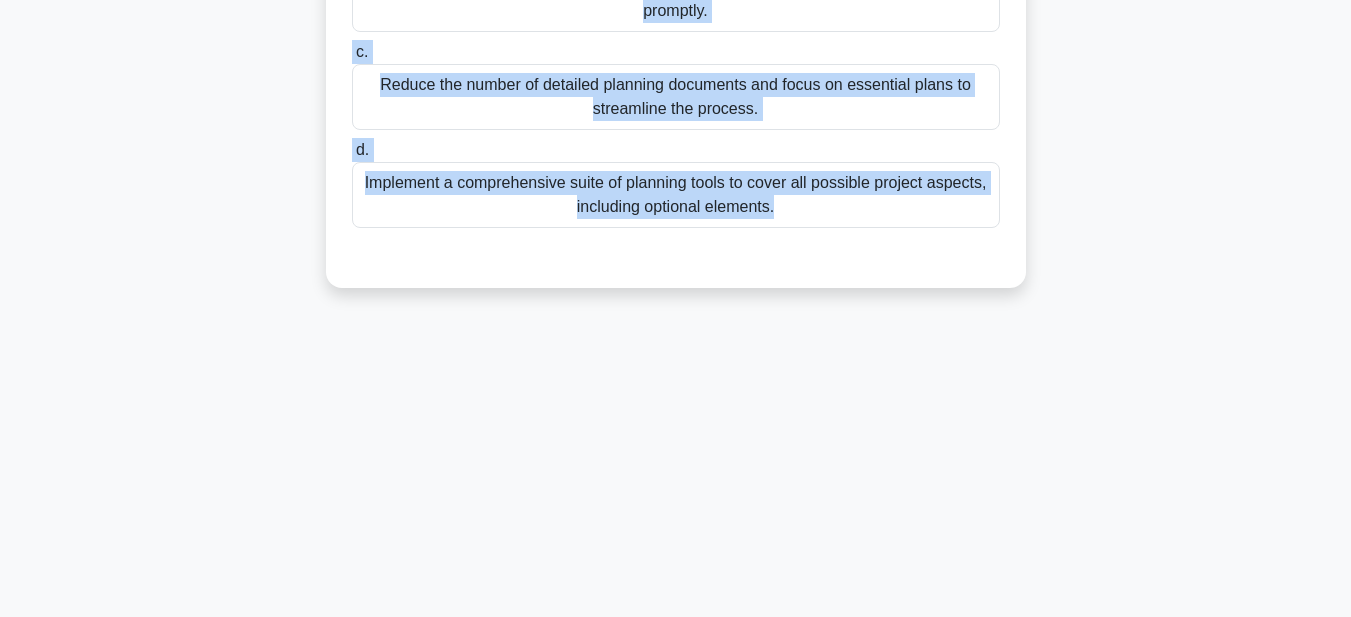 drag, startPoint x: 346, startPoint y: 158, endPoint x: 926, endPoint y: 631, distance: 748.41766 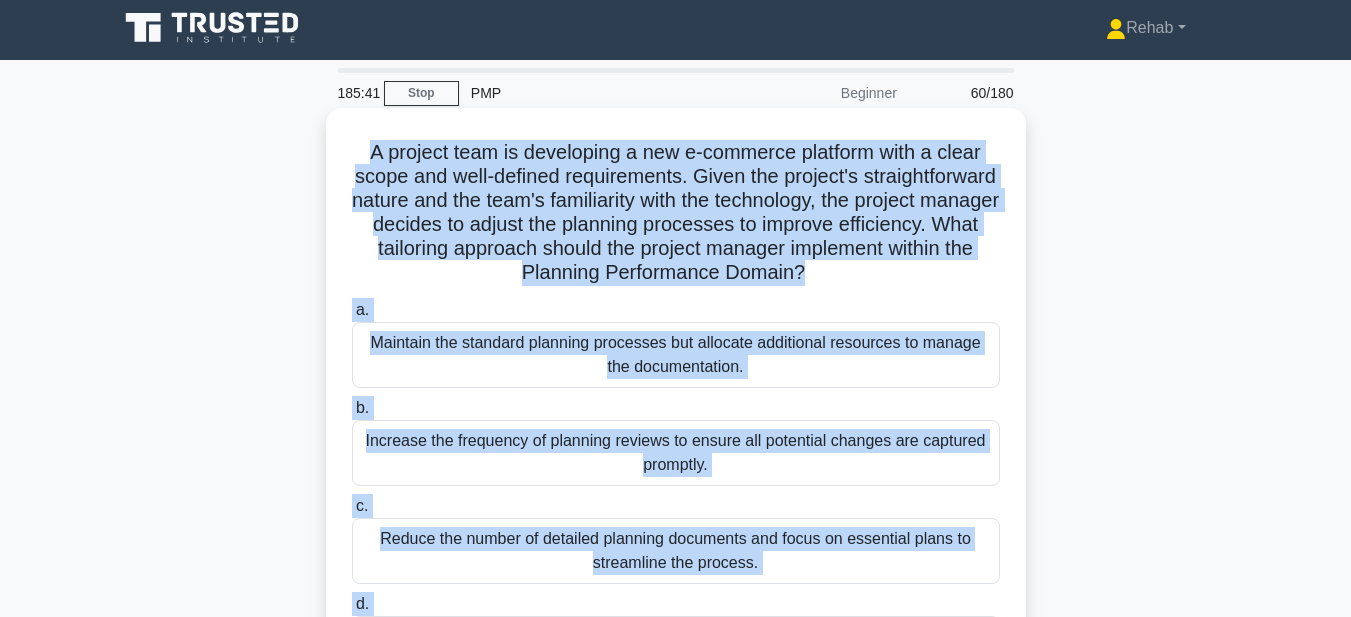 scroll, scrollTop: 0, scrollLeft: 0, axis: both 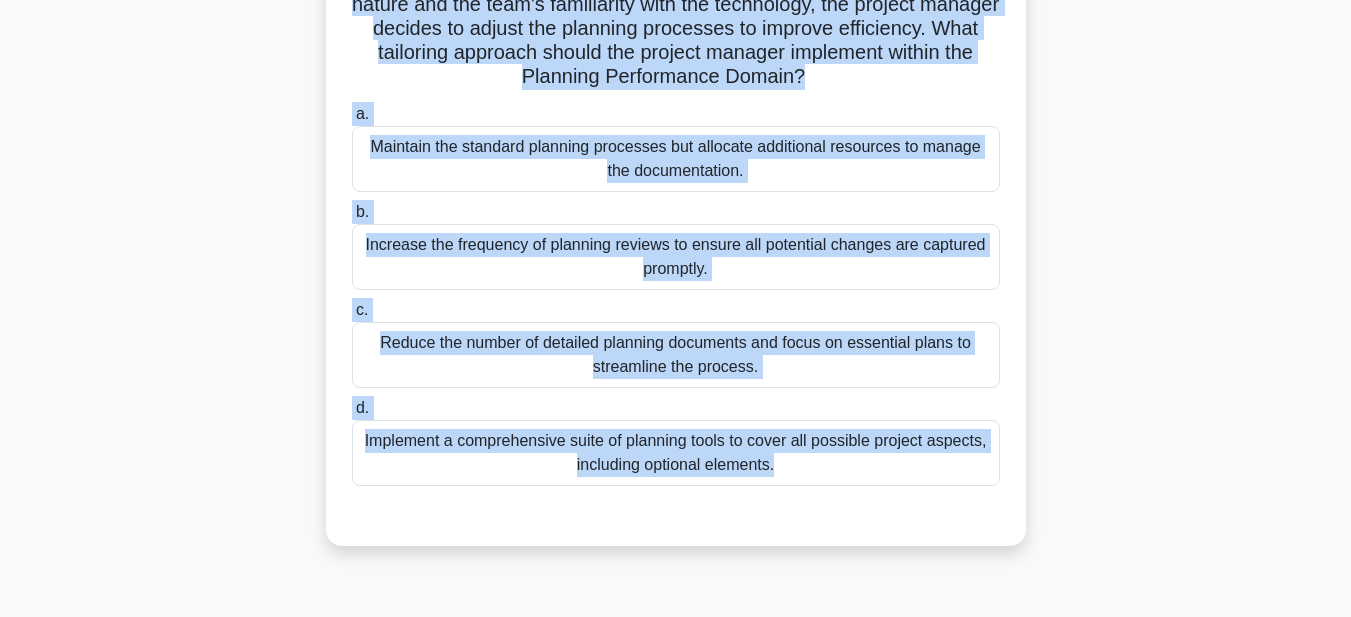 click on "Reduce the number of detailed planning documents and focus on essential plans to streamline the process." at bounding box center (676, 355) 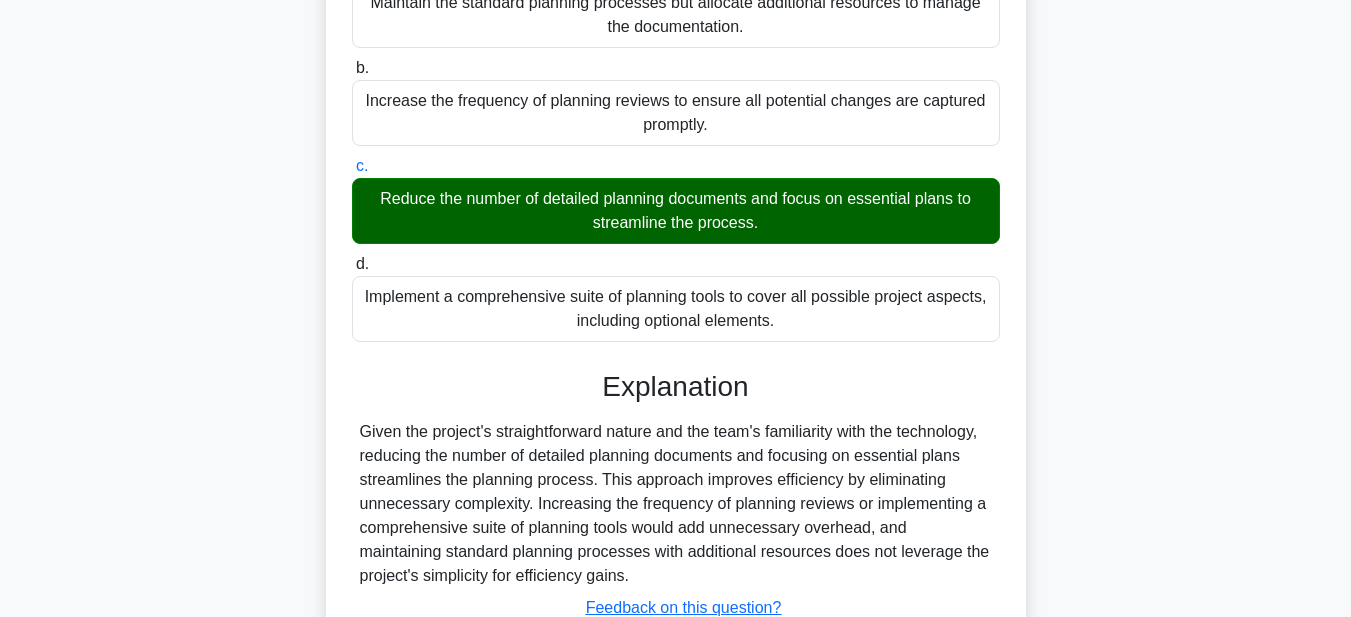 scroll, scrollTop: 497, scrollLeft: 0, axis: vertical 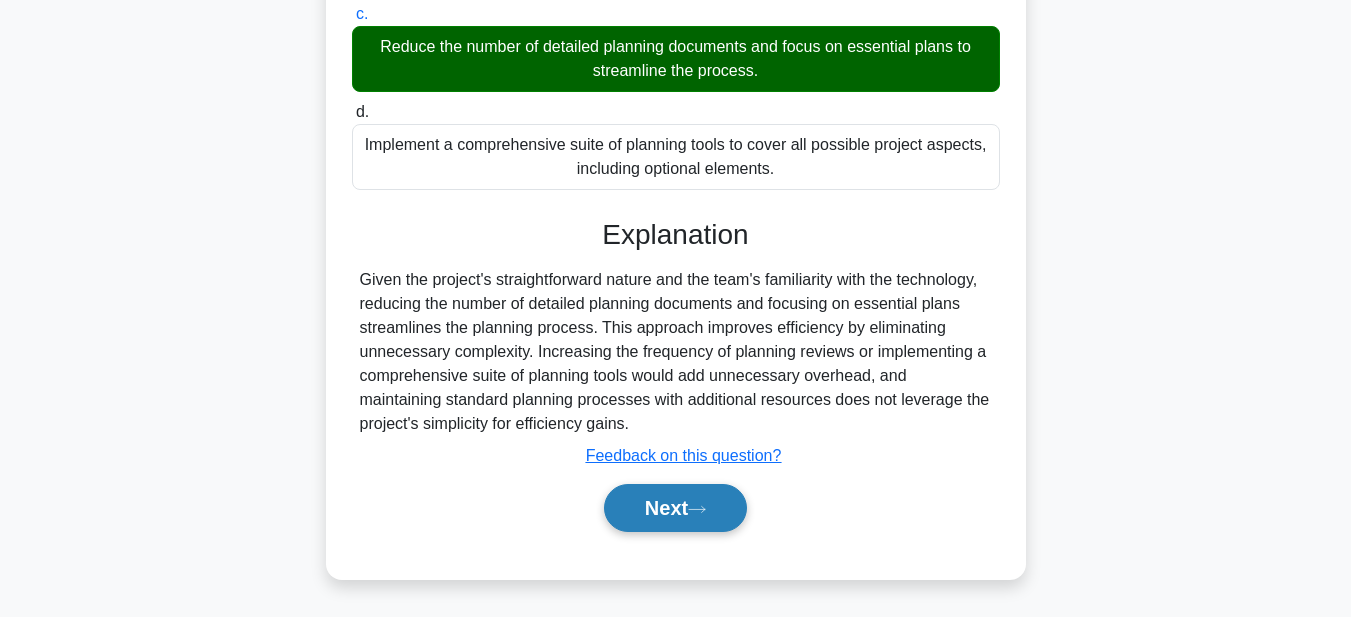 click 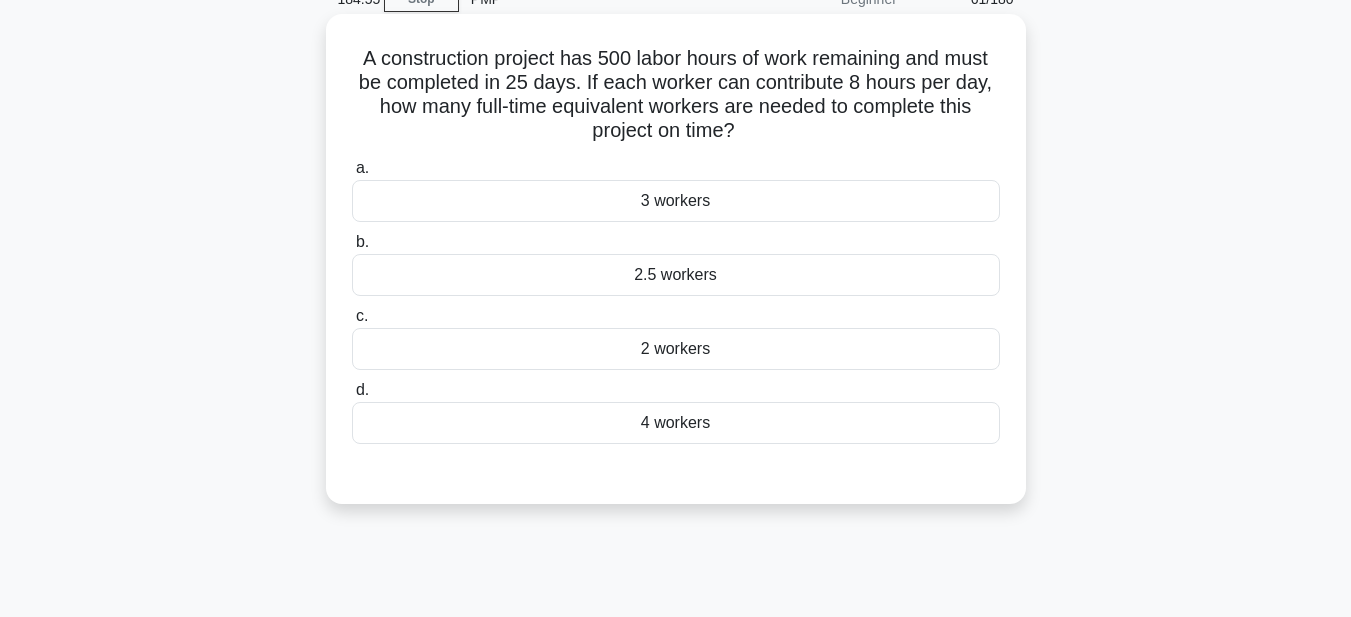 scroll, scrollTop: 63, scrollLeft: 0, axis: vertical 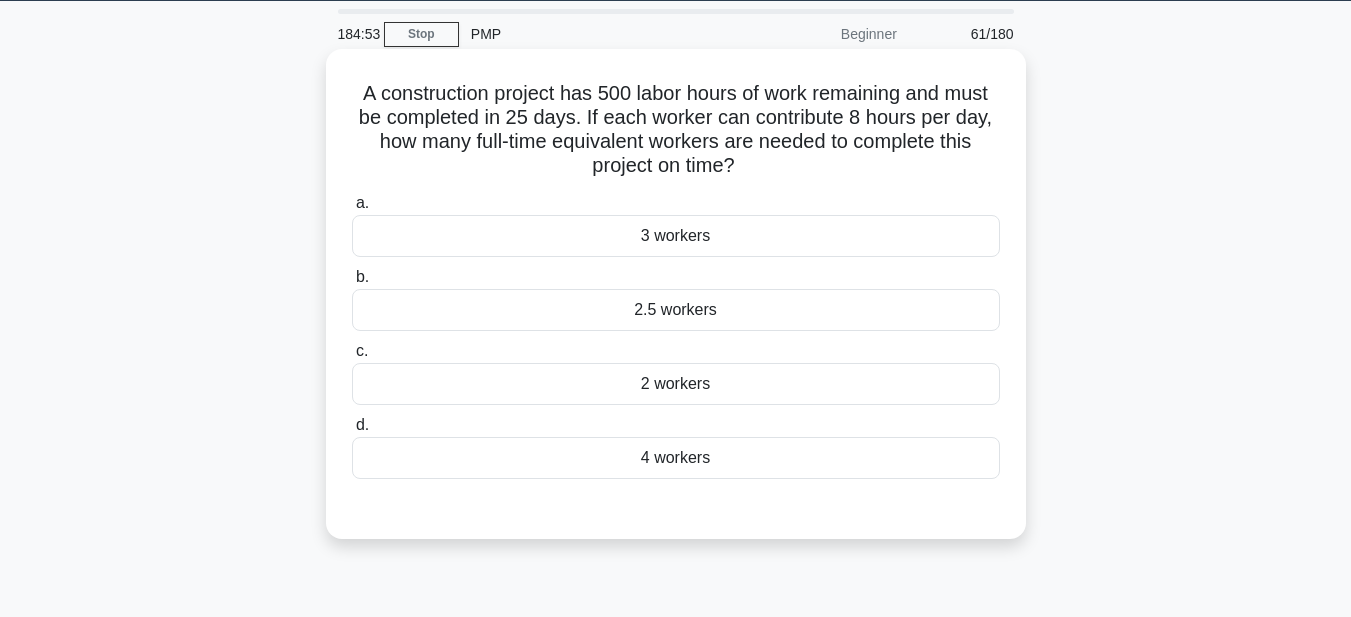 drag, startPoint x: 355, startPoint y: 91, endPoint x: 865, endPoint y: 465, distance: 632.4366 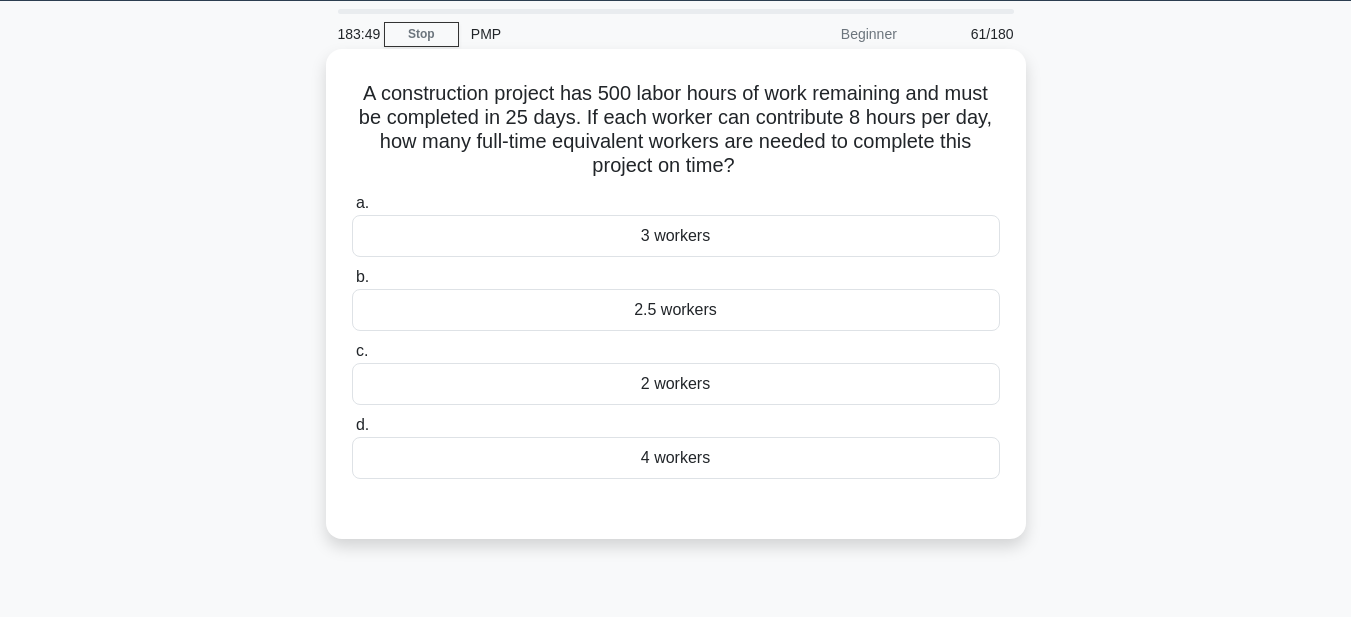 click on "2.5 workers" at bounding box center (676, 310) 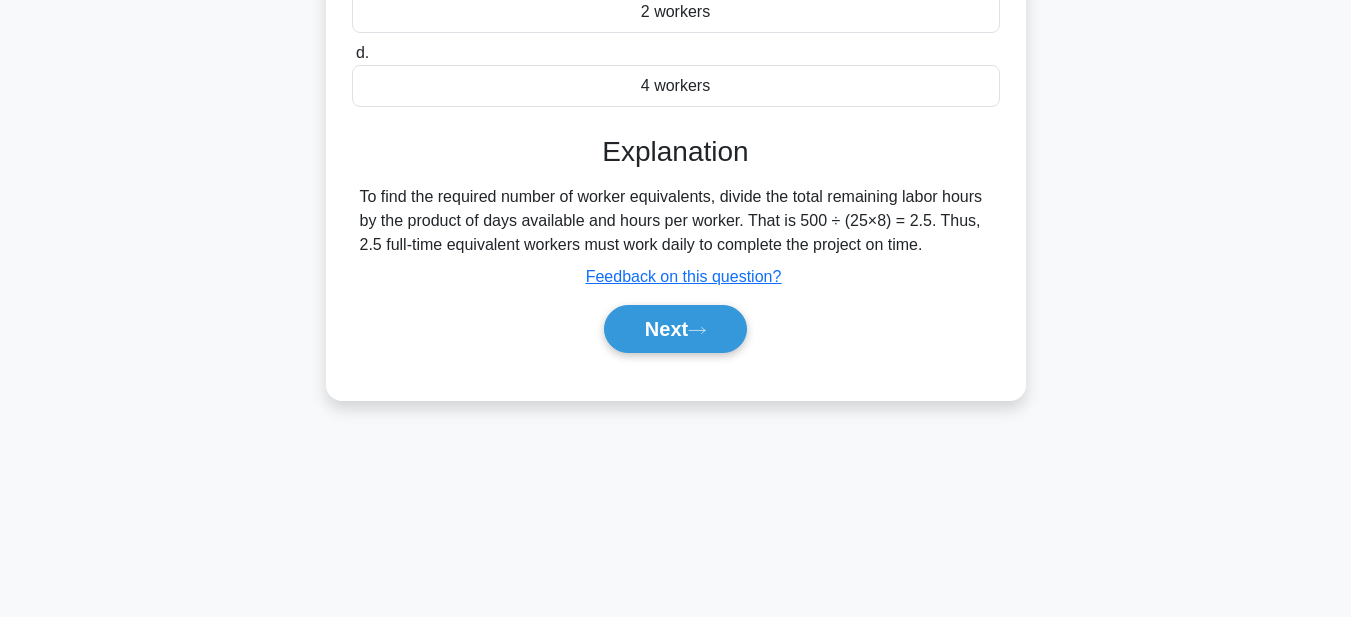 scroll, scrollTop: 463, scrollLeft: 0, axis: vertical 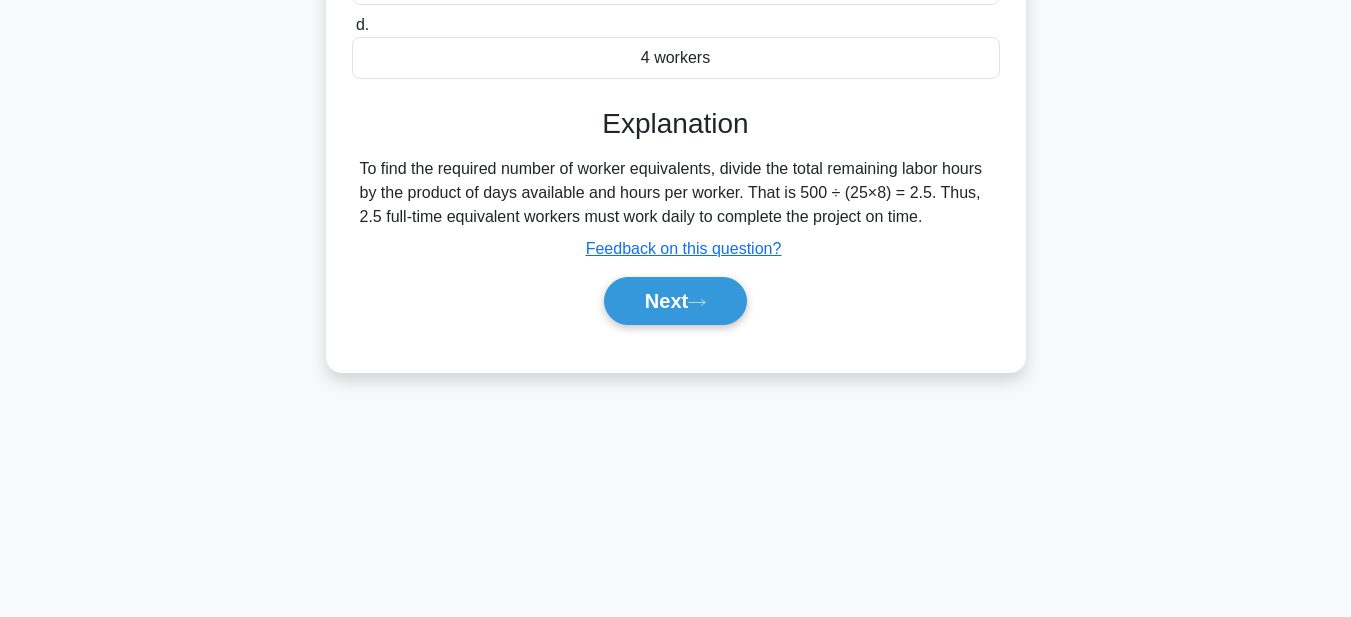 click on "Next" at bounding box center [676, 301] 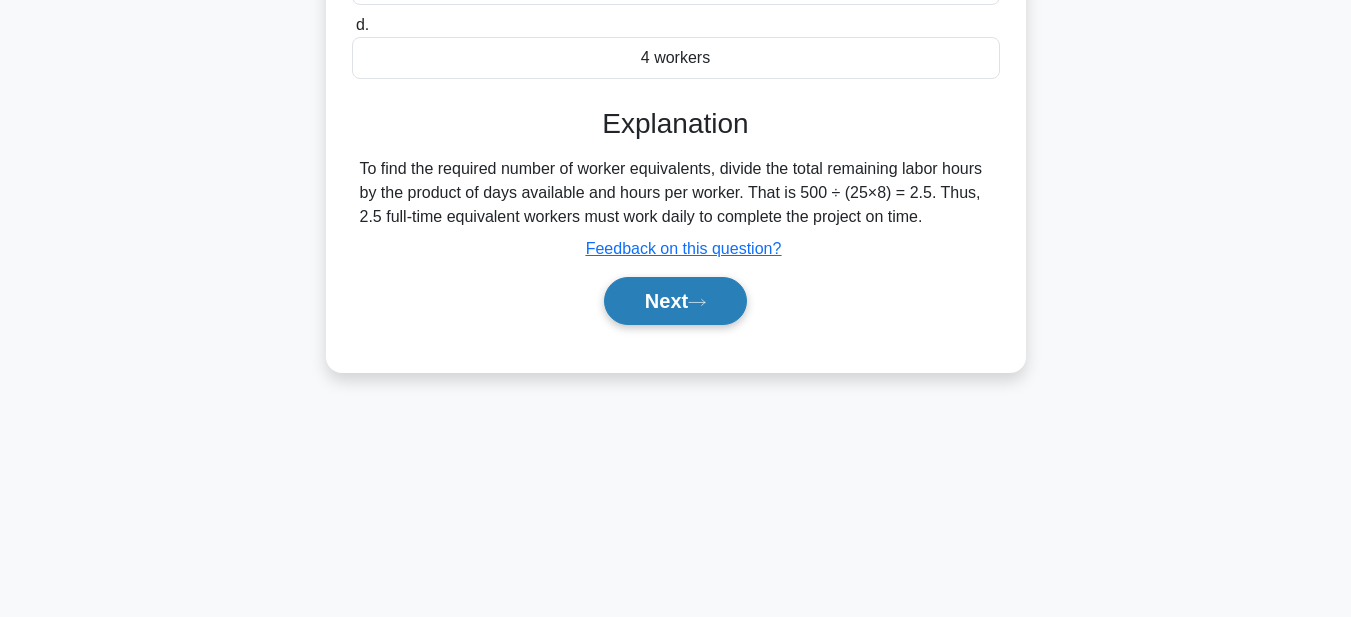click on "Next" at bounding box center [675, 301] 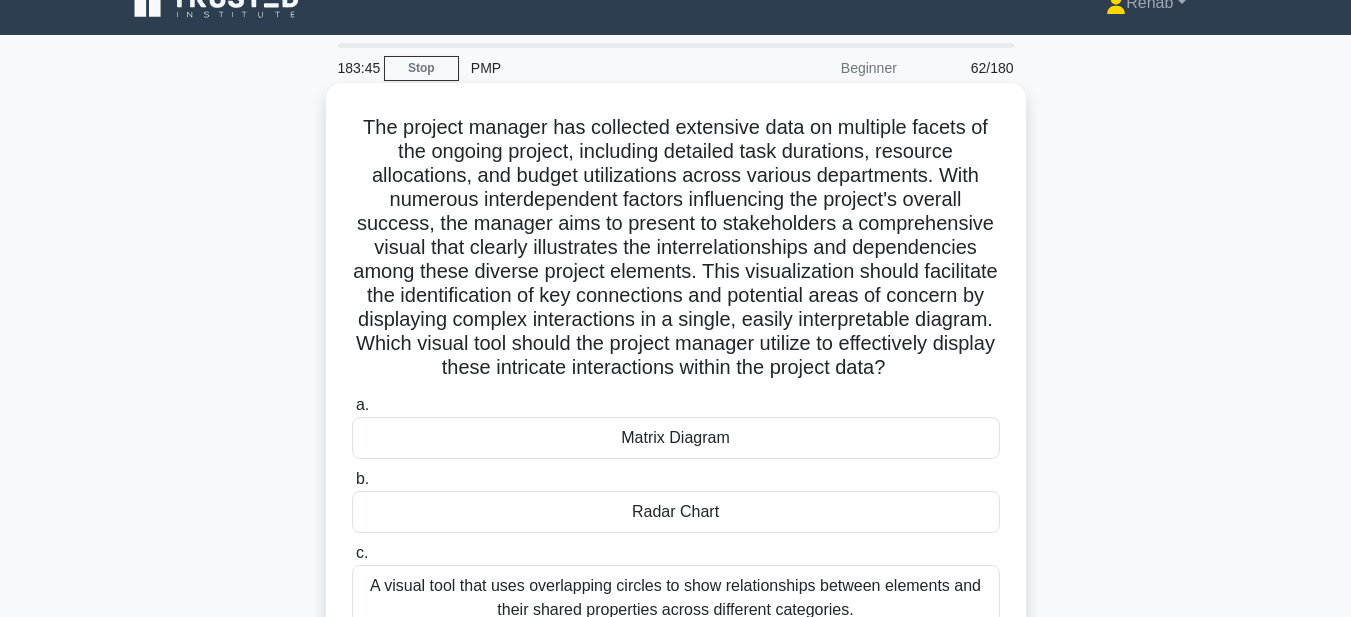 scroll, scrollTop: 0, scrollLeft: 0, axis: both 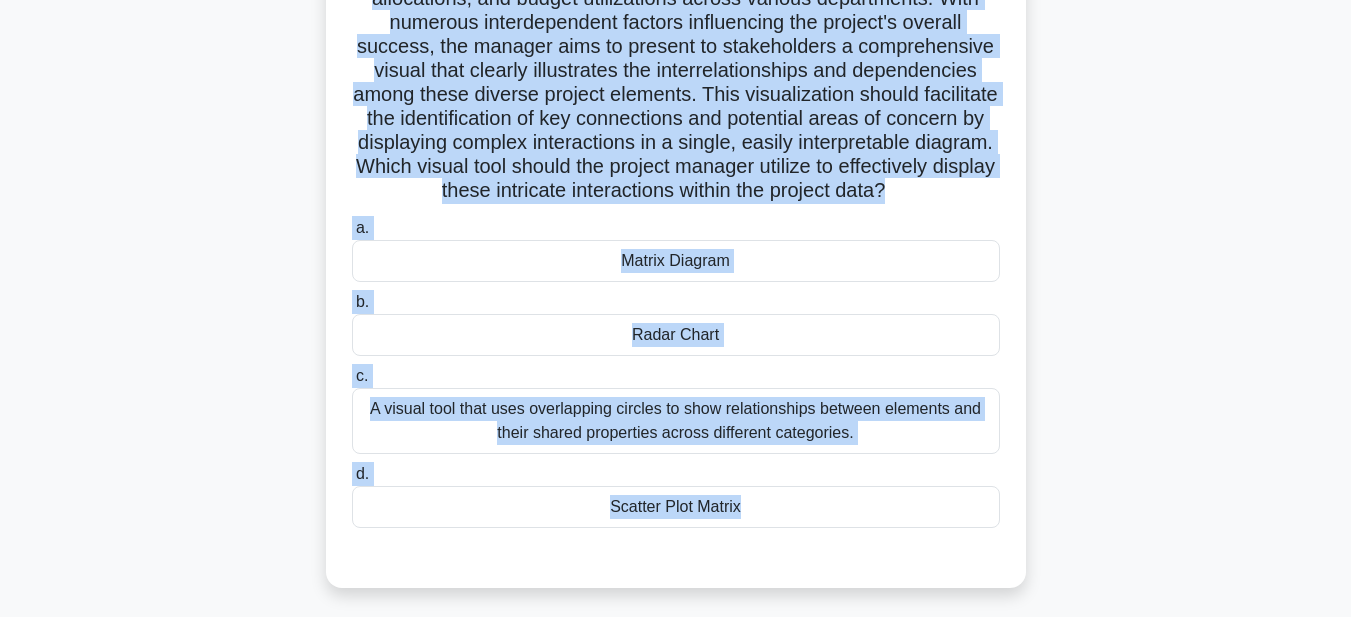 drag, startPoint x: 356, startPoint y: 147, endPoint x: 990, endPoint y: 607, distance: 783.29816 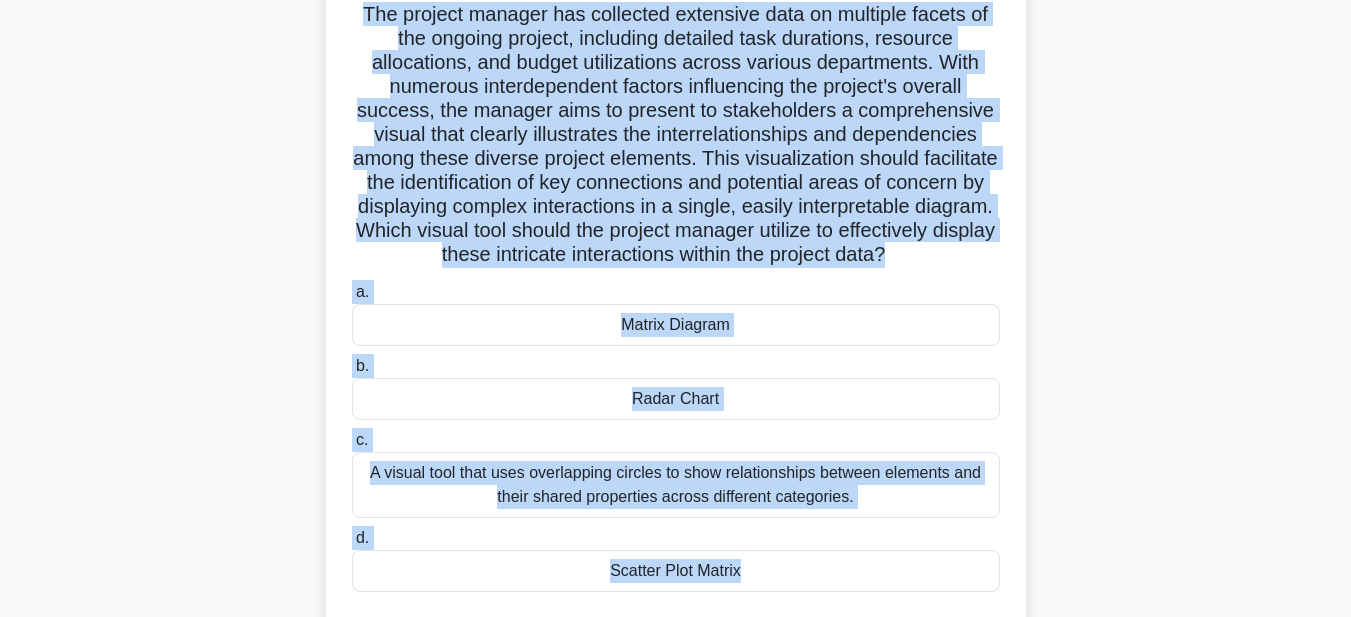 scroll, scrollTop: 28, scrollLeft: 0, axis: vertical 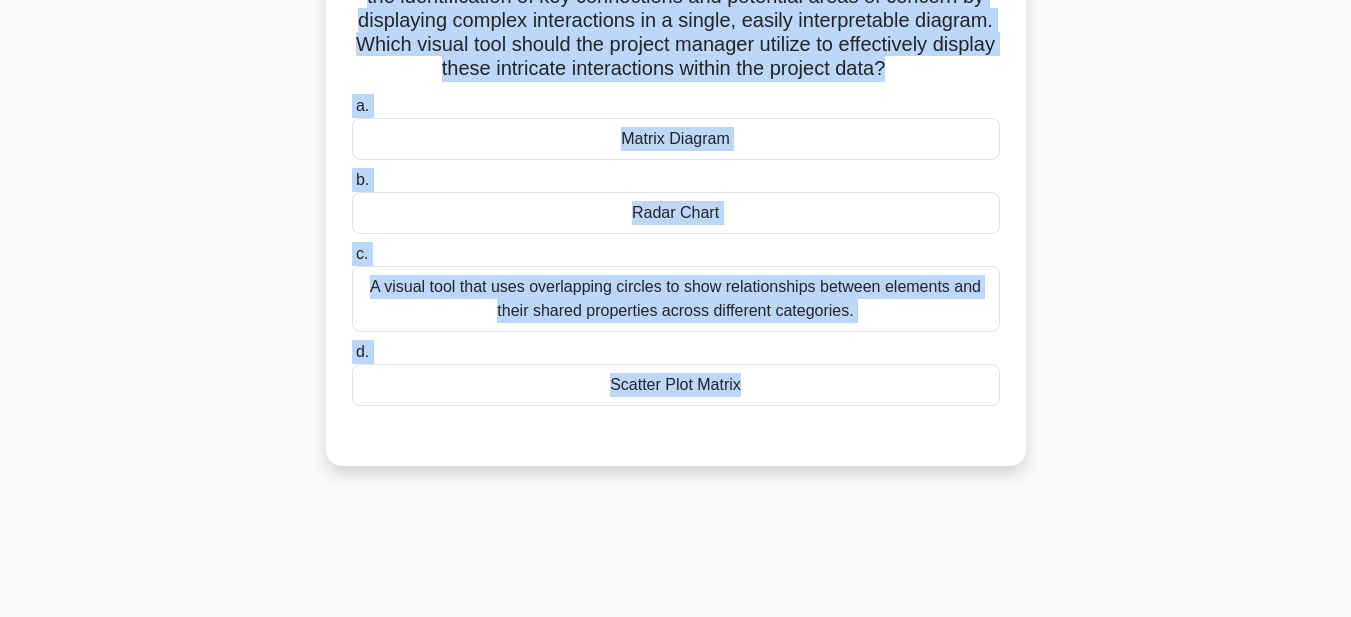 click on "A visual tool that uses overlapping circles to show relationships between elements and their shared properties across different categories." at bounding box center [676, 299] 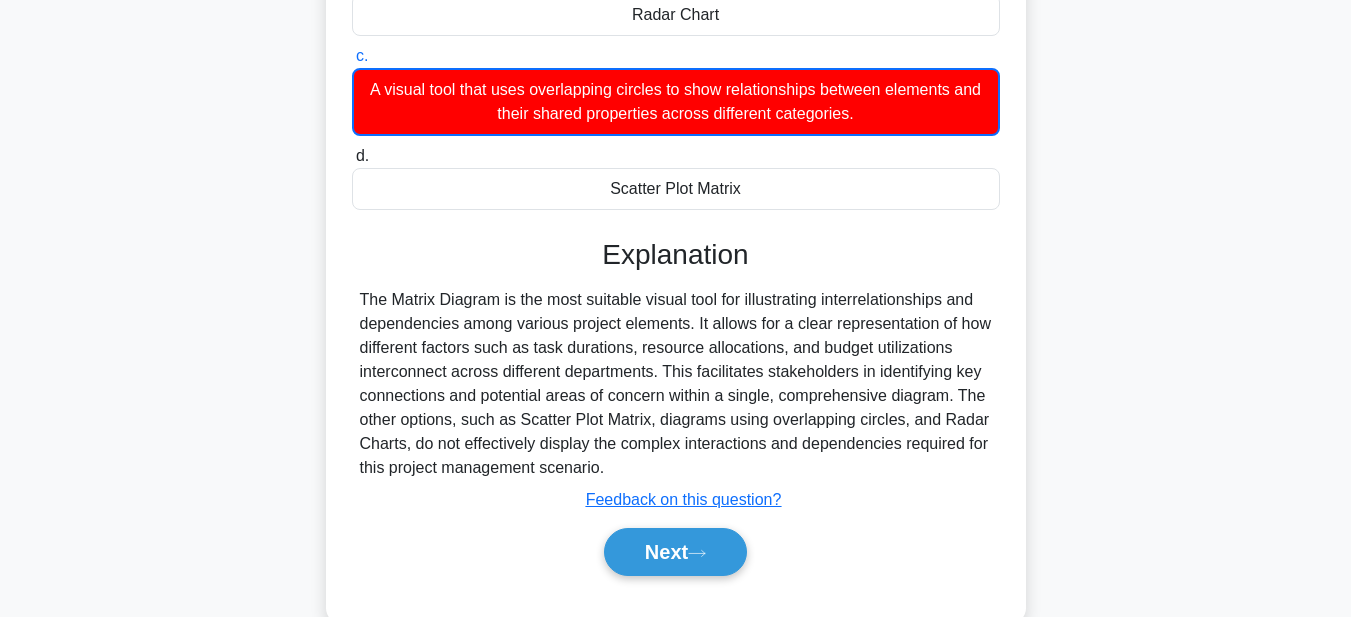 scroll, scrollTop: 528, scrollLeft: 0, axis: vertical 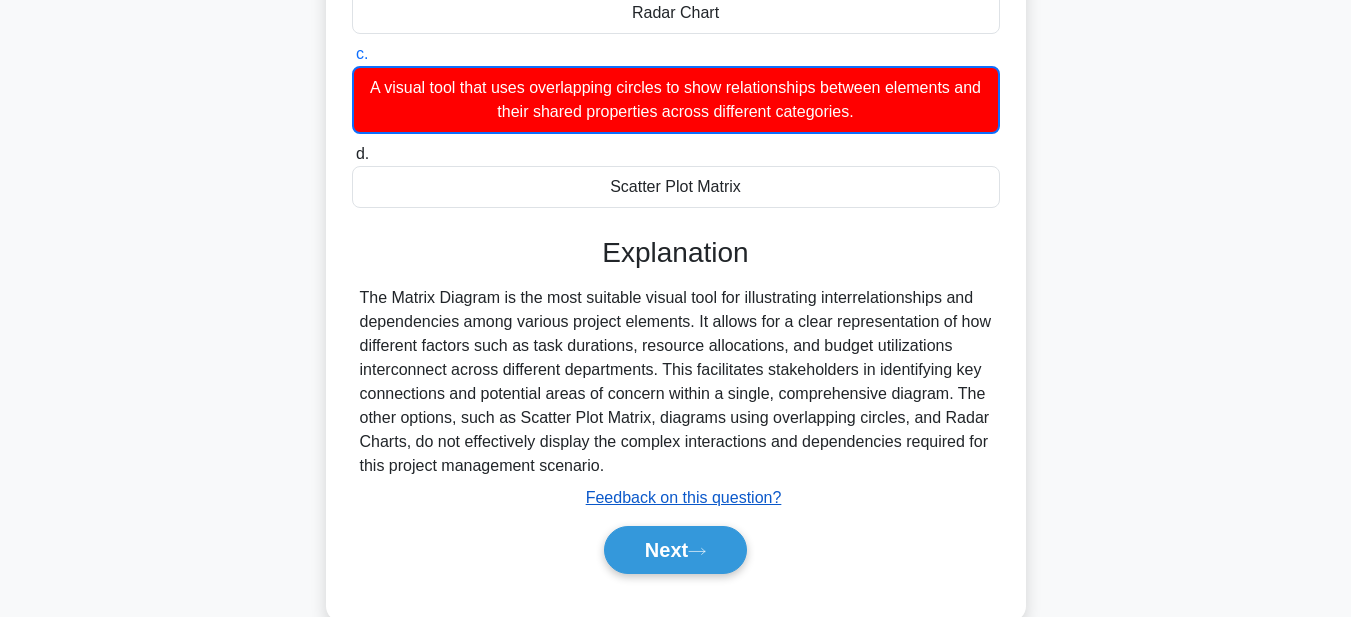 click on "Feedback on this question?" at bounding box center (684, 497) 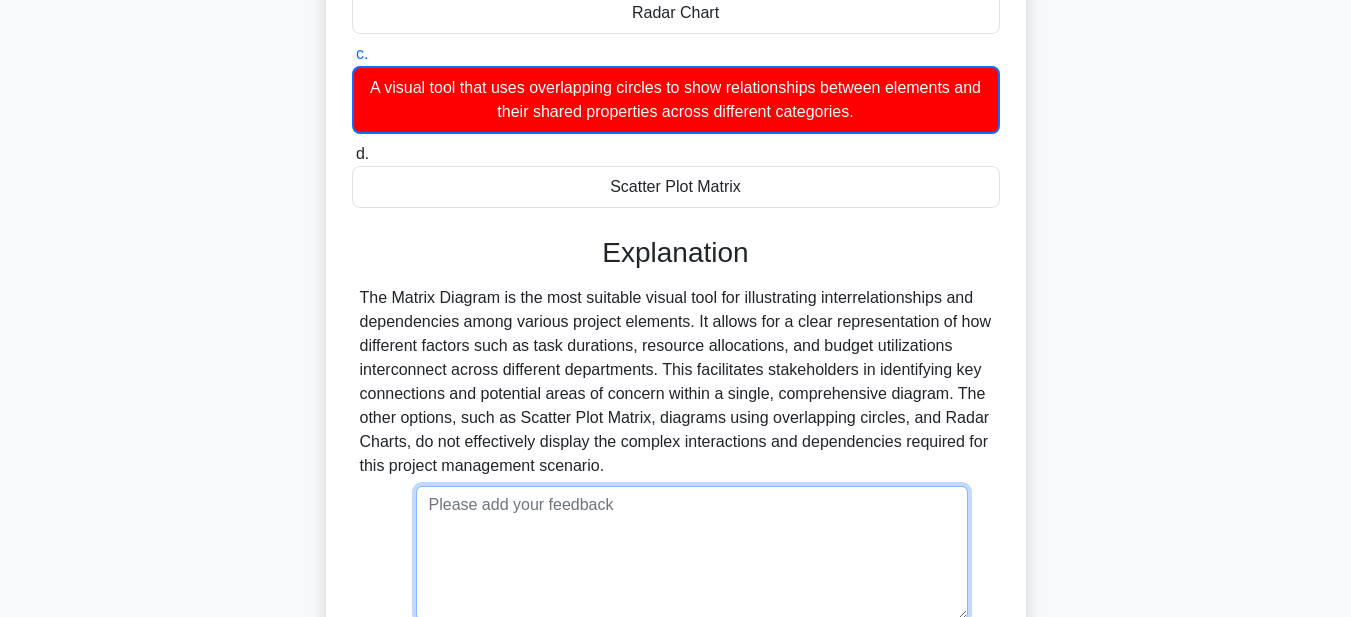 click at bounding box center [692, 553] 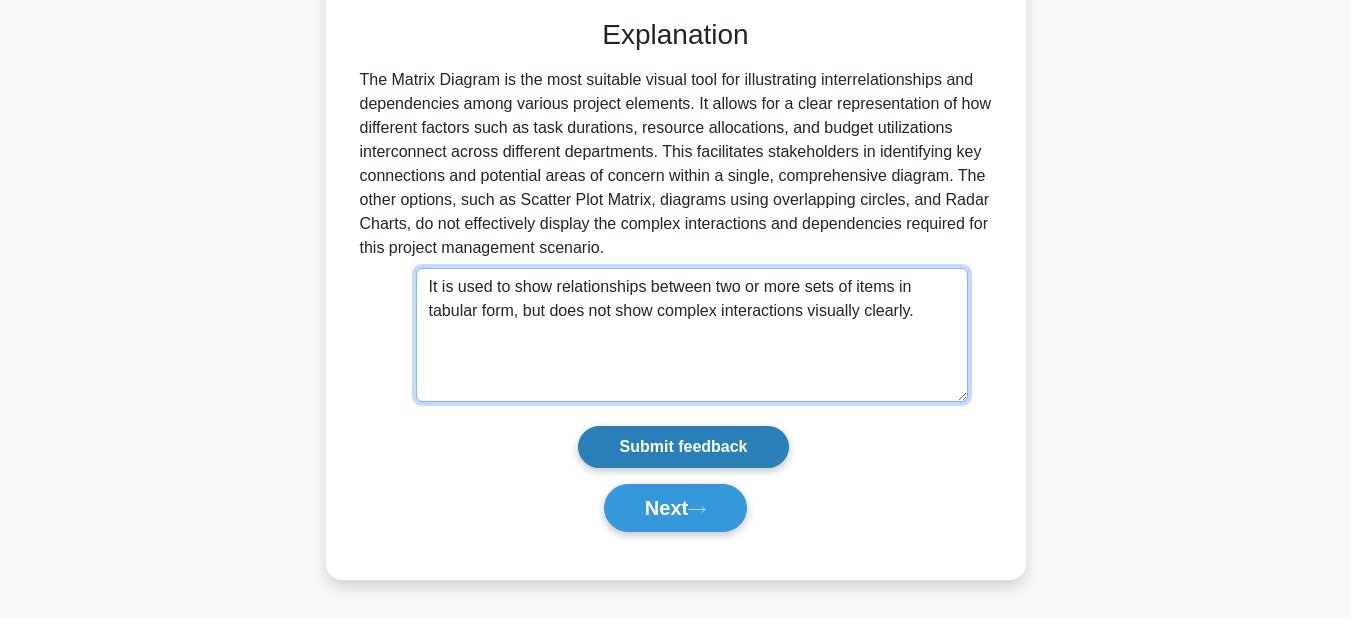 type on "It is used to show relationships between two or more sets of items in tabular form, but does not show complex interactions visually clearly." 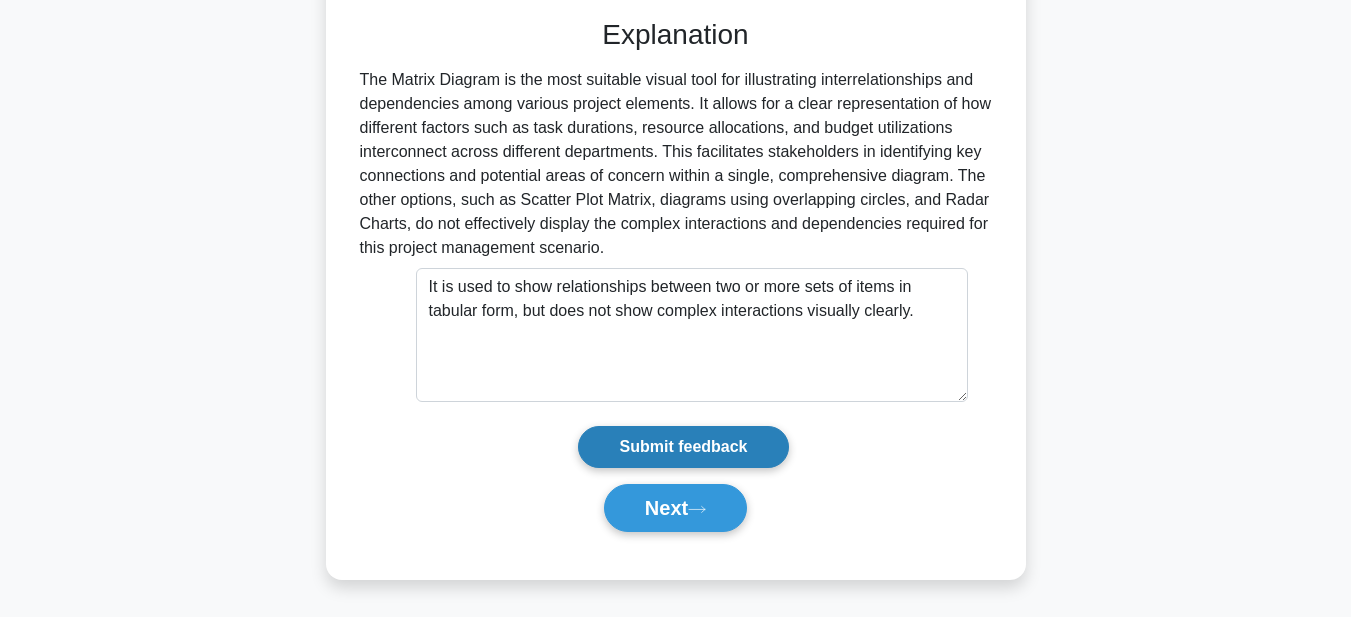 click on "Submit feedback" at bounding box center (683, 447) 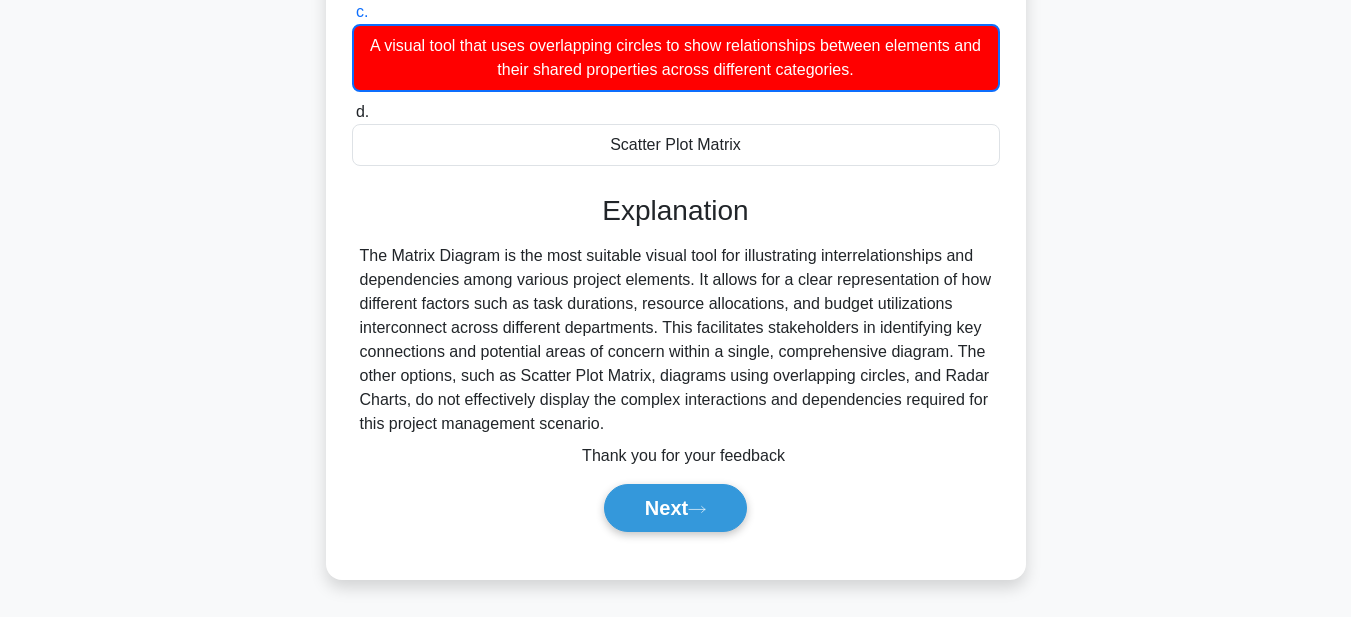 scroll, scrollTop: 595, scrollLeft: 0, axis: vertical 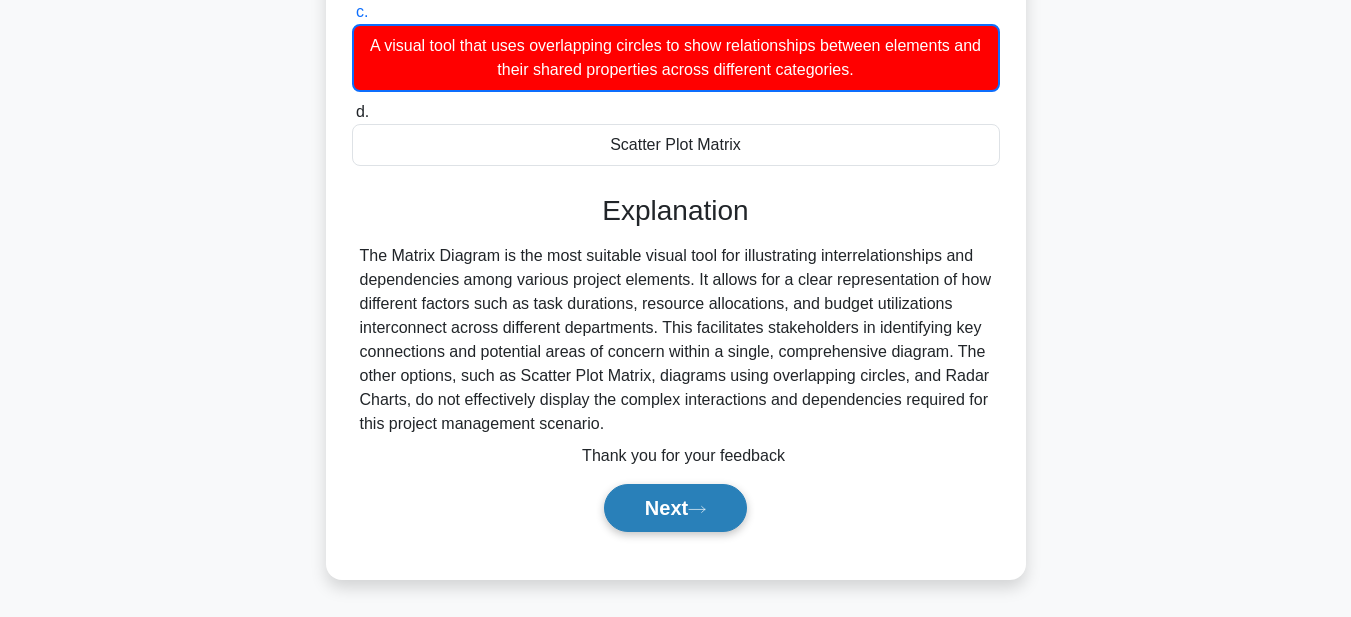 click 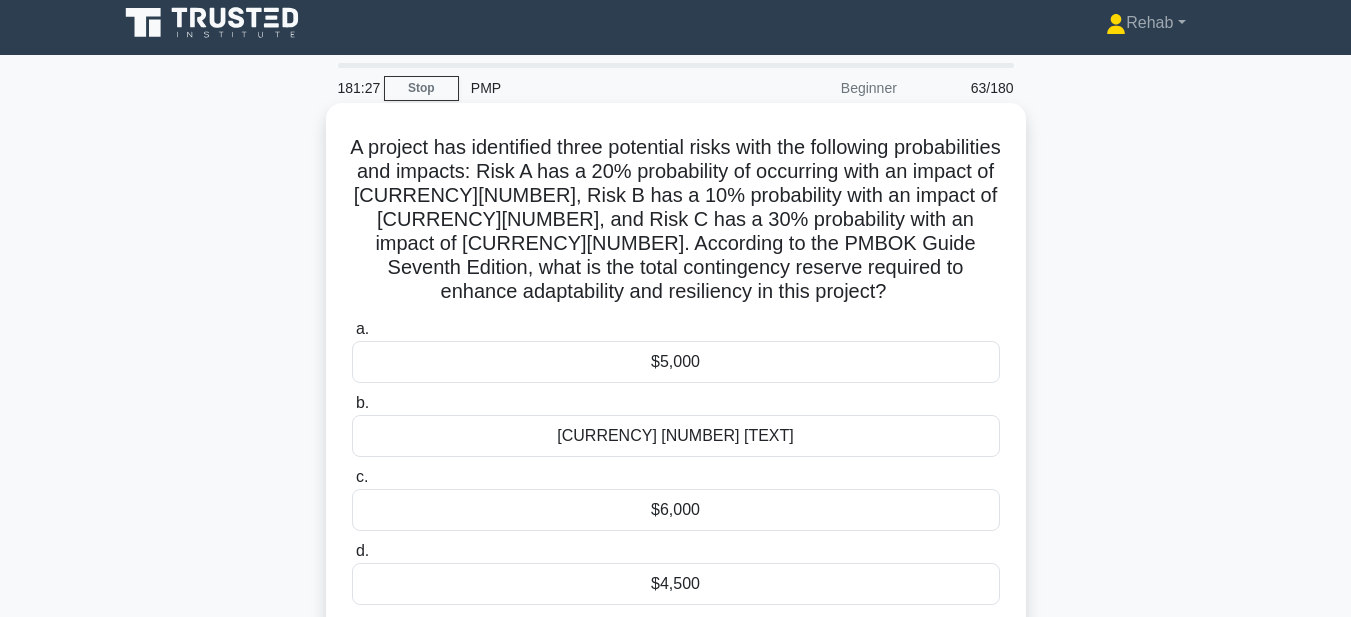 scroll, scrollTop: 0, scrollLeft: 0, axis: both 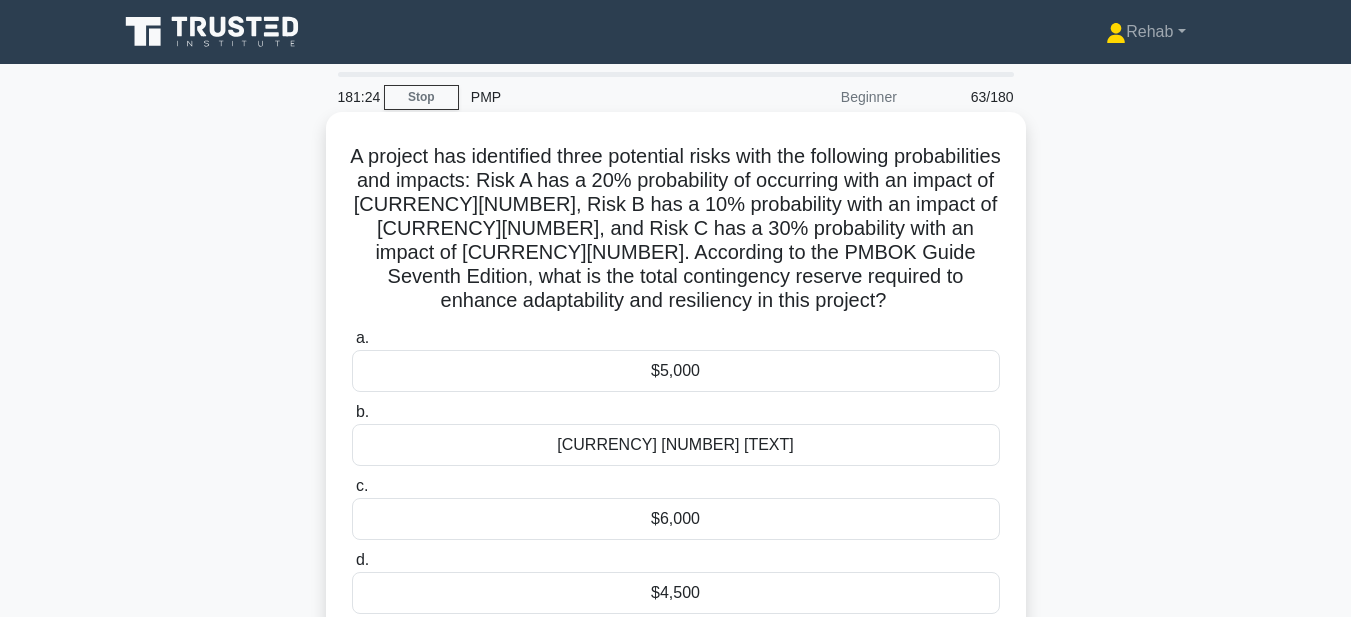 drag, startPoint x: 384, startPoint y: 150, endPoint x: 874, endPoint y: 587, distance: 656.5585 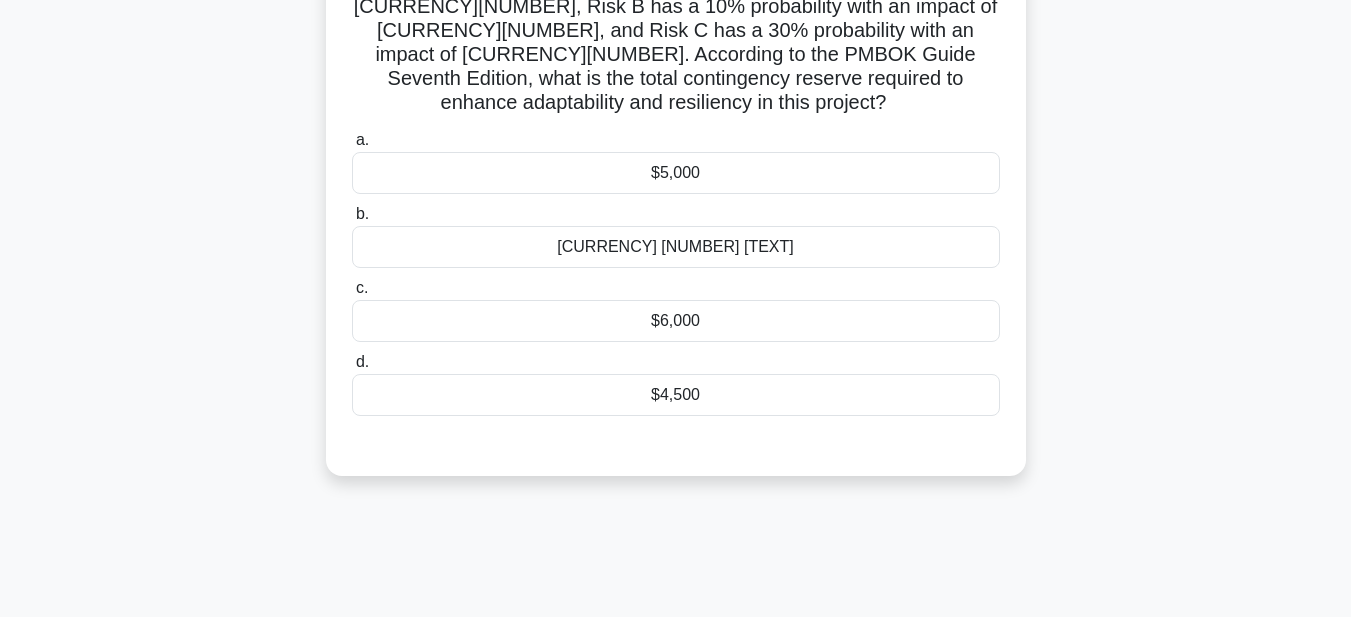 scroll, scrollTop: 200, scrollLeft: 0, axis: vertical 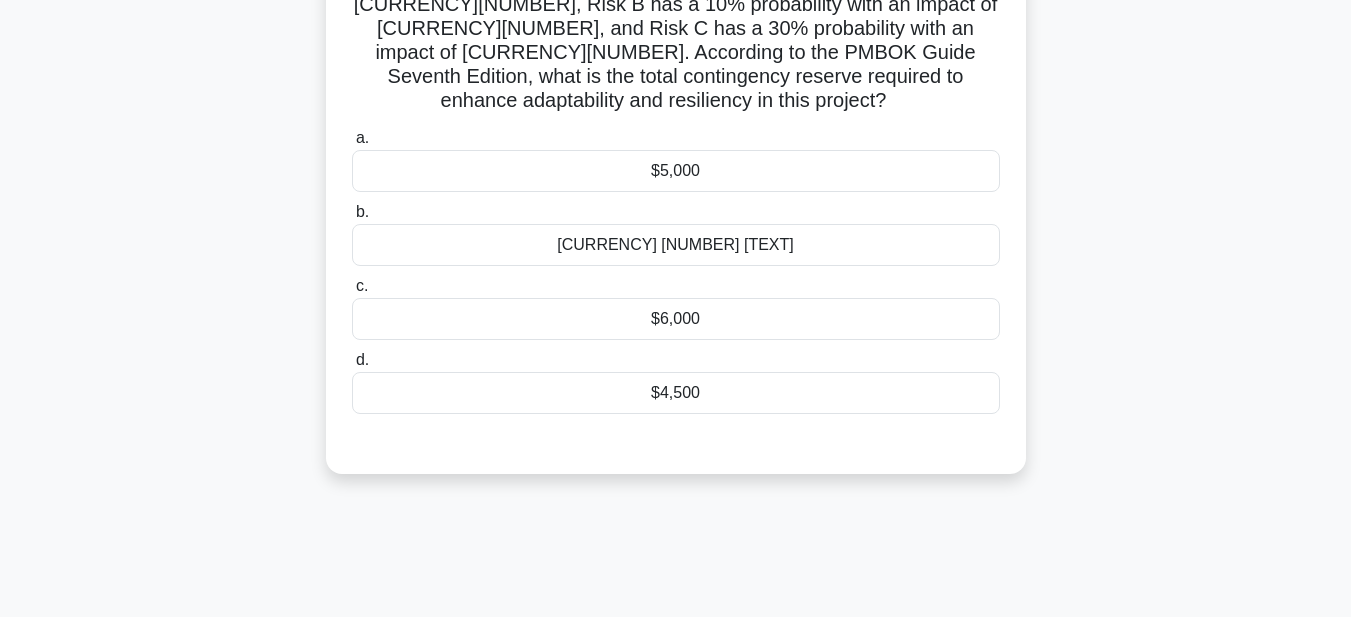 click on "$5,000" at bounding box center [676, 171] 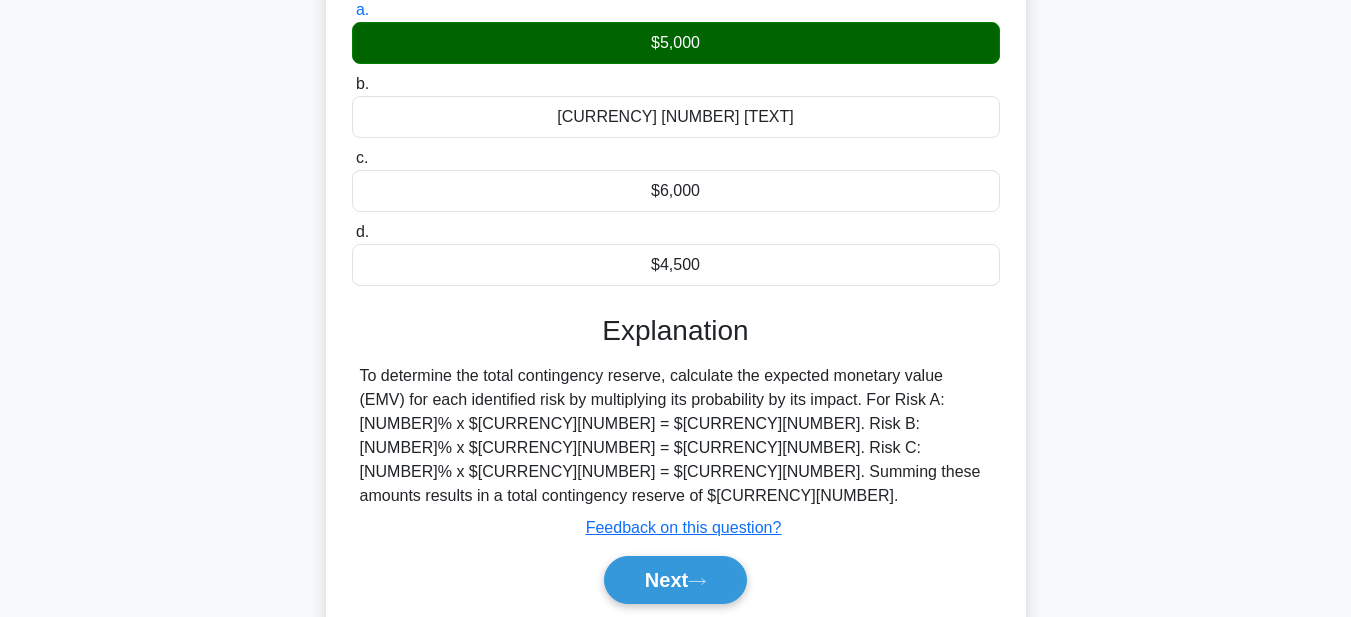scroll, scrollTop: 463, scrollLeft: 0, axis: vertical 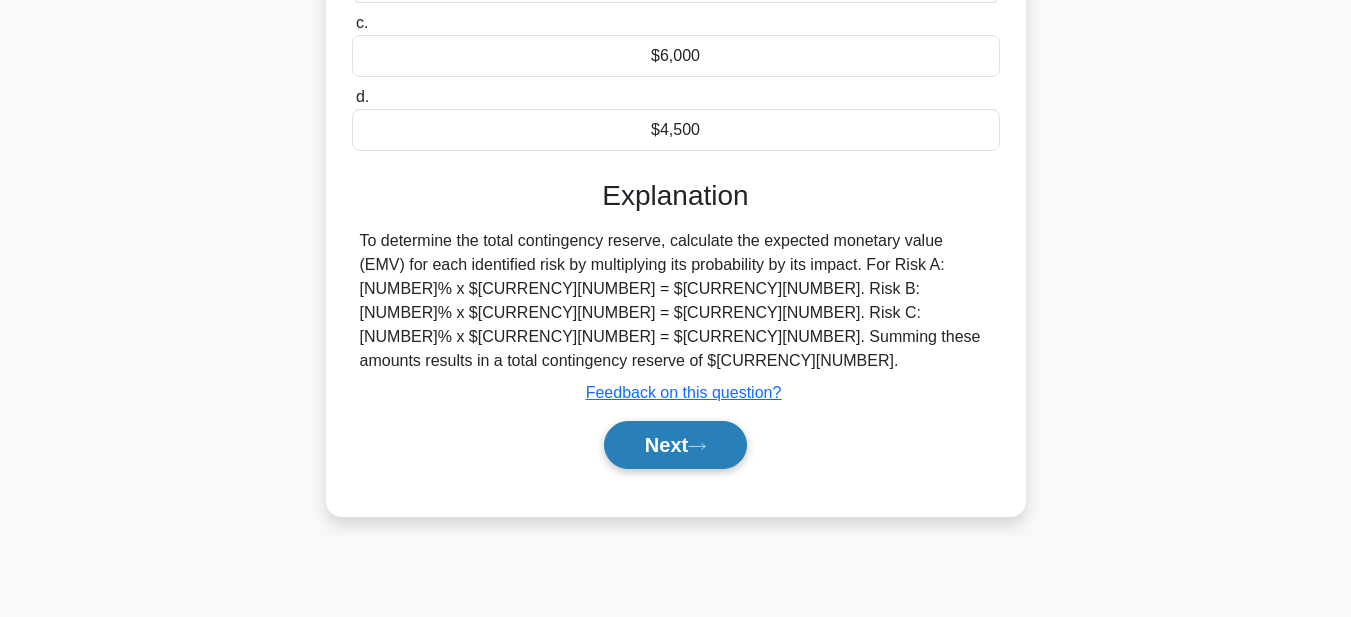 click on "Next" at bounding box center [675, 445] 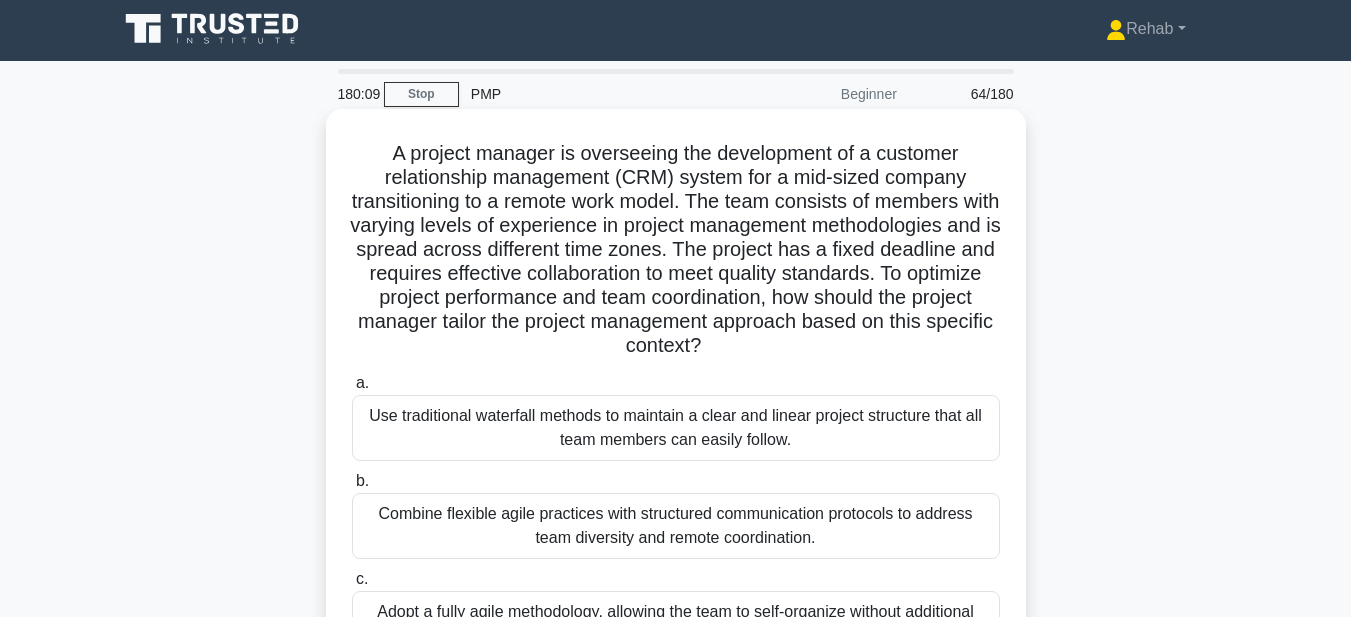 scroll, scrollTop: 0, scrollLeft: 0, axis: both 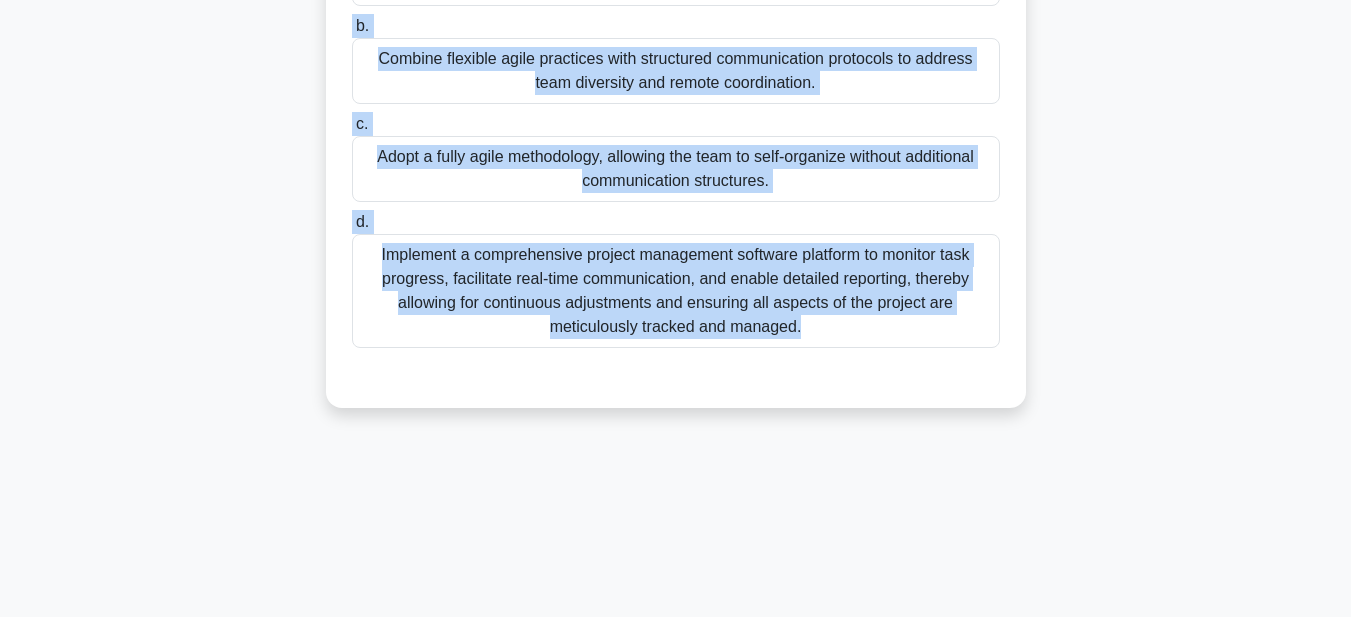 drag, startPoint x: 397, startPoint y: 142, endPoint x: 1011, endPoint y: 646, distance: 794.3626 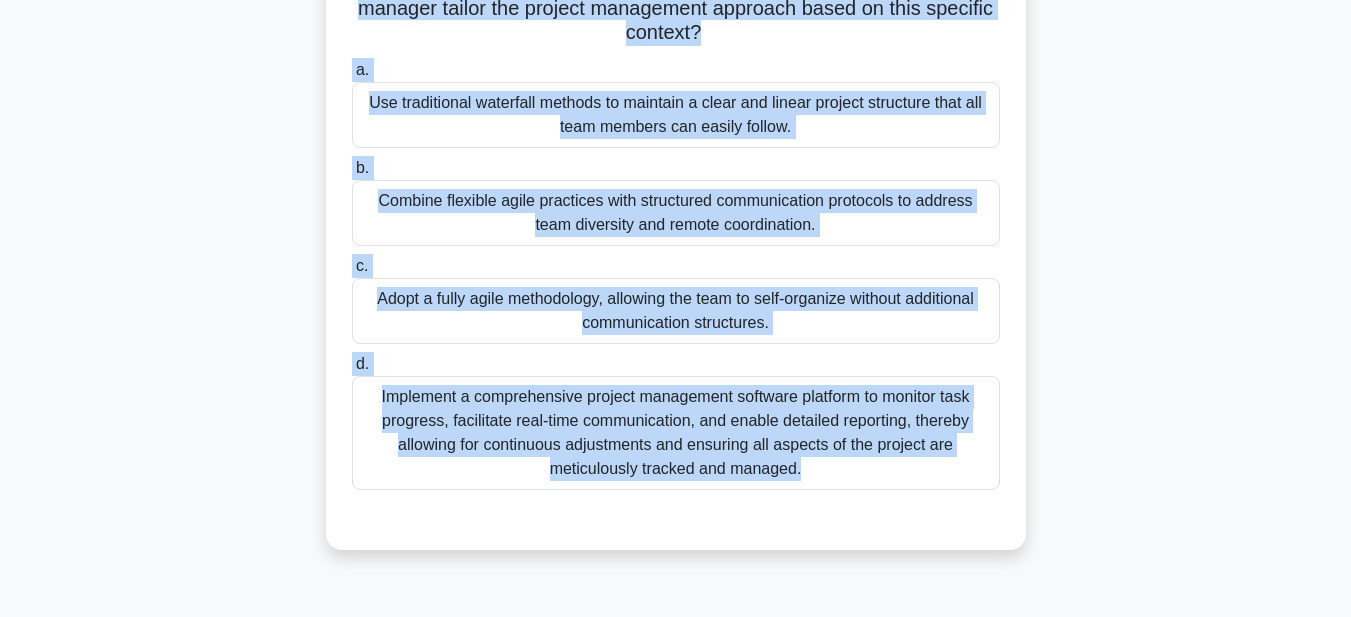 scroll, scrollTop: 63, scrollLeft: 0, axis: vertical 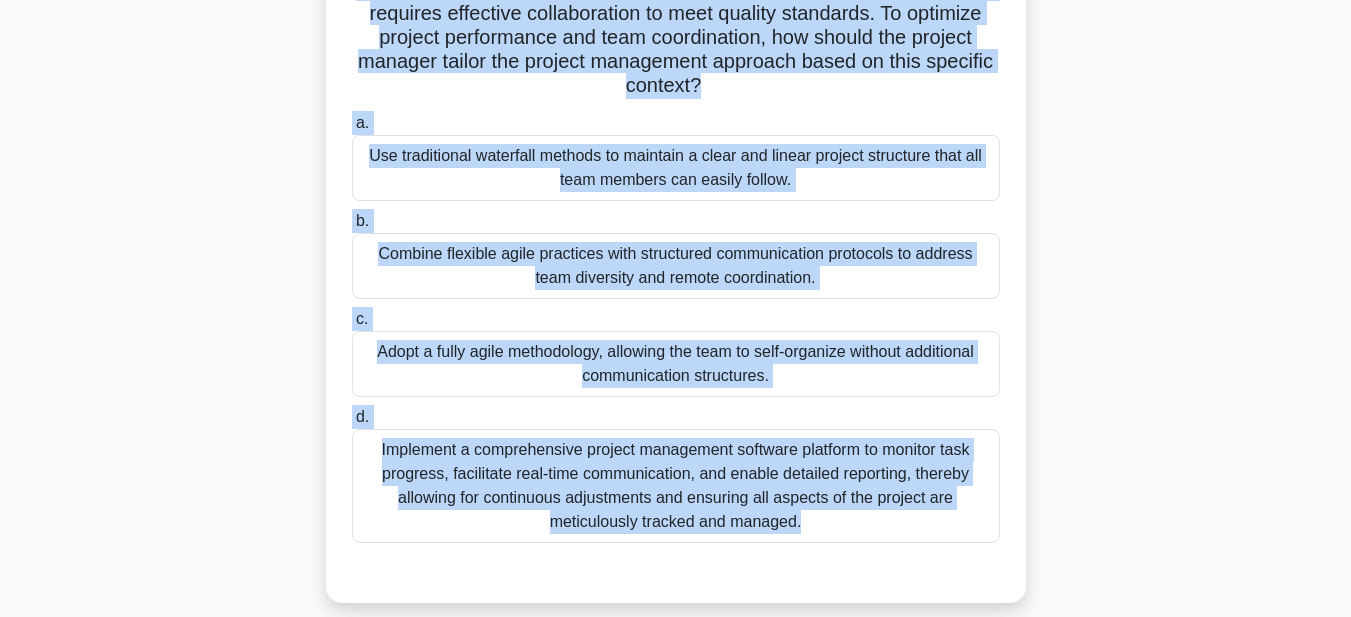 click on "Implement a comprehensive project management software platform to monitor task progress, facilitate real-time communication, and enable detailed reporting, thereby allowing for continuous adjustments and ensuring all aspects of the project are meticulously tracked and managed." at bounding box center [676, 486] 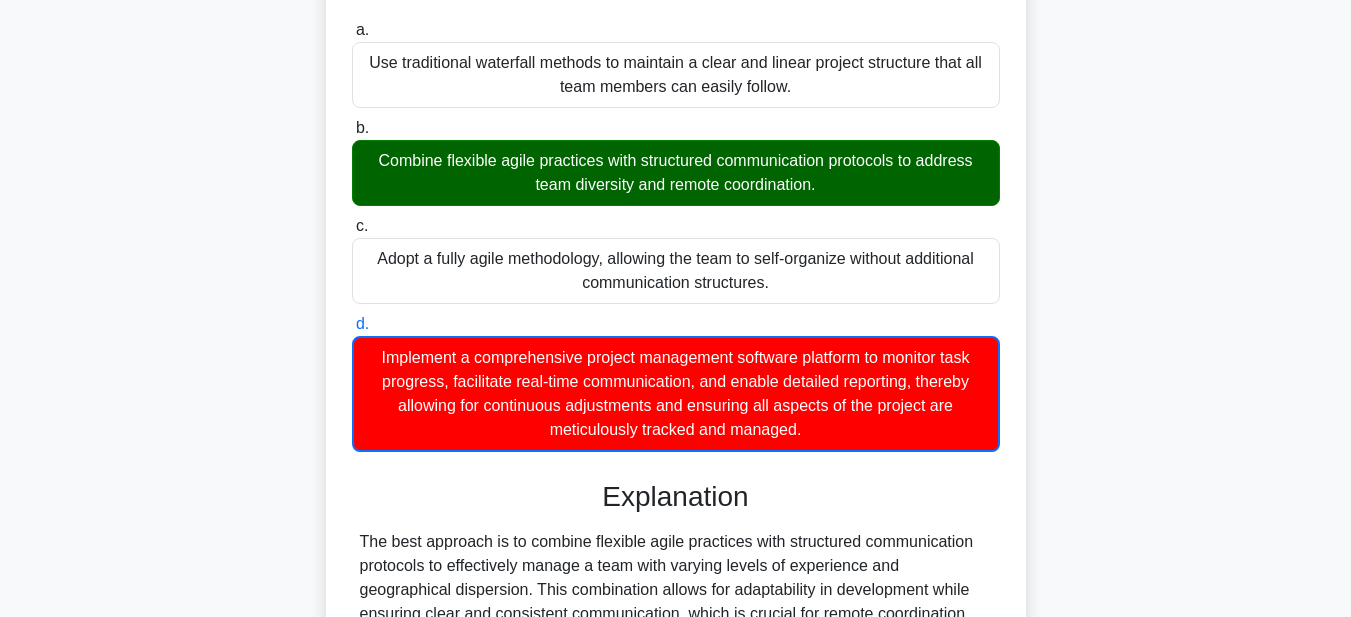 scroll, scrollTop: 667, scrollLeft: 0, axis: vertical 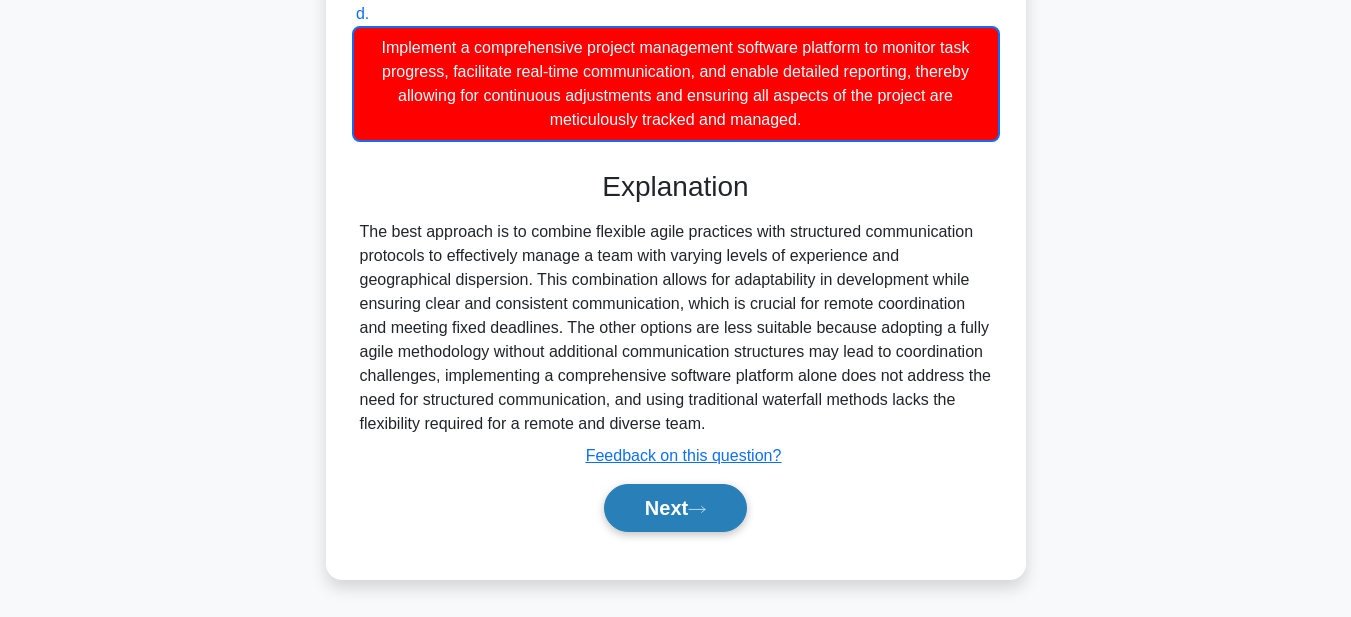 click on "Next" at bounding box center [675, 508] 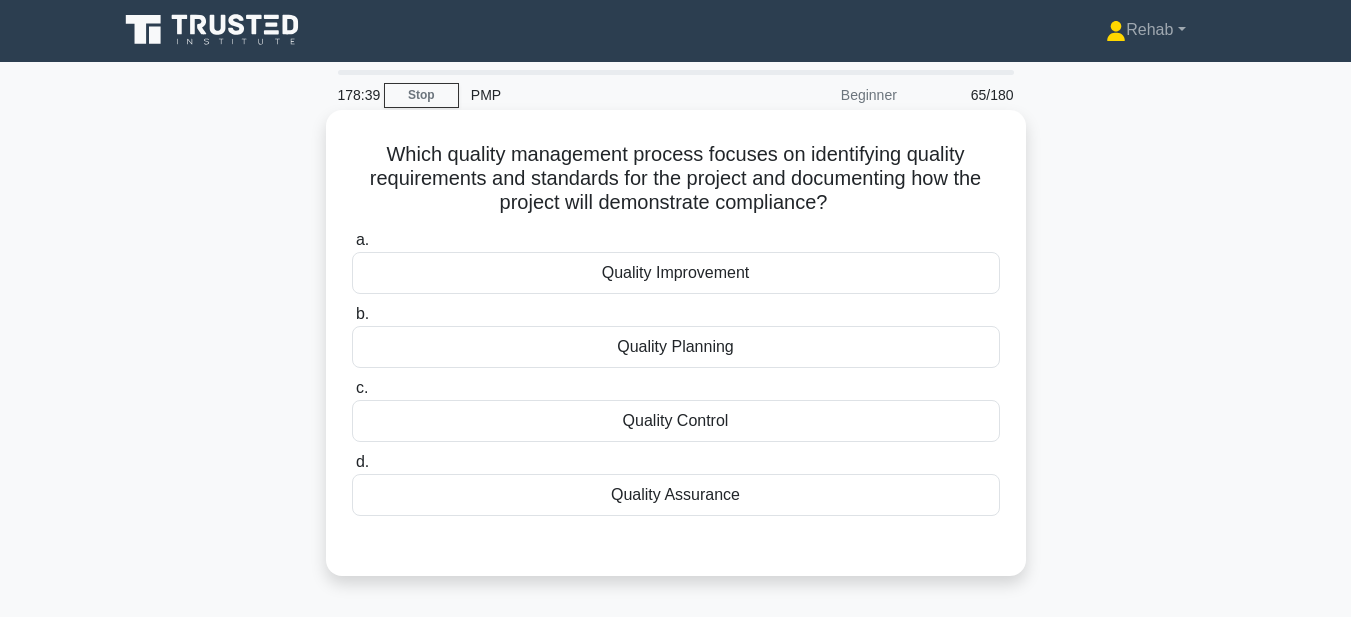 scroll, scrollTop: 0, scrollLeft: 0, axis: both 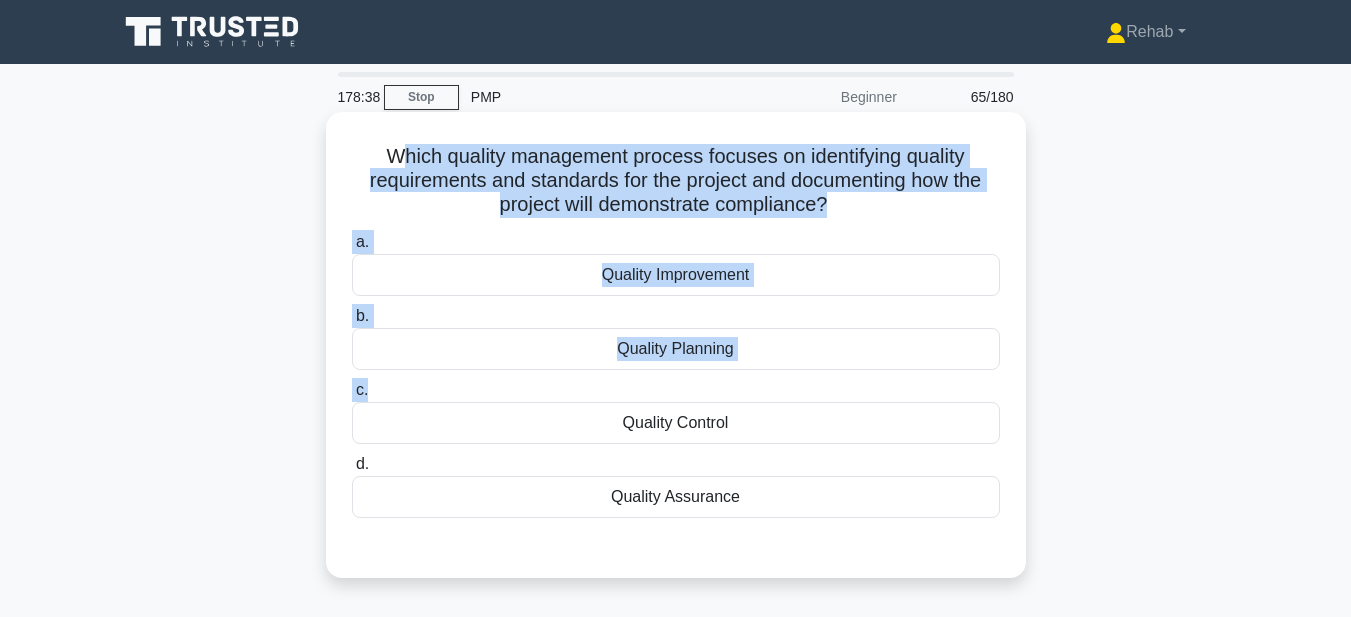 drag, startPoint x: 410, startPoint y: 152, endPoint x: 790, endPoint y: 380, distance: 443.15234 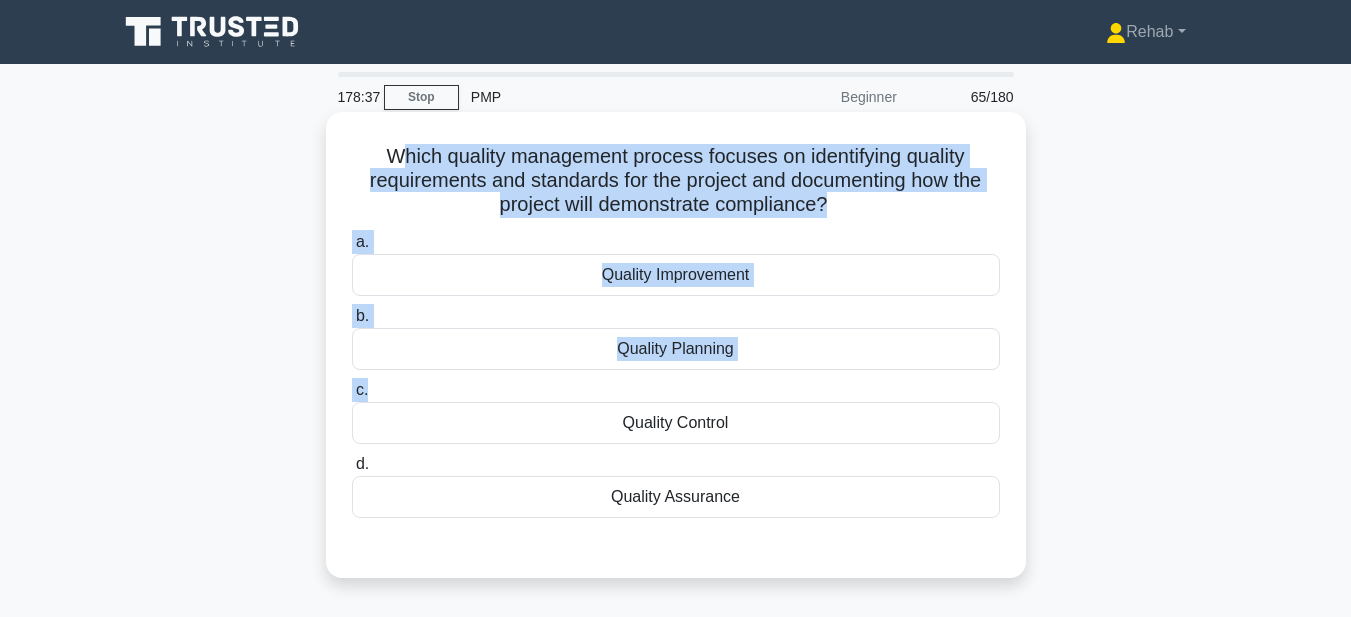 click on "Which quality management process focuses on identifying quality requirements and standards for the project and documenting how the project will demonstrate compliance?" at bounding box center (676, 181) 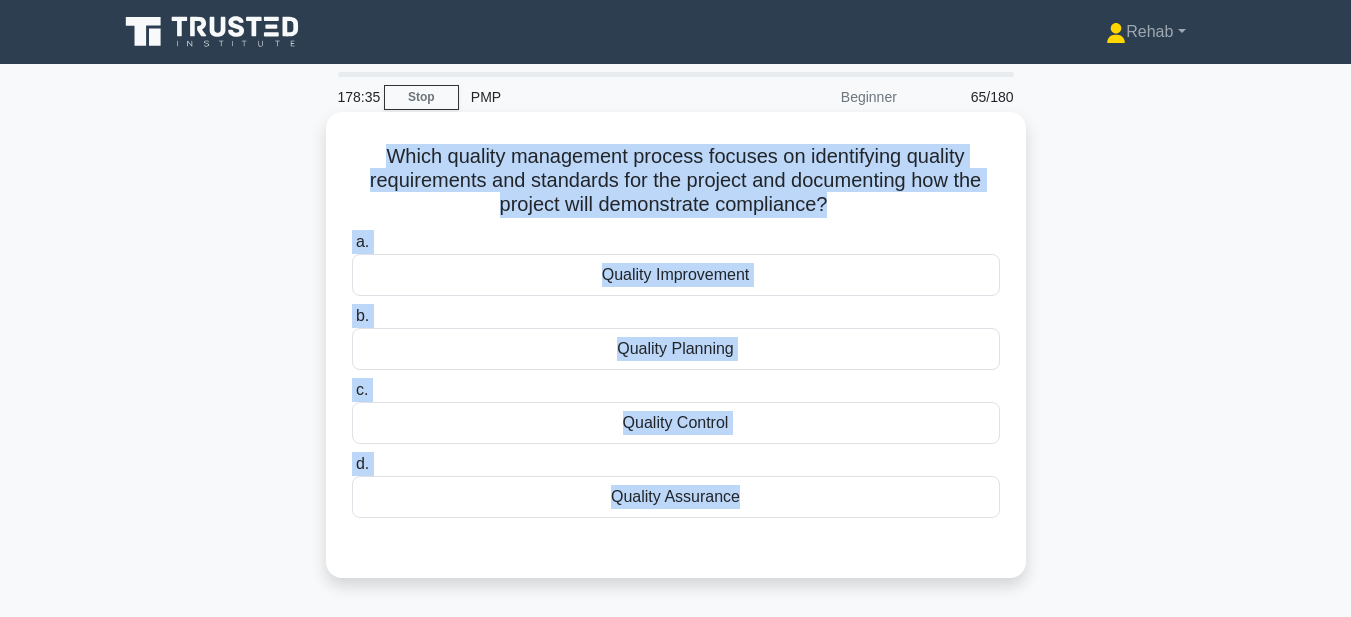 drag, startPoint x: 345, startPoint y: 152, endPoint x: 799, endPoint y: 511, distance: 578.78925 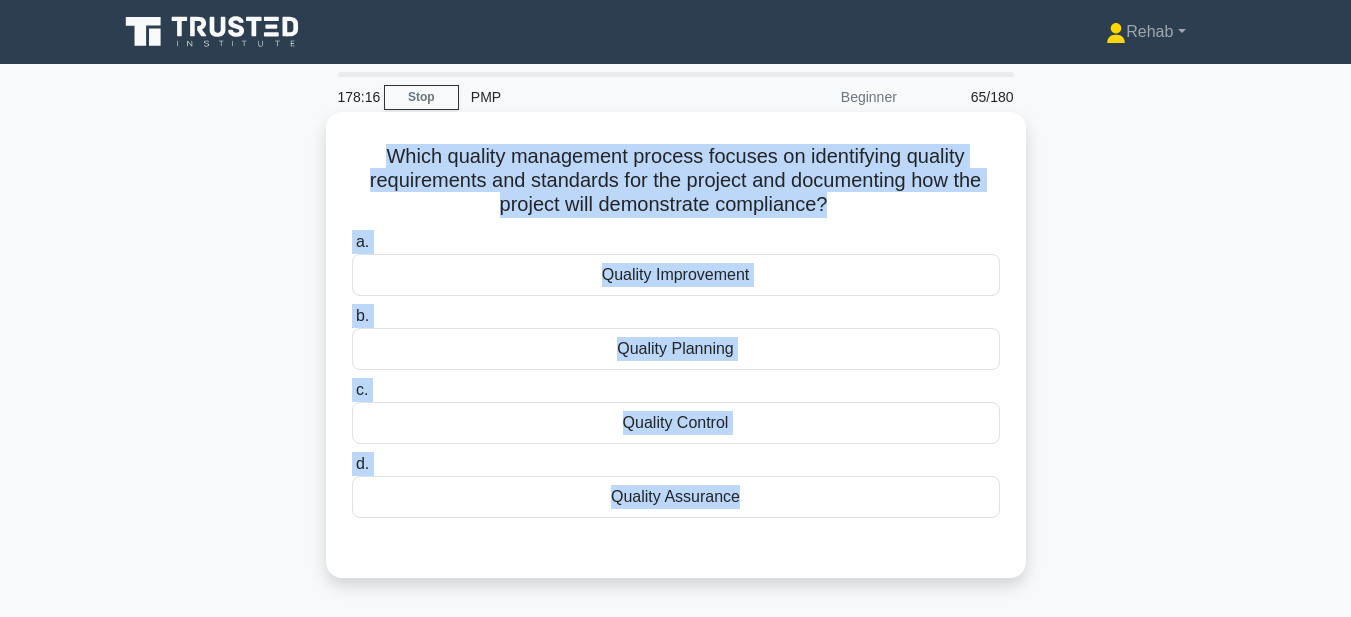click on "Quality Assurance" at bounding box center [676, 497] 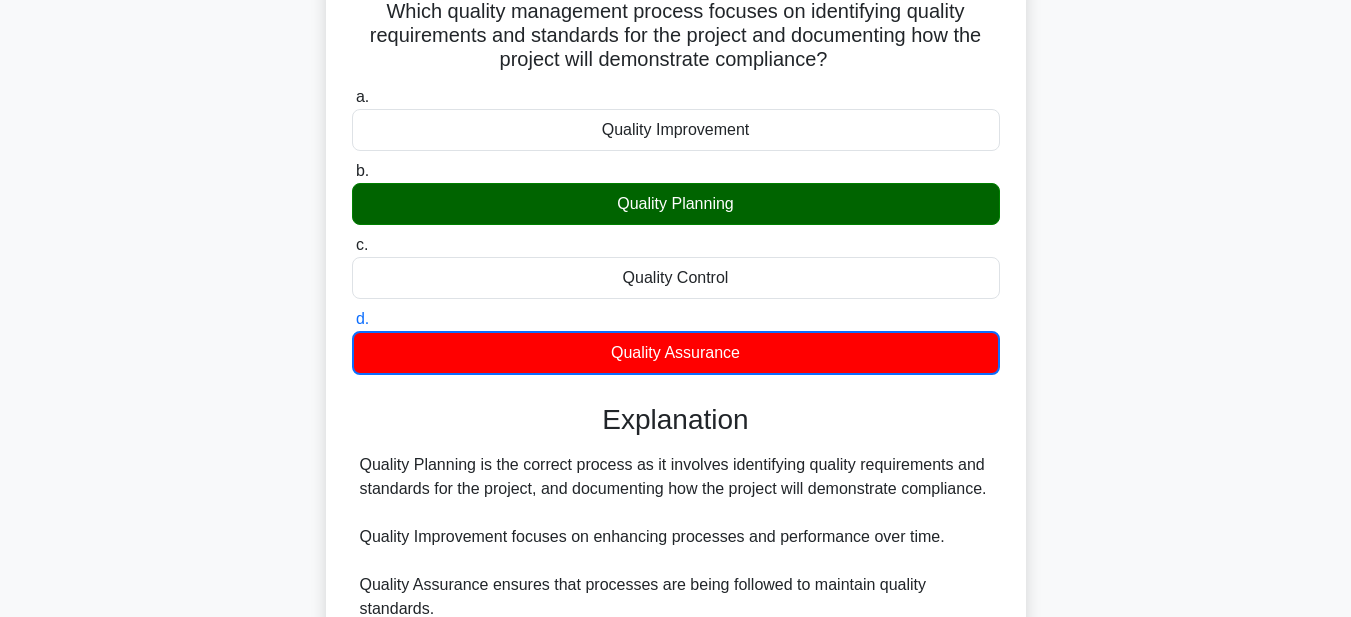 scroll, scrollTop: 400, scrollLeft: 0, axis: vertical 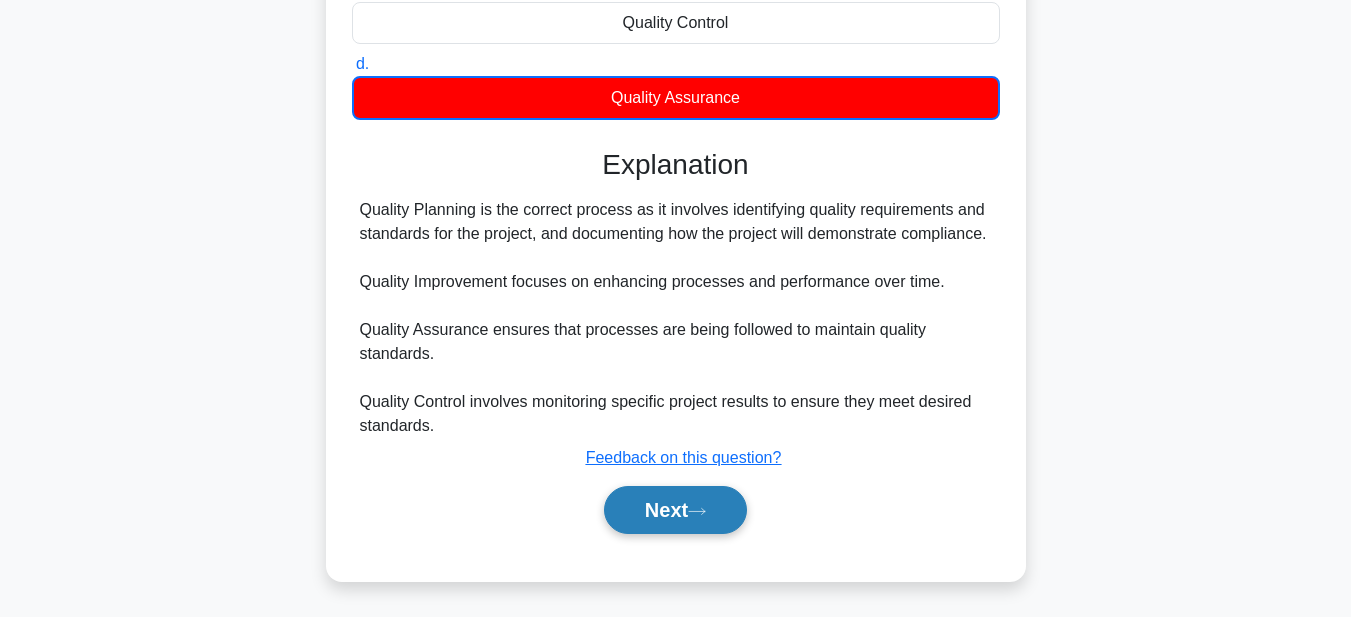 click on "Next" at bounding box center (675, 510) 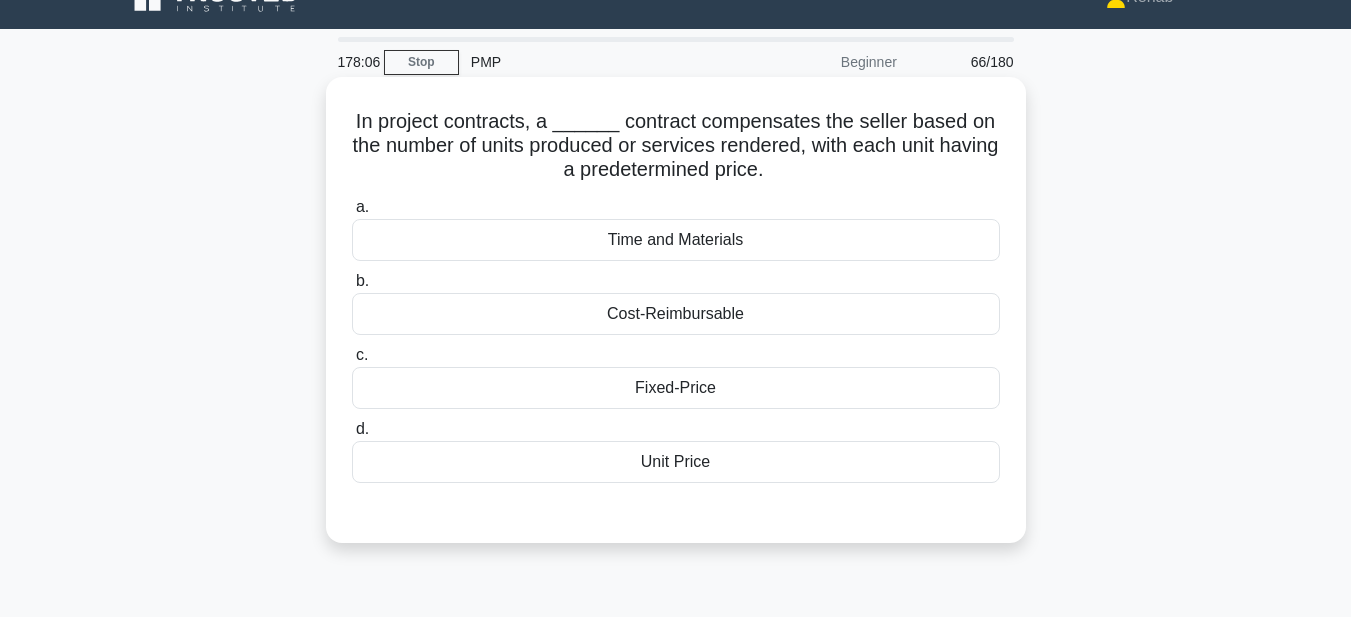 scroll, scrollTop: 0, scrollLeft: 0, axis: both 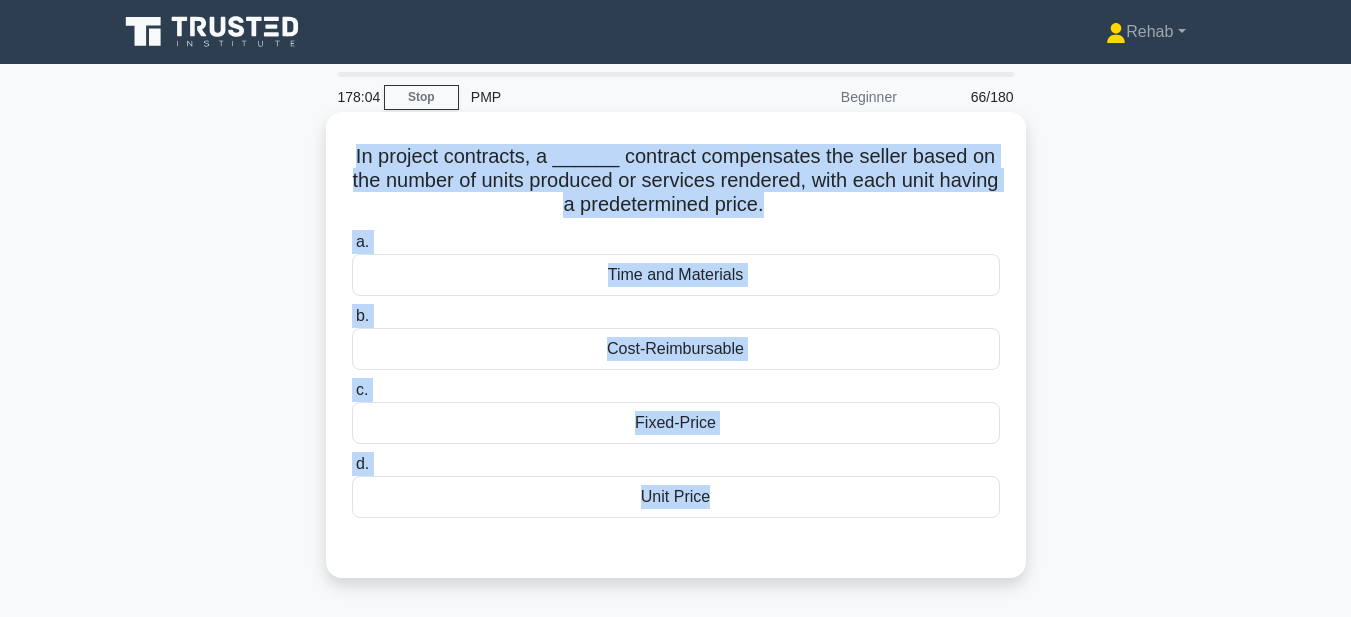 drag, startPoint x: 351, startPoint y: 146, endPoint x: 910, endPoint y: 525, distance: 675.36804 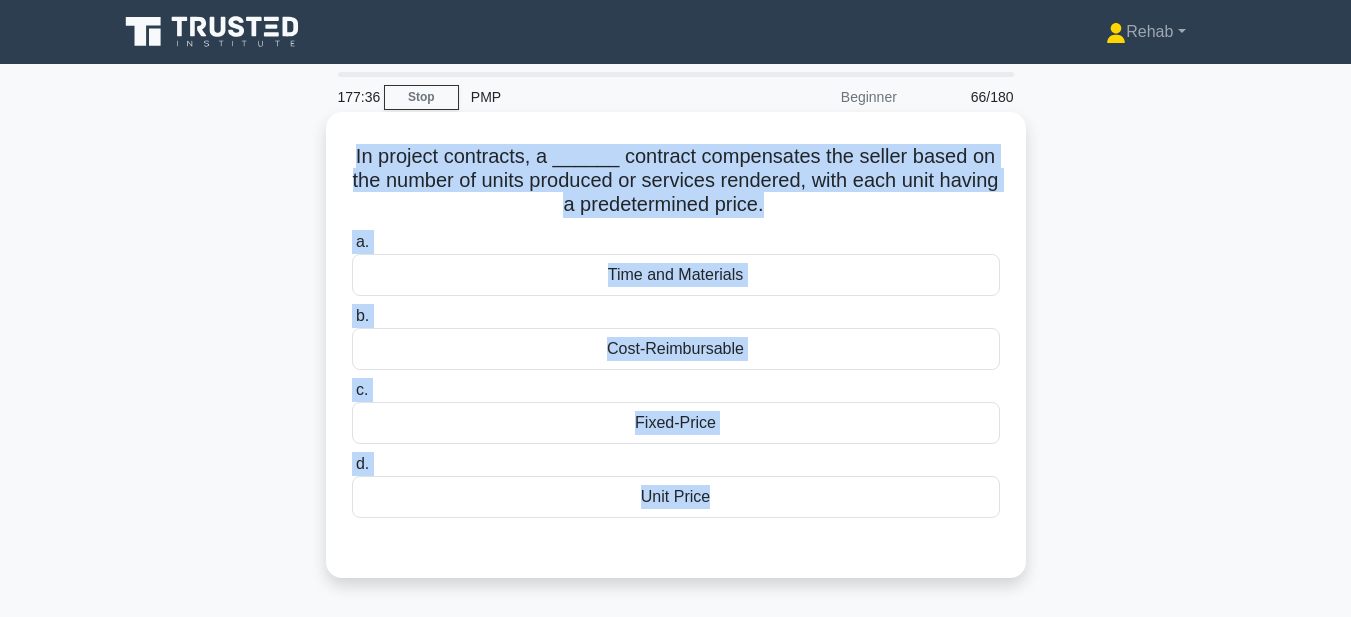click on "Time and Materials" at bounding box center (676, 275) 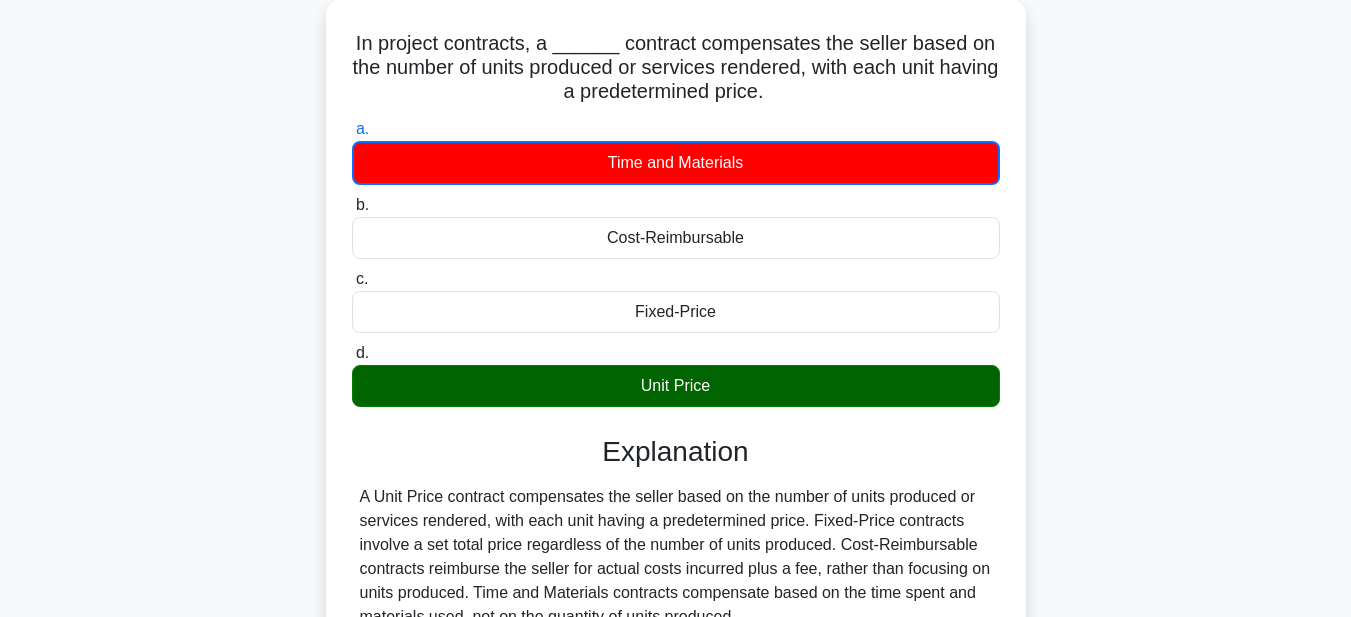 scroll, scrollTop: 463, scrollLeft: 0, axis: vertical 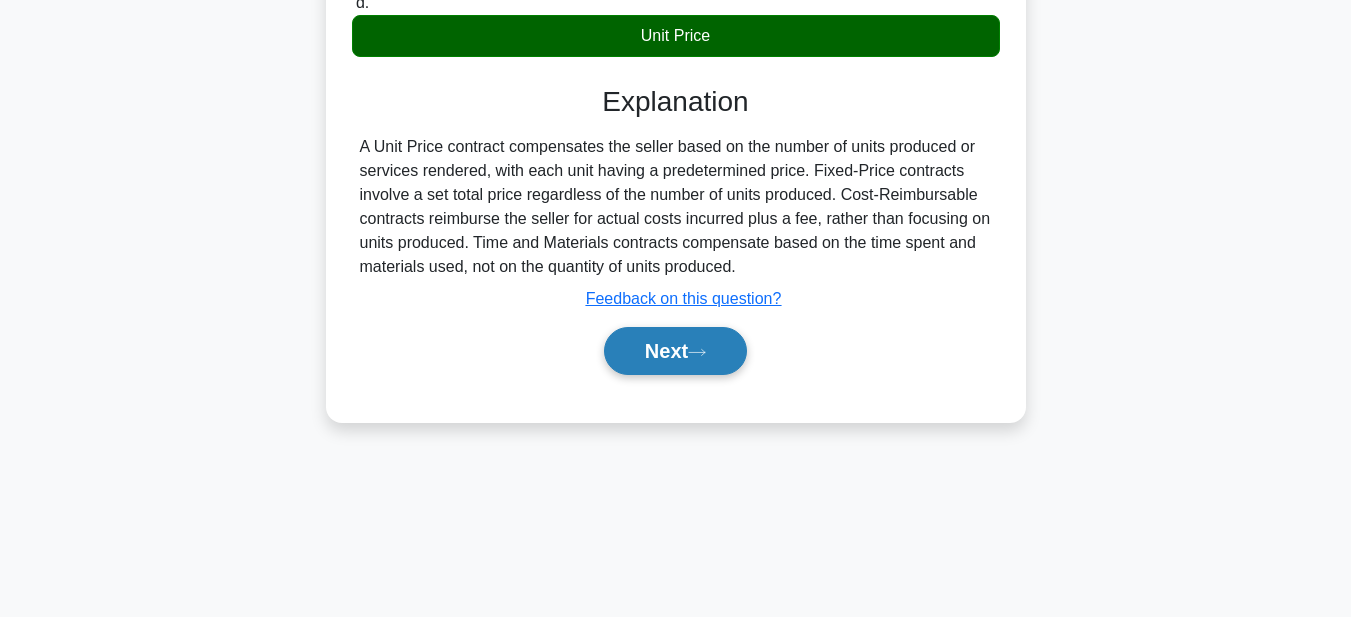click on "Next" at bounding box center (675, 351) 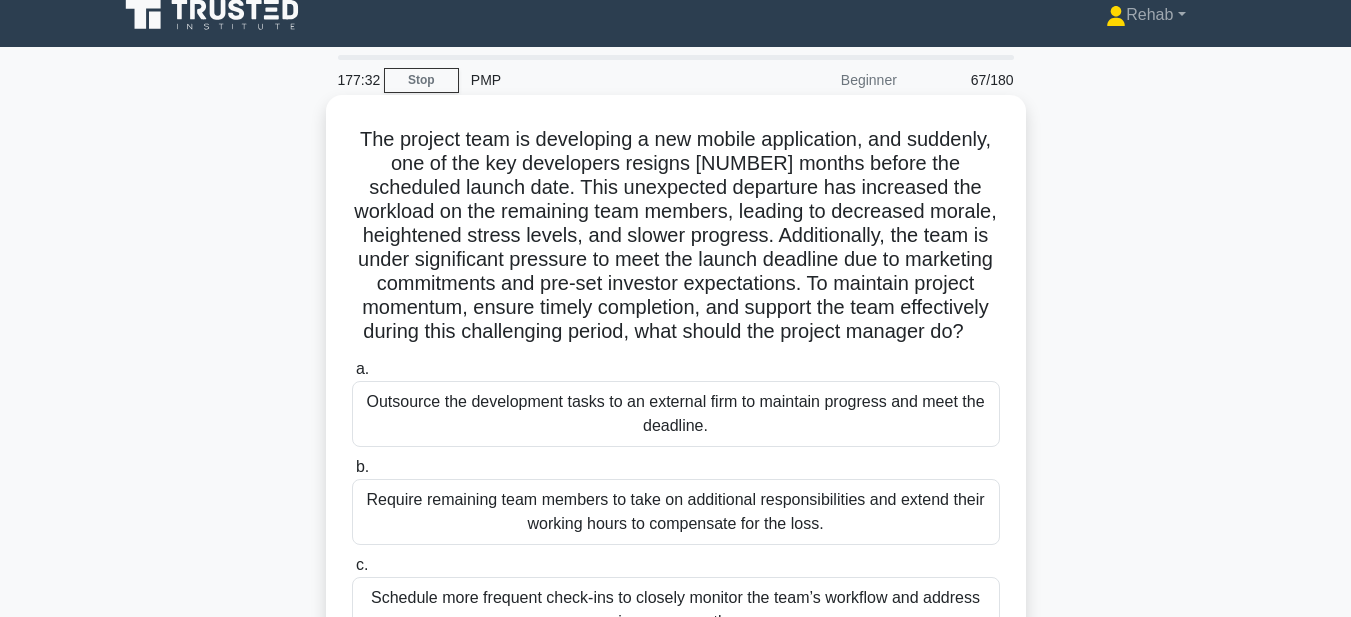 scroll, scrollTop: 0, scrollLeft: 0, axis: both 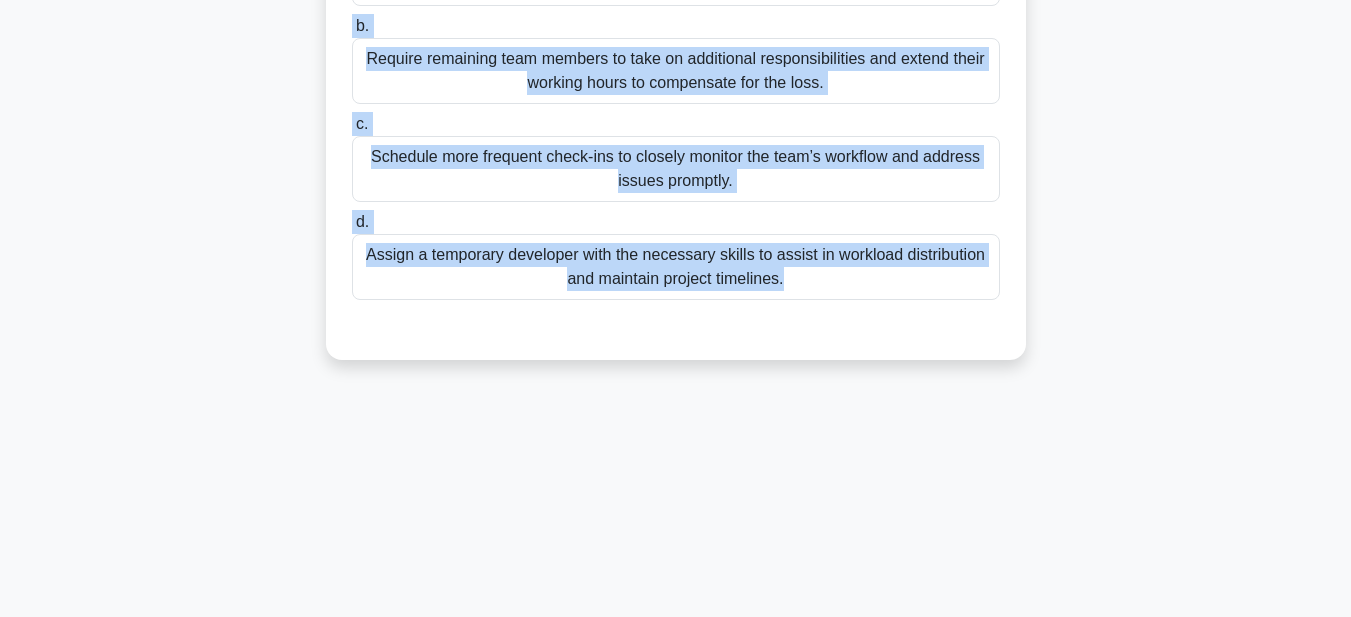 drag, startPoint x: 347, startPoint y: 157, endPoint x: 951, endPoint y: 646, distance: 777.13385 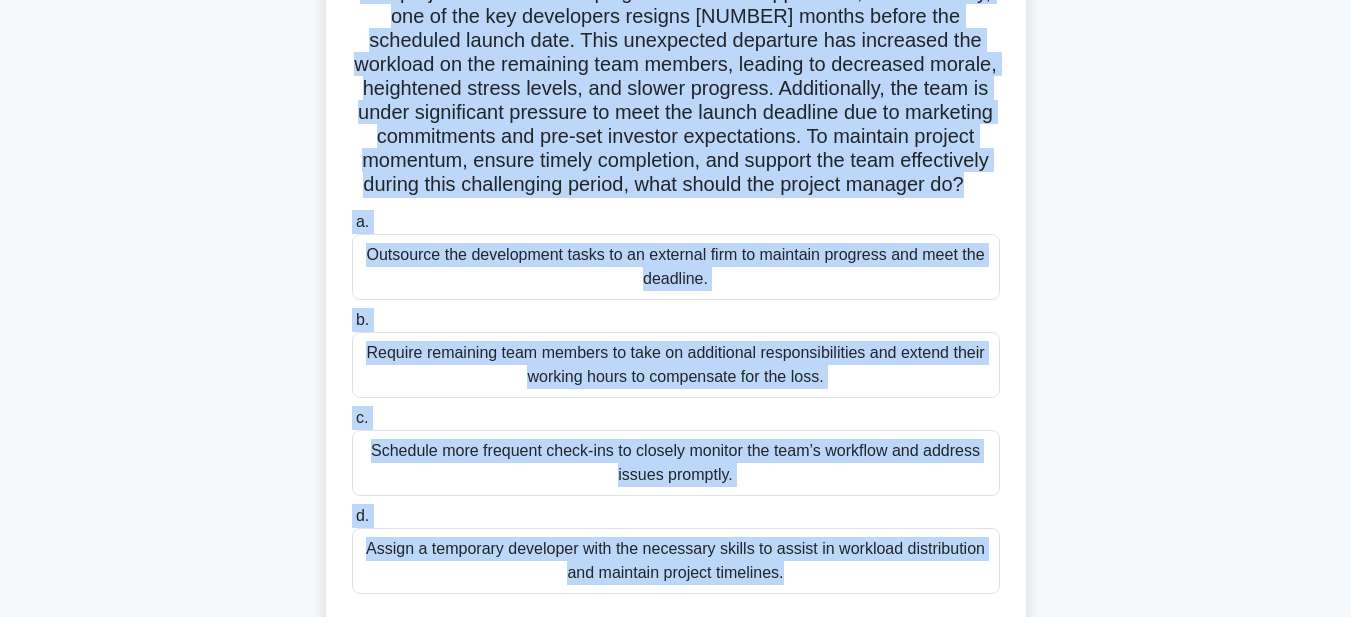 scroll, scrollTop: 163, scrollLeft: 0, axis: vertical 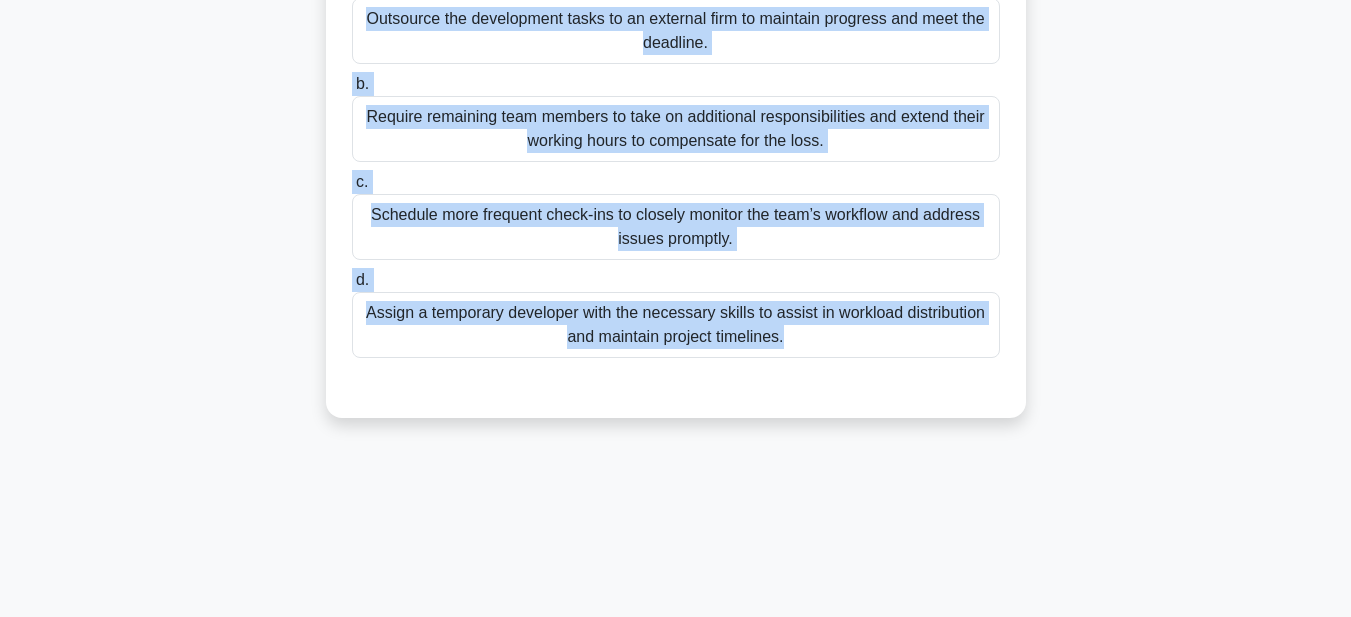 click on "Assign a temporary developer with the necessary skills to assist in workload distribution and maintain project timelines." at bounding box center (676, 325) 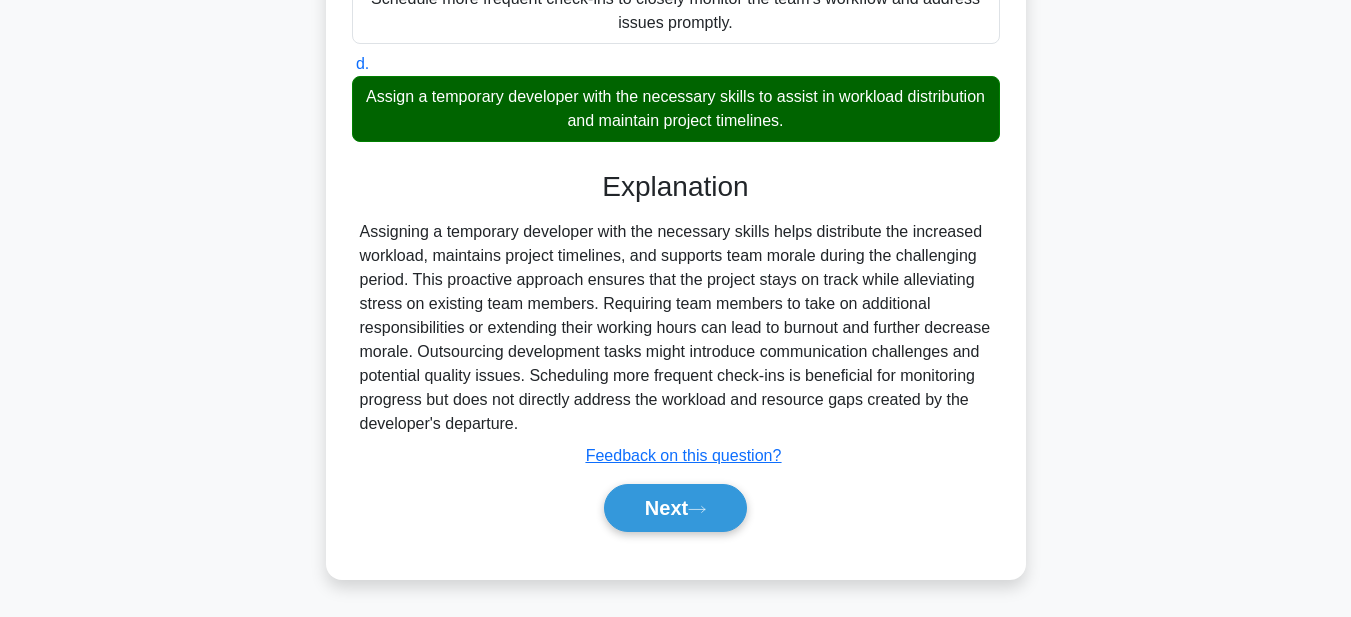scroll, scrollTop: 641, scrollLeft: 0, axis: vertical 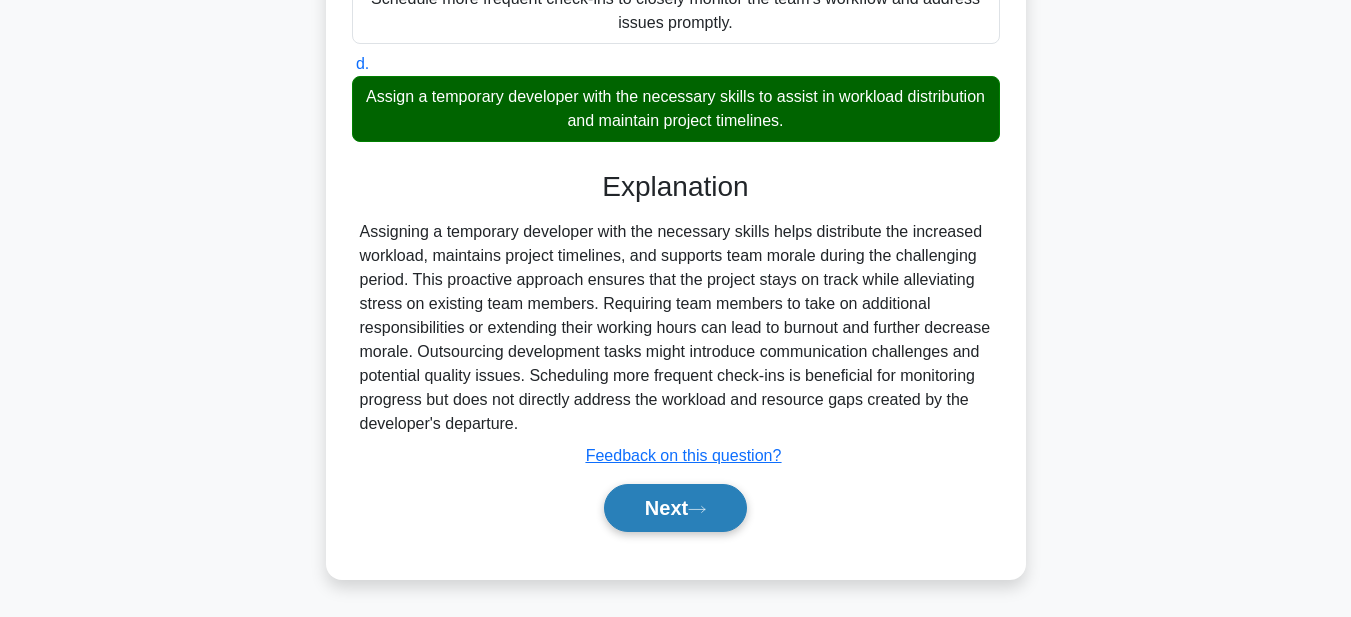 click on "Next" at bounding box center [675, 508] 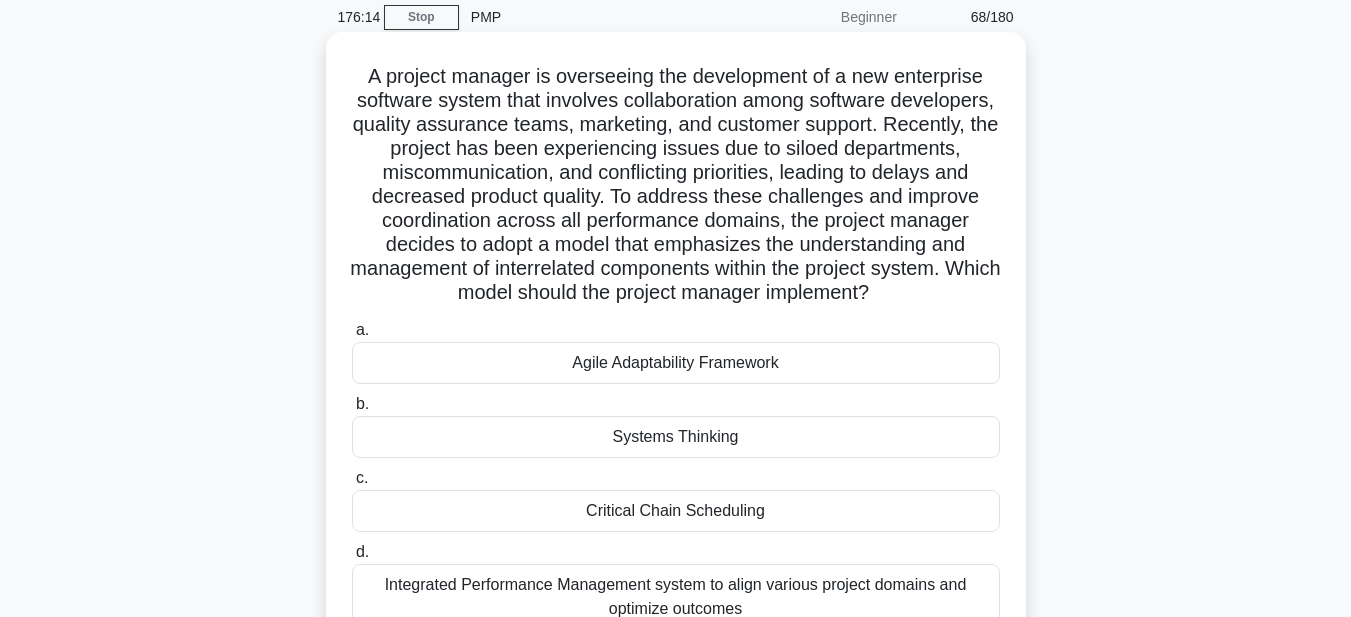 scroll, scrollTop: 0, scrollLeft: 0, axis: both 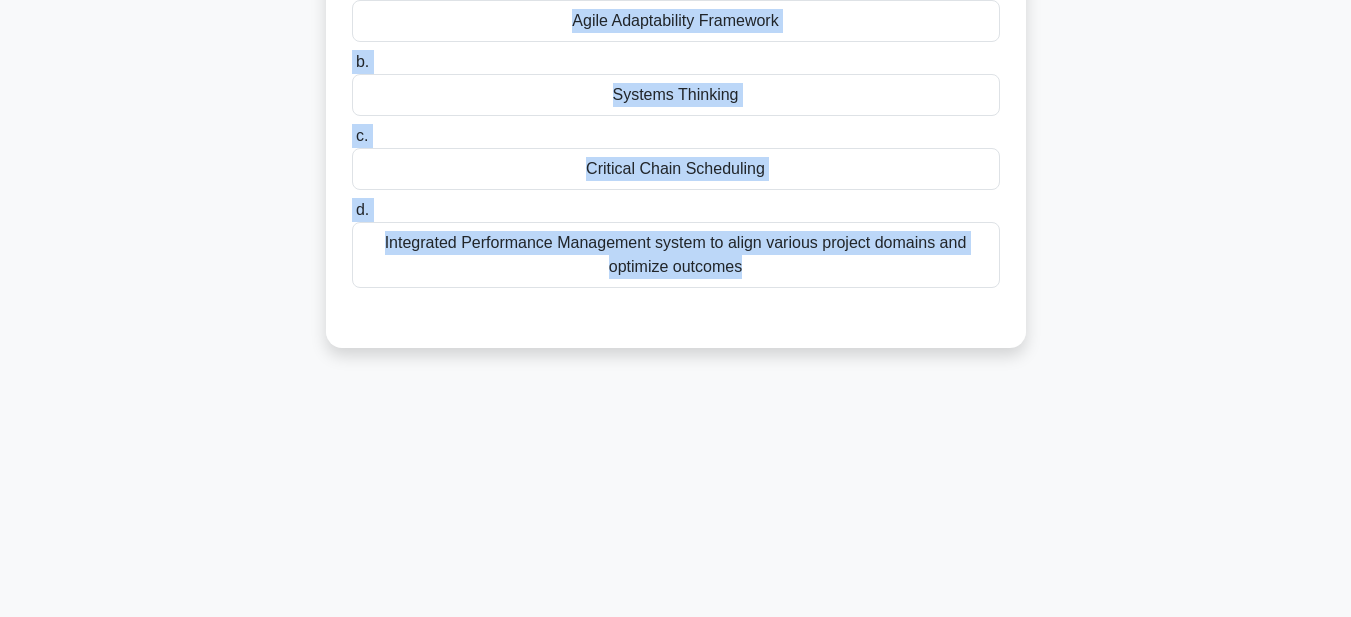 drag, startPoint x: 349, startPoint y: 156, endPoint x: 1006, endPoint y: 625, distance: 807.22363 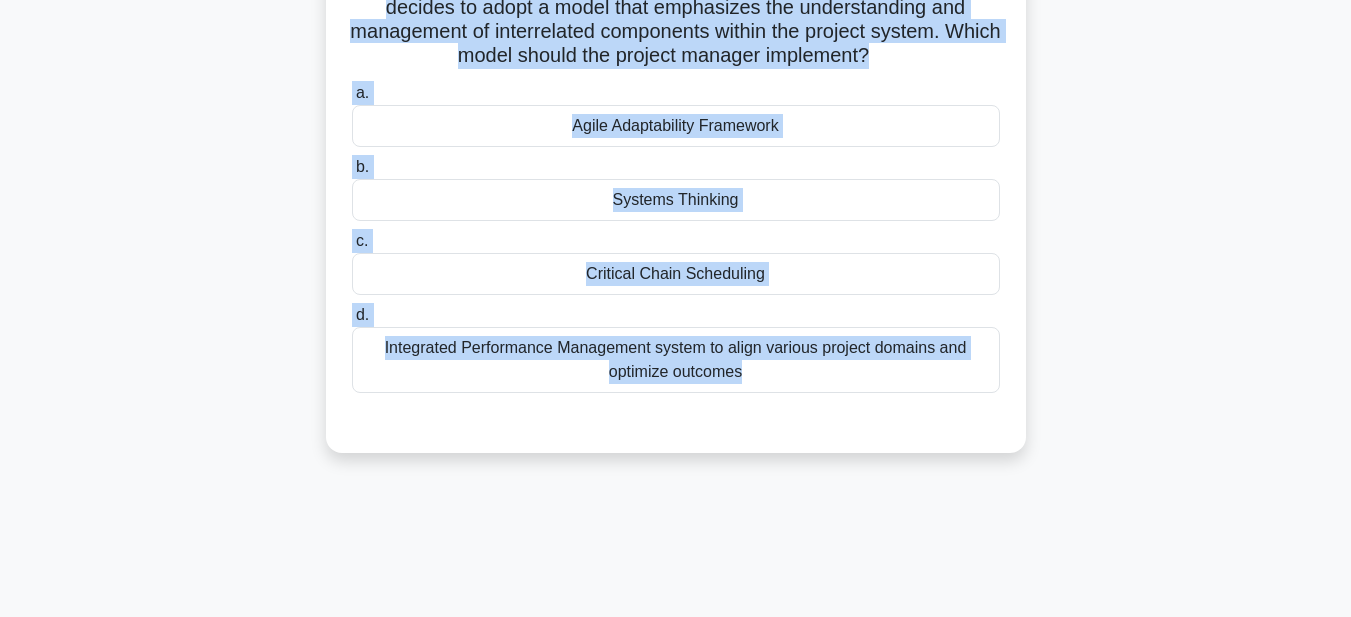 scroll, scrollTop: 59, scrollLeft: 0, axis: vertical 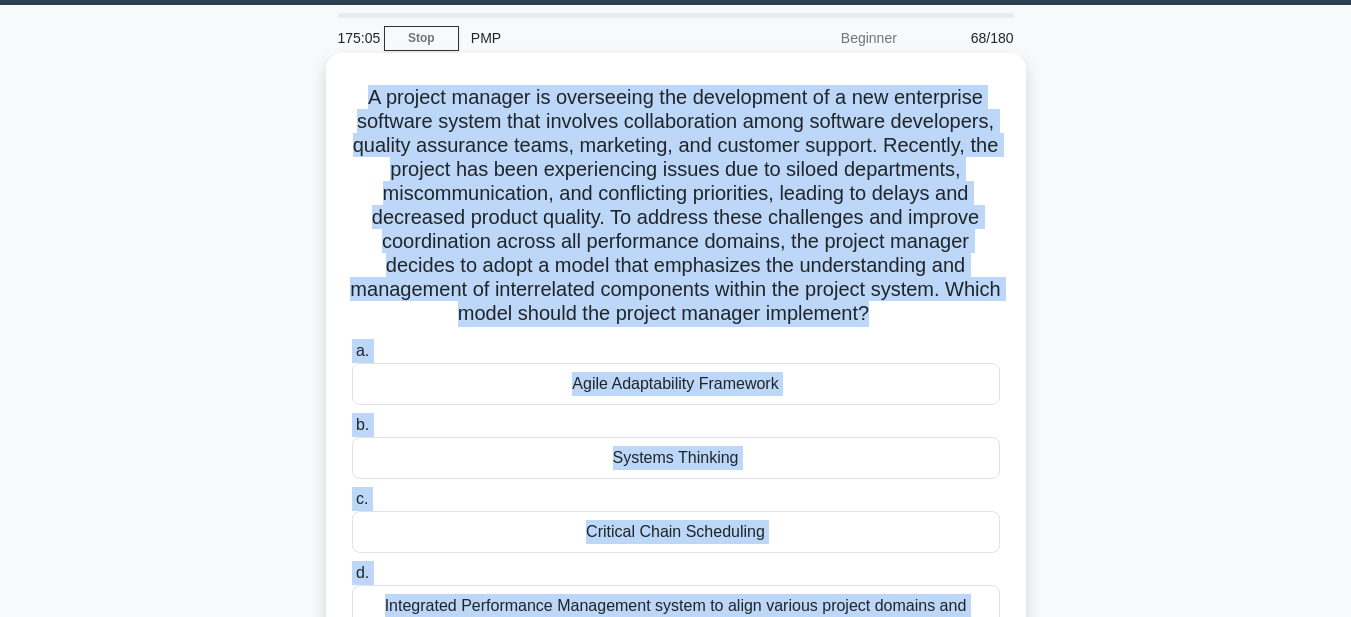 click on "Systems Thinking" at bounding box center [676, 458] 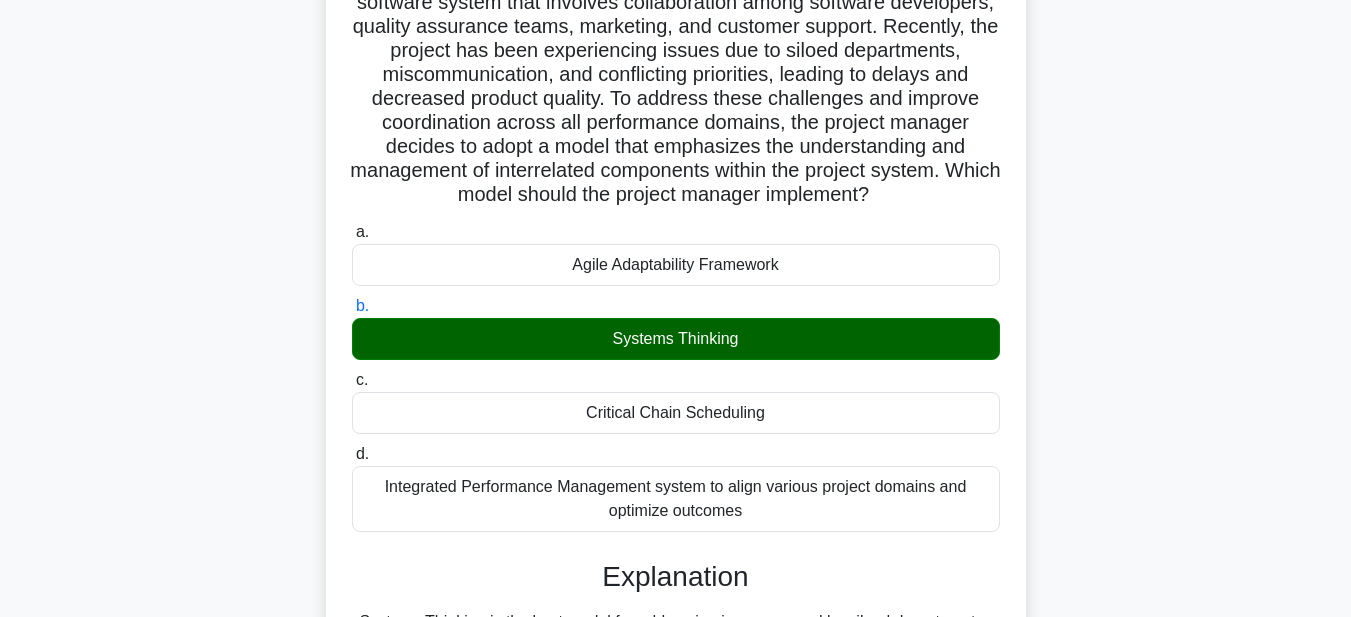 scroll, scrollTop: 459, scrollLeft: 0, axis: vertical 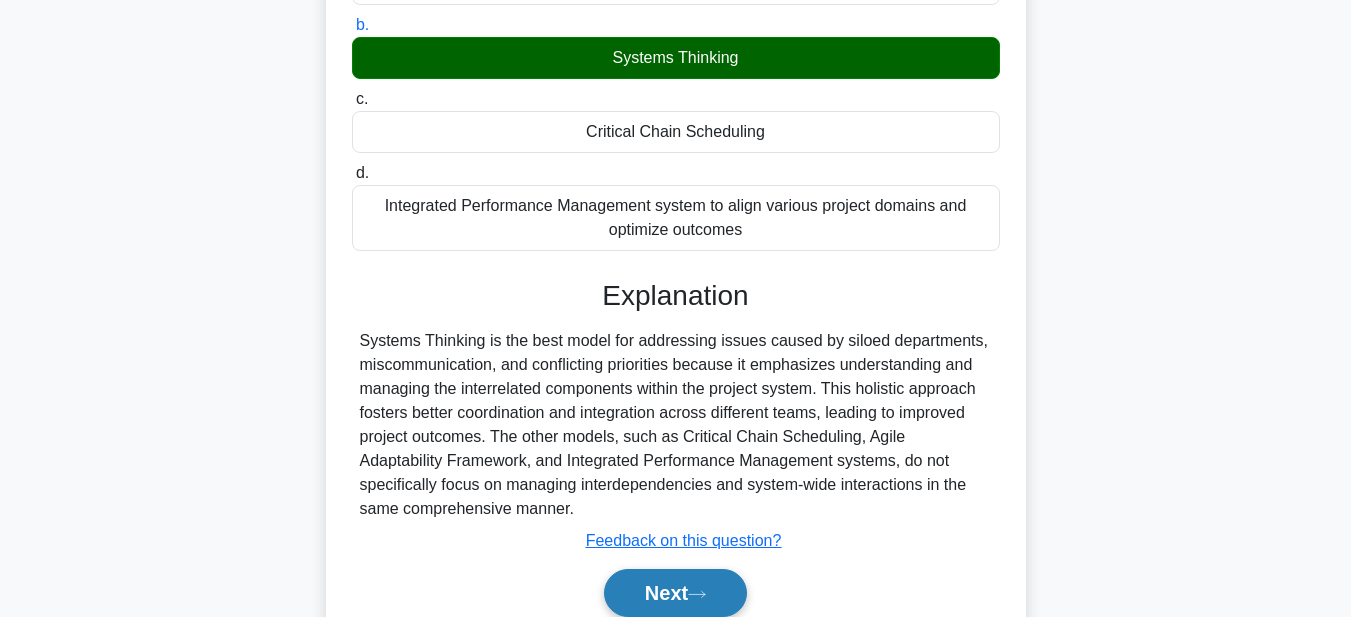 click on "Next" at bounding box center (675, 593) 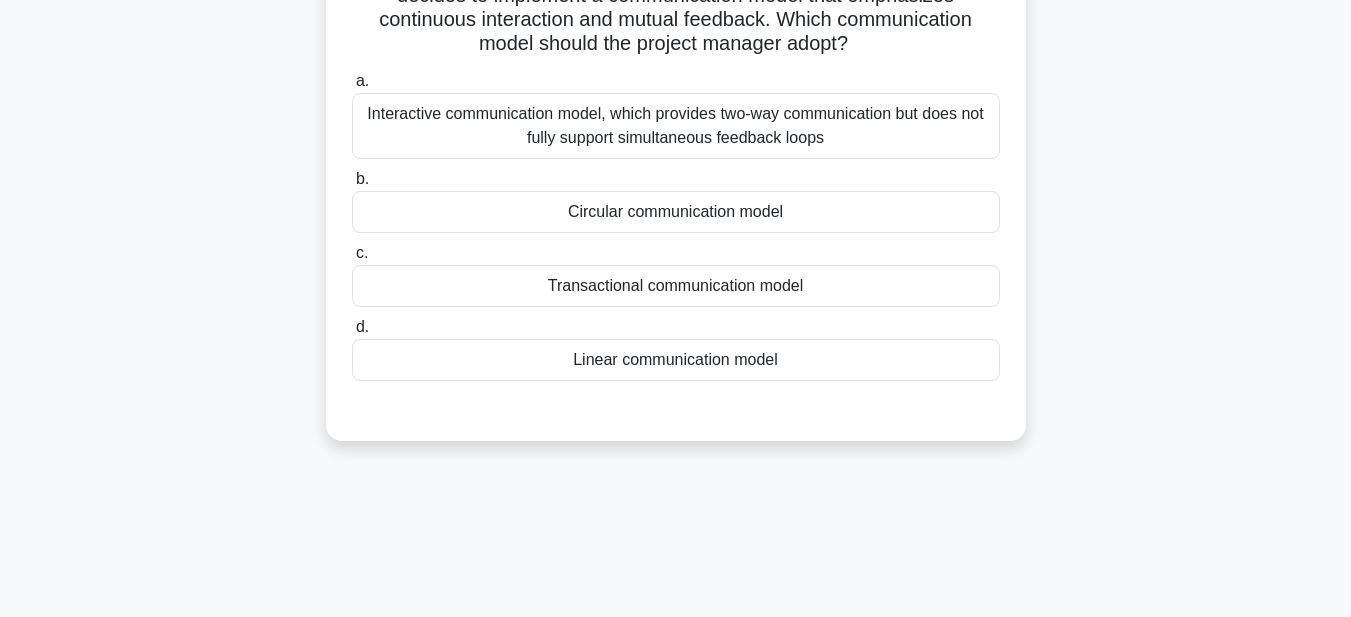 scroll, scrollTop: 59, scrollLeft: 0, axis: vertical 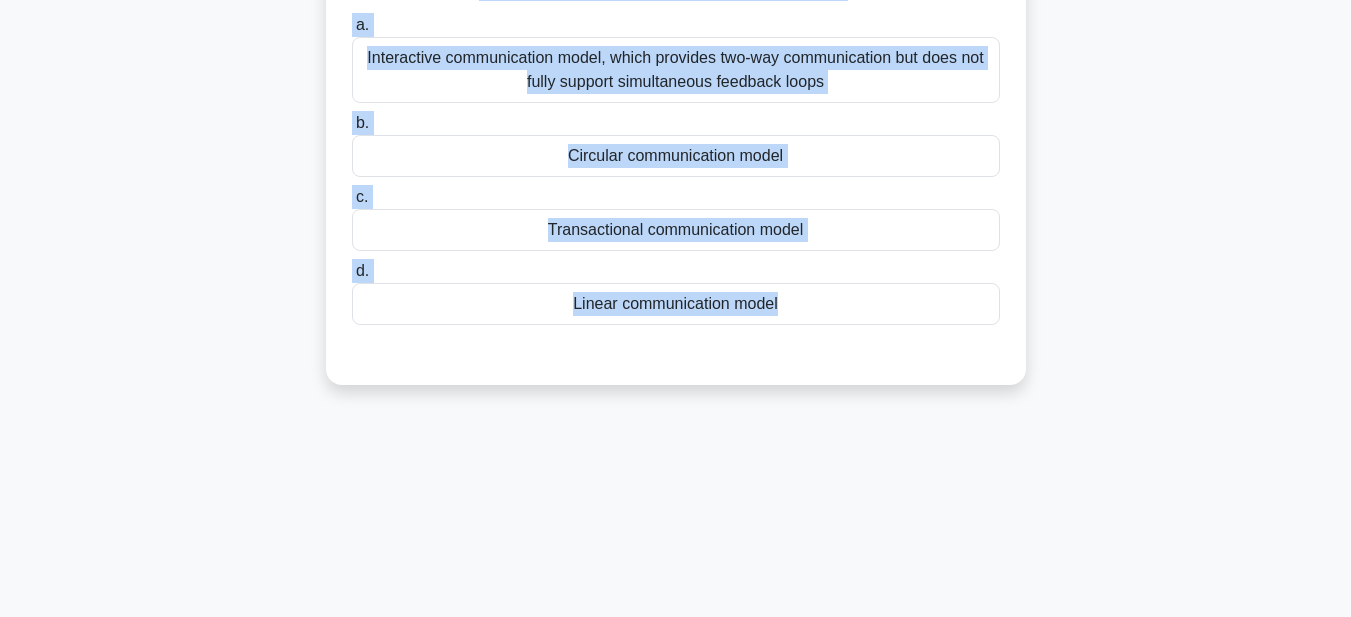 drag, startPoint x: 354, startPoint y: 108, endPoint x: 1005, endPoint y: 615, distance: 825.13635 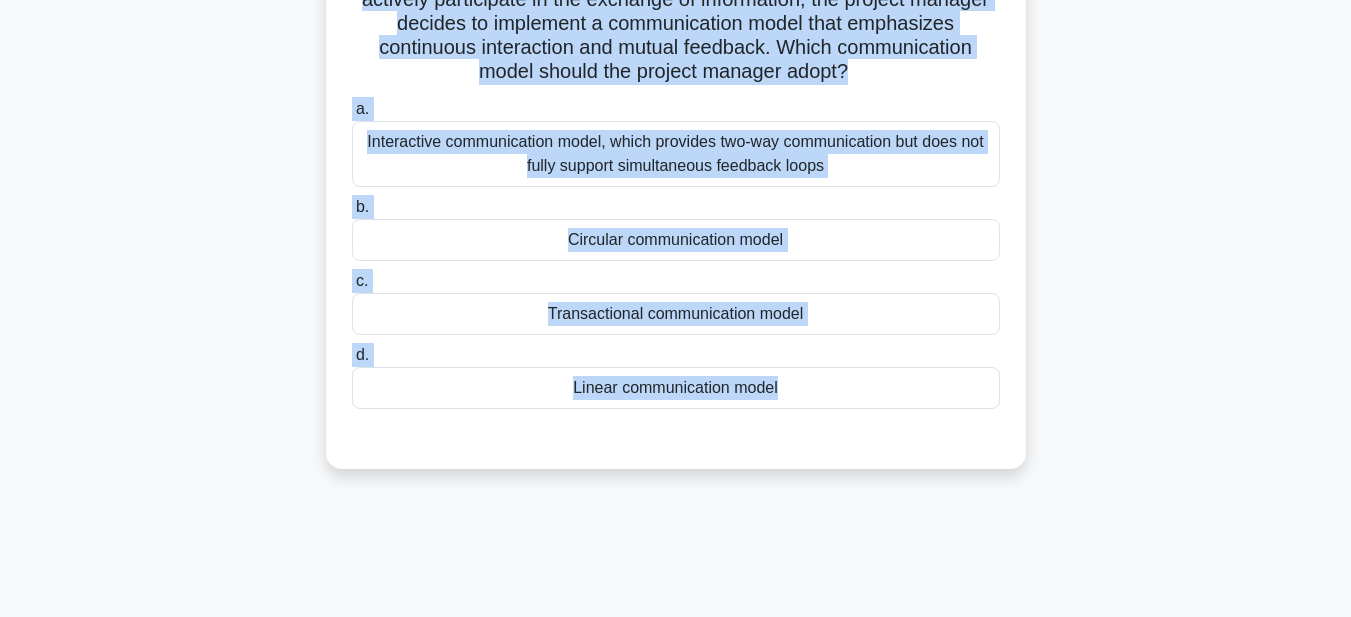 scroll, scrollTop: 0, scrollLeft: 0, axis: both 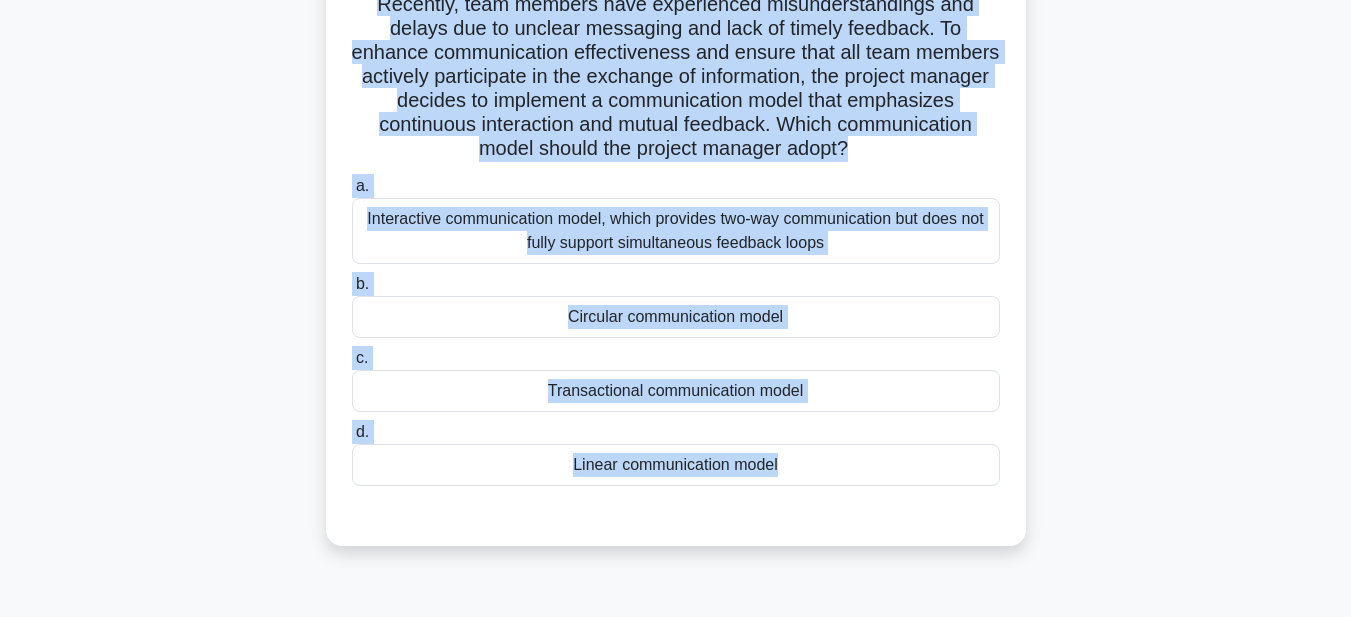 click on "Linear communication model" at bounding box center (676, 465) 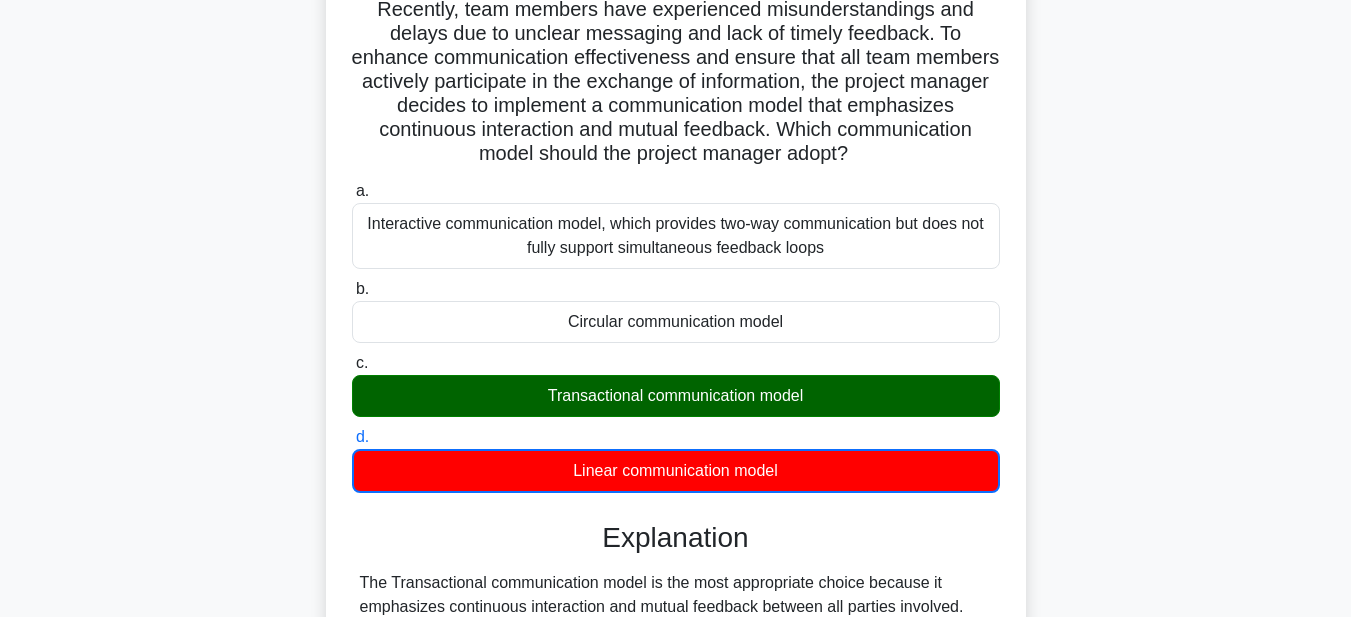 drag, startPoint x: 879, startPoint y: 461, endPoint x: 1026, endPoint y: 478, distance: 147.97972 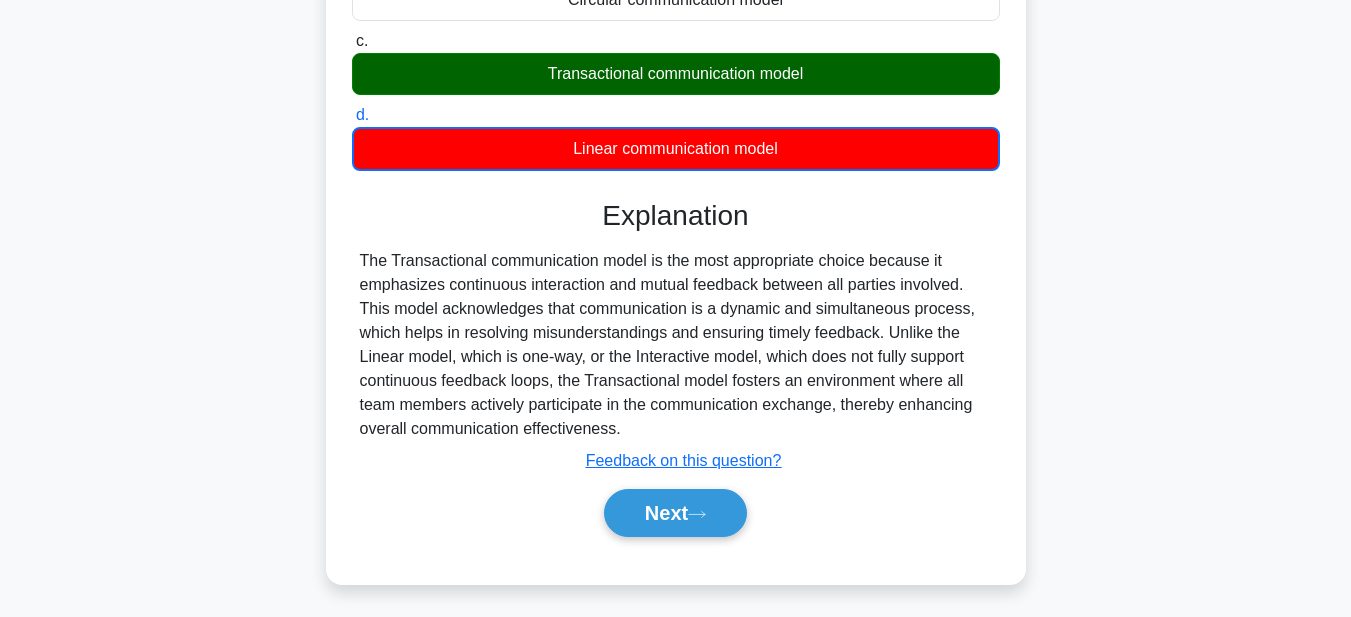 scroll, scrollTop: 523, scrollLeft: 0, axis: vertical 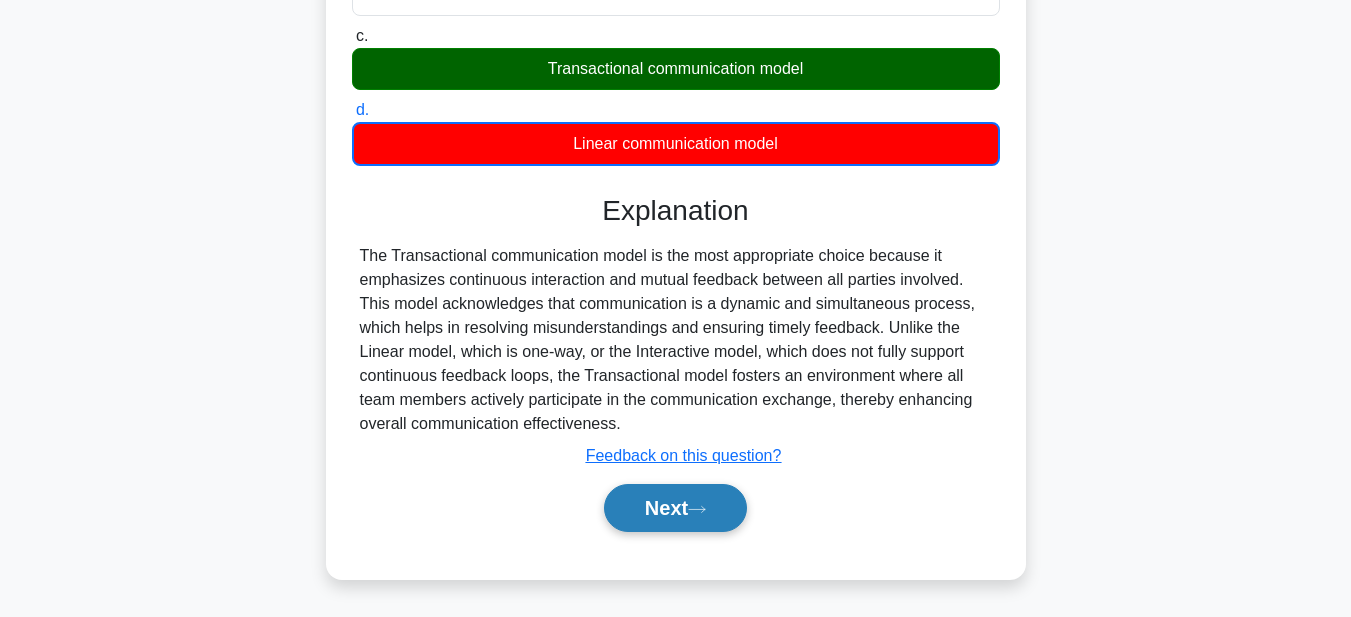 click on "Next" at bounding box center (675, 508) 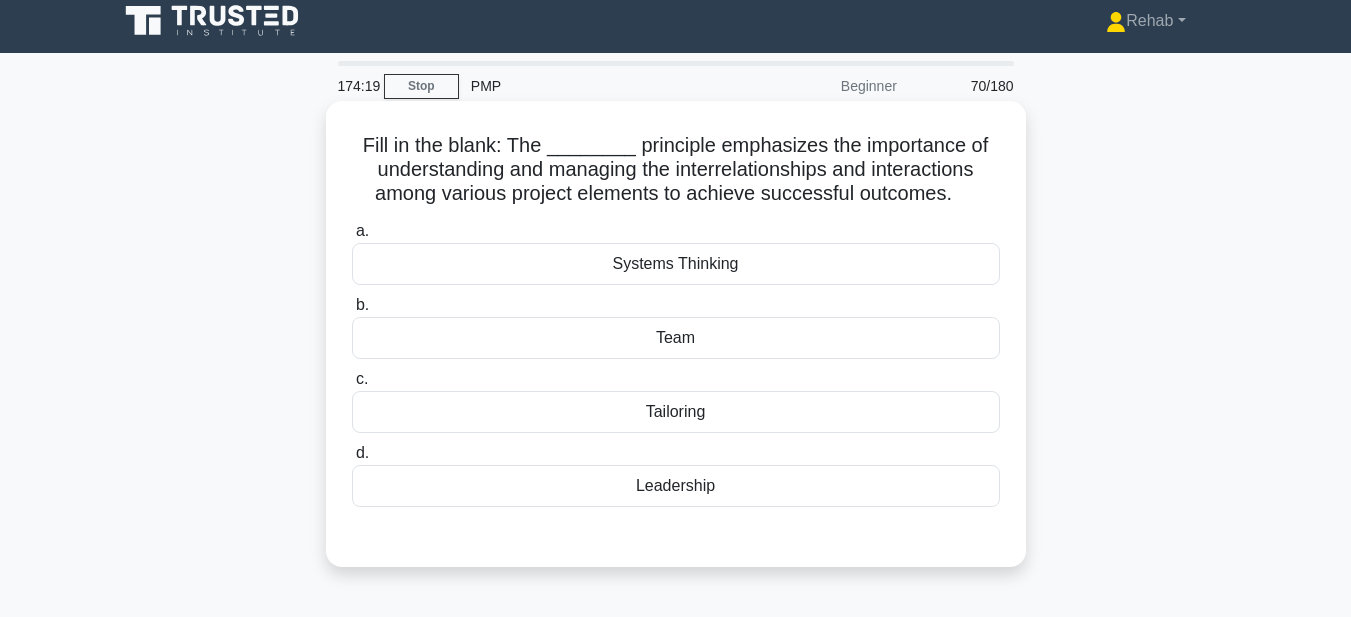scroll, scrollTop: 0, scrollLeft: 0, axis: both 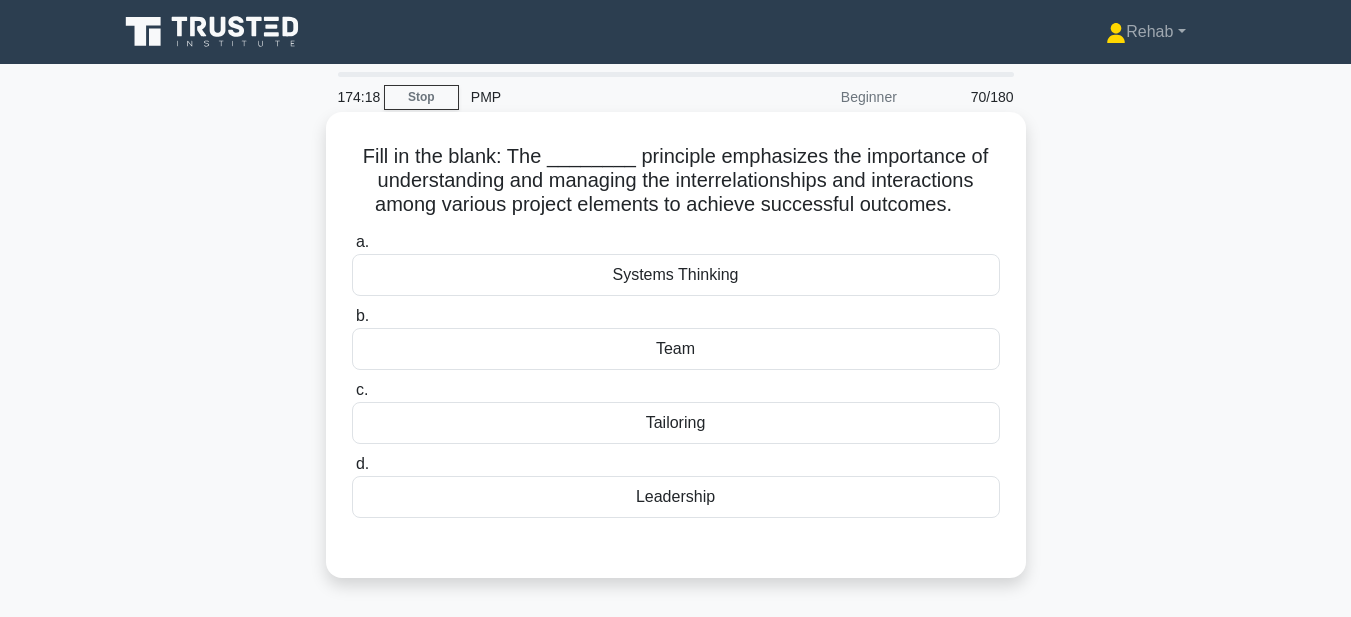 drag, startPoint x: 360, startPoint y: 150, endPoint x: 823, endPoint y: 514, distance: 588.95245 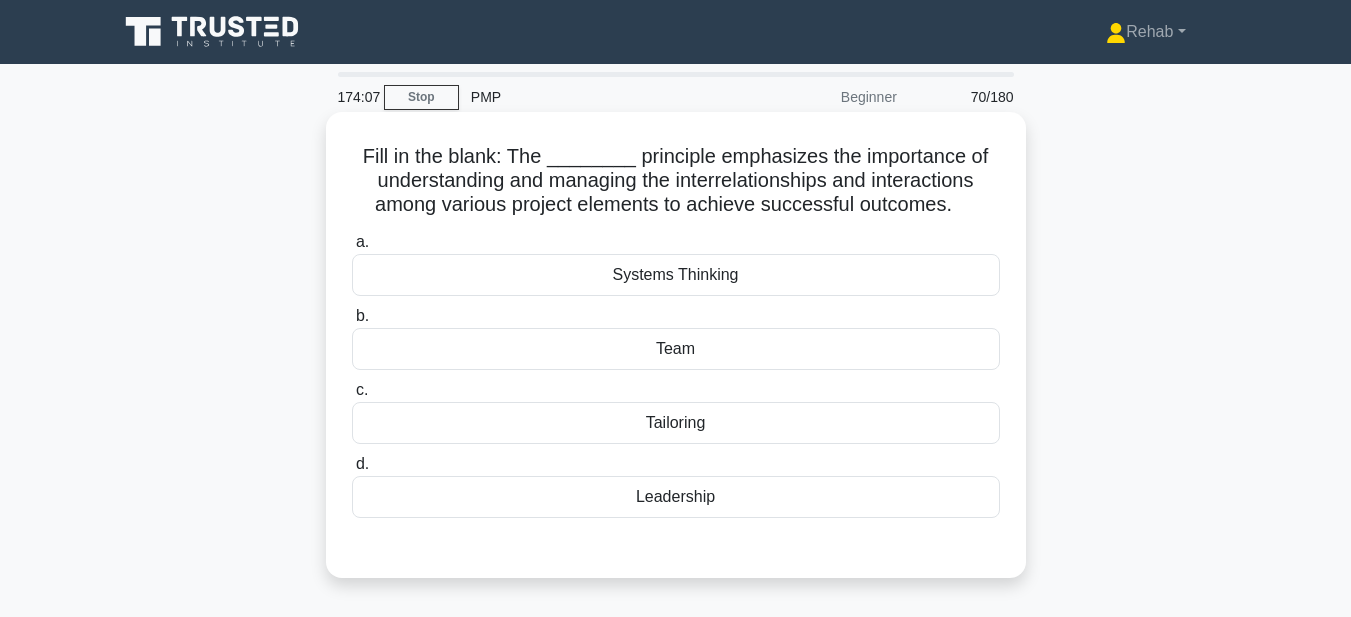 click on "Systems Thinking" at bounding box center [676, 275] 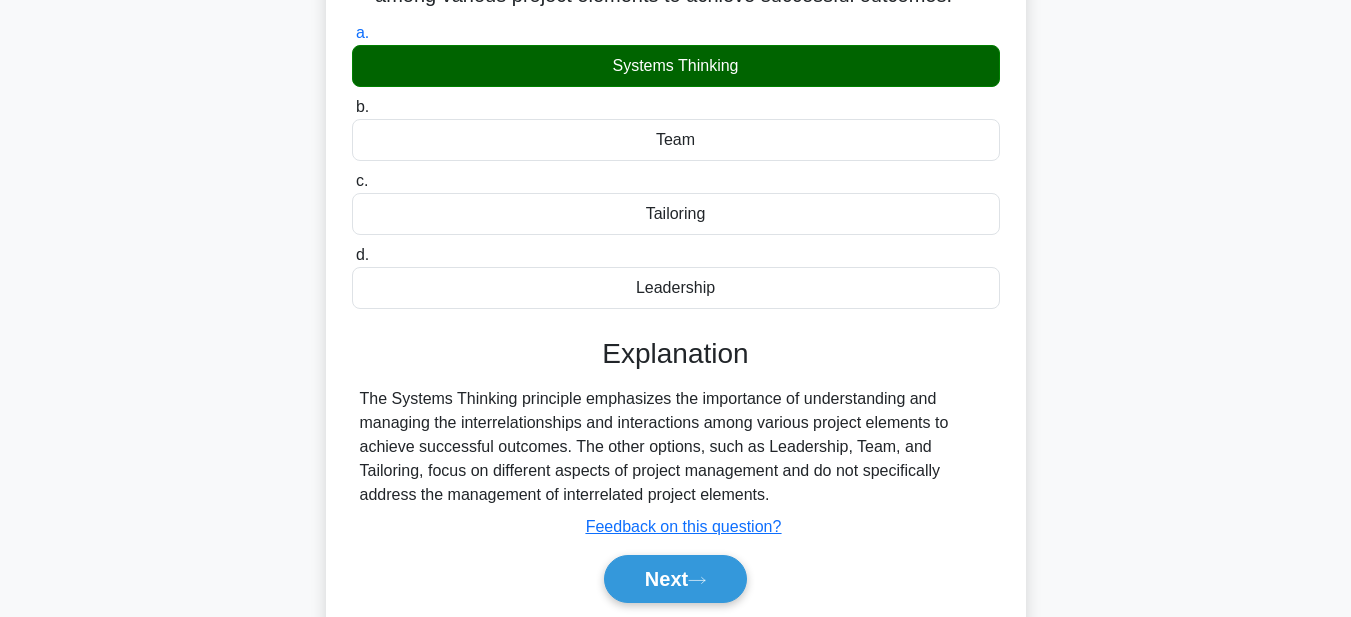 scroll, scrollTop: 463, scrollLeft: 0, axis: vertical 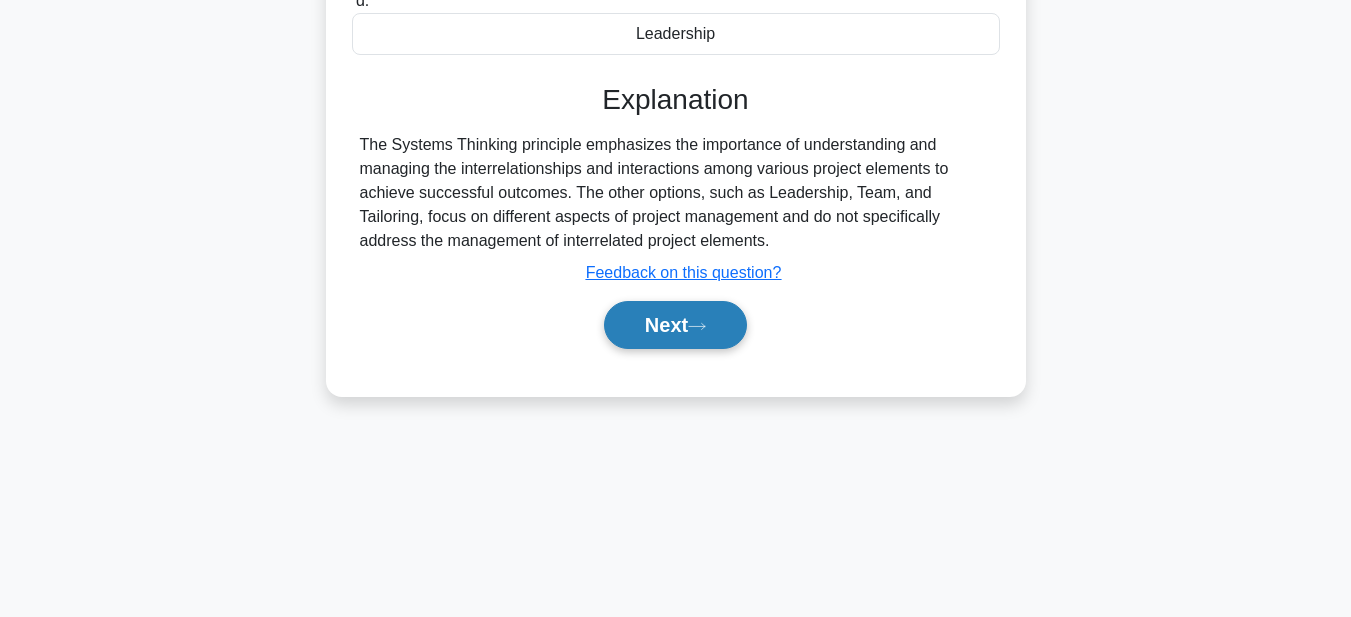 click on "Next" at bounding box center [675, 325] 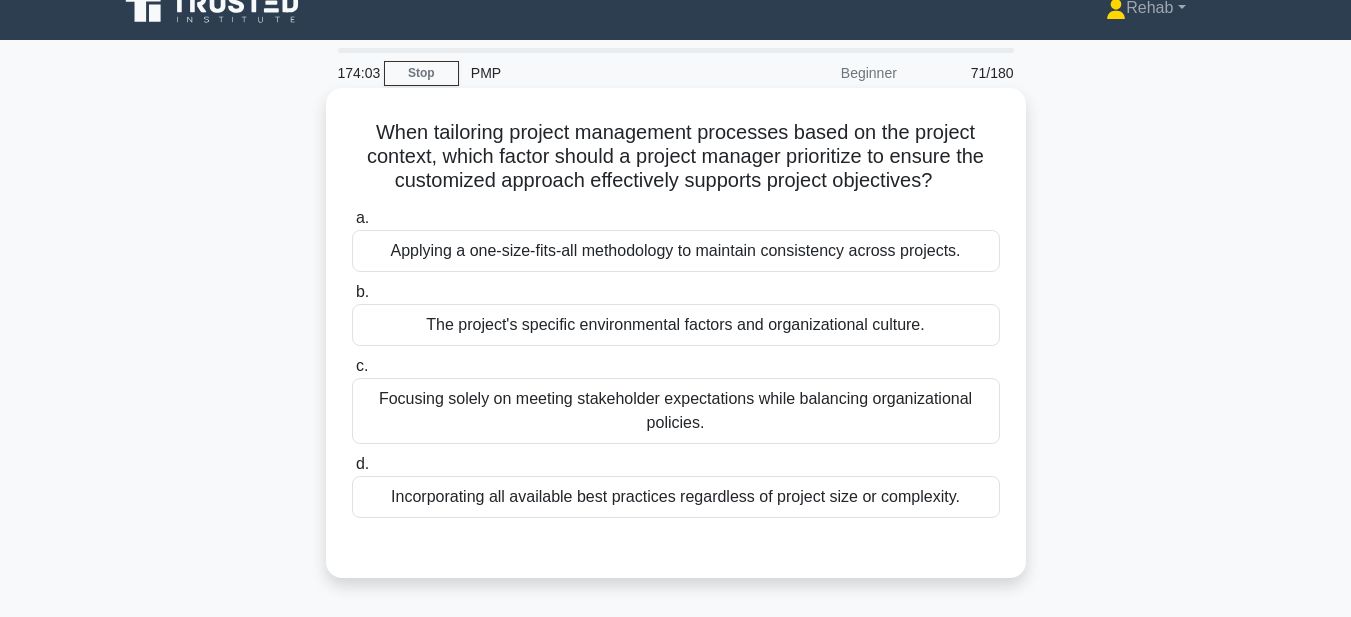 scroll, scrollTop: 0, scrollLeft: 0, axis: both 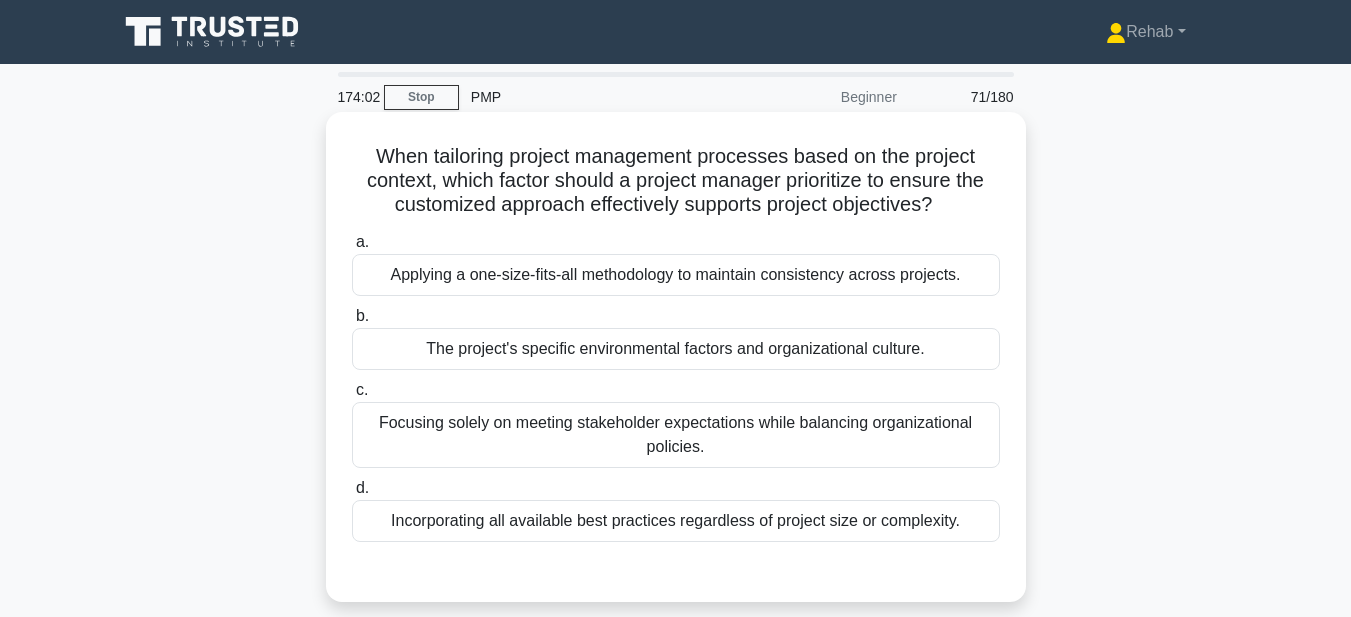 drag, startPoint x: 361, startPoint y: 156, endPoint x: 957, endPoint y: 533, distance: 705.2269 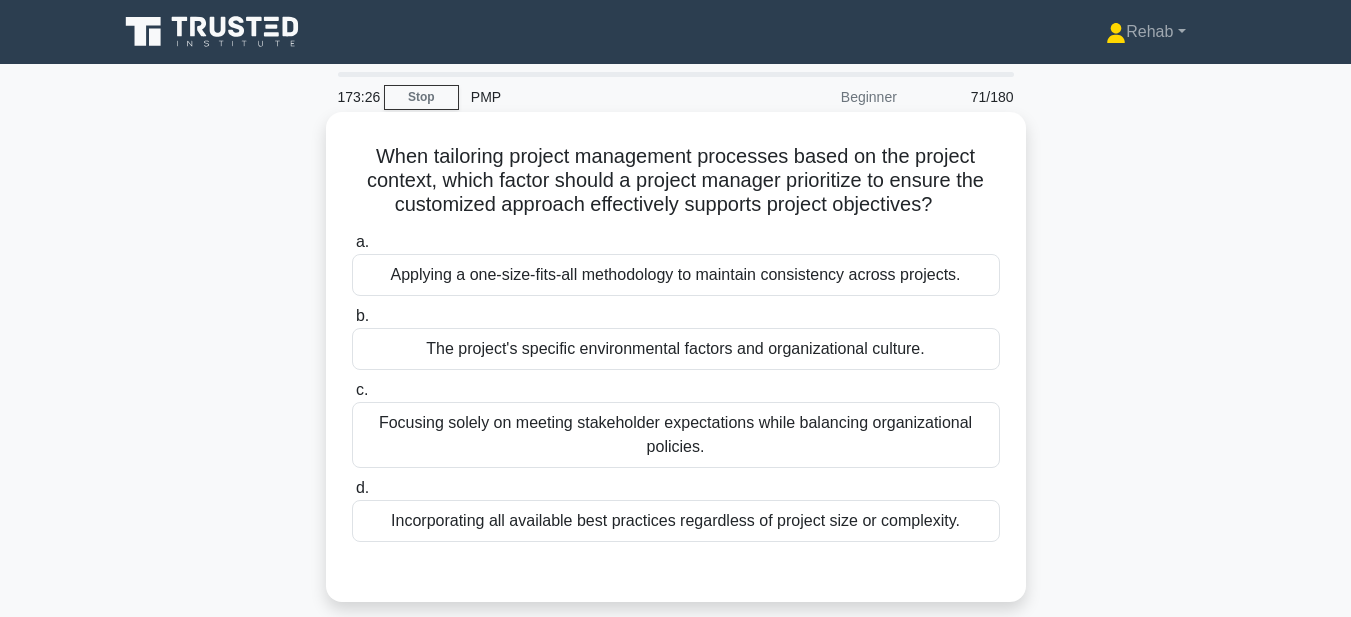 click on "The project's specific environmental factors and organizational culture." at bounding box center (676, 349) 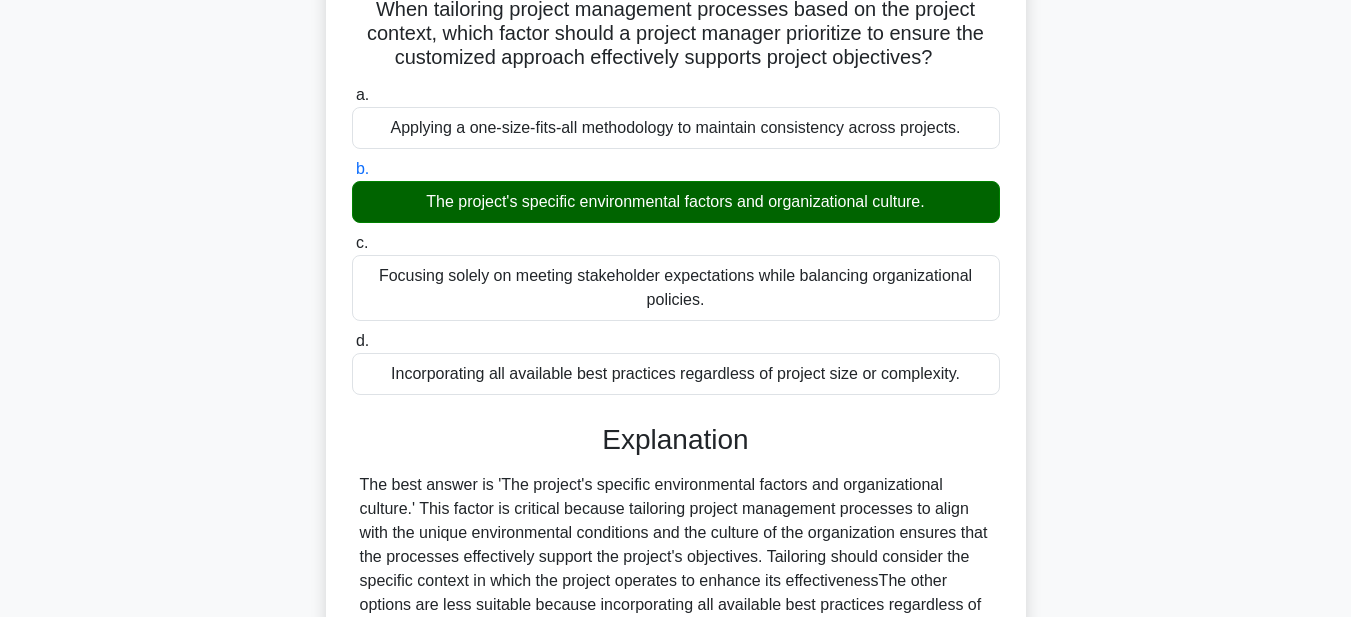 scroll, scrollTop: 463, scrollLeft: 0, axis: vertical 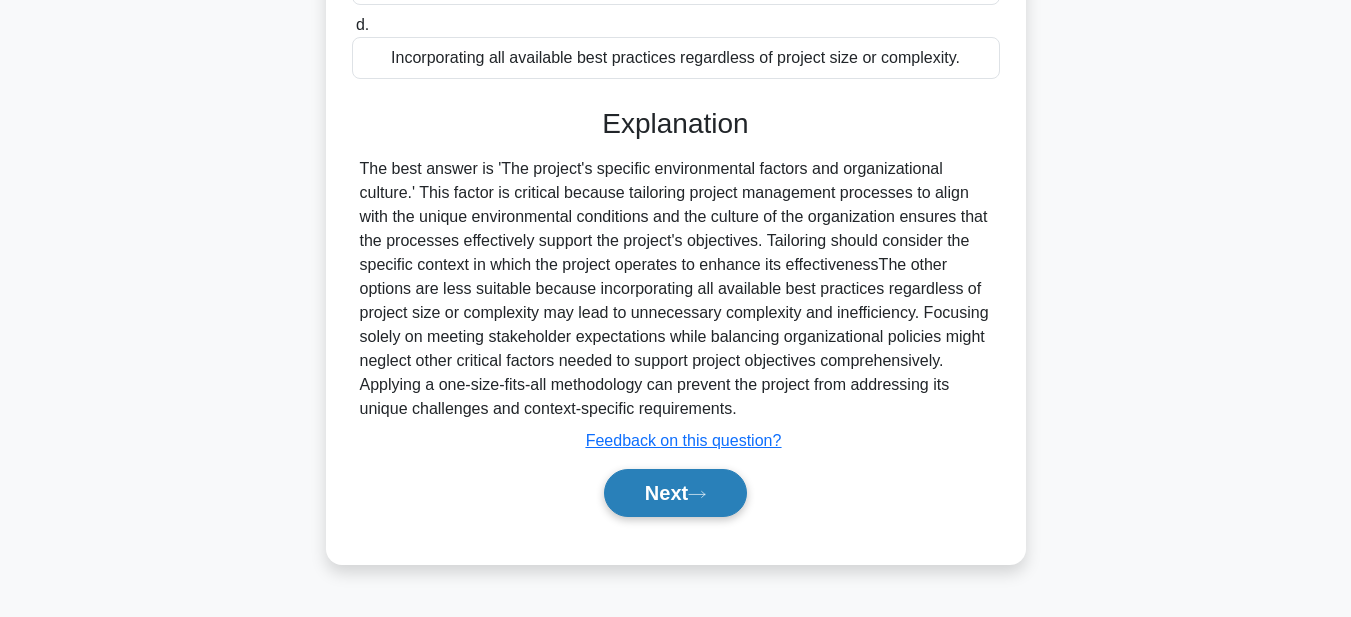 click on "Next" at bounding box center (675, 493) 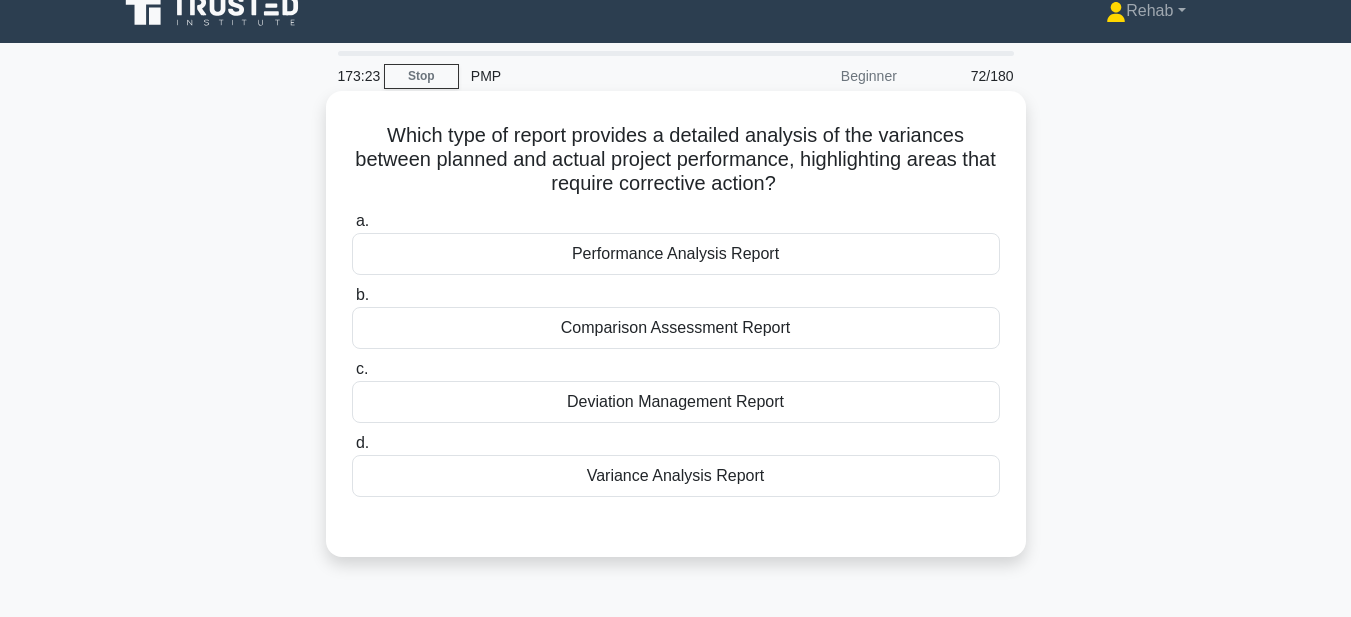 scroll, scrollTop: 0, scrollLeft: 0, axis: both 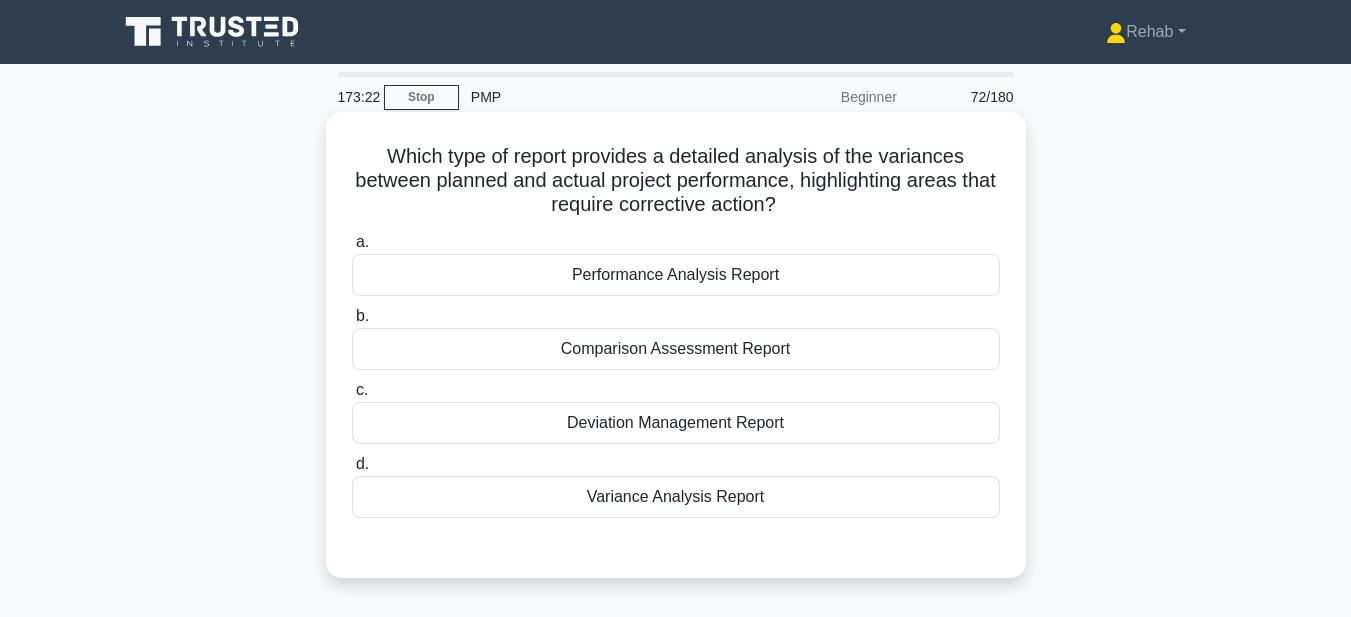 drag, startPoint x: 375, startPoint y: 151, endPoint x: 944, endPoint y: 501, distance: 668.0277 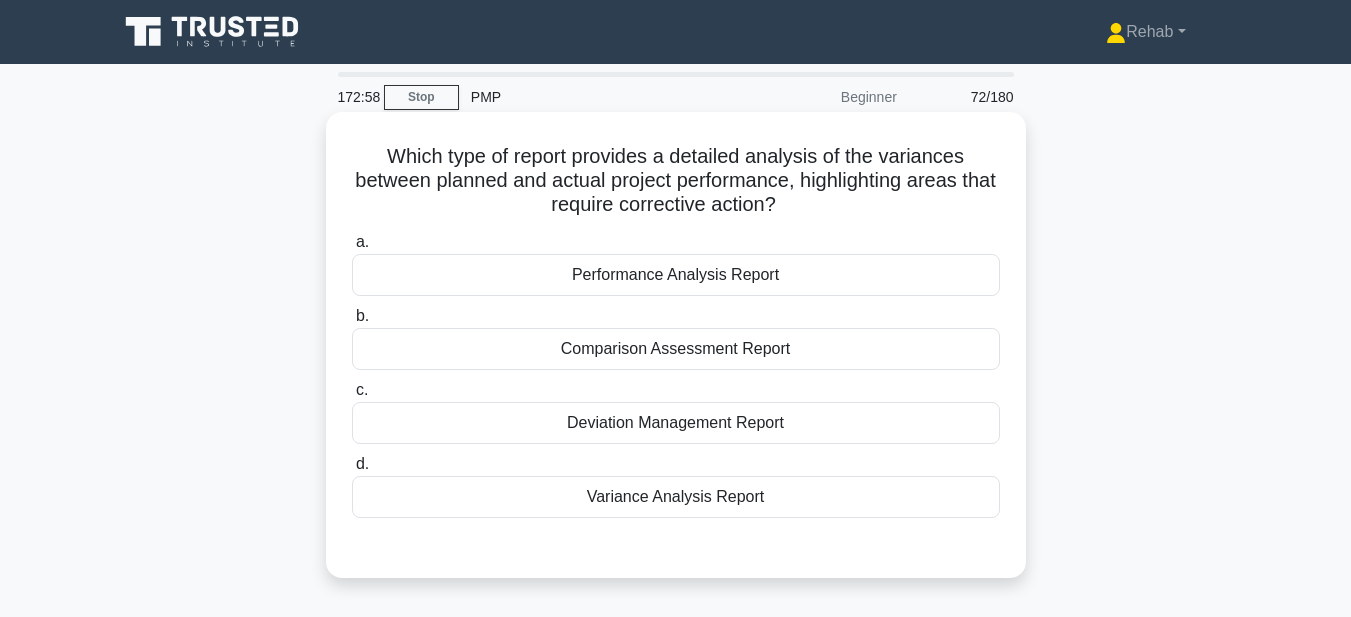 click on "Variance Analysis Report" at bounding box center [676, 497] 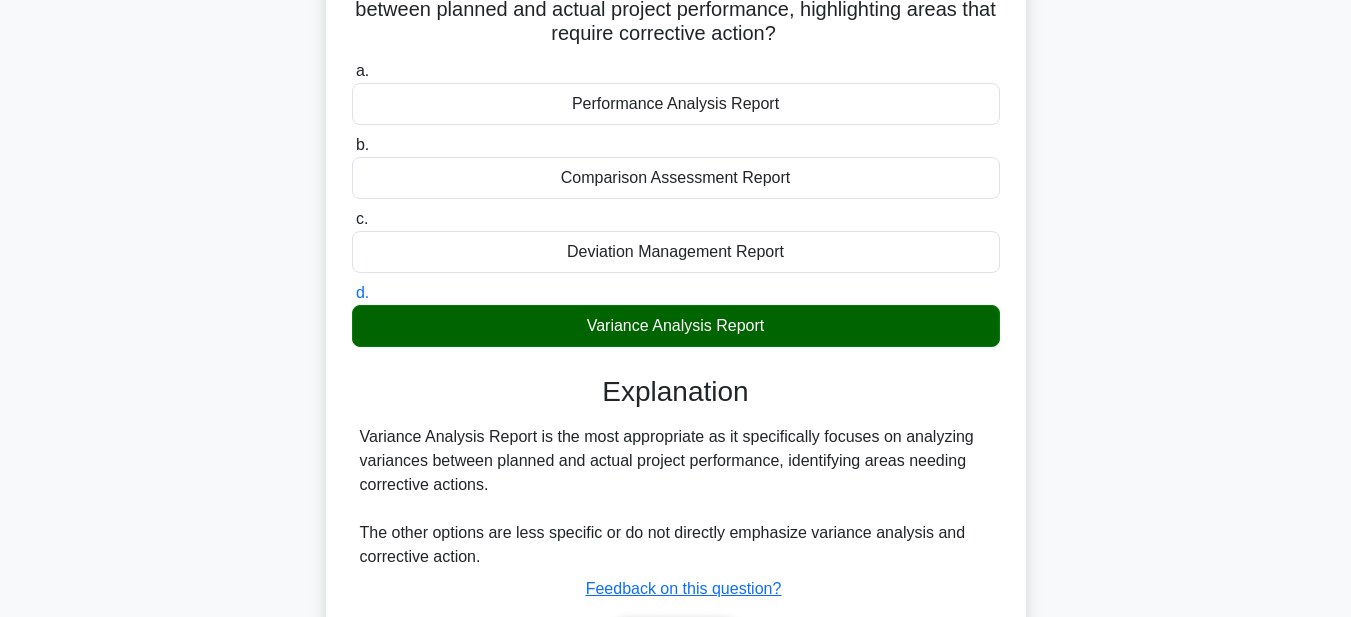 scroll, scrollTop: 463, scrollLeft: 0, axis: vertical 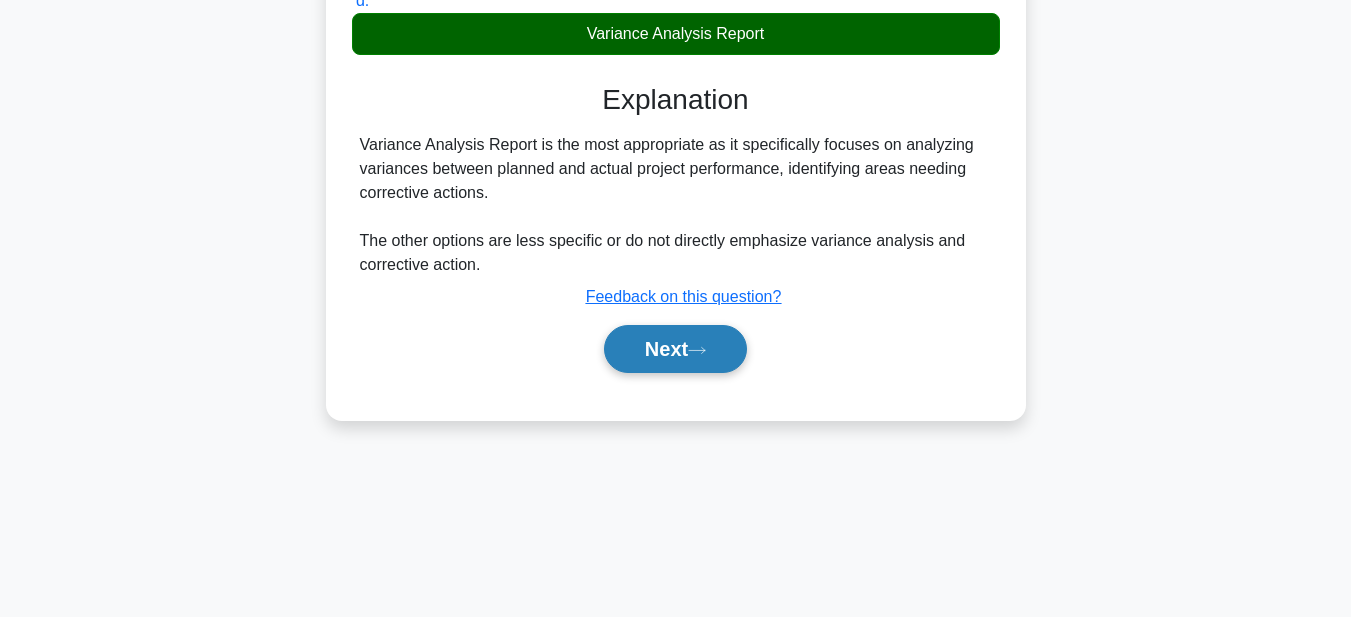 click on "Next" at bounding box center (675, 349) 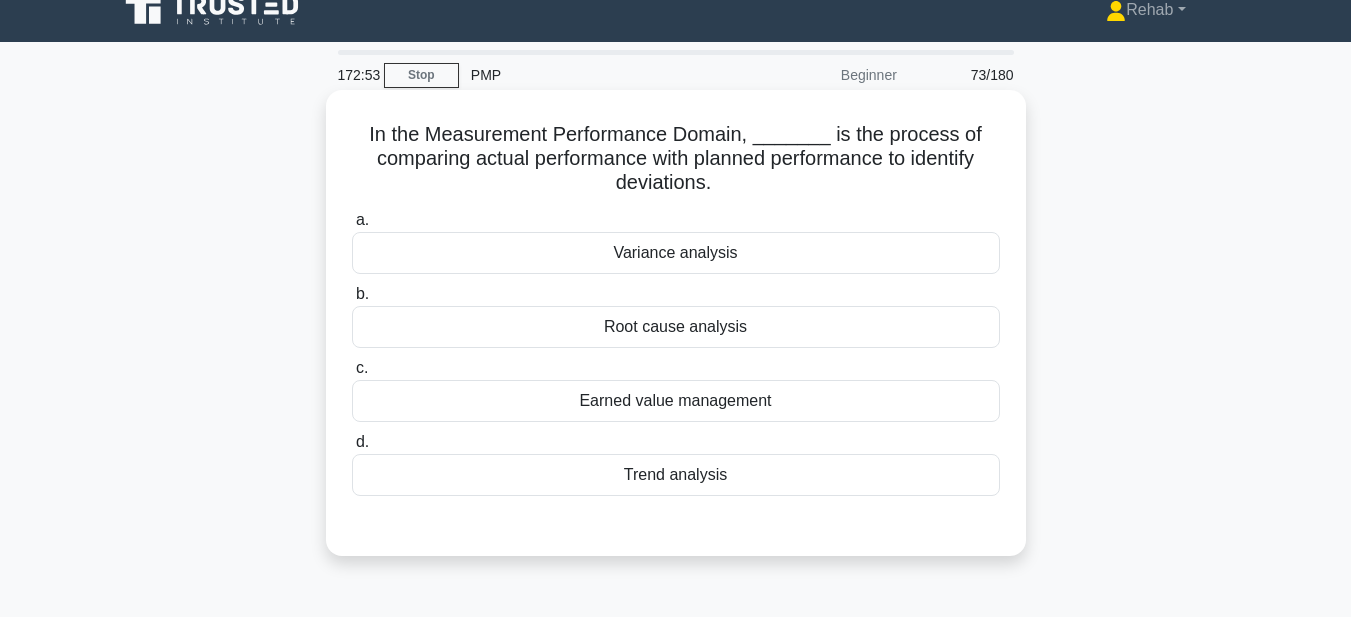 scroll, scrollTop: 0, scrollLeft: 0, axis: both 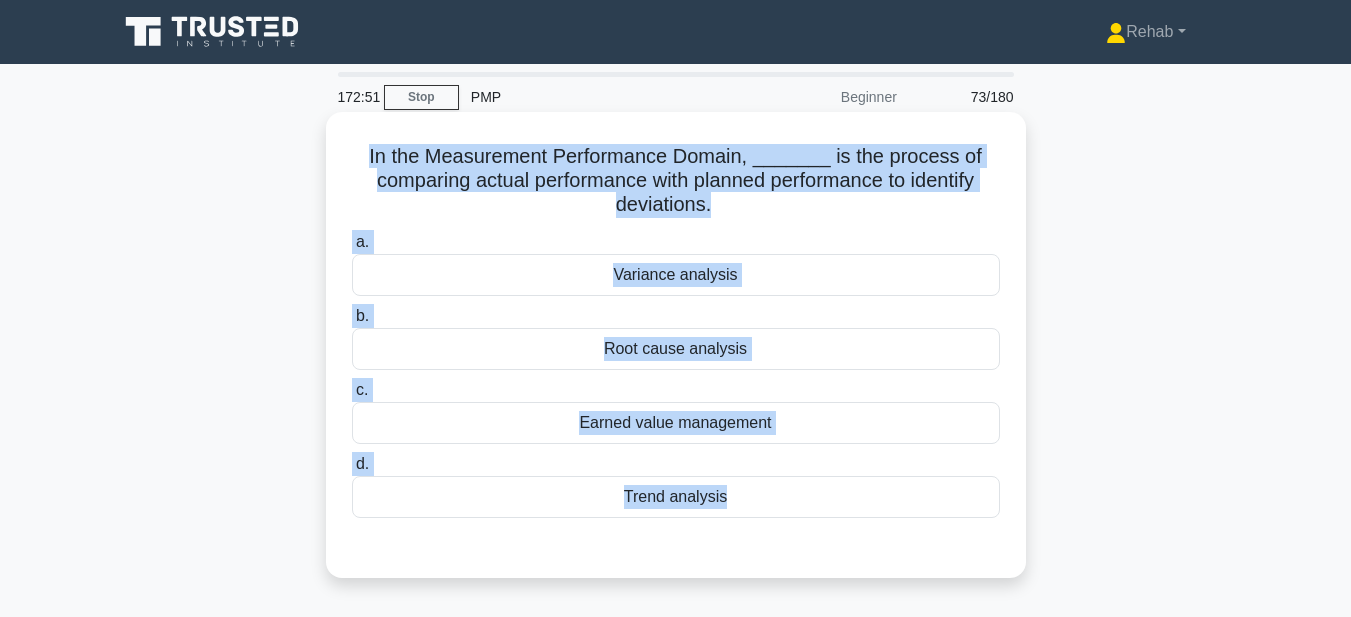 drag, startPoint x: 363, startPoint y: 148, endPoint x: 989, endPoint y: 526, distance: 731.2729 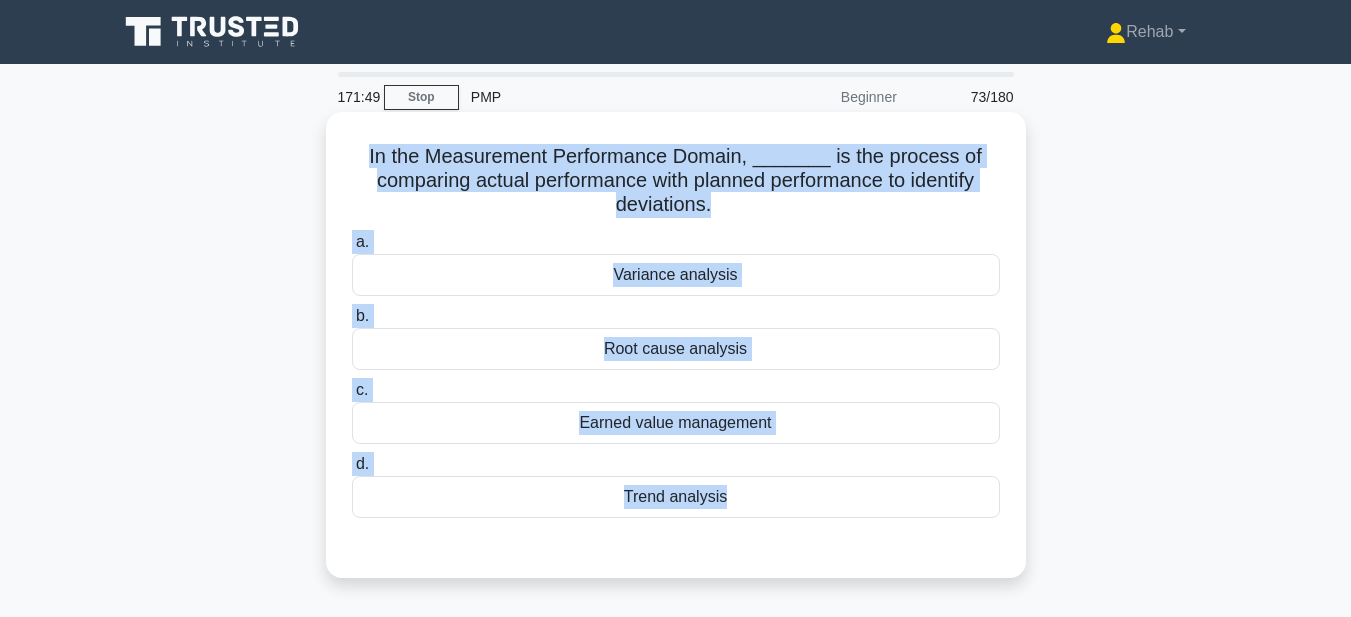 click on "Variance analysis" at bounding box center [676, 275] 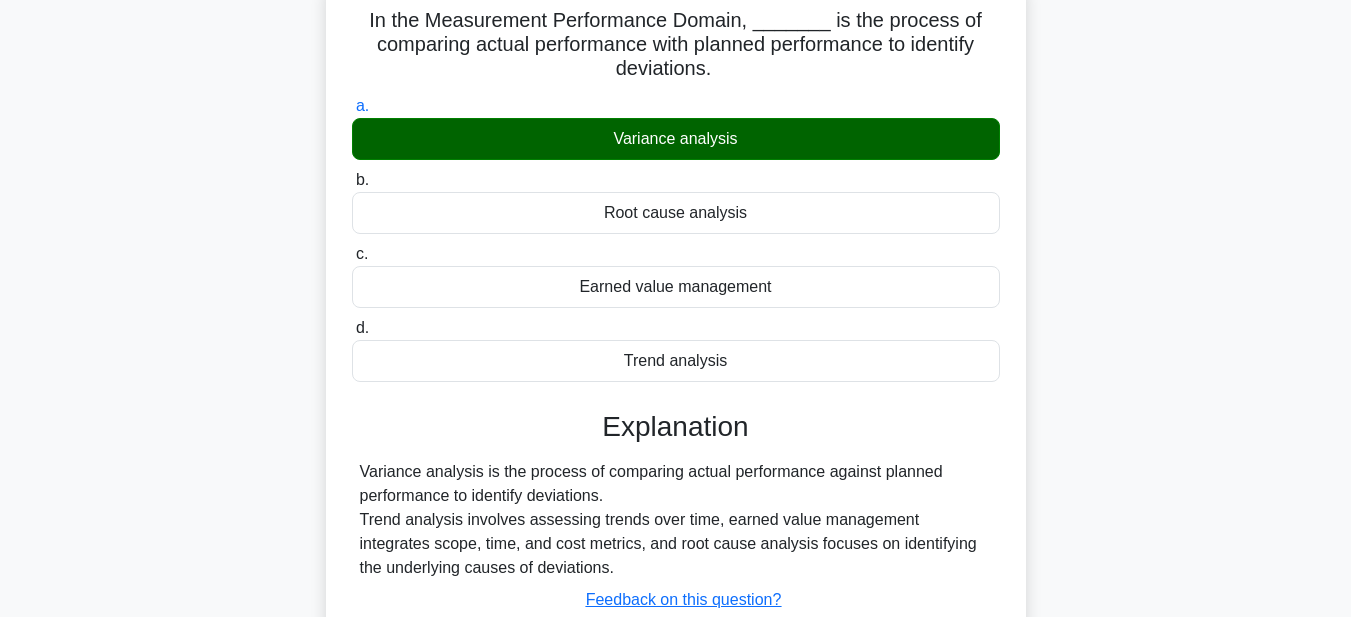 scroll, scrollTop: 400, scrollLeft: 0, axis: vertical 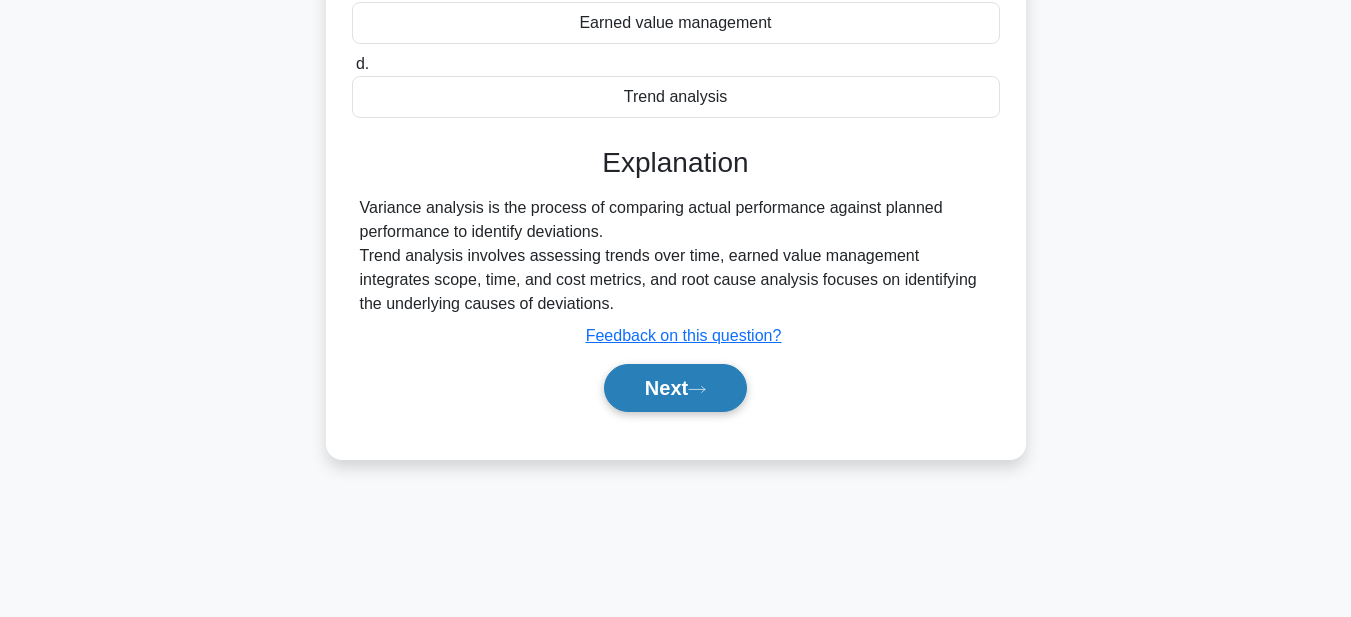 click on "Next" at bounding box center (675, 388) 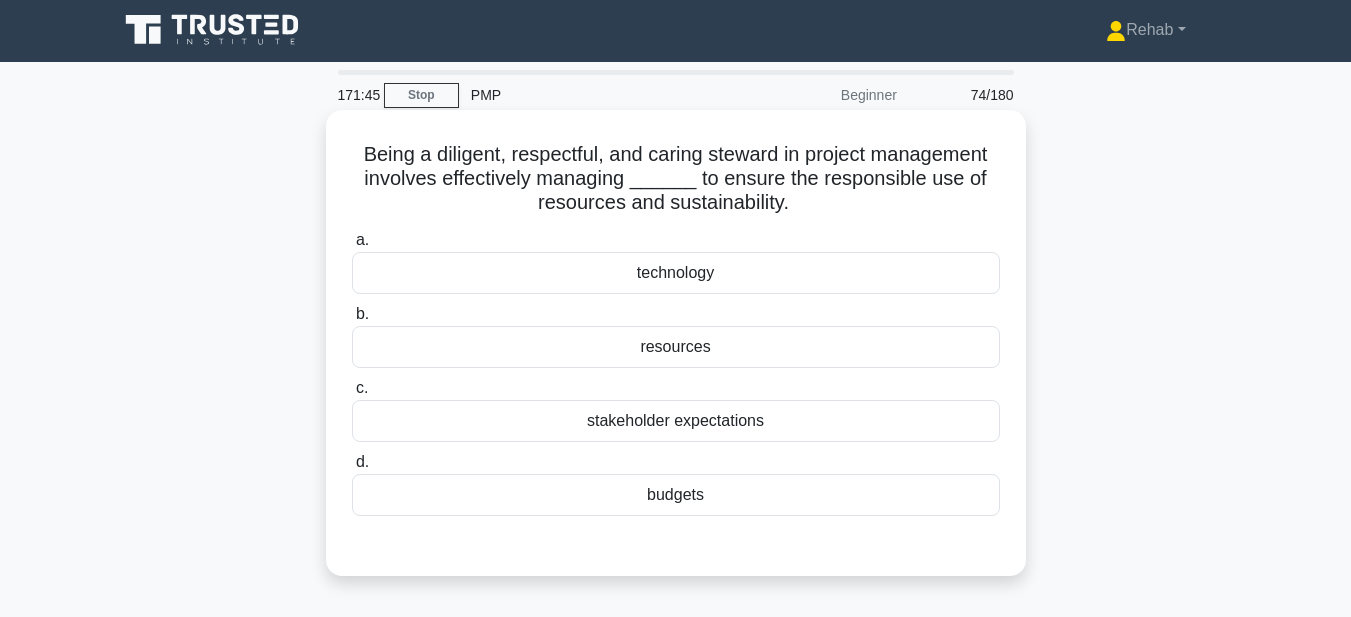 scroll, scrollTop: 0, scrollLeft: 0, axis: both 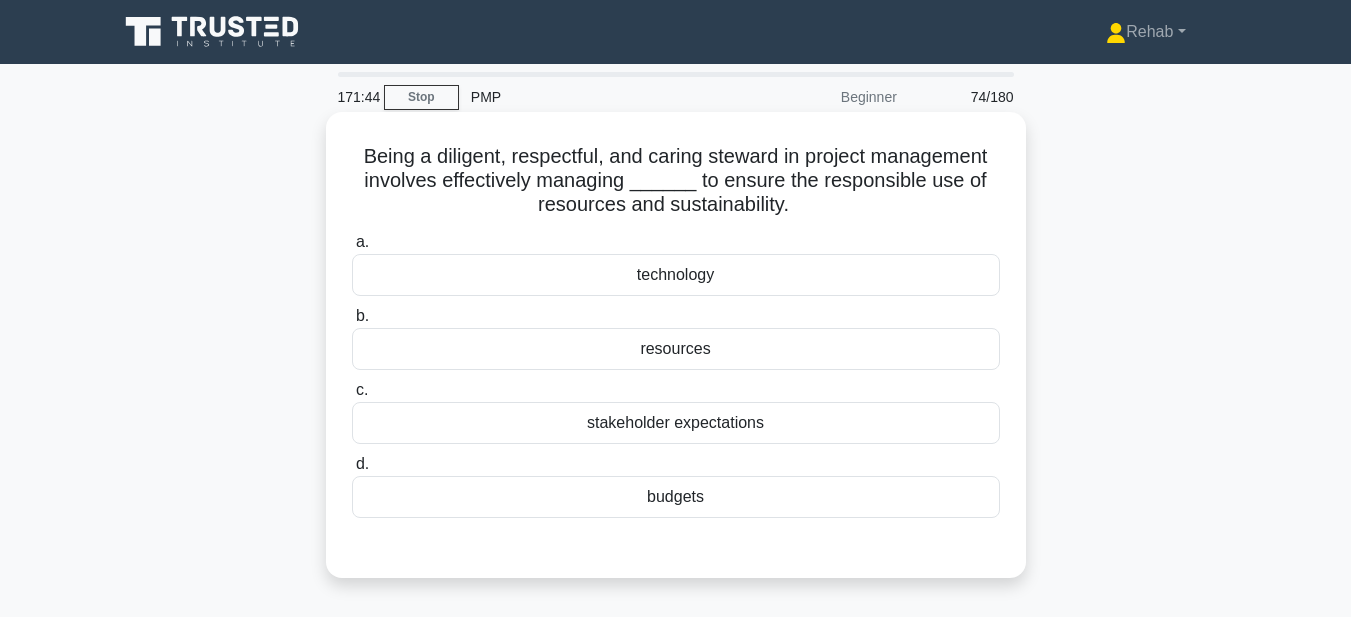 drag, startPoint x: 345, startPoint y: 146, endPoint x: 797, endPoint y: 507, distance: 578.4678 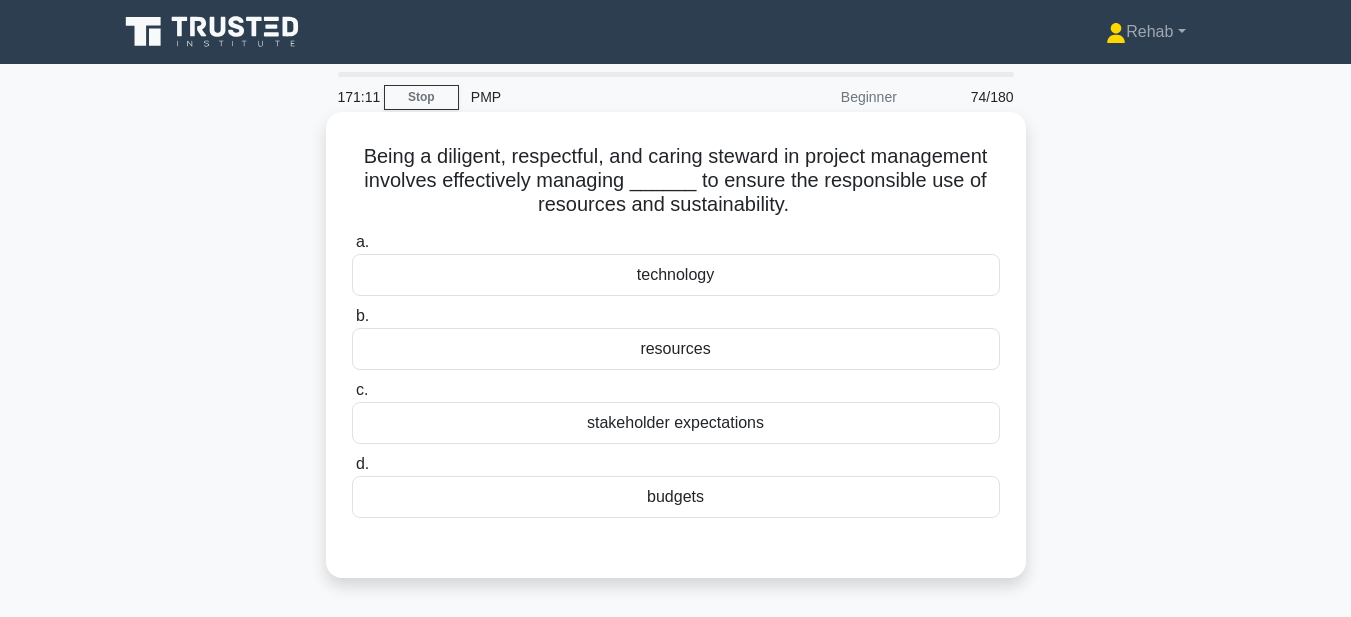 click on "resources" at bounding box center (676, 349) 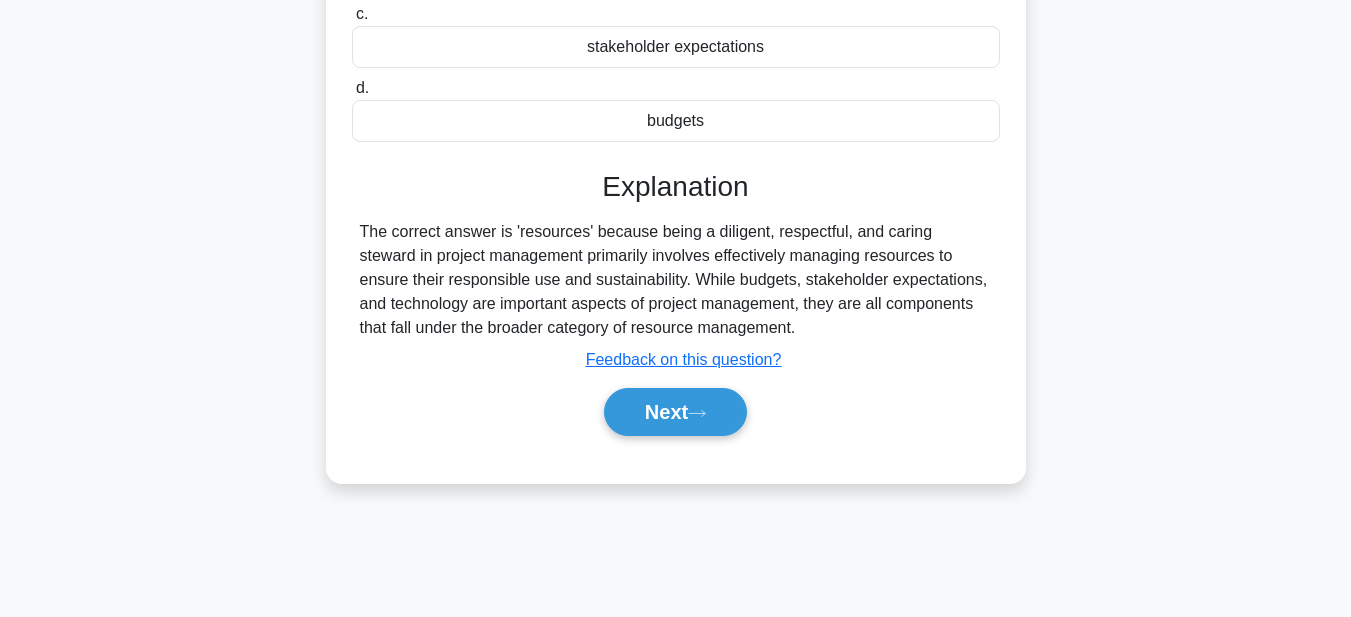 scroll, scrollTop: 400, scrollLeft: 0, axis: vertical 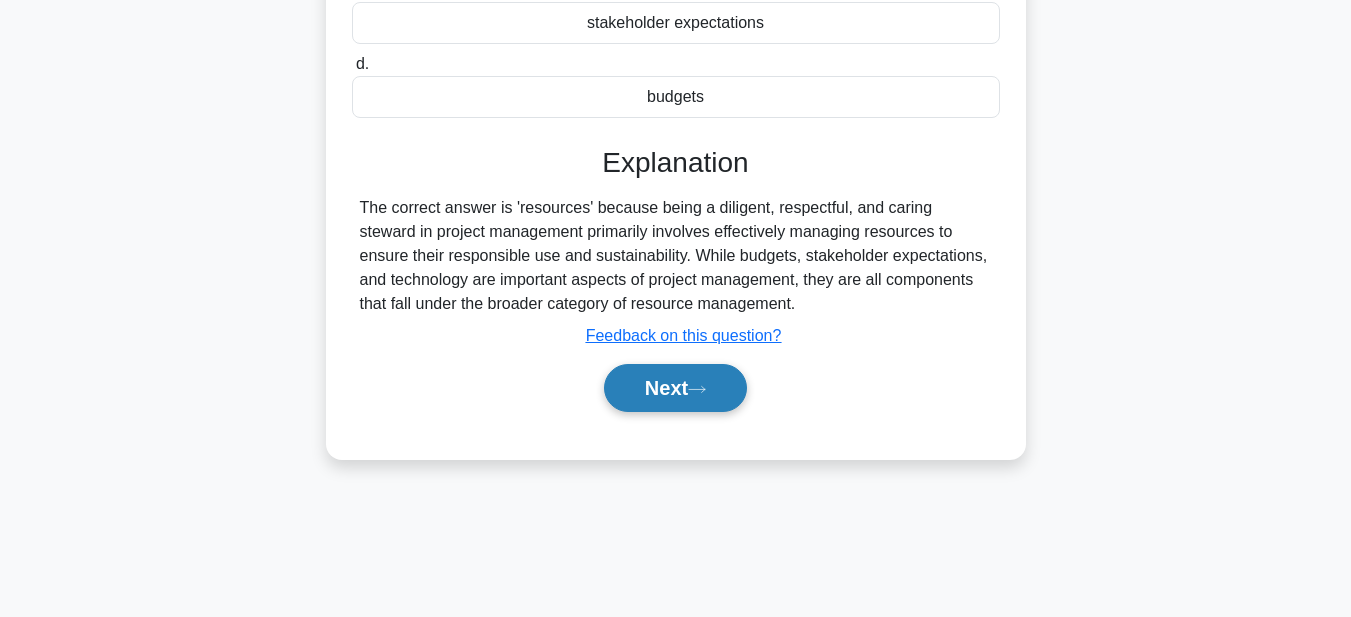 click on "Next" at bounding box center (675, 388) 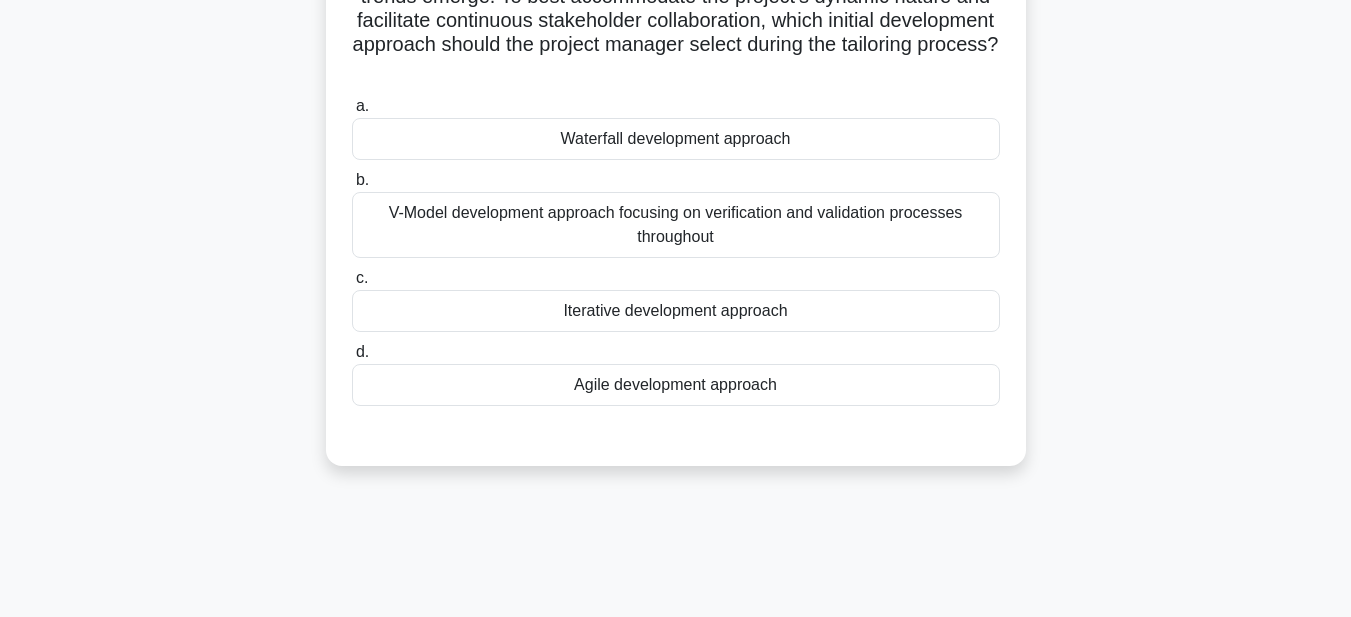 scroll, scrollTop: 100, scrollLeft: 0, axis: vertical 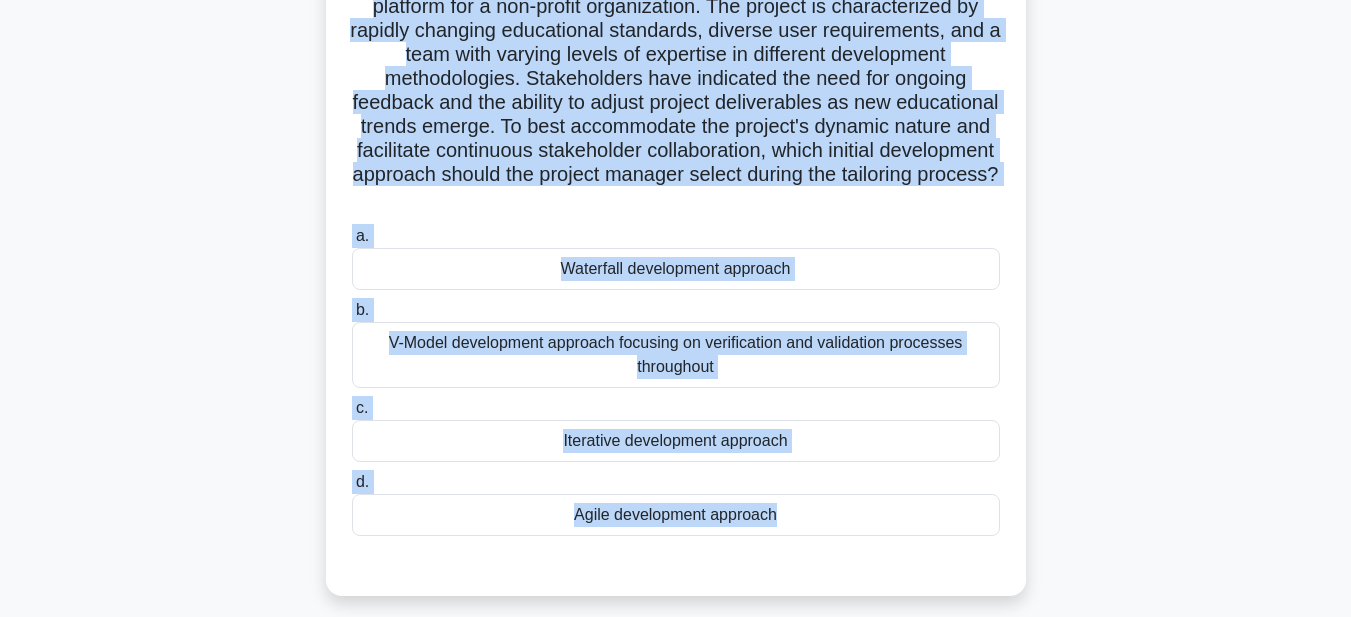 drag, startPoint x: 376, startPoint y: 54, endPoint x: 846, endPoint y: 600, distance: 720.4277 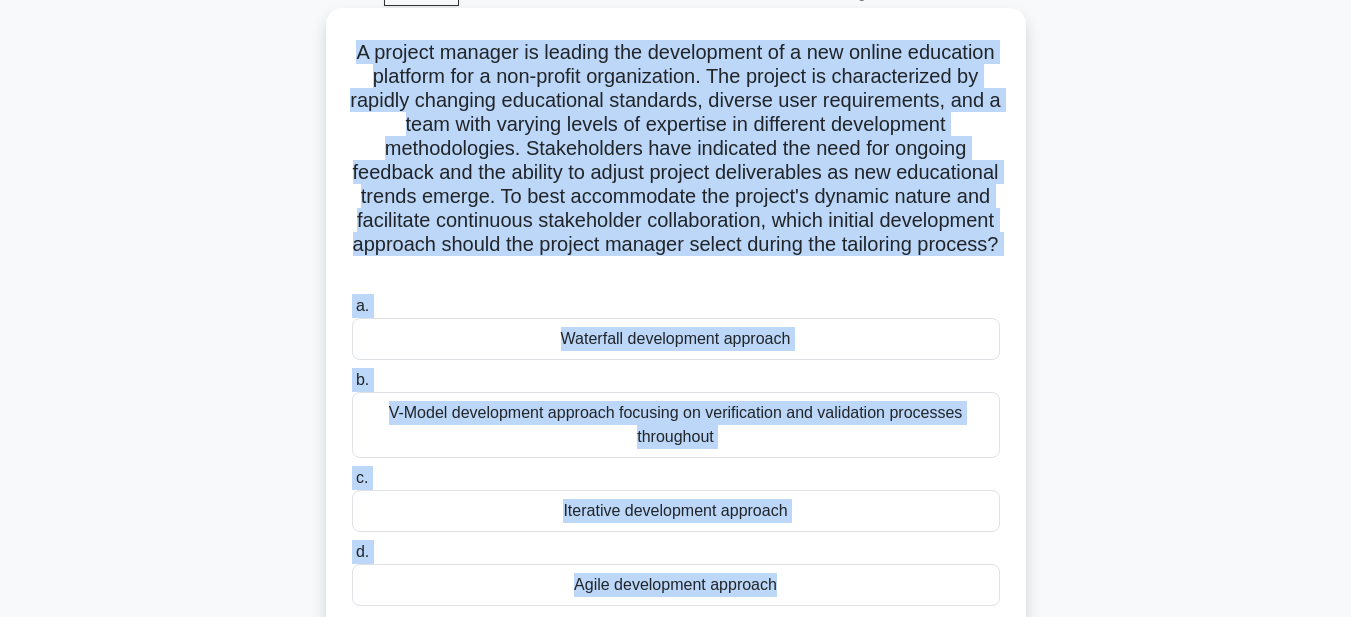 scroll, scrollTop: 0, scrollLeft: 0, axis: both 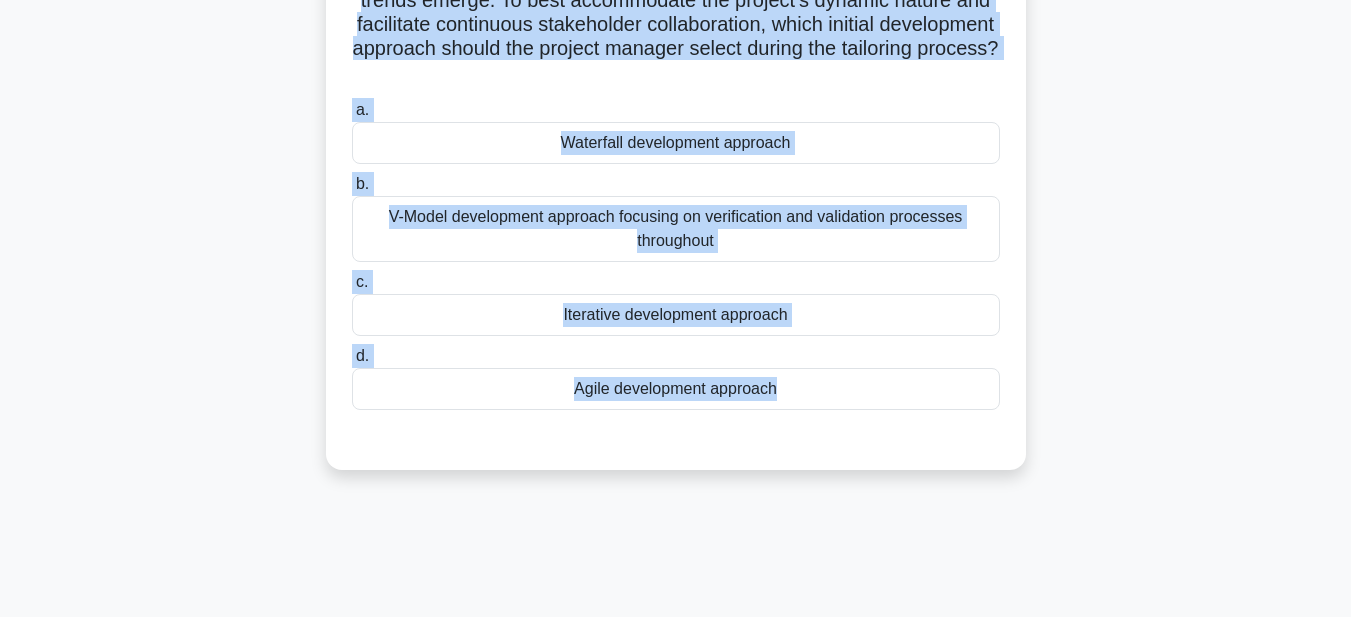 click on "Agile development approach" at bounding box center [676, 389] 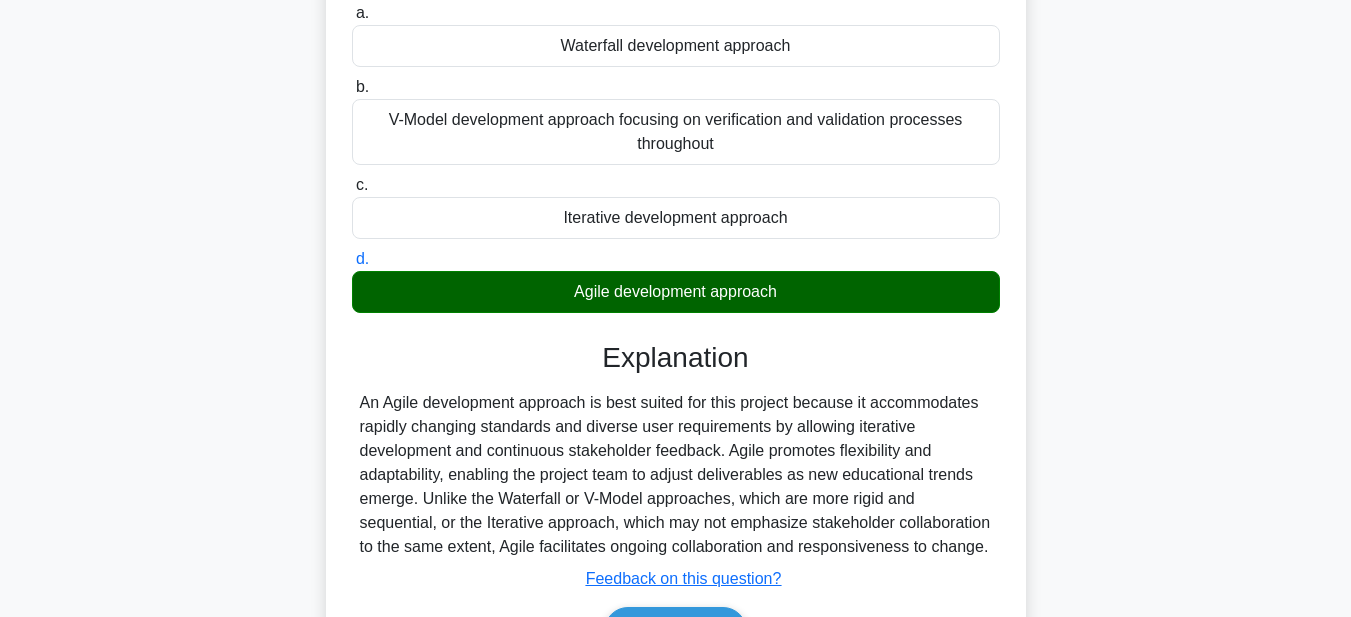 scroll, scrollTop: 521, scrollLeft: 0, axis: vertical 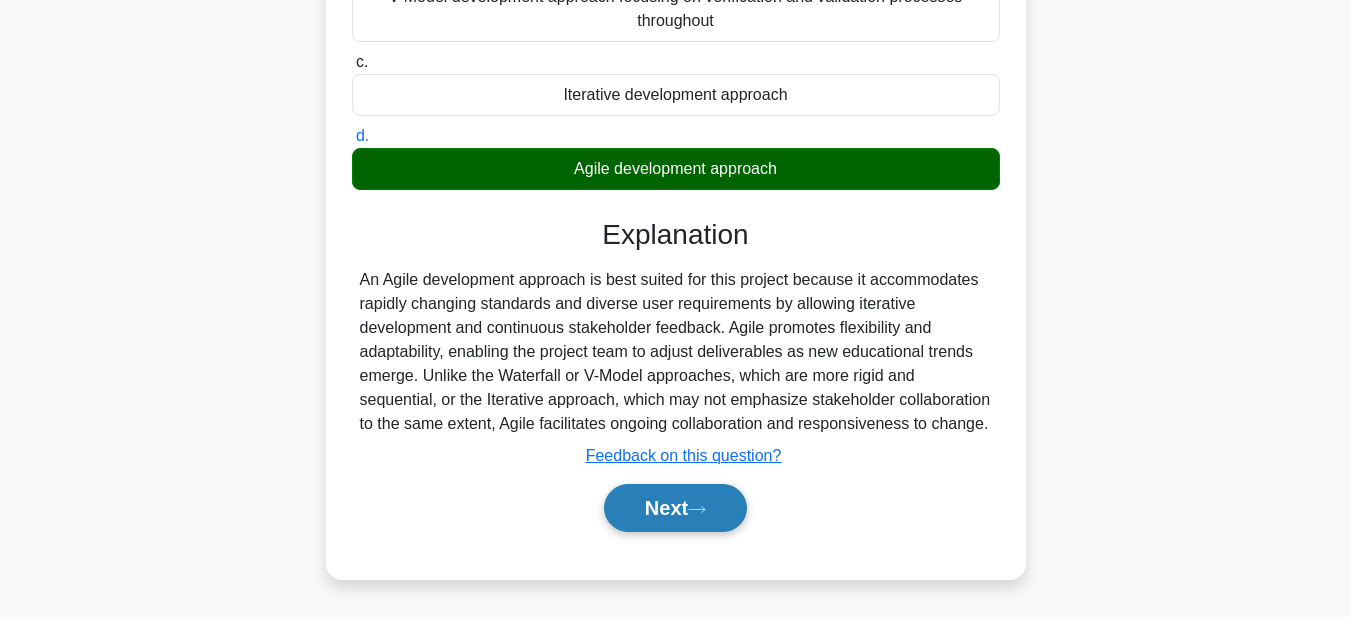 click on "Next" at bounding box center (675, 508) 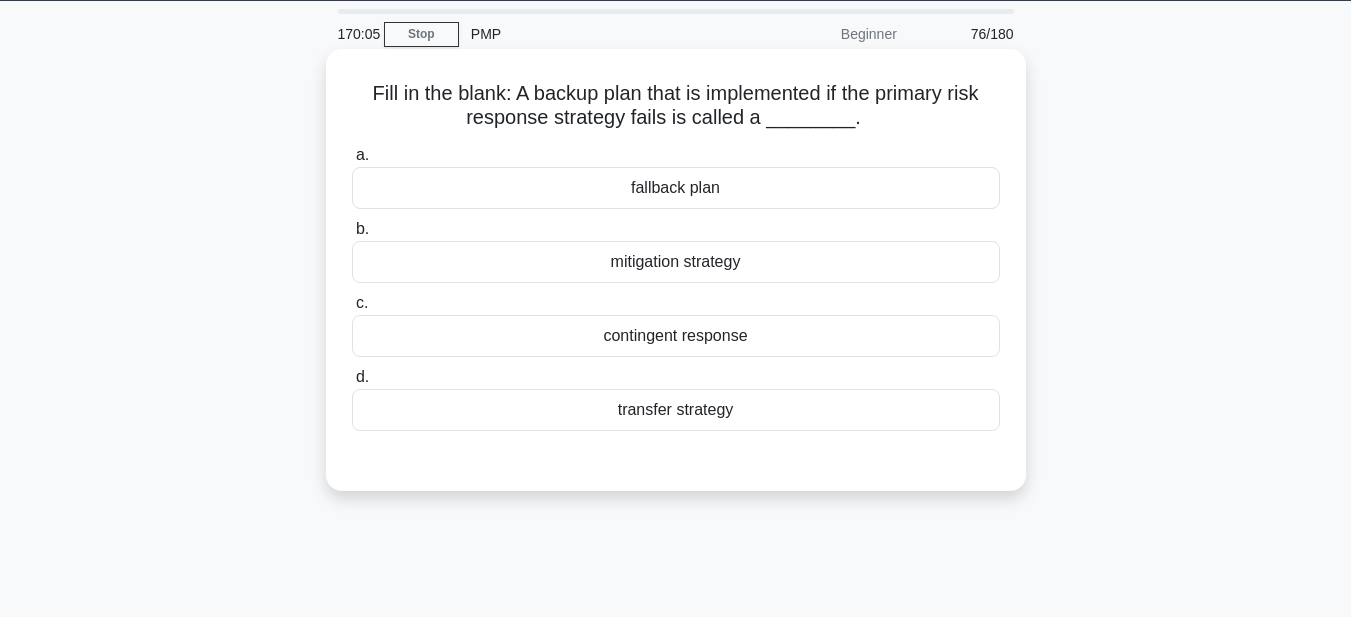 scroll, scrollTop: 0, scrollLeft: 0, axis: both 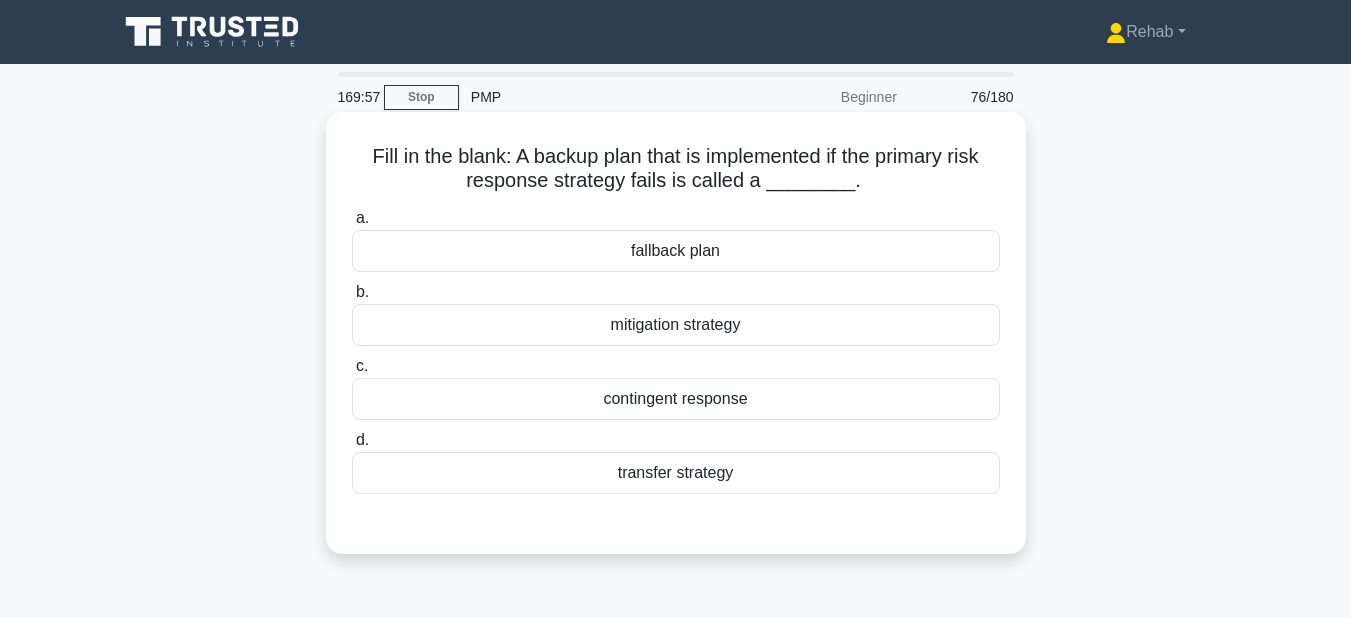 drag, startPoint x: 347, startPoint y: 154, endPoint x: 781, endPoint y: 486, distance: 546.42474 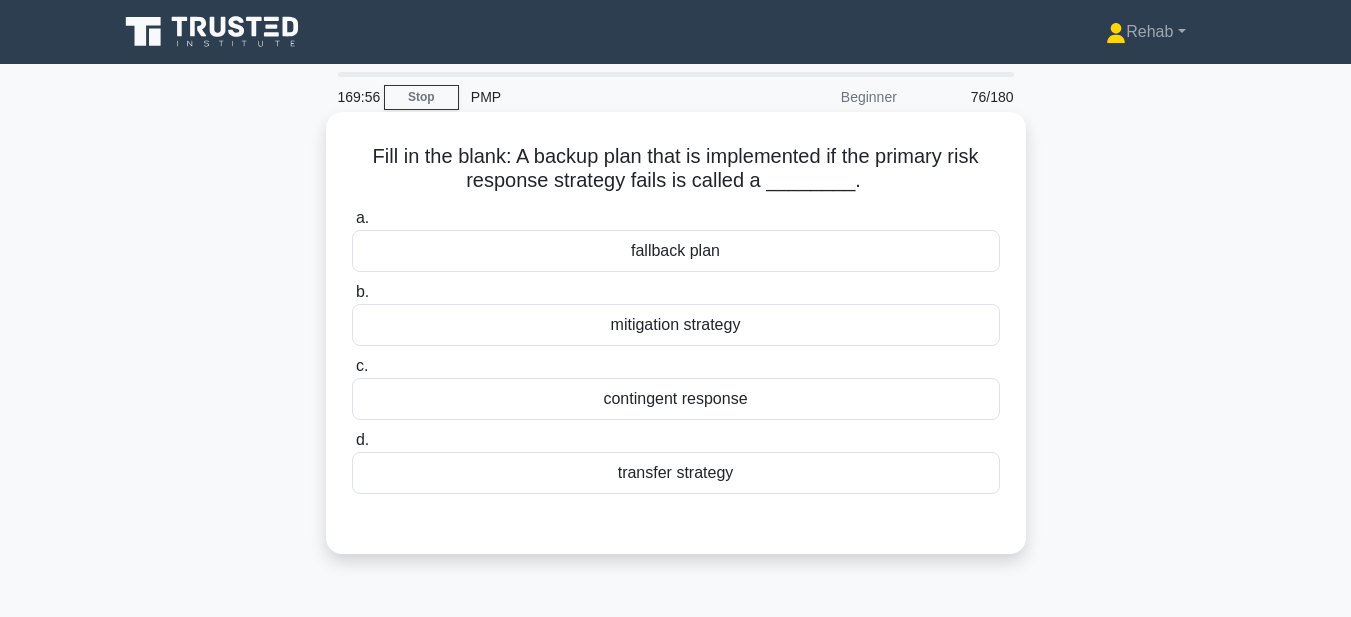 drag, startPoint x: 751, startPoint y: 215, endPoint x: 769, endPoint y: 187, distance: 33.286633 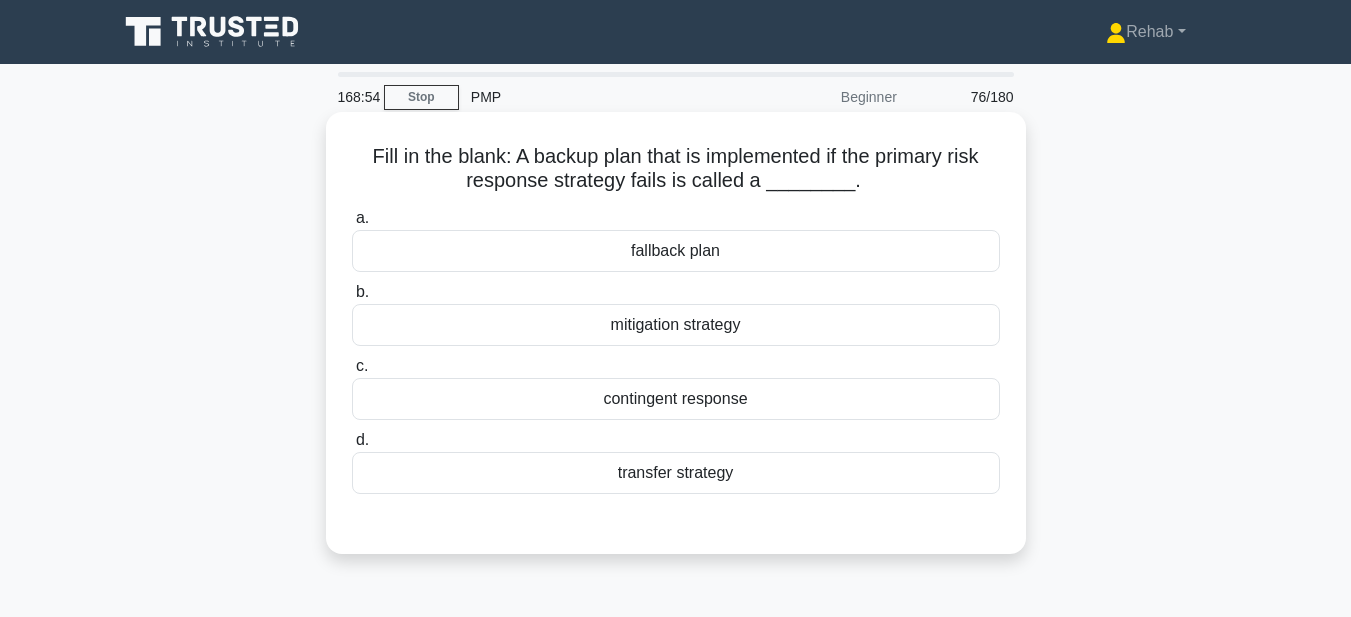 click on "fallback plan" at bounding box center [676, 251] 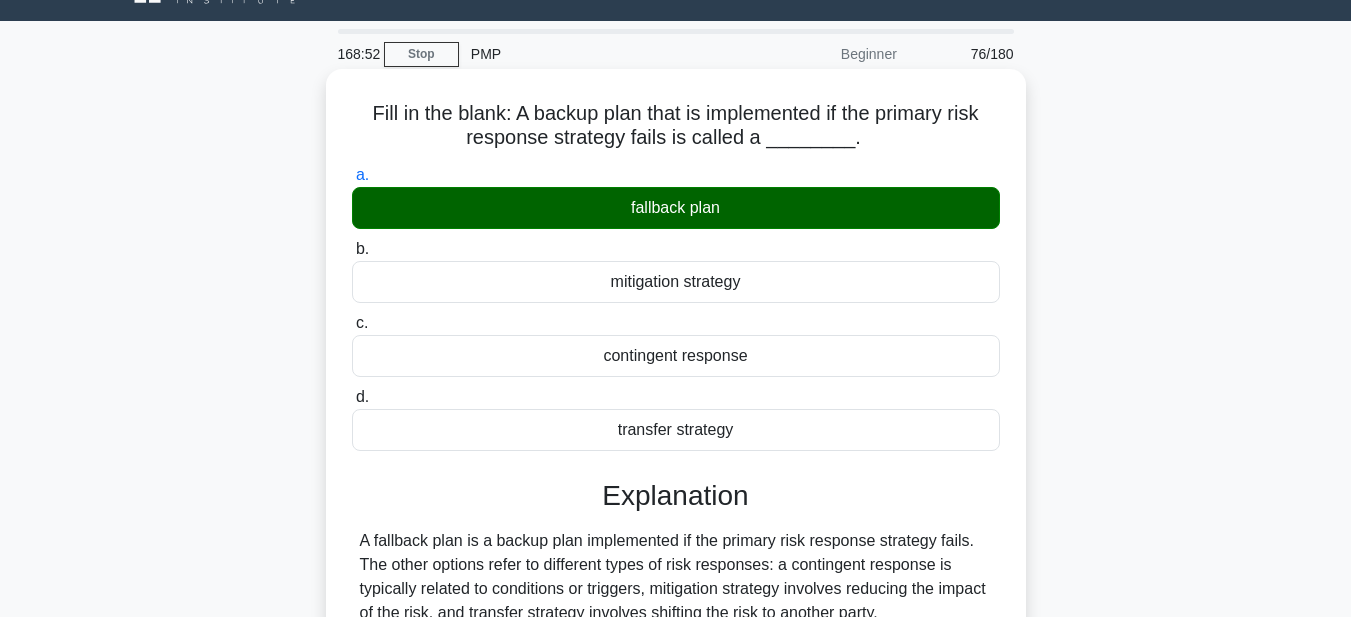 scroll, scrollTop: 463, scrollLeft: 0, axis: vertical 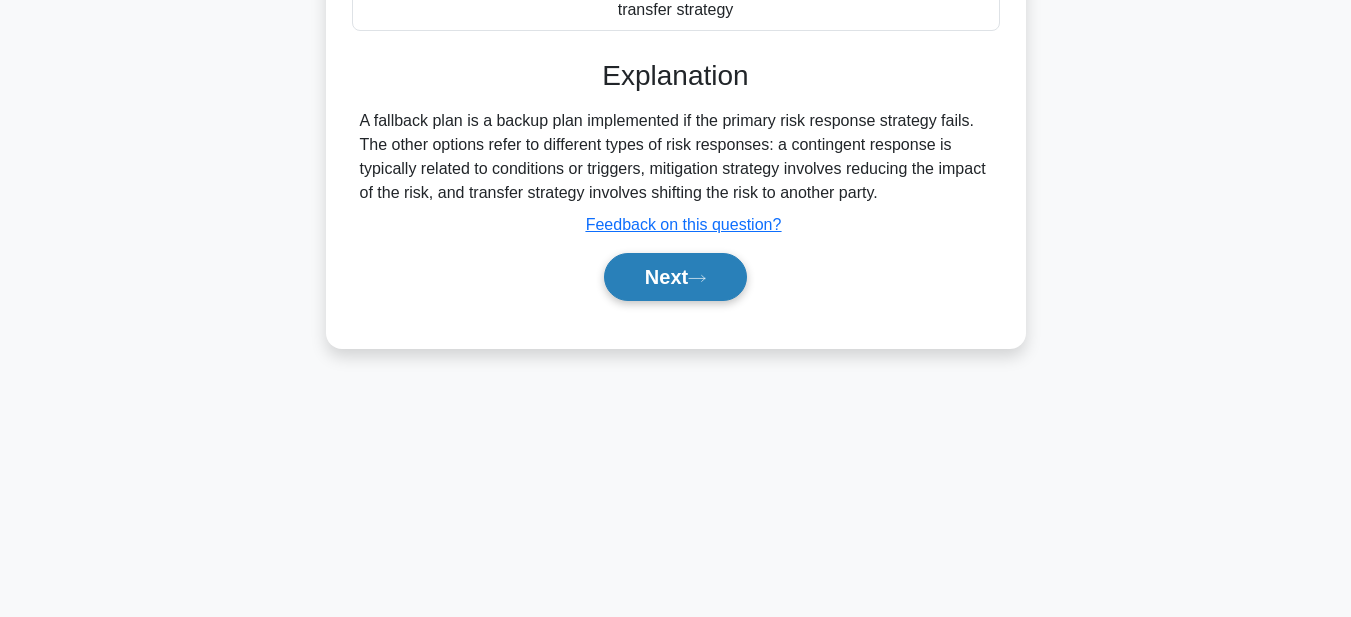click 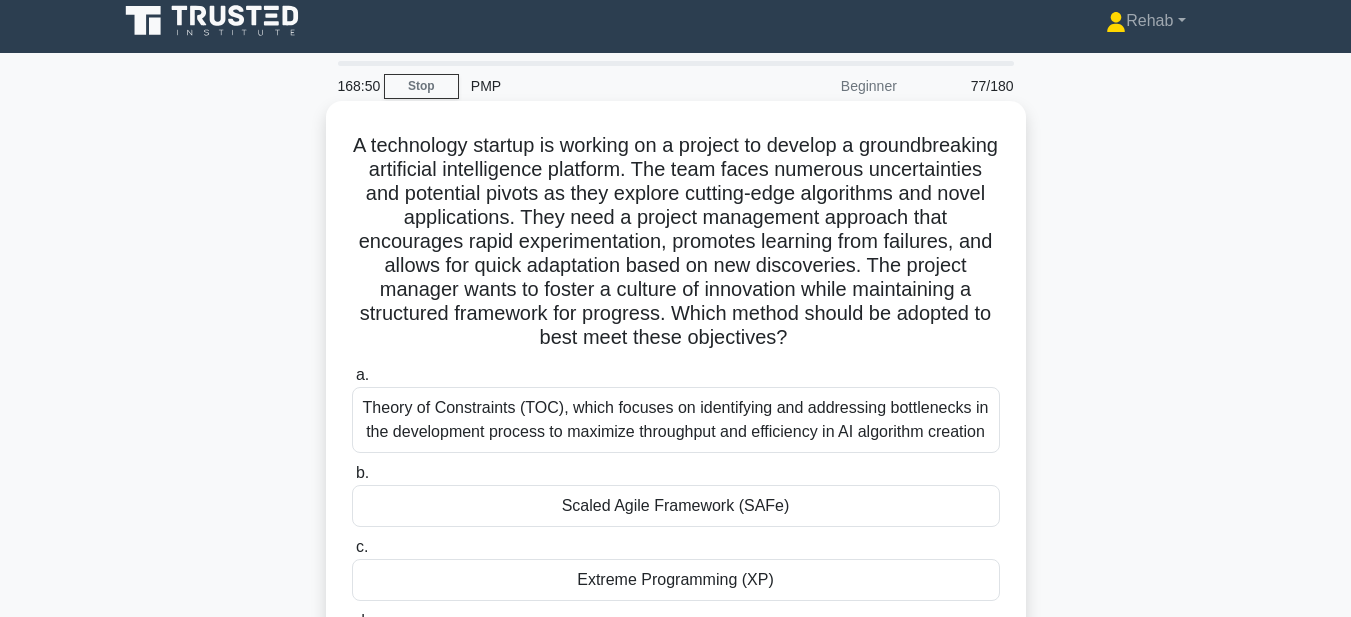 scroll, scrollTop: 0, scrollLeft: 0, axis: both 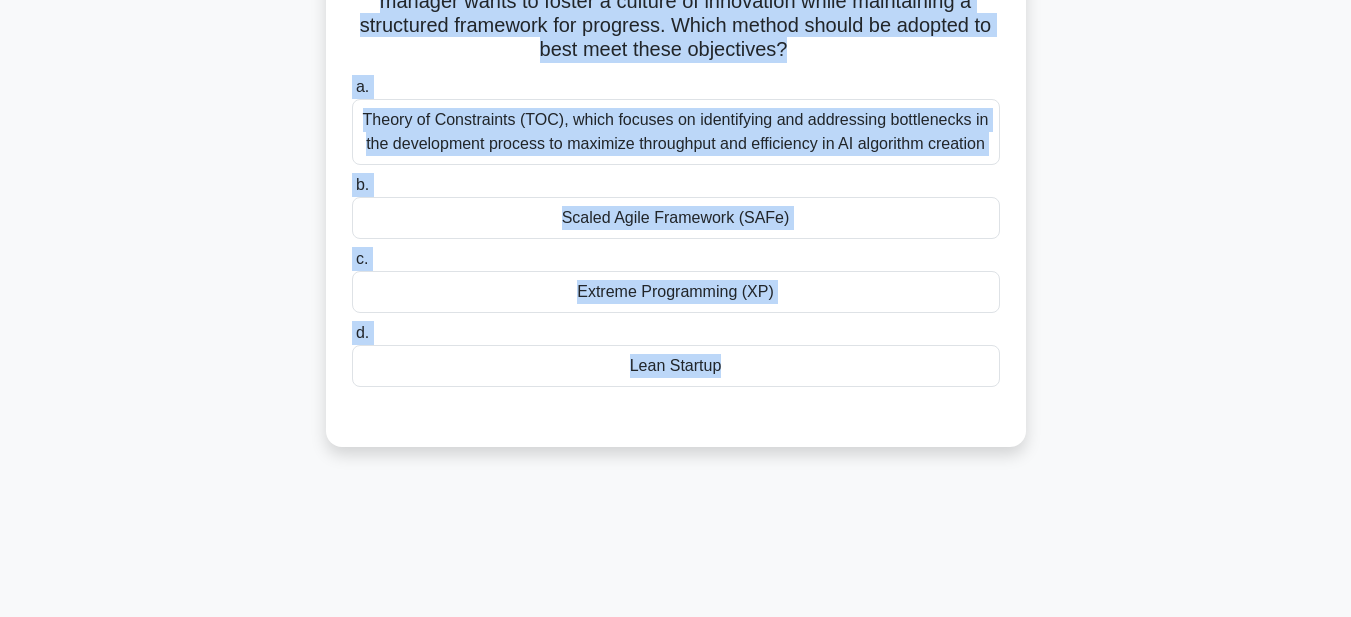 drag, startPoint x: 383, startPoint y: 147, endPoint x: 893, endPoint y: 622, distance: 696.93976 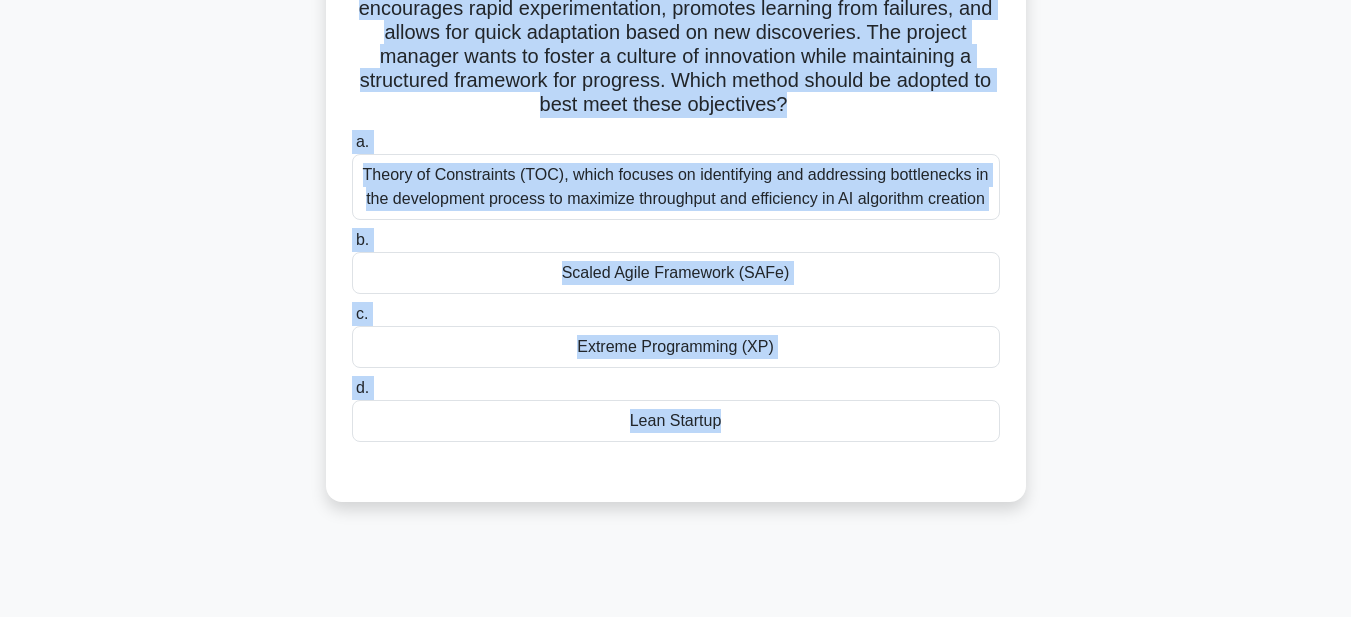 scroll, scrollTop: 0, scrollLeft: 0, axis: both 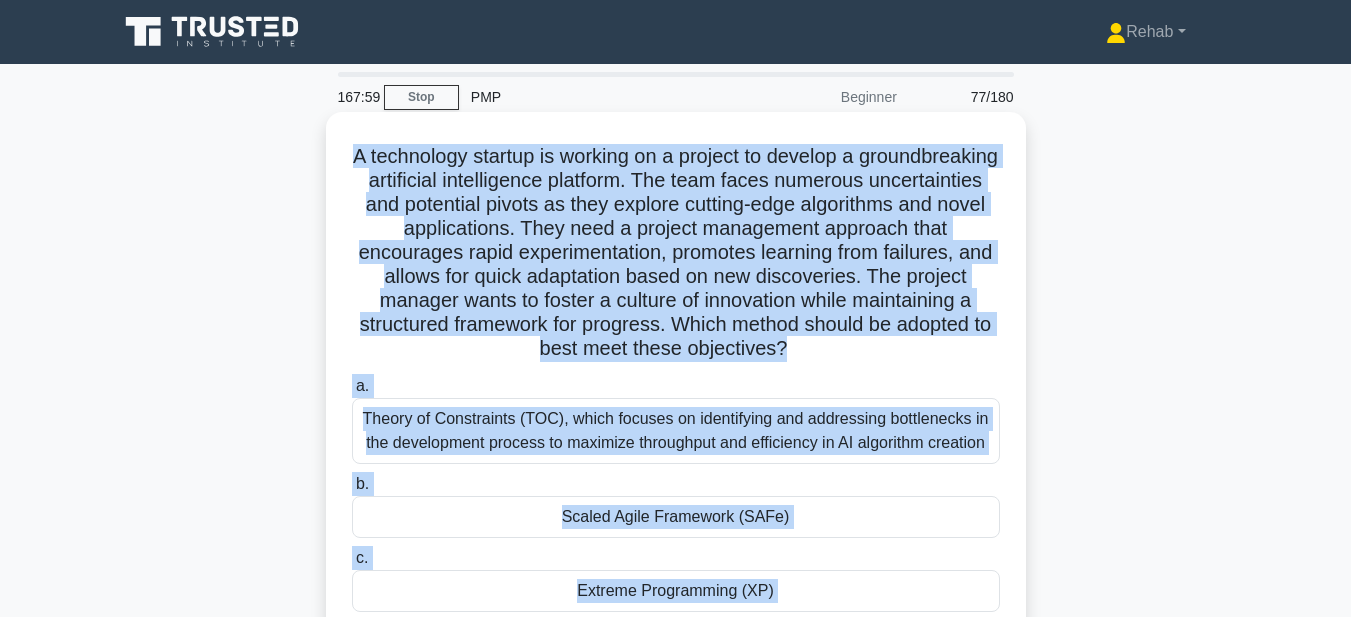 click on "Scaled Agile Framework (SAFe)" at bounding box center (676, 517) 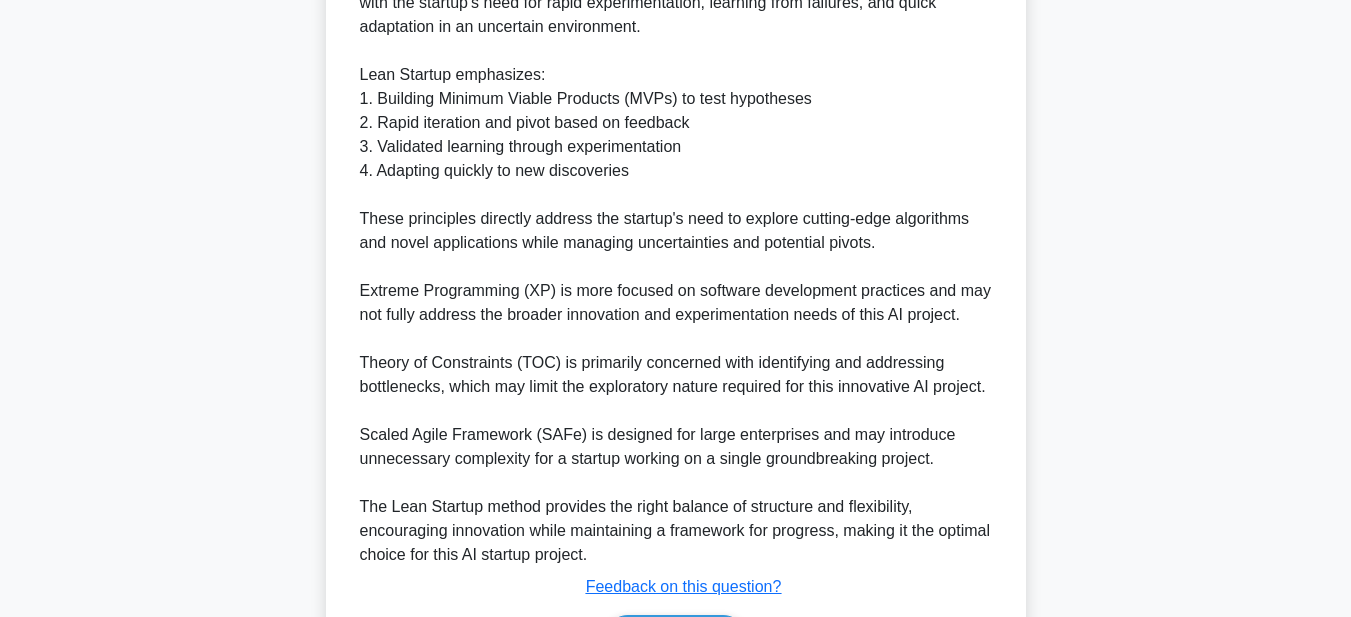 scroll, scrollTop: 955, scrollLeft: 0, axis: vertical 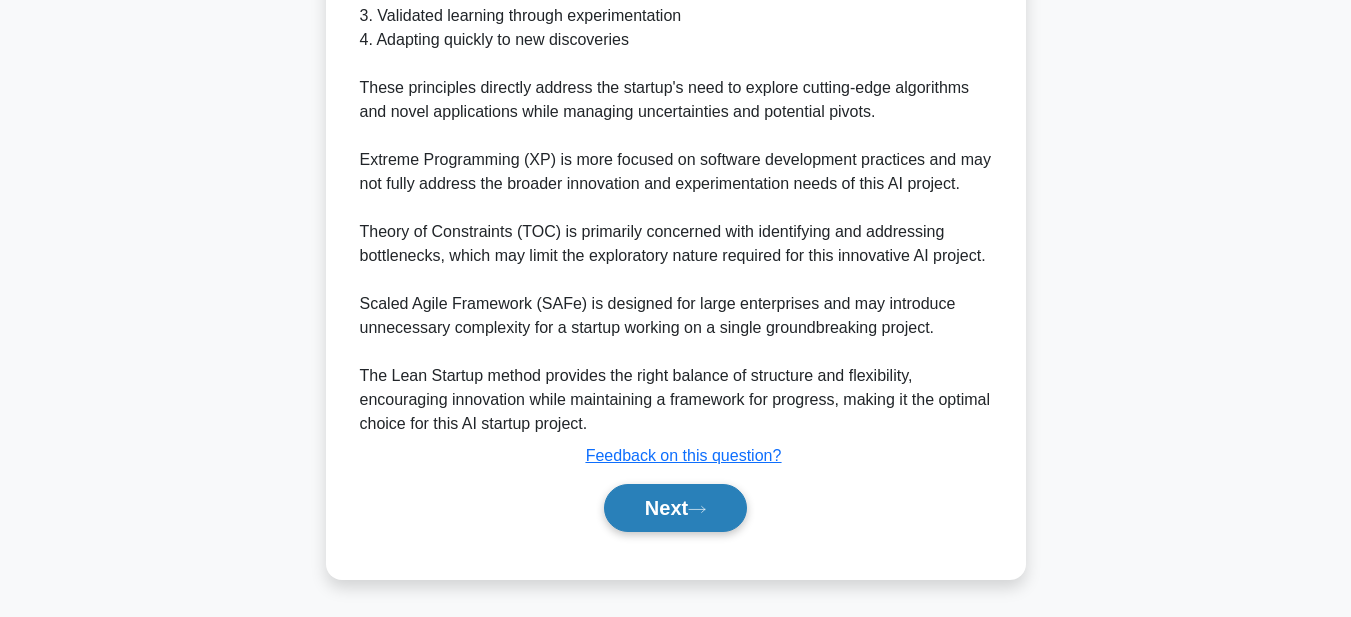 click on "Next" at bounding box center [675, 508] 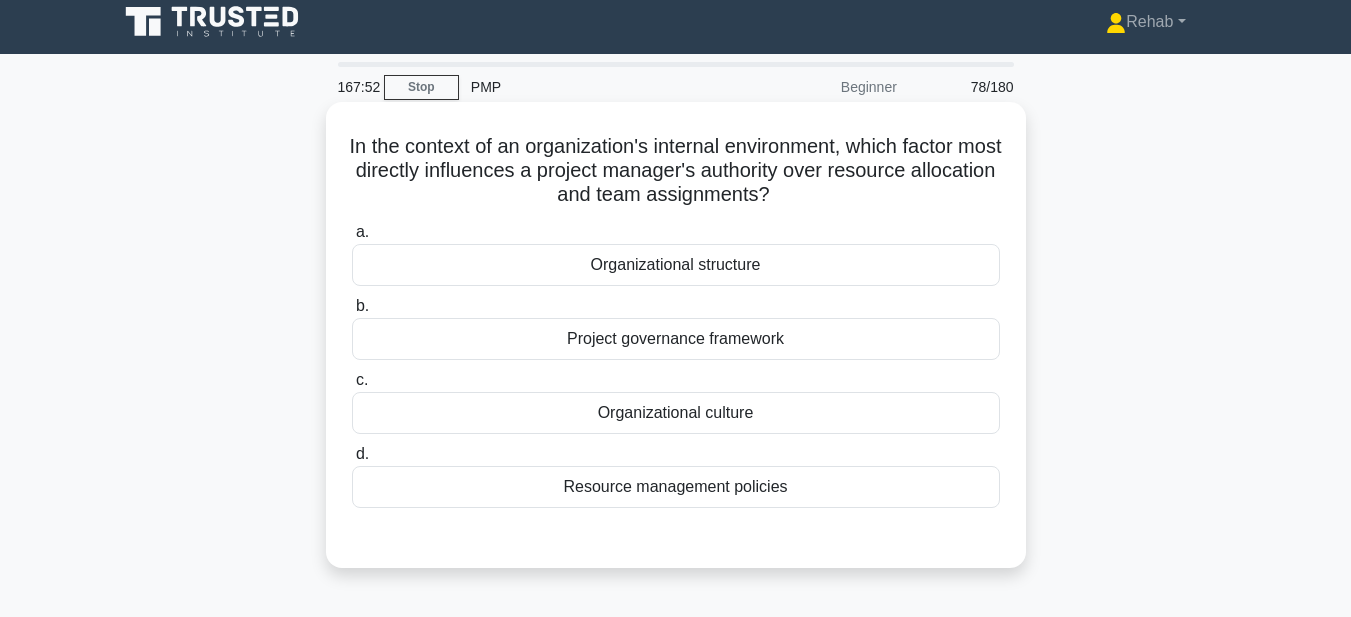 scroll, scrollTop: 0, scrollLeft: 0, axis: both 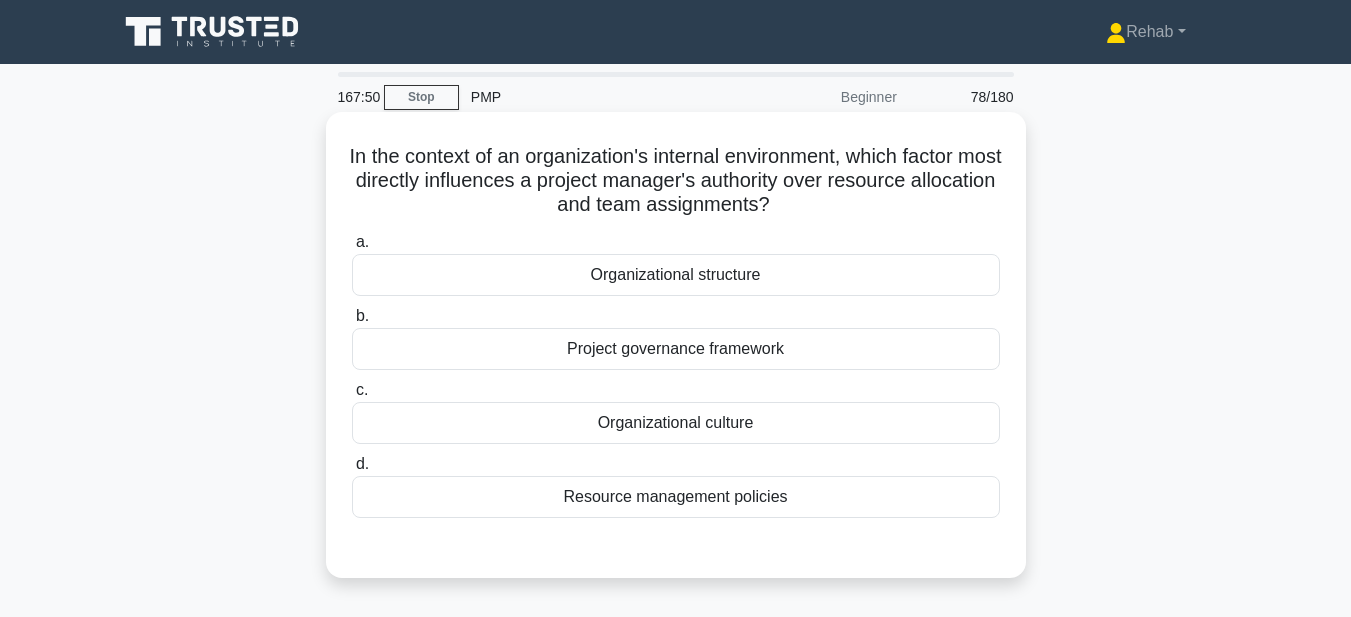 drag, startPoint x: 354, startPoint y: 151, endPoint x: 836, endPoint y: 510, distance: 601.00336 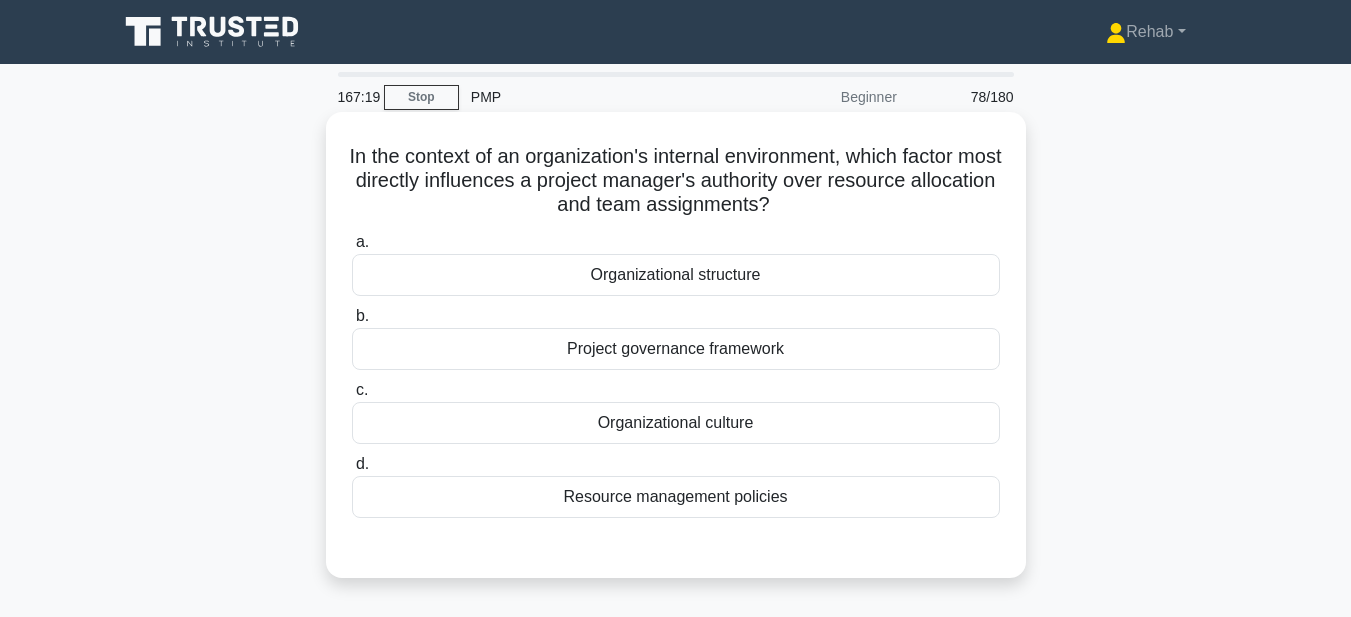 click on "Organizational structure" at bounding box center (676, 275) 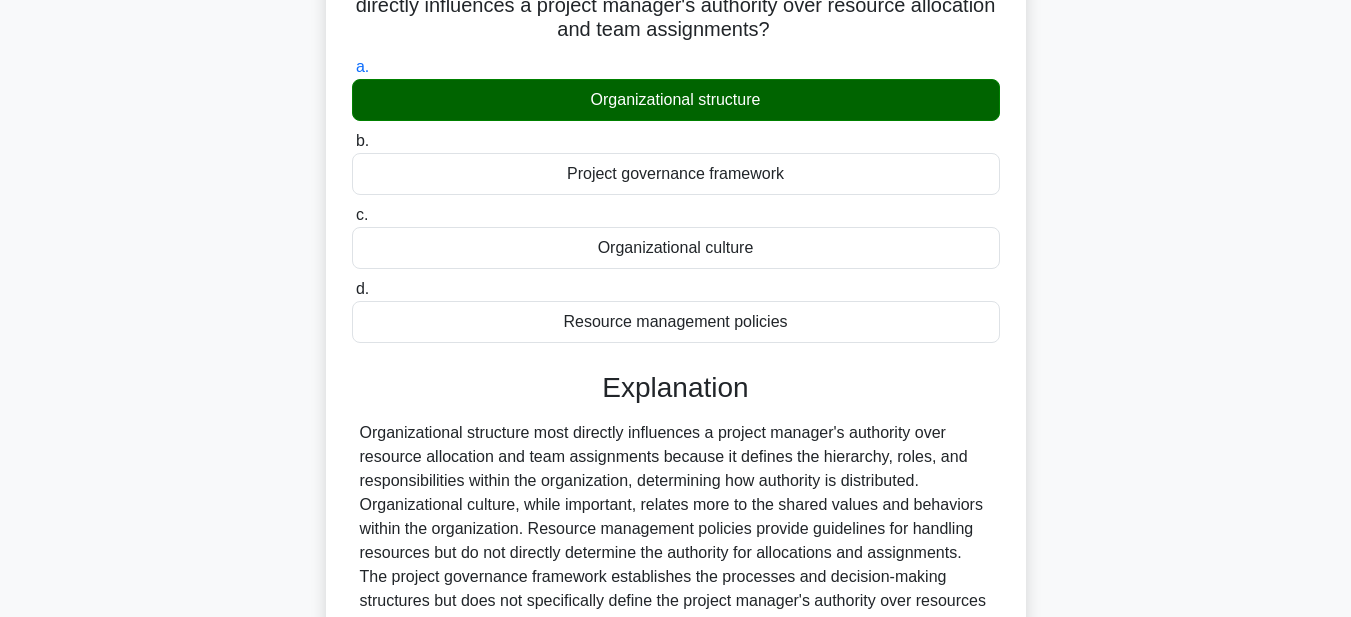 scroll, scrollTop: 463, scrollLeft: 0, axis: vertical 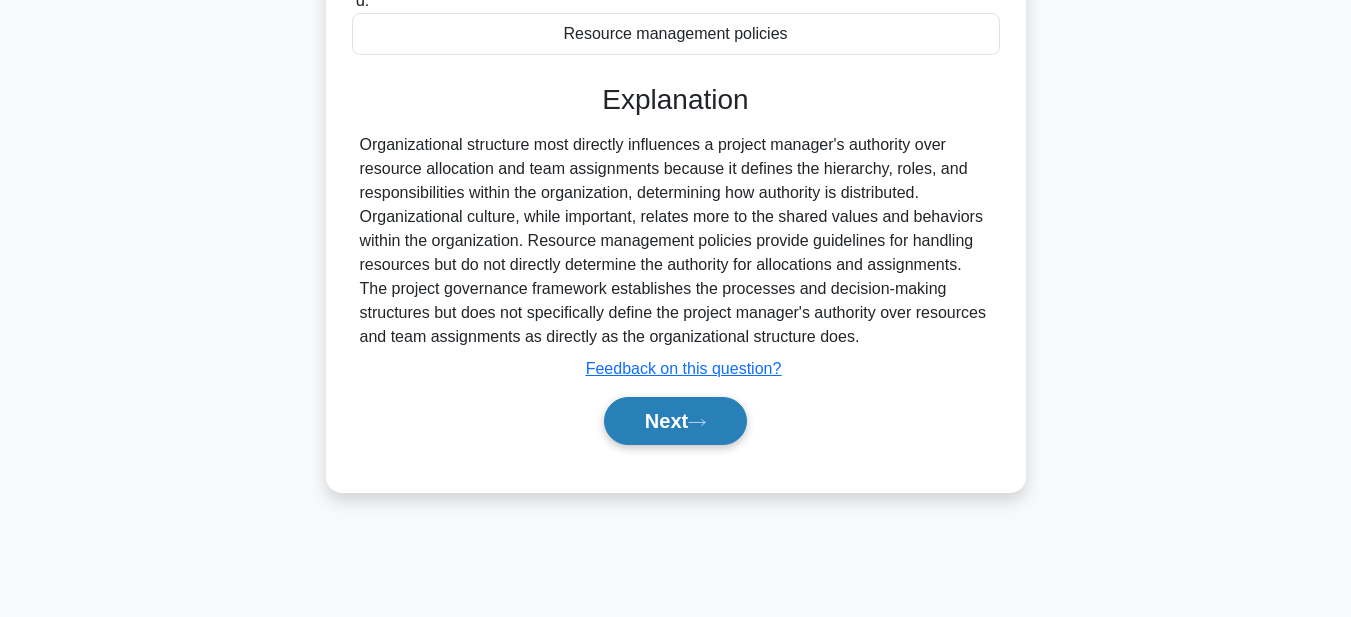 click on "Next" at bounding box center (675, 421) 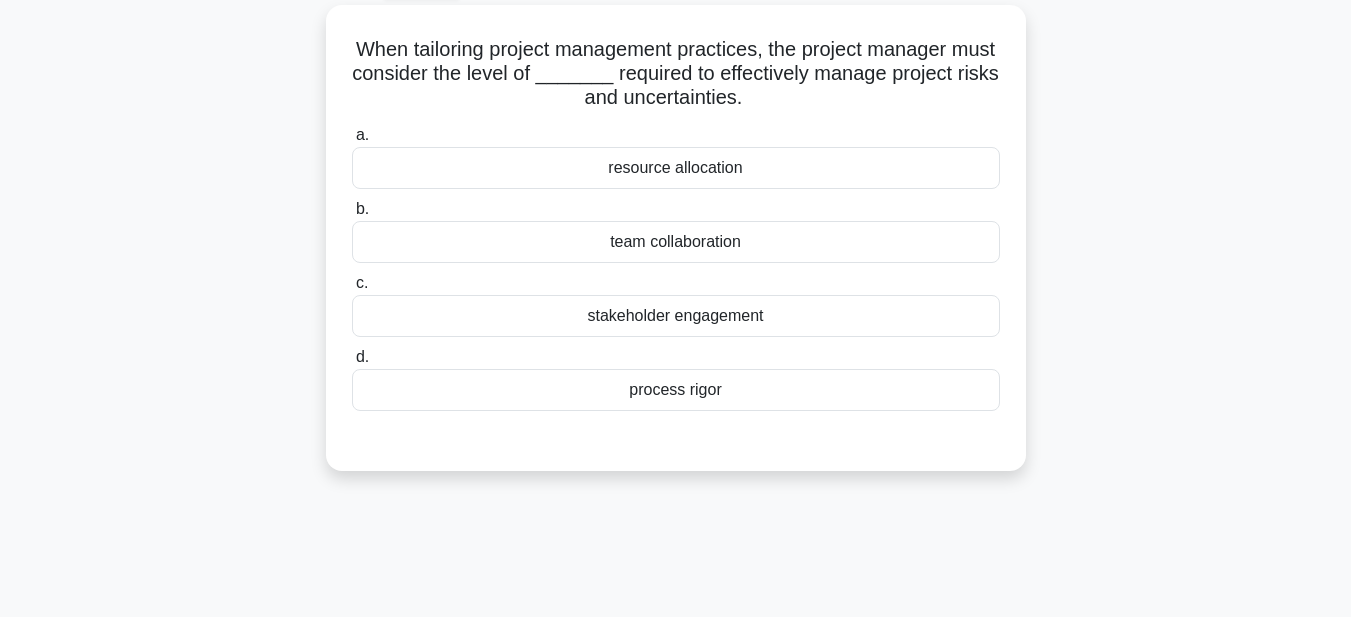 scroll, scrollTop: 0, scrollLeft: 0, axis: both 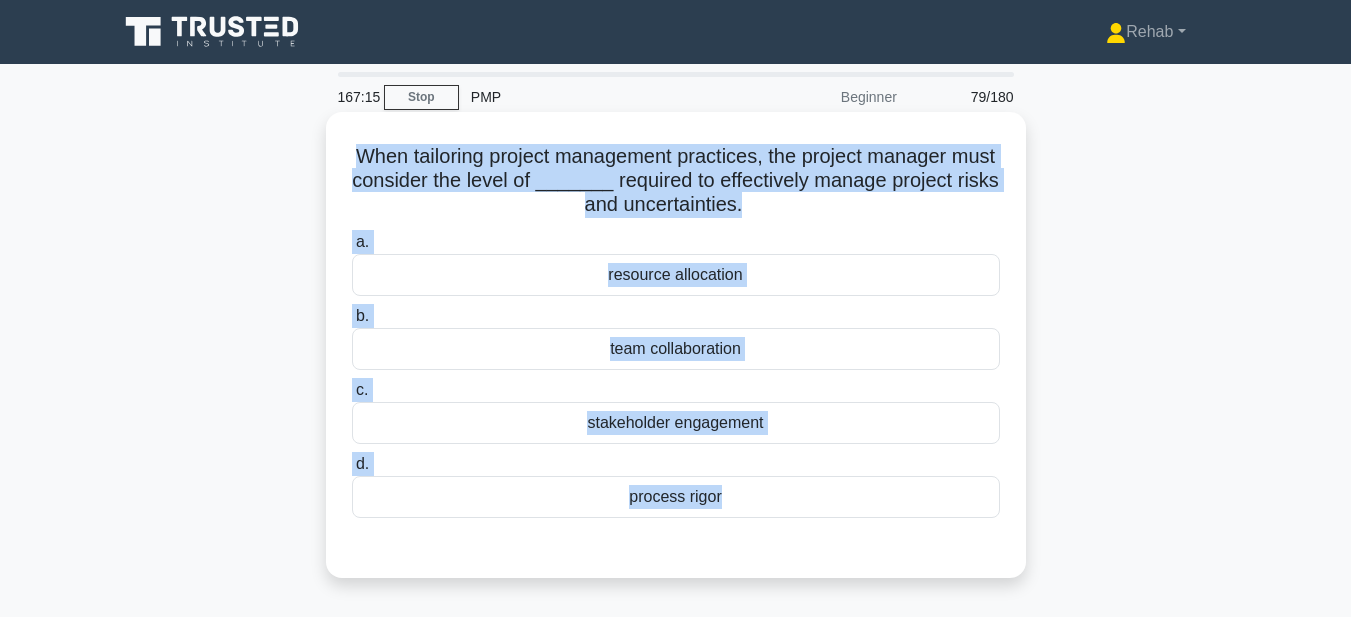 drag, startPoint x: 359, startPoint y: 142, endPoint x: 917, endPoint y: 525, distance: 676.79614 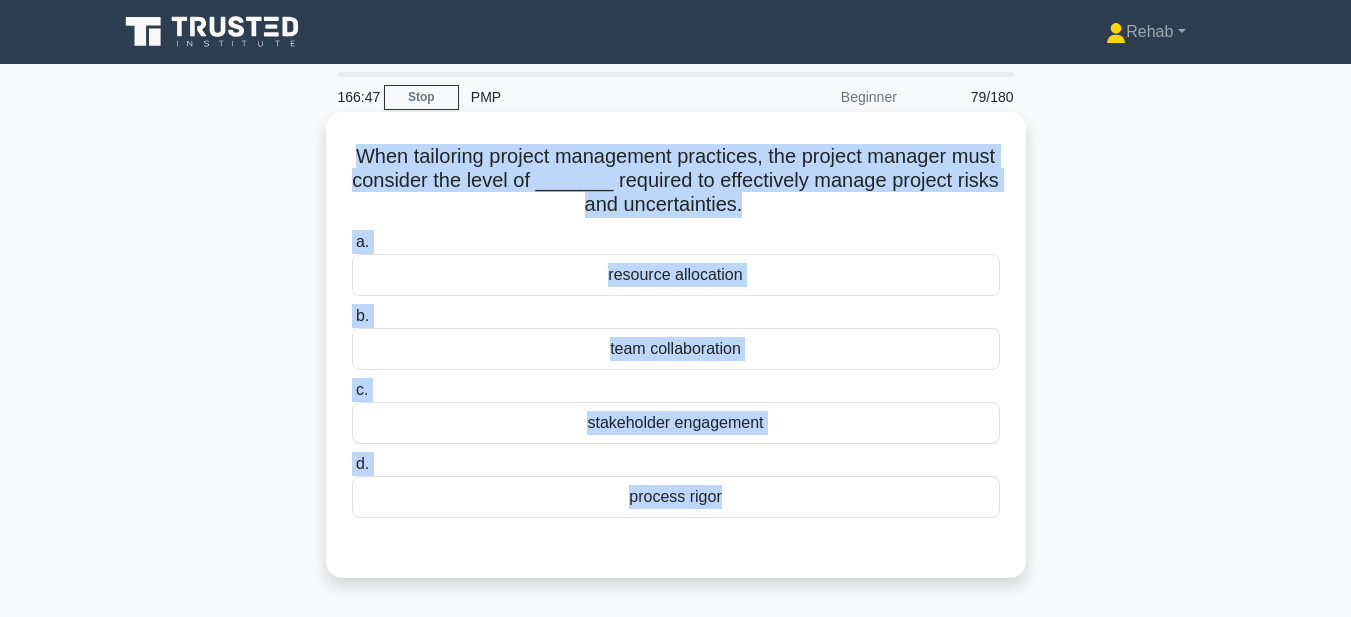 click on "process rigor" at bounding box center (676, 497) 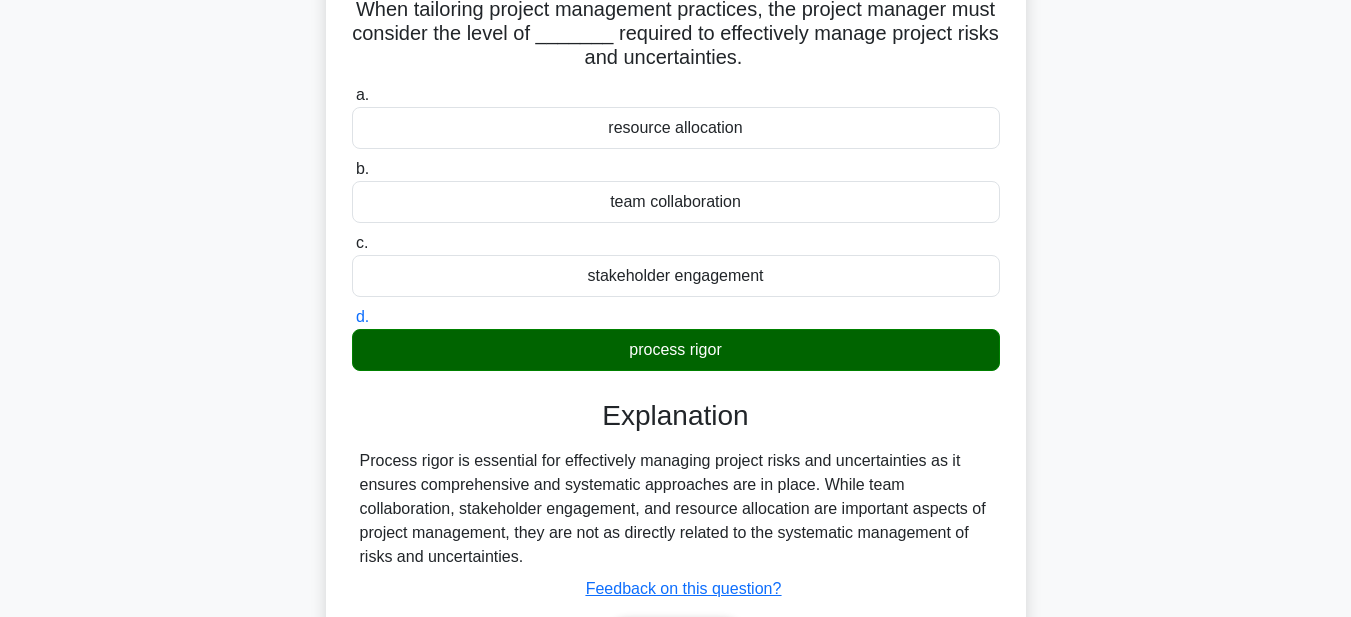 scroll, scrollTop: 463, scrollLeft: 0, axis: vertical 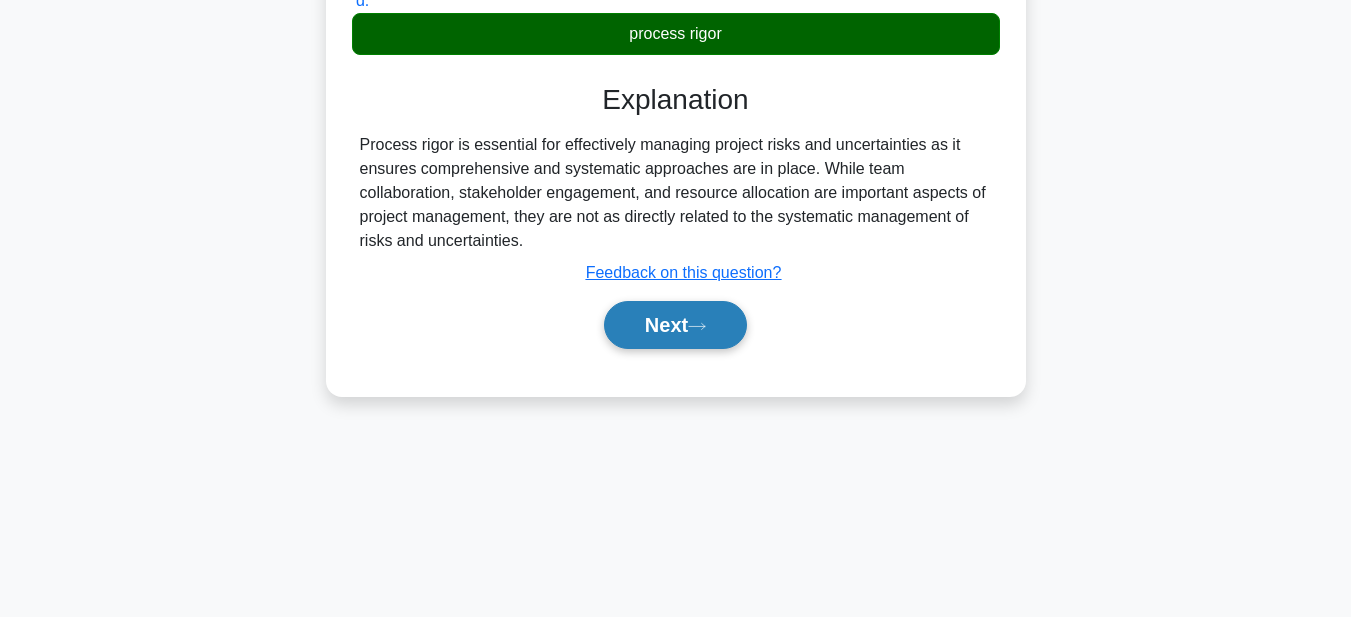 click on "Next" at bounding box center [675, 325] 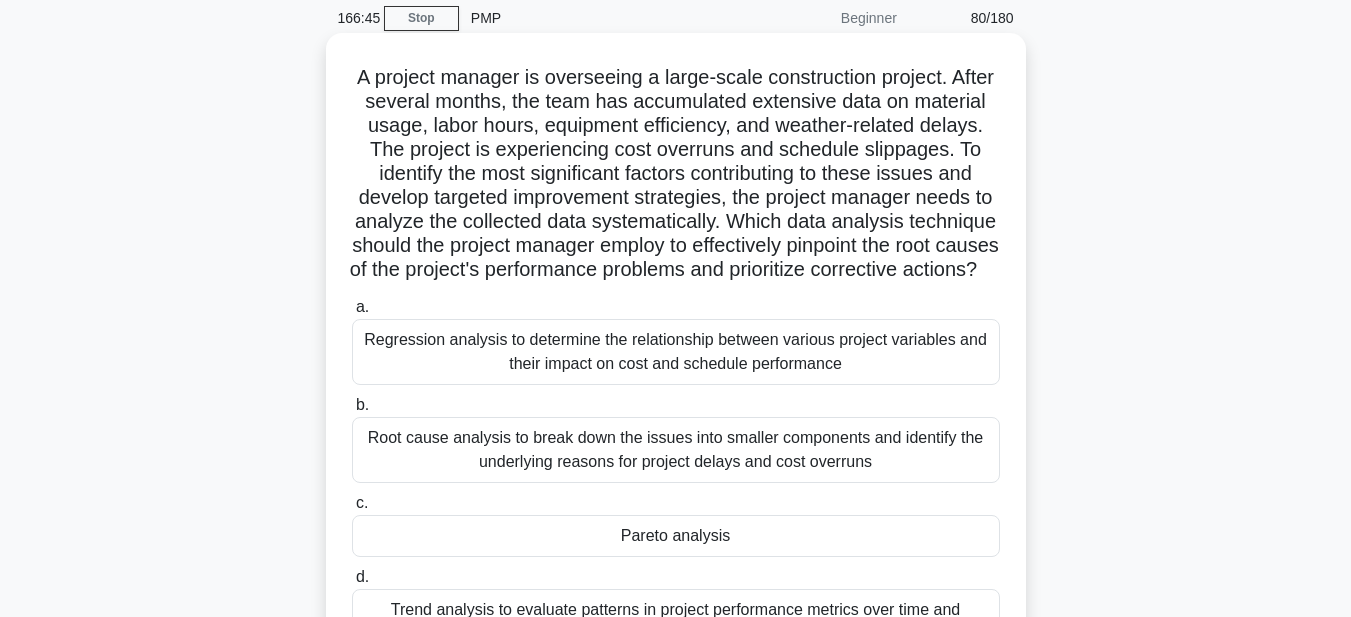 scroll, scrollTop: 63, scrollLeft: 0, axis: vertical 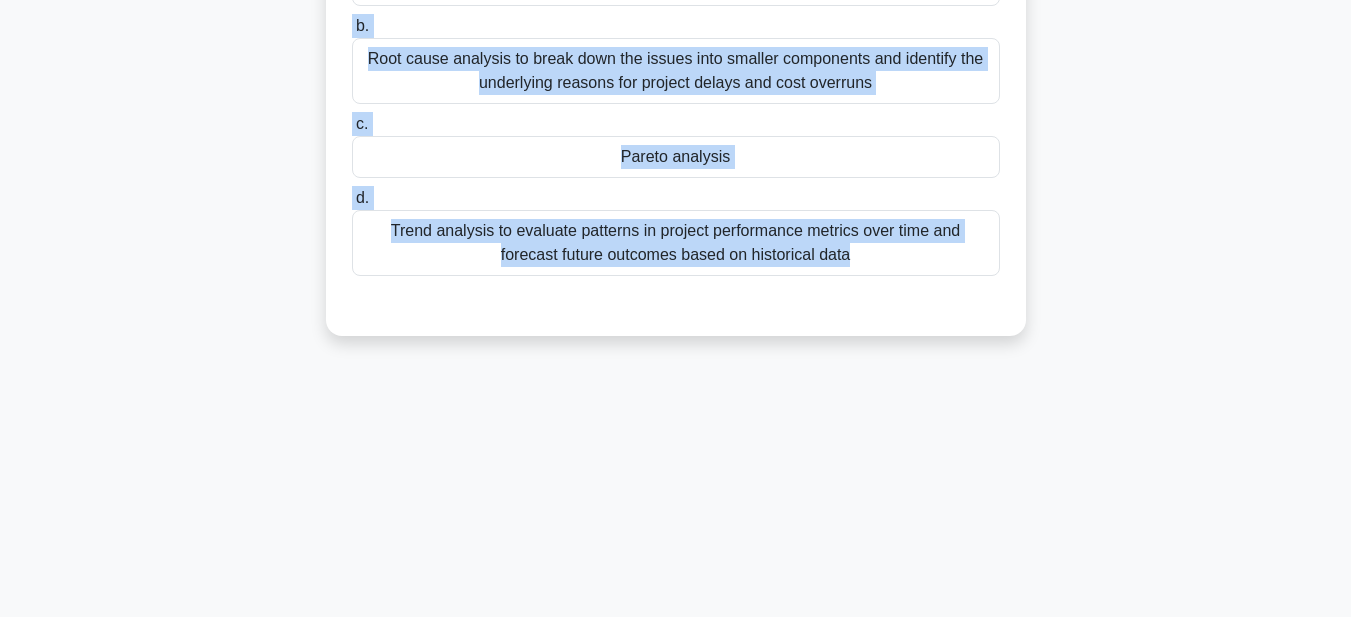 drag, startPoint x: 360, startPoint y: 89, endPoint x: 1032, endPoint y: 638, distance: 867.7471 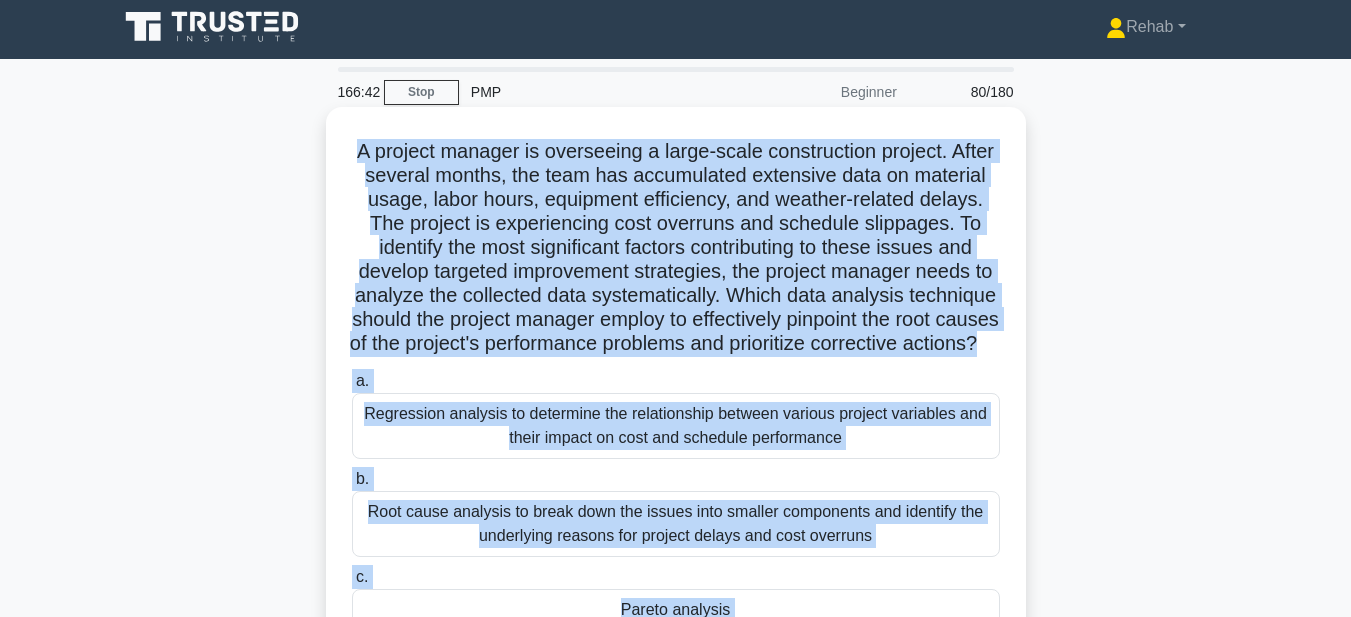 scroll, scrollTop: 0, scrollLeft: 0, axis: both 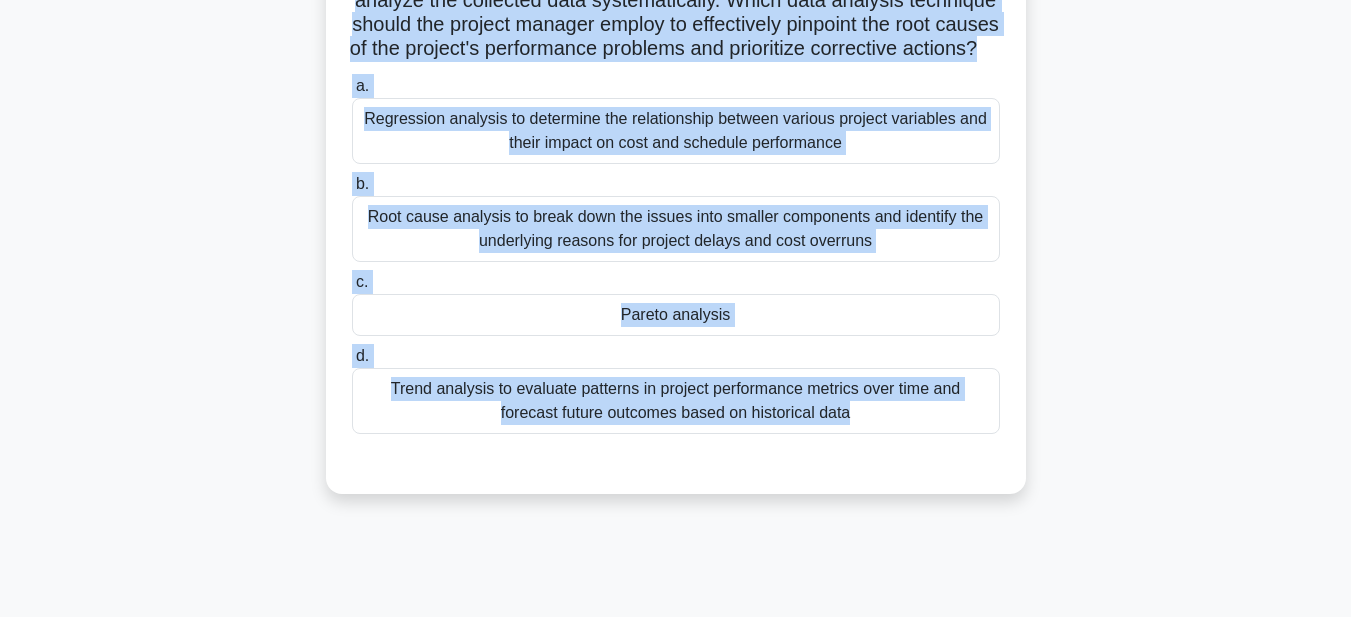 click on "Pareto analysis" at bounding box center [676, 315] 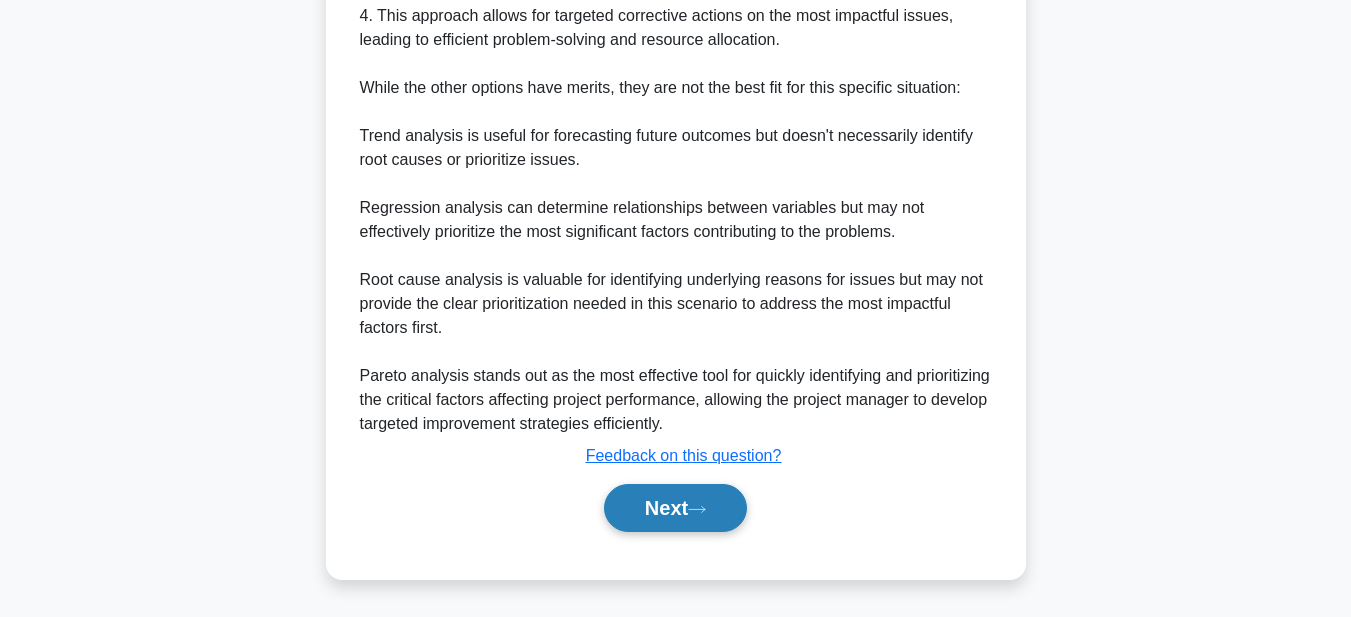 click on "Next" at bounding box center (675, 508) 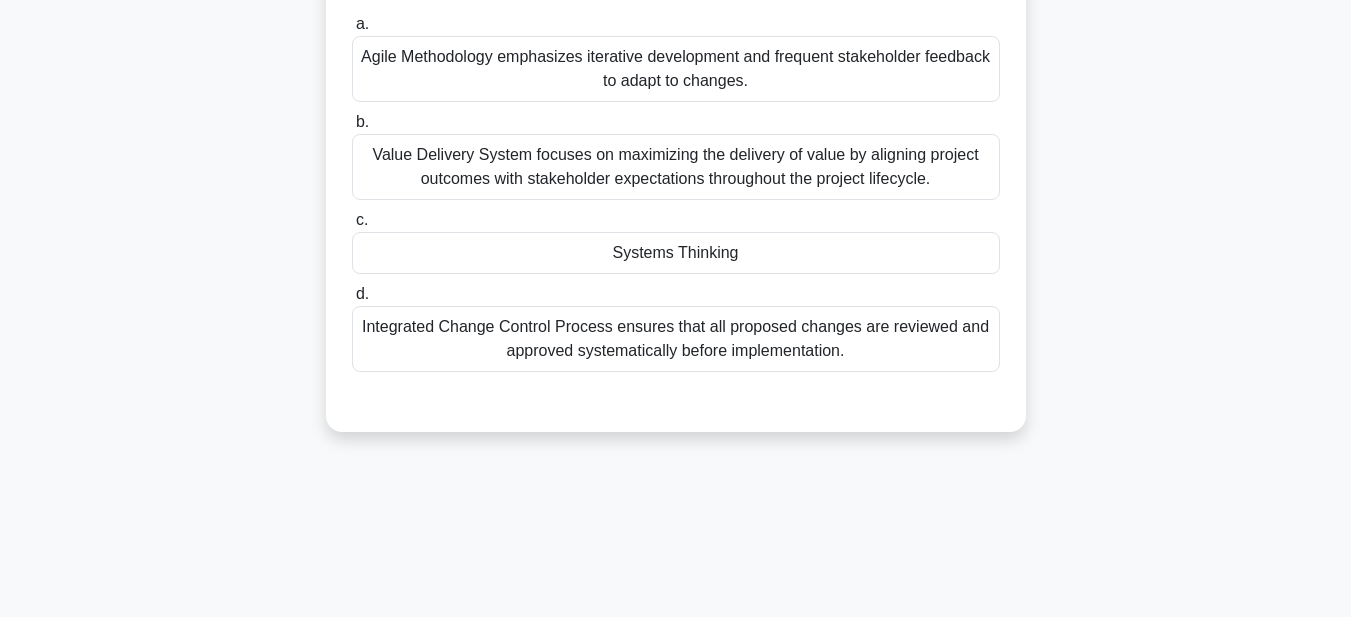 scroll, scrollTop: 63, scrollLeft: 0, axis: vertical 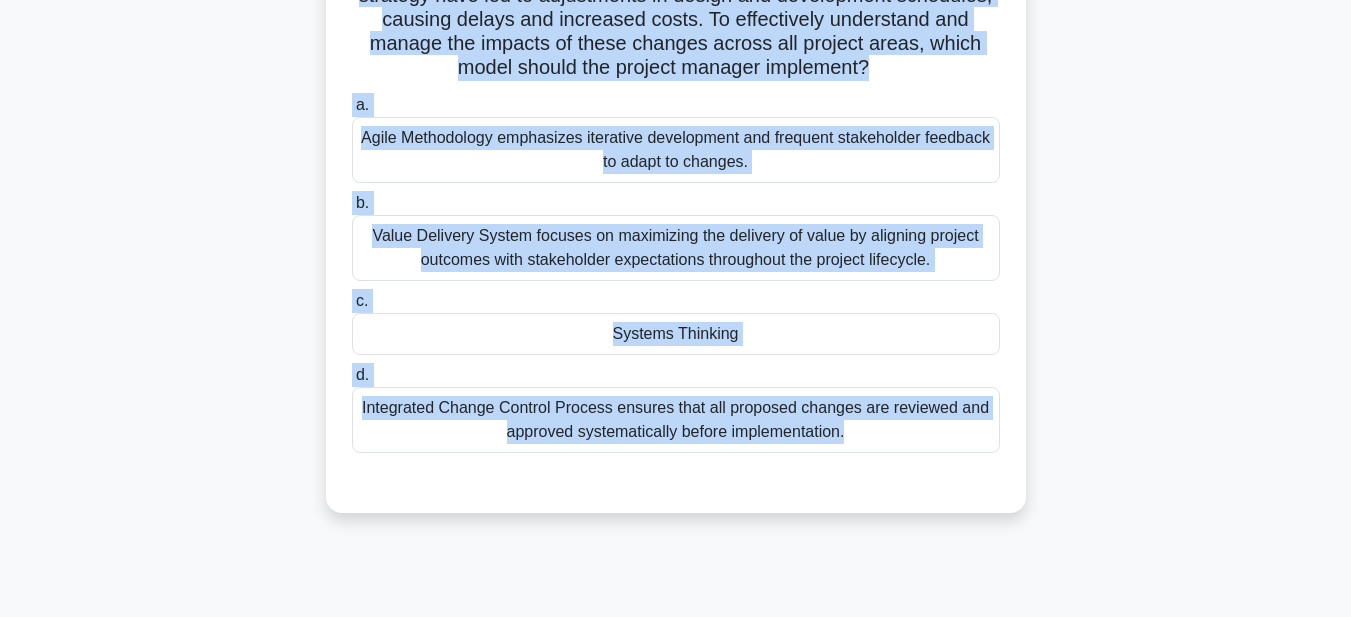 drag, startPoint x: 354, startPoint y: 94, endPoint x: 889, endPoint y: 614, distance: 746.07306 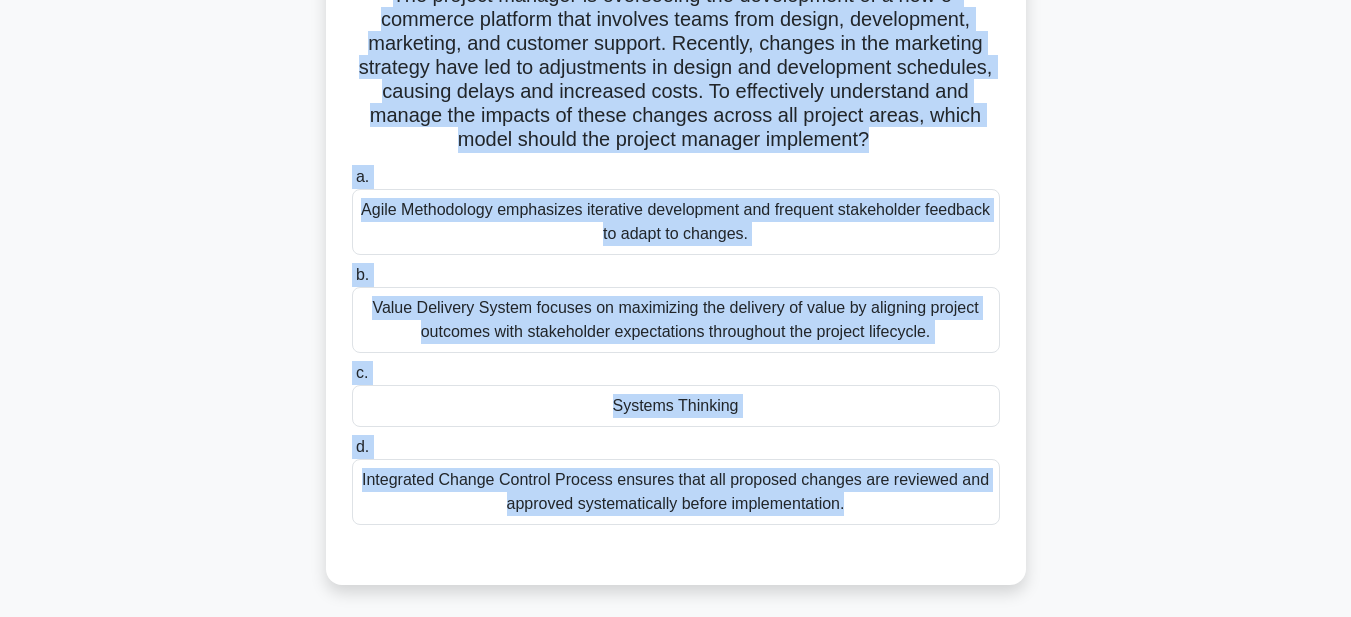 scroll, scrollTop: 0, scrollLeft: 0, axis: both 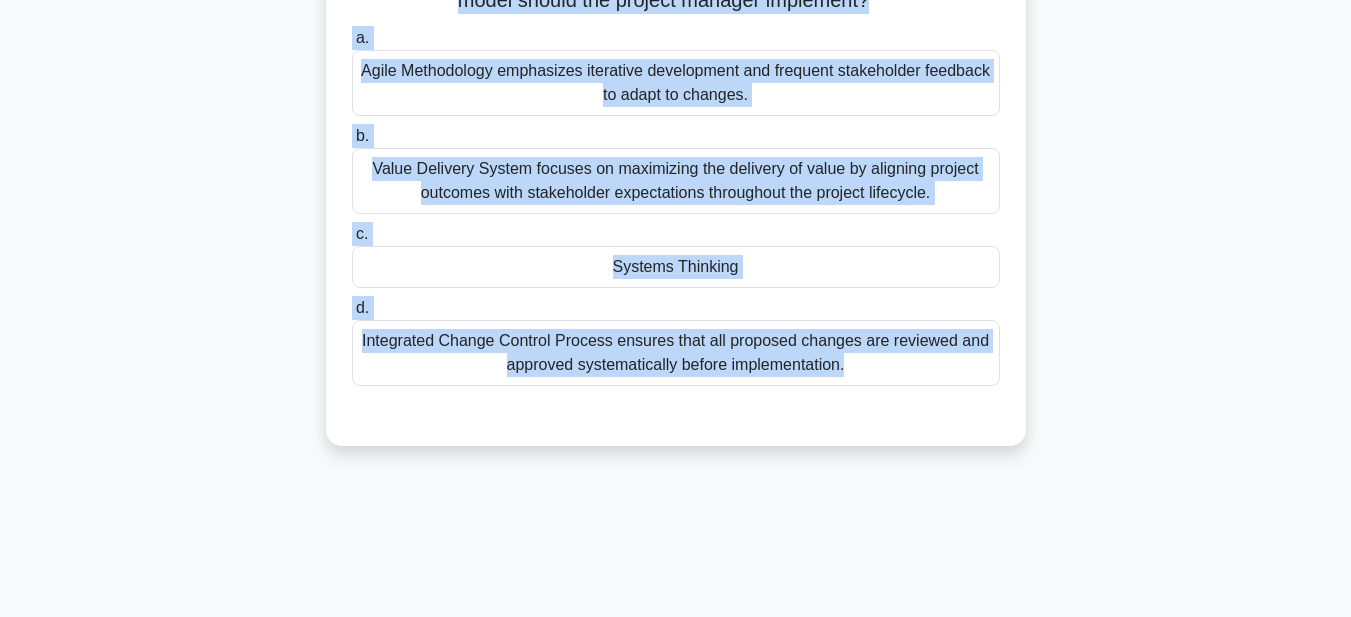 click on "Integrated Change Control Process ensures that all proposed changes are reviewed and approved systematically before implementation." at bounding box center (676, 353) 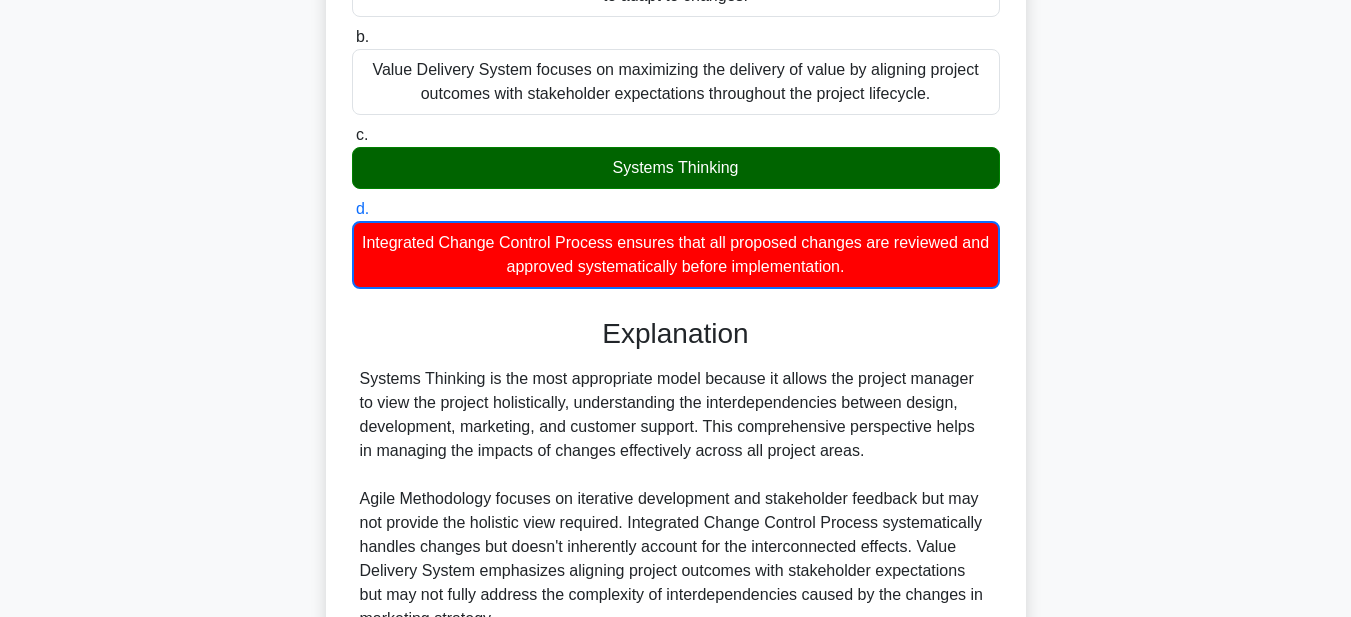 scroll, scrollTop: 595, scrollLeft: 0, axis: vertical 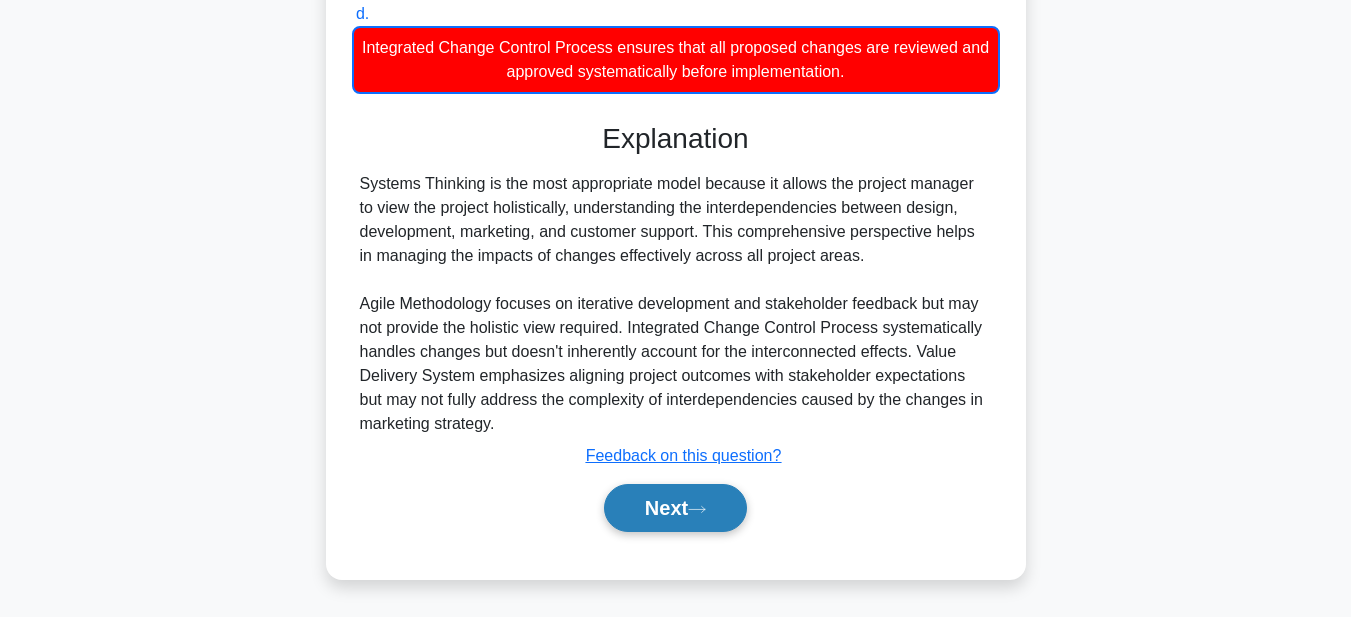 click on "Next" at bounding box center [675, 508] 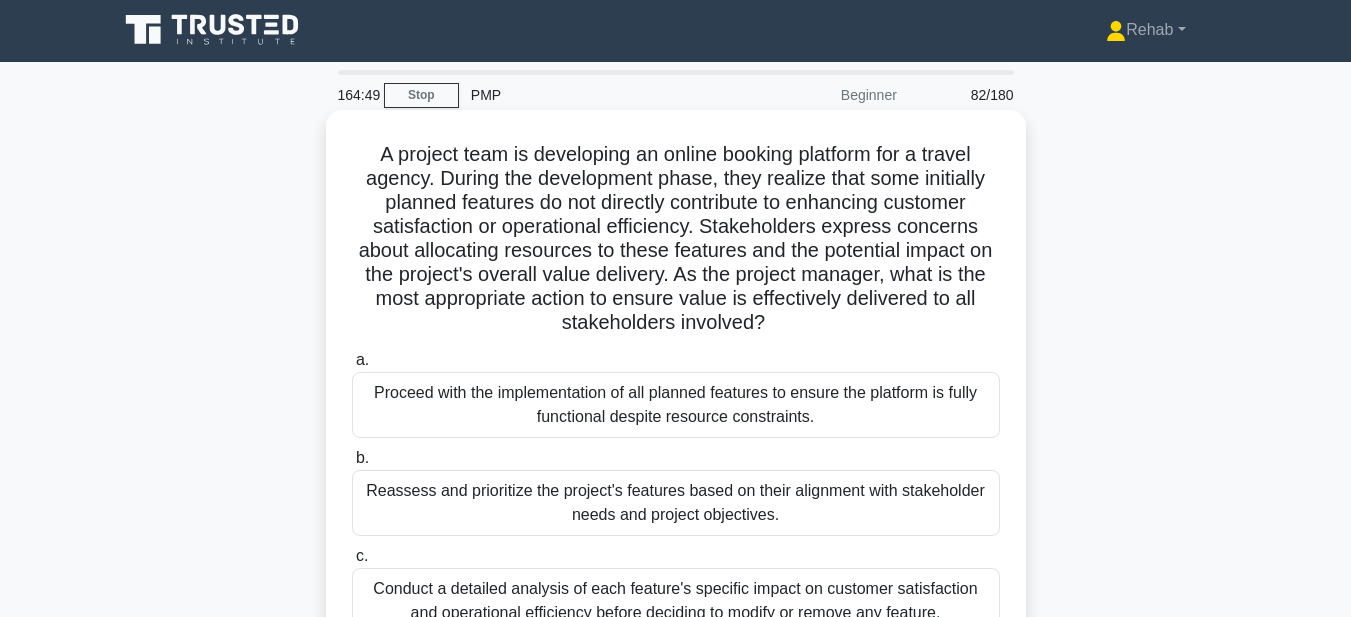 scroll, scrollTop: 0, scrollLeft: 0, axis: both 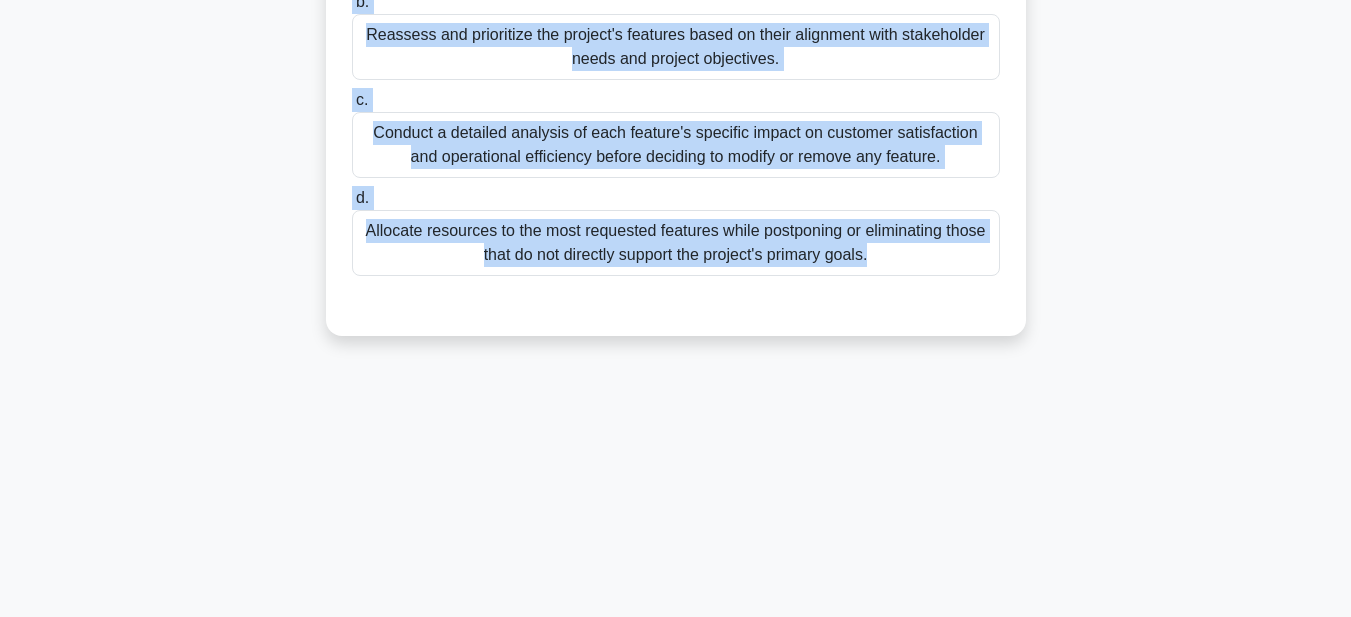 drag, startPoint x: 361, startPoint y: 144, endPoint x: 1057, endPoint y: 646, distance: 858.1492 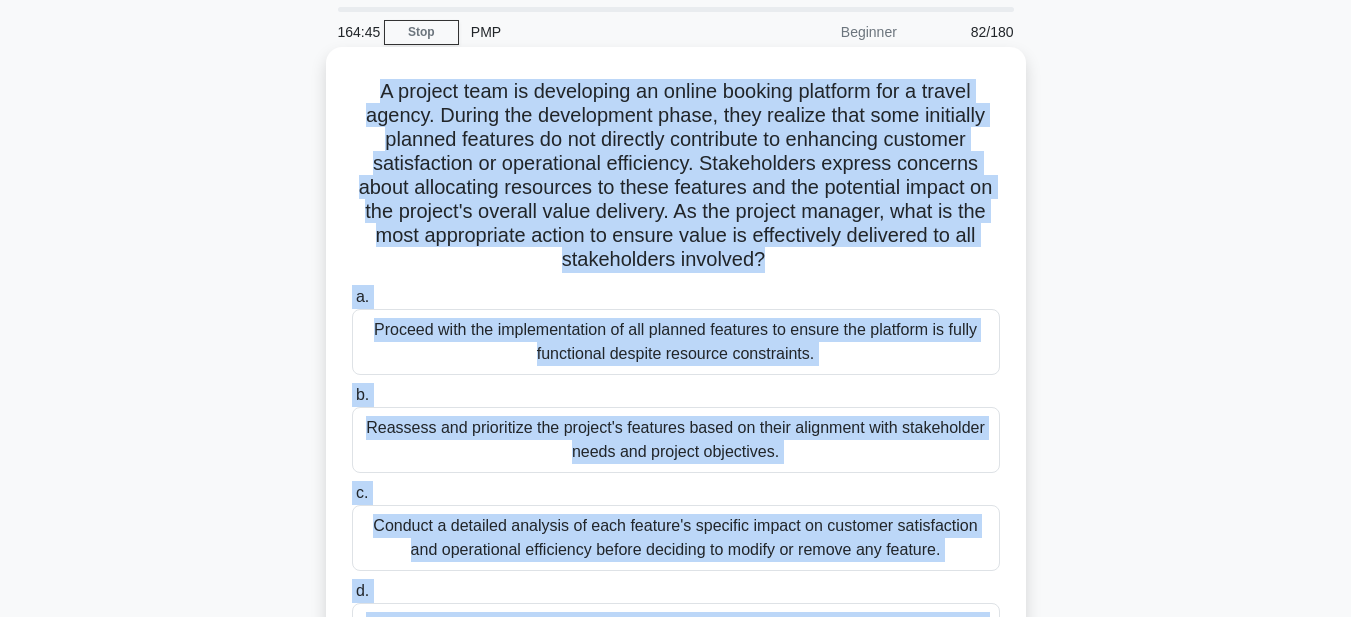scroll, scrollTop: 63, scrollLeft: 0, axis: vertical 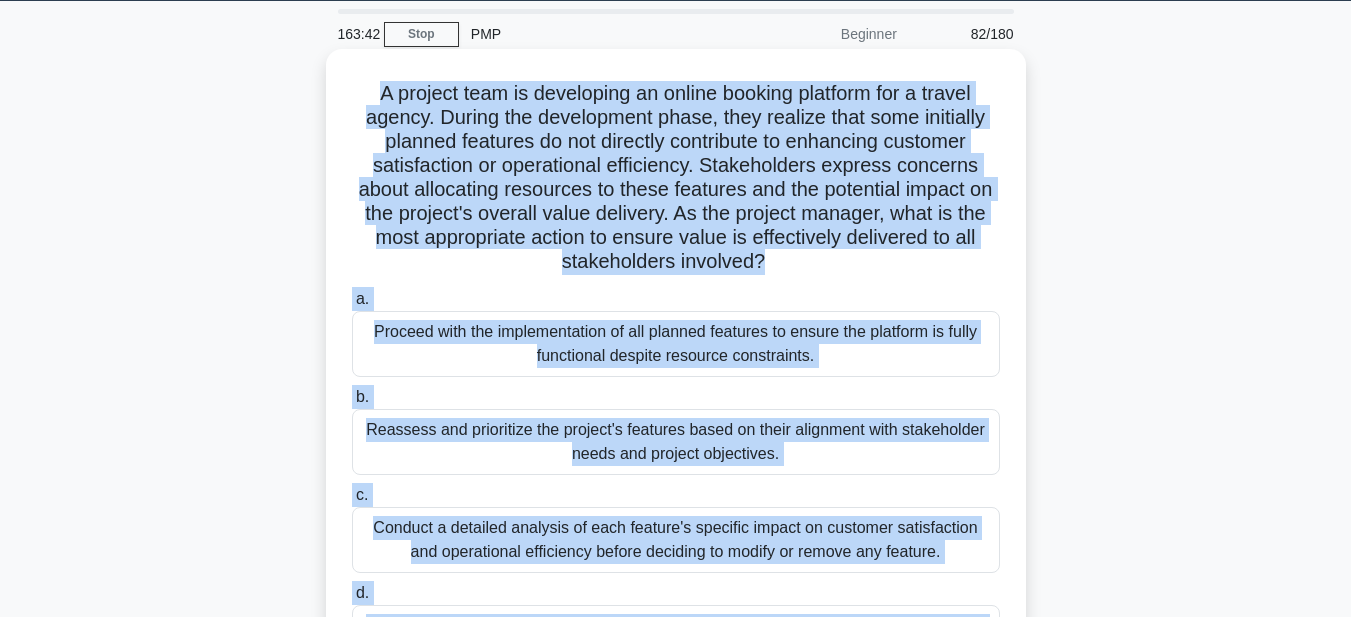 click on "Conduct a detailed analysis of each feature's specific impact on customer satisfaction and operational efficiency before deciding to modify or remove any feature." at bounding box center [676, 540] 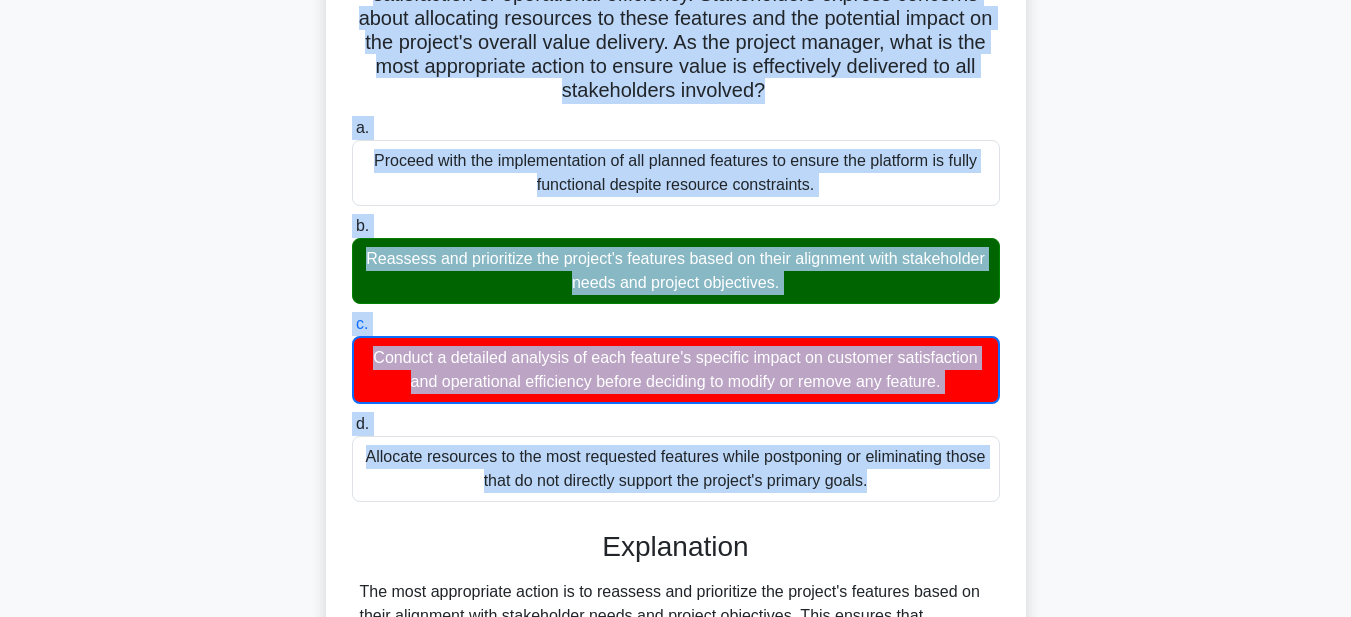 scroll, scrollTop: 643, scrollLeft: 0, axis: vertical 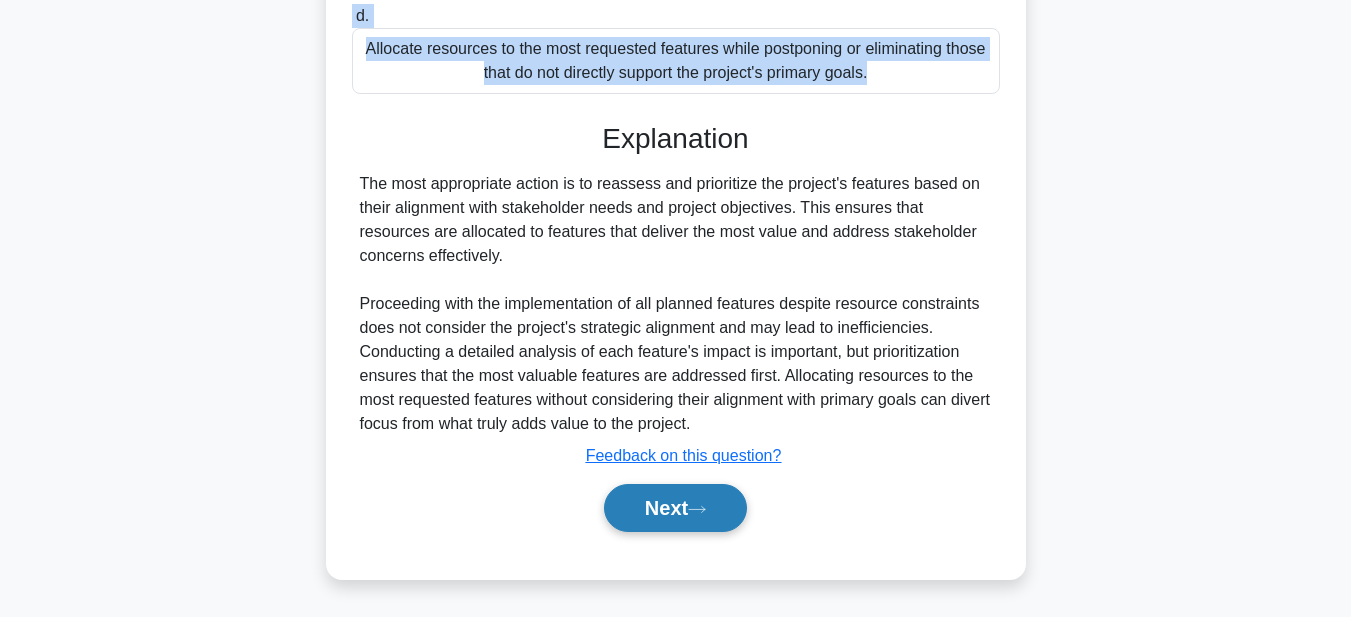 click on "Next" at bounding box center [675, 508] 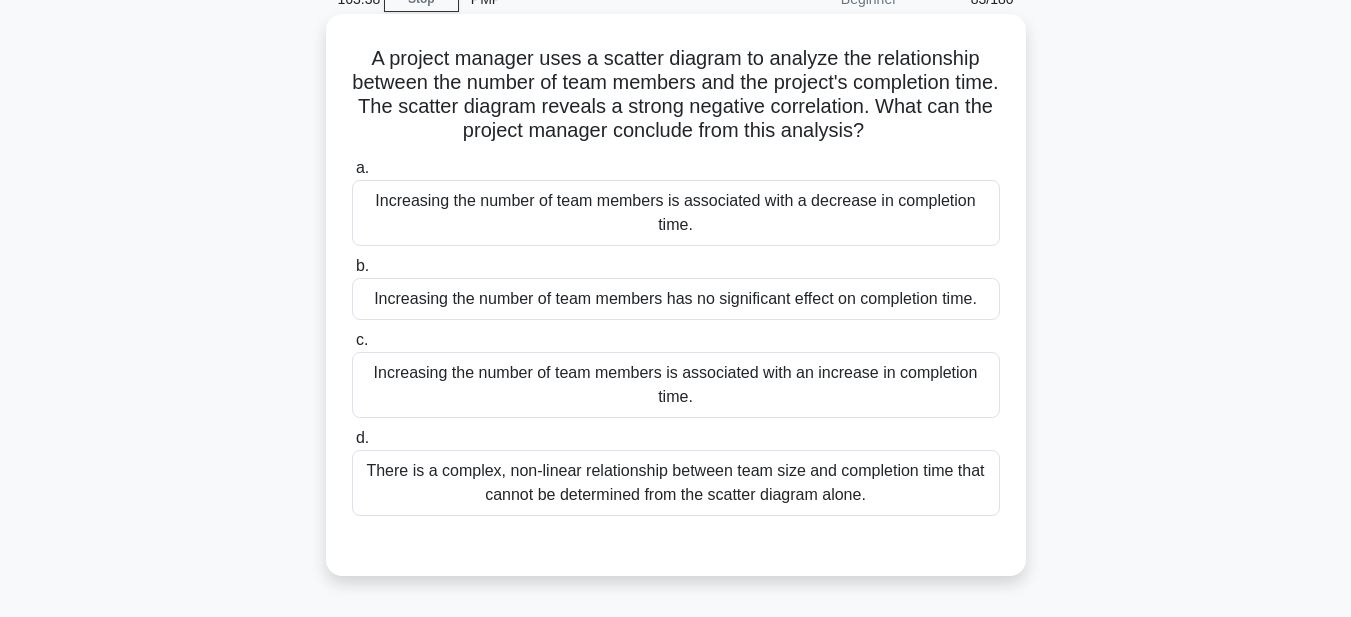 scroll, scrollTop: 63, scrollLeft: 0, axis: vertical 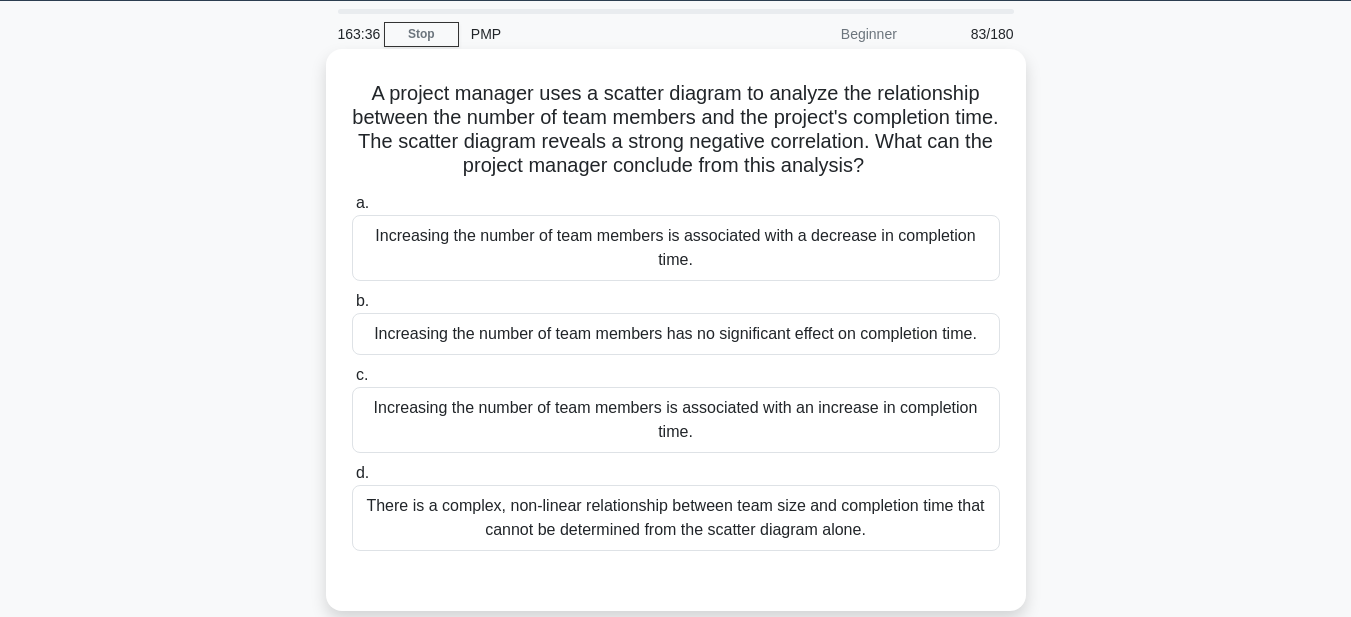 drag, startPoint x: 364, startPoint y: 81, endPoint x: 944, endPoint y: 551, distance: 746.52527 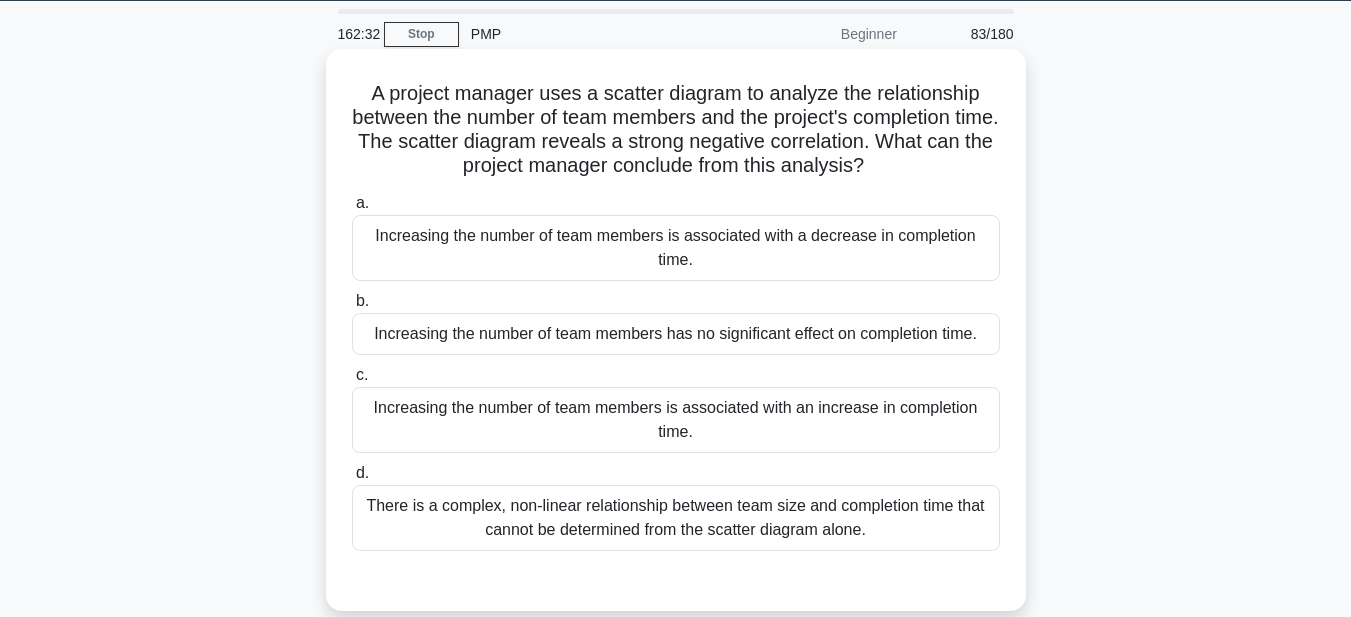 click on "Increasing the number of team members is associated with a decrease in completion time." at bounding box center [676, 248] 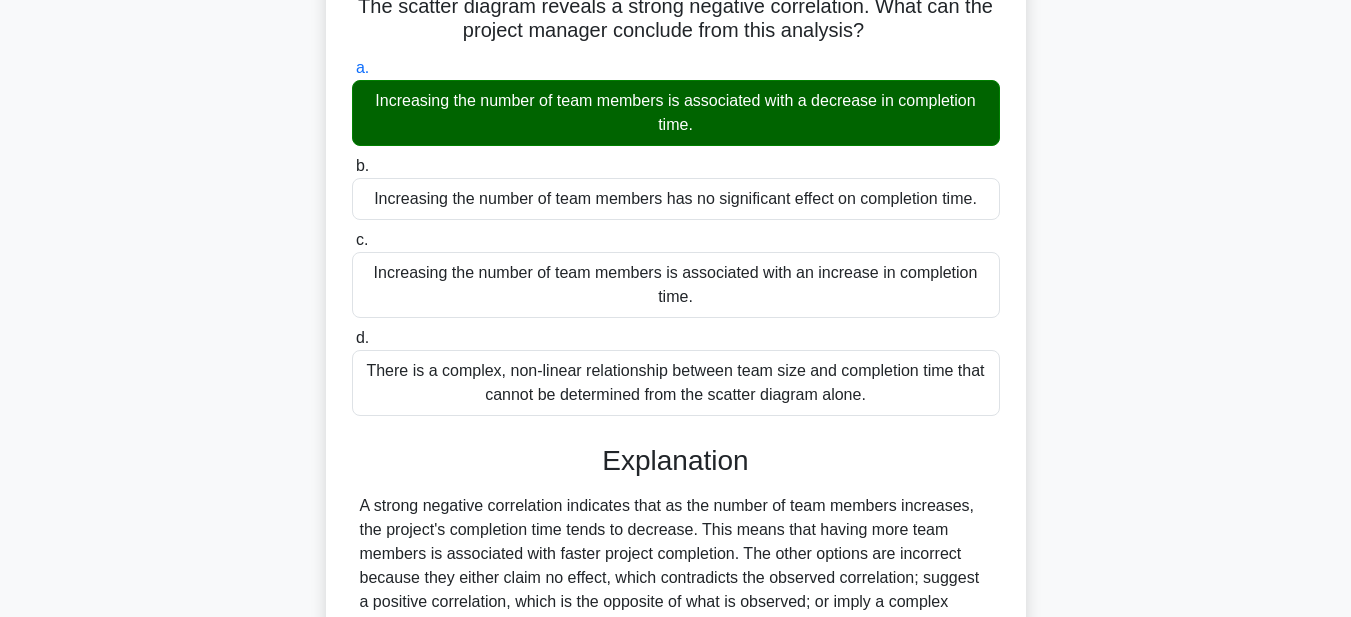 scroll, scrollTop: 463, scrollLeft: 0, axis: vertical 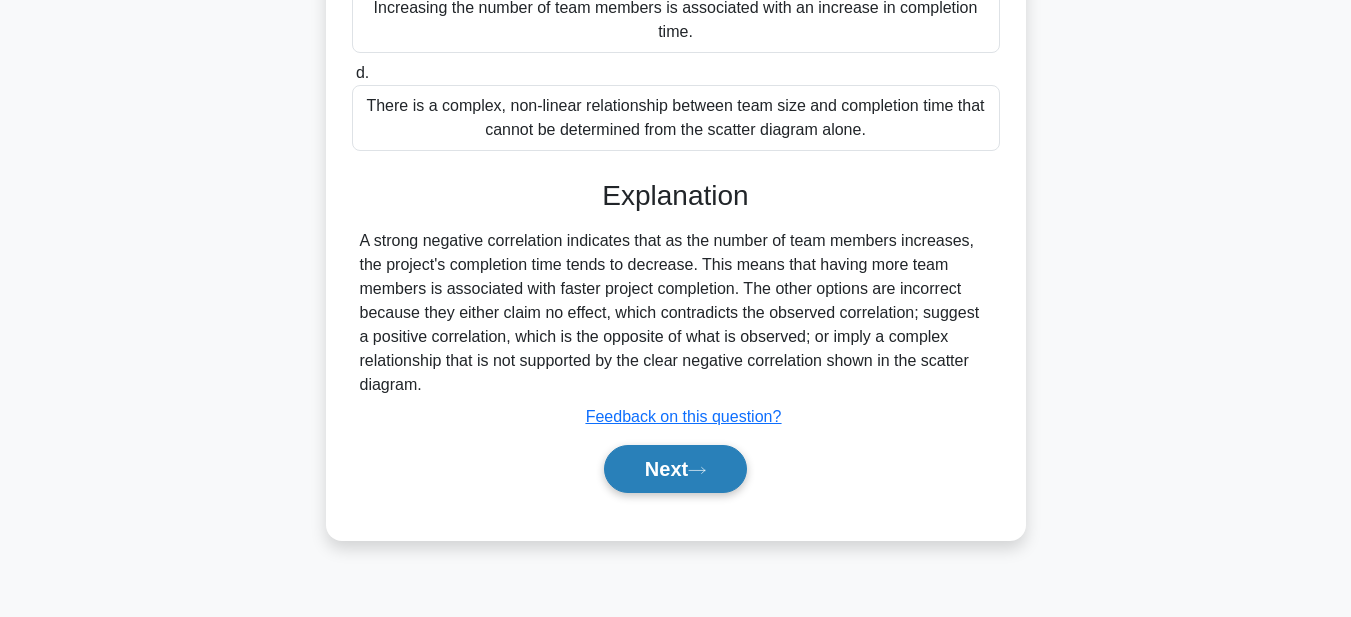 click on "Next" at bounding box center [675, 469] 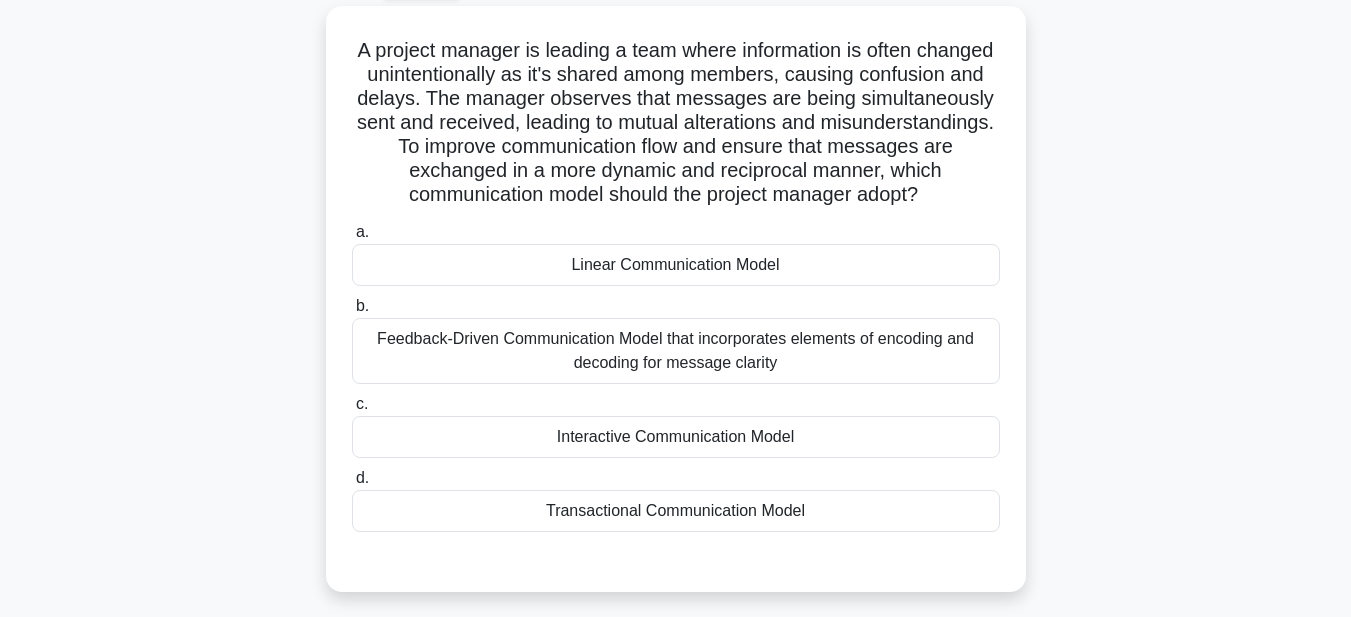 scroll, scrollTop: 63, scrollLeft: 0, axis: vertical 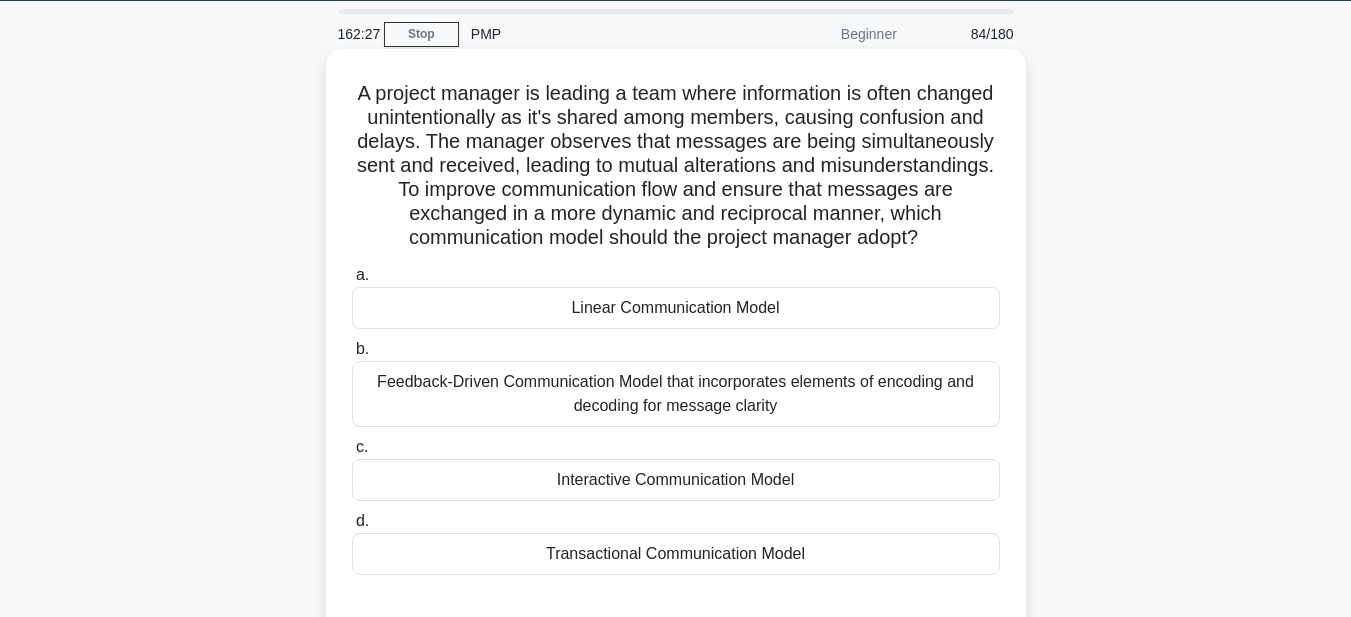 drag, startPoint x: 376, startPoint y: 80, endPoint x: 906, endPoint y: 544, distance: 704.4118 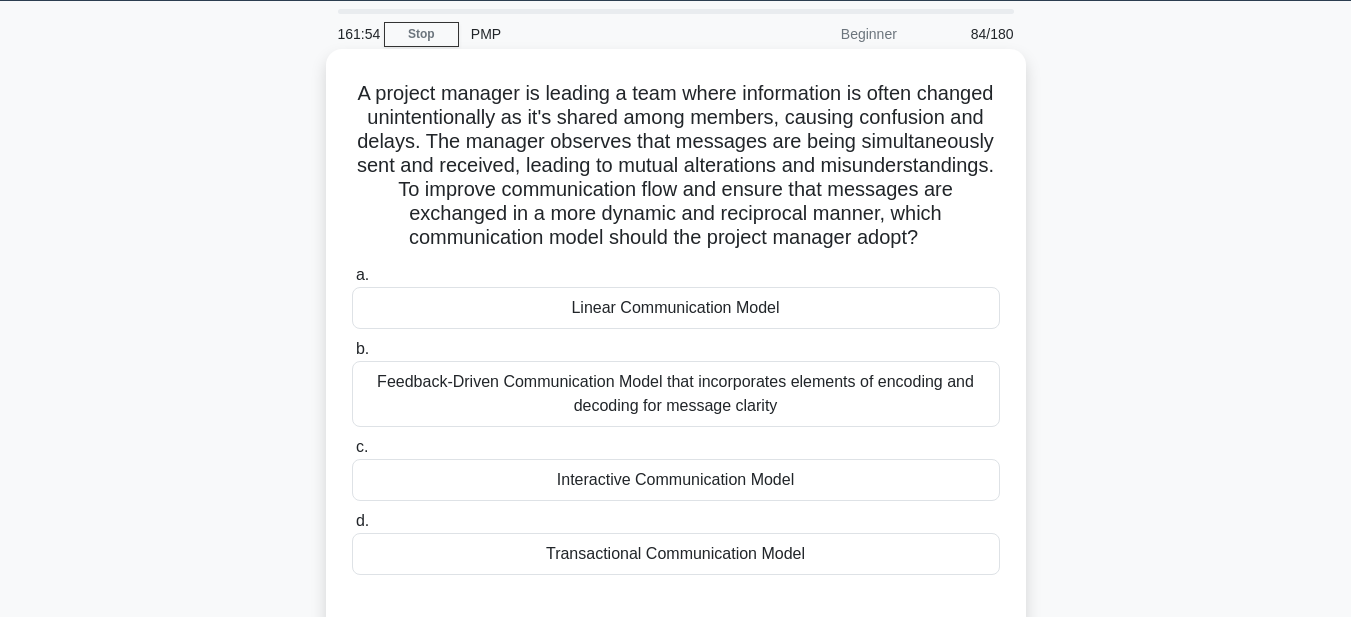 click on "Transactional Communication Model" at bounding box center (676, 554) 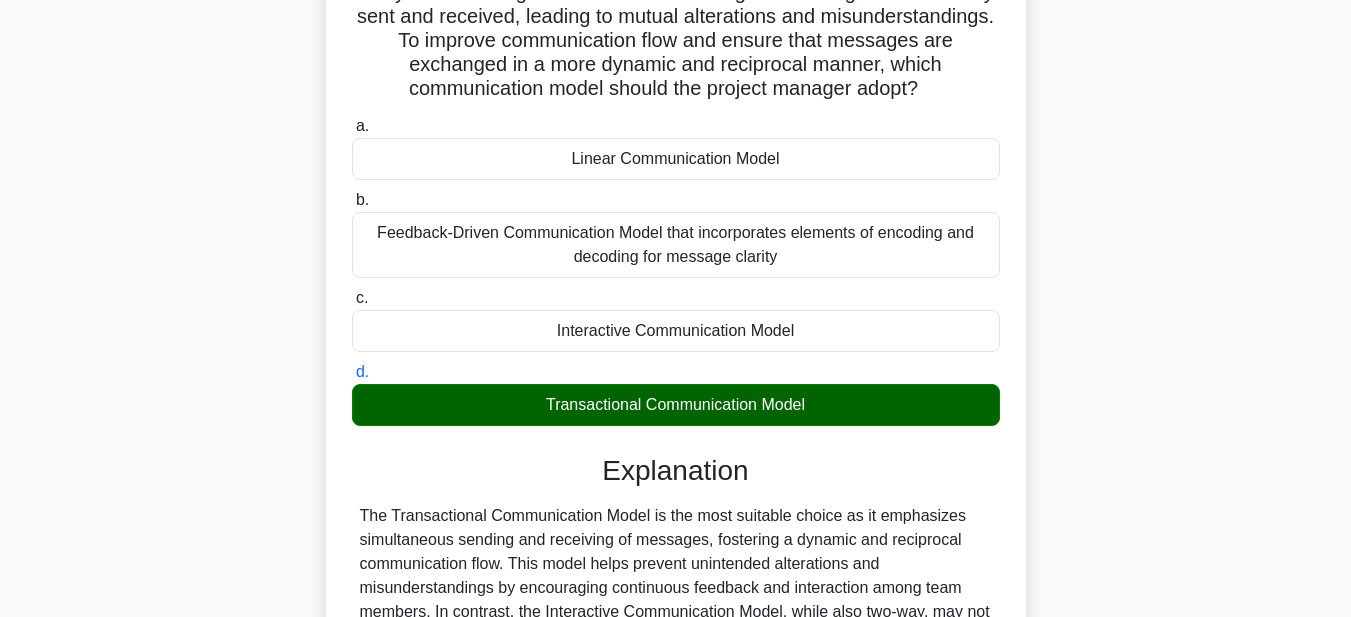 scroll, scrollTop: 521, scrollLeft: 0, axis: vertical 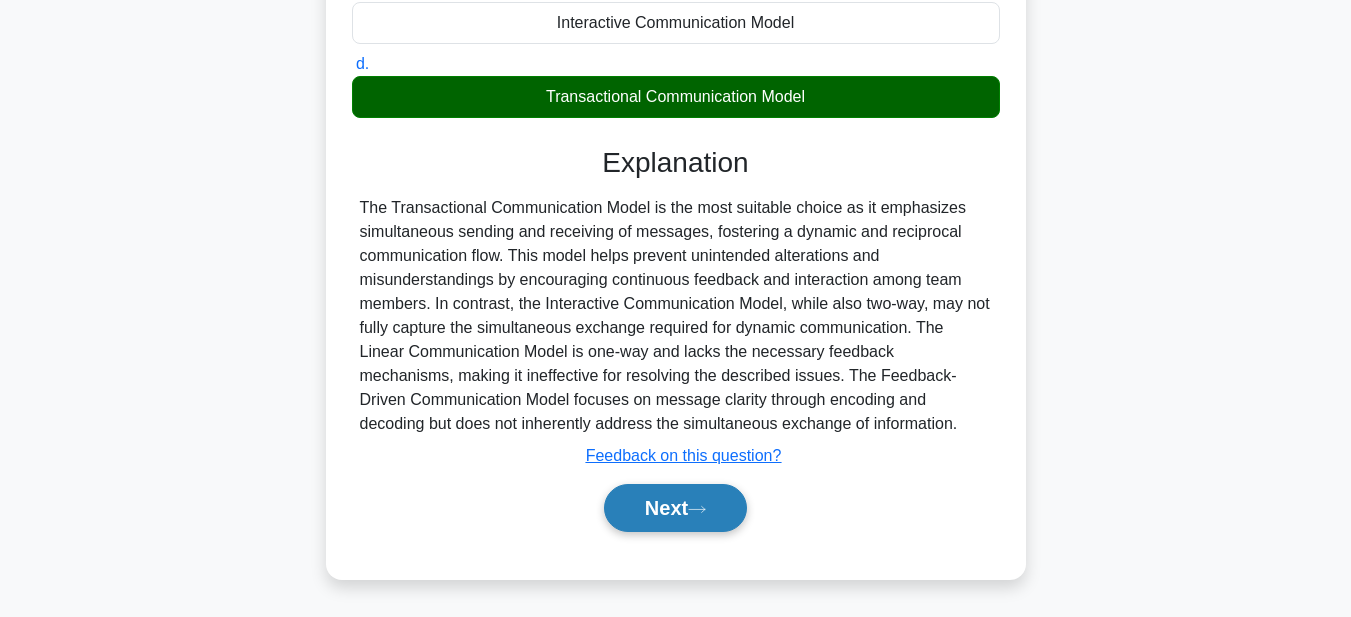 click on "Next" at bounding box center (675, 508) 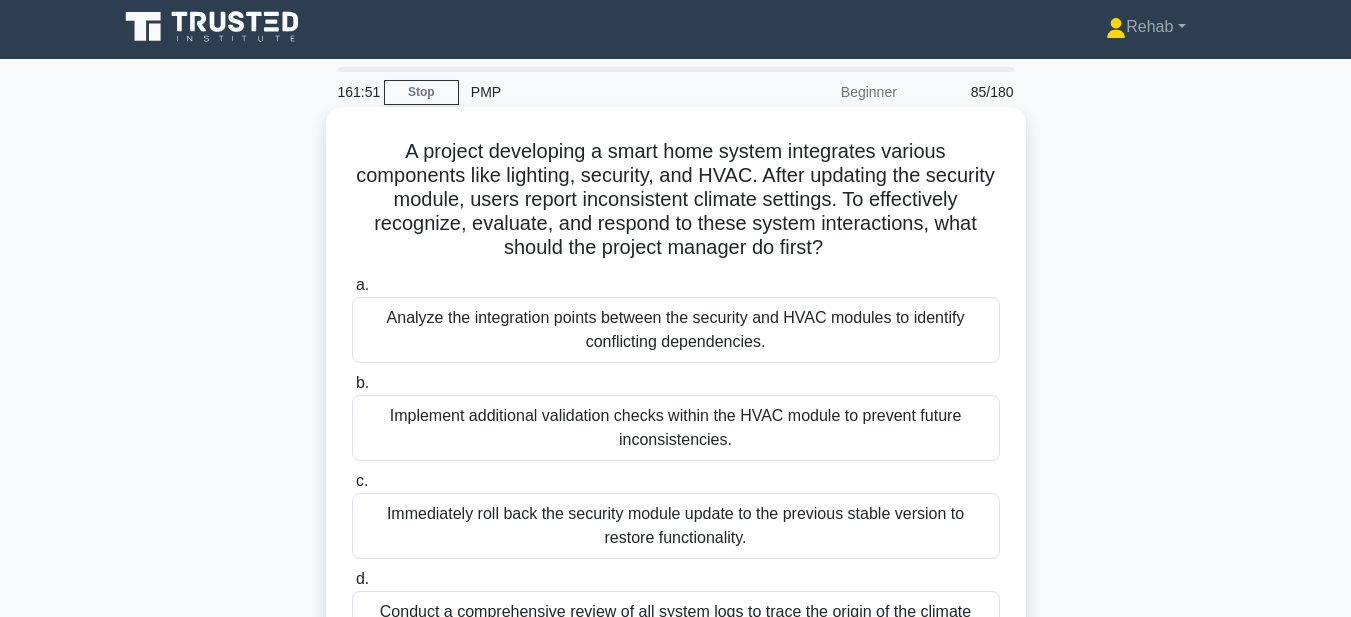 scroll, scrollTop: 0, scrollLeft: 0, axis: both 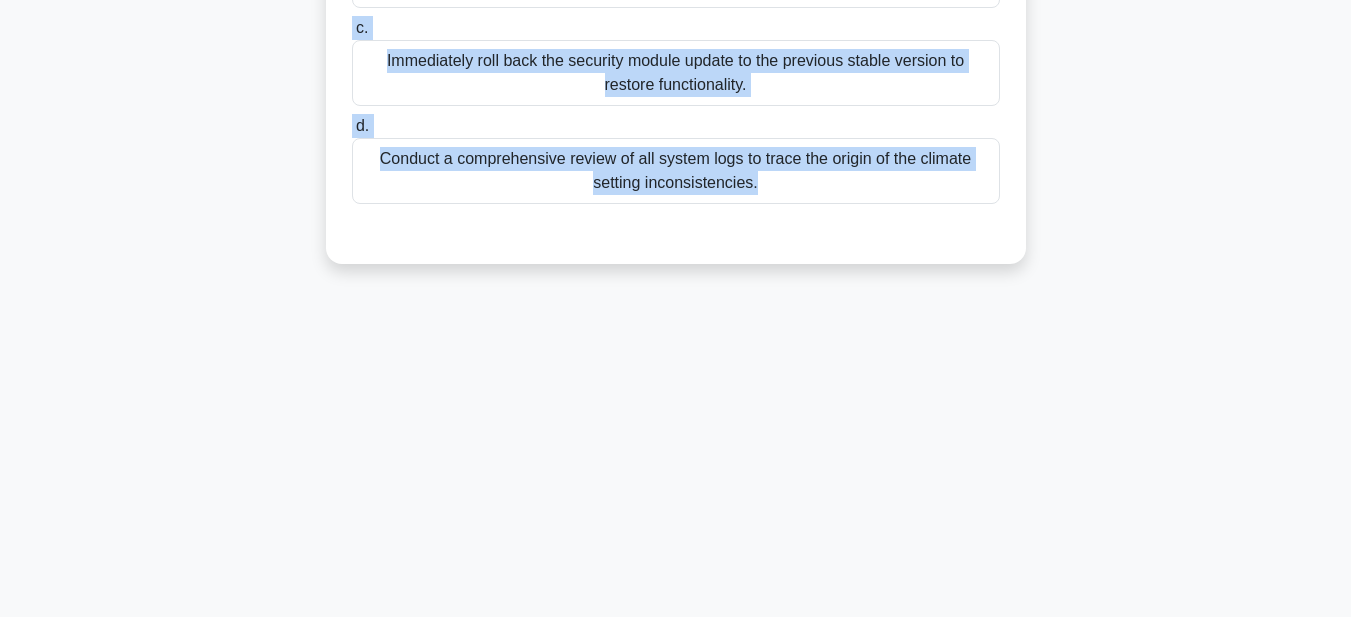 drag, startPoint x: 360, startPoint y: 146, endPoint x: 922, endPoint y: 634, distance: 744.3037 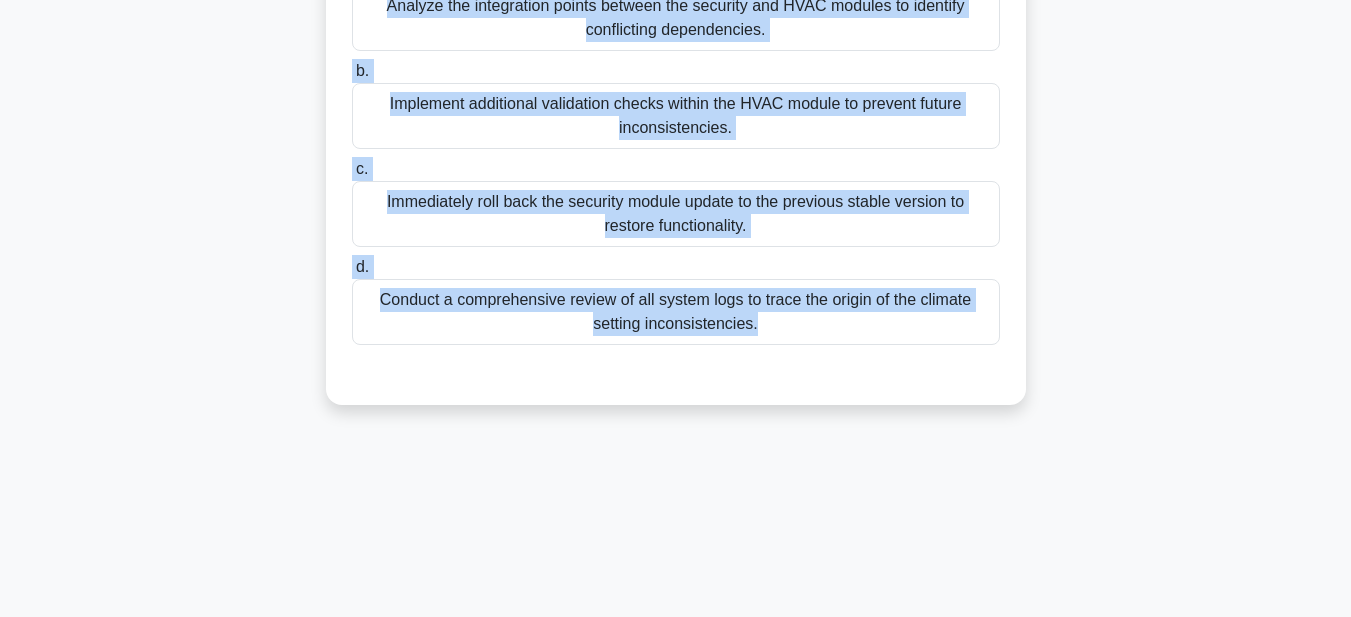 scroll, scrollTop: 163, scrollLeft: 0, axis: vertical 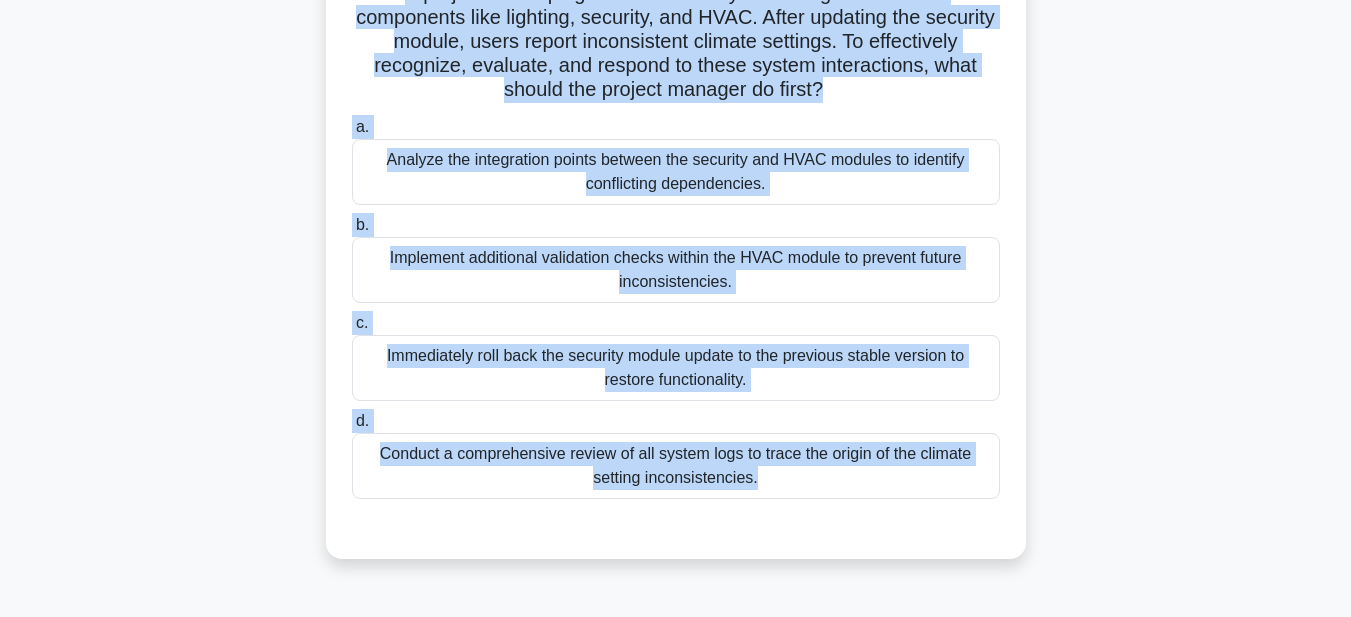 click on "Conduct a comprehensive review of all system logs to trace the origin of the climate setting inconsistencies." at bounding box center [676, 466] 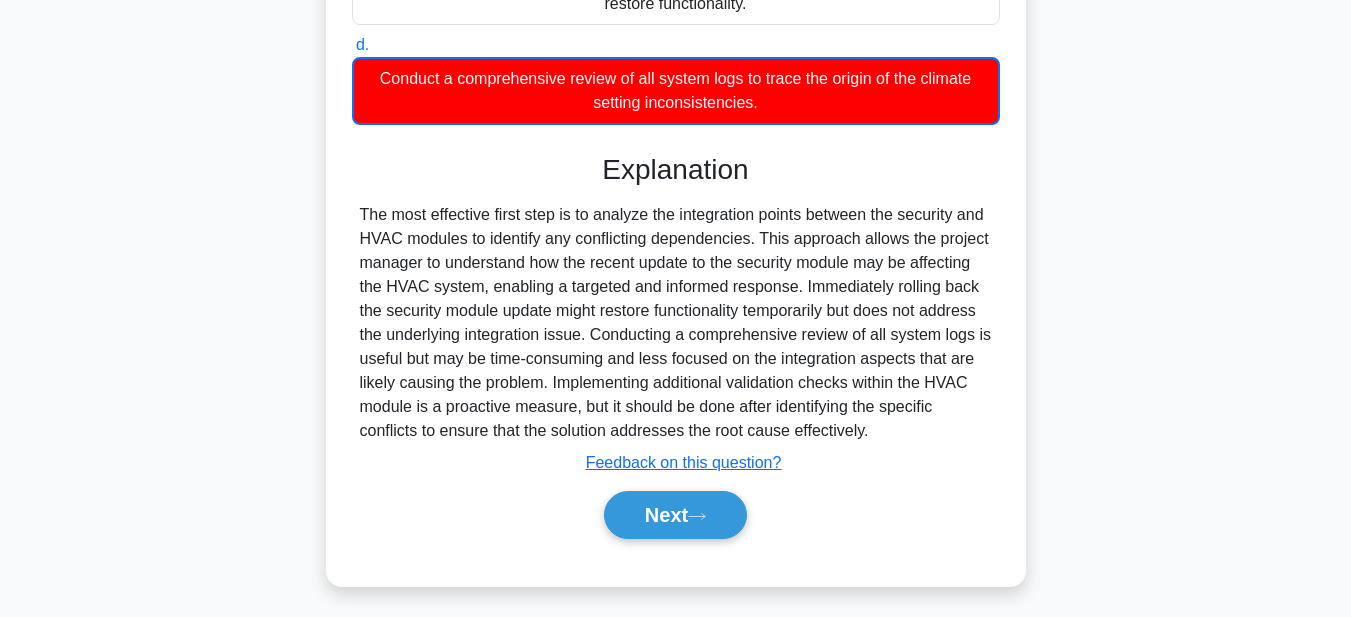 scroll, scrollTop: 547, scrollLeft: 0, axis: vertical 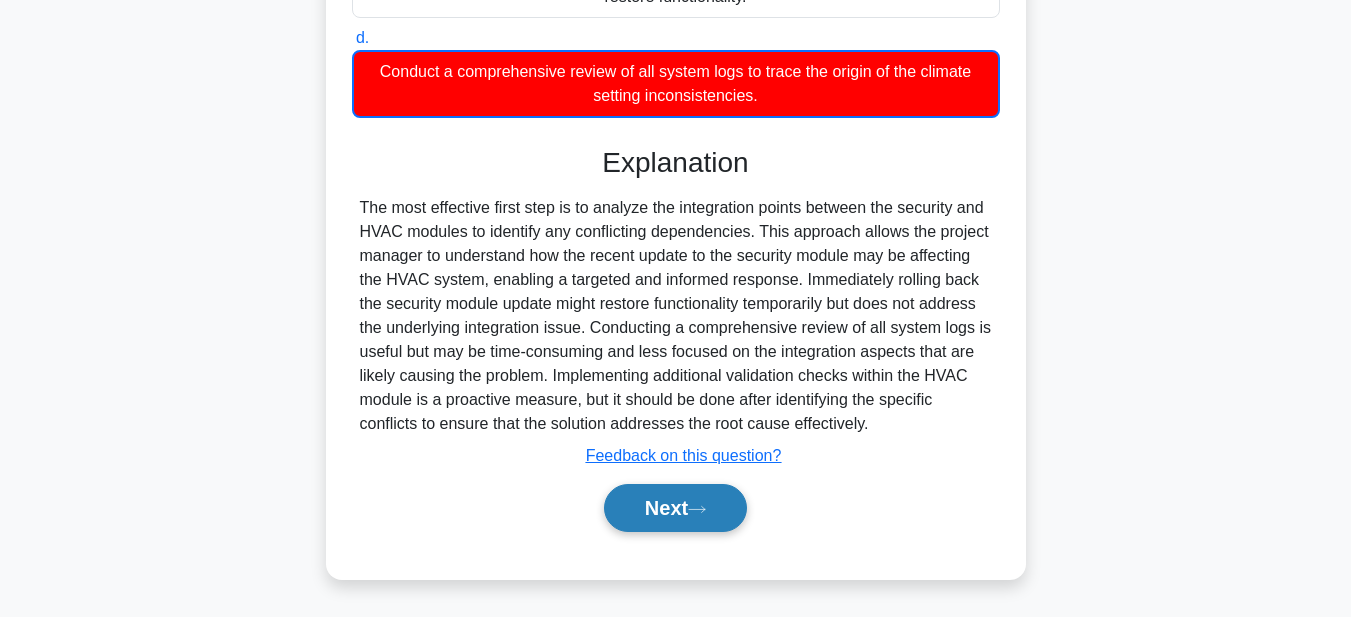 click on "Next" at bounding box center [675, 508] 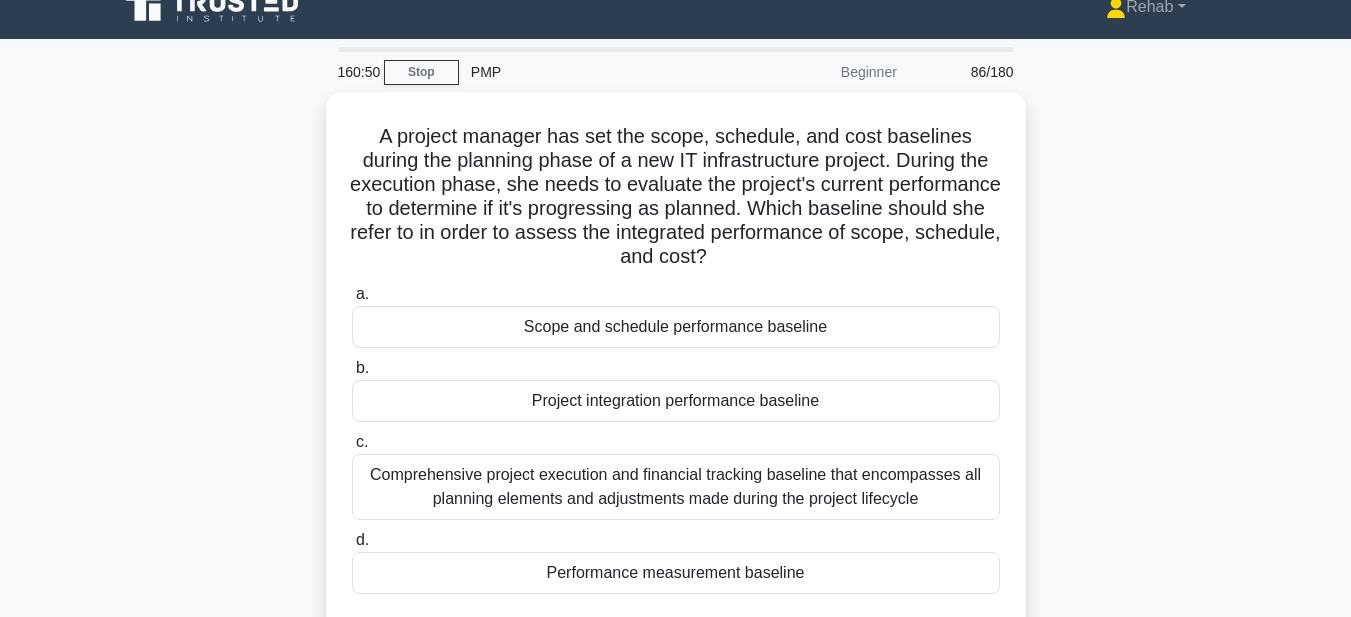 scroll, scrollTop: 0, scrollLeft: 0, axis: both 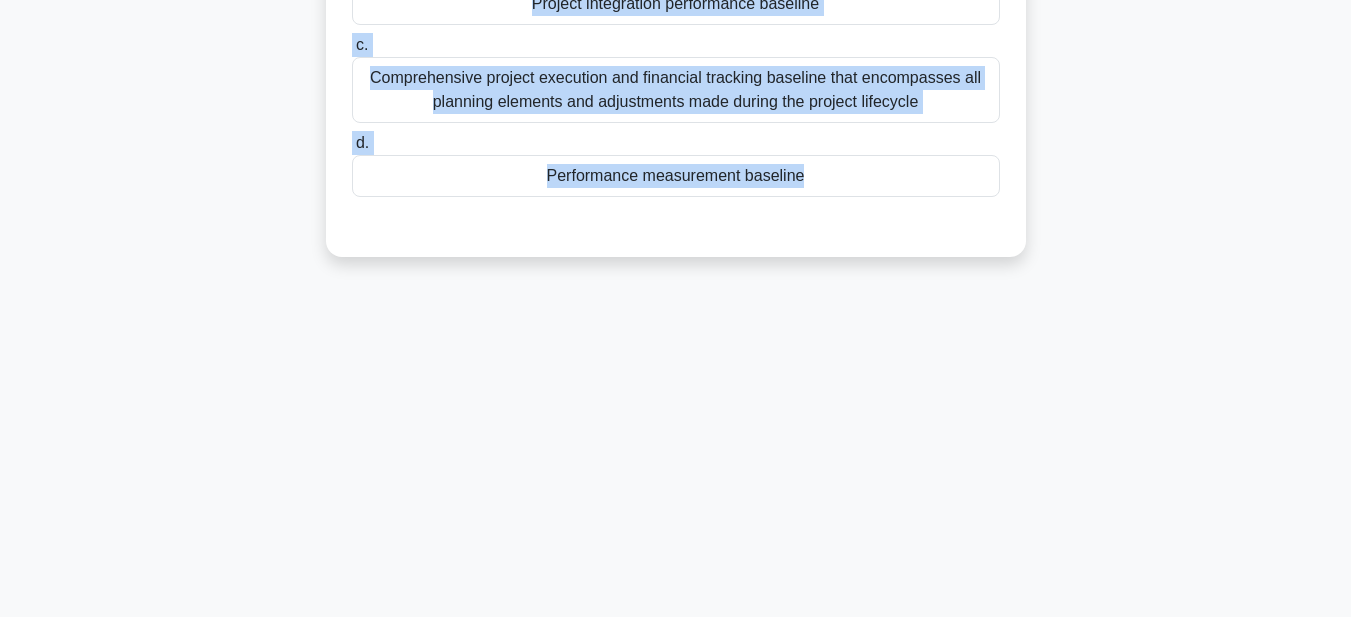 drag, startPoint x: 394, startPoint y: 163, endPoint x: 945, endPoint y: 621, distance: 716.49493 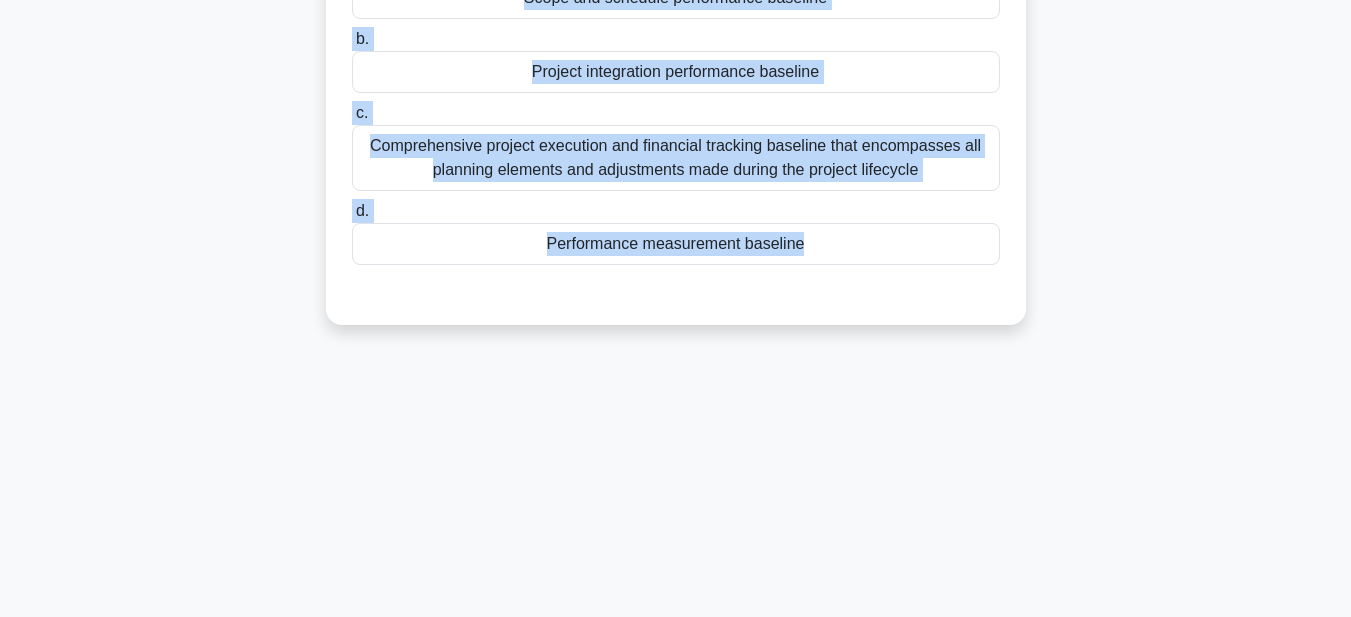 scroll, scrollTop: 47, scrollLeft: 0, axis: vertical 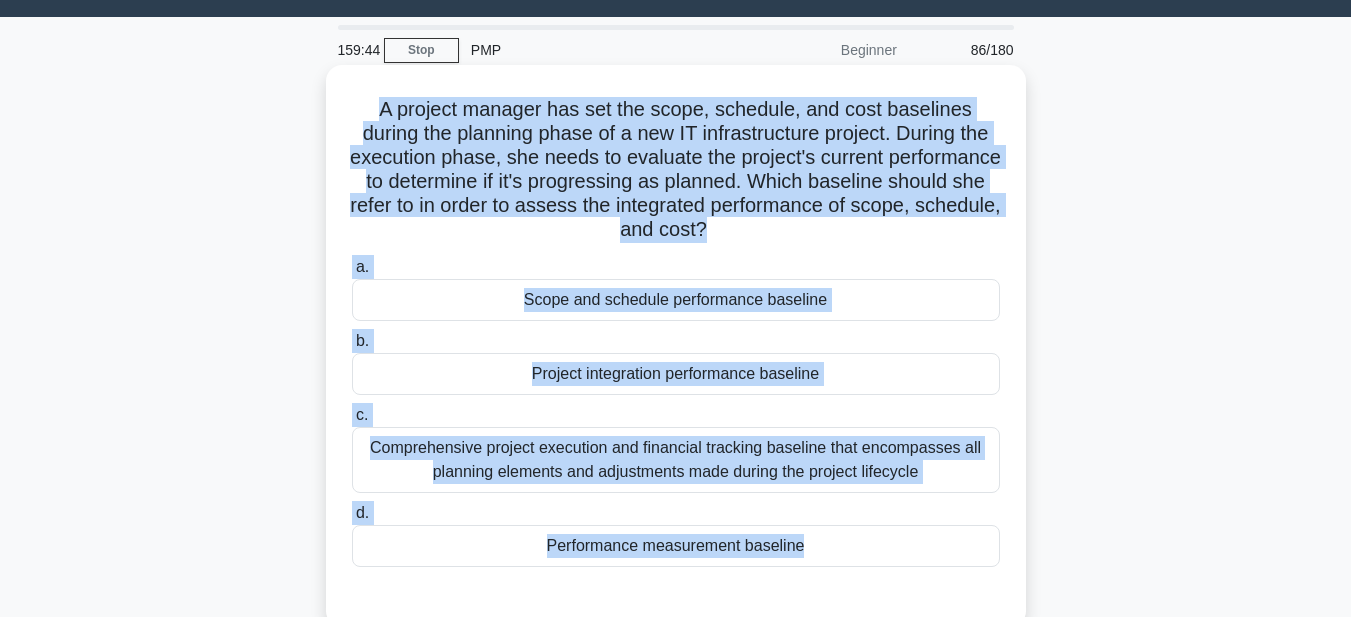click on "Performance measurement baseline" at bounding box center (676, 546) 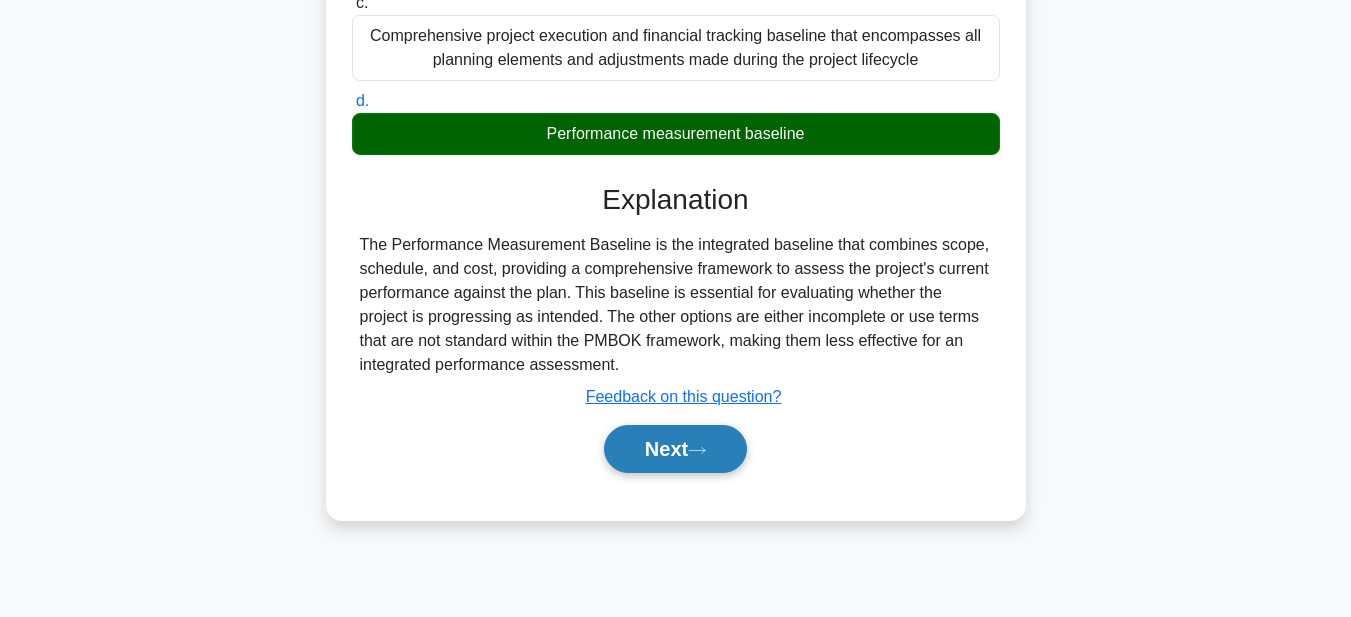 scroll, scrollTop: 463, scrollLeft: 0, axis: vertical 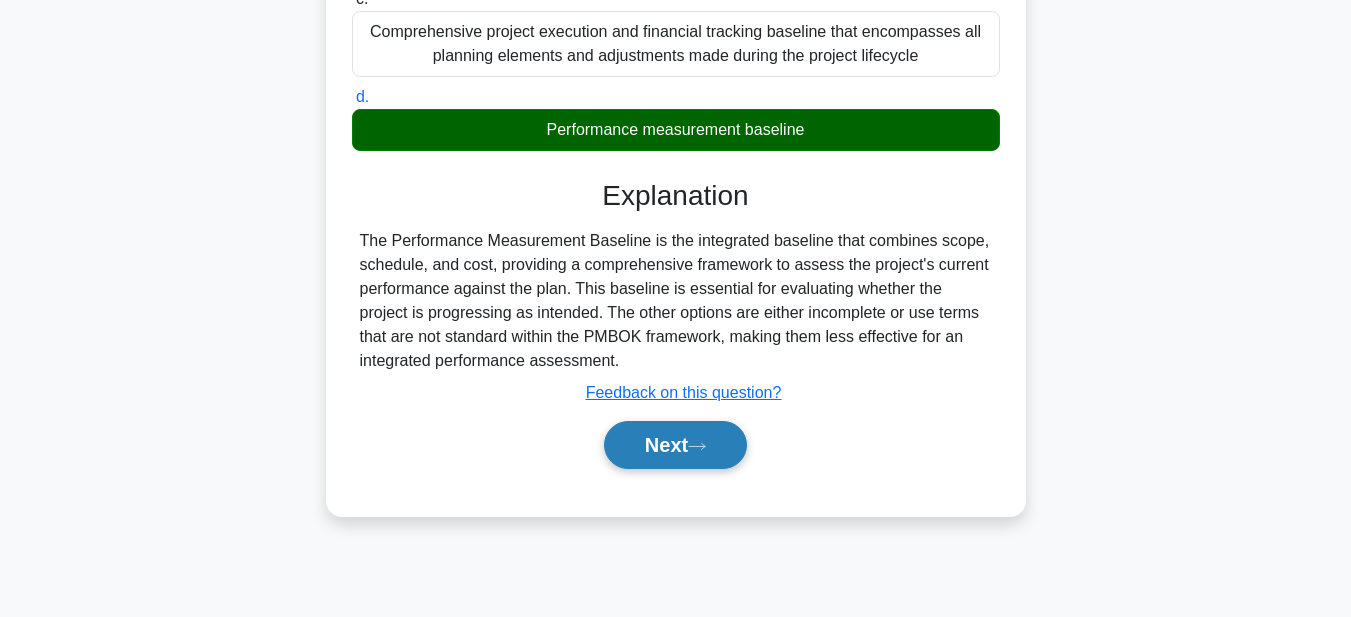 click on "Next" at bounding box center (675, 445) 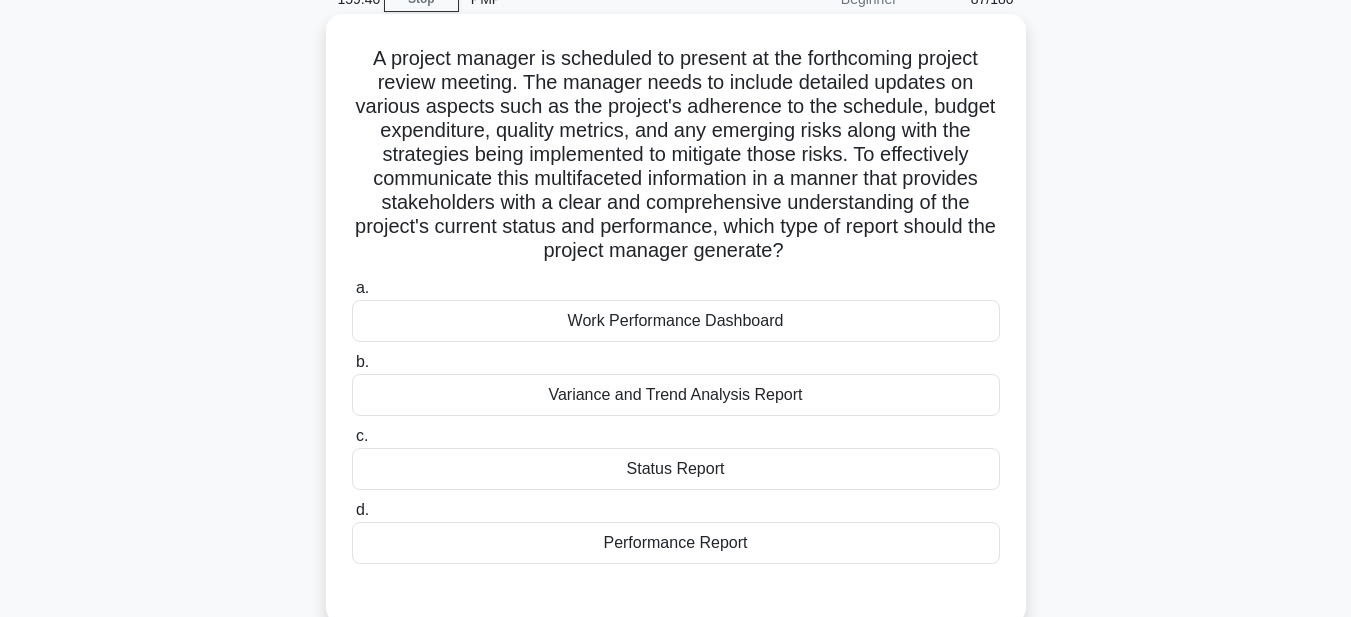 scroll, scrollTop: 63, scrollLeft: 0, axis: vertical 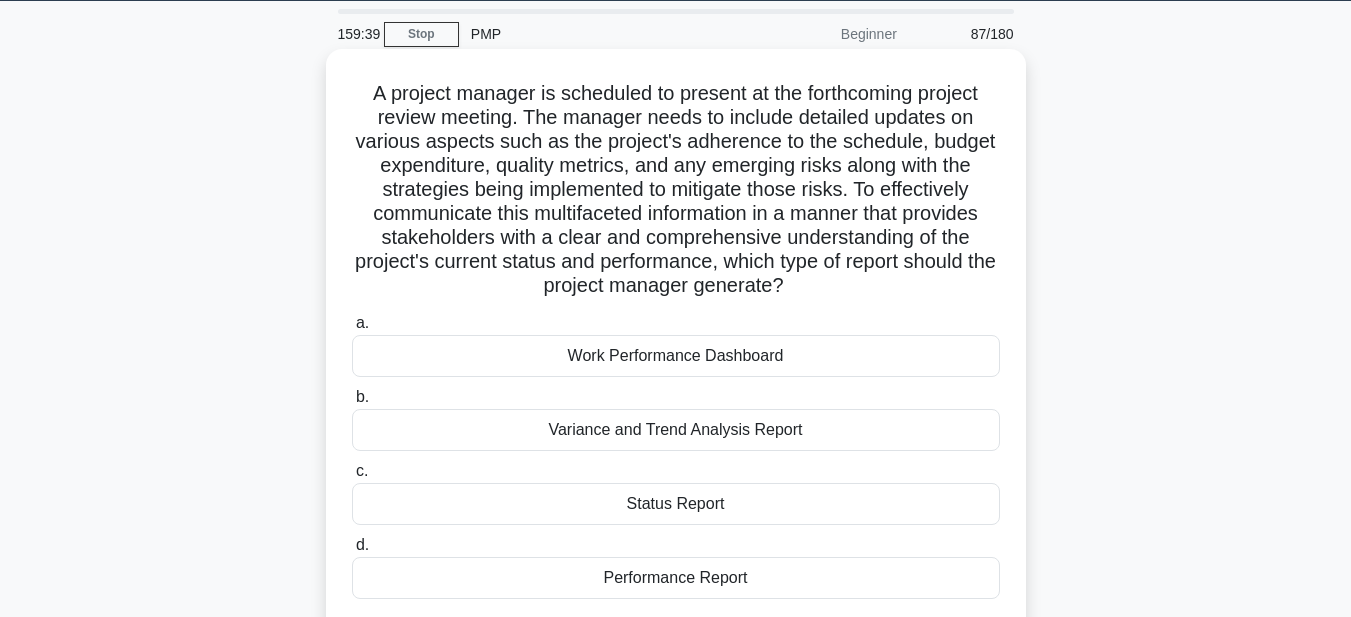 drag, startPoint x: 351, startPoint y: 83, endPoint x: 834, endPoint y: 585, distance: 696.62976 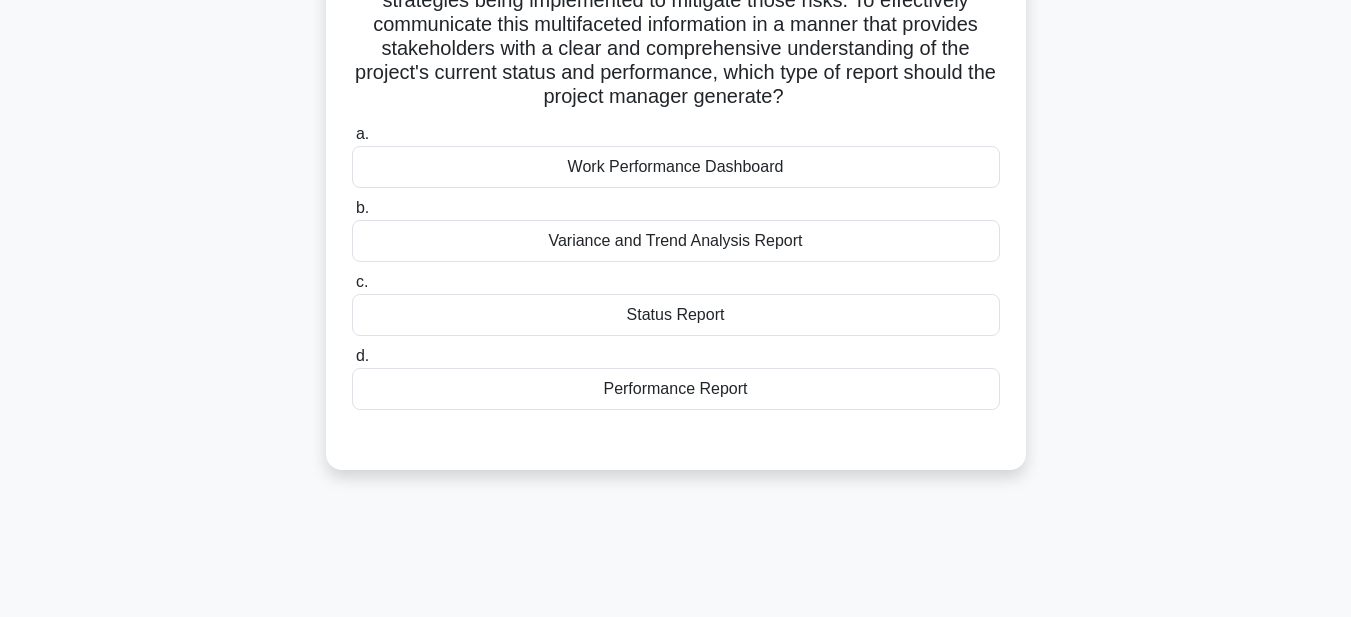 scroll, scrollTop: 263, scrollLeft: 0, axis: vertical 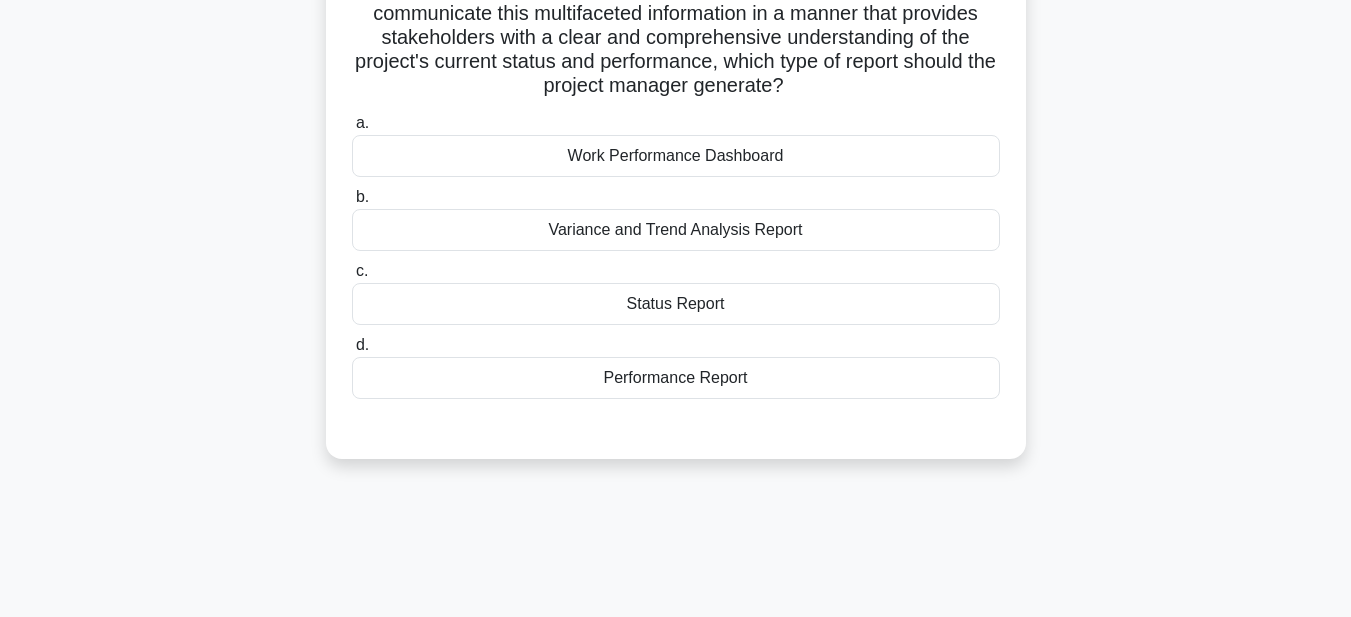 click on "Performance Report" at bounding box center (676, 378) 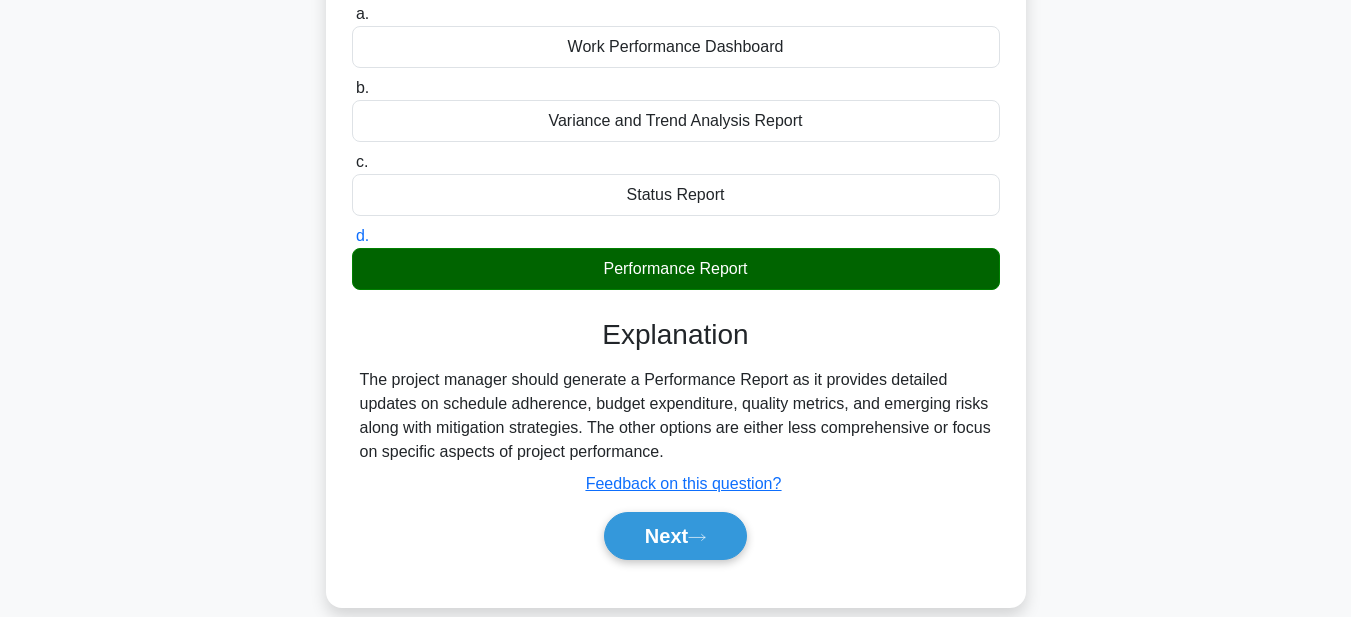 scroll, scrollTop: 463, scrollLeft: 0, axis: vertical 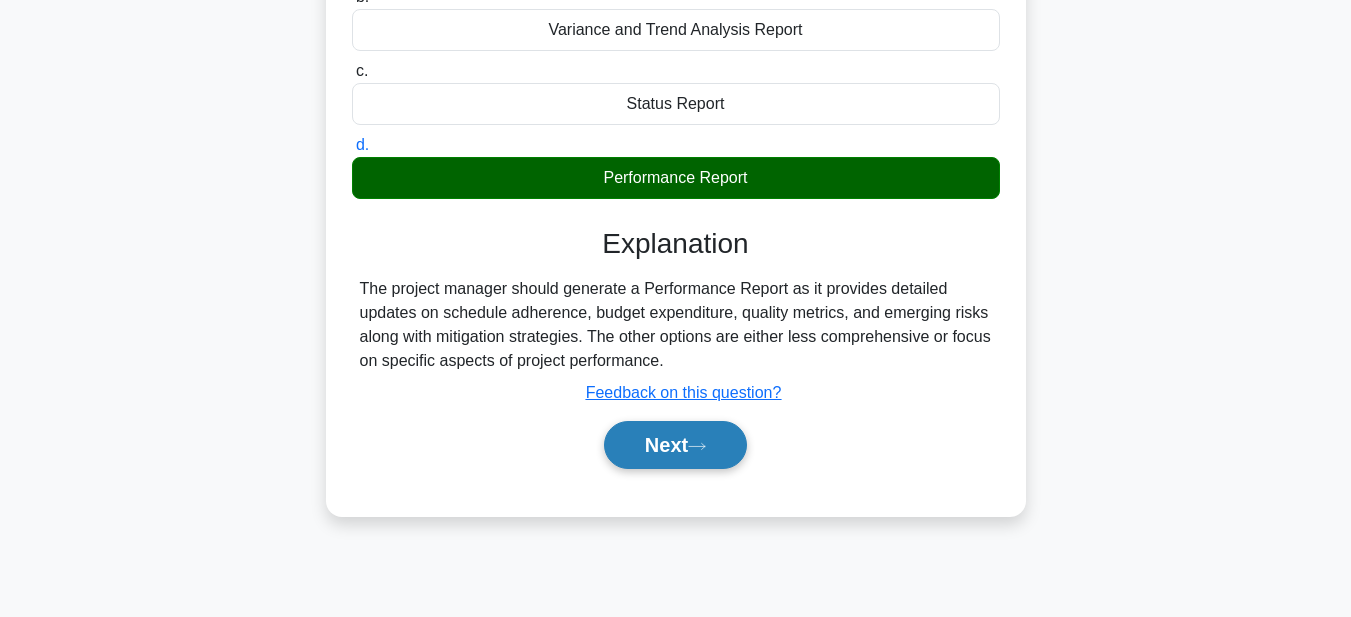 click on "Next" at bounding box center [675, 445] 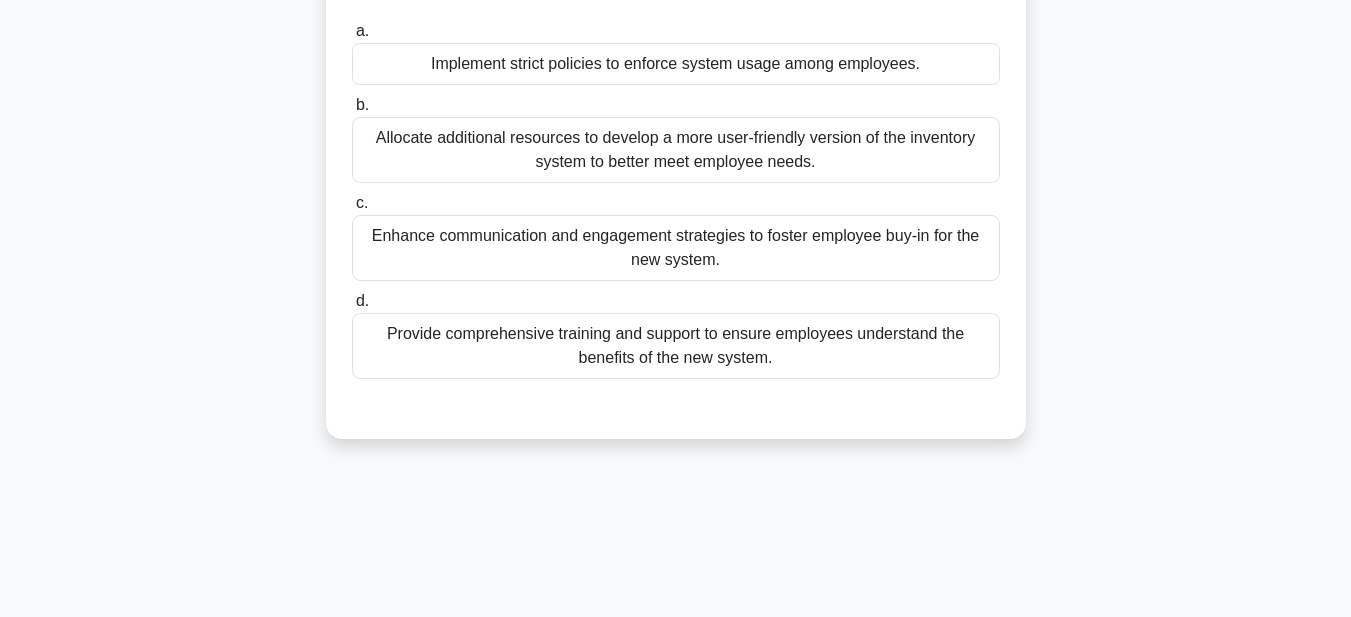 scroll, scrollTop: 63, scrollLeft: 0, axis: vertical 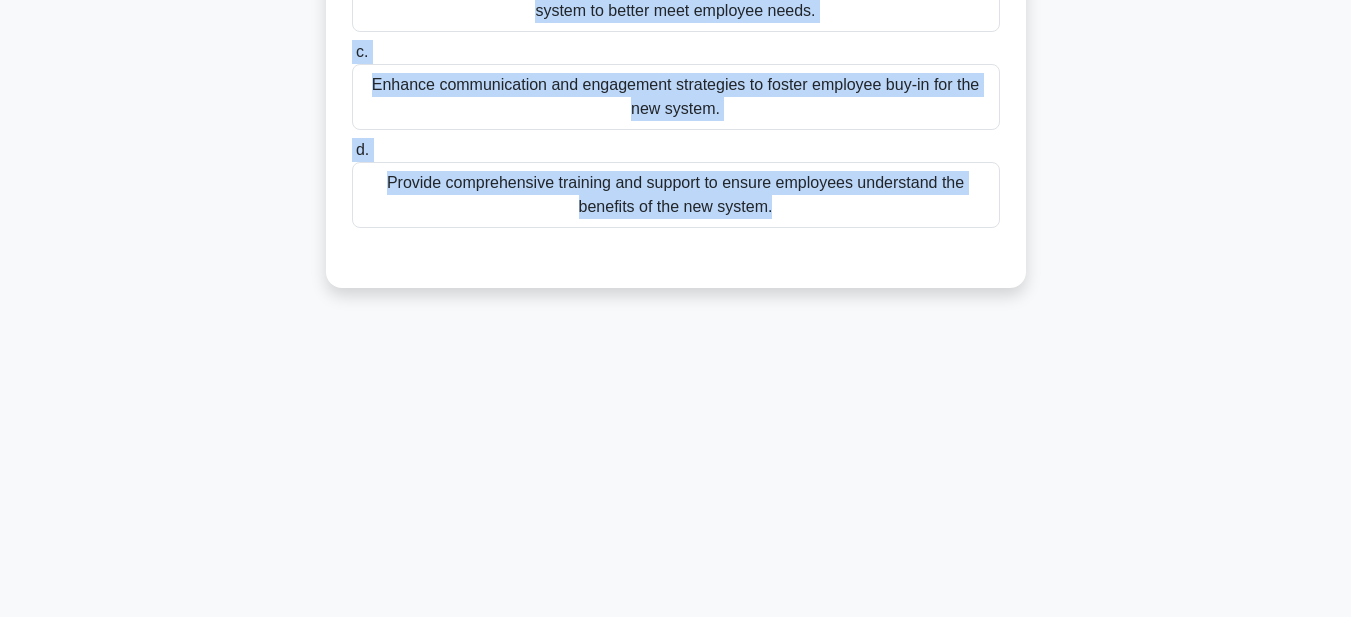 drag, startPoint x: 423, startPoint y: 92, endPoint x: 991, endPoint y: 630, distance: 782.3478 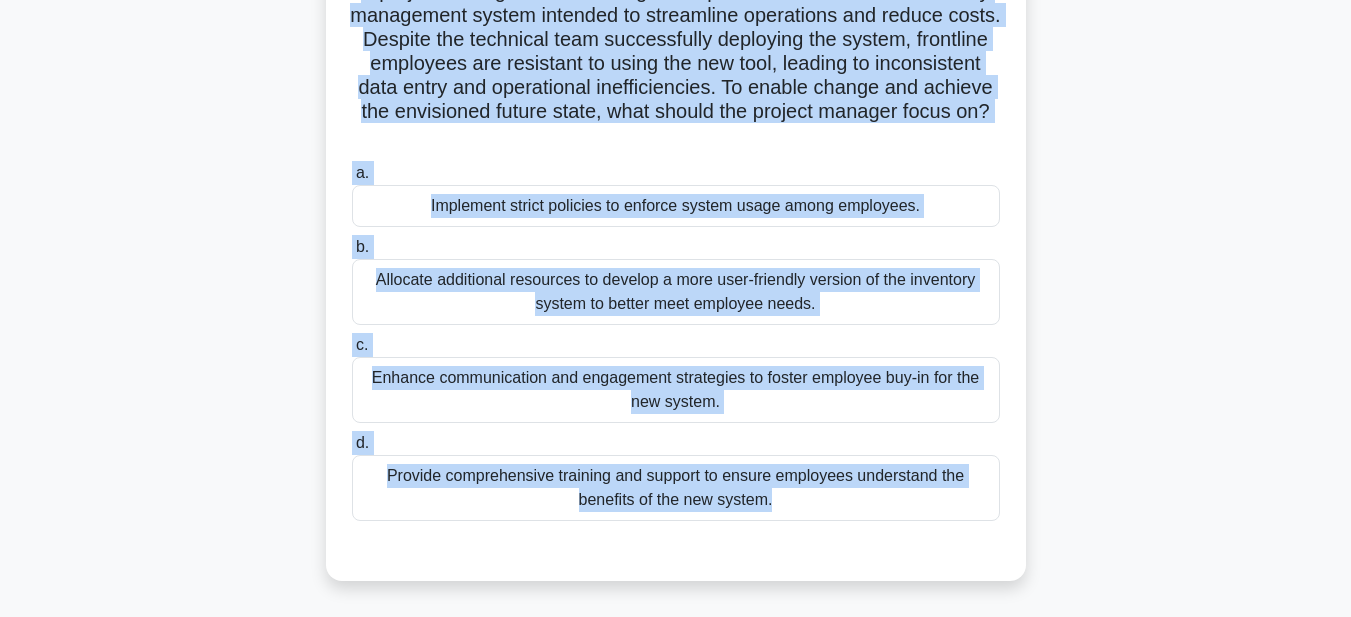 scroll, scrollTop: 163, scrollLeft: 0, axis: vertical 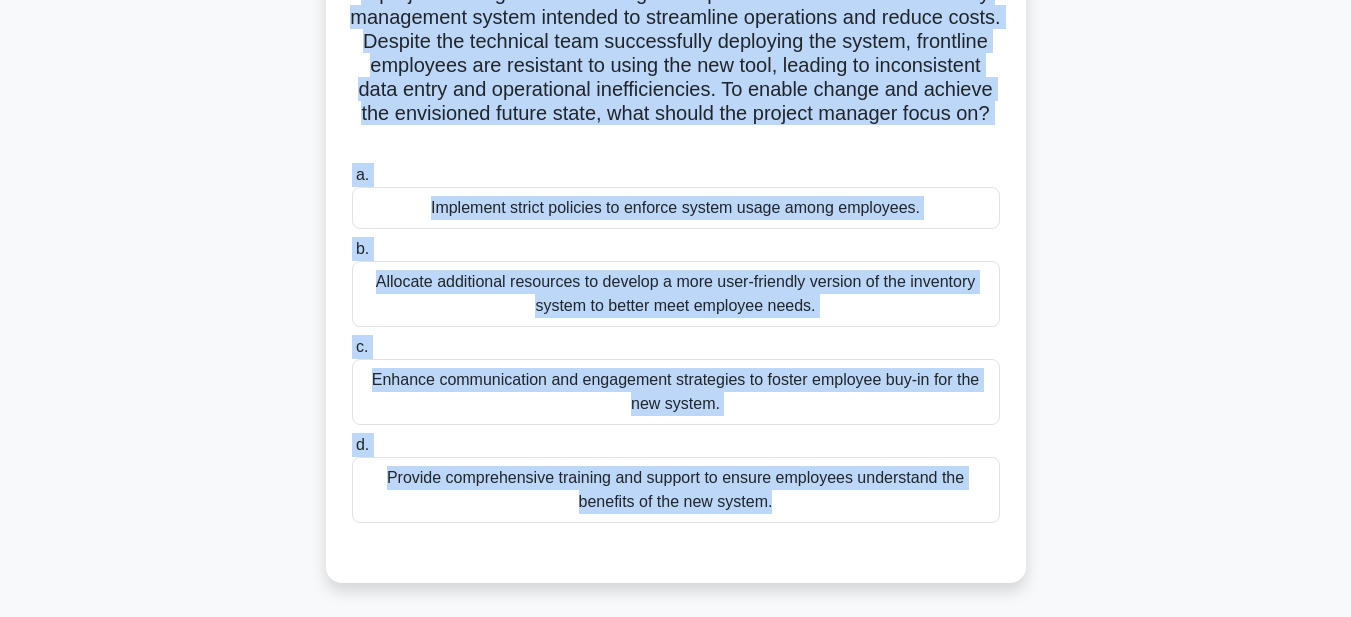 click on "Enhance communication and engagement strategies to foster employee buy-in for the new system." at bounding box center [676, 392] 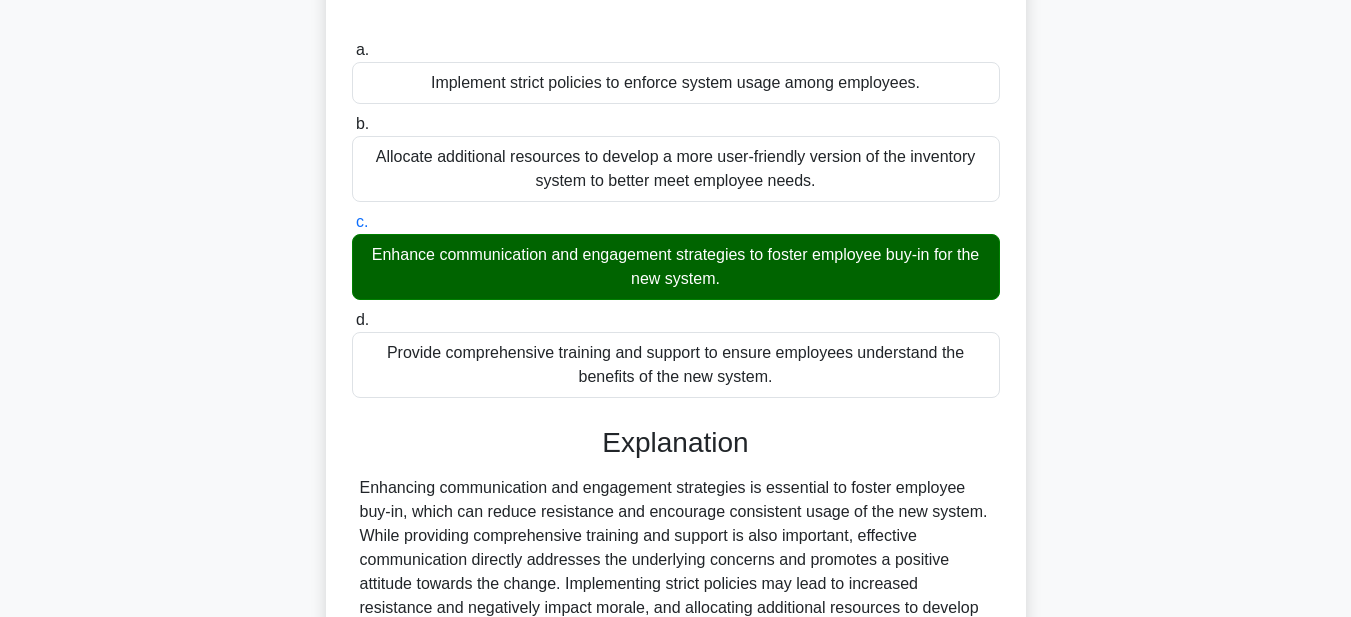 scroll, scrollTop: 497, scrollLeft: 0, axis: vertical 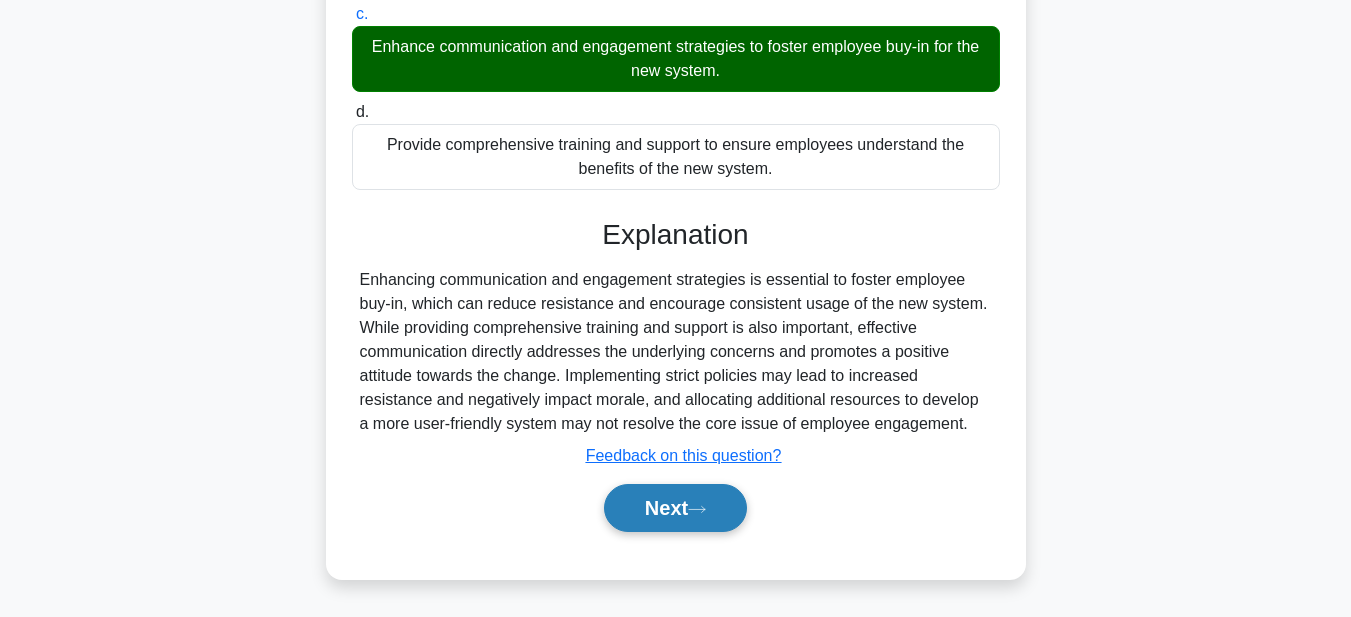 click on "Next" at bounding box center [675, 508] 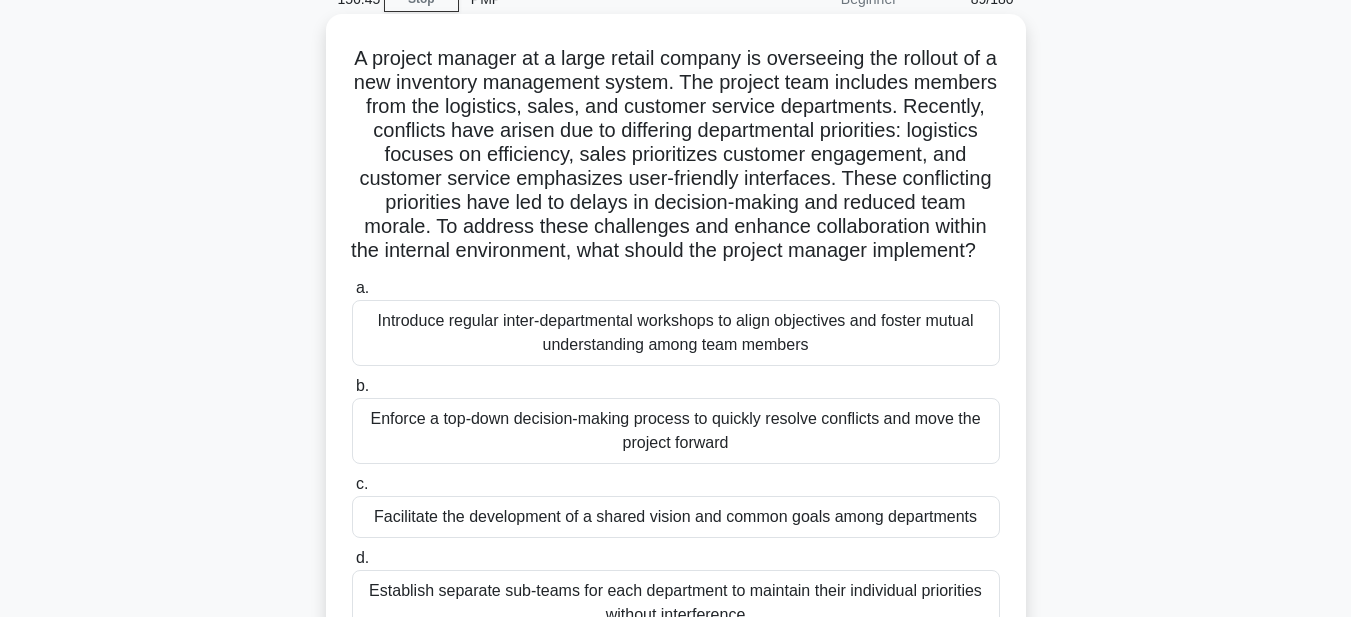 scroll, scrollTop: 63, scrollLeft: 0, axis: vertical 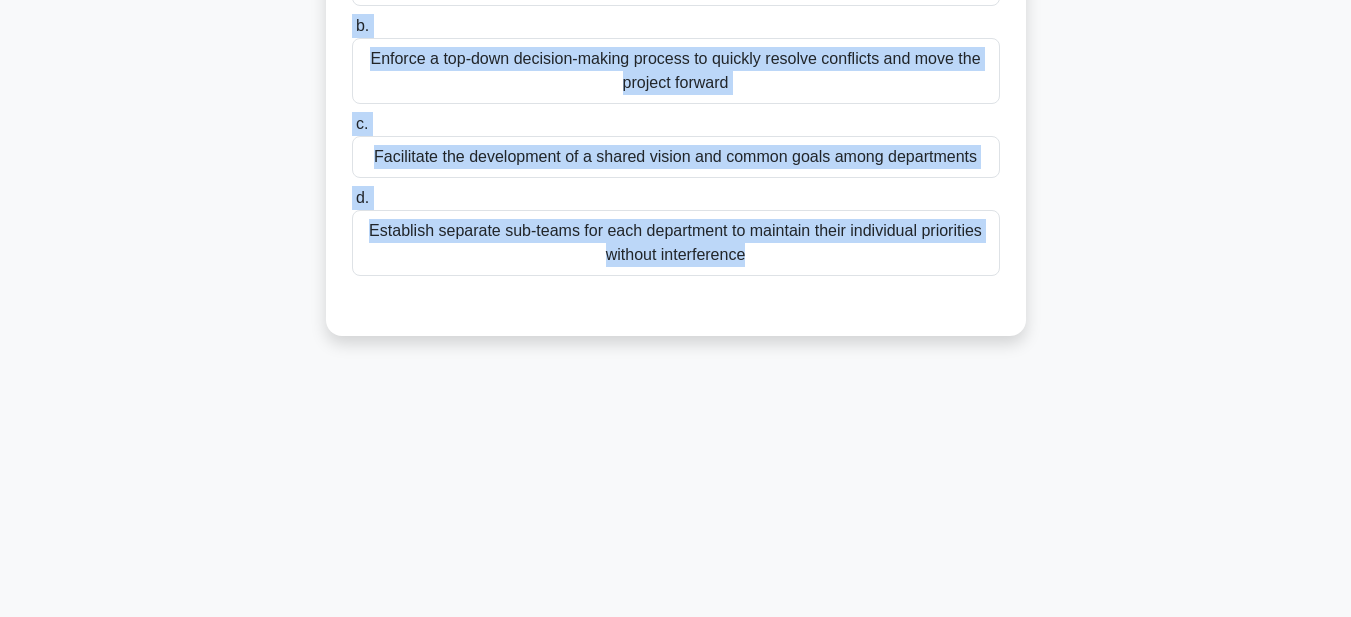 drag, startPoint x: 347, startPoint y: 80, endPoint x: 1006, endPoint y: 363, distance: 717.1959 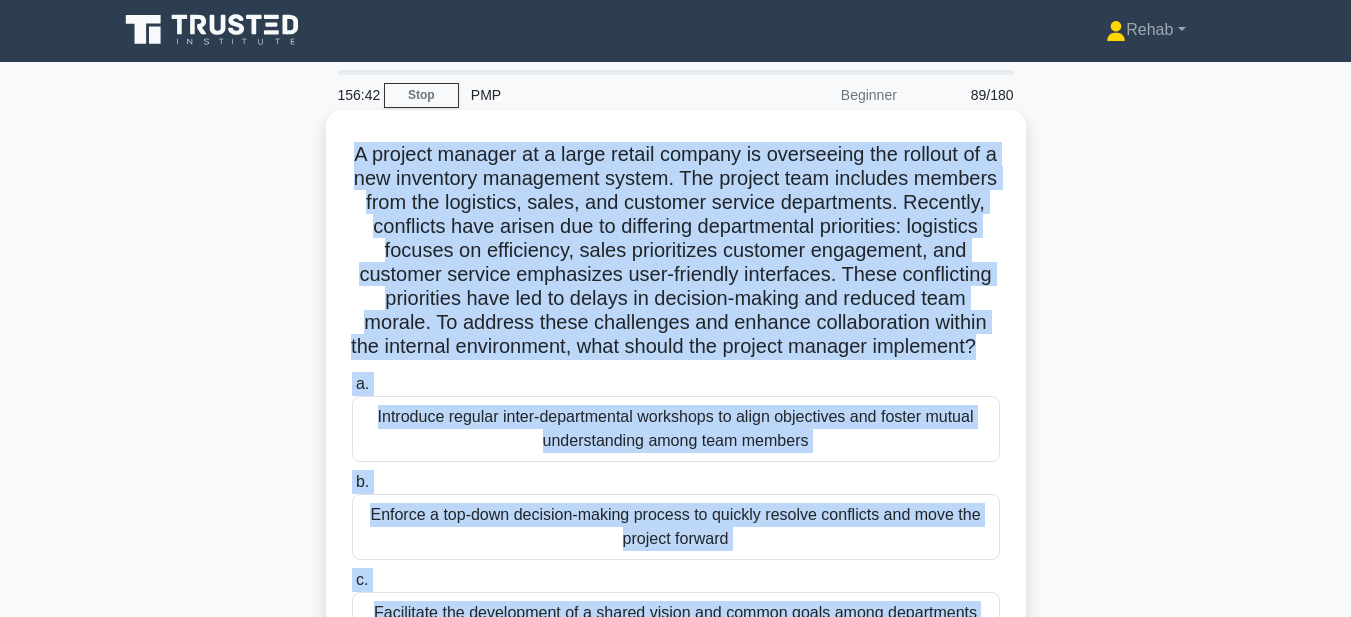 scroll, scrollTop: 0, scrollLeft: 0, axis: both 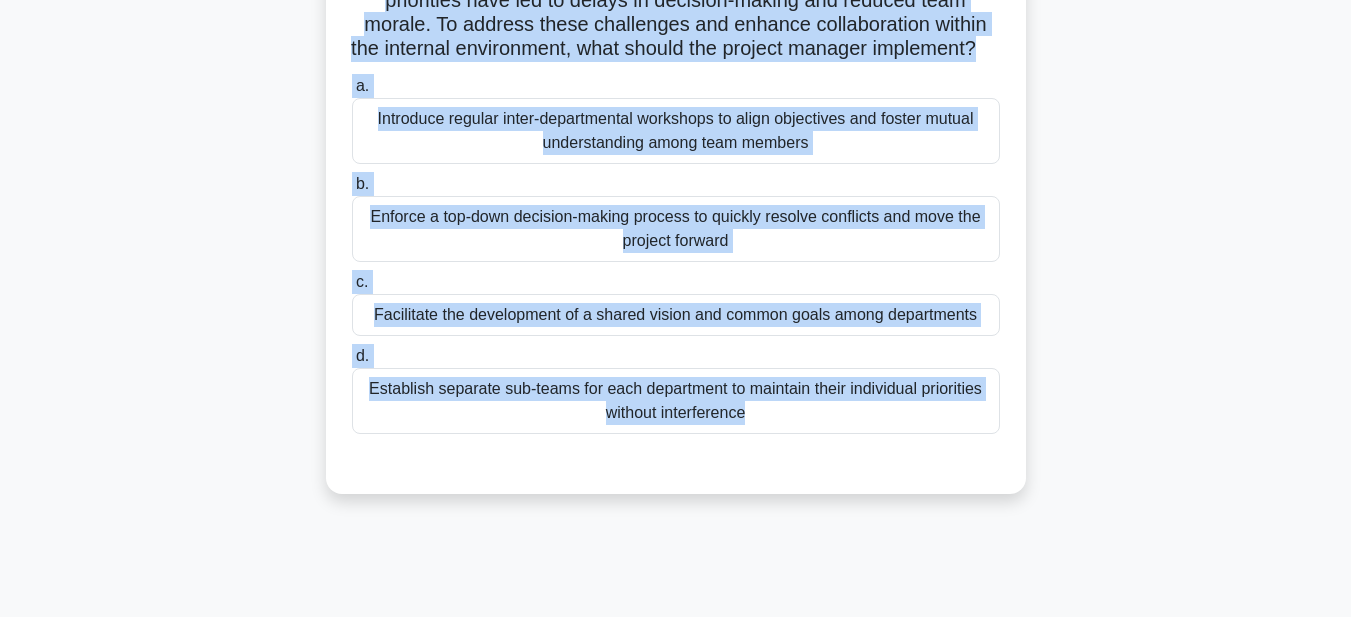 click on "Facilitate the development of a shared vision and common goals among departments" at bounding box center (676, 315) 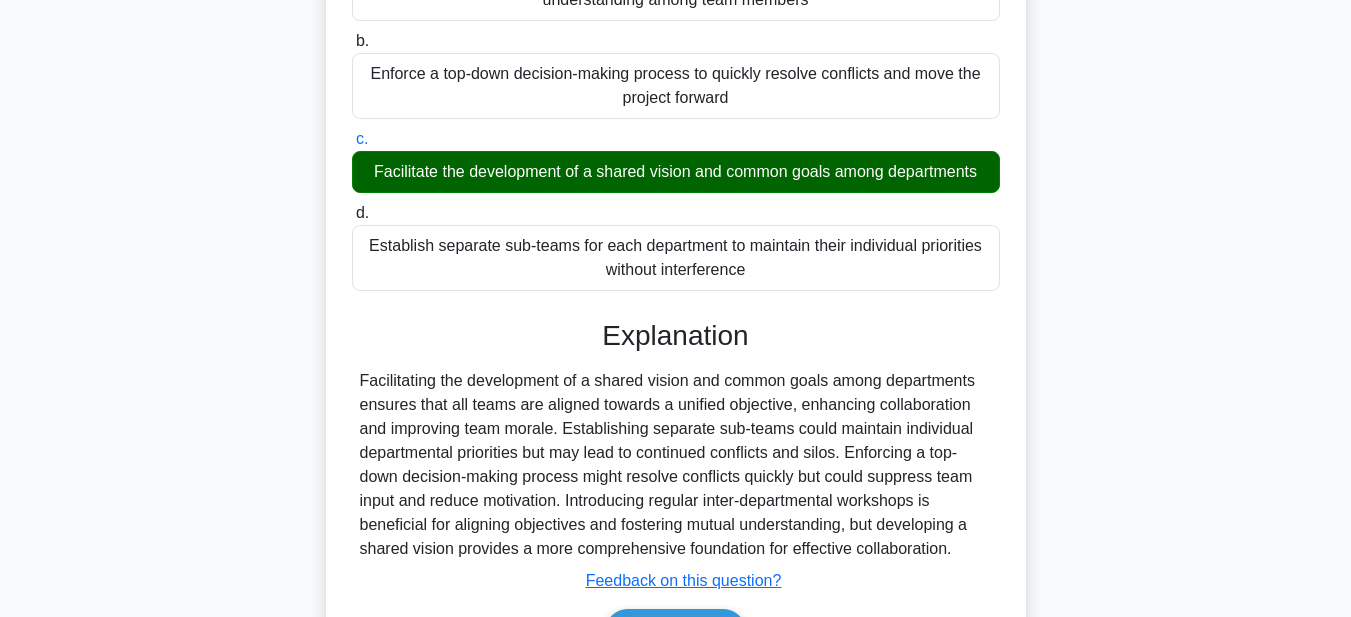 scroll, scrollTop: 593, scrollLeft: 0, axis: vertical 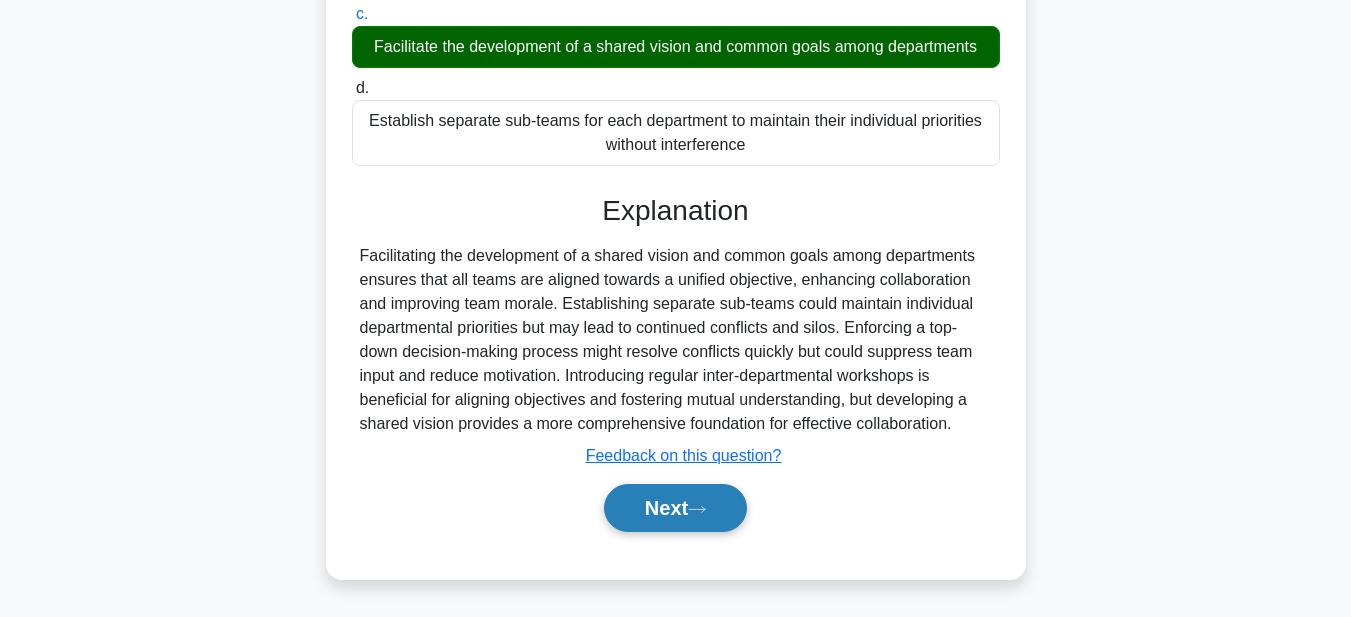click on "Next" at bounding box center [675, 508] 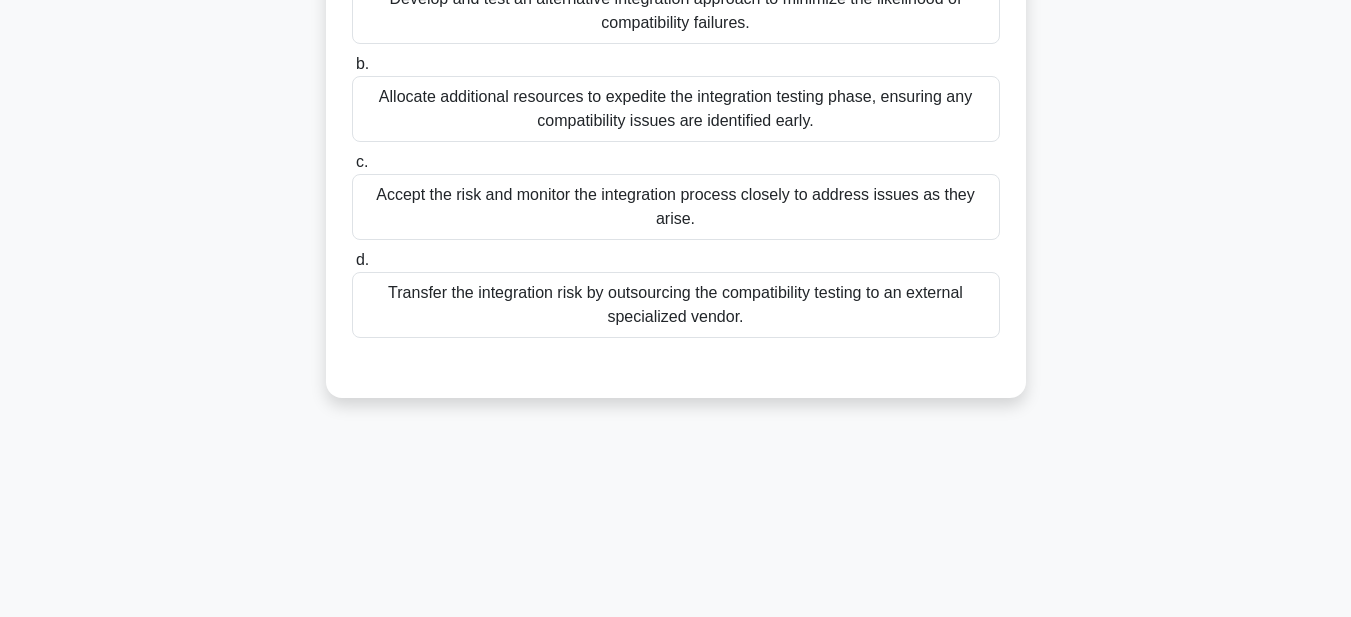 scroll, scrollTop: 63, scrollLeft: 0, axis: vertical 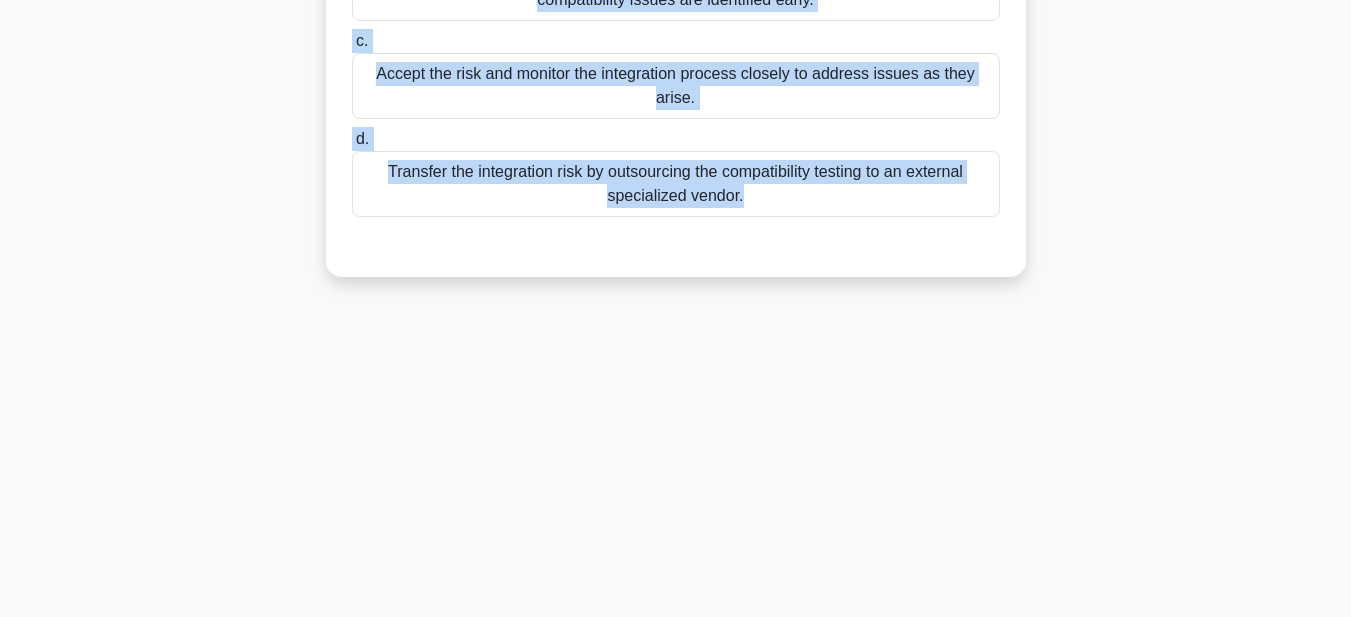 drag, startPoint x: 354, startPoint y: 95, endPoint x: 966, endPoint y: 626, distance: 810.24994 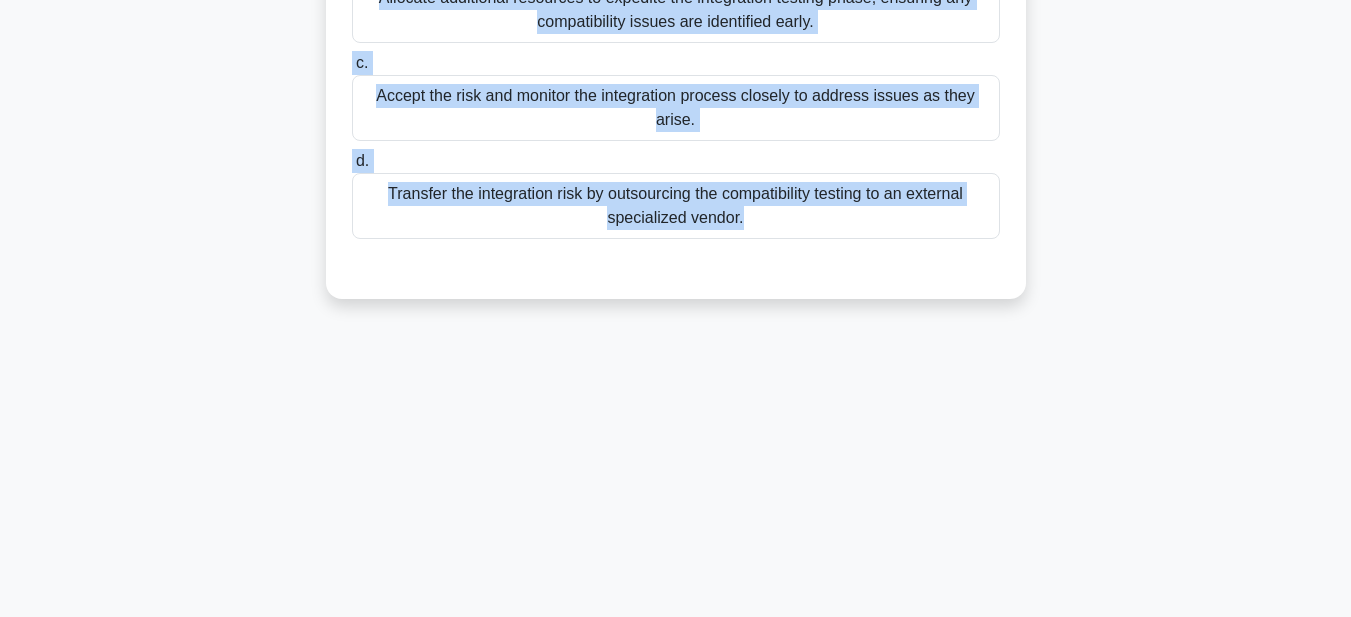 scroll, scrollTop: 63, scrollLeft: 0, axis: vertical 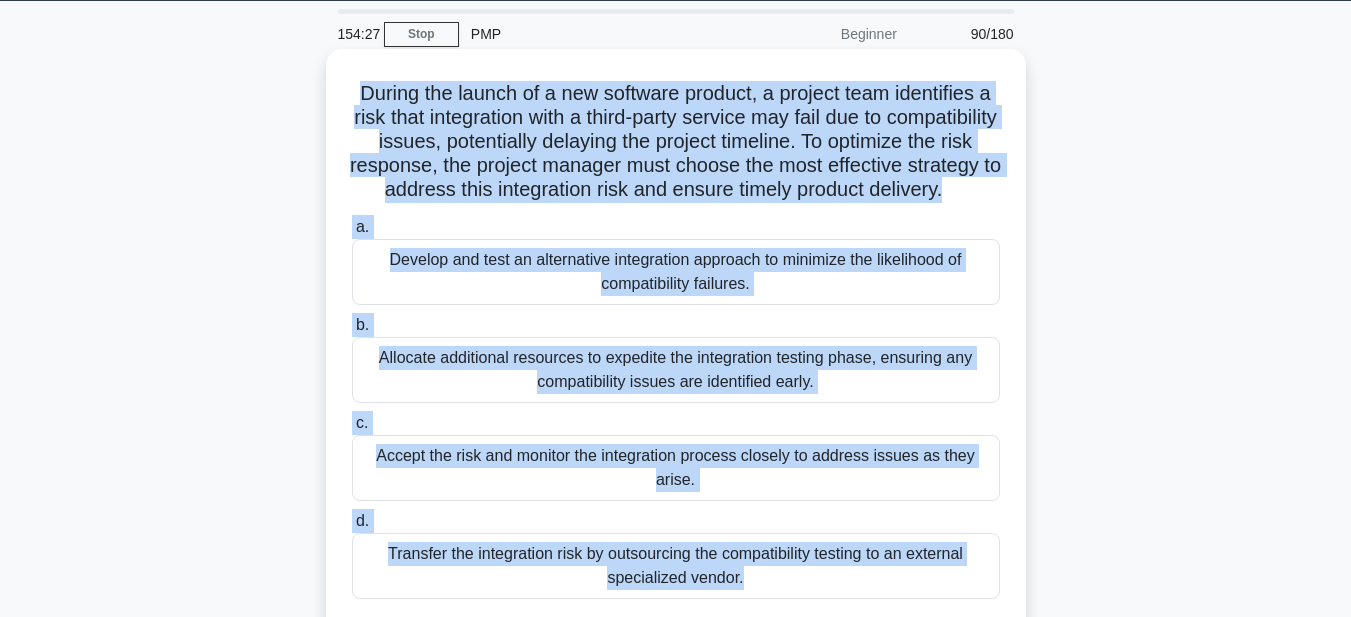 click on "Develop and test an alternative integration approach to minimize the likelihood of compatibility failures." at bounding box center (676, 272) 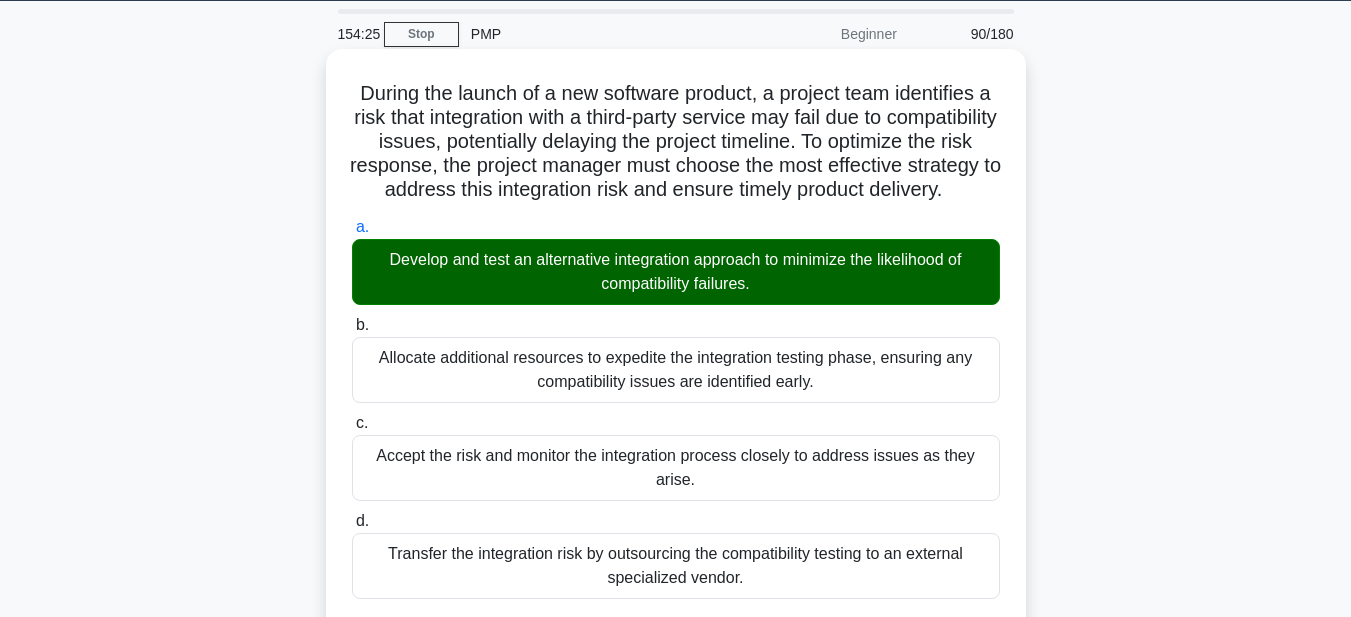 scroll, scrollTop: 521, scrollLeft: 0, axis: vertical 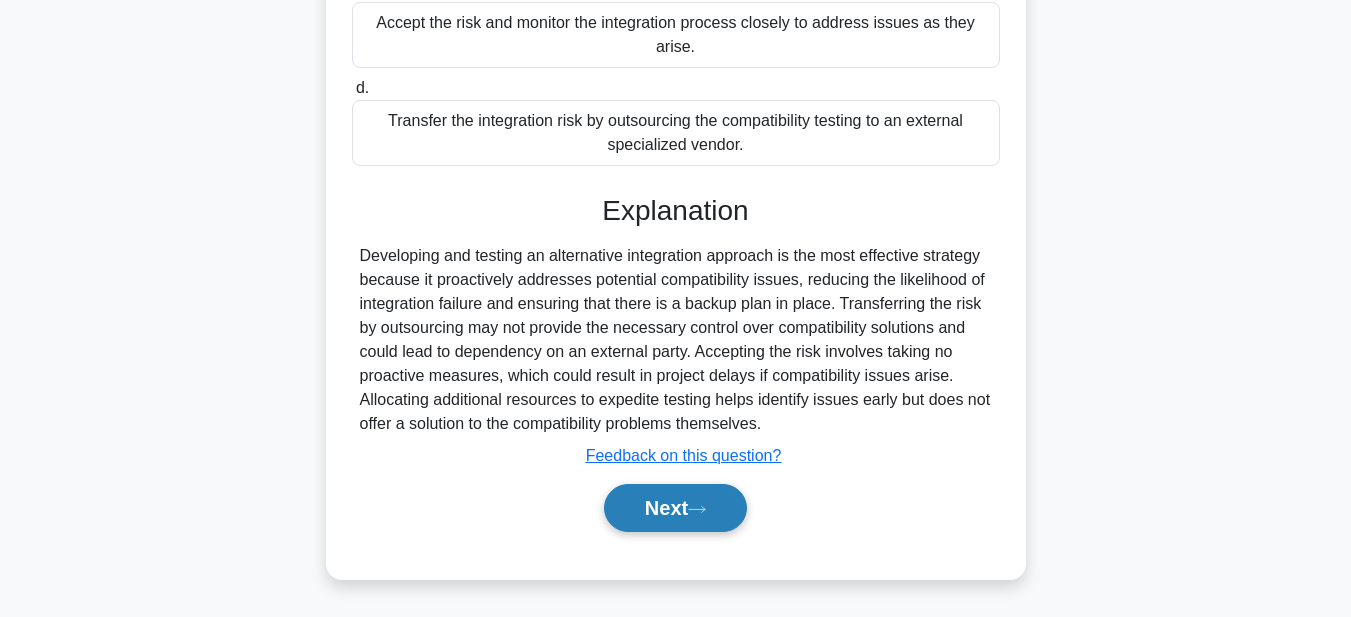 click on "Next" at bounding box center (675, 508) 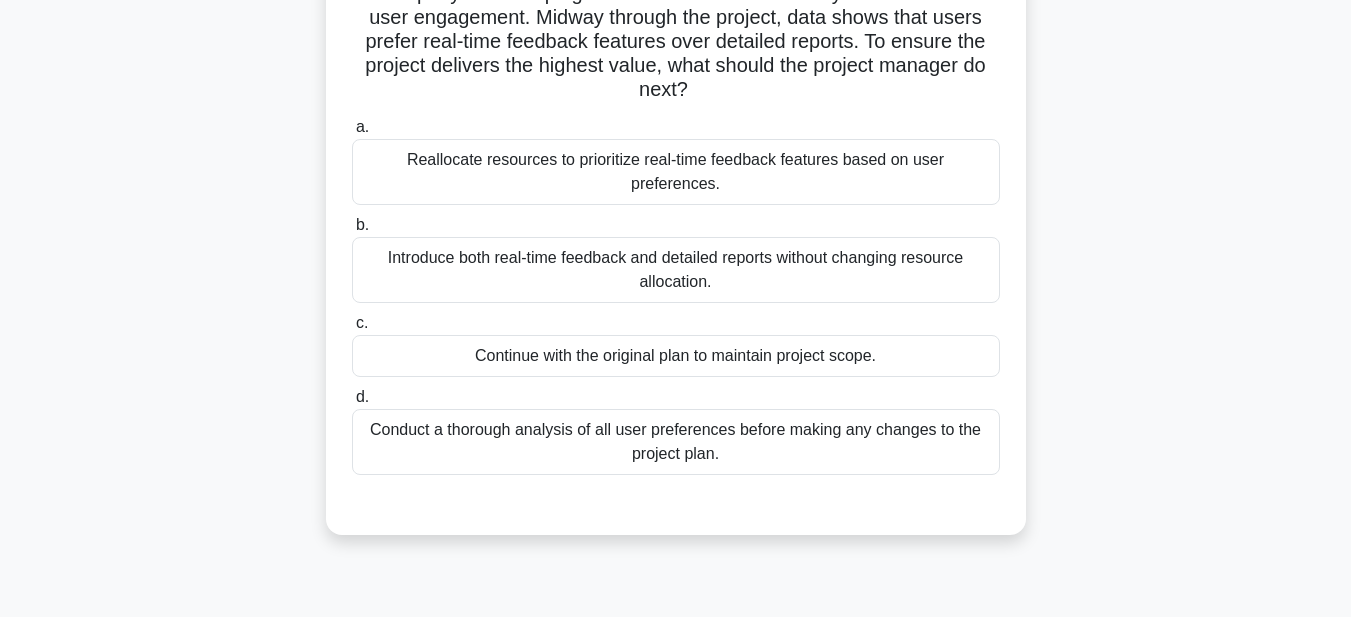 scroll, scrollTop: 63, scrollLeft: 0, axis: vertical 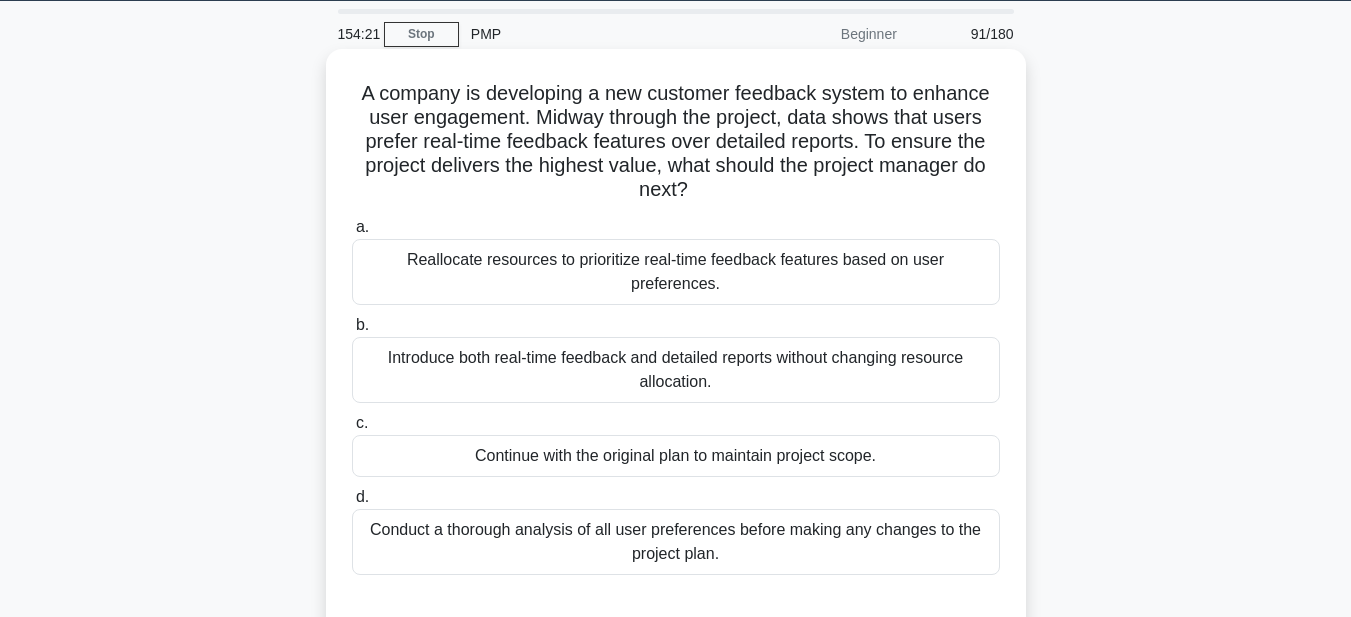 drag, startPoint x: 359, startPoint y: 90, endPoint x: 840, endPoint y: 546, distance: 662.79486 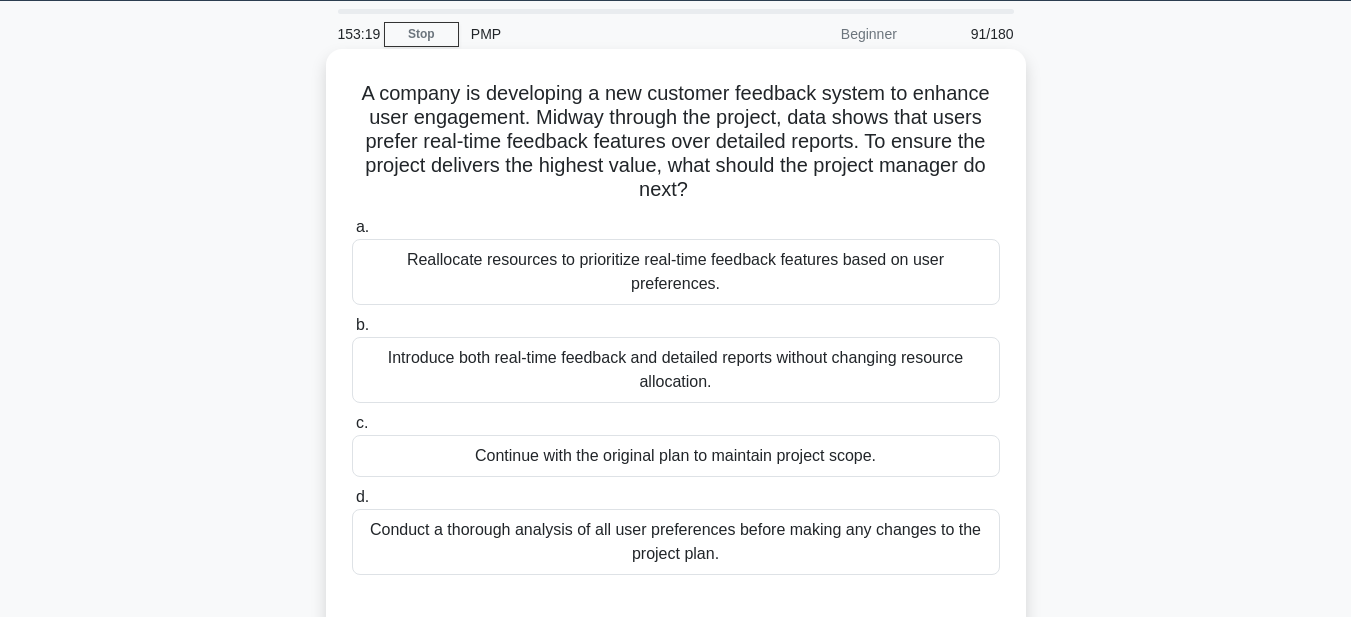 click on "Reallocate resources to prioritize real-time feedback features based on user preferences." at bounding box center (676, 272) 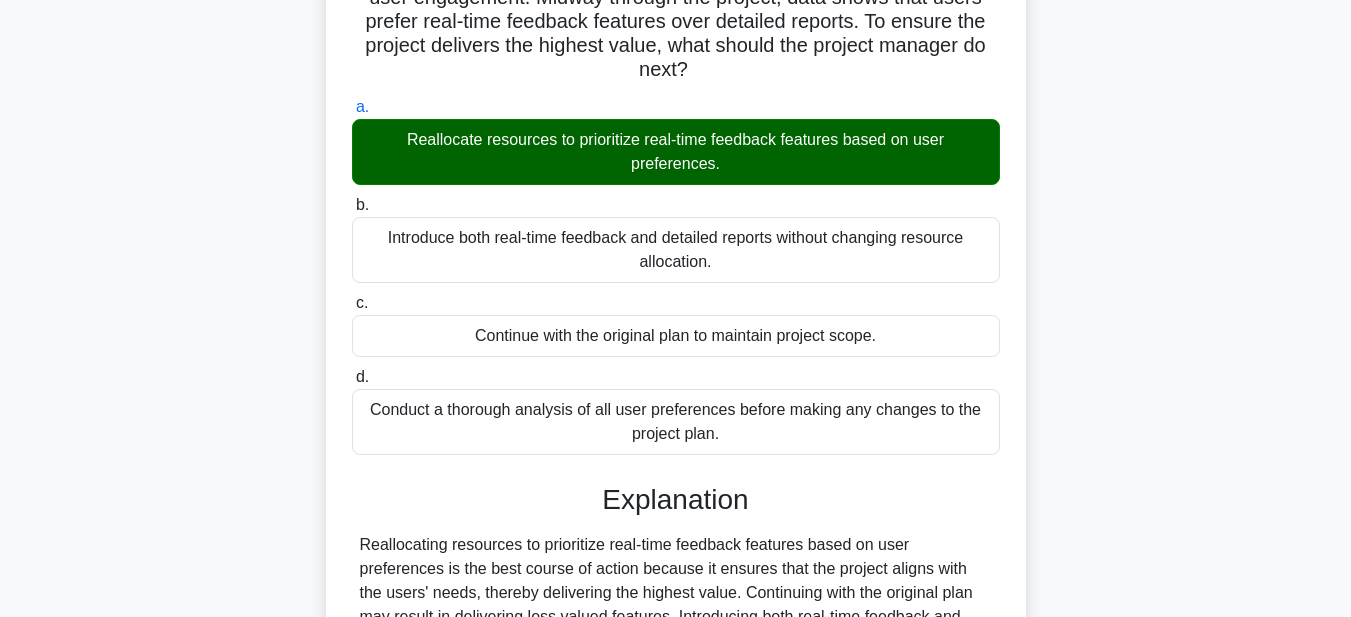 scroll, scrollTop: 463, scrollLeft: 0, axis: vertical 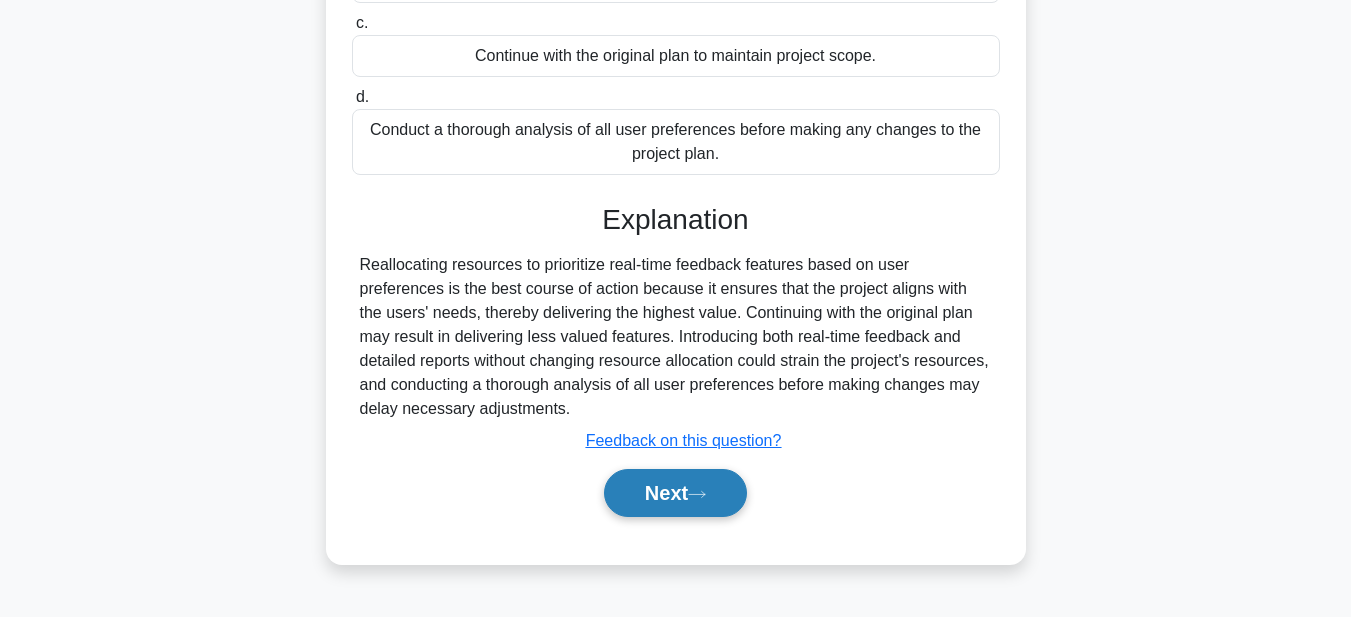 click on "Next" at bounding box center [675, 493] 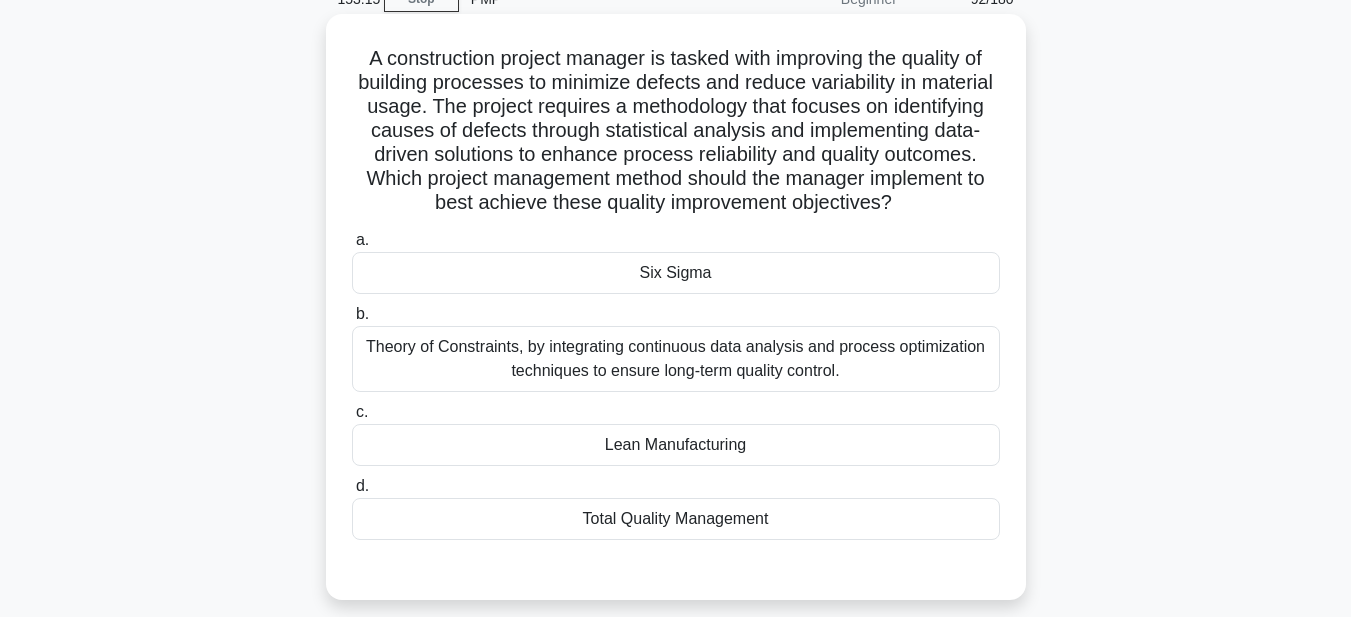 scroll, scrollTop: 63, scrollLeft: 0, axis: vertical 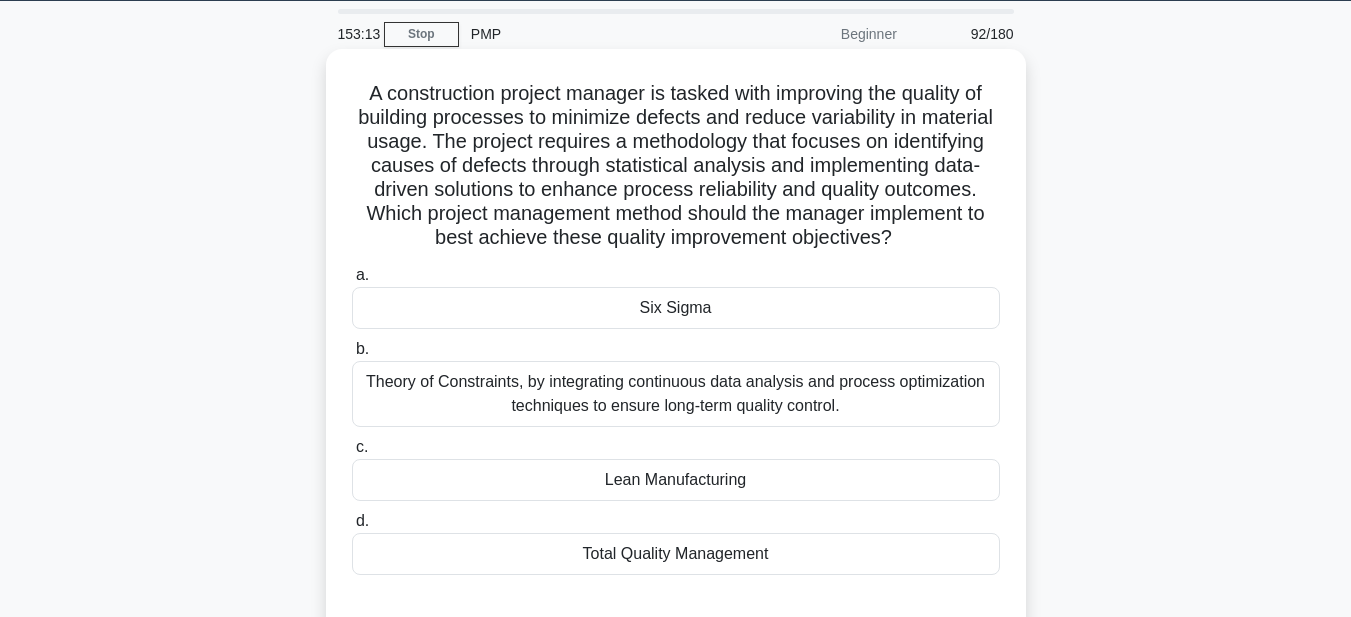 drag, startPoint x: 428, startPoint y: 129, endPoint x: 867, endPoint y: 489, distance: 567.7332 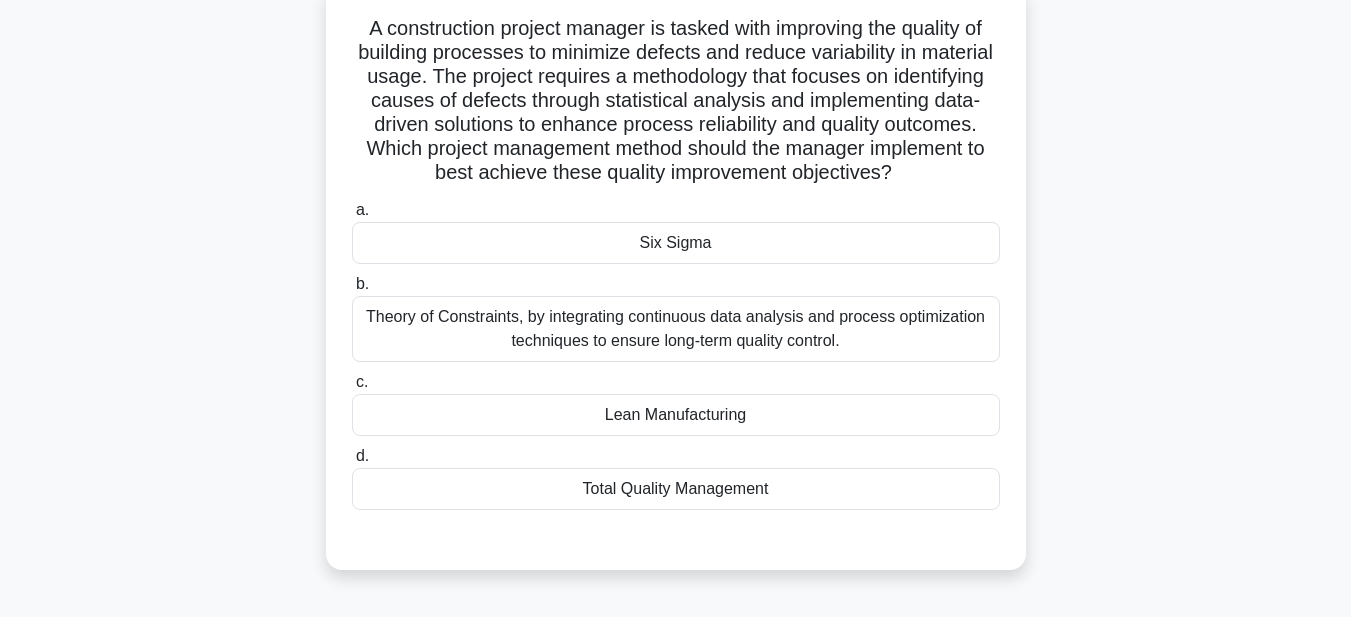 scroll, scrollTop: 163, scrollLeft: 0, axis: vertical 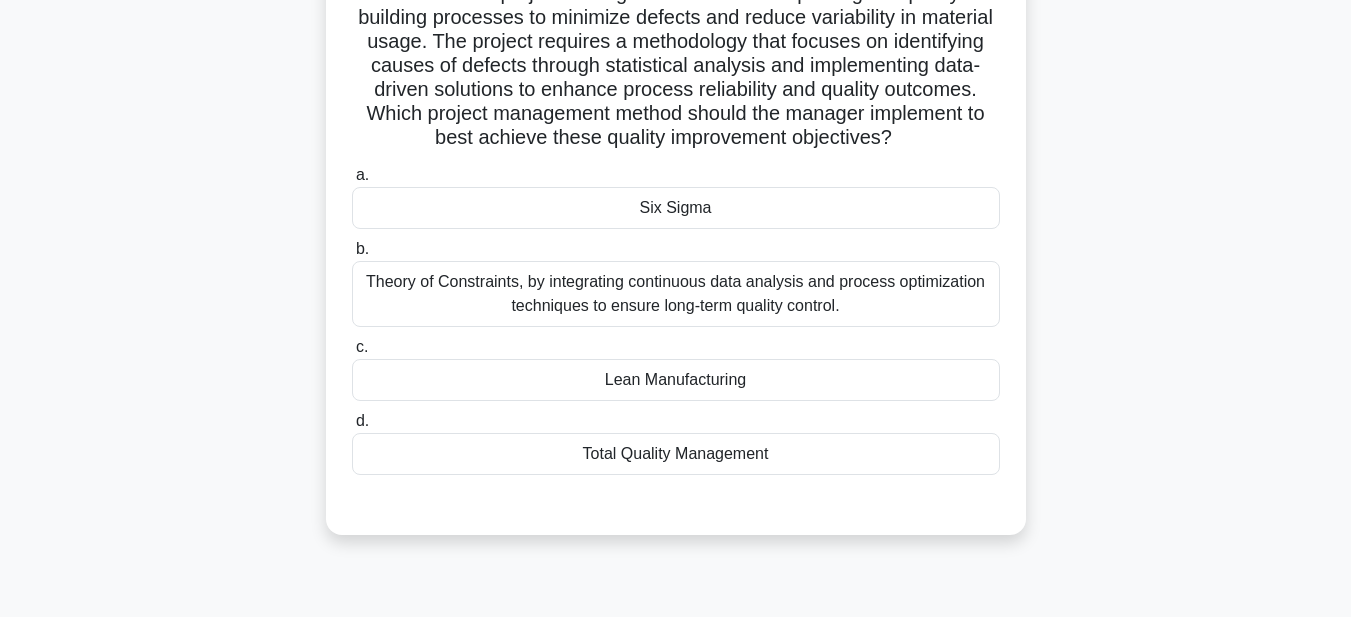click on "Total Quality Management" at bounding box center (676, 454) 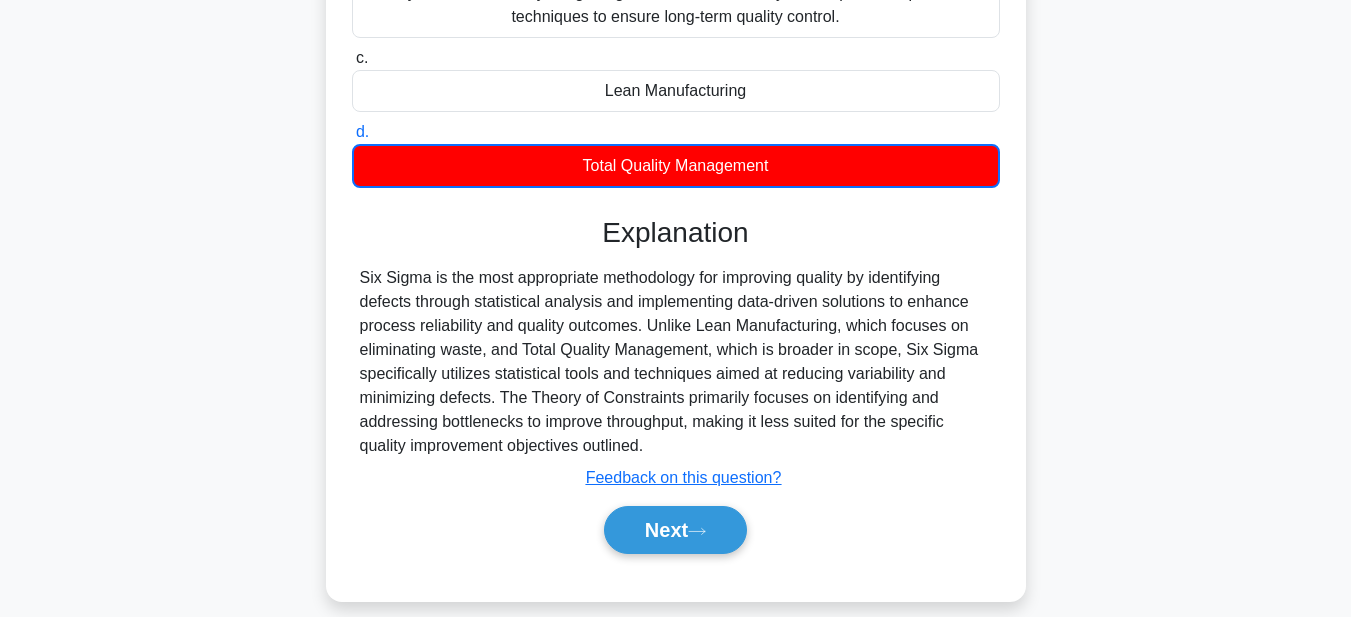 scroll, scrollTop: 463, scrollLeft: 0, axis: vertical 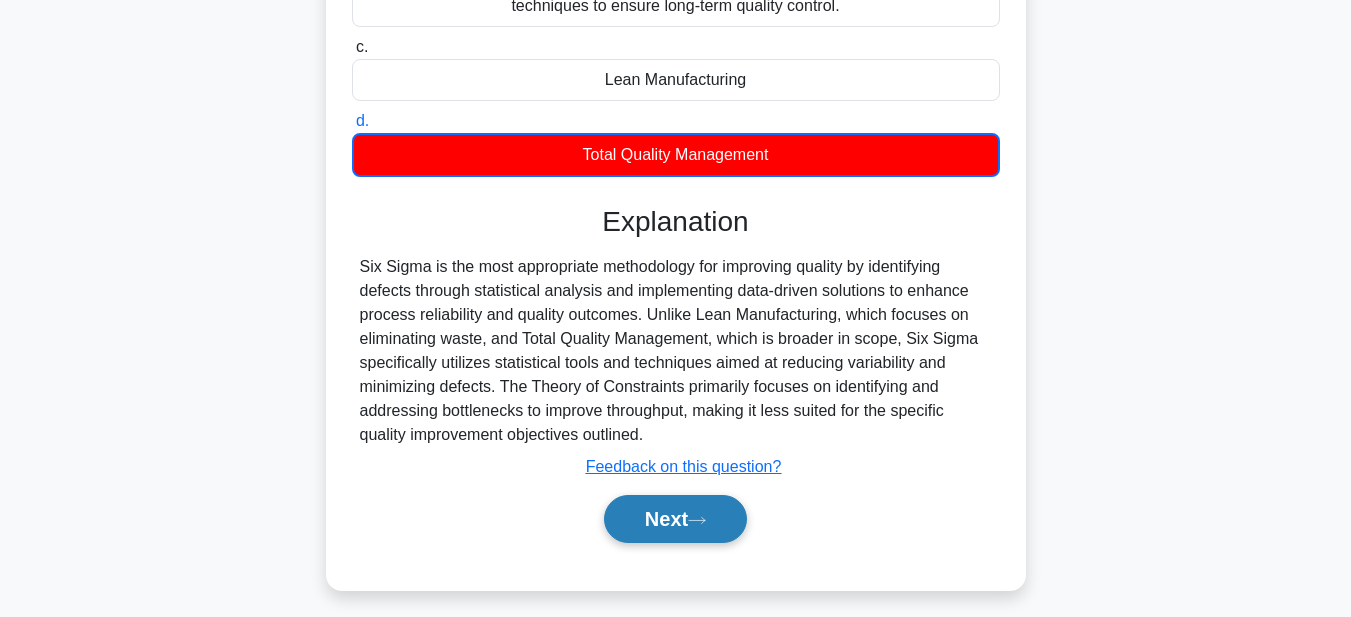 click on "Next" at bounding box center [675, 519] 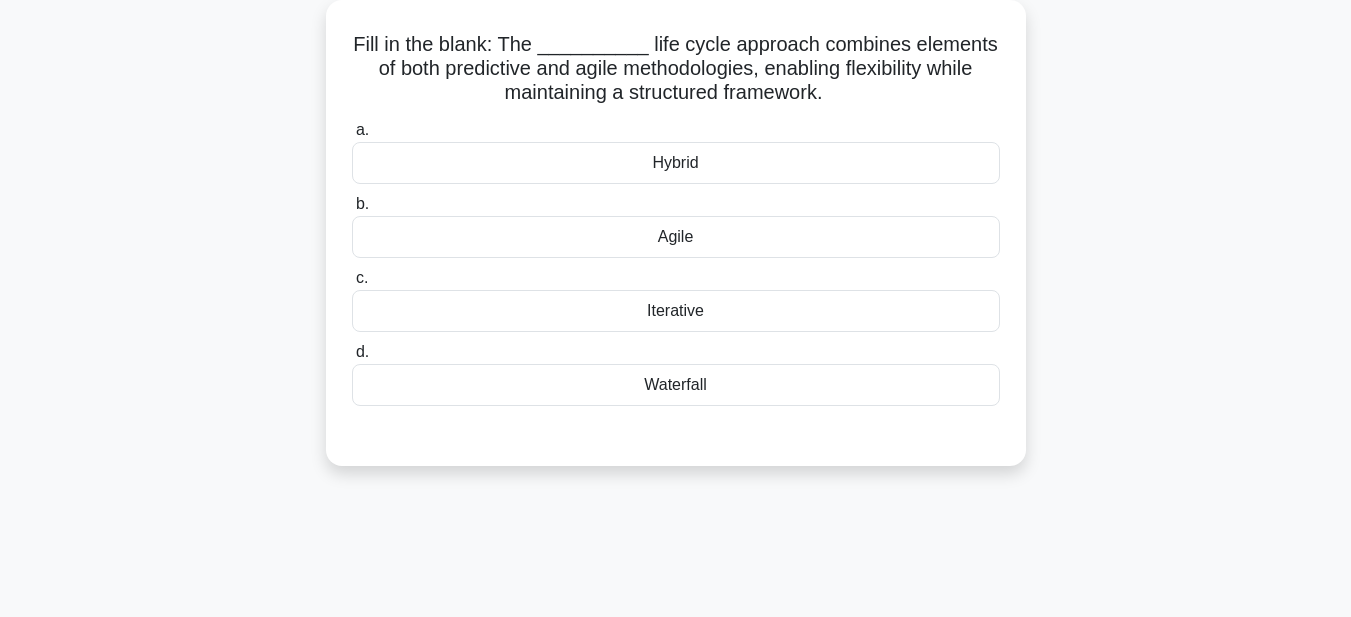 scroll, scrollTop: 63, scrollLeft: 0, axis: vertical 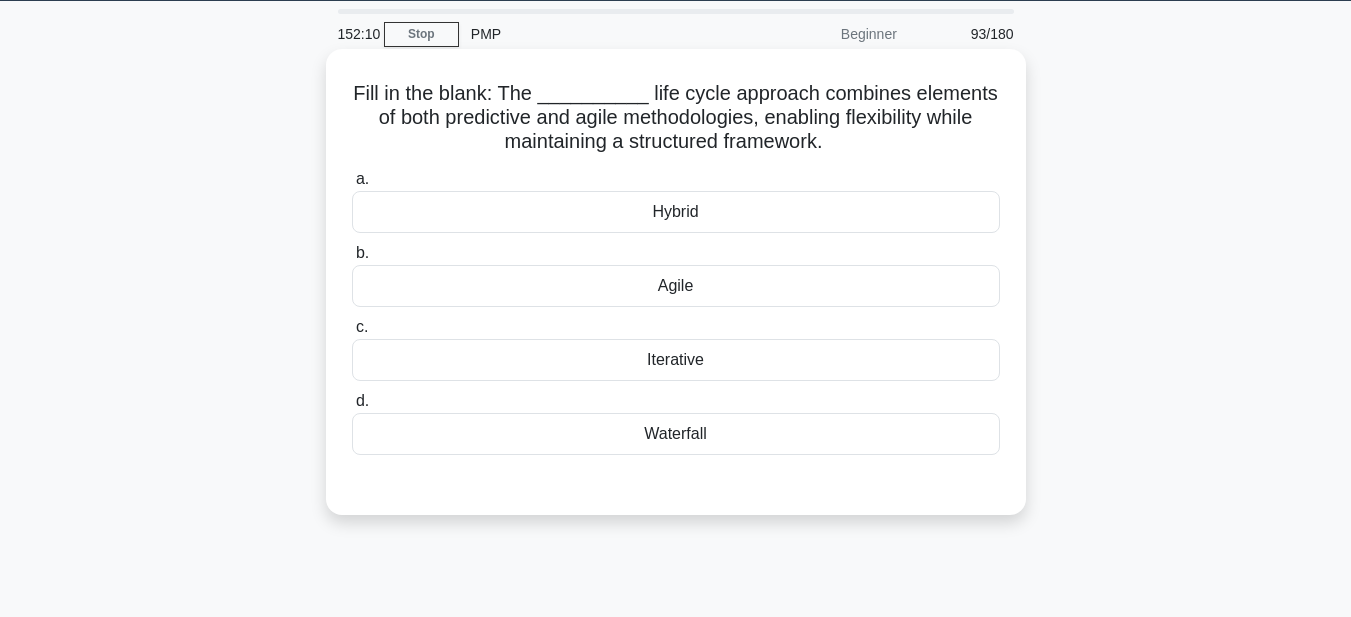 drag, startPoint x: 337, startPoint y: 91, endPoint x: 757, endPoint y: 447, distance: 550.5779 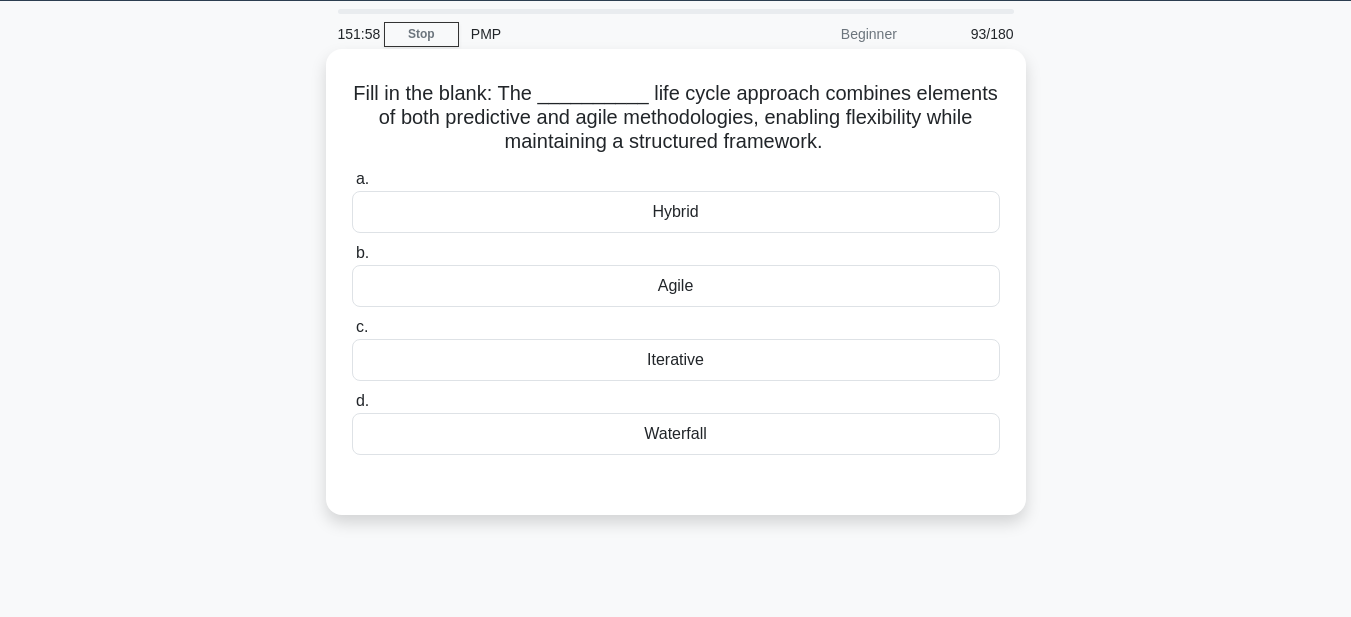 click on "Hybrid" at bounding box center (676, 212) 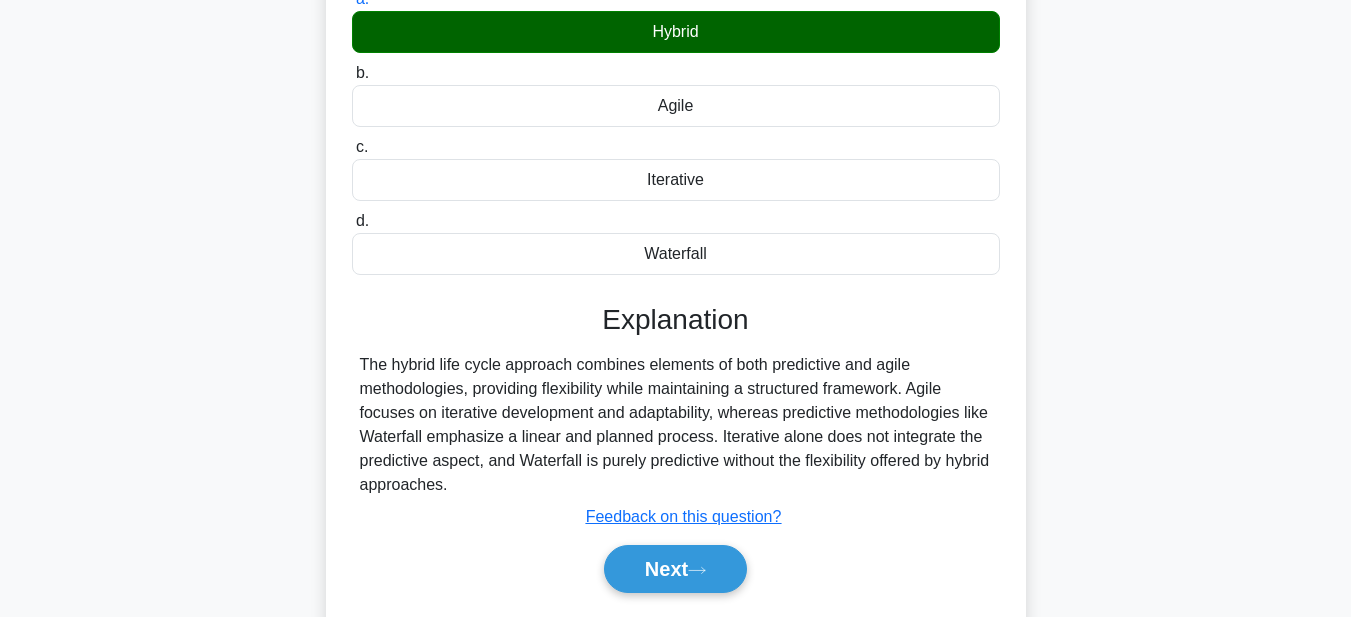 scroll, scrollTop: 463, scrollLeft: 0, axis: vertical 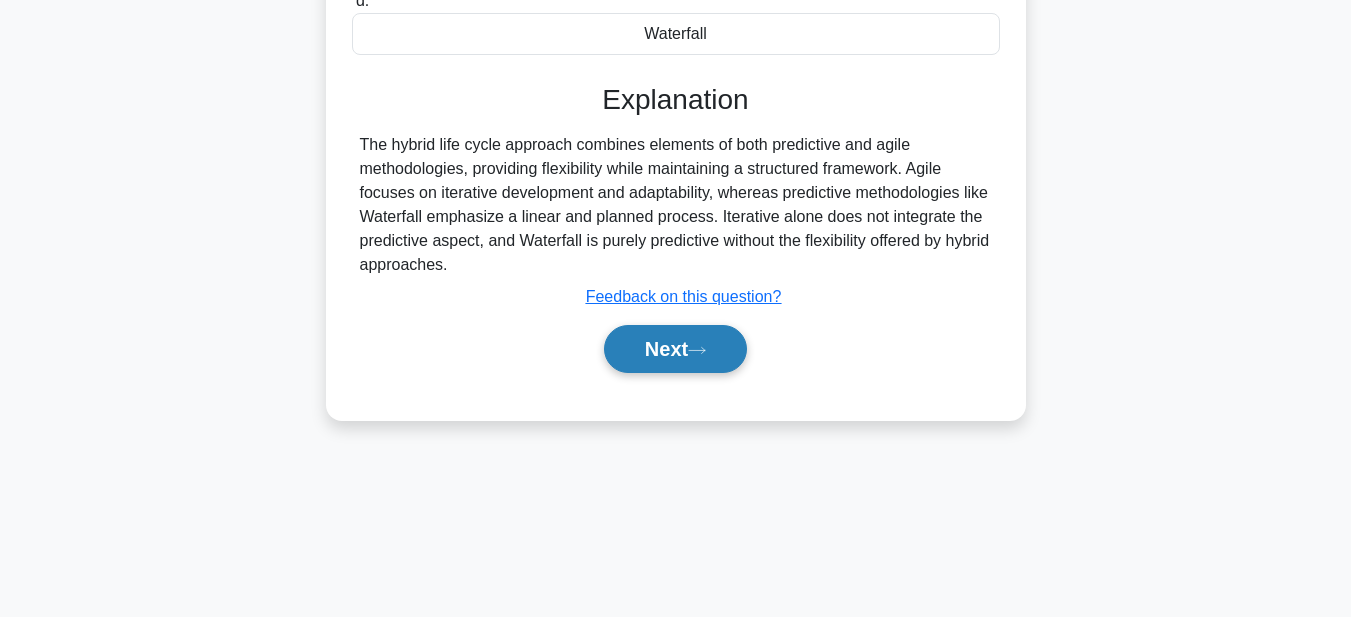 click on "Next" at bounding box center (675, 349) 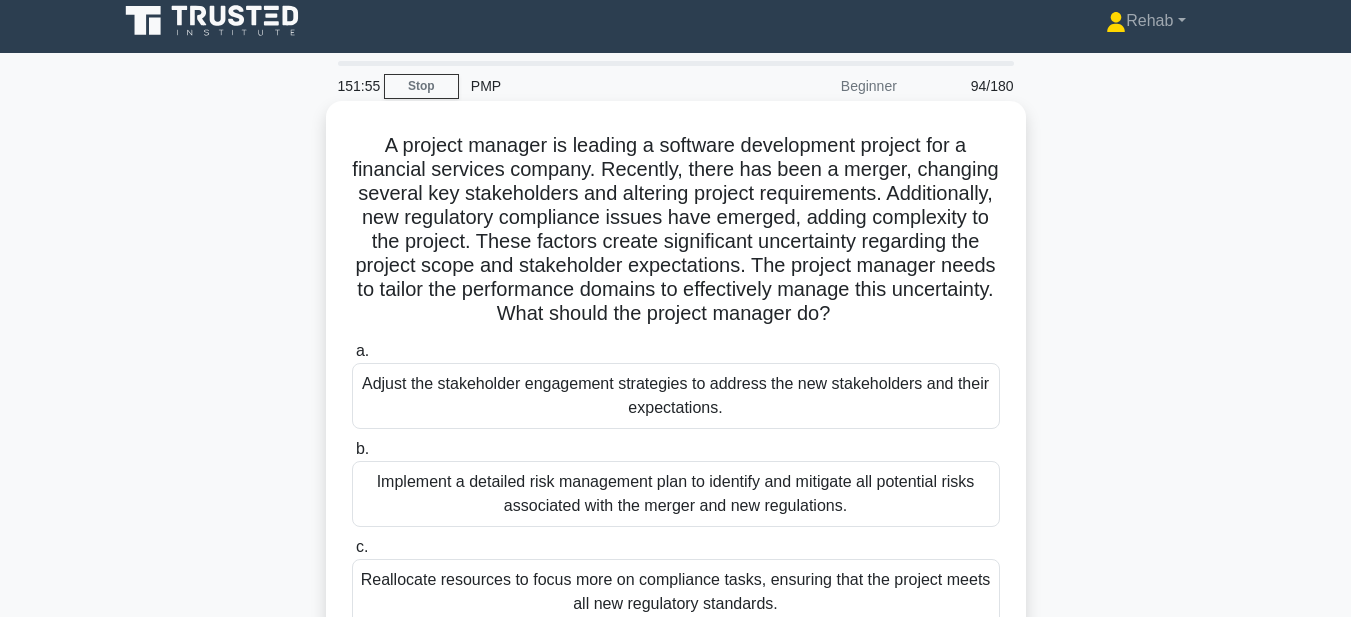 scroll, scrollTop: 0, scrollLeft: 0, axis: both 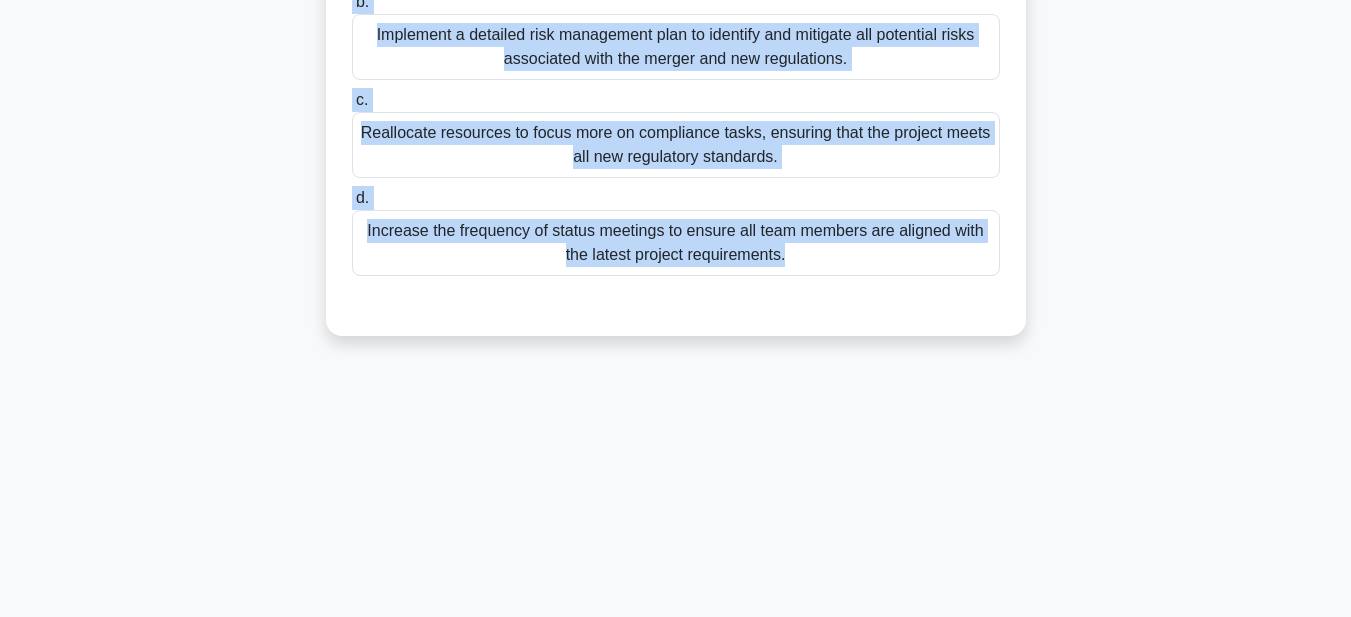 drag, startPoint x: 355, startPoint y: 146, endPoint x: 866, endPoint y: 623, distance: 699.03503 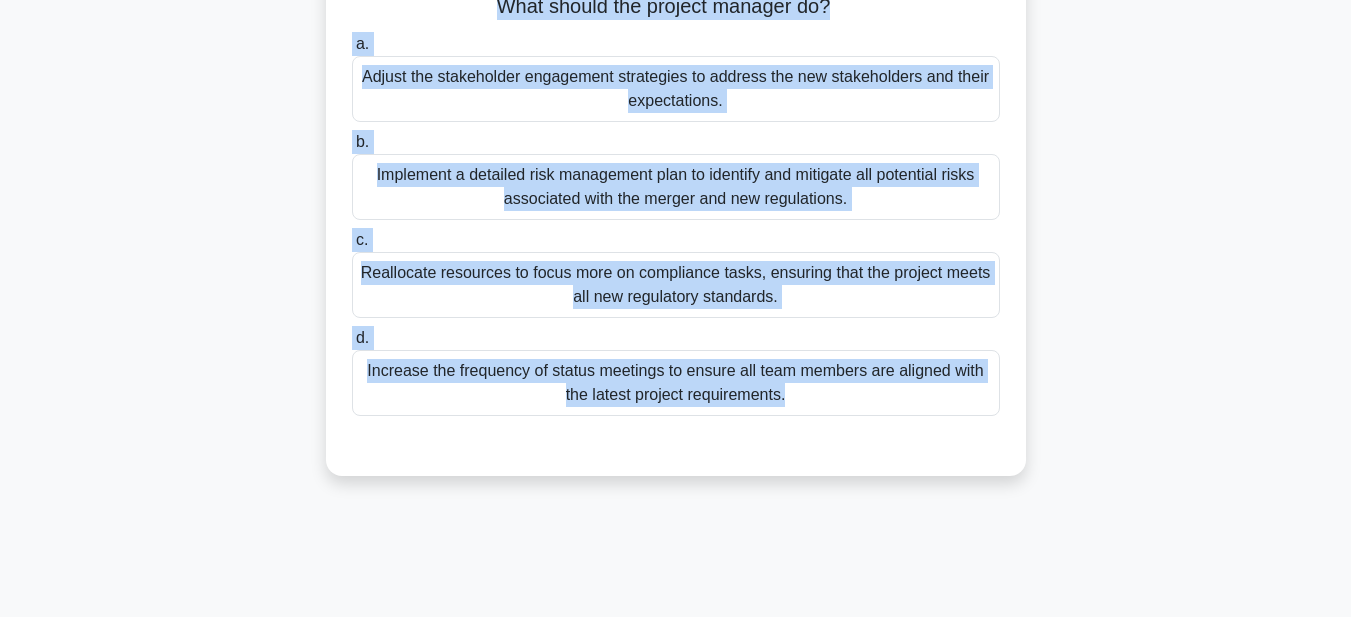 scroll, scrollTop: 163, scrollLeft: 0, axis: vertical 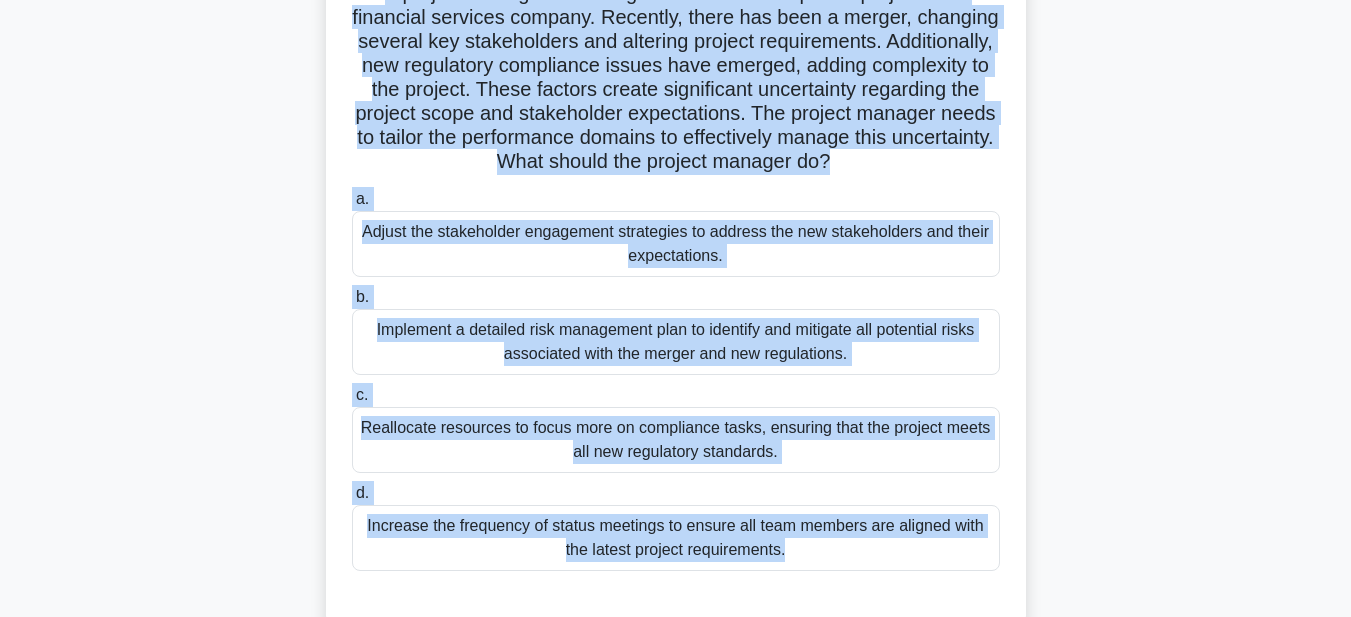 click on "Adjust the stakeholder engagement strategies to address the new stakeholders and their expectations." at bounding box center [676, 244] 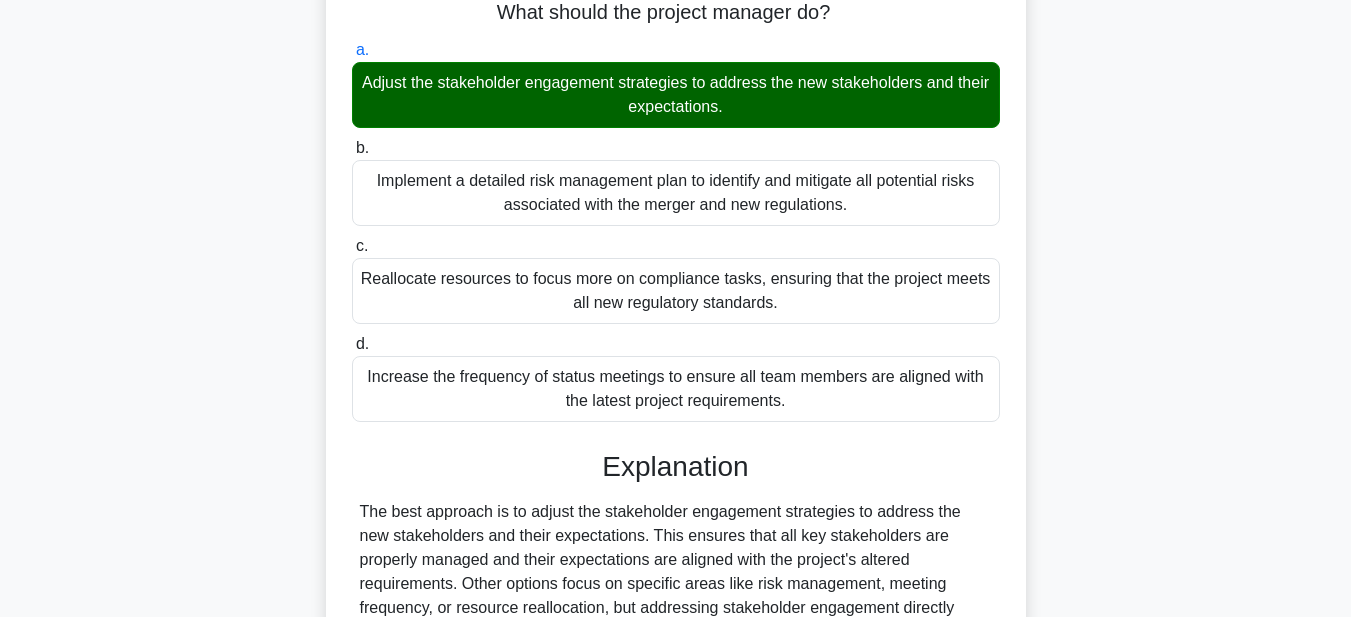 scroll, scrollTop: 521, scrollLeft: 0, axis: vertical 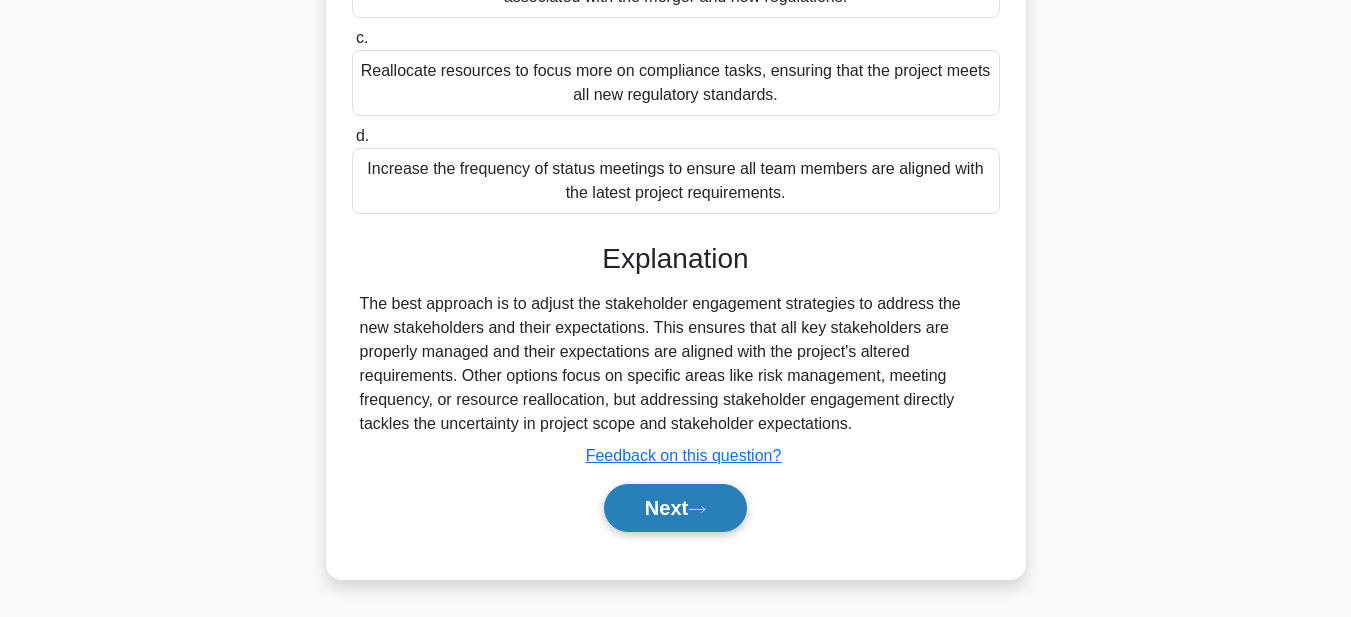 click on "Next" at bounding box center [675, 508] 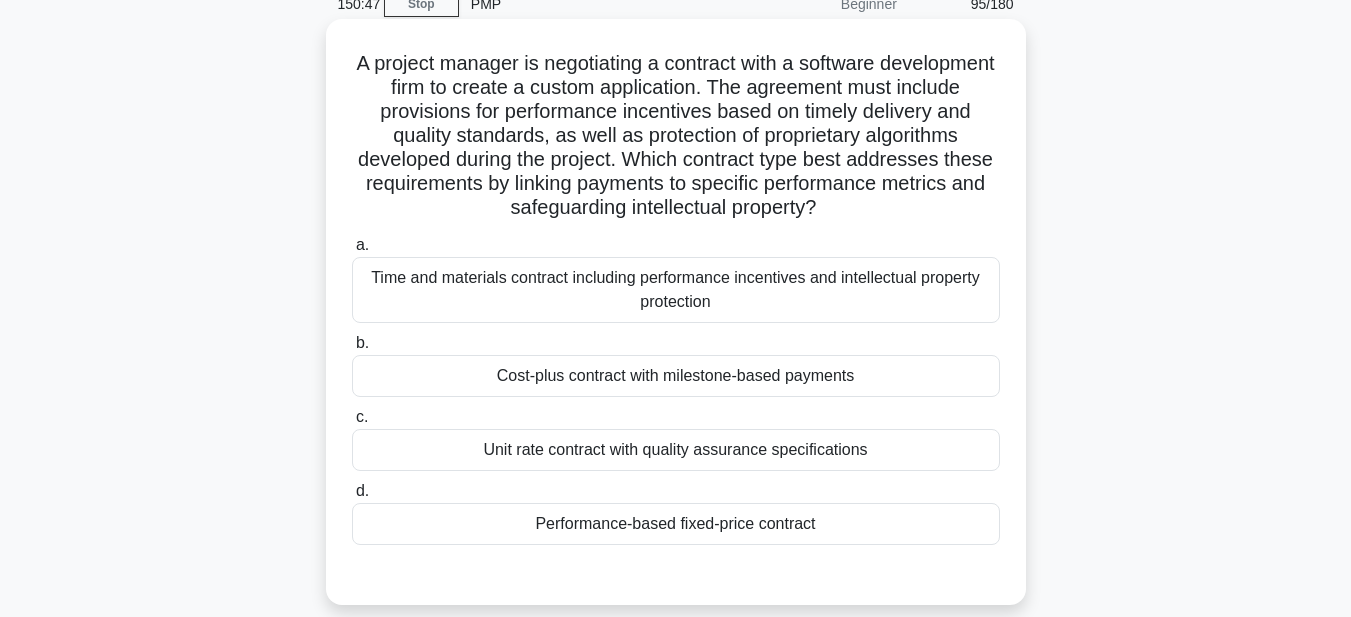 scroll, scrollTop: 0, scrollLeft: 0, axis: both 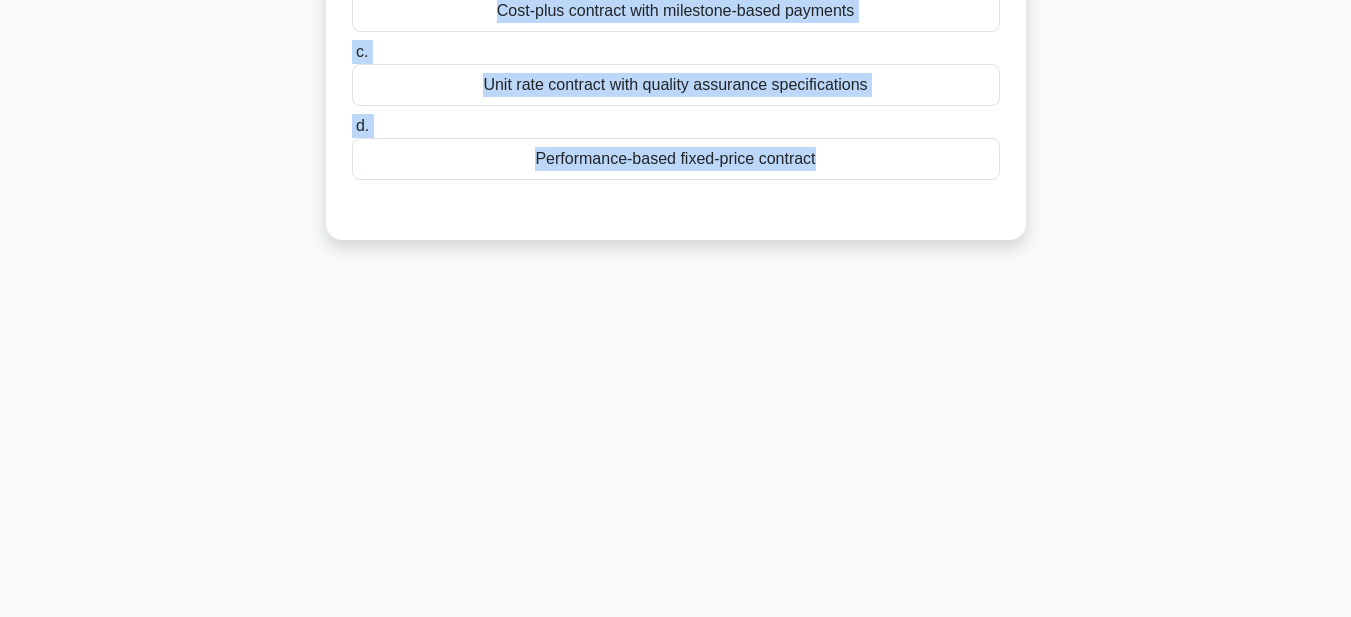 drag, startPoint x: 379, startPoint y: 142, endPoint x: 886, endPoint y: 630, distance: 703.6995 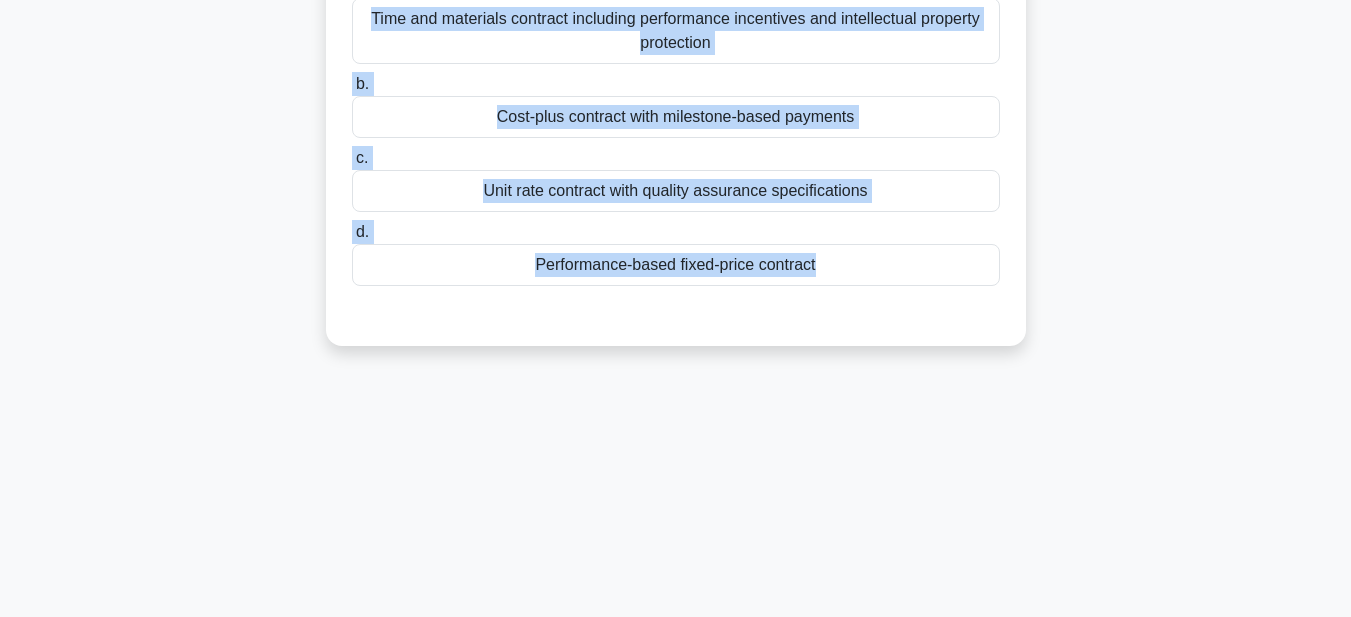 scroll, scrollTop: 163, scrollLeft: 0, axis: vertical 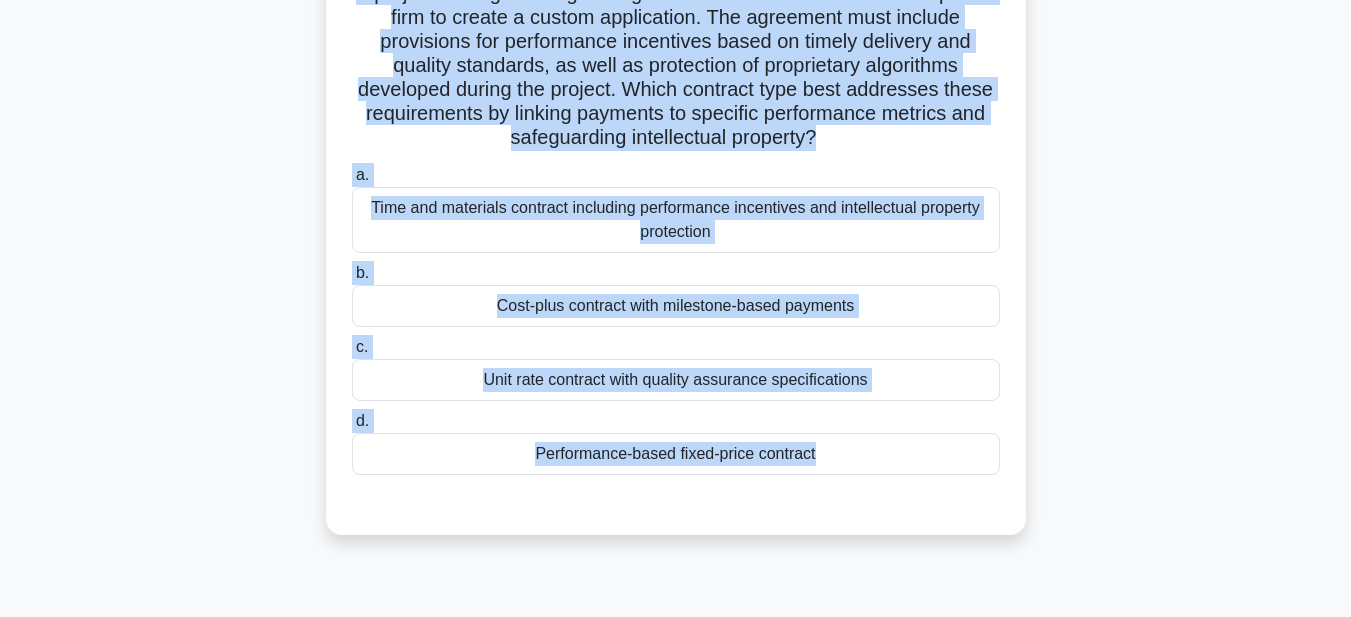 click on "Cost-plus contract with milestone-based payments" at bounding box center (676, 306) 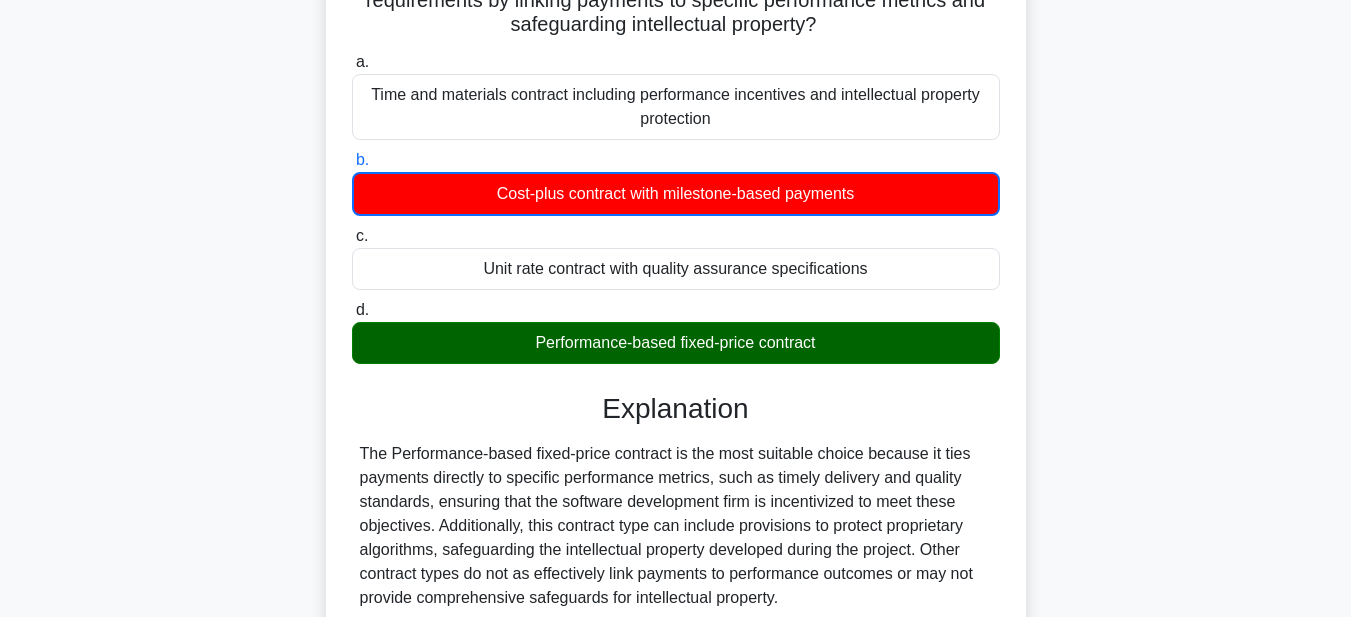 scroll, scrollTop: 463, scrollLeft: 0, axis: vertical 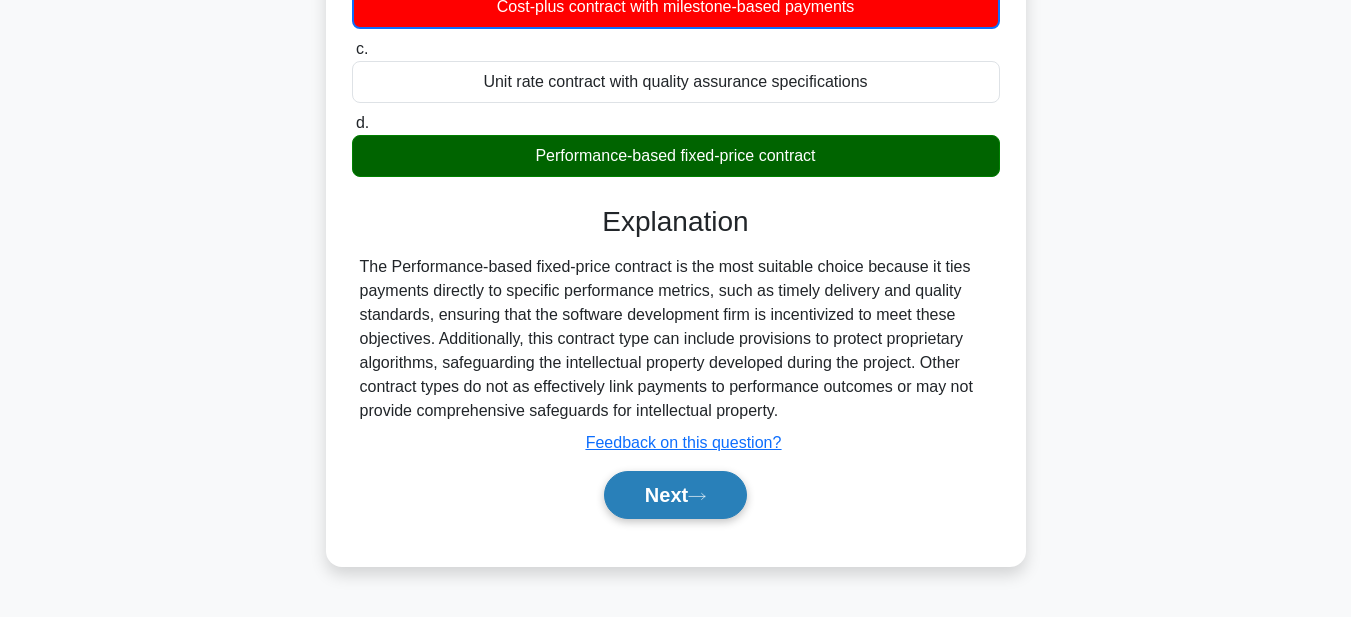 click on "Next" at bounding box center [675, 495] 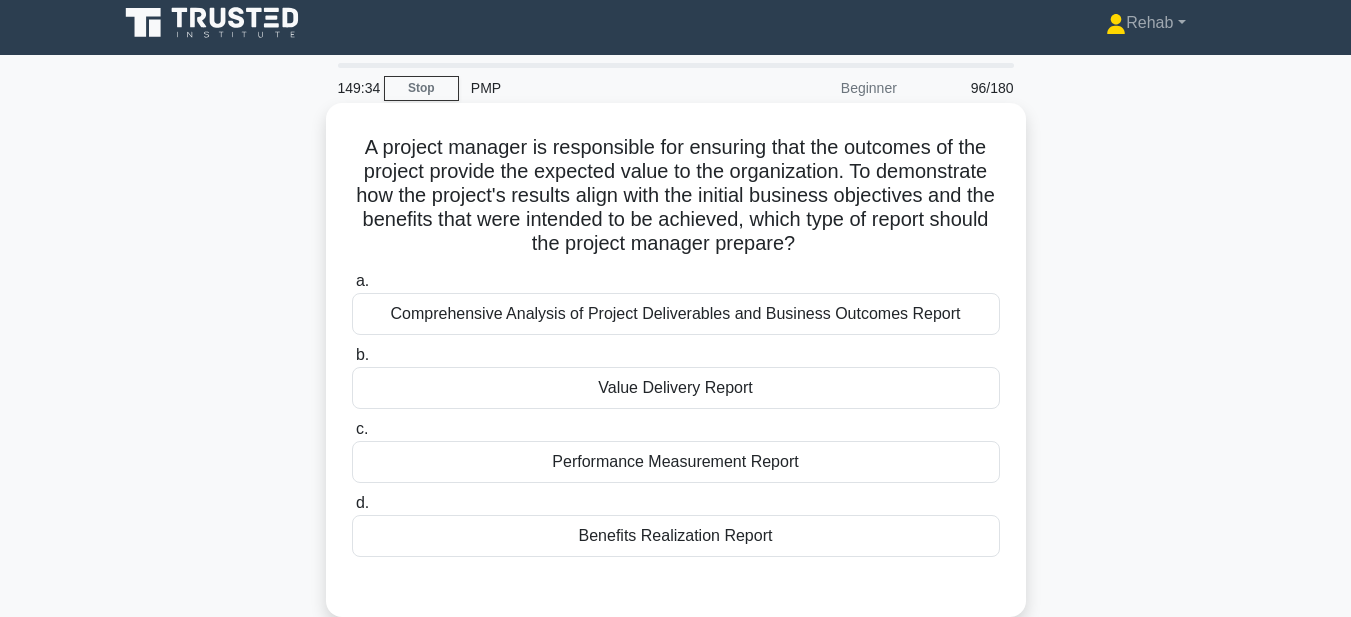scroll, scrollTop: 0, scrollLeft: 0, axis: both 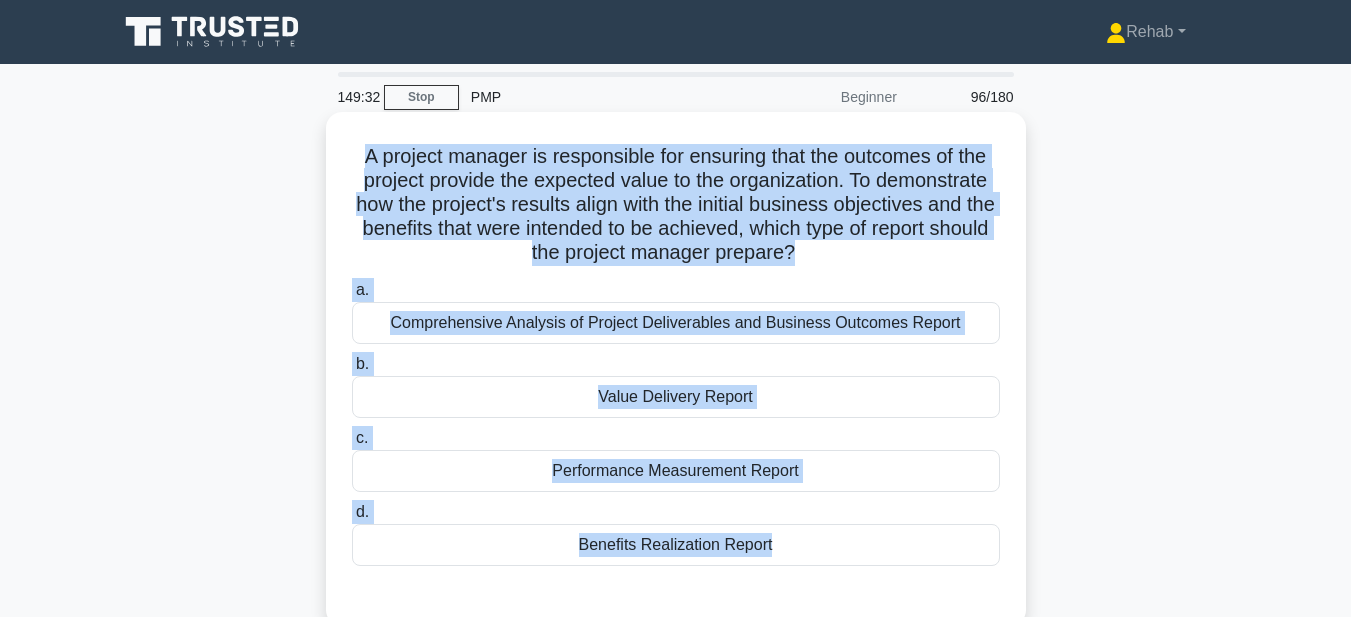 drag, startPoint x: 351, startPoint y: 157, endPoint x: 876, endPoint y: 574, distance: 670.45807 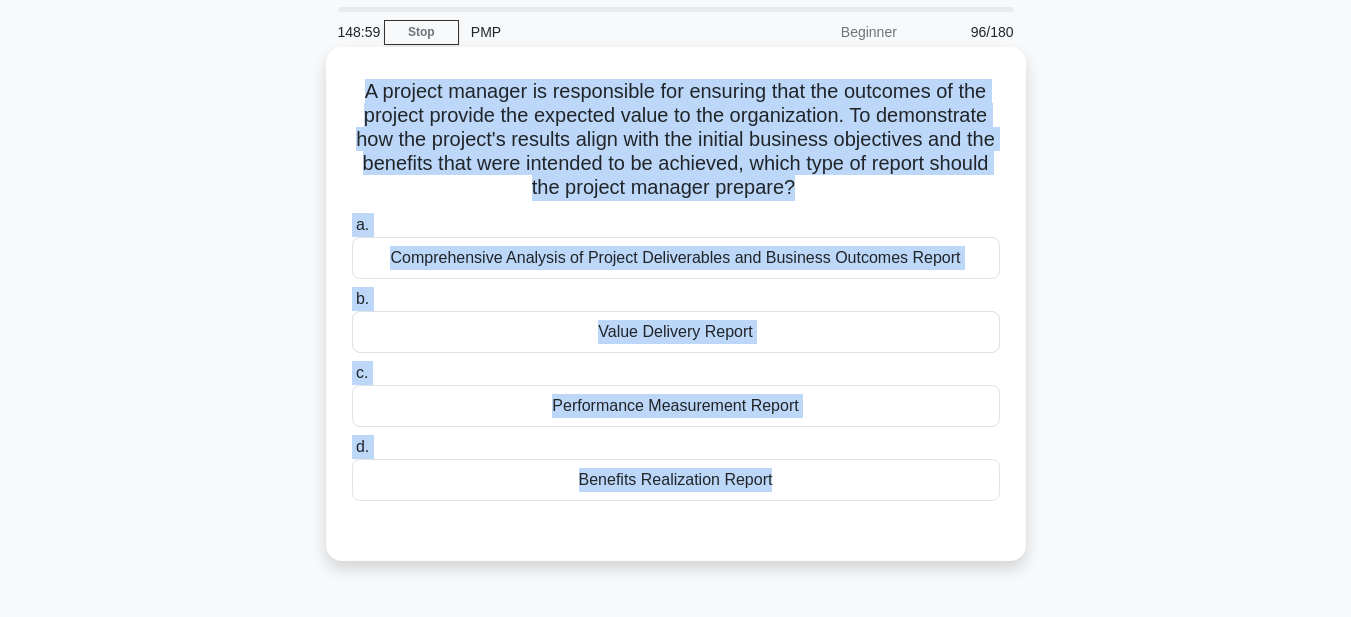scroll, scrollTop: 100, scrollLeft: 0, axis: vertical 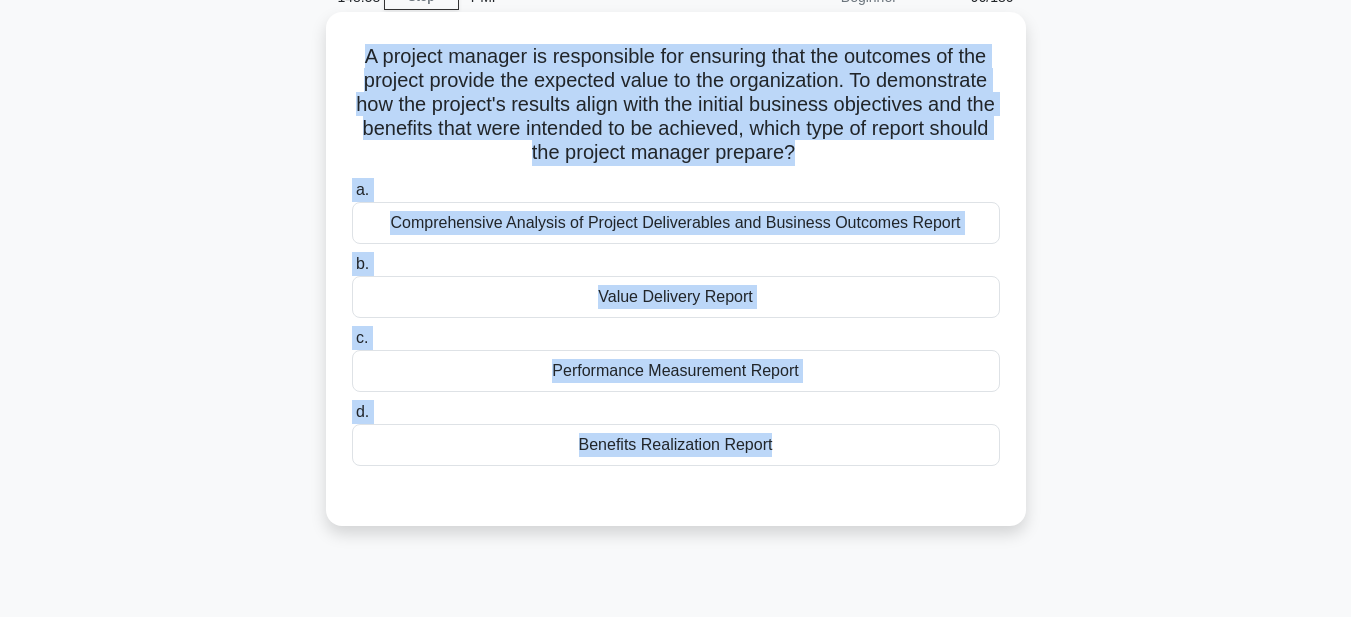 click on "Benefits Realization Report" at bounding box center [676, 445] 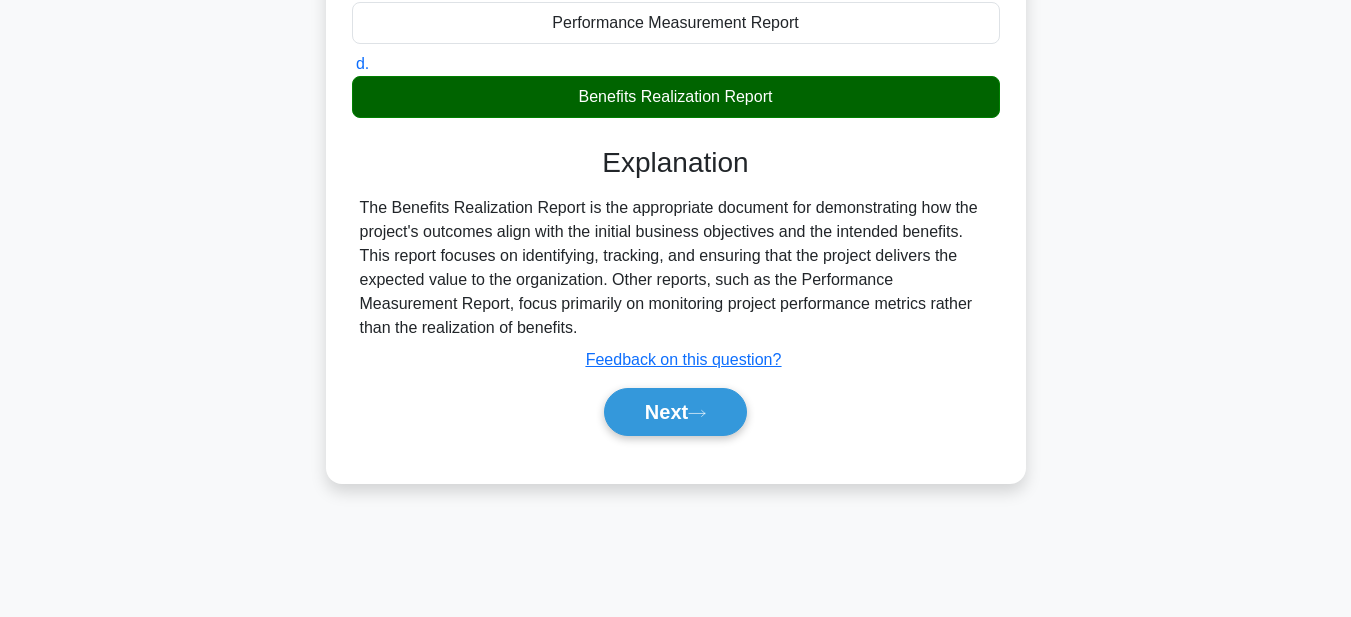 scroll, scrollTop: 463, scrollLeft: 0, axis: vertical 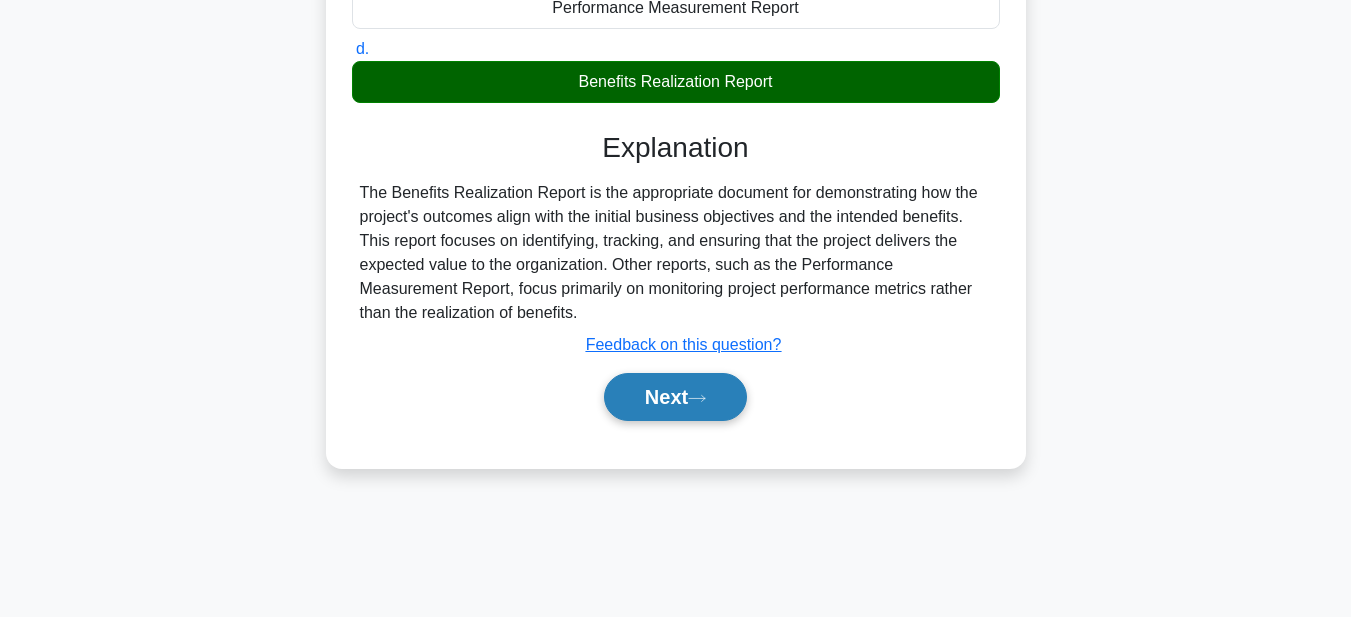 click on "Next" at bounding box center (675, 397) 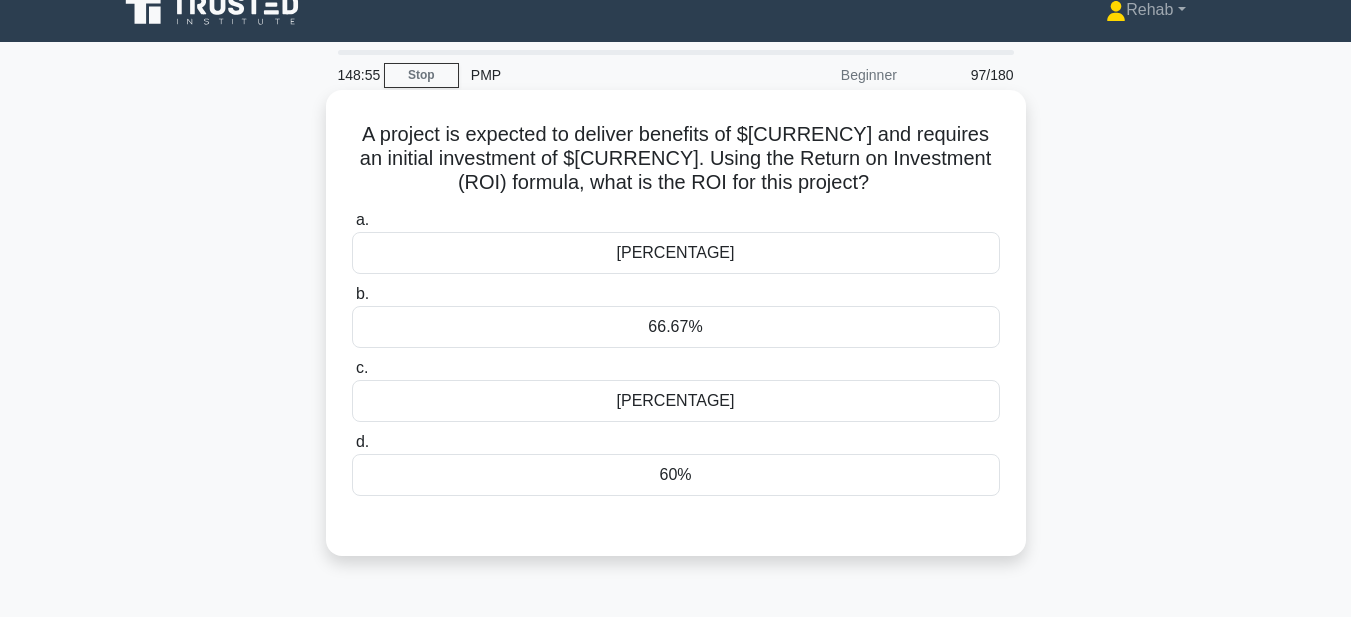 scroll, scrollTop: 0, scrollLeft: 0, axis: both 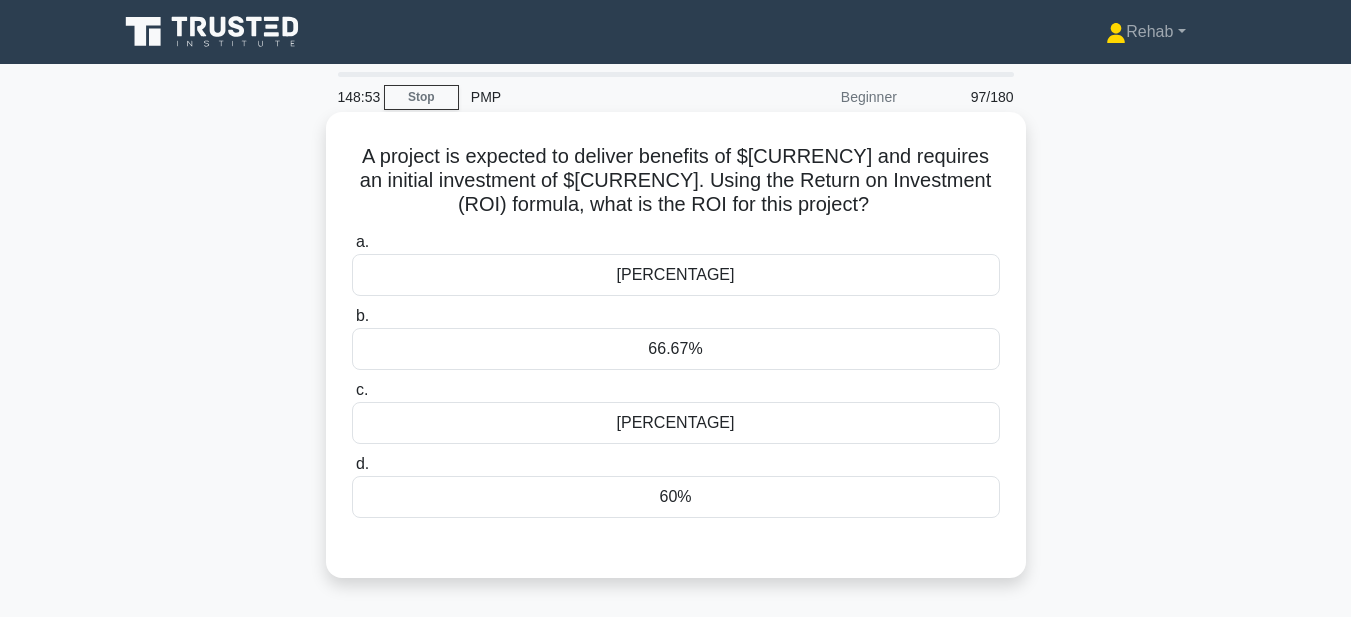 drag, startPoint x: 364, startPoint y: 151, endPoint x: 752, endPoint y: 469, distance: 501.66522 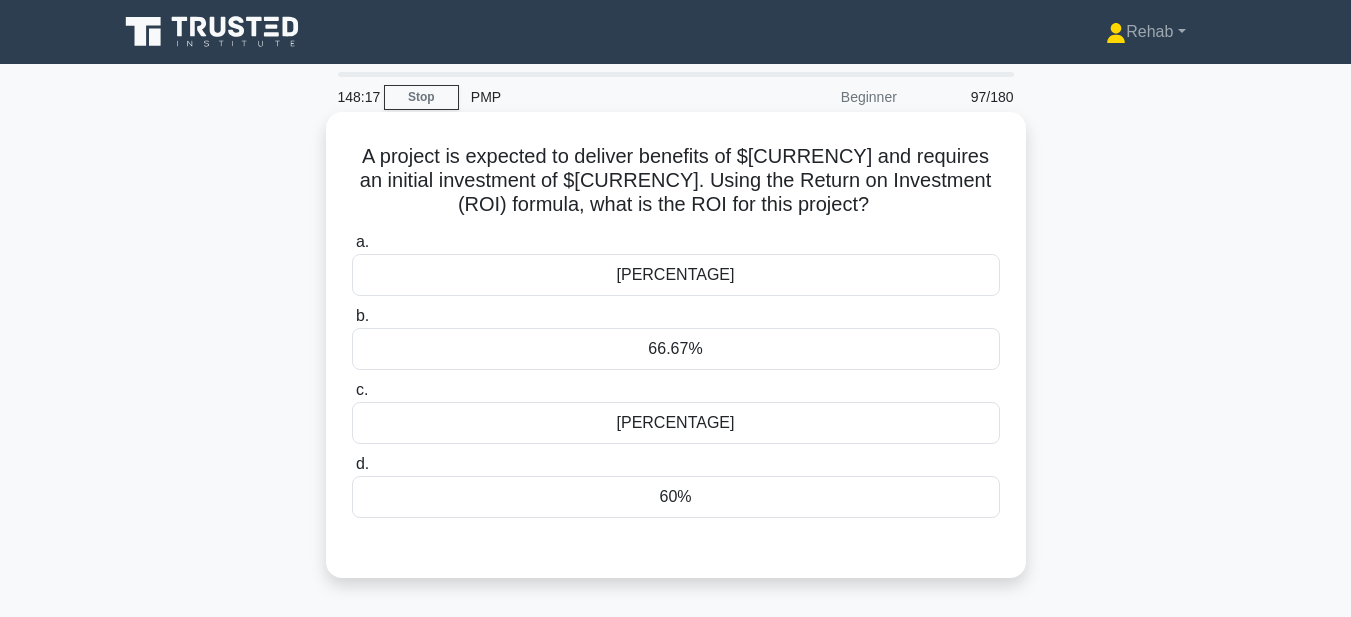 click on "[PERCENTAGE]" at bounding box center [676, 275] 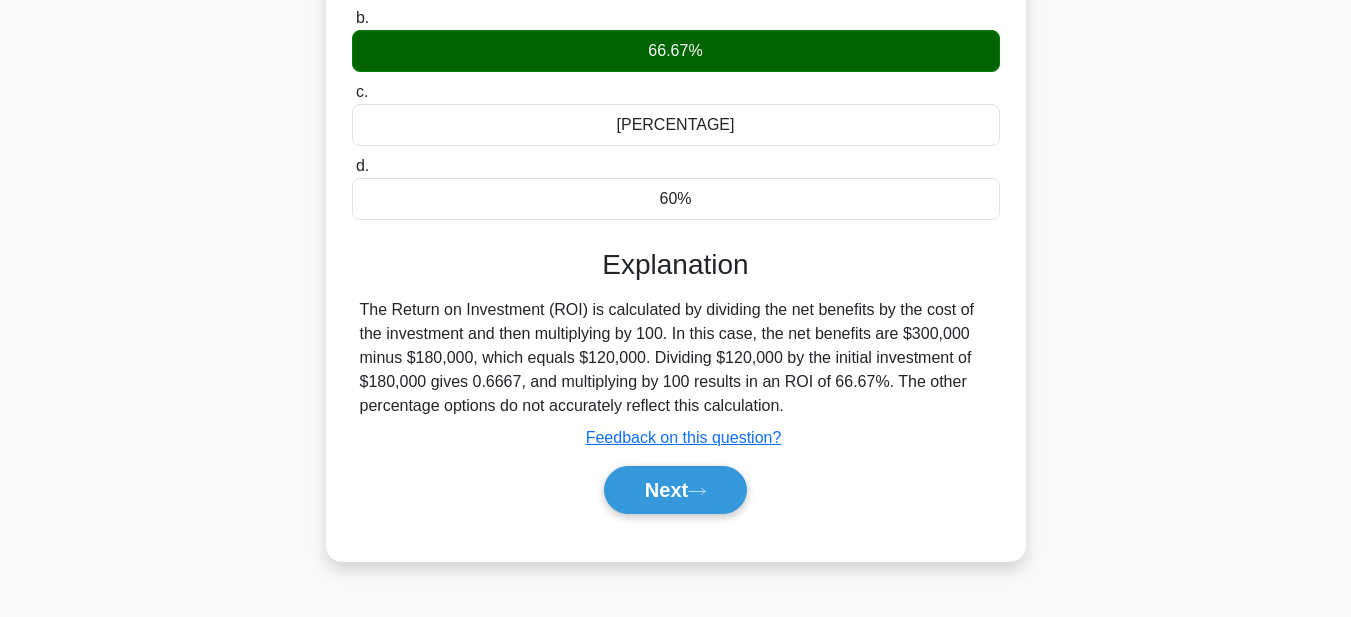 scroll, scrollTop: 400, scrollLeft: 0, axis: vertical 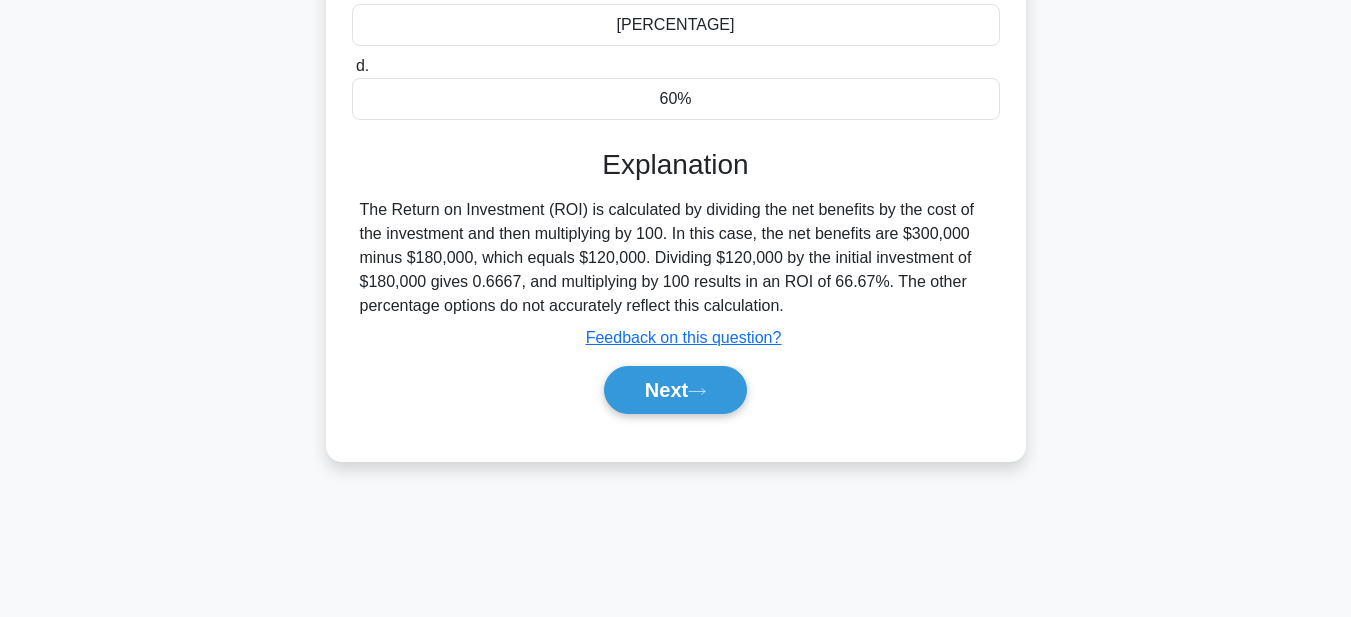 drag, startPoint x: 357, startPoint y: 209, endPoint x: 809, endPoint y: 311, distance: 463.36594 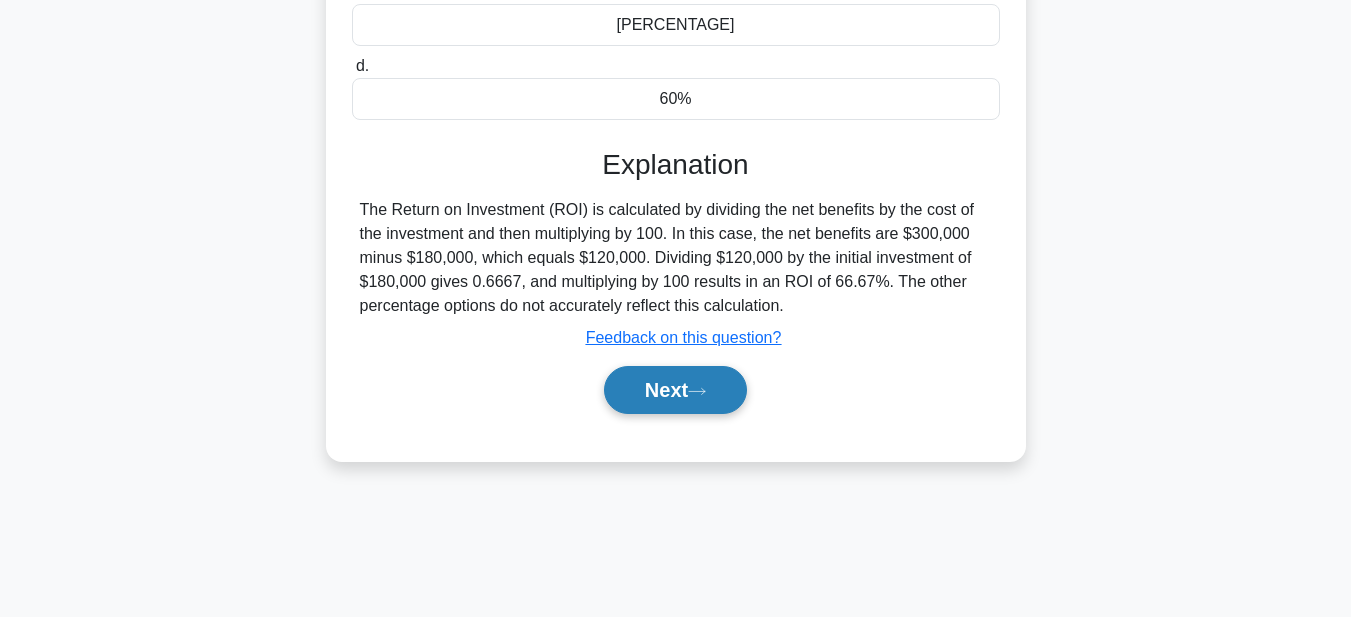 click on "Next" at bounding box center (675, 390) 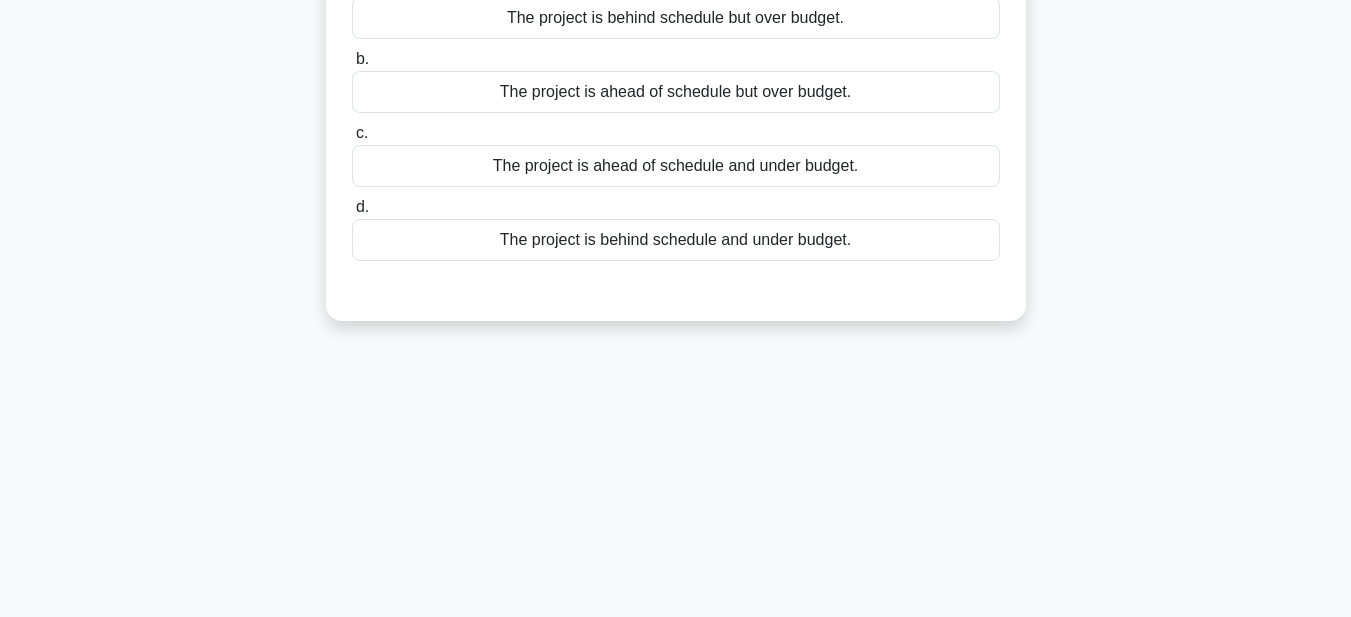 scroll, scrollTop: 0, scrollLeft: 0, axis: both 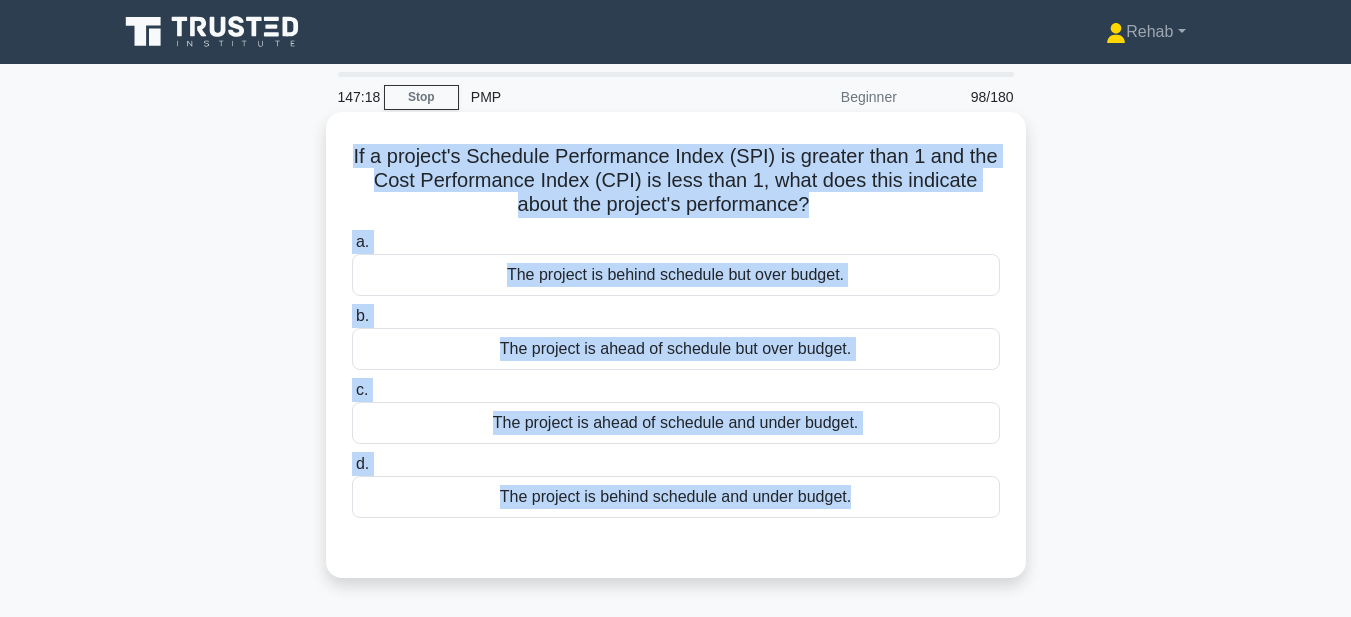 drag, startPoint x: 339, startPoint y: 151, endPoint x: 944, endPoint y: 548, distance: 723.6256 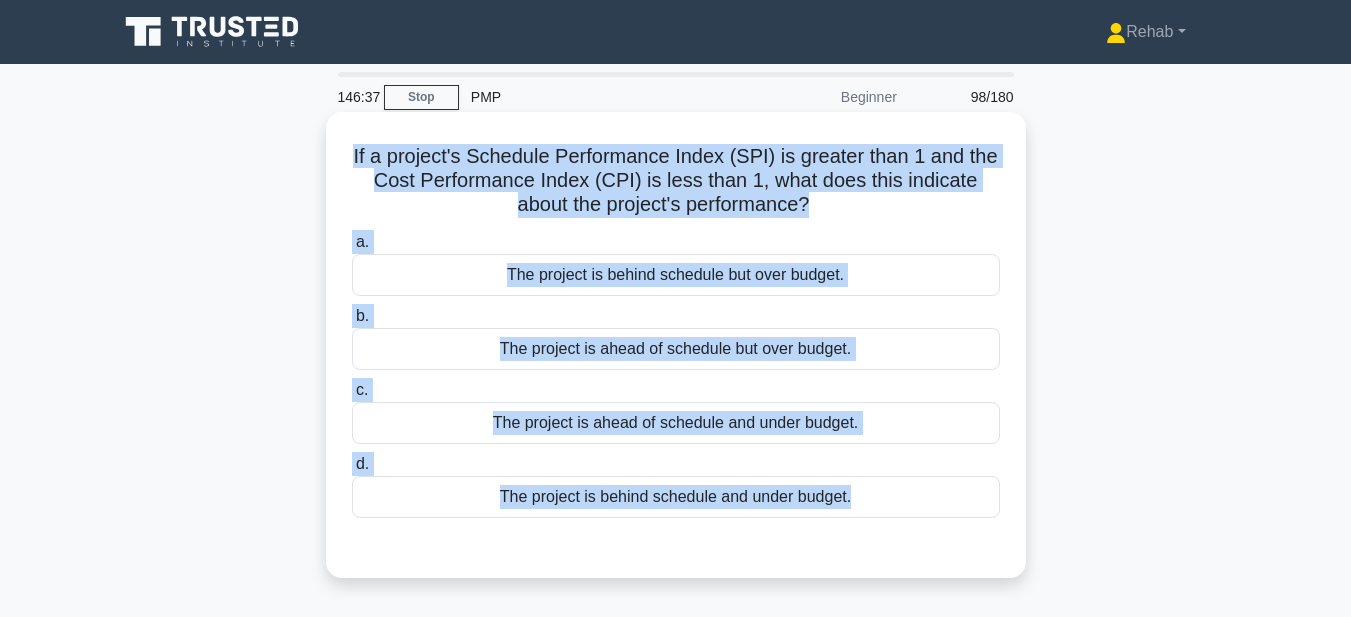 click on "The project is ahead of schedule but over budget." at bounding box center (676, 349) 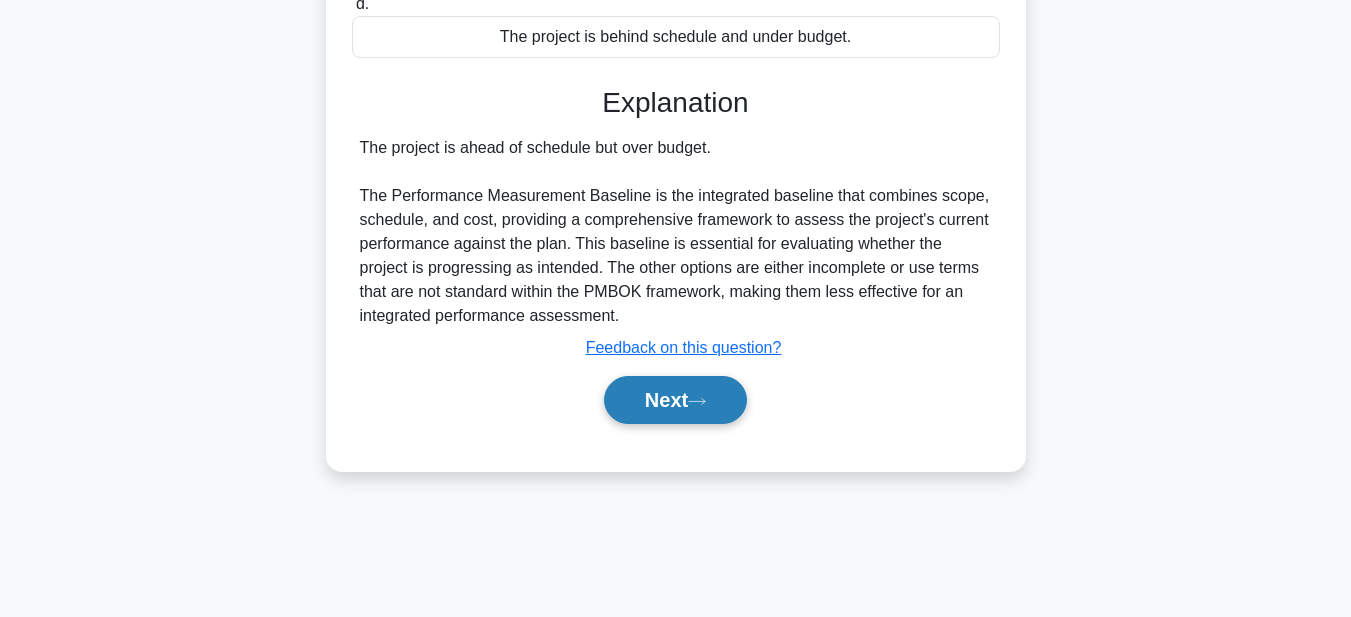 scroll, scrollTop: 463, scrollLeft: 0, axis: vertical 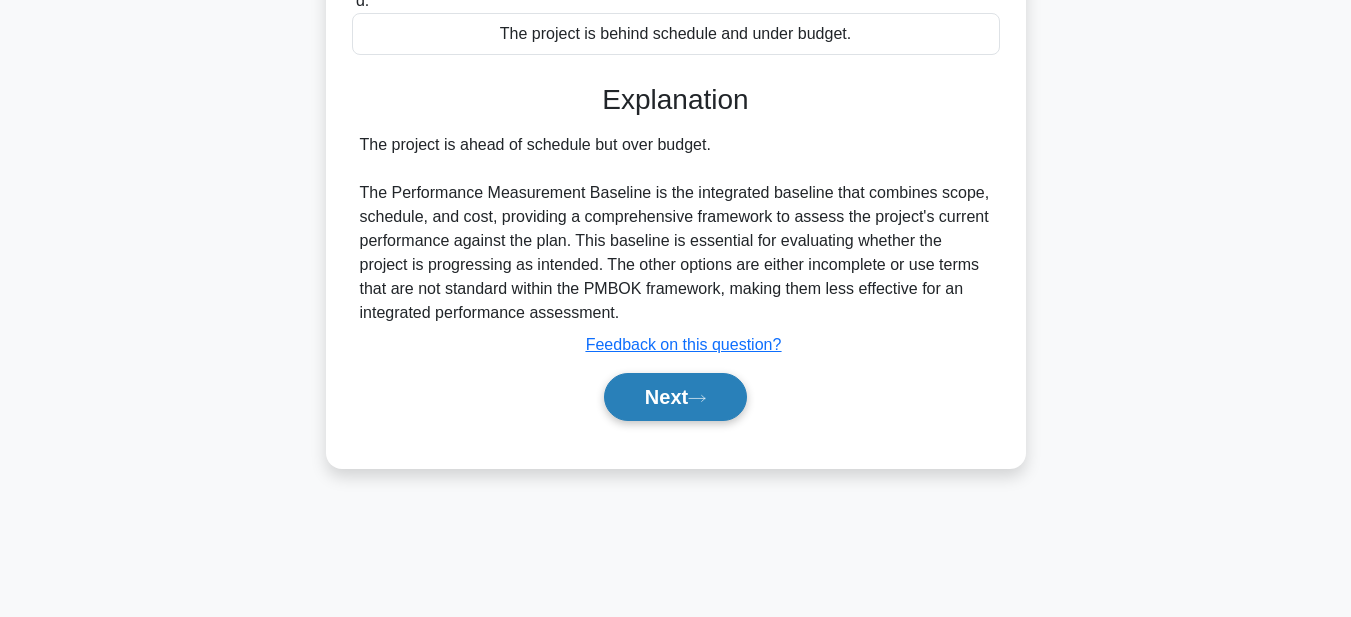 click on "Next" at bounding box center [675, 397] 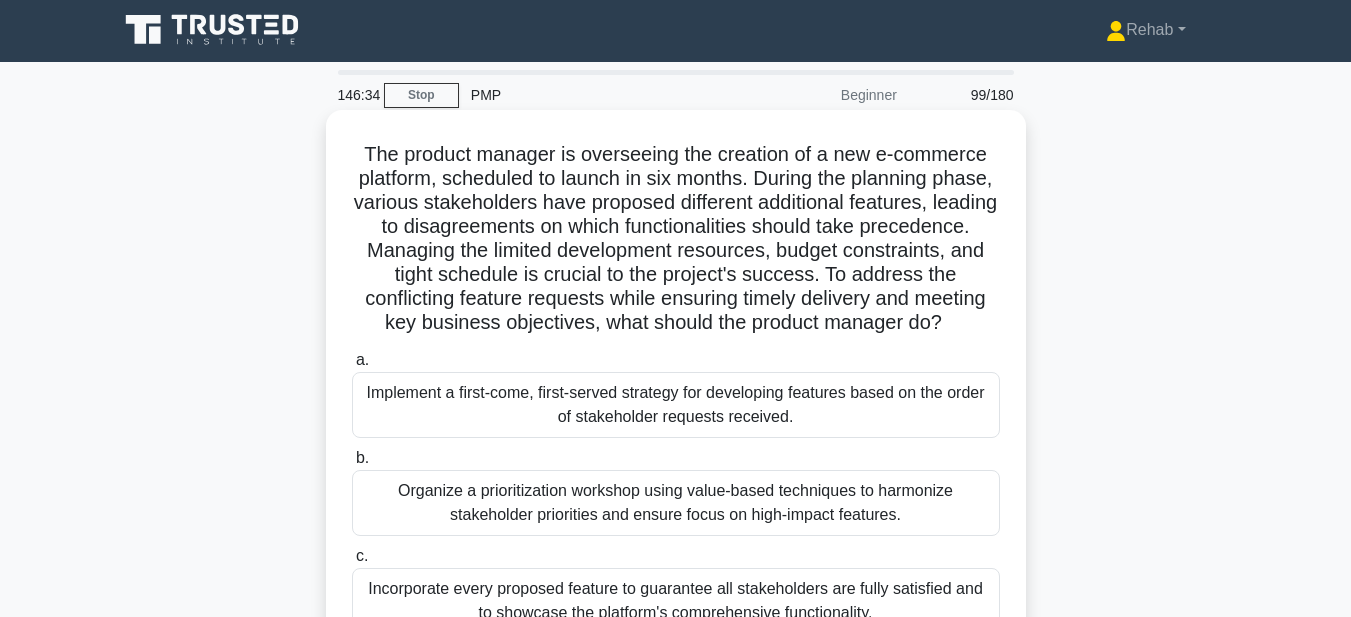 scroll, scrollTop: 0, scrollLeft: 0, axis: both 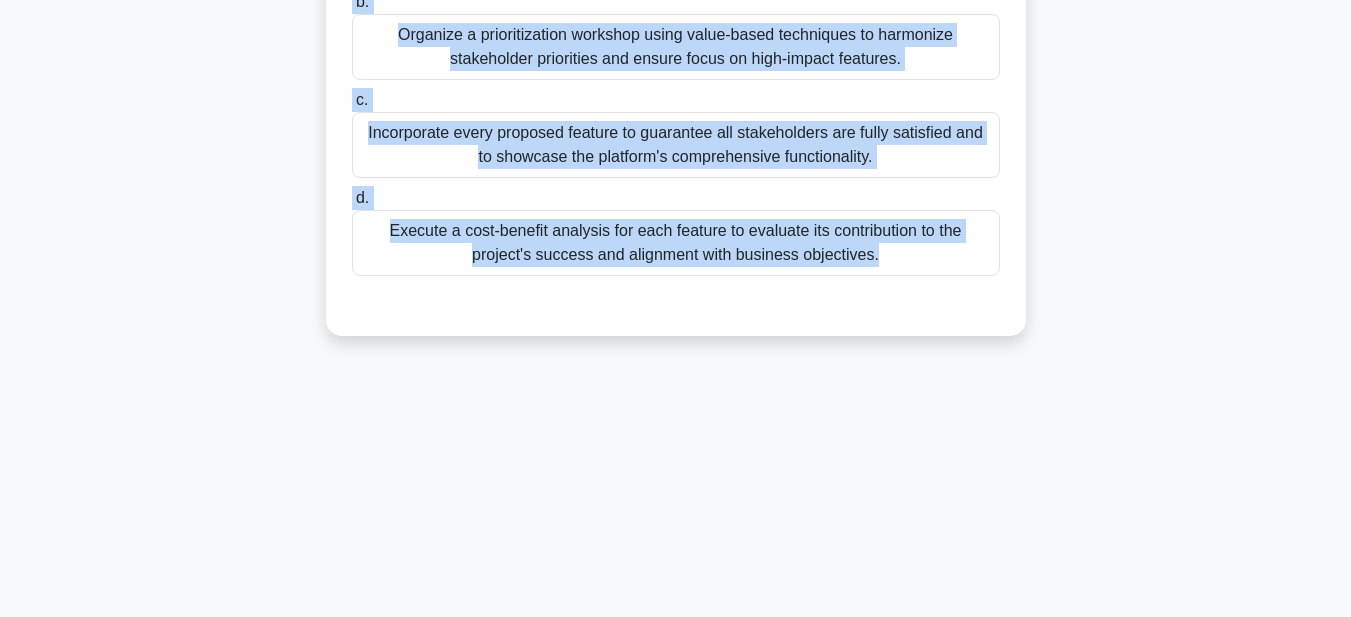 drag, startPoint x: 345, startPoint y: 152, endPoint x: 1163, endPoint y: 646, distance: 955.59406 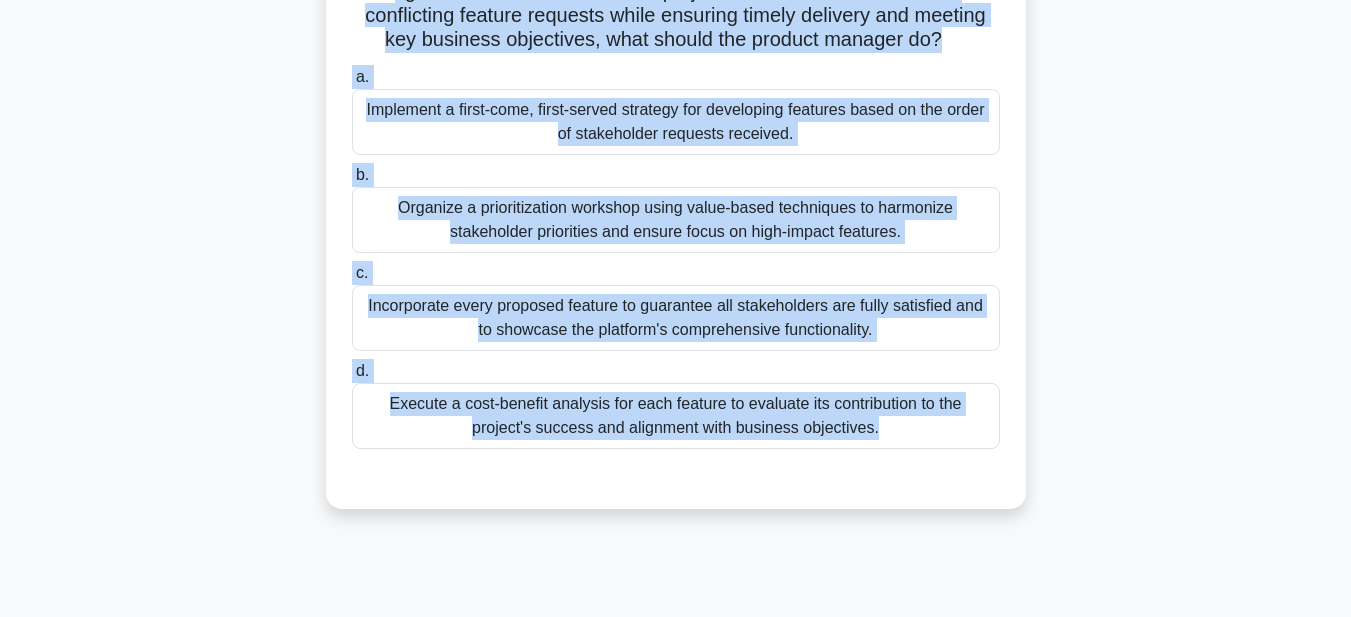 scroll, scrollTop: 63, scrollLeft: 0, axis: vertical 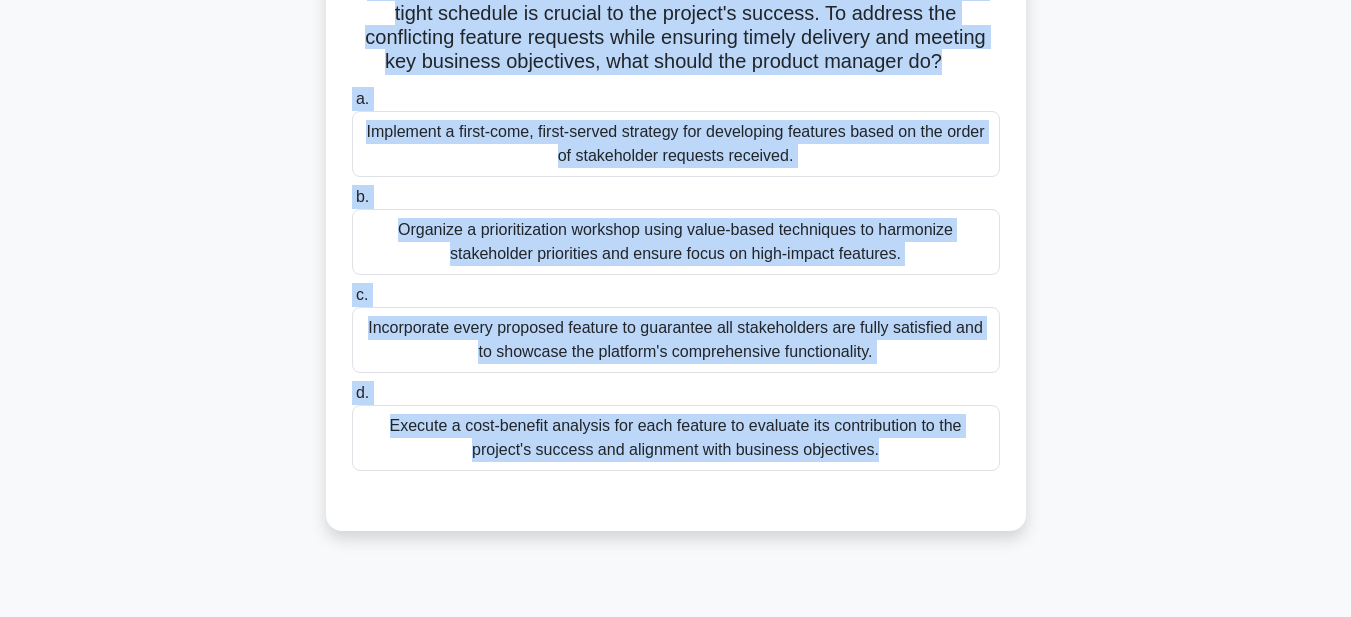 click on "Execute a cost-benefit analysis for each feature to evaluate its contribution to the project's success and alignment with business objectives." at bounding box center [676, 438] 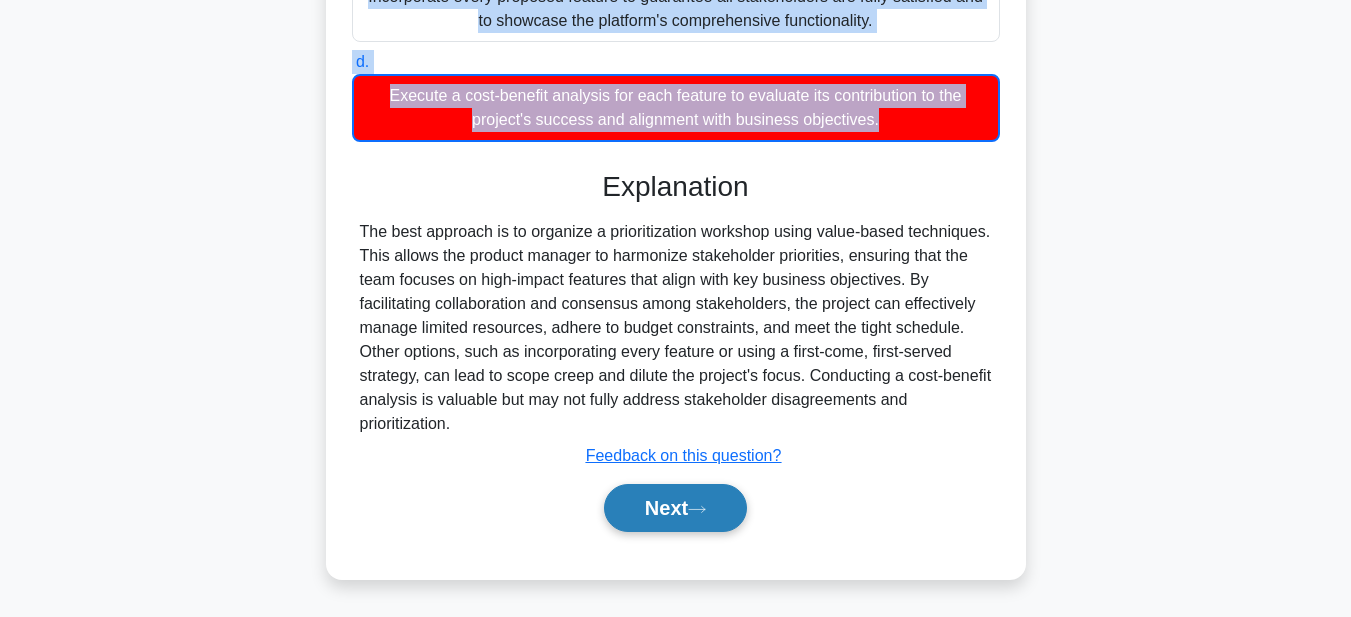 click on "Next" at bounding box center [675, 508] 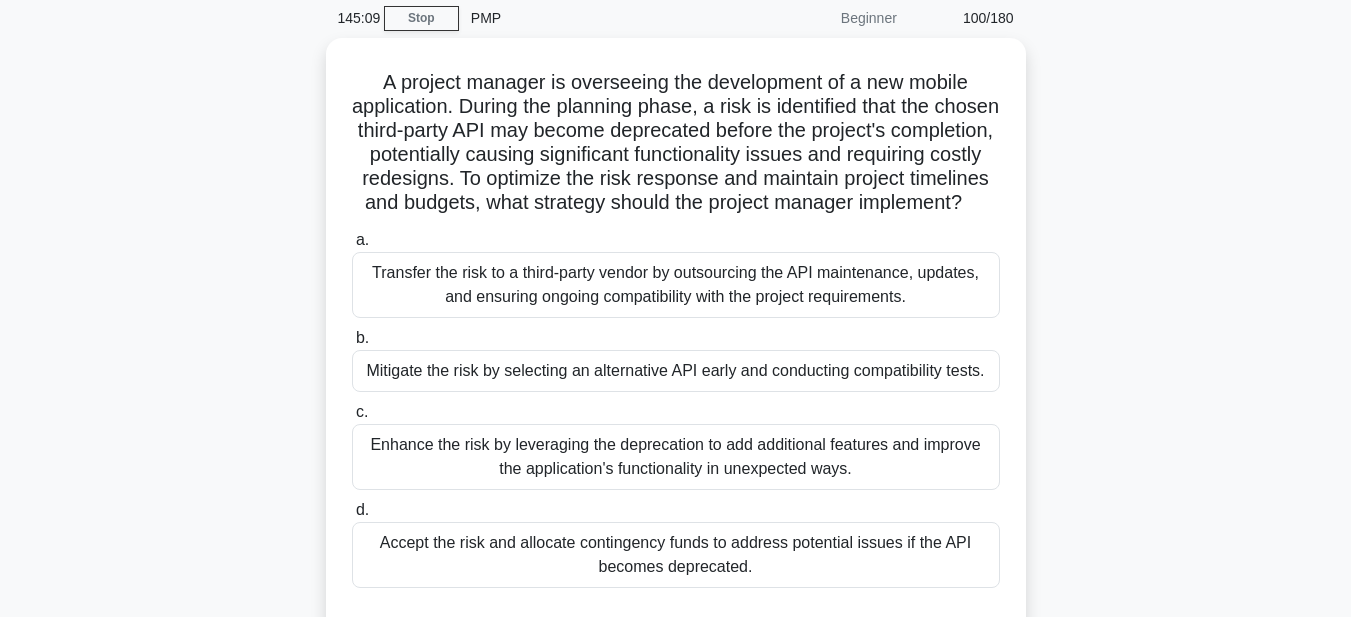 scroll, scrollTop: 63, scrollLeft: 0, axis: vertical 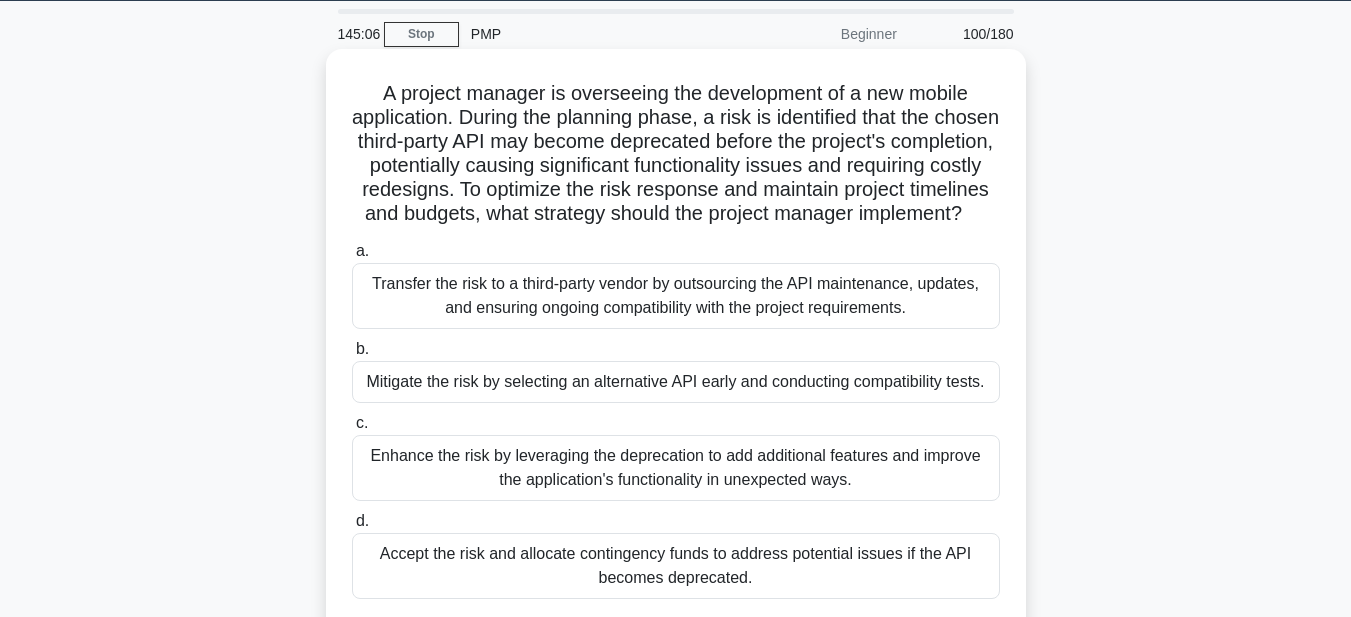 drag, startPoint x: 368, startPoint y: 88, endPoint x: 948, endPoint y: 594, distance: 769.69867 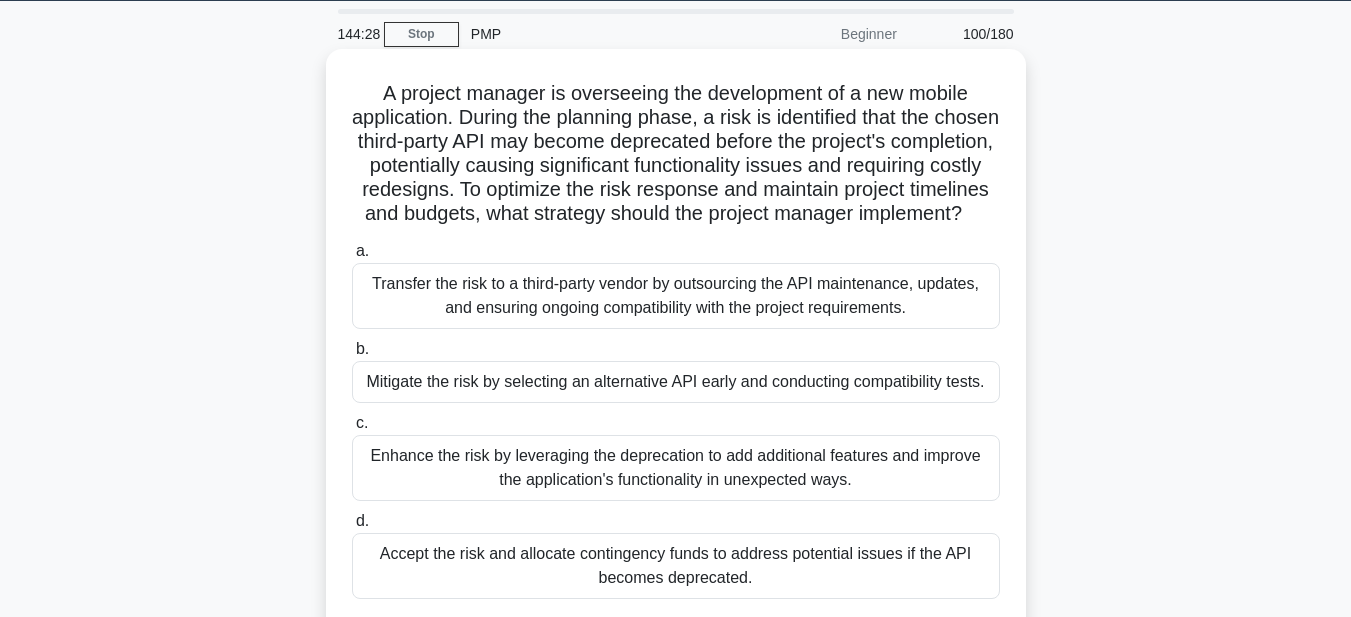 click on "Mitigate the risk by selecting an alternative API early and conducting compatibility tests." at bounding box center [676, 382] 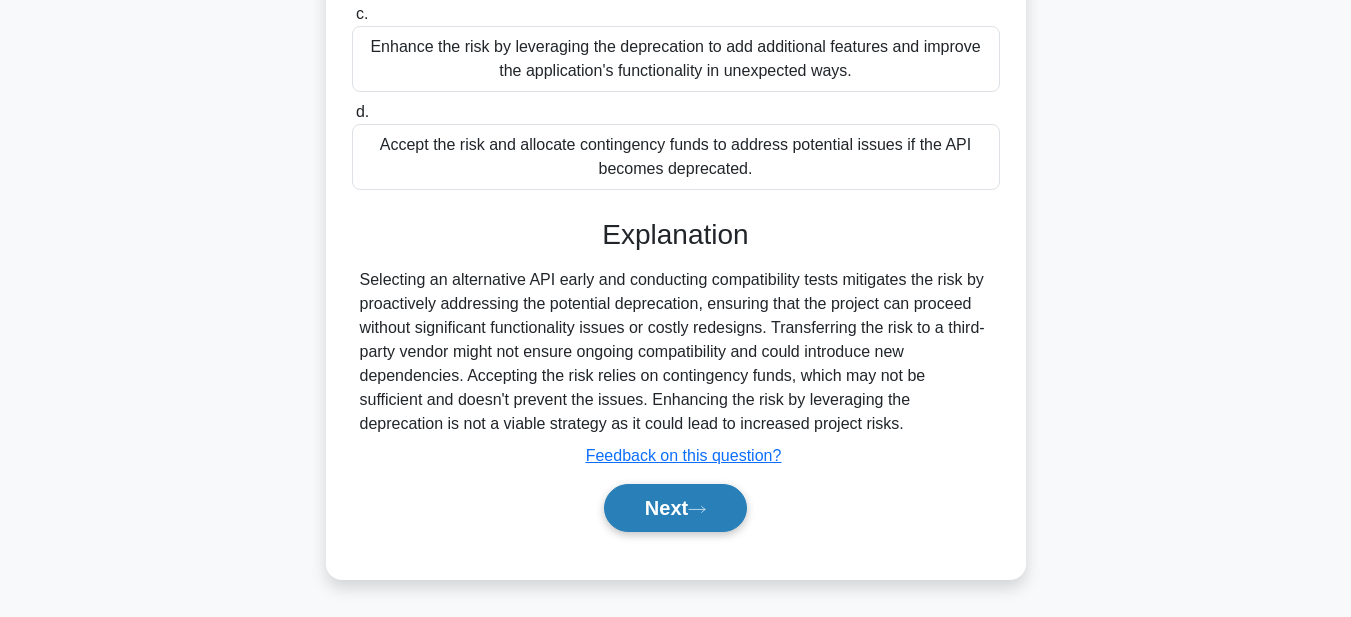 click on "Next" at bounding box center (675, 508) 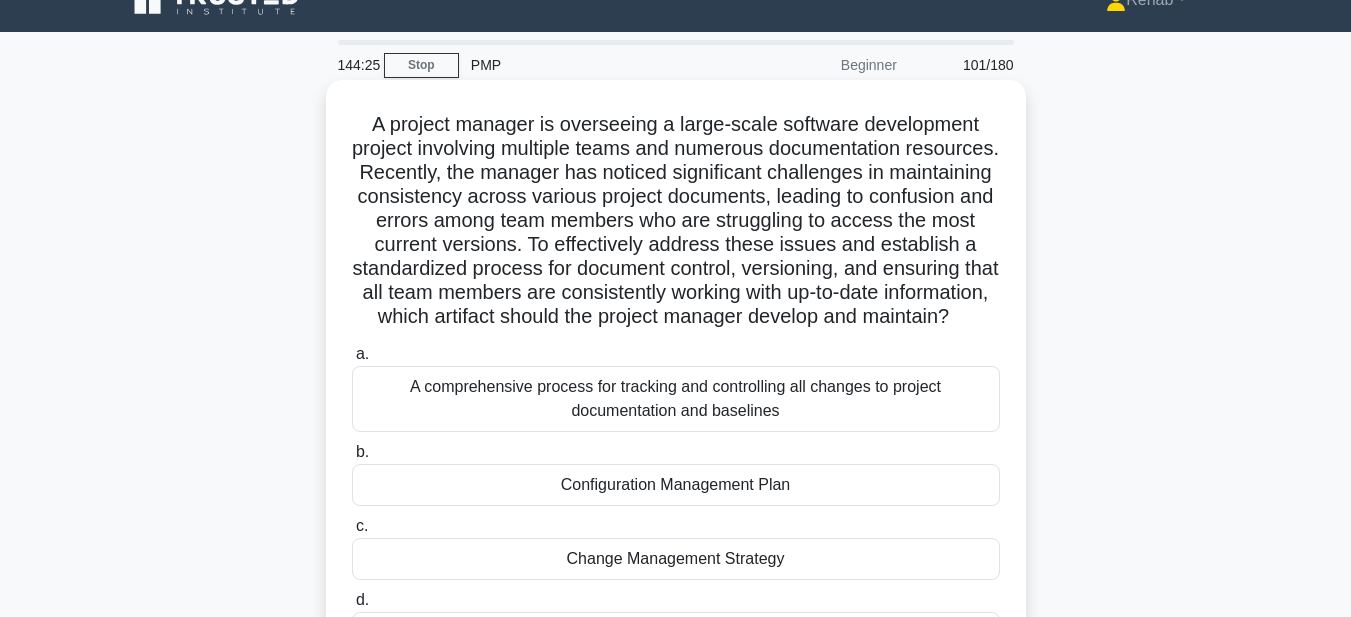 scroll, scrollTop: 0, scrollLeft: 0, axis: both 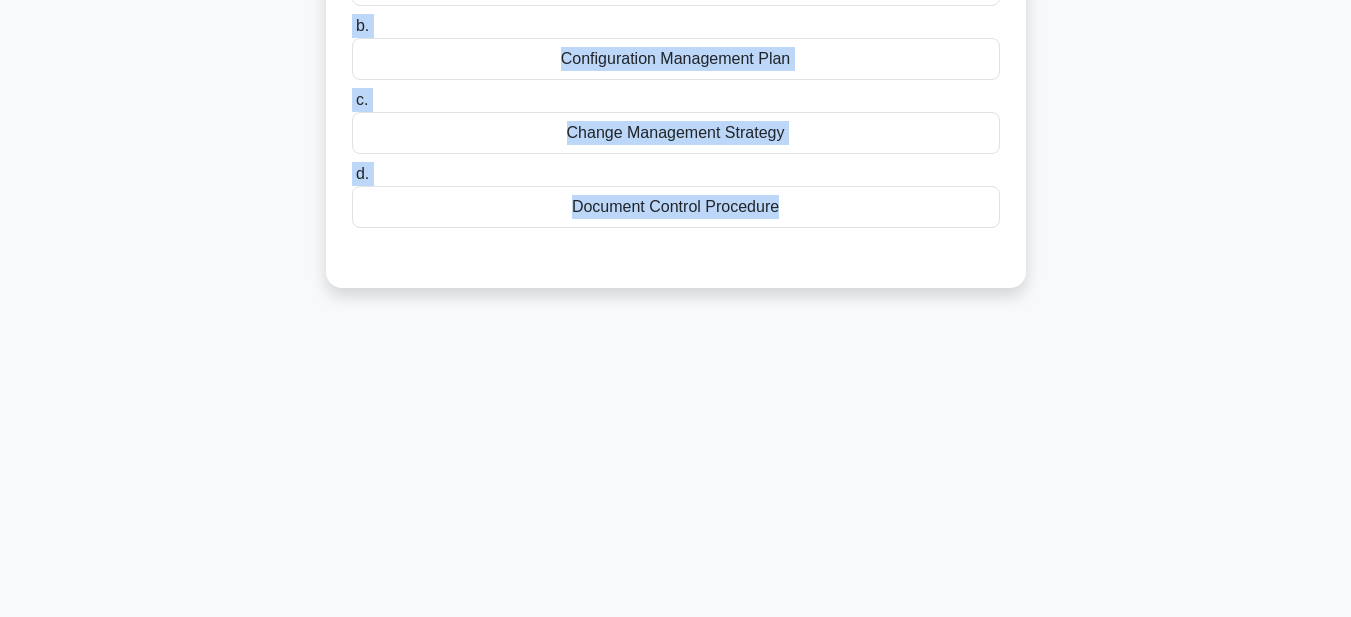 drag, startPoint x: 355, startPoint y: 154, endPoint x: 924, endPoint y: 646, distance: 752.2134 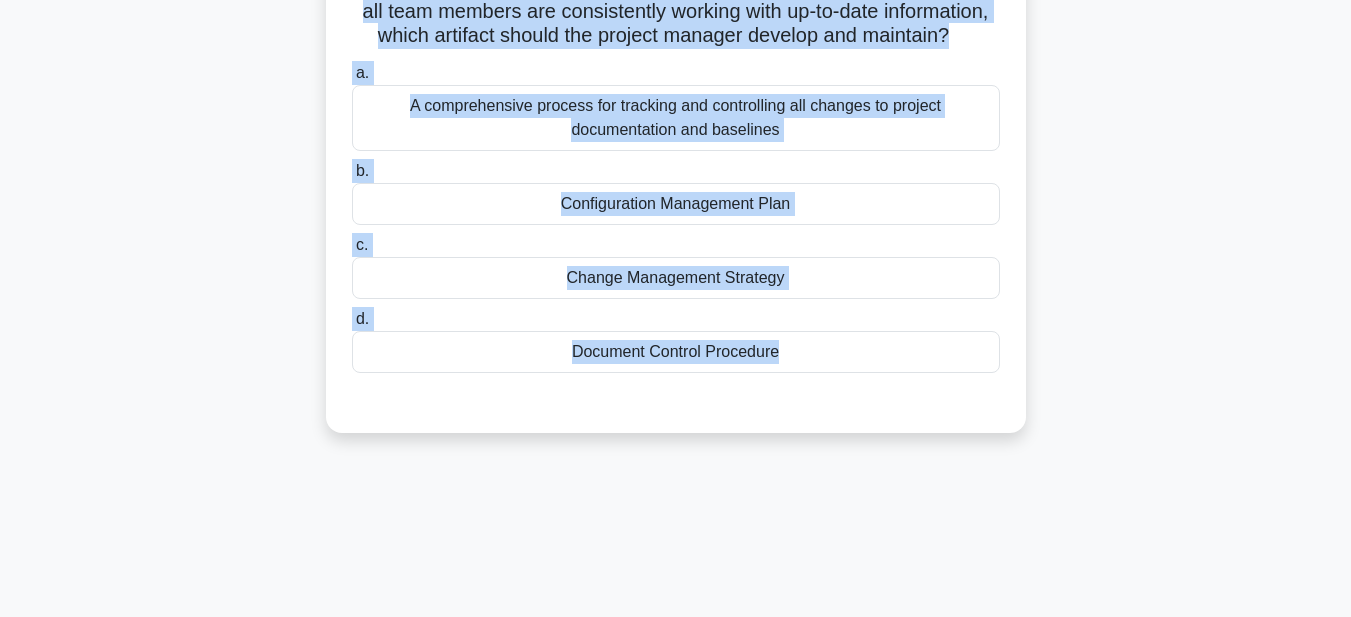 scroll, scrollTop: 63, scrollLeft: 0, axis: vertical 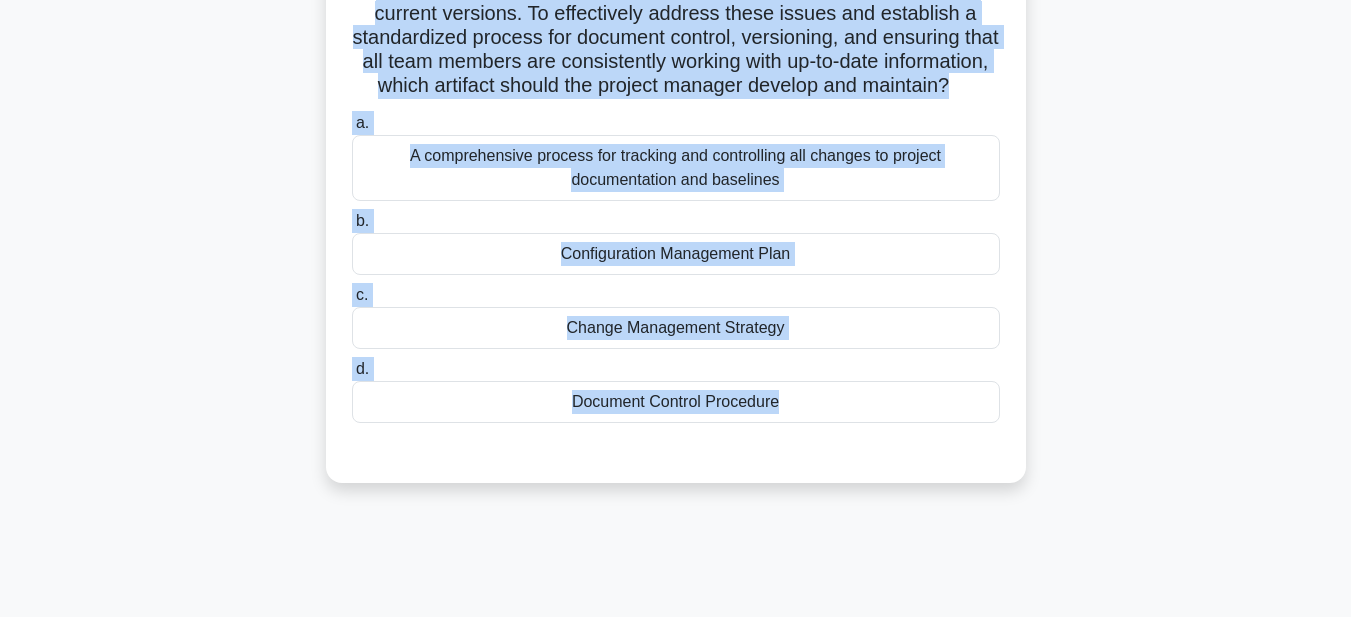 click on "Document Control Procedure" at bounding box center [676, 402] 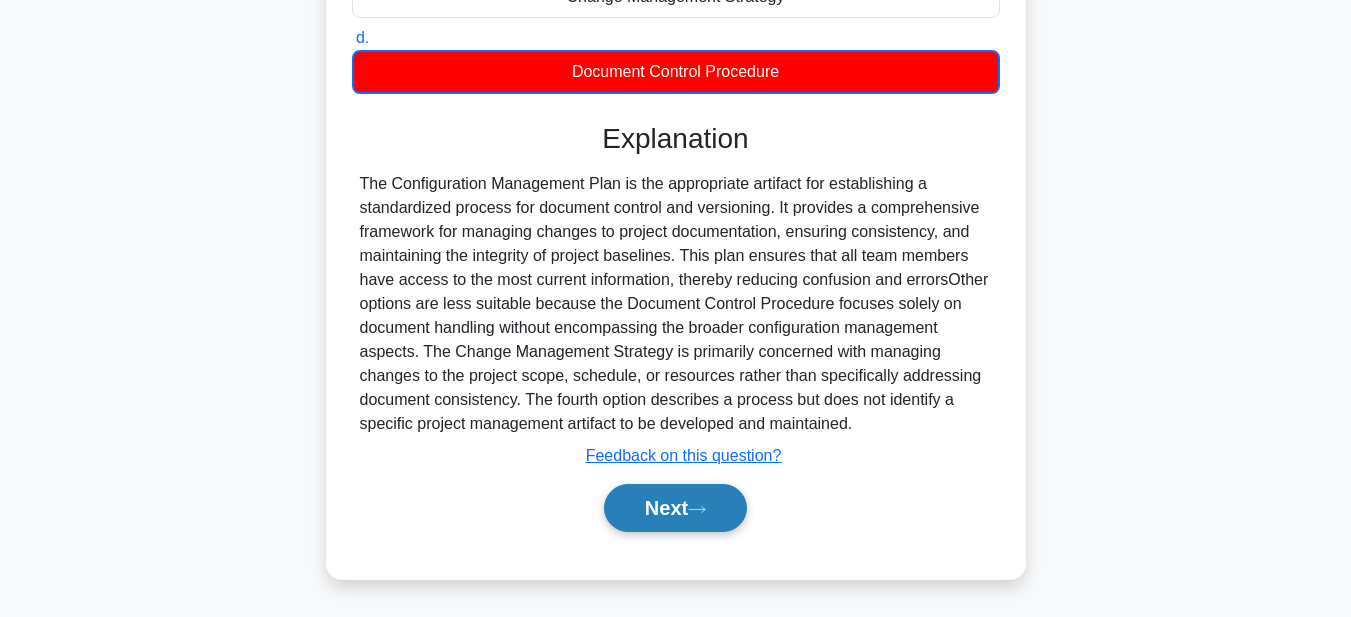 click on "Next" at bounding box center [675, 508] 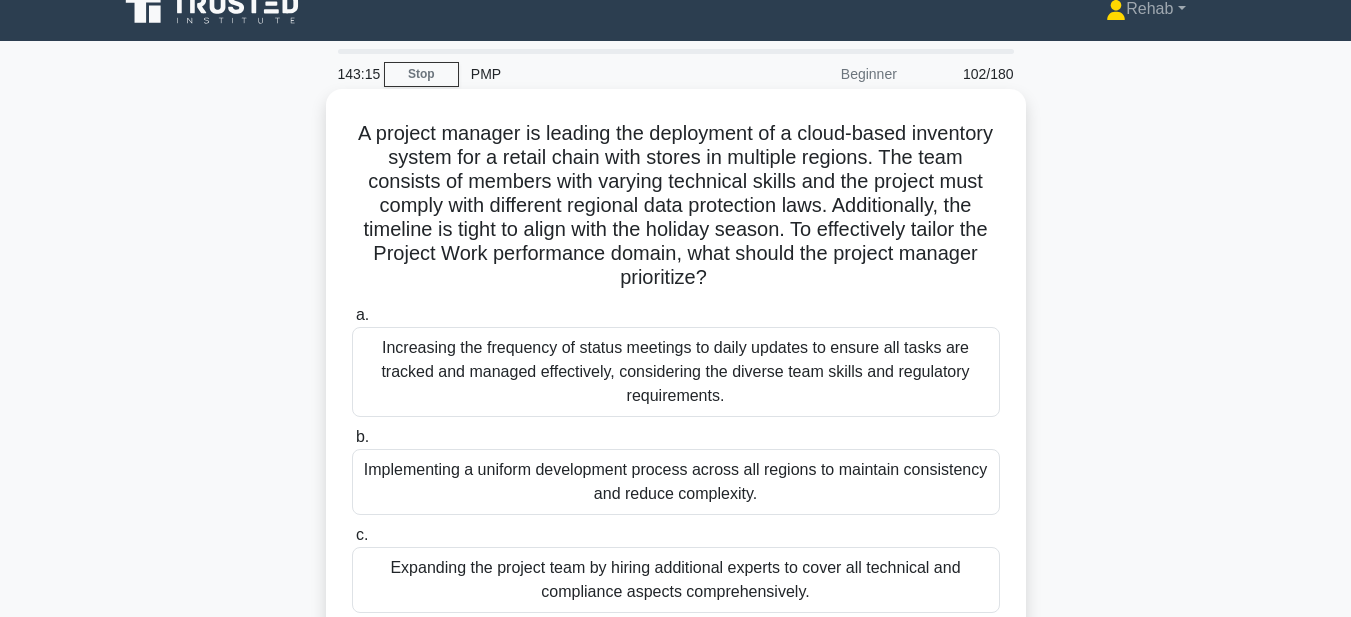 scroll, scrollTop: 0, scrollLeft: 0, axis: both 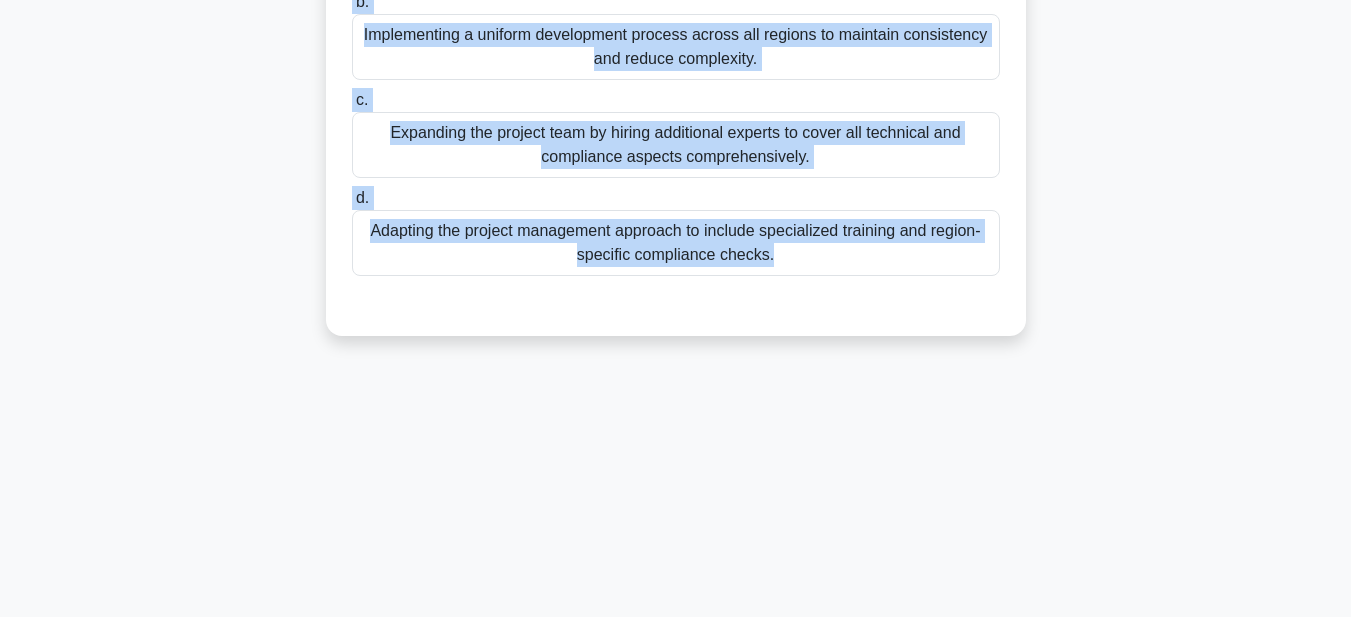 drag, startPoint x: 361, startPoint y: 138, endPoint x: 962, endPoint y: 646, distance: 786.9339 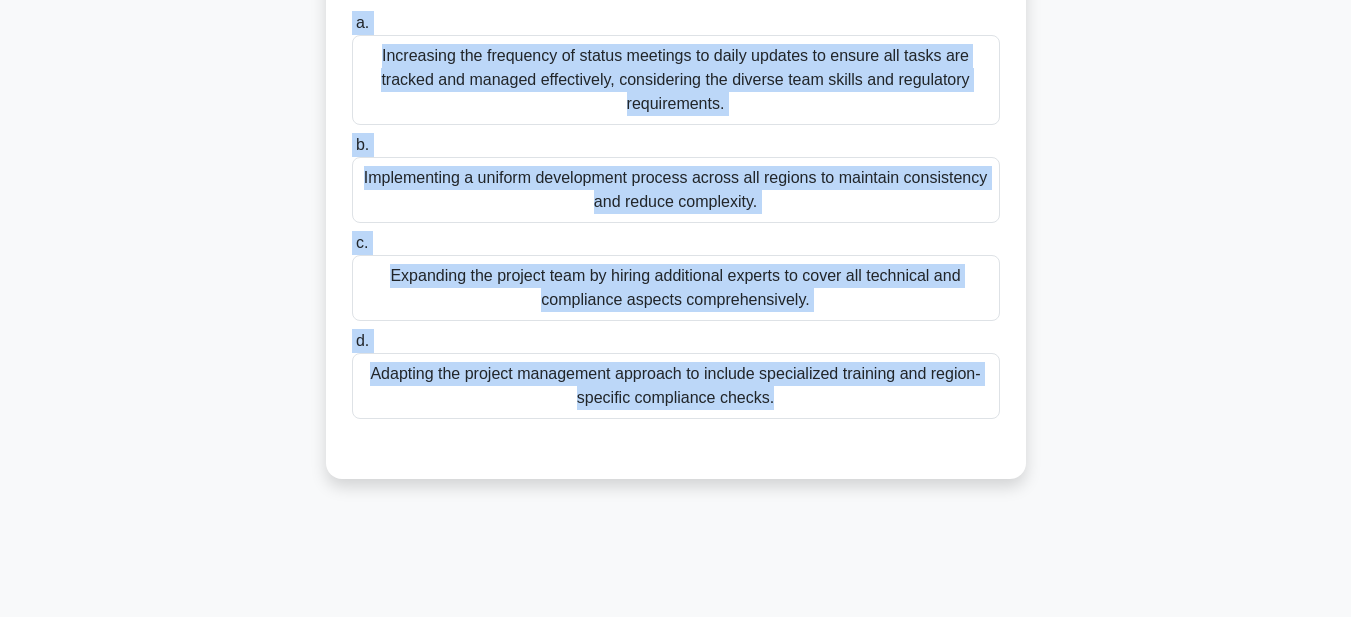 scroll, scrollTop: 63, scrollLeft: 0, axis: vertical 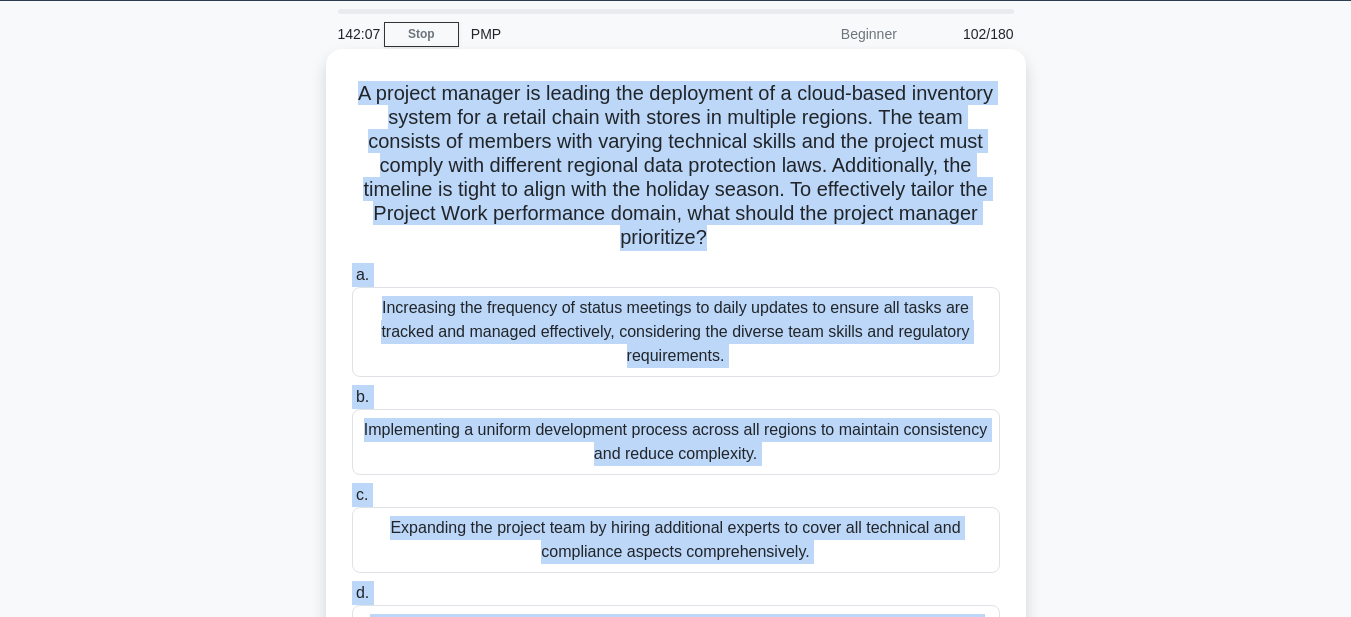 click on "Implementing a uniform development process across all regions to maintain consistency and reduce complexity." at bounding box center [676, 442] 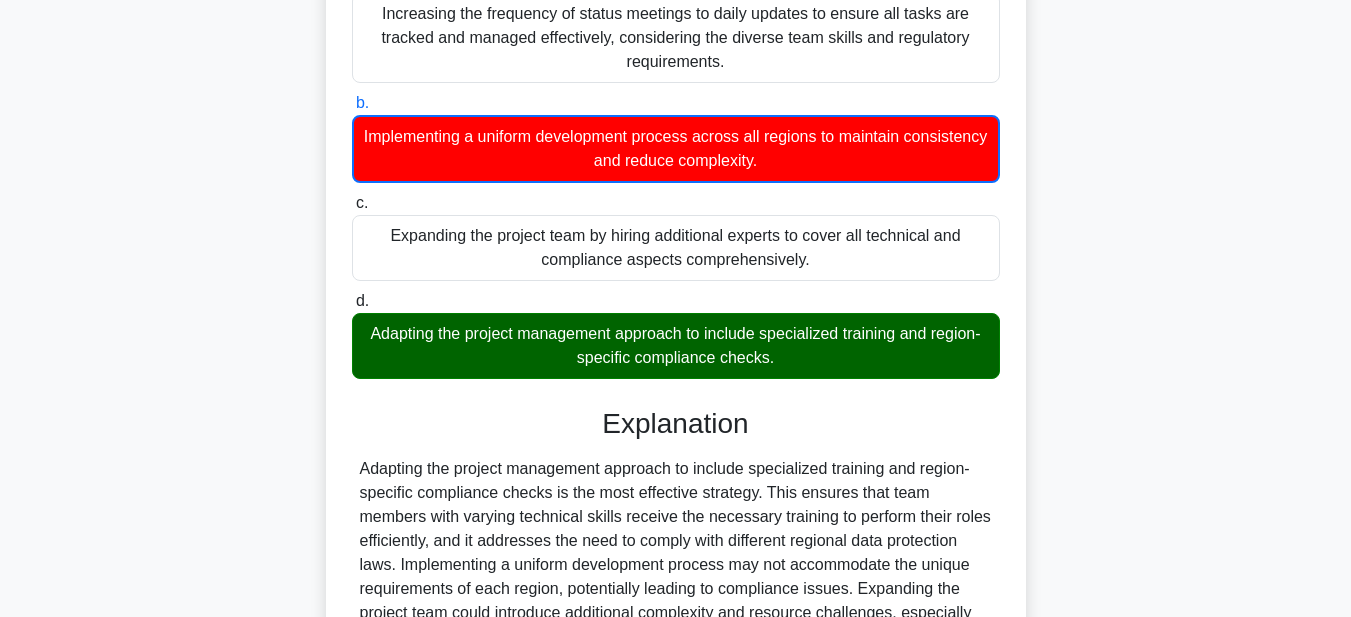 scroll, scrollTop: 619, scrollLeft: 0, axis: vertical 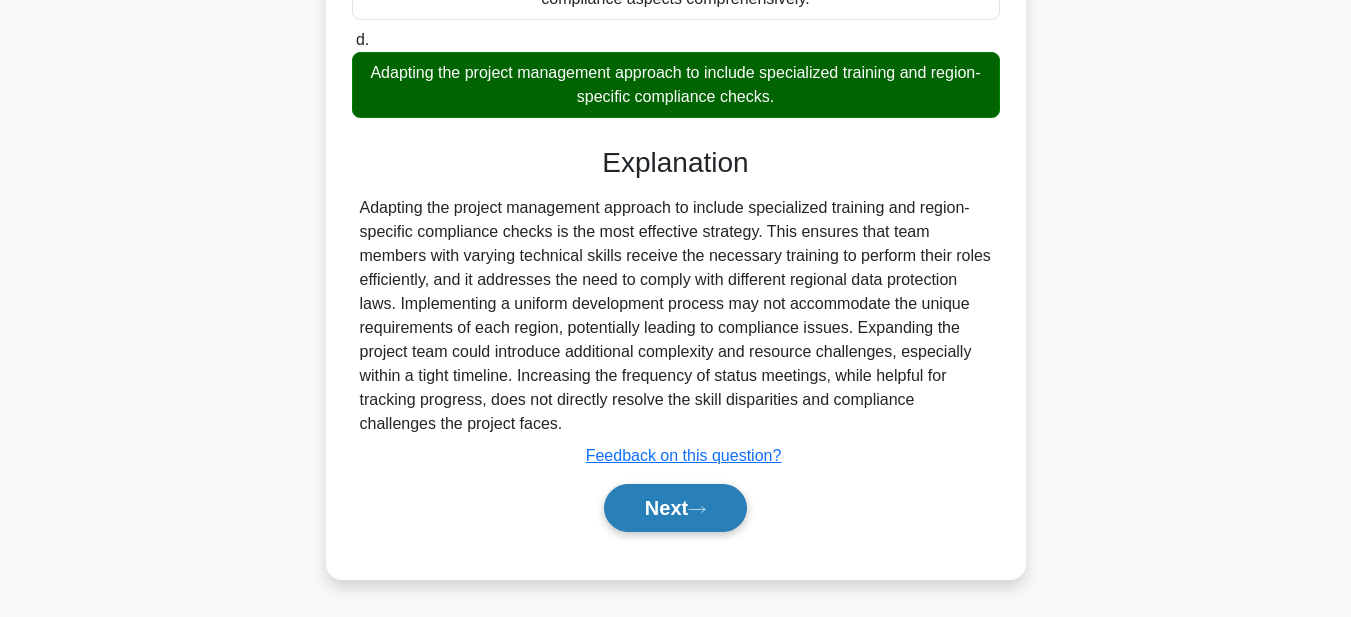 click on "Next" at bounding box center (675, 508) 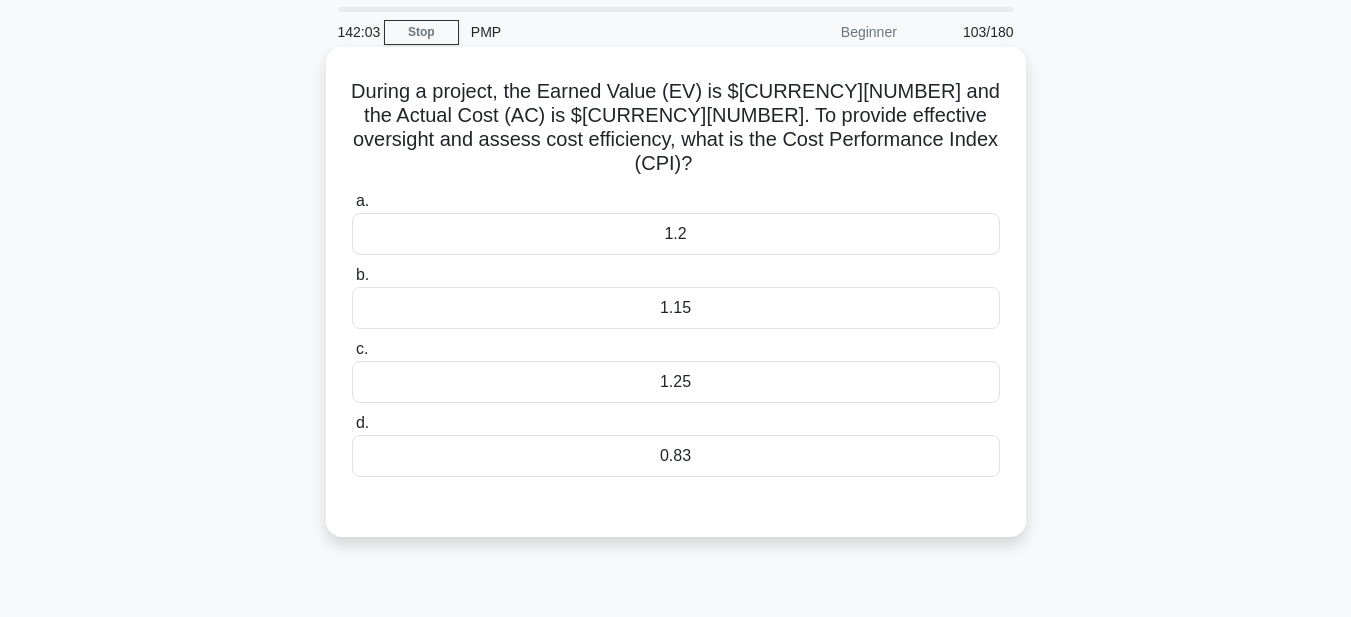 scroll, scrollTop: 63, scrollLeft: 0, axis: vertical 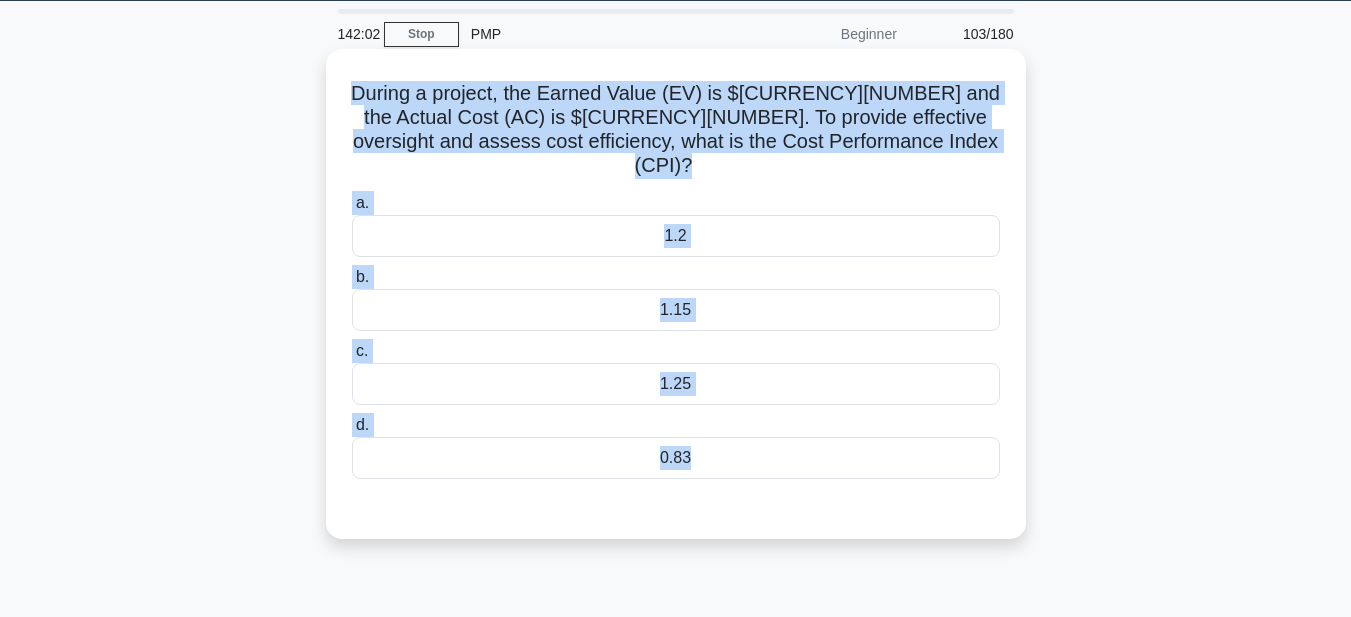 drag, startPoint x: 361, startPoint y: 88, endPoint x: 762, endPoint y: 473, distance: 555.90106 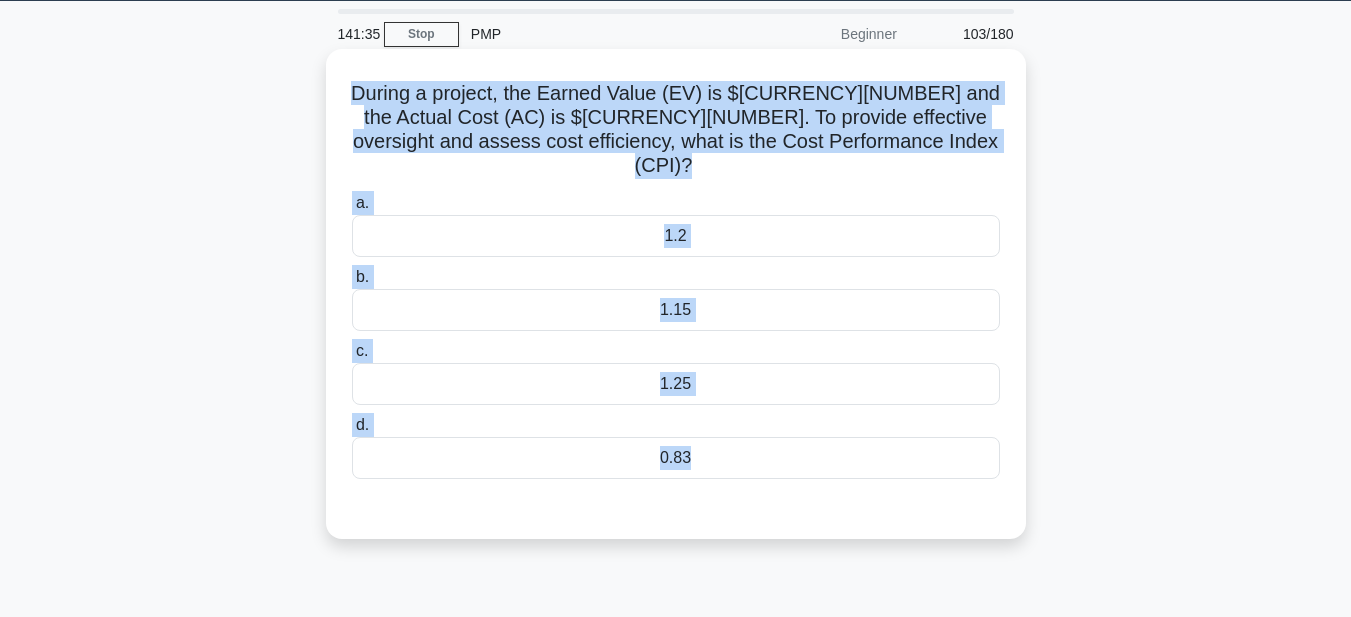 click on "1.2" at bounding box center [676, 236] 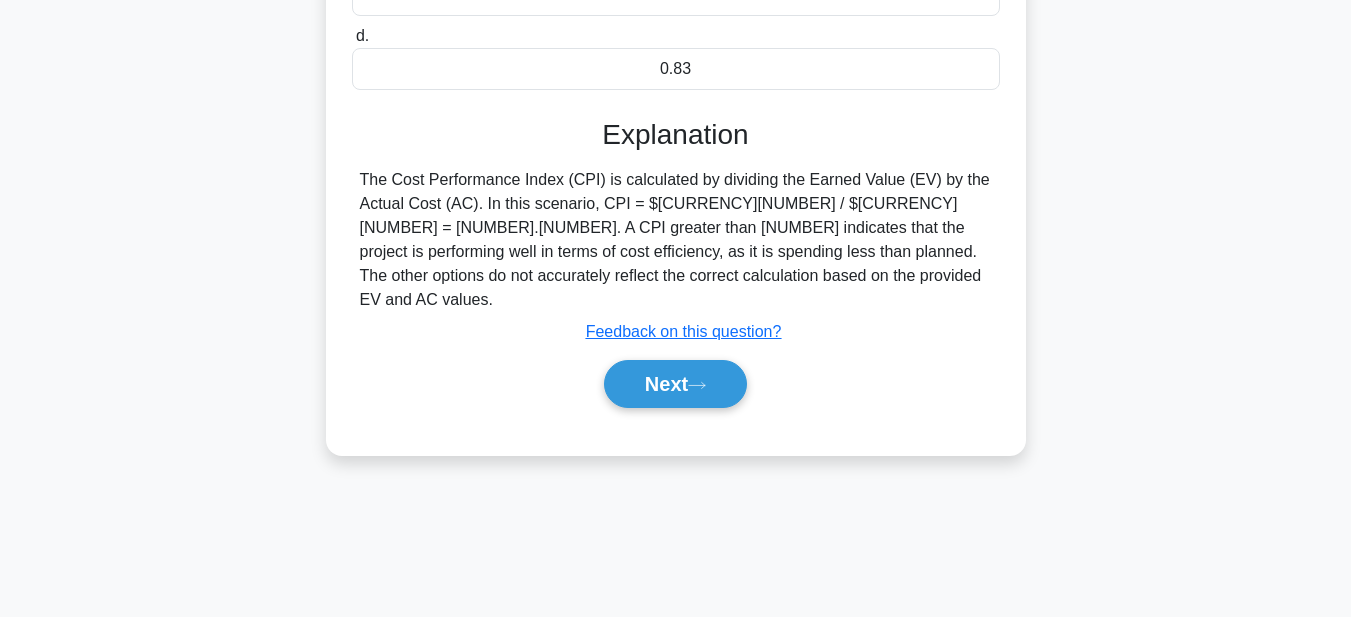 scroll, scrollTop: 463, scrollLeft: 0, axis: vertical 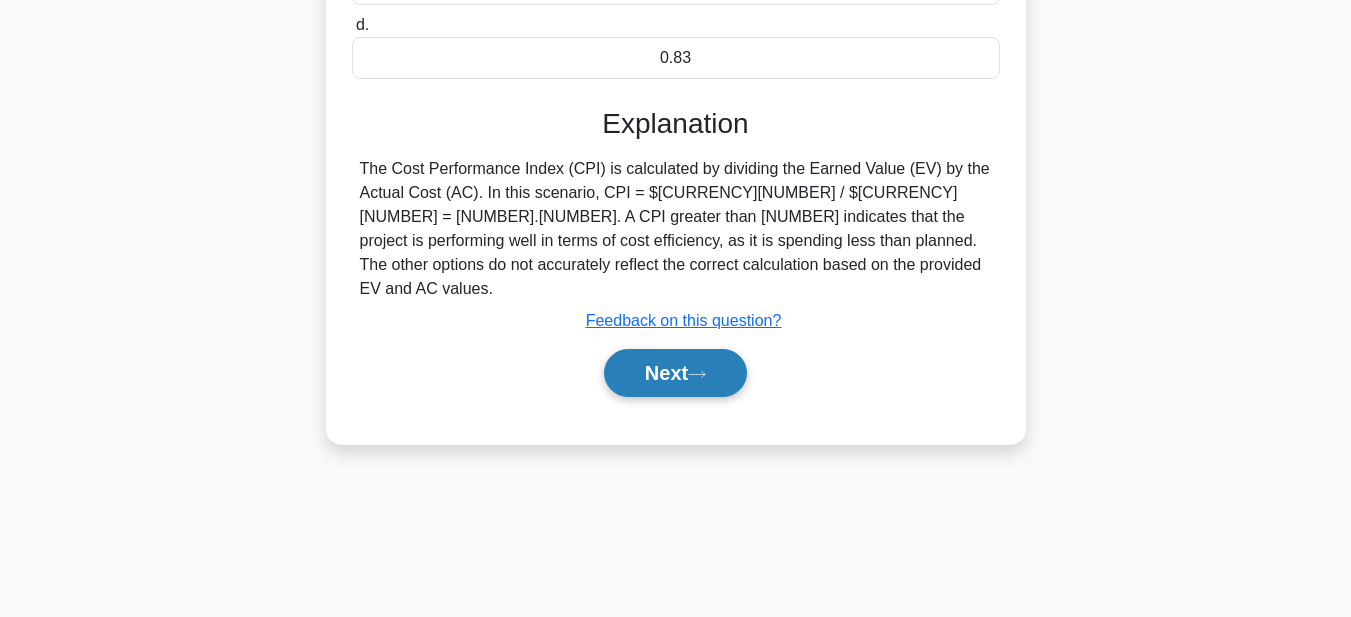 click on "Next" at bounding box center (675, 373) 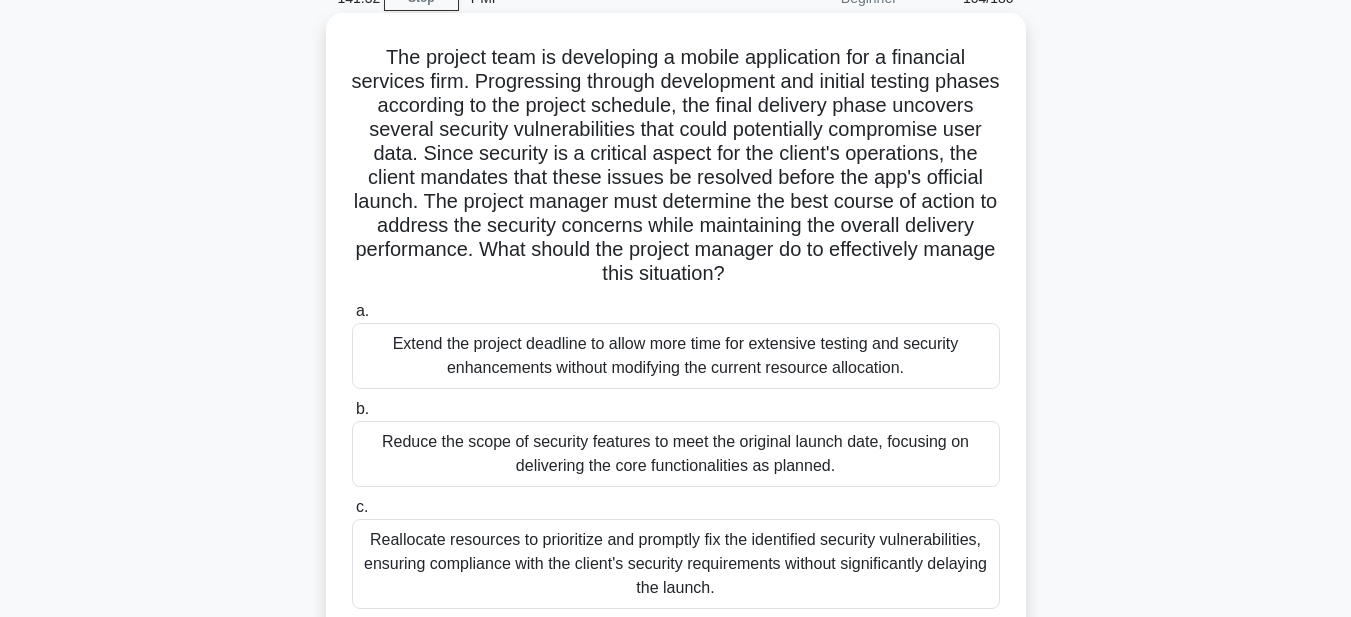 scroll, scrollTop: 63, scrollLeft: 0, axis: vertical 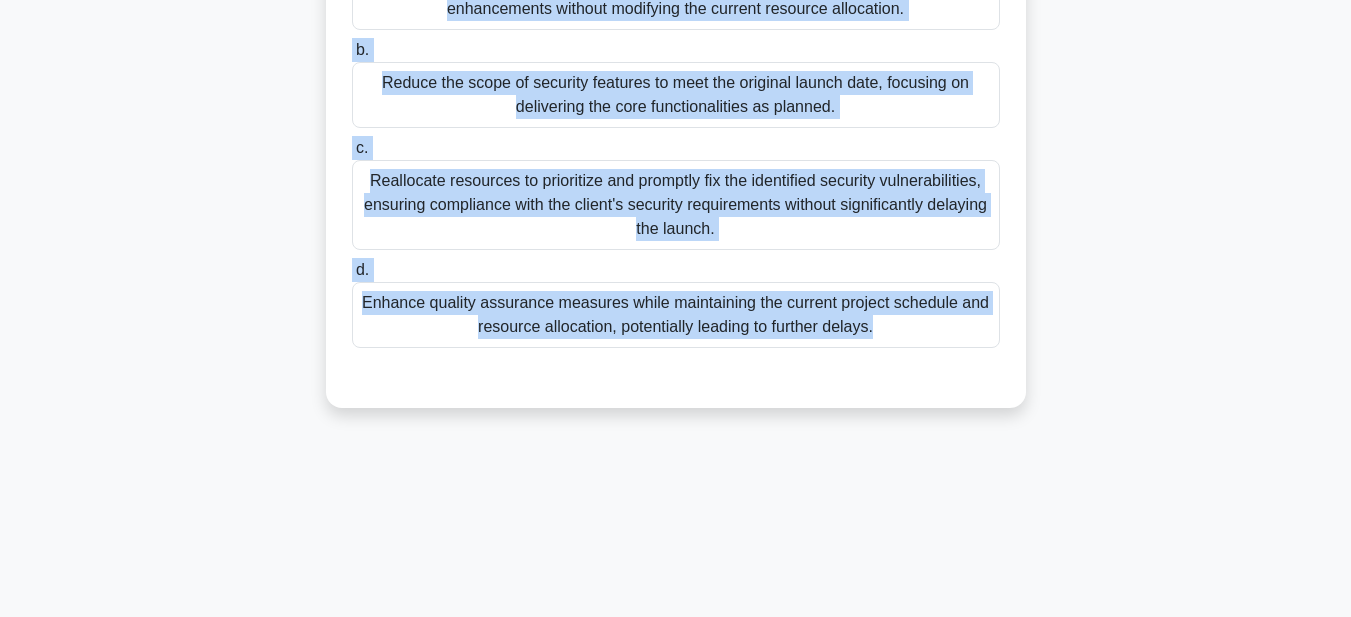 drag, startPoint x: 376, startPoint y: 88, endPoint x: 885, endPoint y: 646, distance: 755.2781 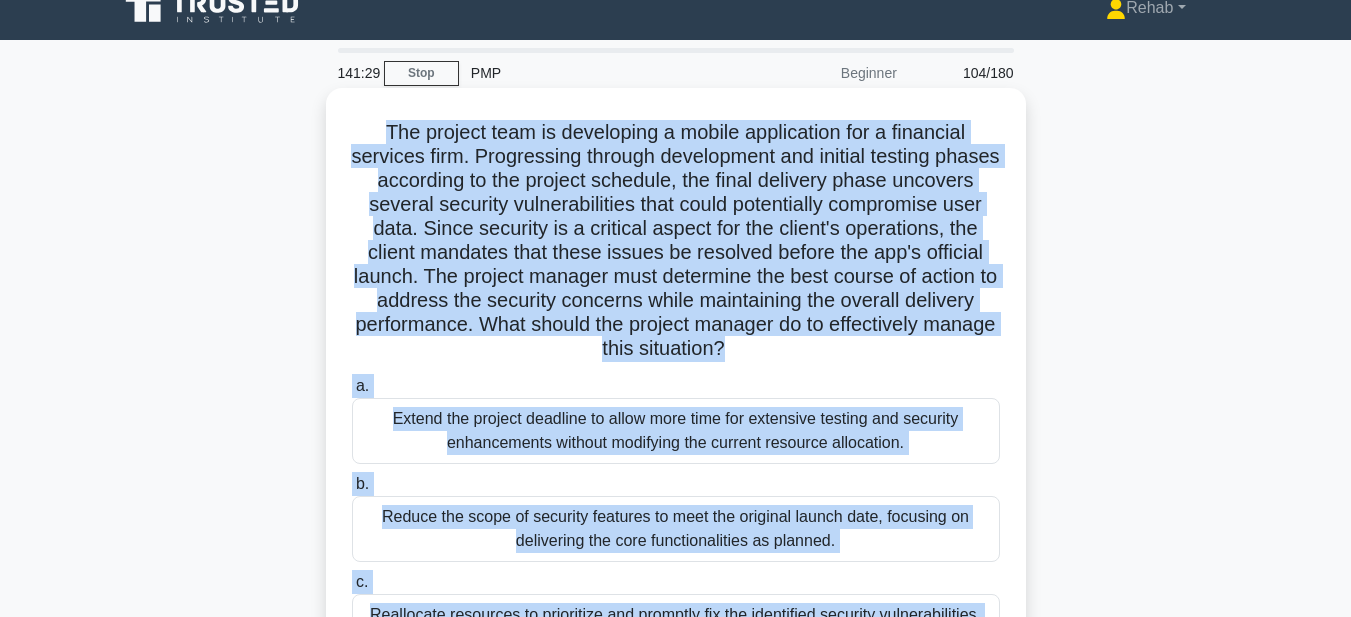 scroll, scrollTop: 0, scrollLeft: 0, axis: both 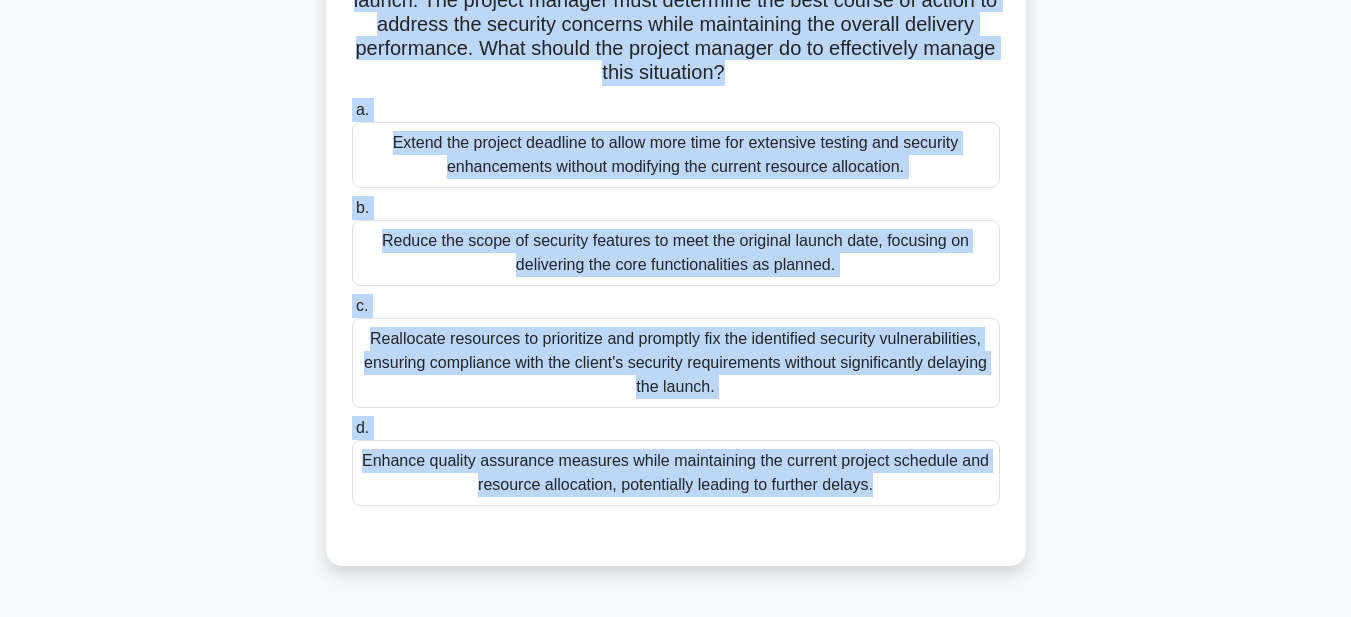 click on "Enhance quality assurance measures while maintaining the current project schedule and resource allocation, potentially leading to further delays." at bounding box center [676, 473] 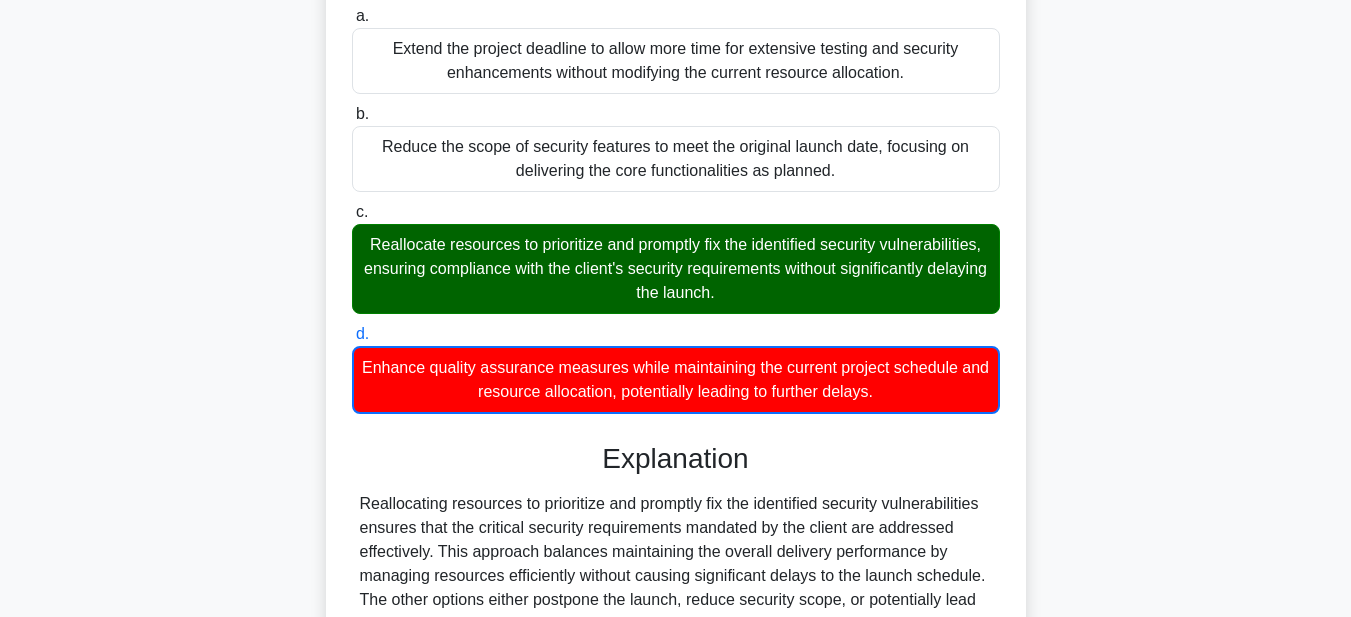 scroll, scrollTop: 619, scrollLeft: 0, axis: vertical 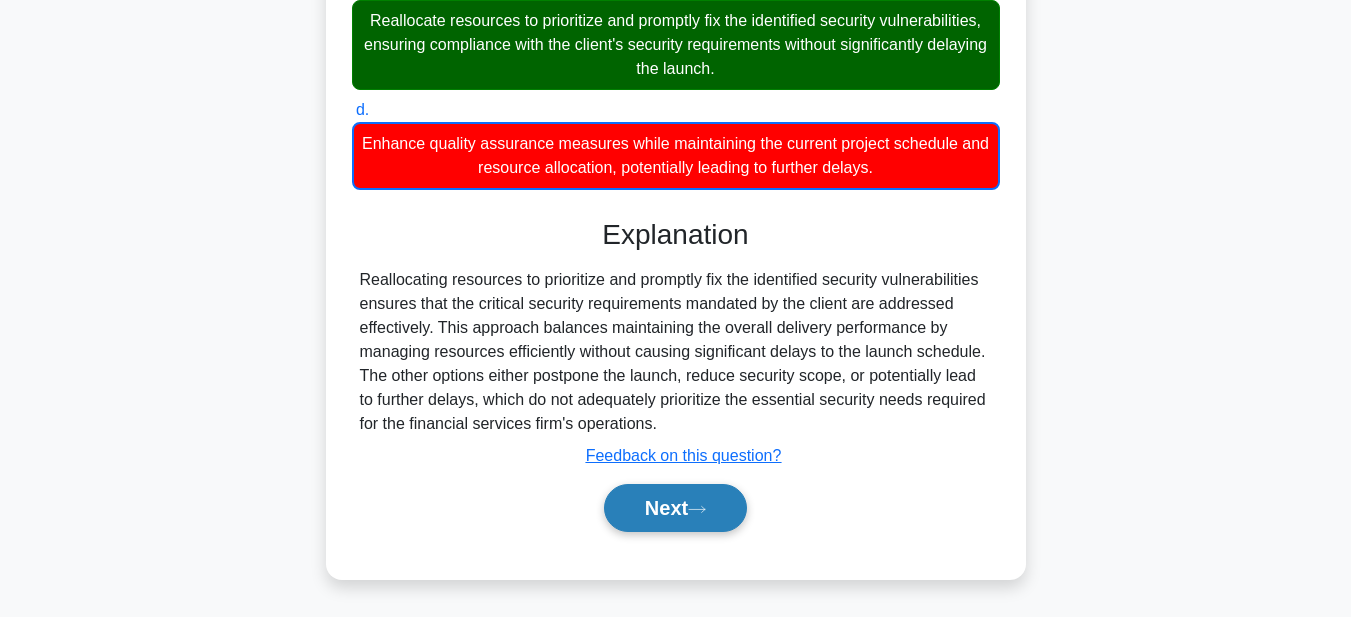 click on "Next" at bounding box center [675, 508] 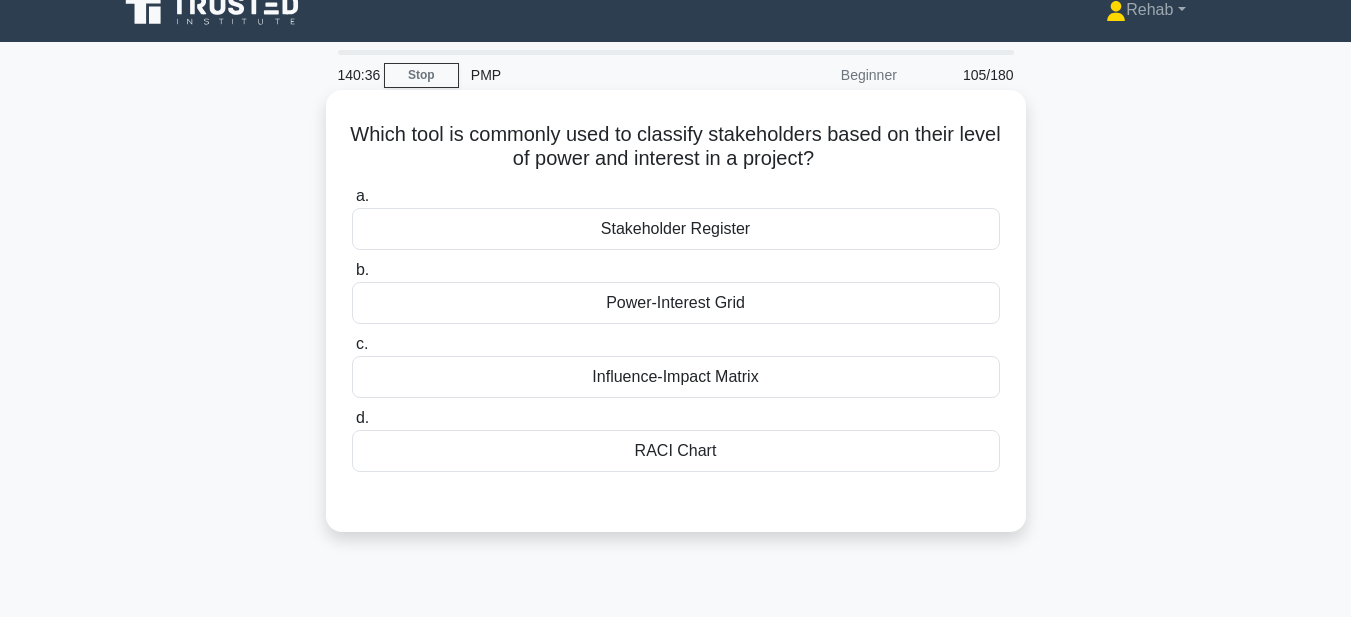 scroll, scrollTop: 0, scrollLeft: 0, axis: both 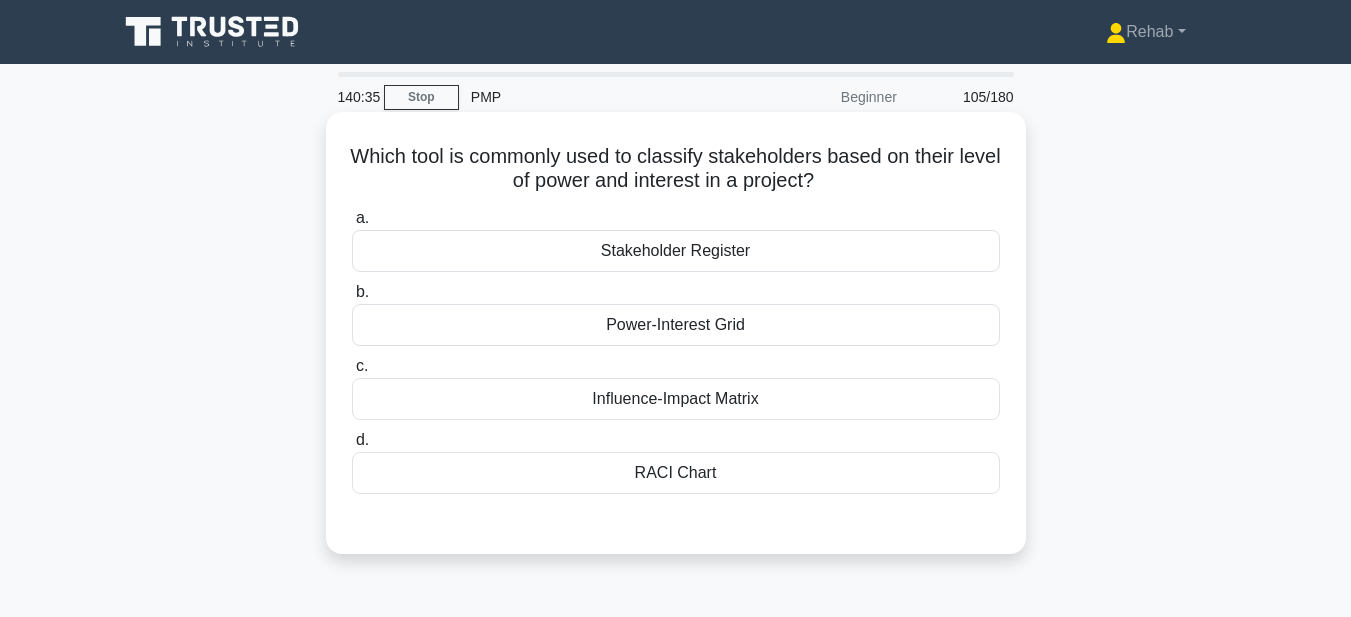drag, startPoint x: 366, startPoint y: 147, endPoint x: 889, endPoint y: 474, distance: 616.8128 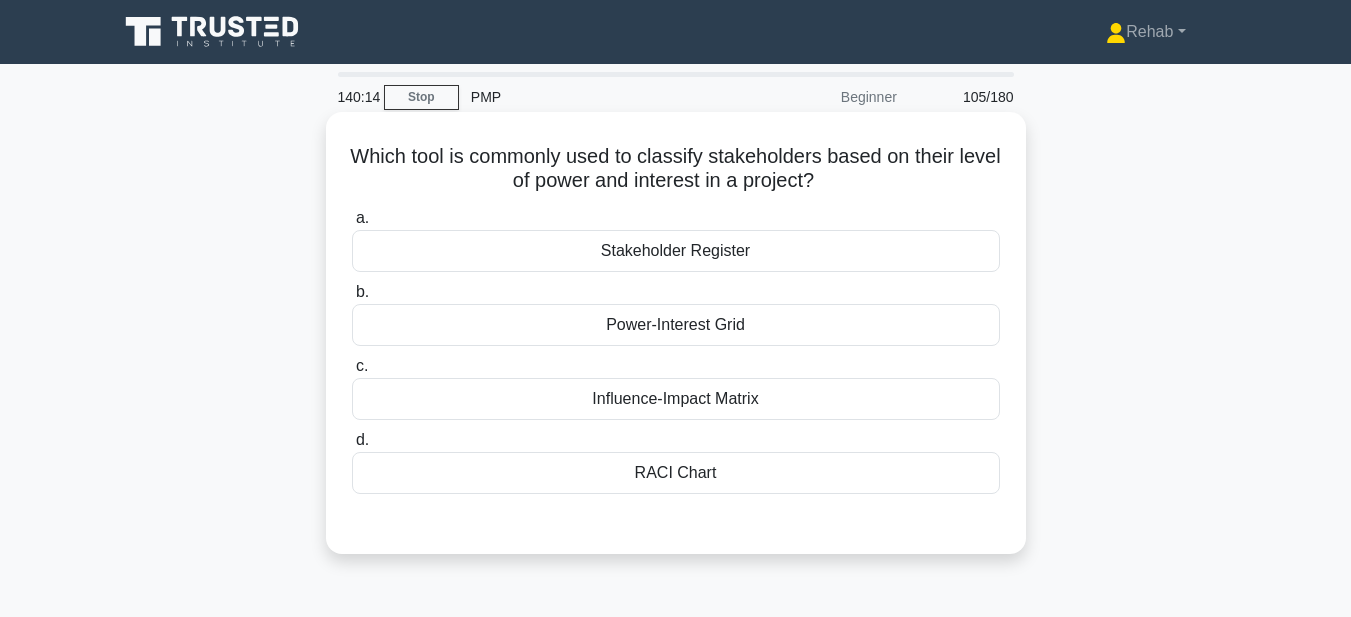 click on "Power-Interest Grid" at bounding box center [676, 325] 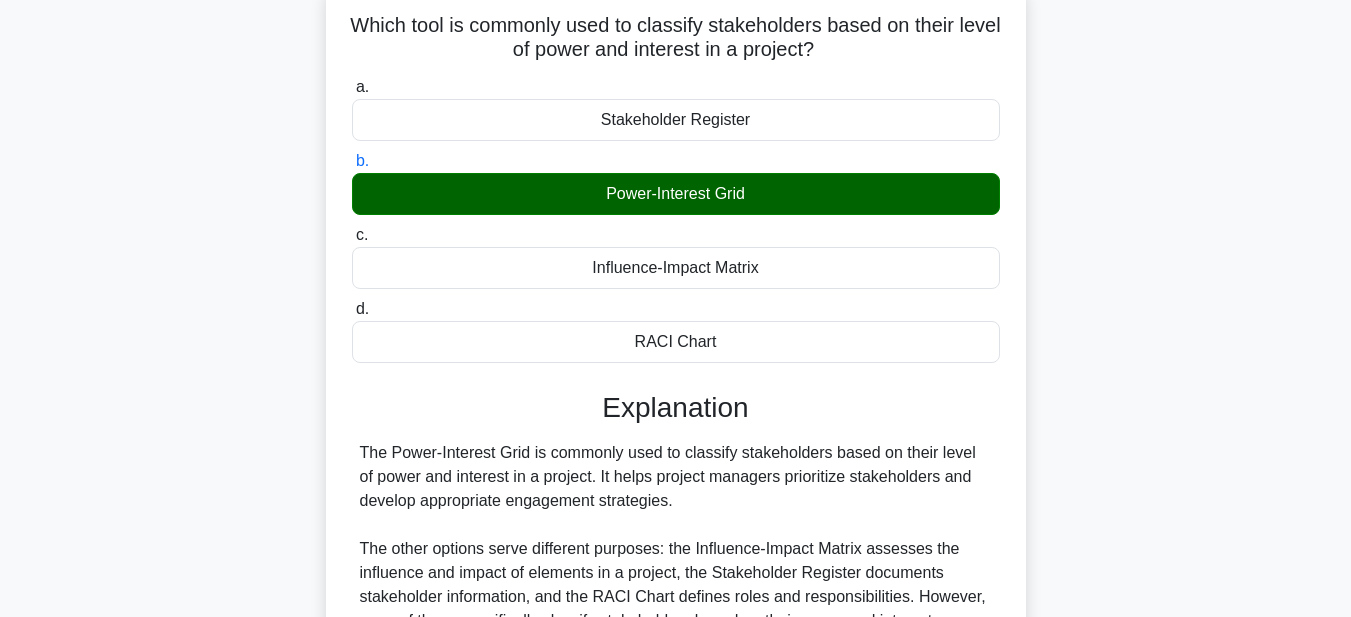 scroll, scrollTop: 463, scrollLeft: 0, axis: vertical 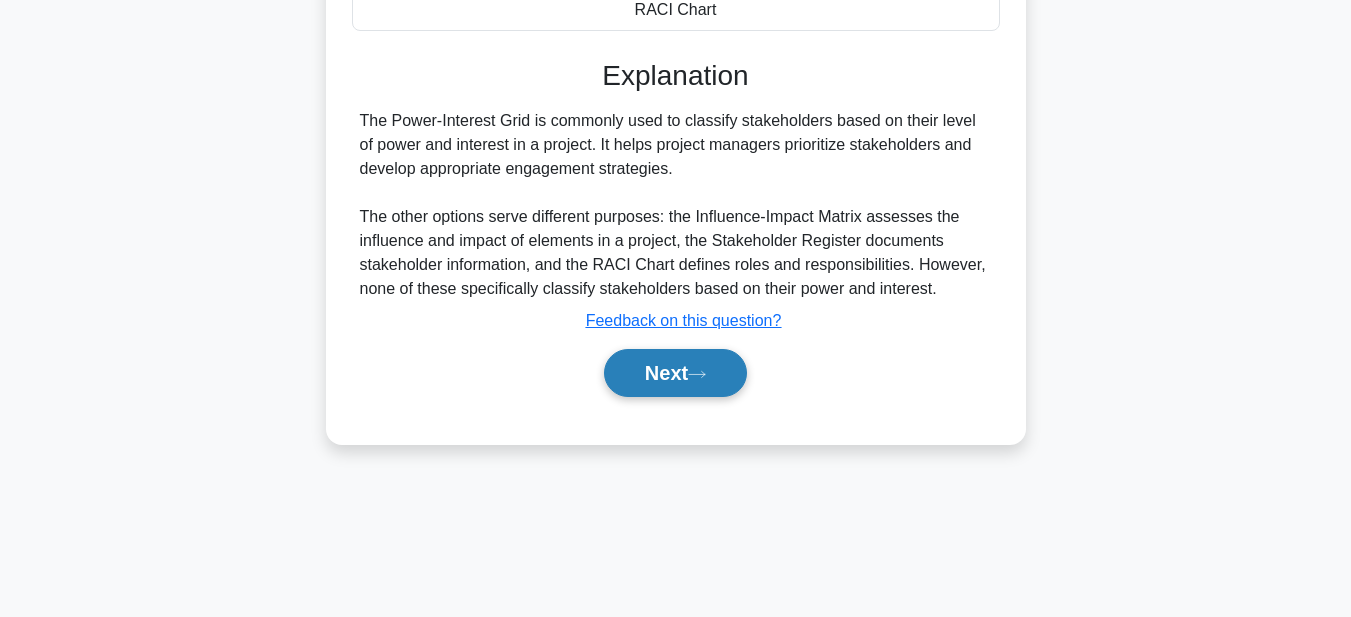 click 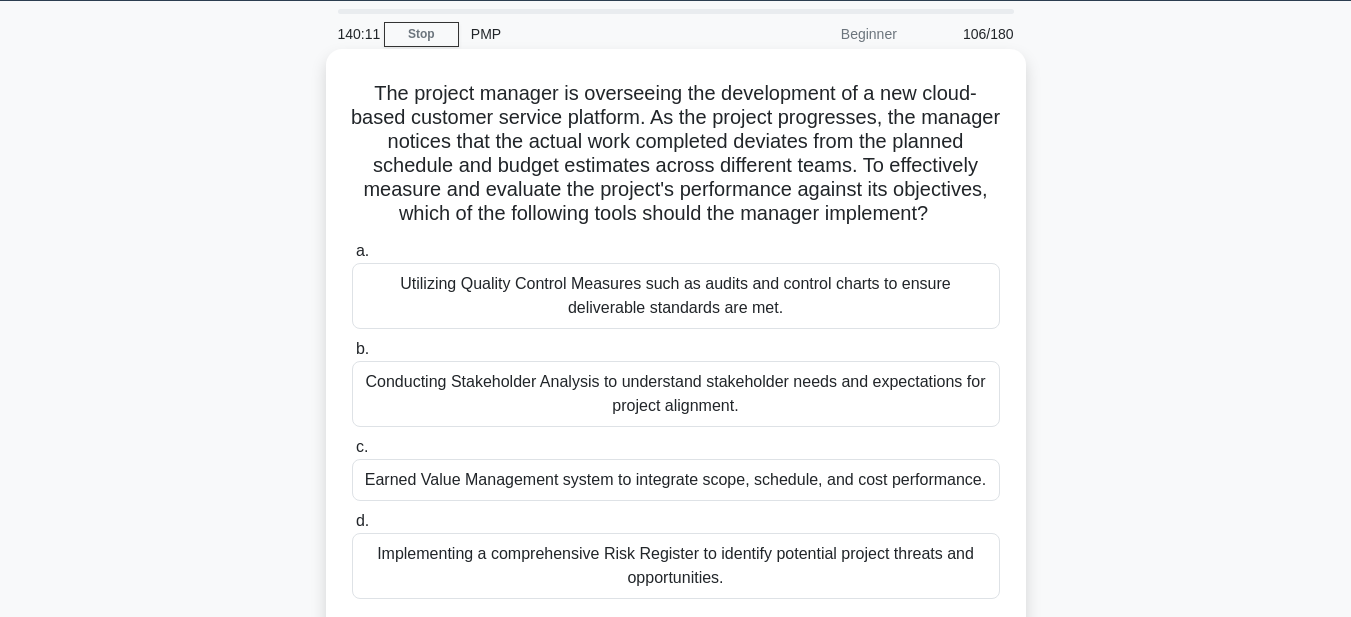 scroll, scrollTop: 0, scrollLeft: 0, axis: both 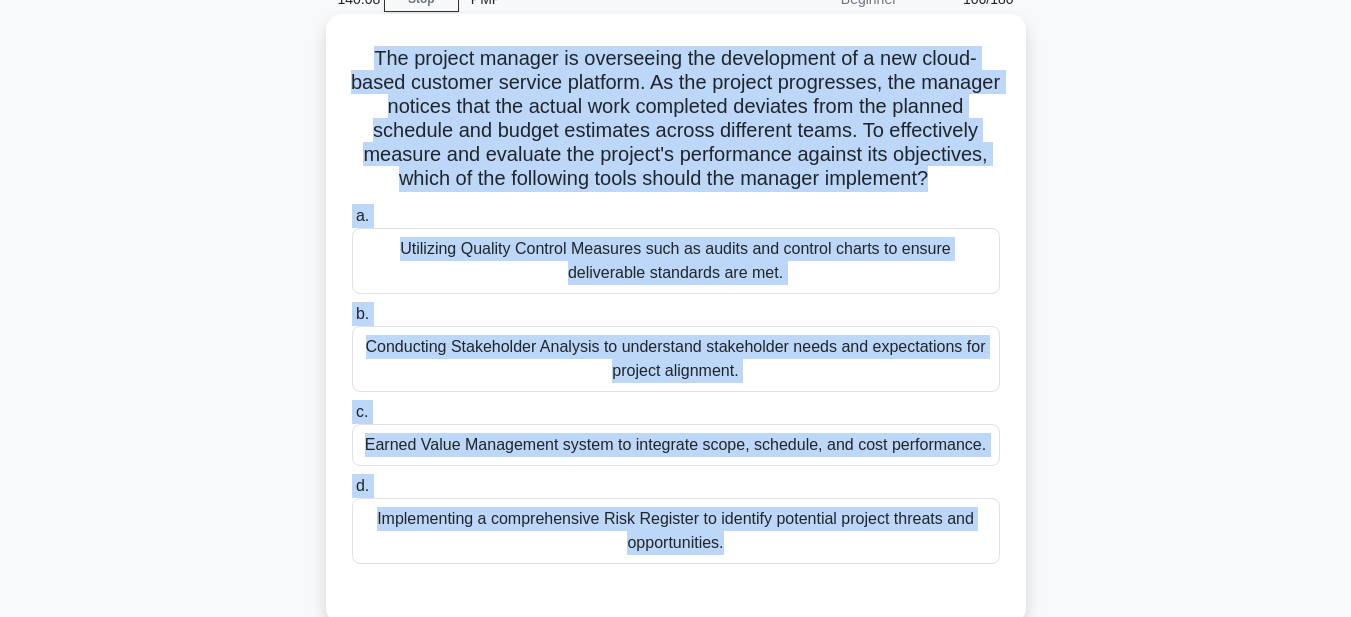 drag, startPoint x: 375, startPoint y: 148, endPoint x: 1010, endPoint y: 599, distance: 778.862 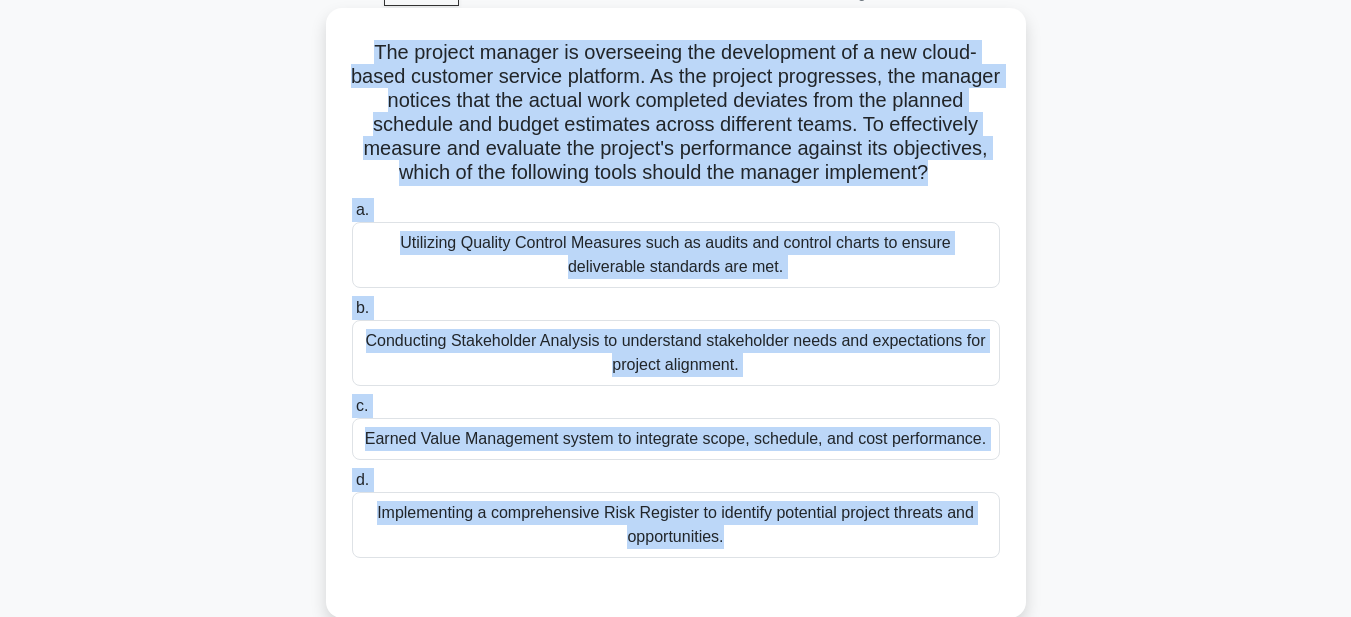 click on "Earned Value Management system to integrate scope, schedule, and cost performance." at bounding box center [676, 439] 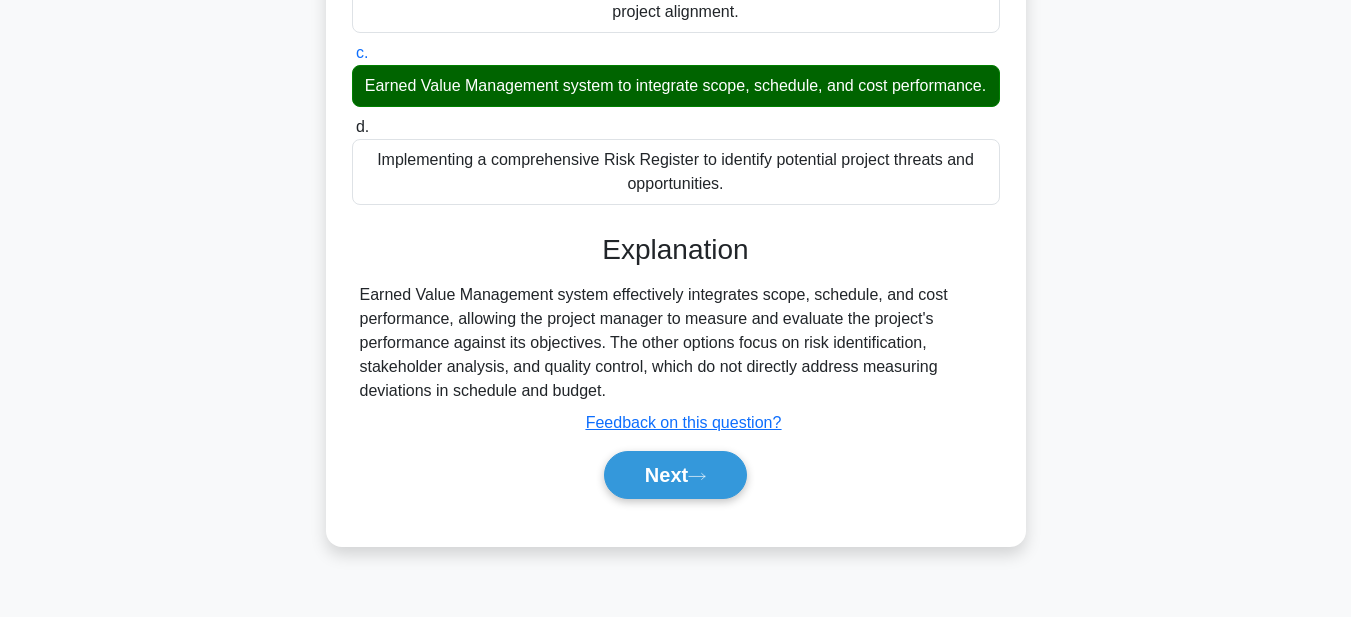 scroll, scrollTop: 463, scrollLeft: 0, axis: vertical 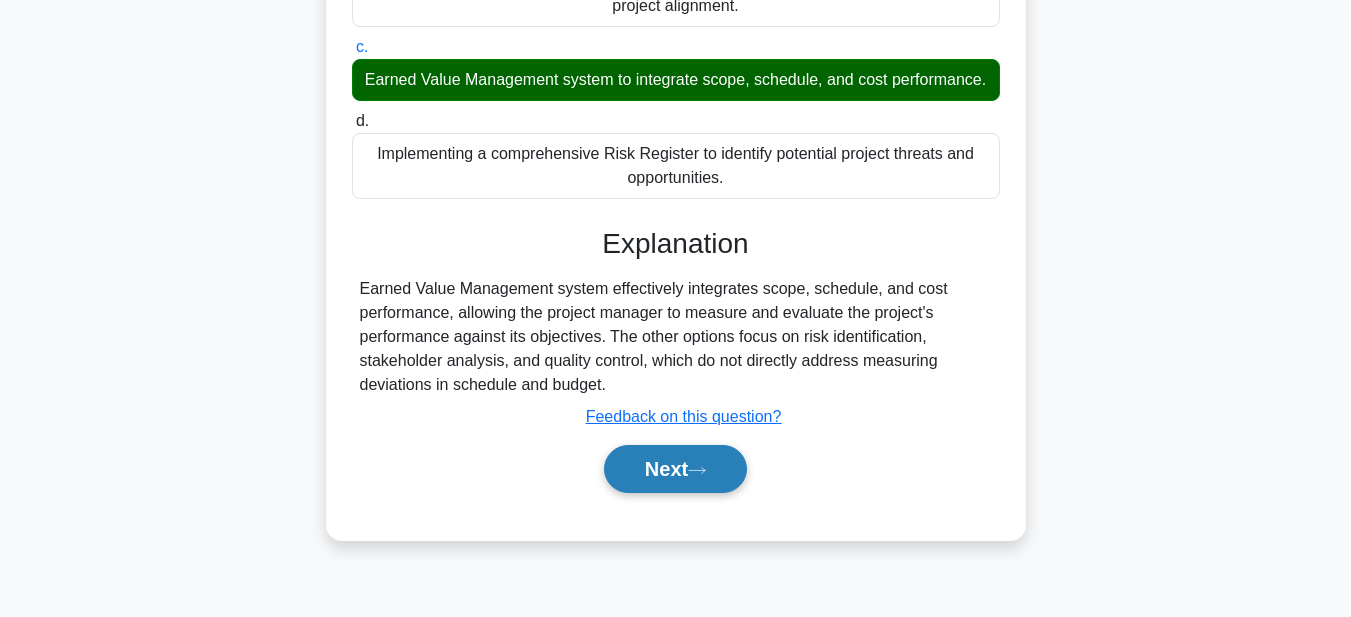 click on "Next" at bounding box center [675, 469] 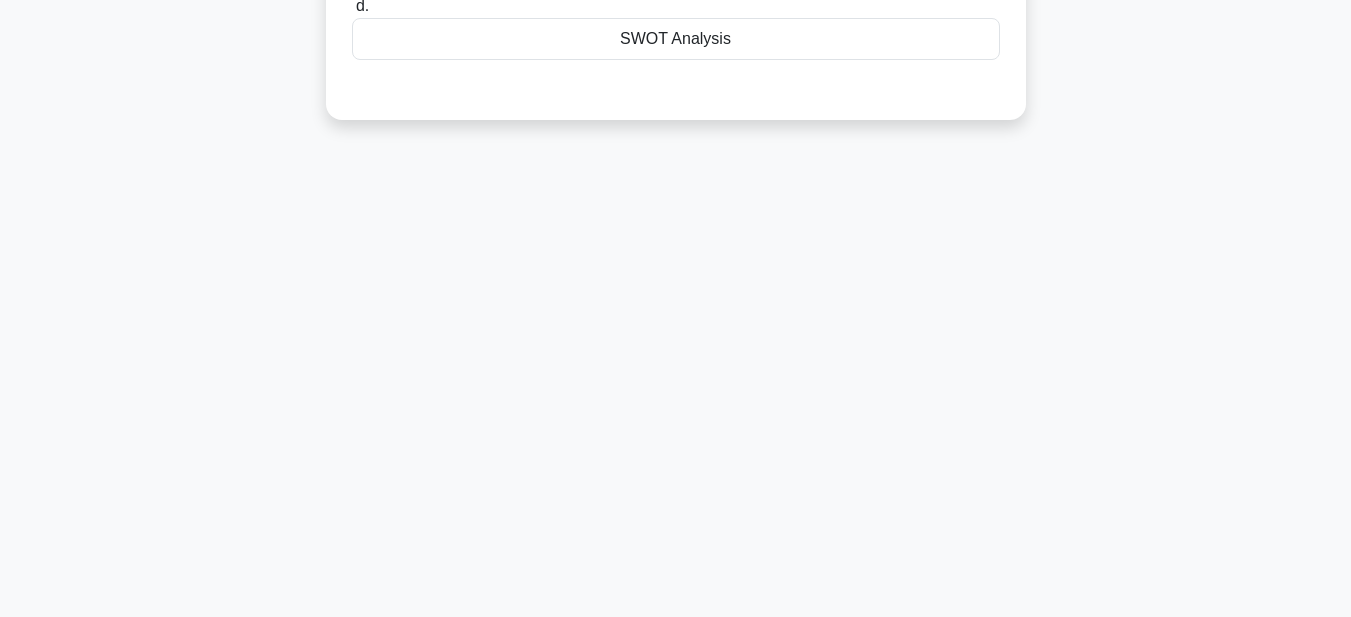 scroll, scrollTop: 63, scrollLeft: 0, axis: vertical 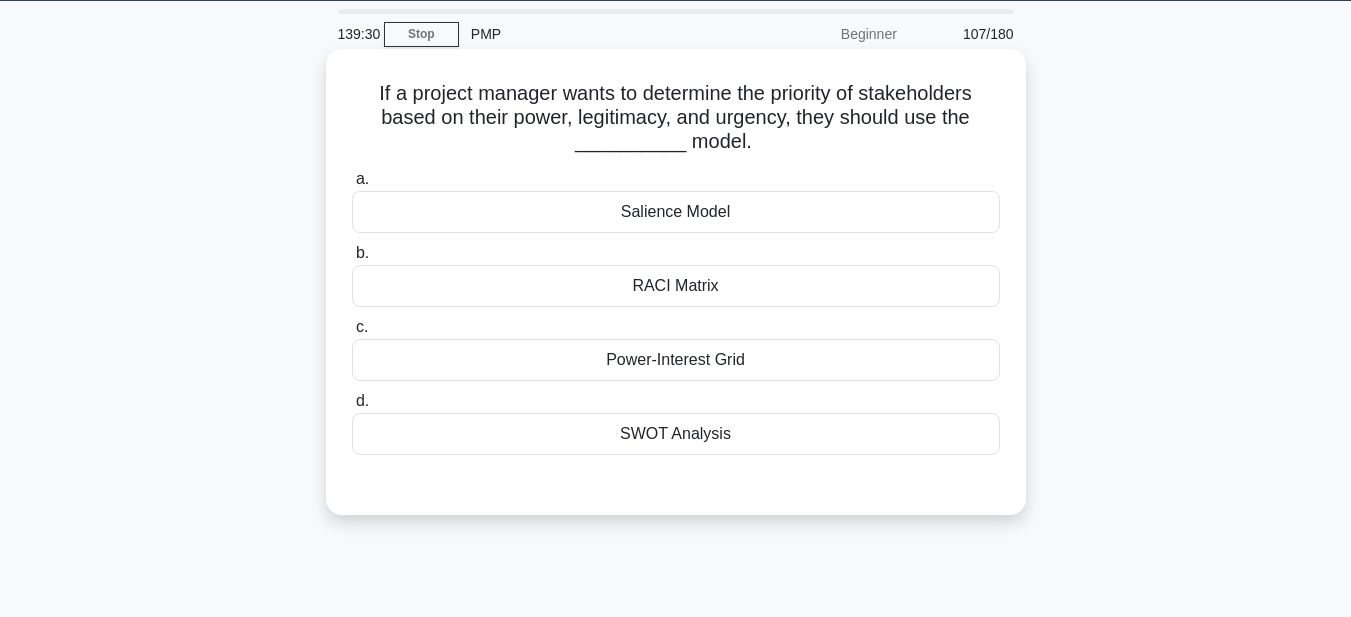 drag, startPoint x: 372, startPoint y: 88, endPoint x: 734, endPoint y: 362, distance: 454.0044 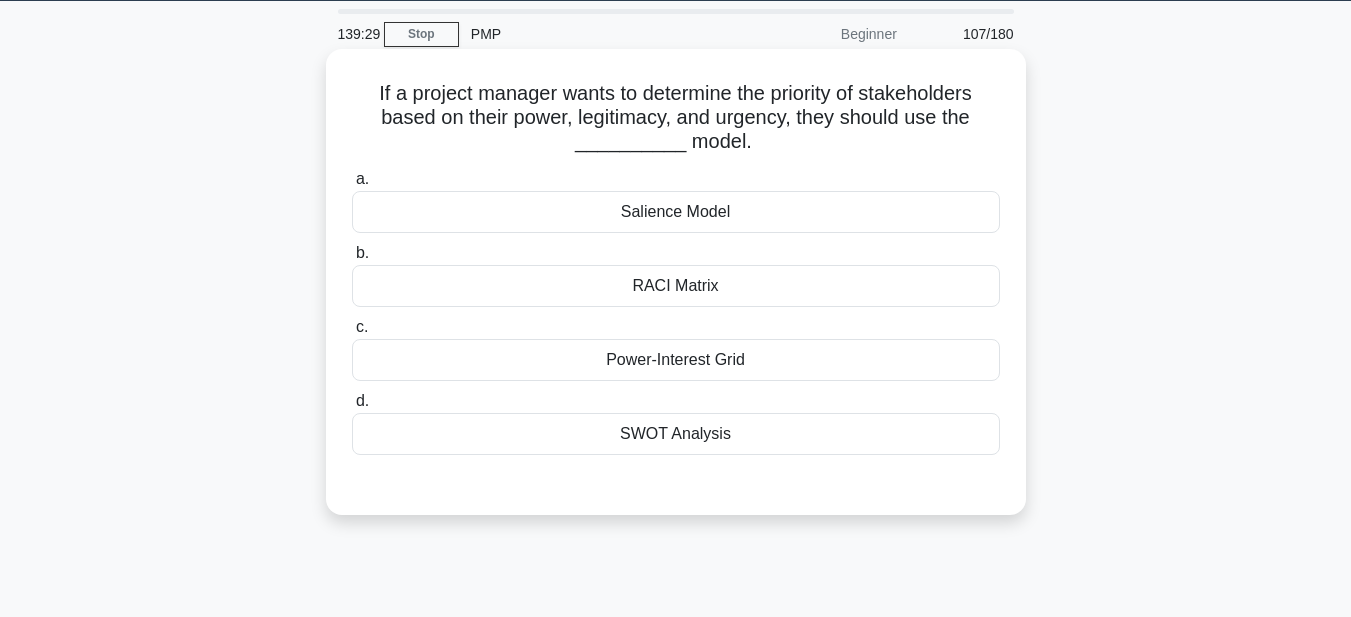 click on "If a project manager wants to determine the priority of stakeholders based on their power, legitimacy, and urgency, they should use the __________ model.
.spinner_0XTQ{transform-origin:center;animation:spinner_y6GP .75s linear infinite}@keyframes spinner_y6GP{100%{transform:rotate(360deg)}}" at bounding box center [676, 118] 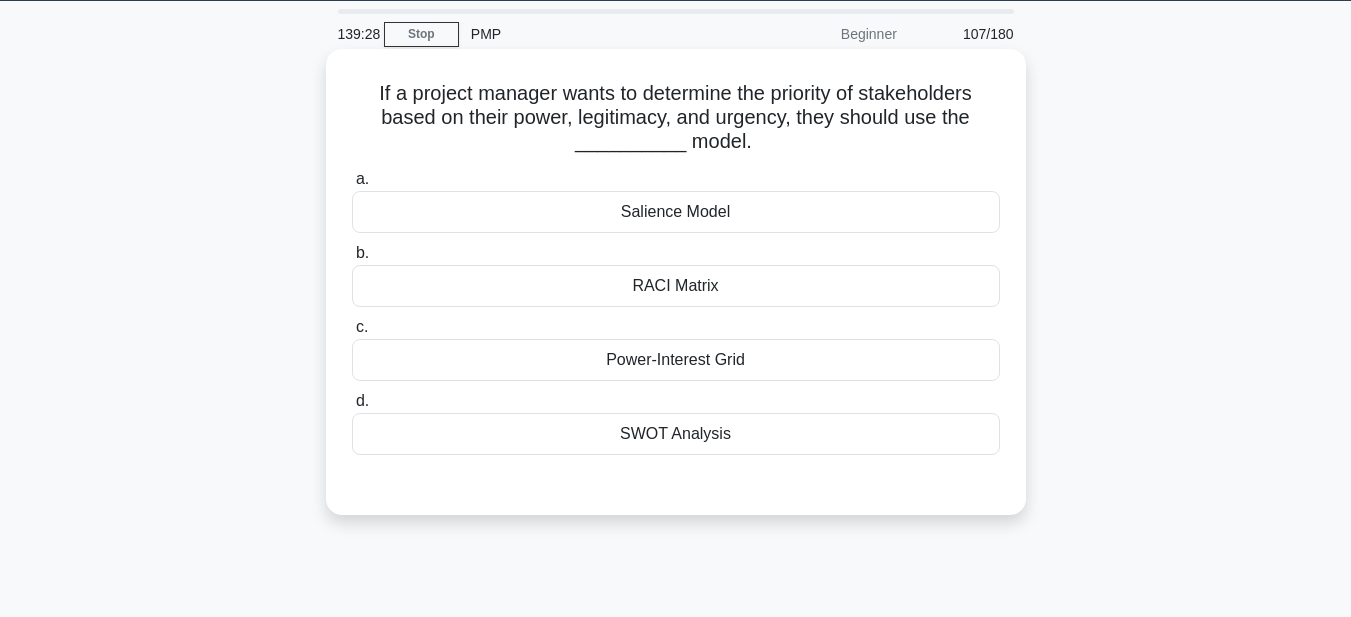 drag, startPoint x: 363, startPoint y: 90, endPoint x: 794, endPoint y: 454, distance: 564.1427 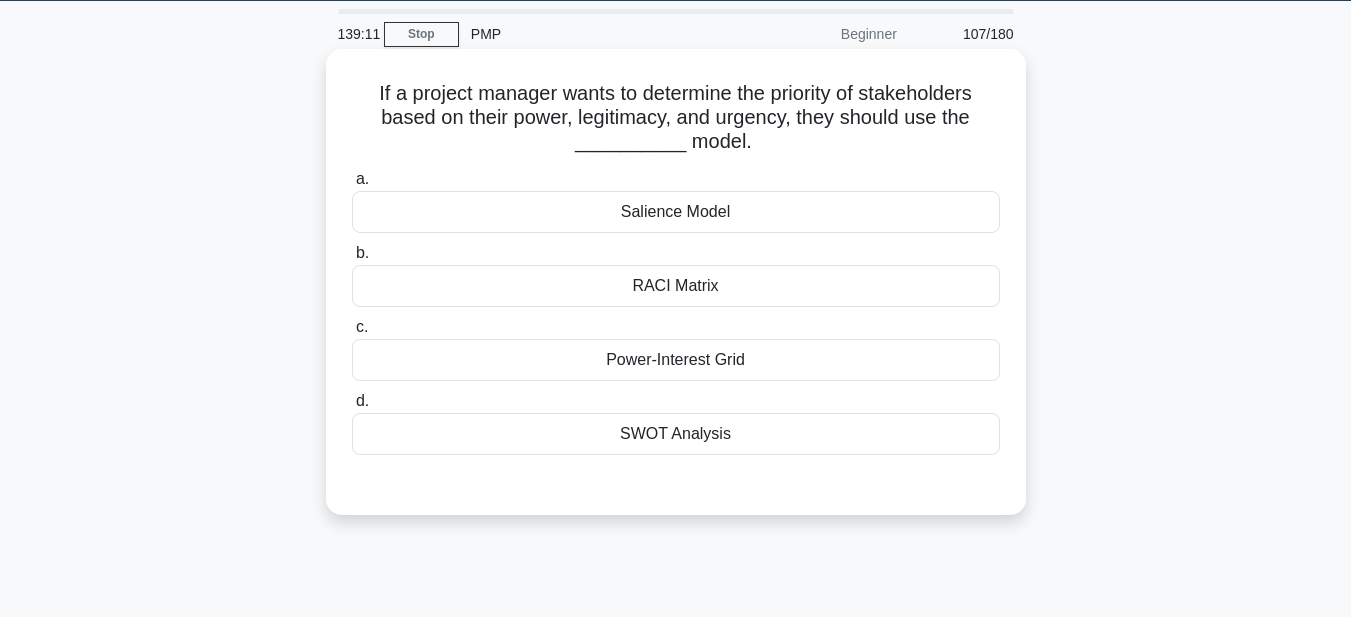 click on "Salience Model" at bounding box center [676, 212] 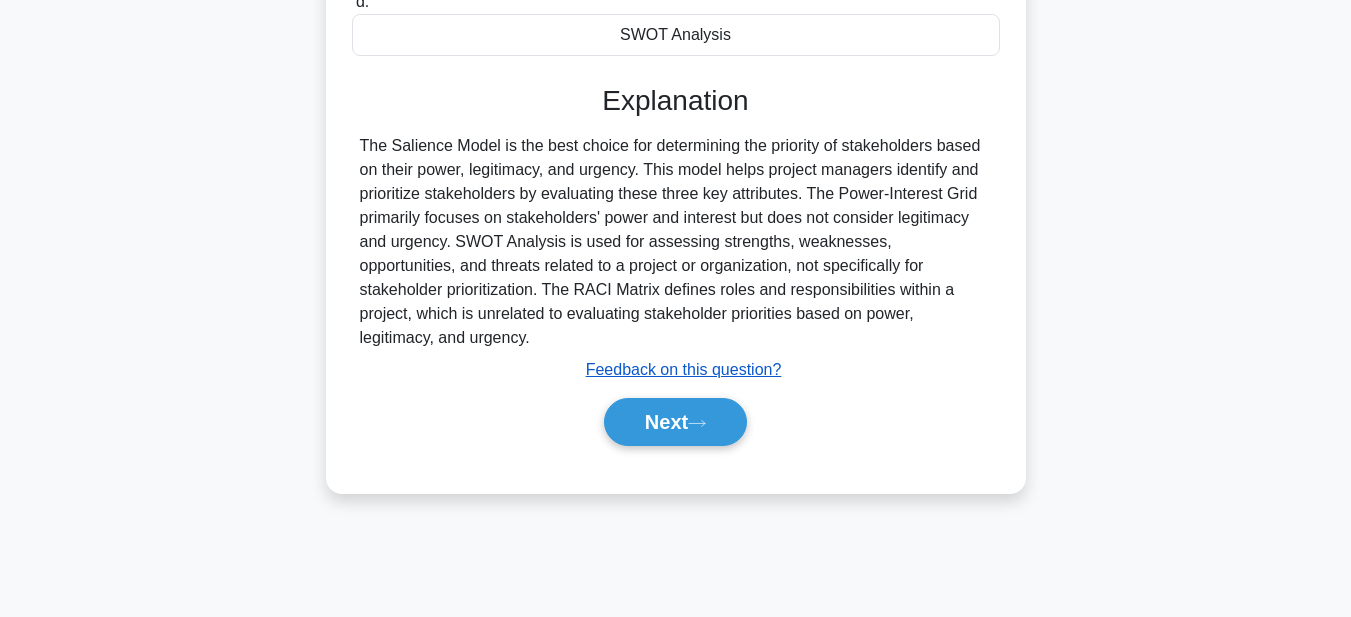 scroll, scrollTop: 463, scrollLeft: 0, axis: vertical 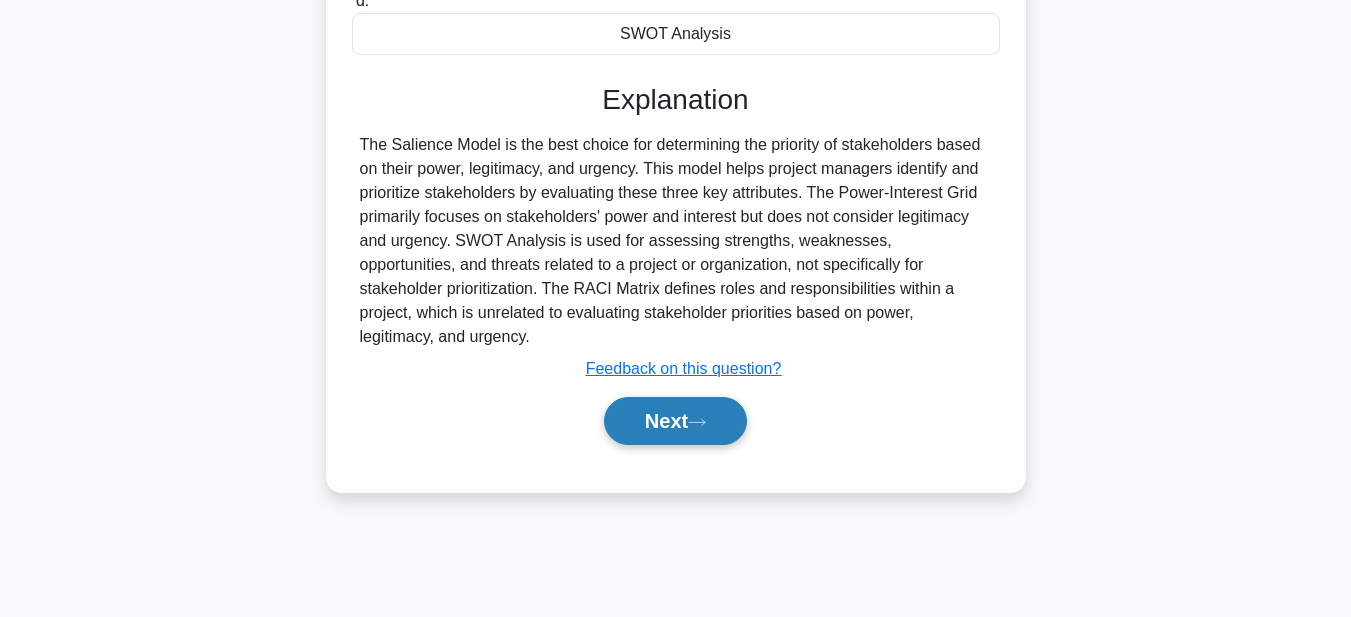 click on "Next" at bounding box center [675, 421] 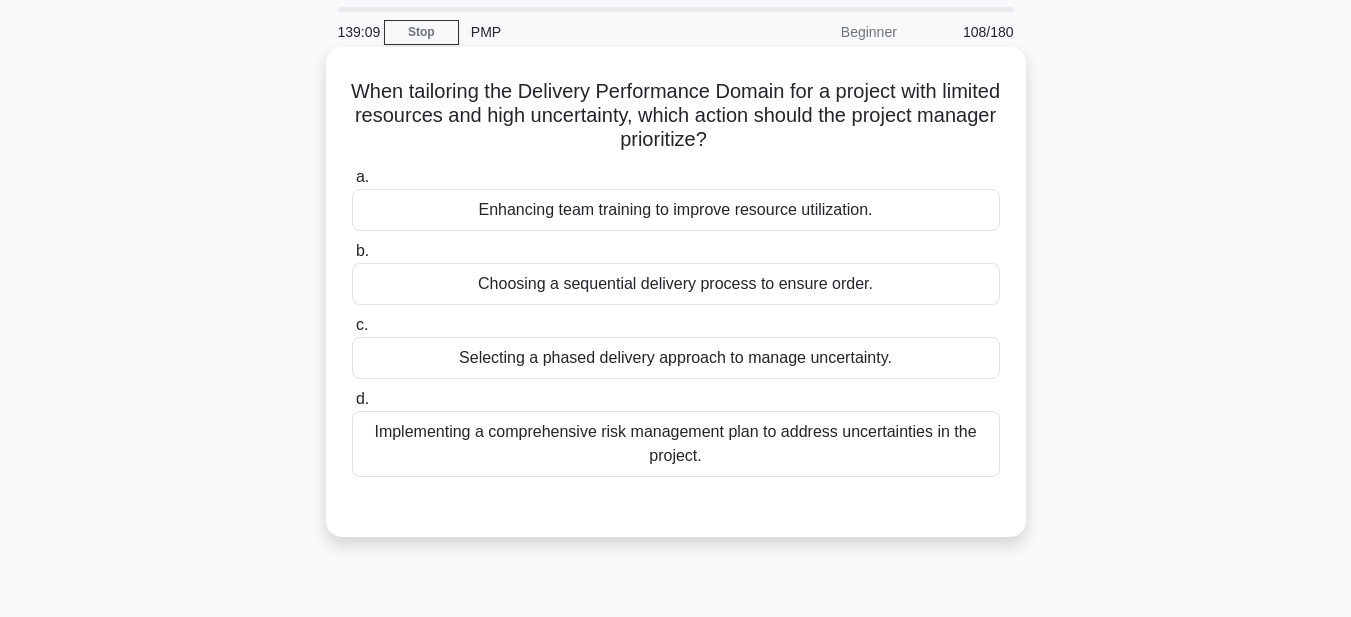 scroll, scrollTop: 63, scrollLeft: 0, axis: vertical 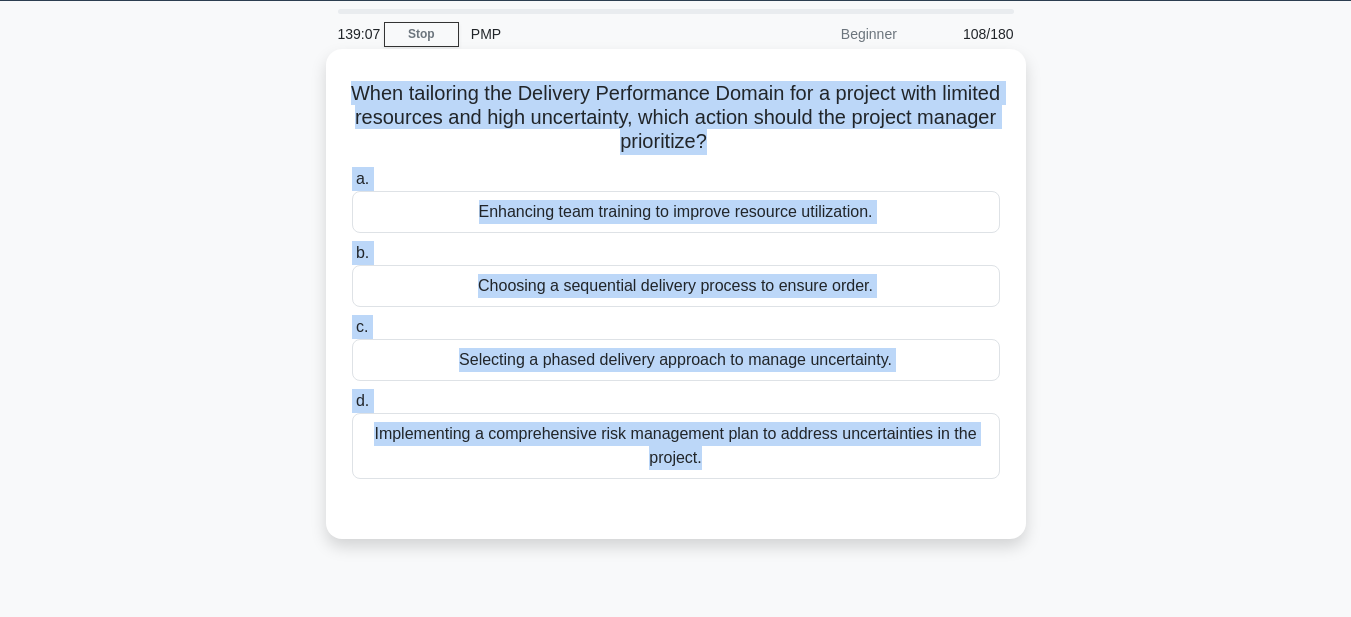 drag, startPoint x: 373, startPoint y: 90, endPoint x: 911, endPoint y: 500, distance: 676.42 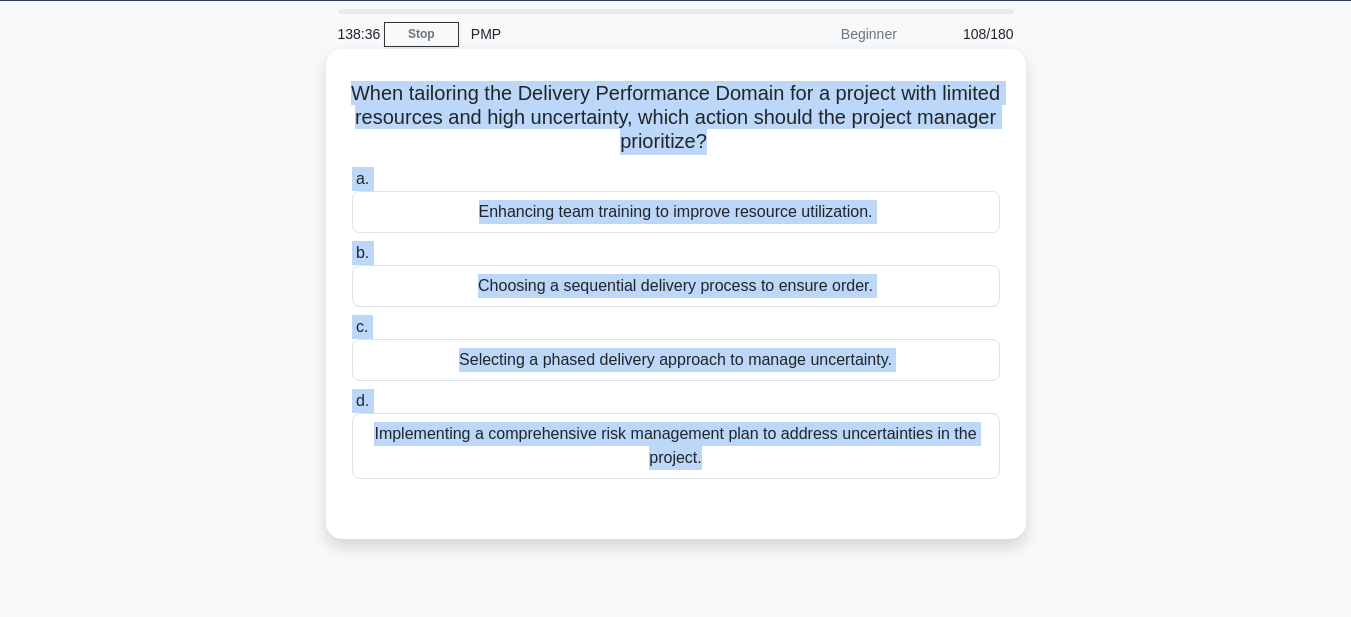 click on "Selecting a phased delivery approach to manage uncertainty." at bounding box center (676, 360) 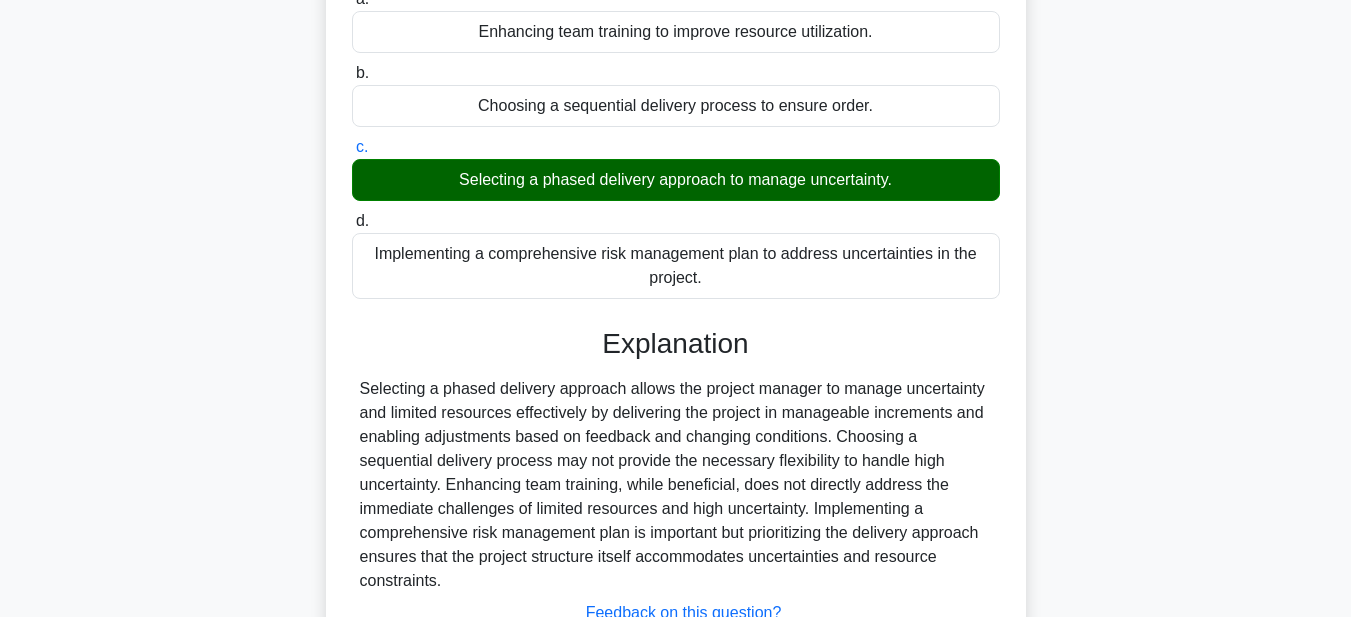 scroll, scrollTop: 463, scrollLeft: 0, axis: vertical 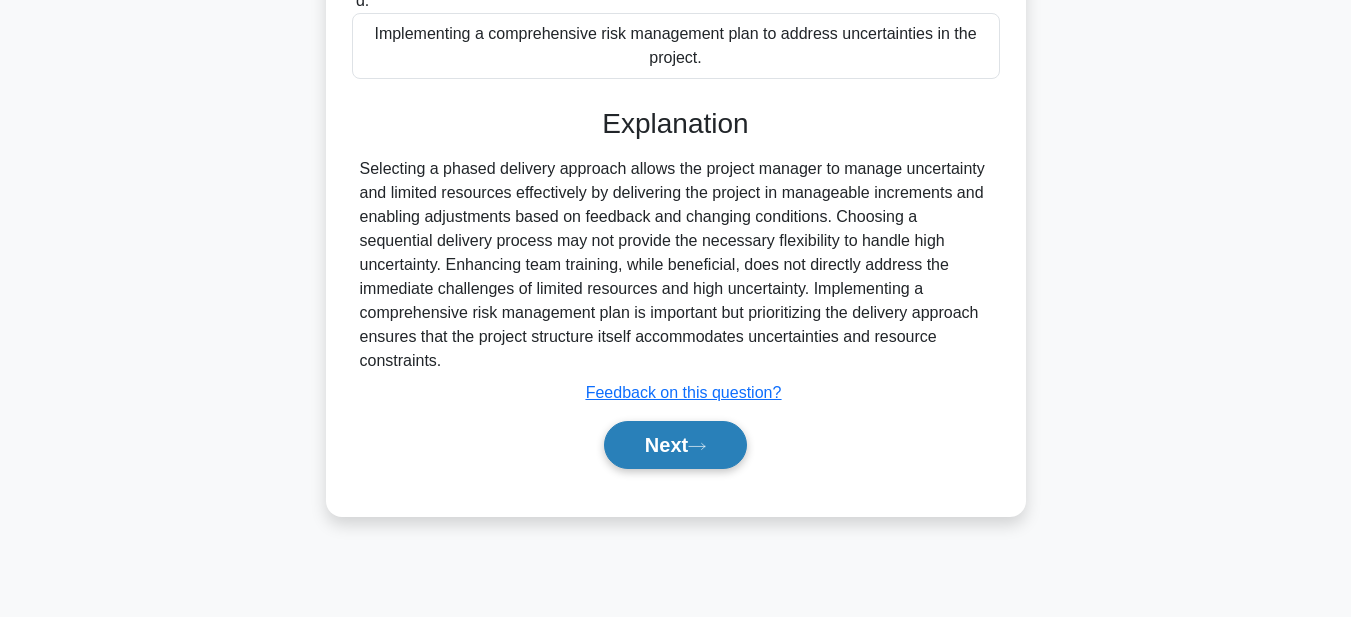 click on "Next" at bounding box center (675, 445) 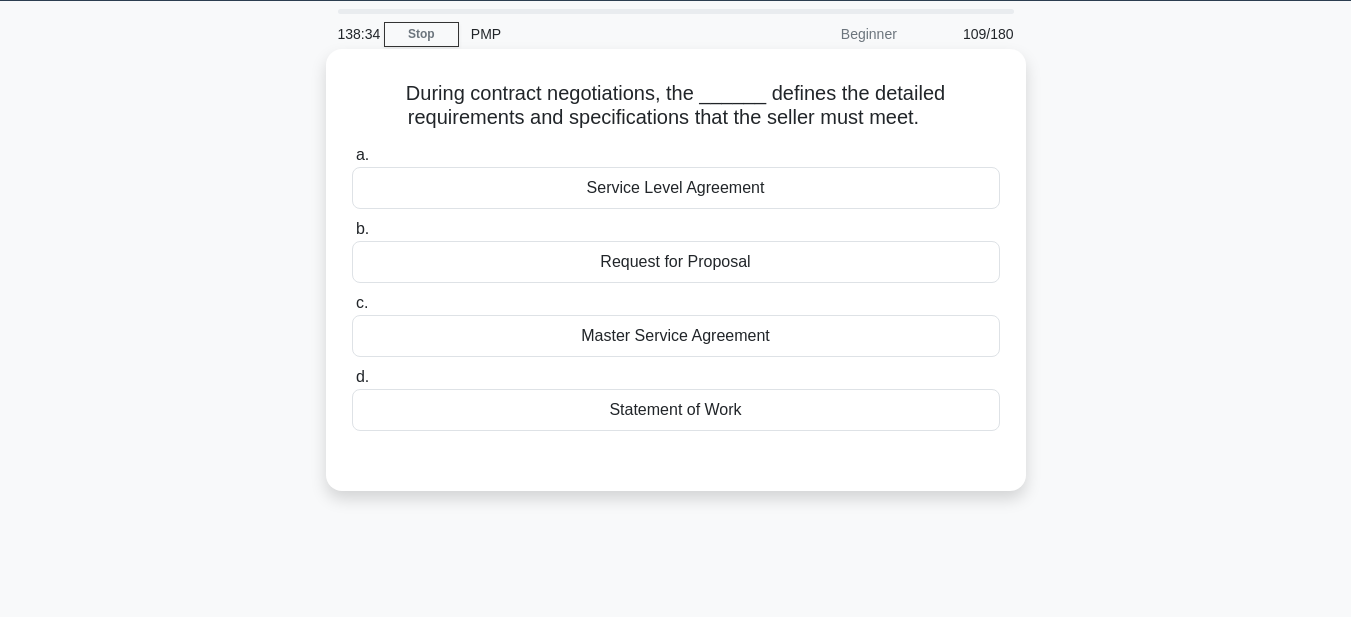scroll, scrollTop: 0, scrollLeft: 0, axis: both 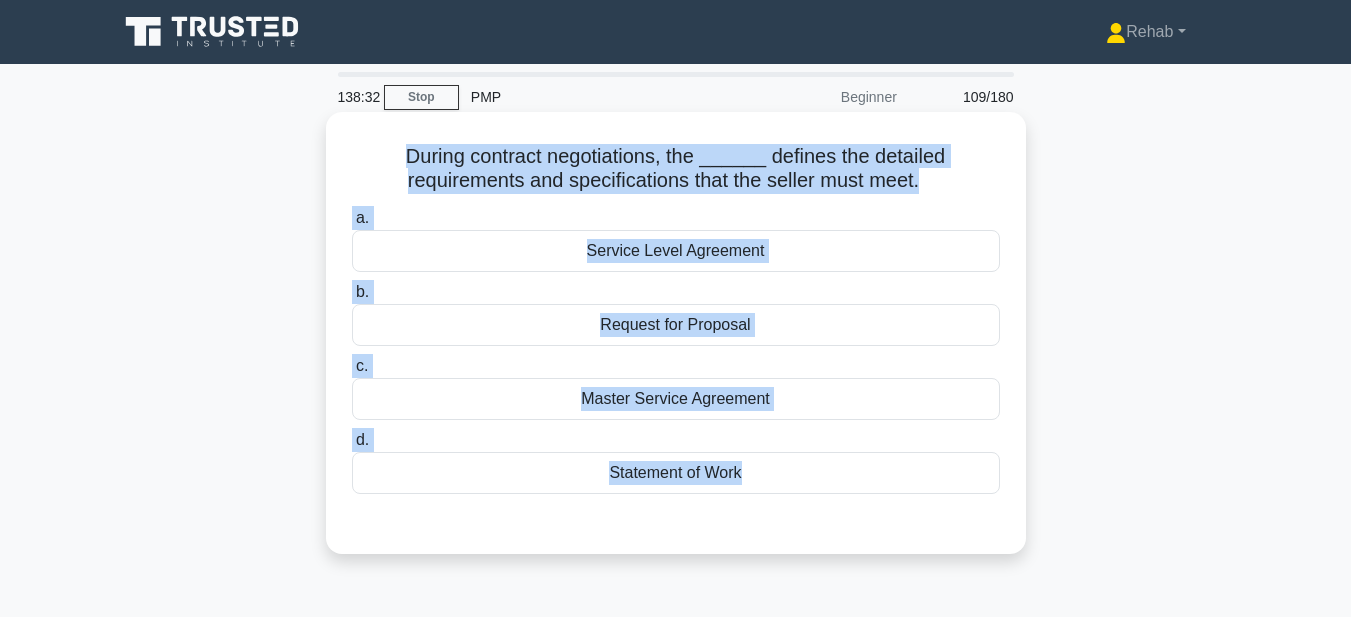 drag, startPoint x: 433, startPoint y: 161, endPoint x: 840, endPoint y: 540, distance: 556.1385 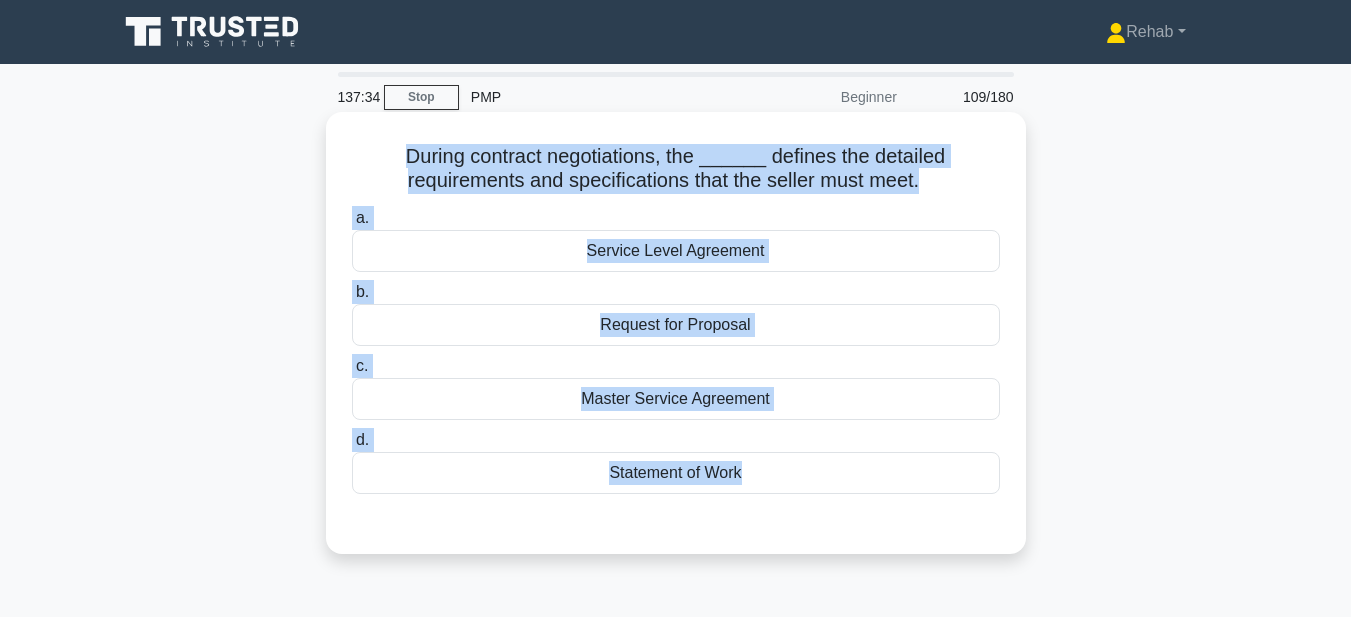 click on "Statement of Work" at bounding box center [676, 473] 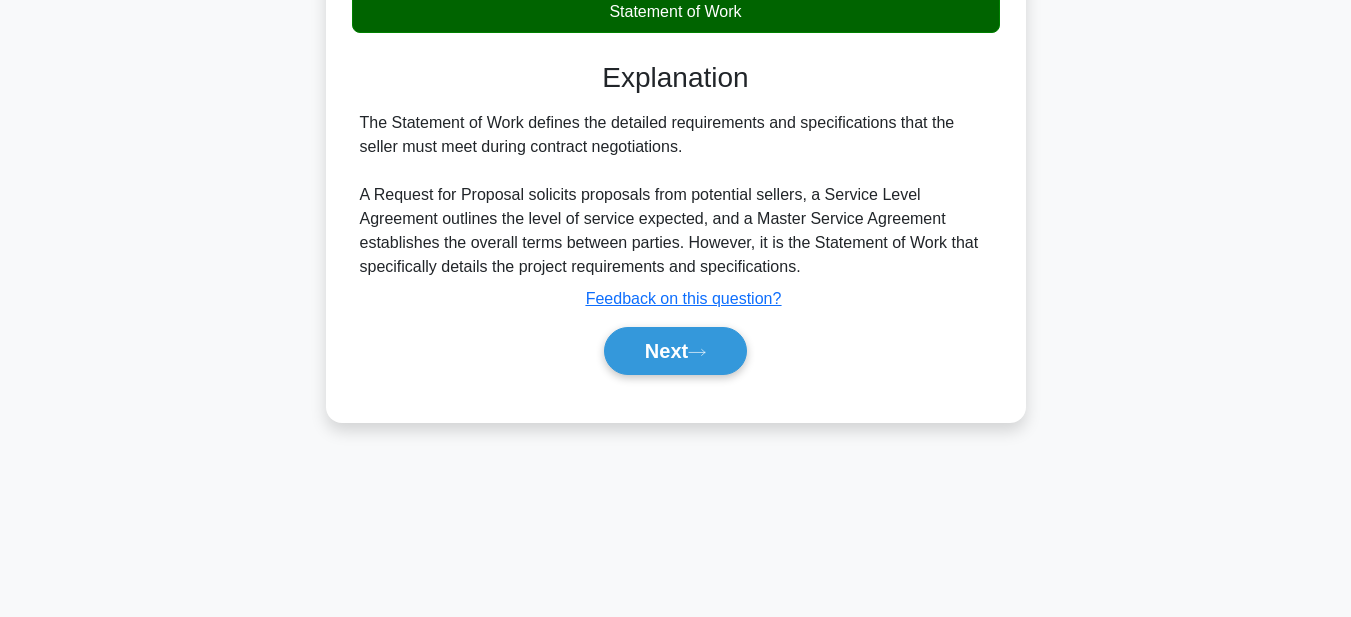 scroll, scrollTop: 463, scrollLeft: 0, axis: vertical 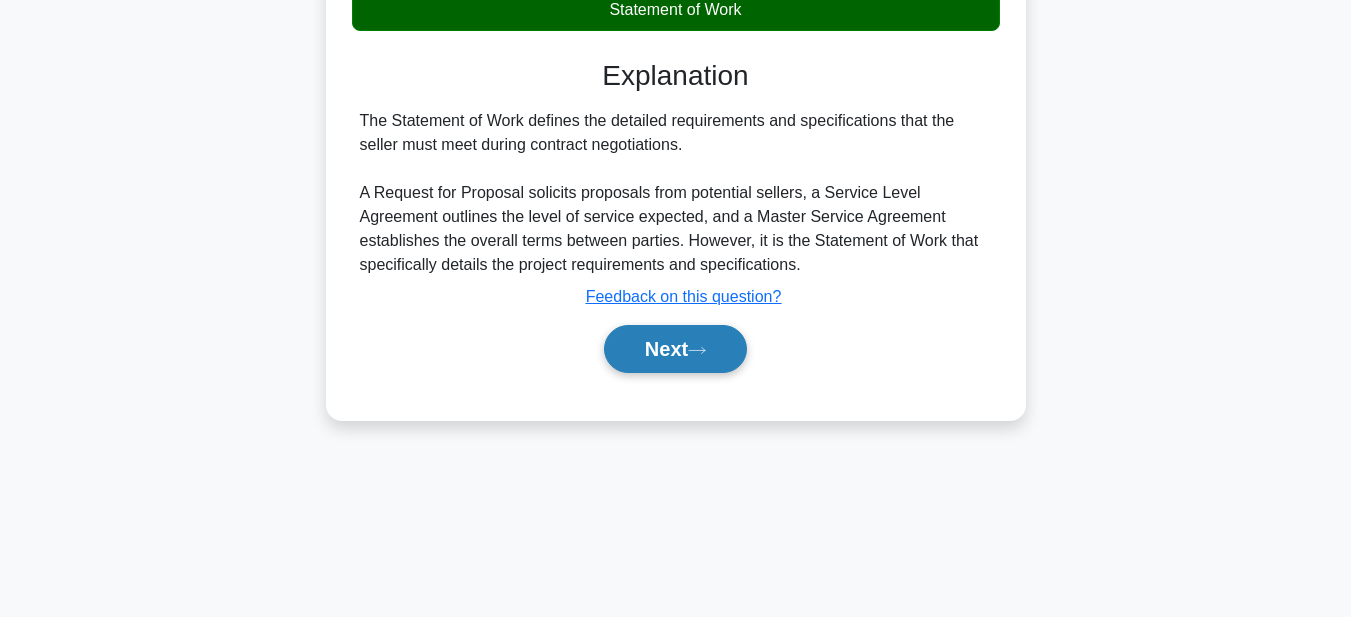 click on "Next" at bounding box center (675, 349) 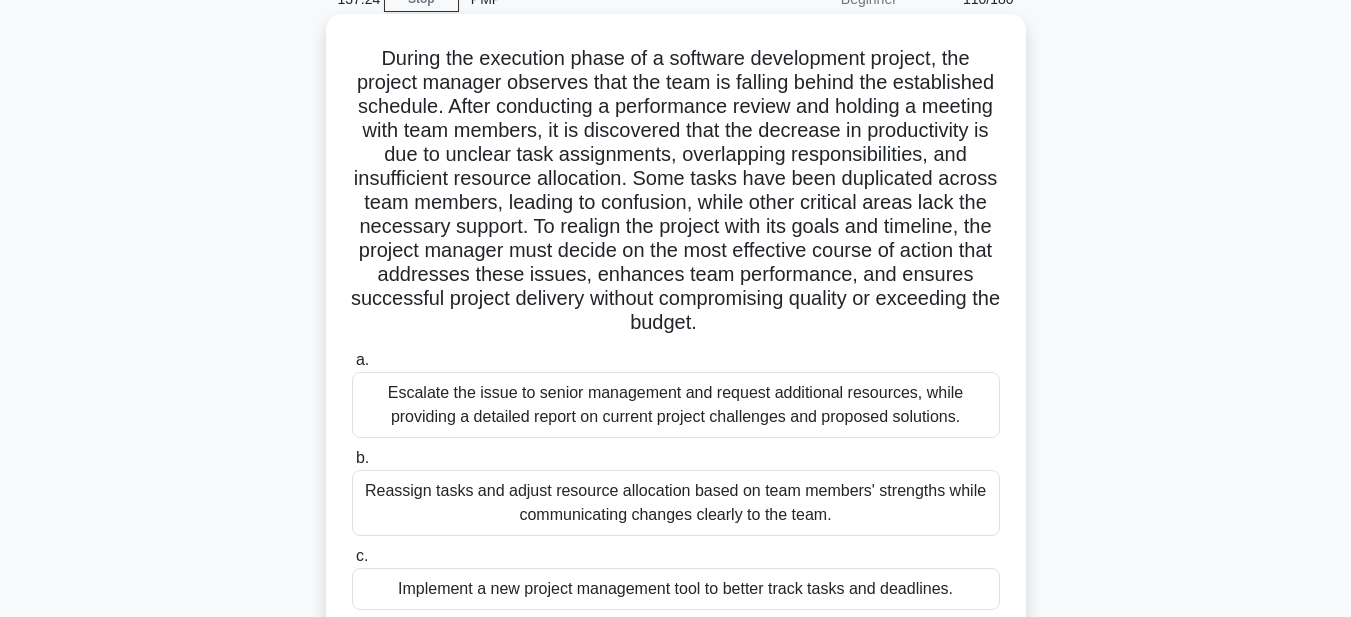 scroll, scrollTop: 63, scrollLeft: 0, axis: vertical 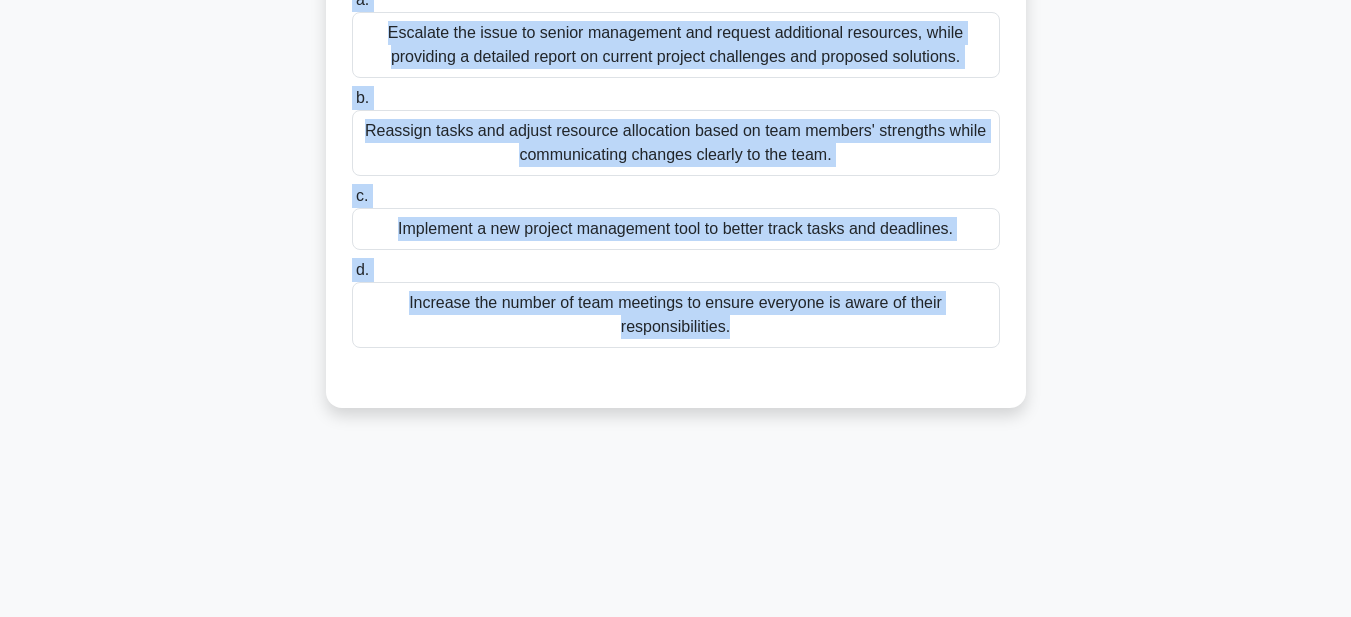 drag, startPoint x: 364, startPoint y: 88, endPoint x: 951, endPoint y: 545, distance: 743.9207 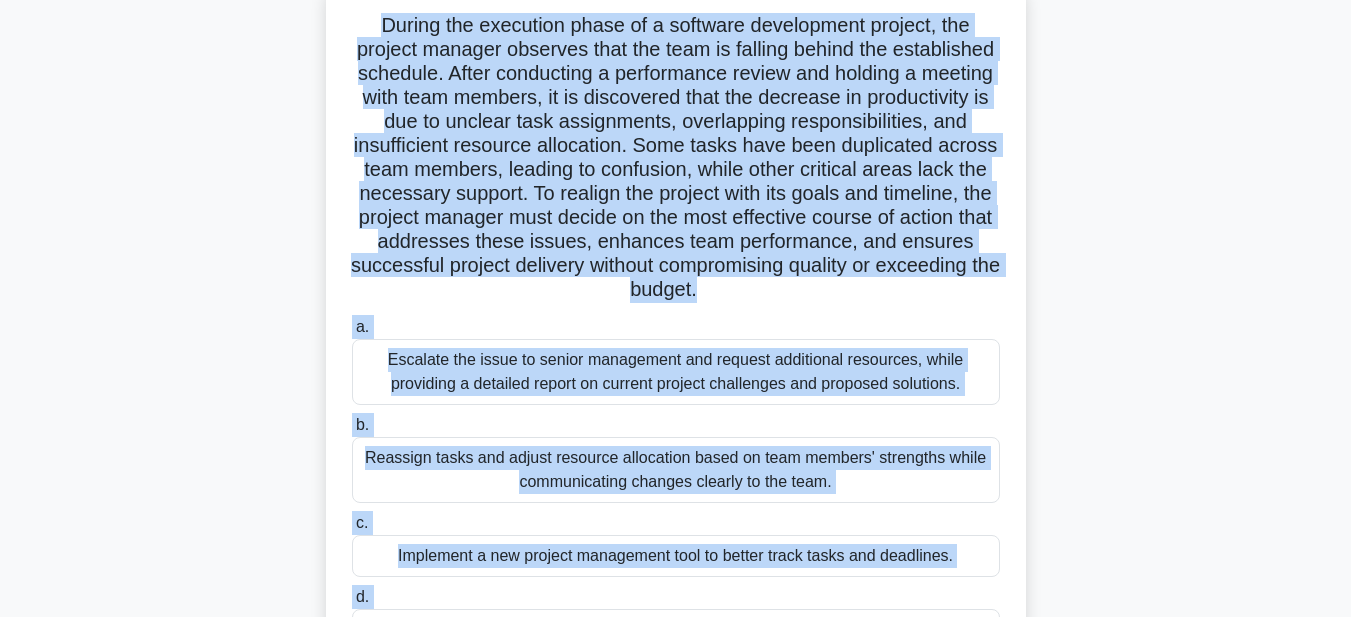 scroll, scrollTop: 63, scrollLeft: 0, axis: vertical 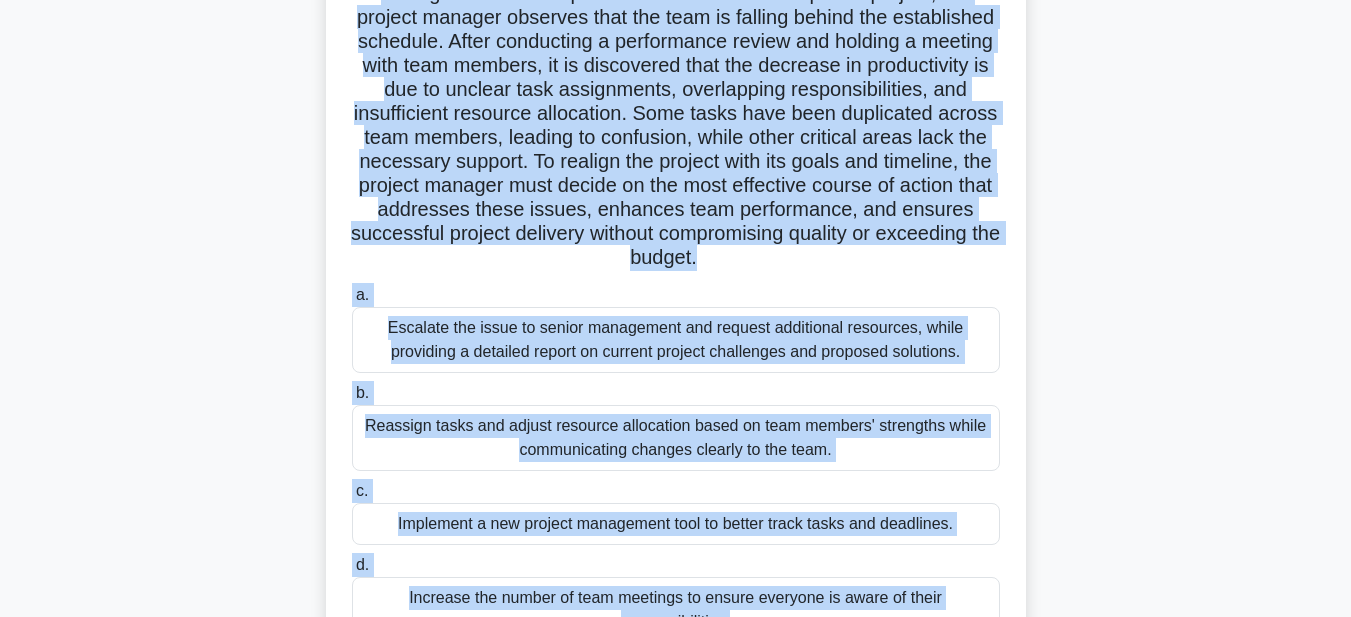 click on "Reassign tasks and adjust resource allocation based on team members' strengths while communicating changes clearly to the team." at bounding box center [676, 438] 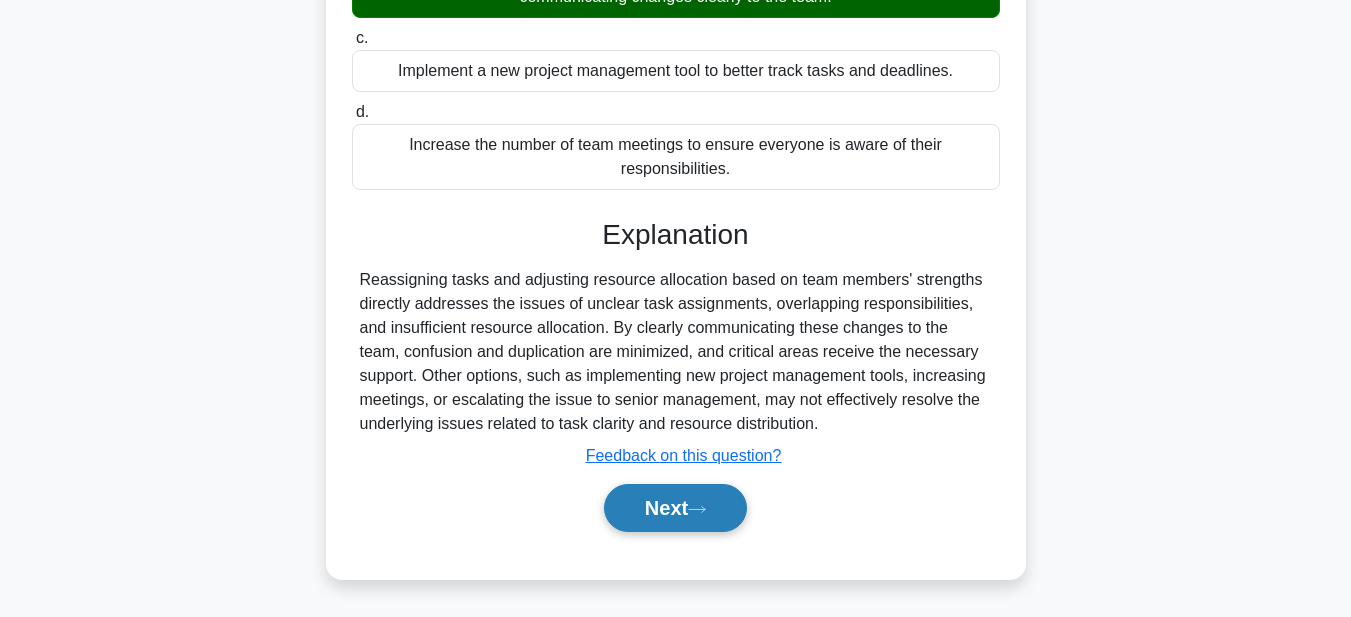 click on "Next" at bounding box center [675, 508] 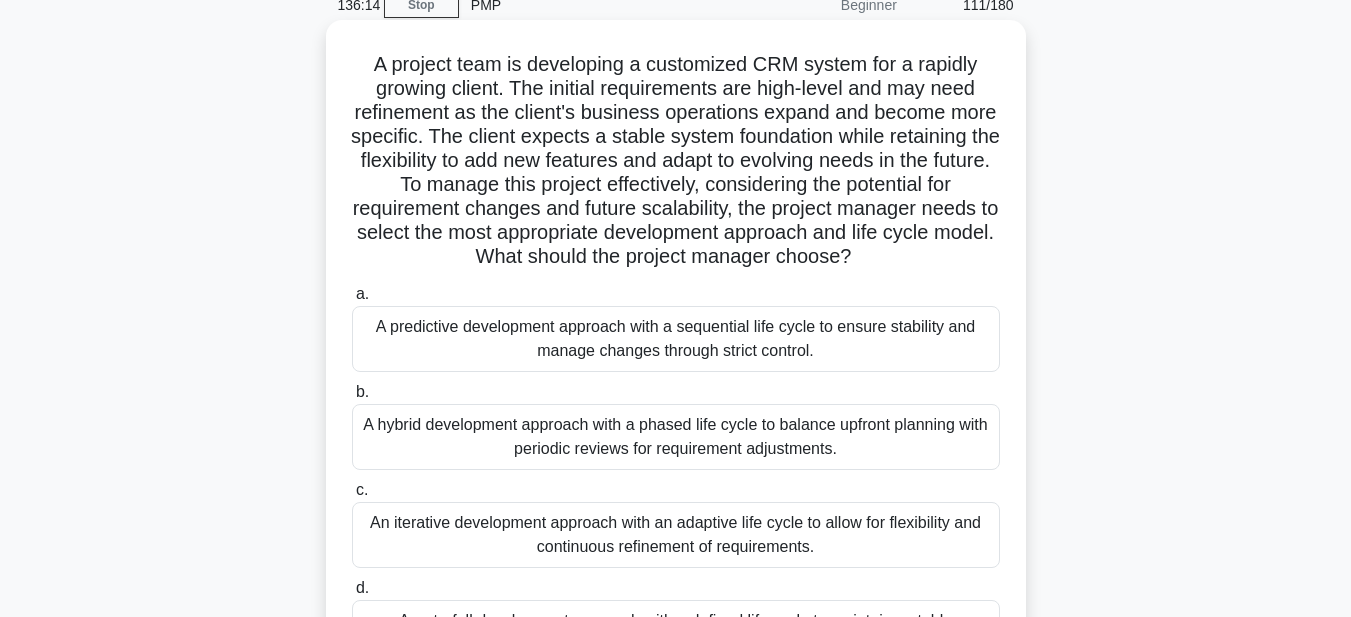 scroll, scrollTop: 0, scrollLeft: 0, axis: both 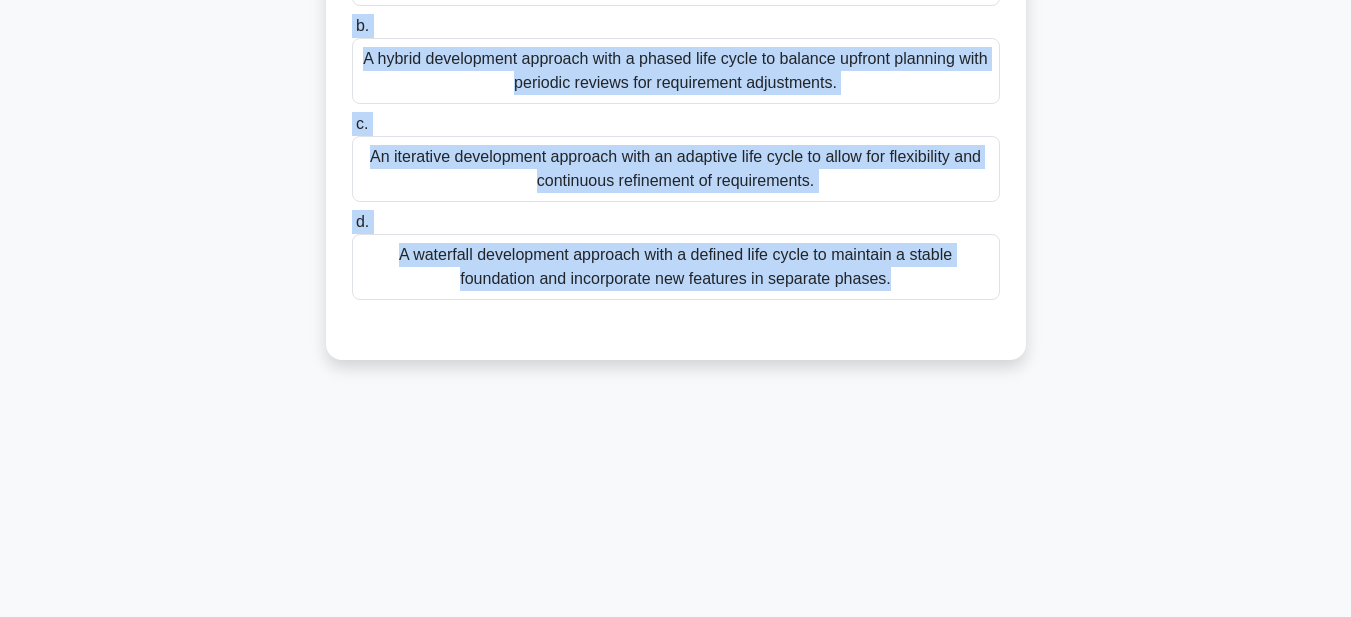 drag, startPoint x: 370, startPoint y: 146, endPoint x: 961, endPoint y: 646, distance: 774.13245 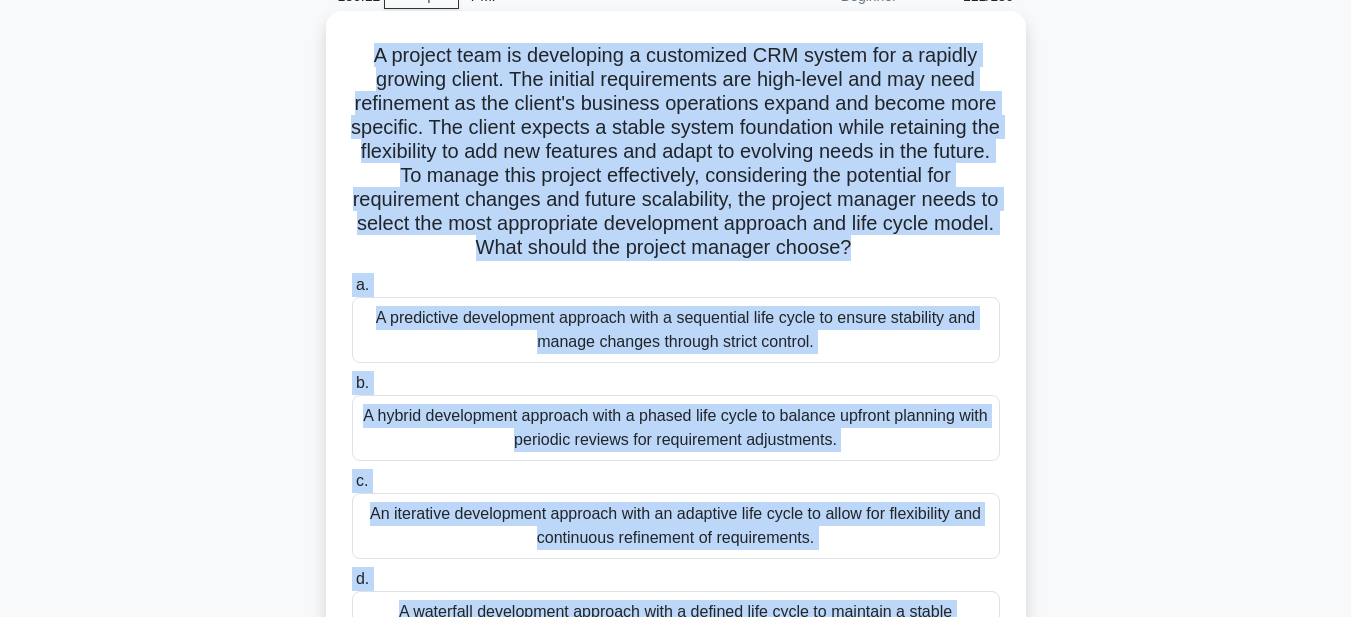 scroll, scrollTop: 63, scrollLeft: 0, axis: vertical 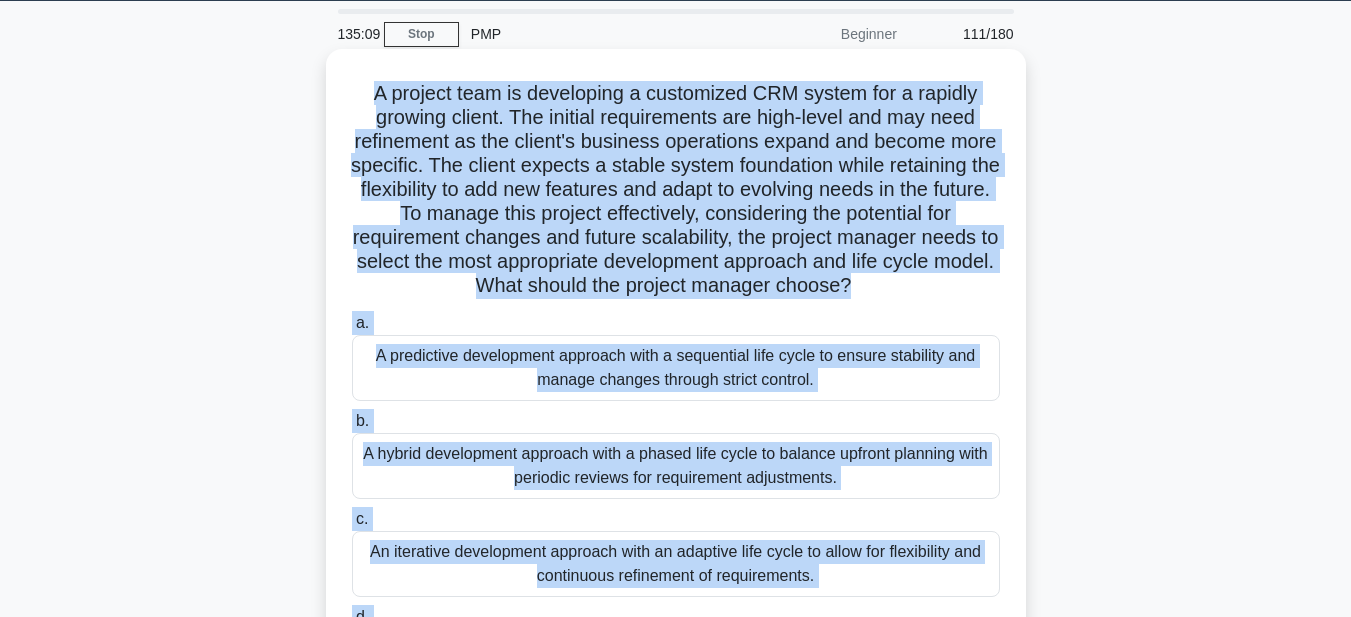 click on "A hybrid development approach with a phased life cycle to balance upfront planning with periodic reviews for requirement adjustments." at bounding box center (676, 466) 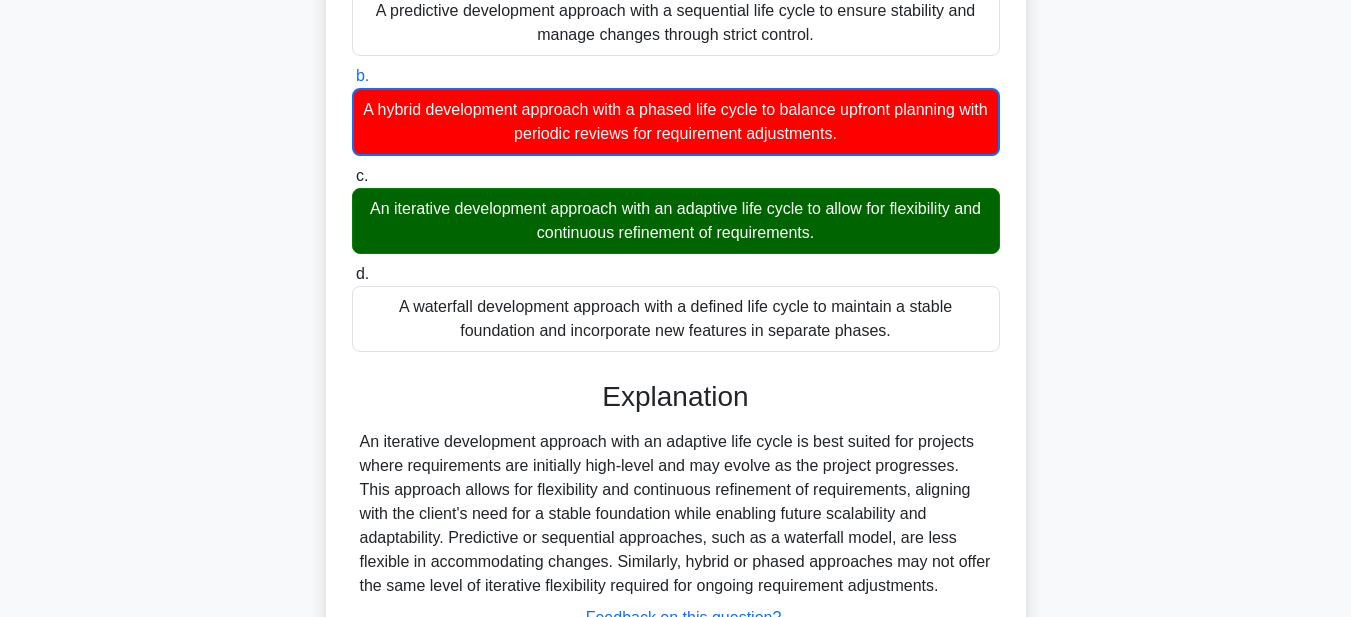 scroll, scrollTop: 571, scrollLeft: 0, axis: vertical 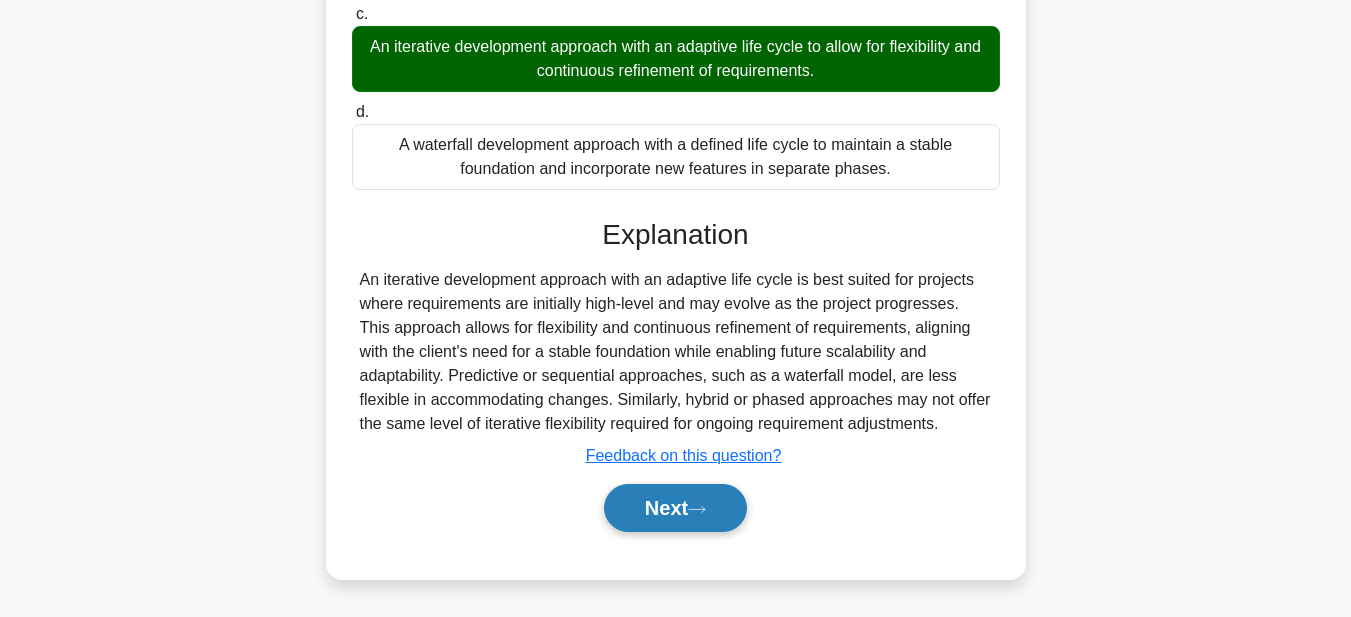 click on "Next" at bounding box center [675, 508] 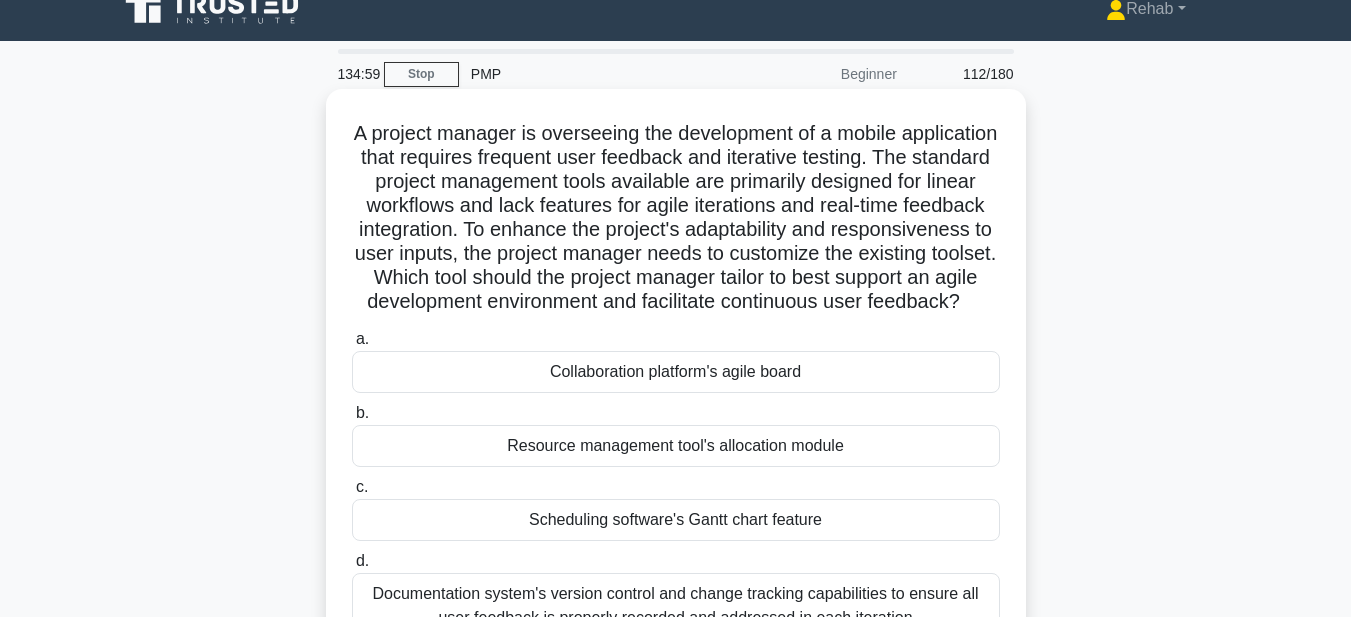 scroll, scrollTop: 0, scrollLeft: 0, axis: both 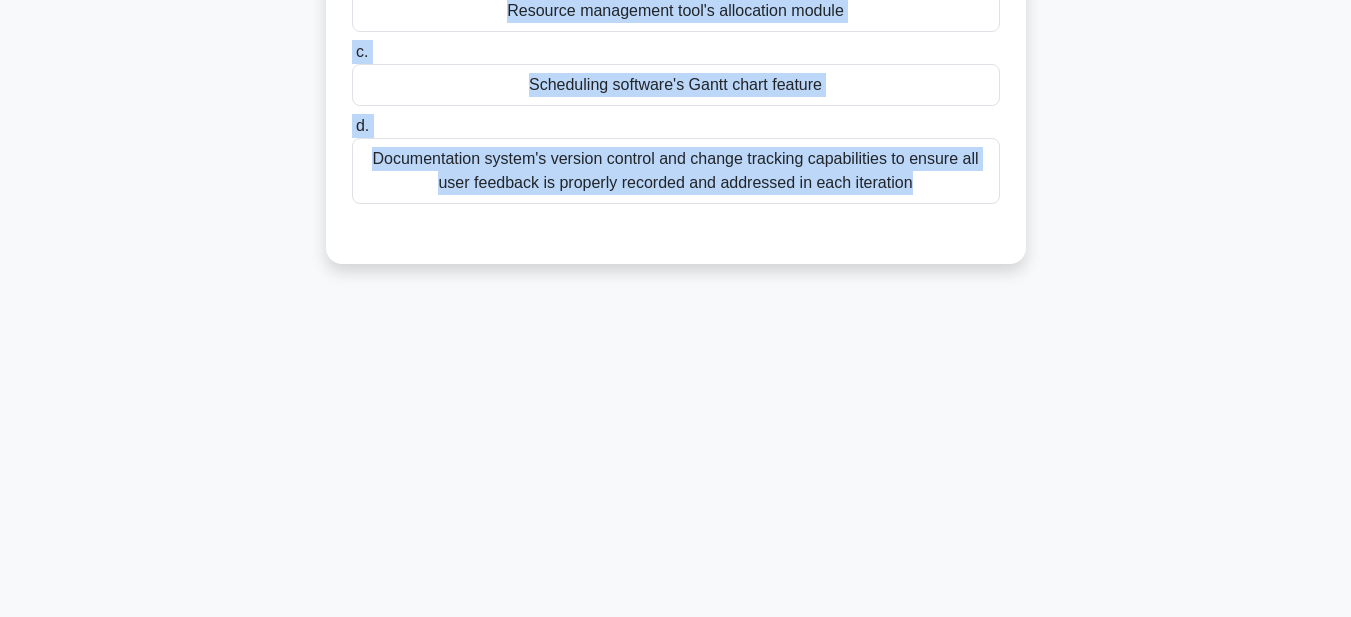 drag, startPoint x: 379, startPoint y: 159, endPoint x: 978, endPoint y: 646, distance: 771.9909 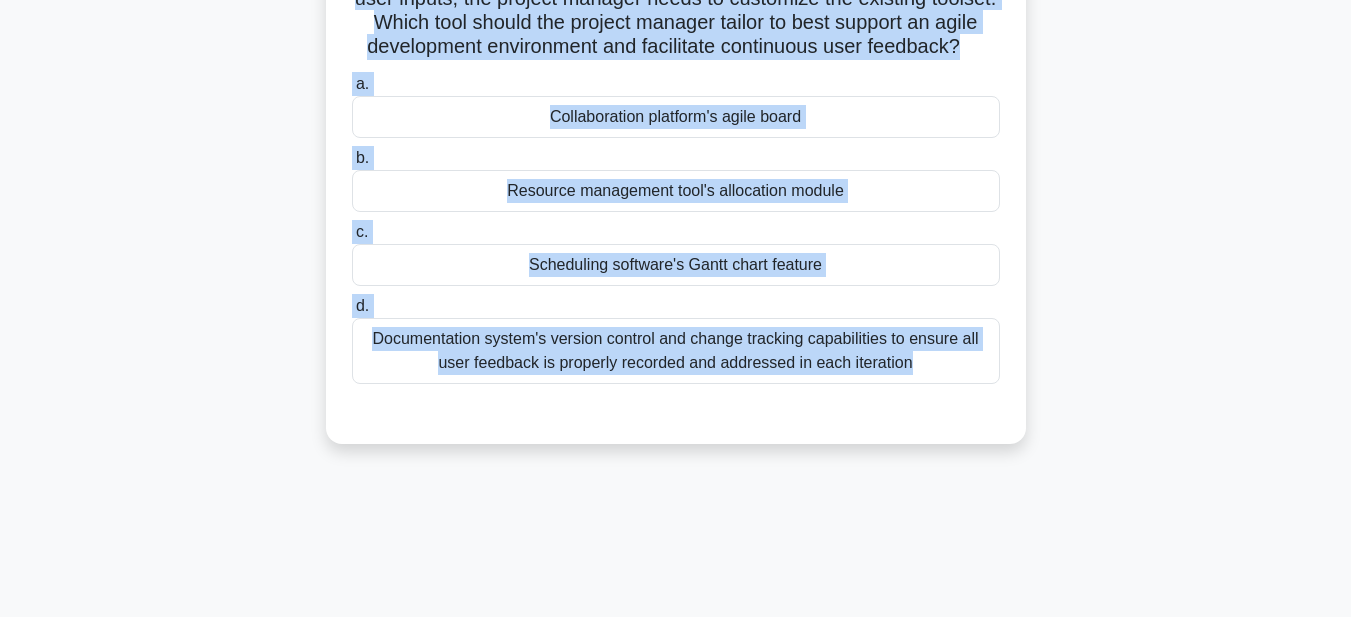 scroll, scrollTop: 63, scrollLeft: 0, axis: vertical 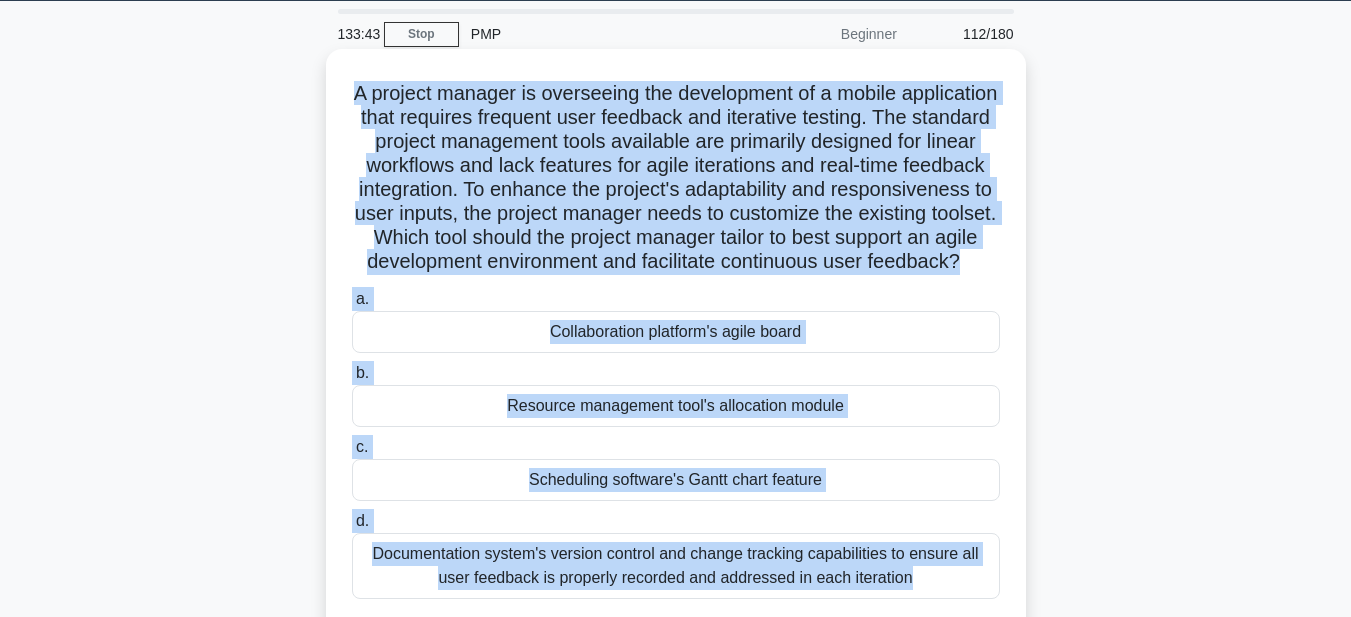 click on "Collaboration platform's agile board" at bounding box center [676, 332] 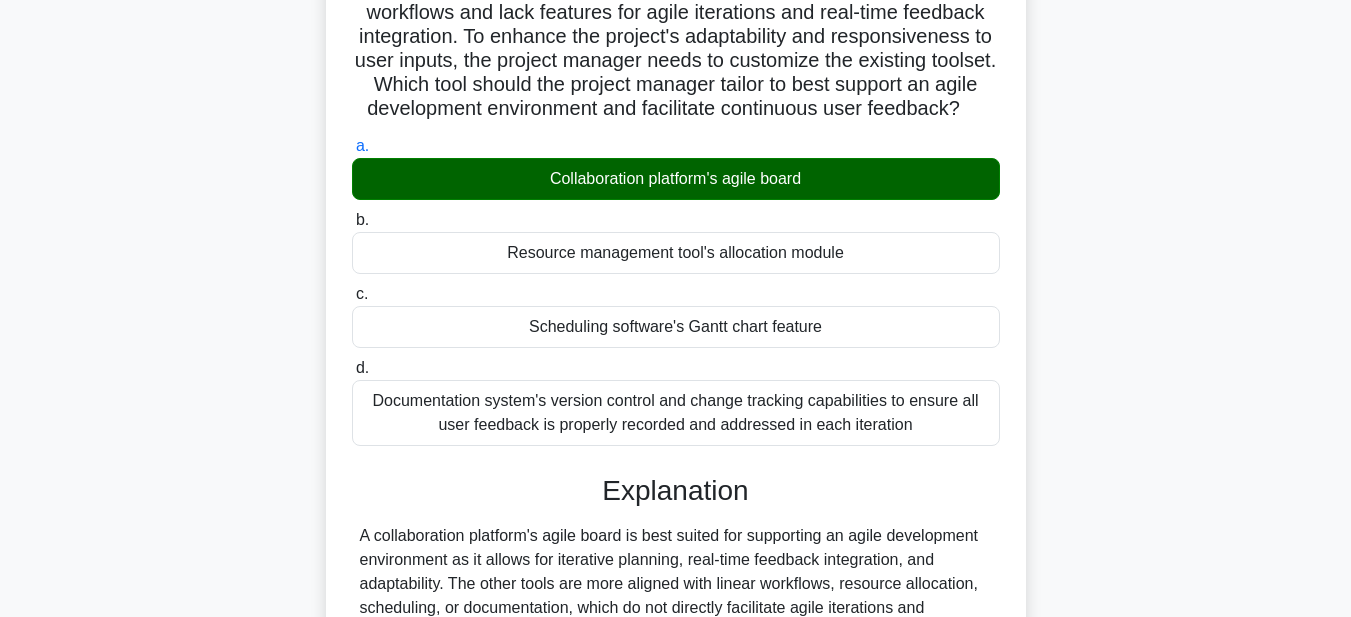 scroll, scrollTop: 463, scrollLeft: 0, axis: vertical 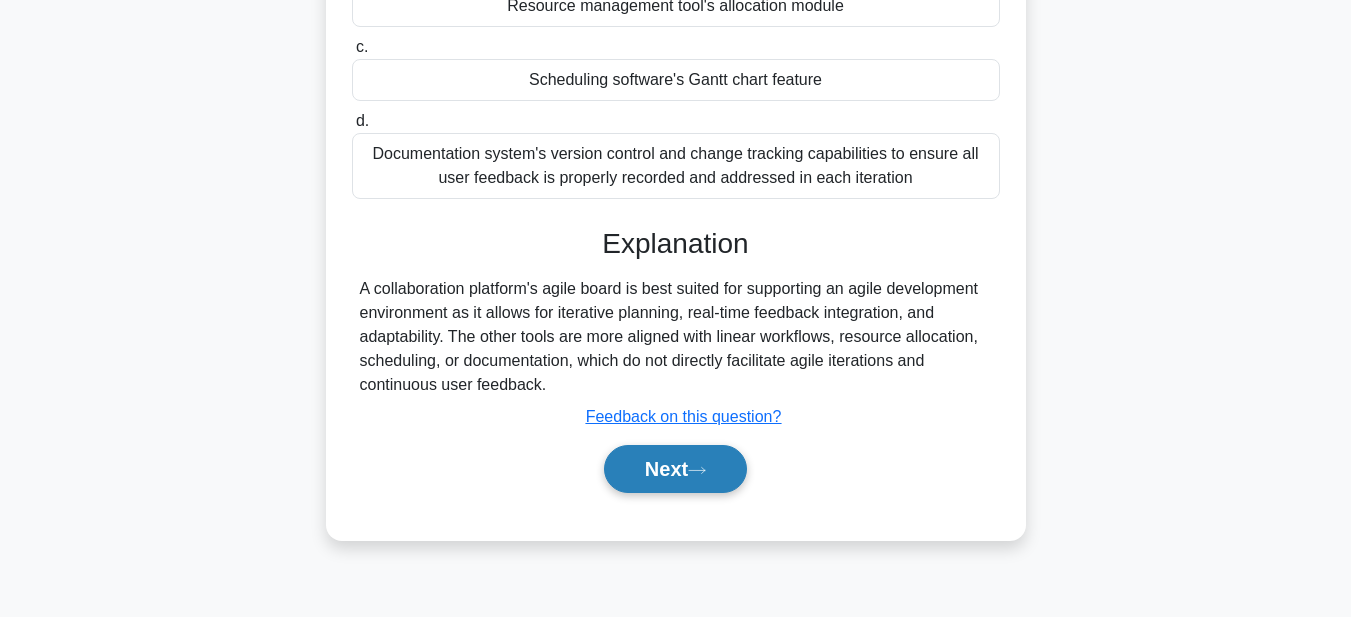 click 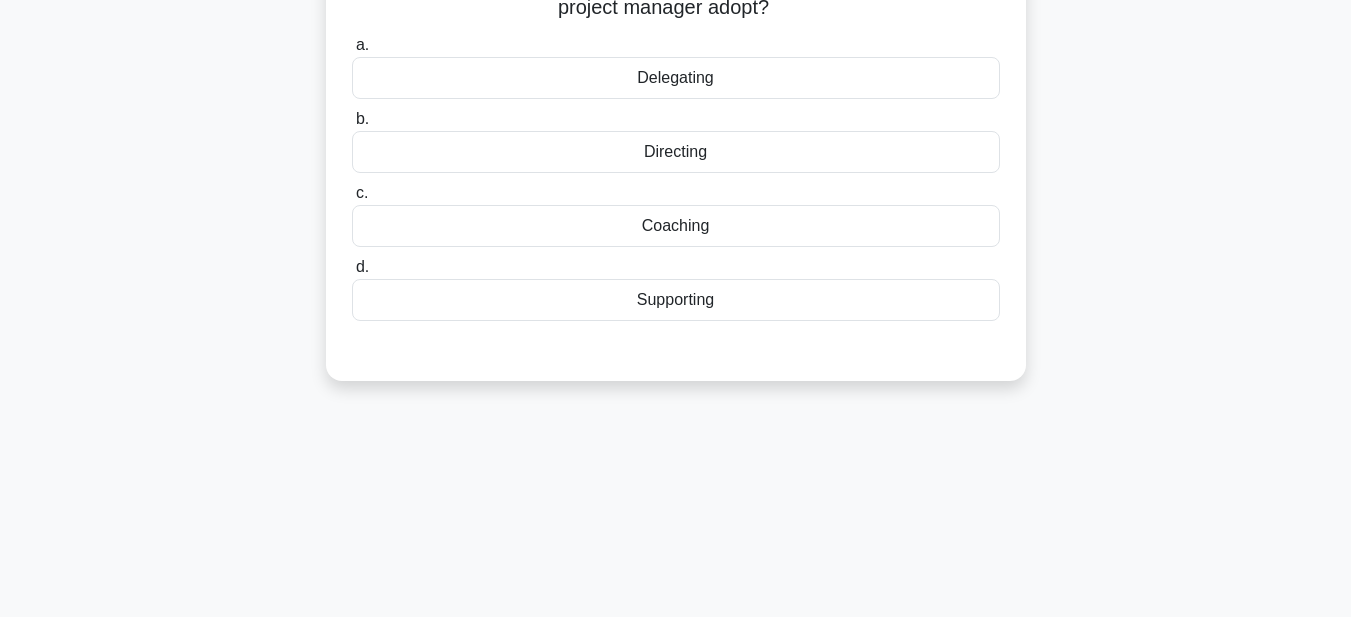 scroll, scrollTop: 63, scrollLeft: 0, axis: vertical 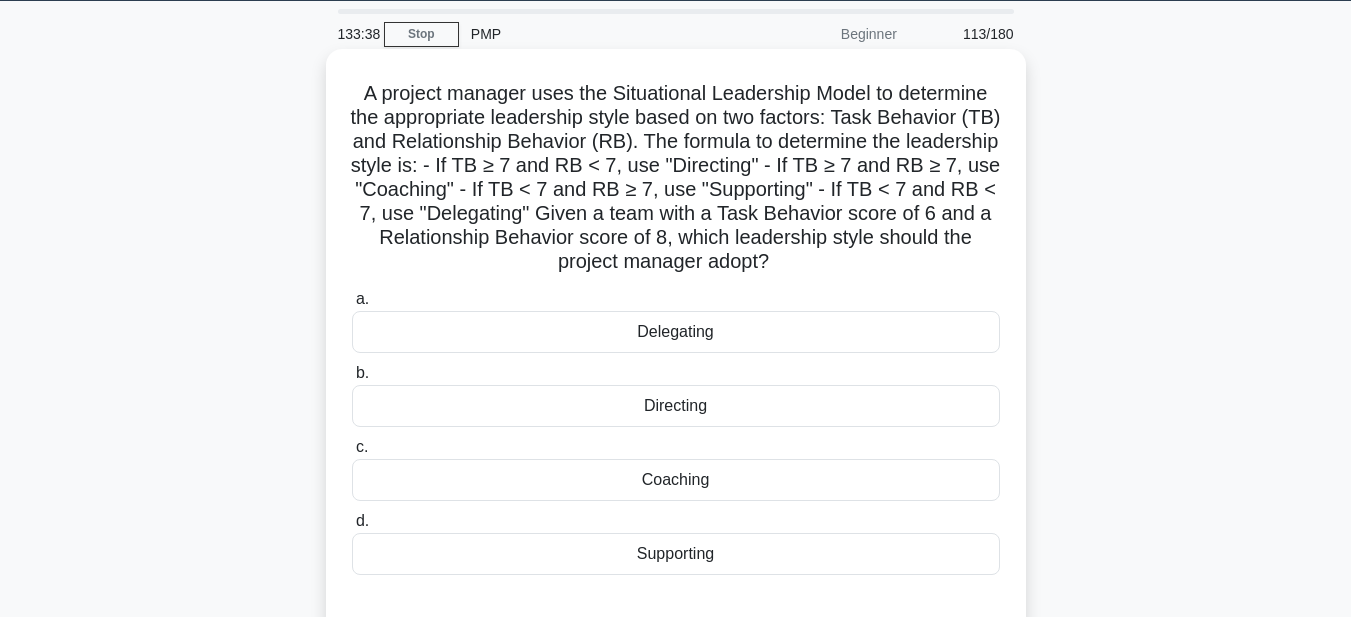 drag, startPoint x: 343, startPoint y: 86, endPoint x: 850, endPoint y: 562, distance: 695.4315 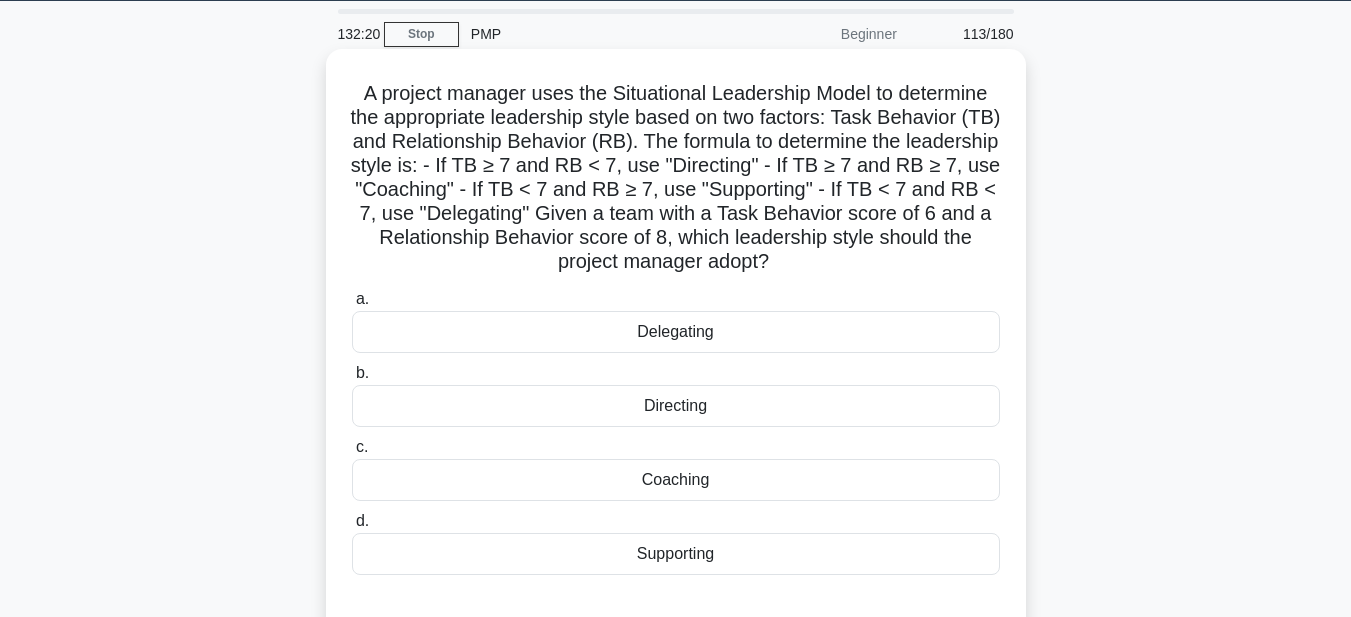 click on "Directing" at bounding box center [676, 406] 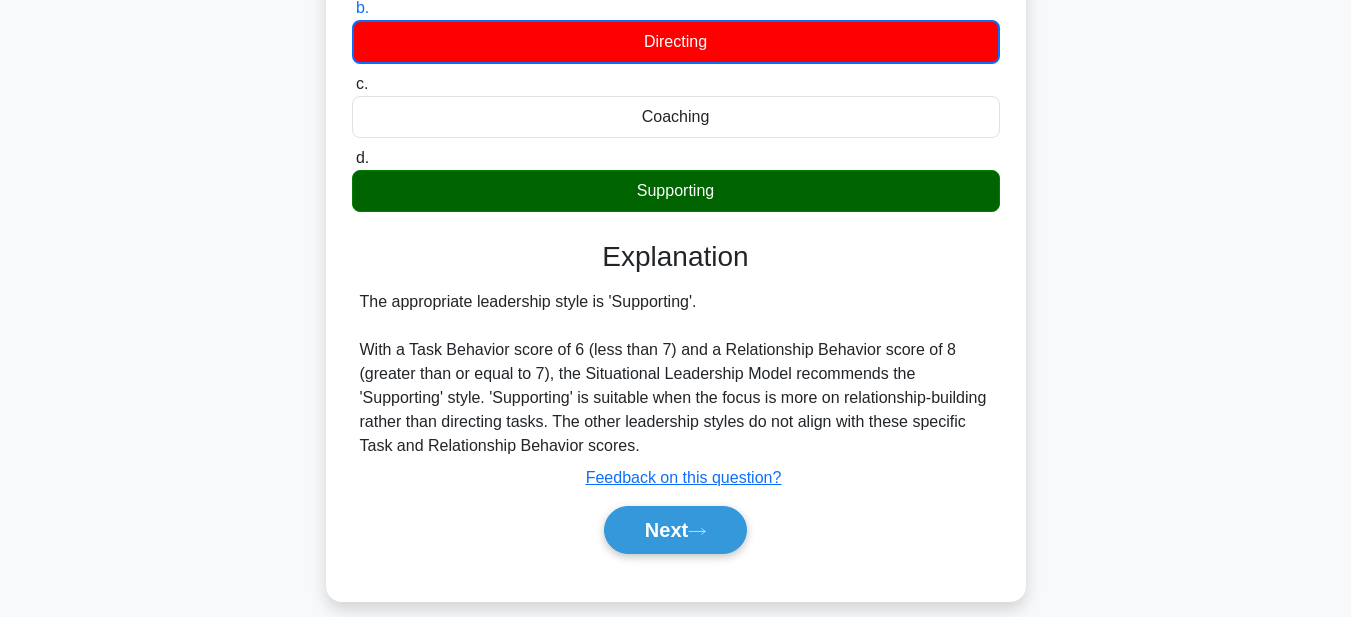scroll, scrollTop: 463, scrollLeft: 0, axis: vertical 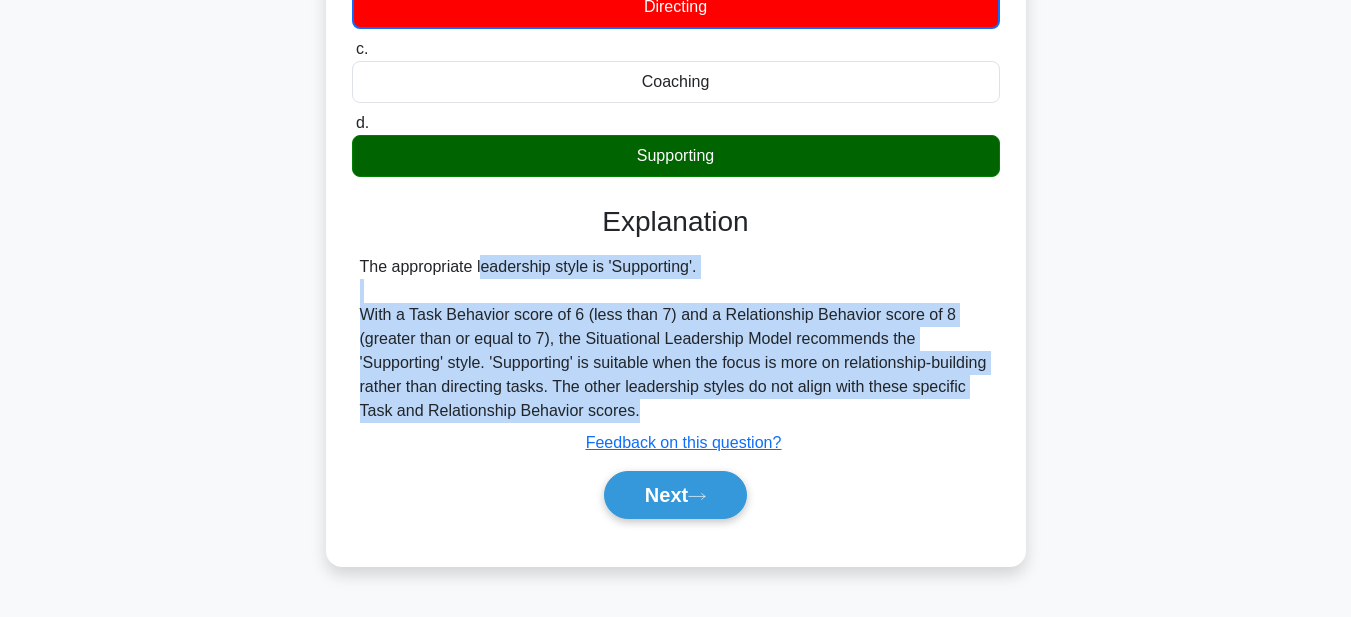 drag, startPoint x: 359, startPoint y: 265, endPoint x: 892, endPoint y: 421, distance: 555.3602 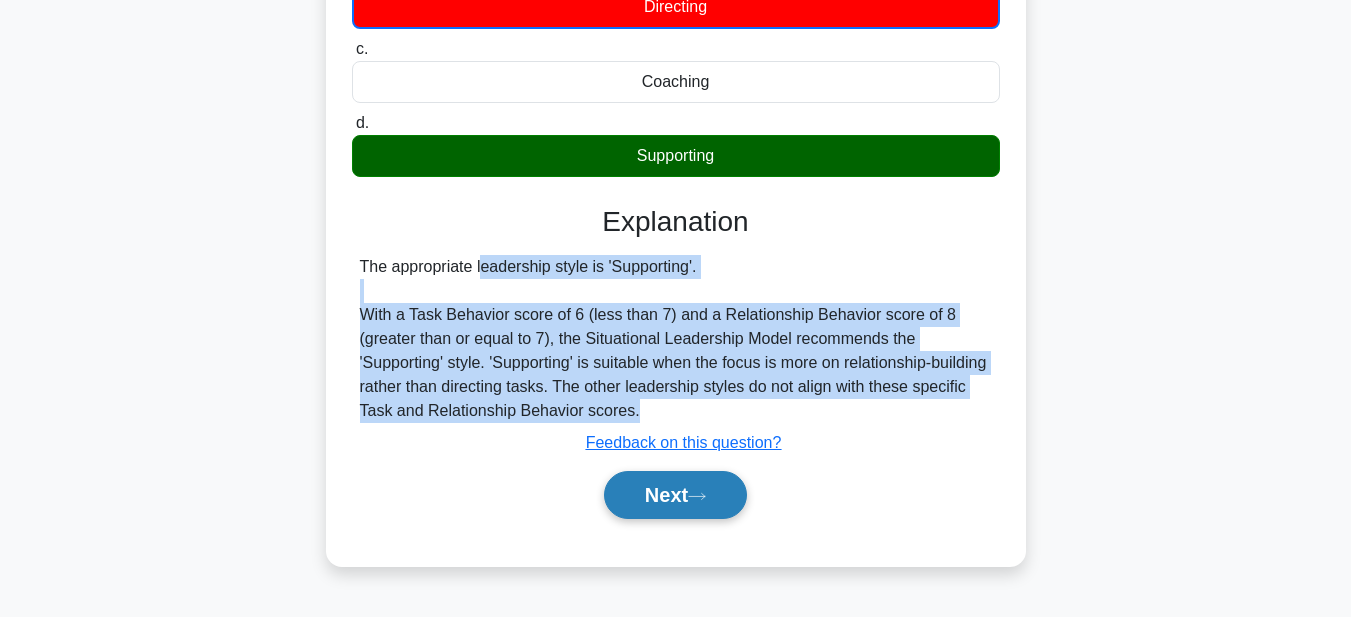 click on "Next" at bounding box center [675, 495] 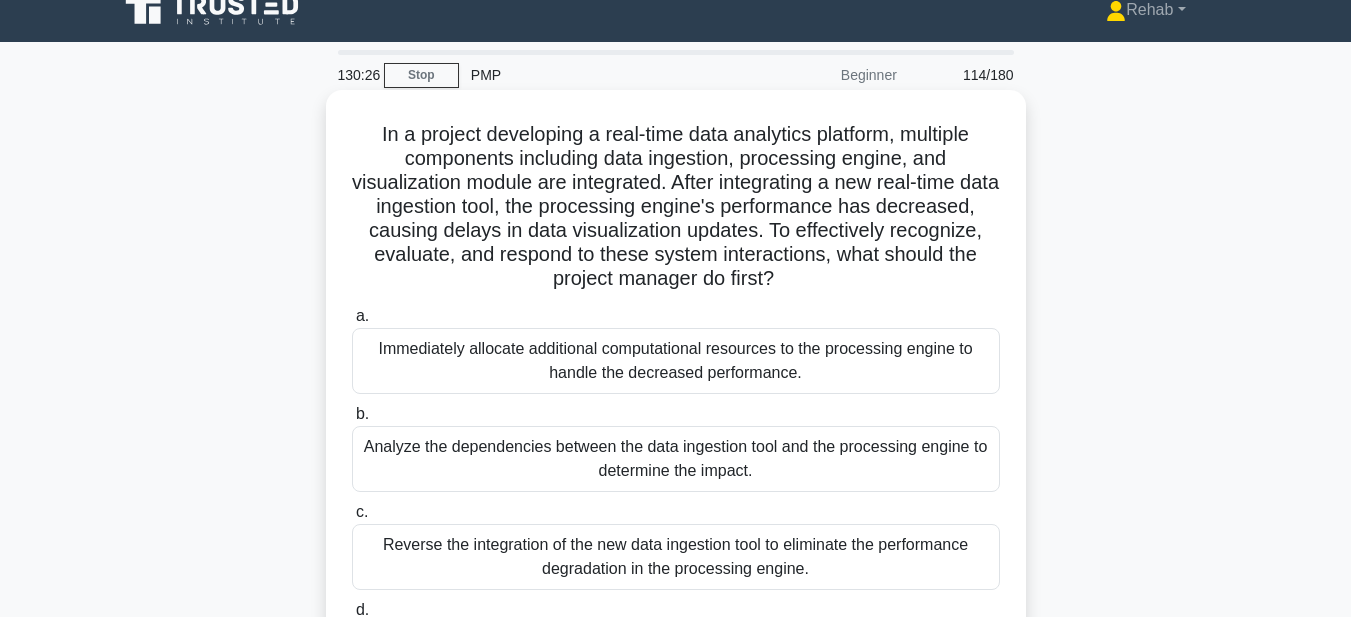 scroll, scrollTop: 0, scrollLeft: 0, axis: both 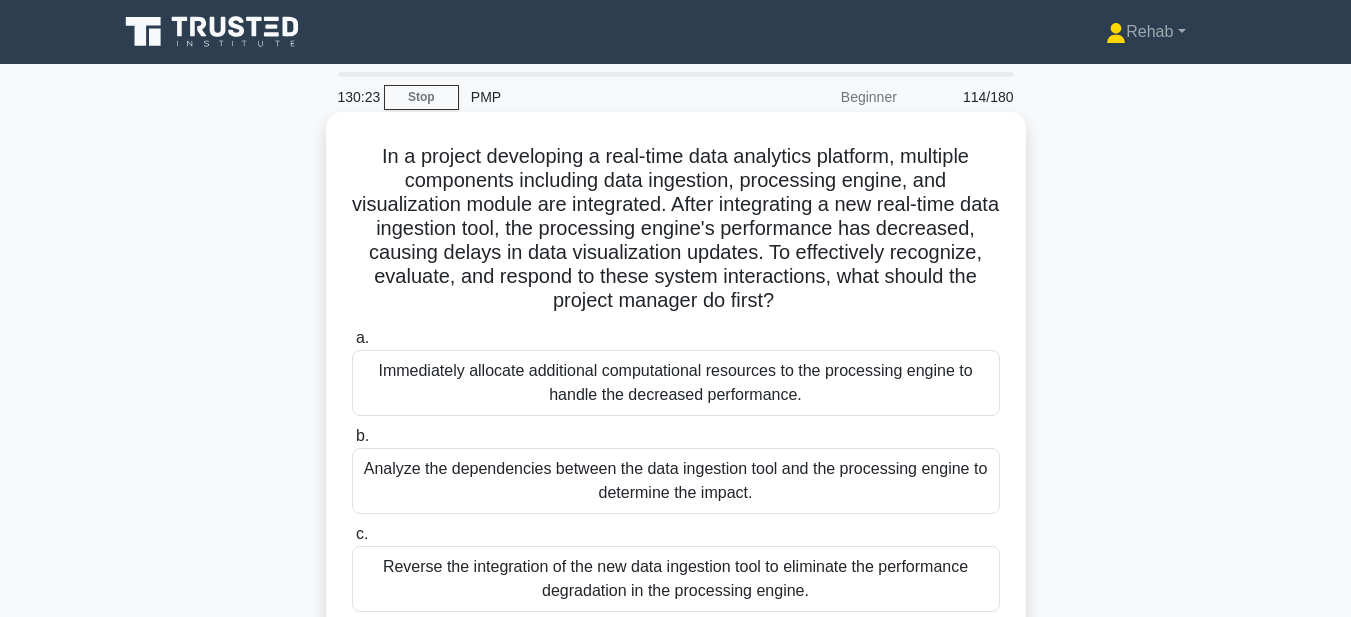 drag, startPoint x: 343, startPoint y: 148, endPoint x: 963, endPoint y: 597, distance: 765.507 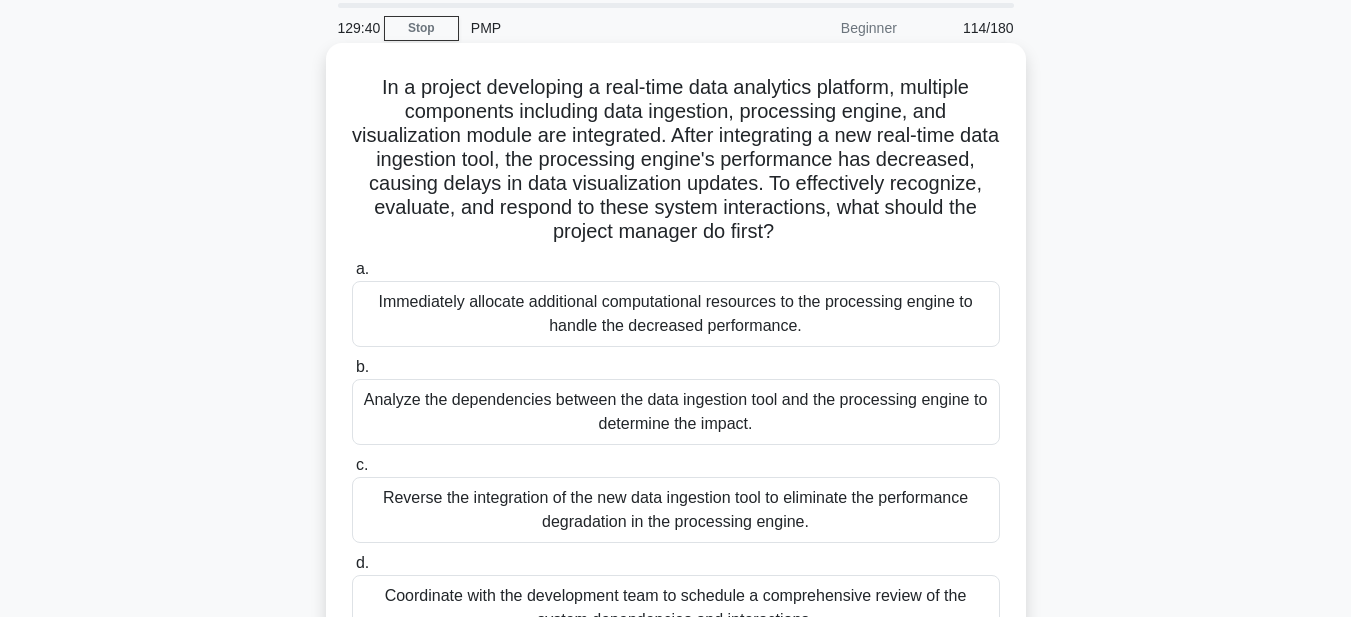 scroll, scrollTop: 200, scrollLeft: 0, axis: vertical 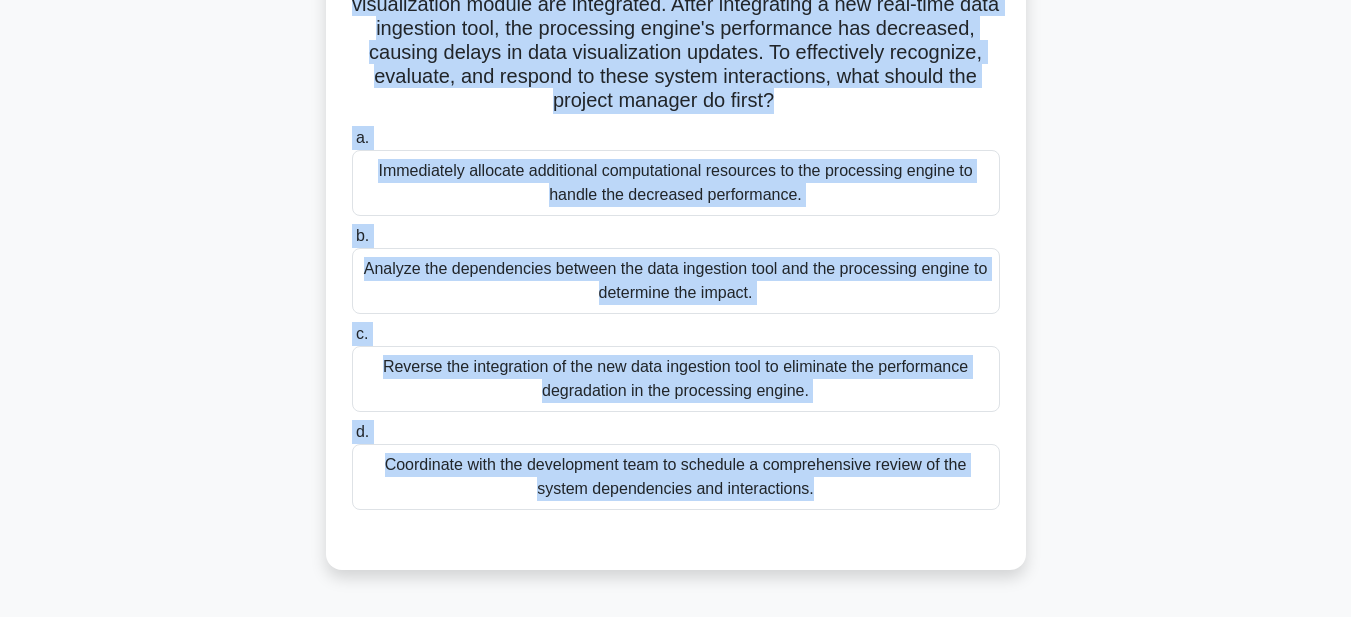 click on "a.
Immediately allocate additional computational resources to the processing engine to handle the decreased performance.
b.
c. d." at bounding box center (676, 334) 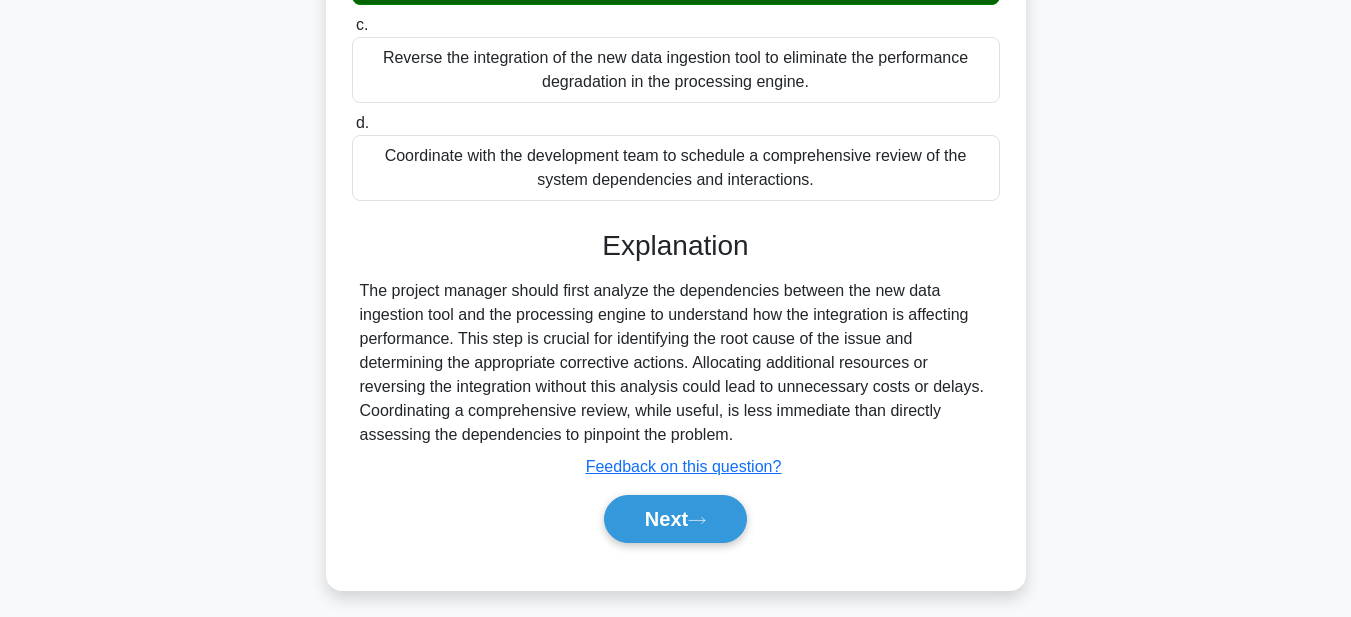 scroll, scrollTop: 521, scrollLeft: 0, axis: vertical 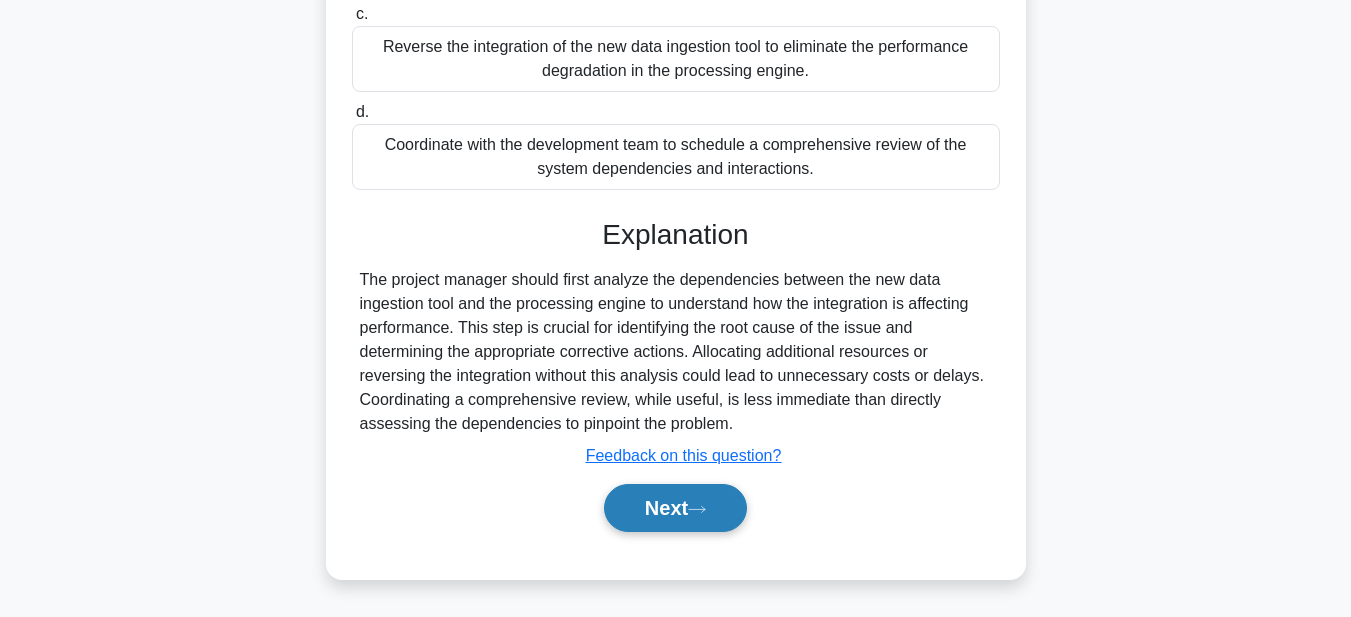 click on "Next" at bounding box center (675, 508) 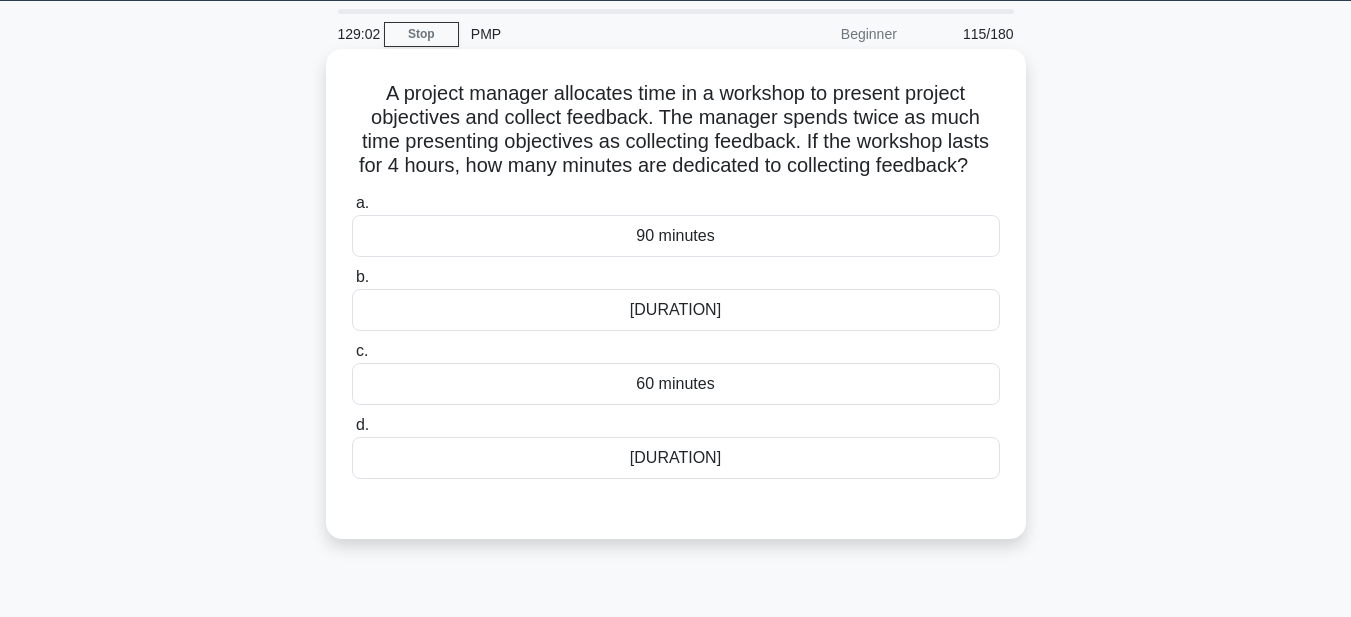 scroll, scrollTop: 0, scrollLeft: 0, axis: both 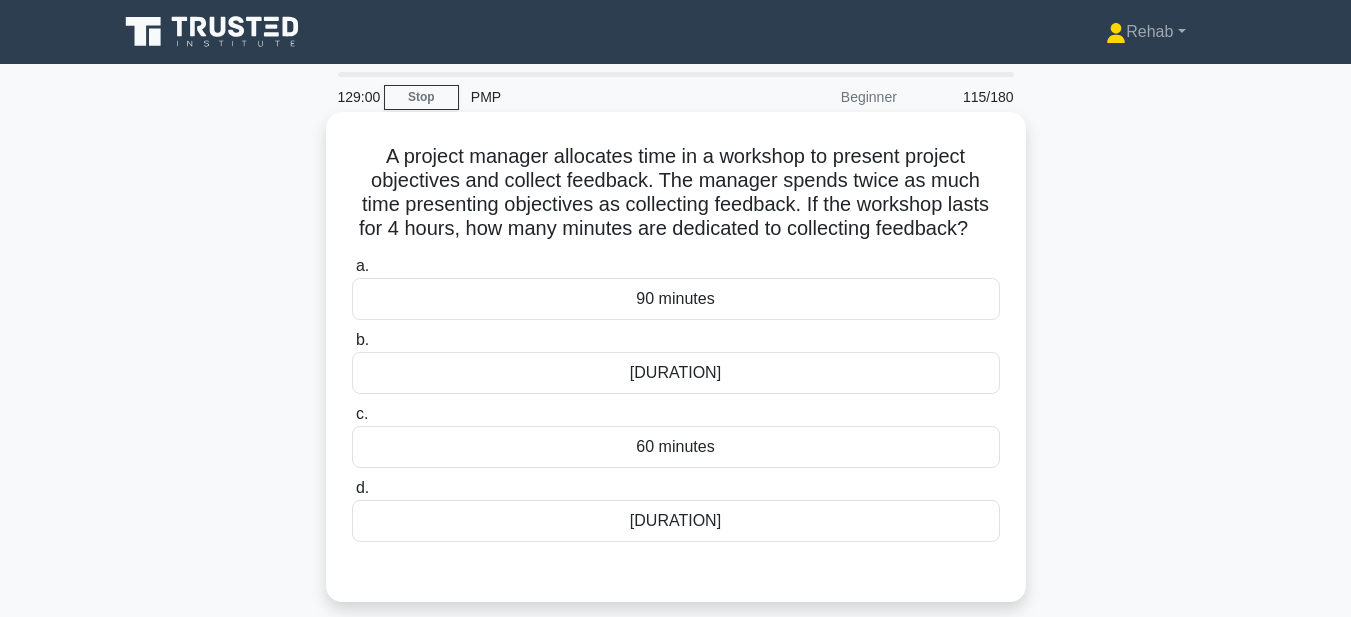 drag, startPoint x: 358, startPoint y: 161, endPoint x: 809, endPoint y: 544, distance: 591.684 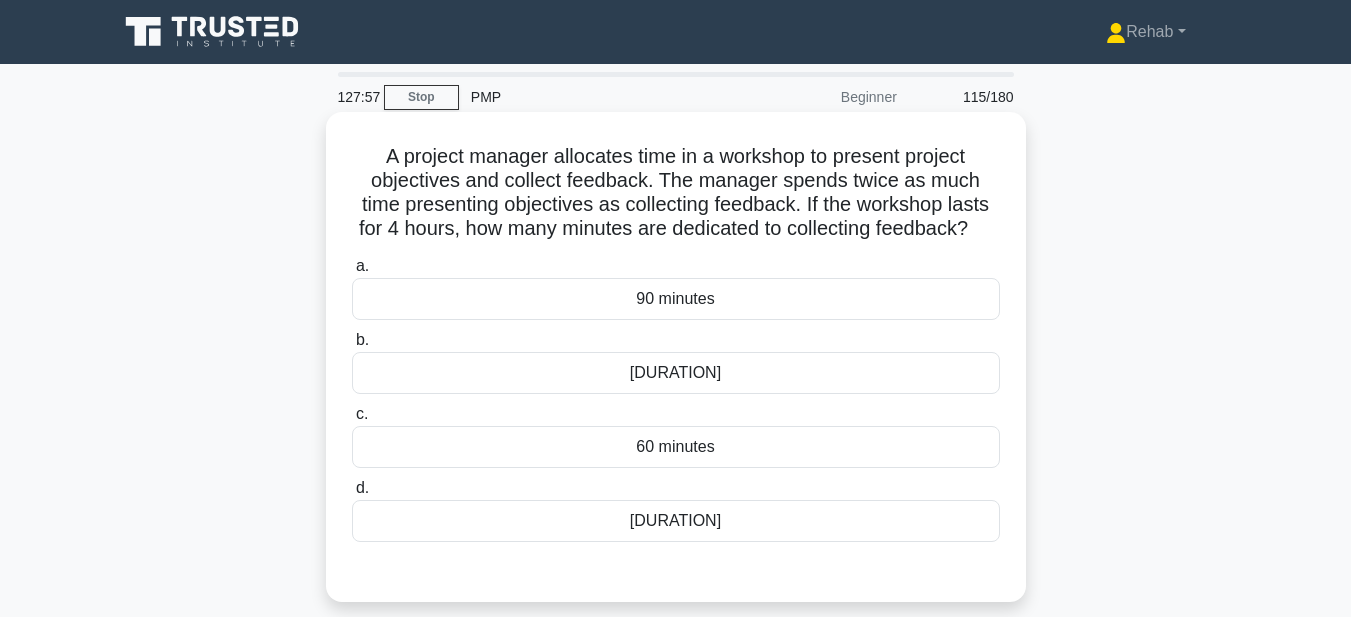 click on "[DURATION]" at bounding box center [676, 521] 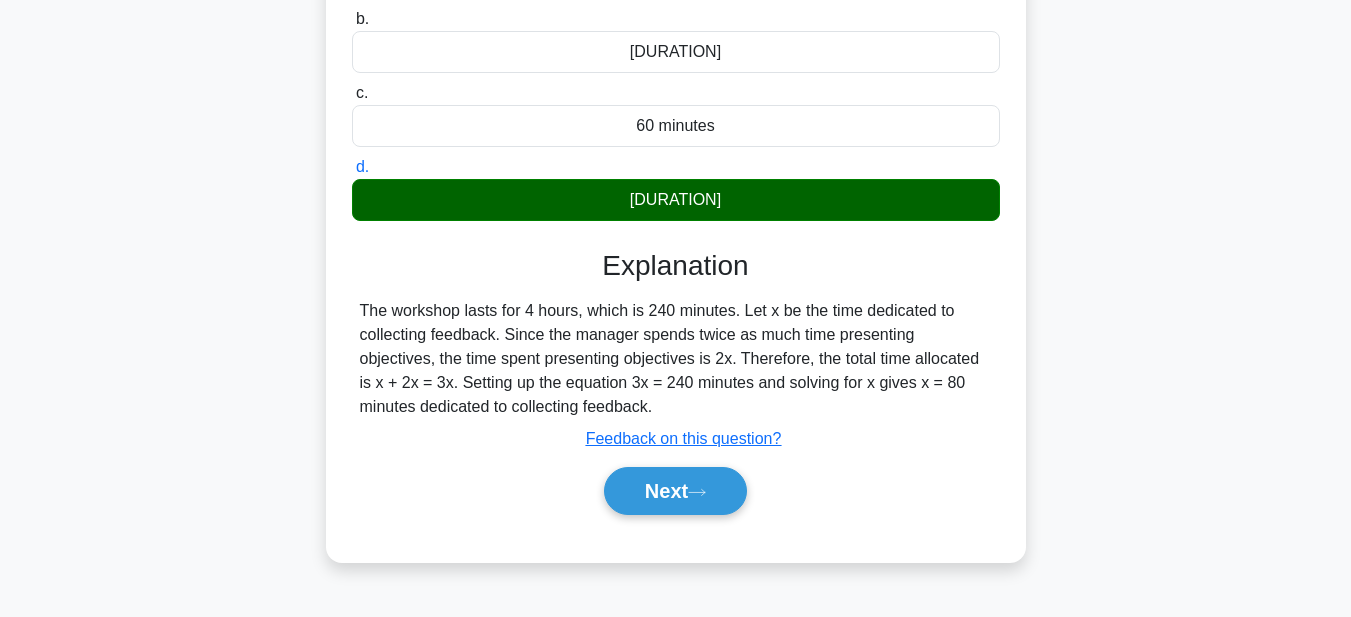 scroll, scrollTop: 400, scrollLeft: 0, axis: vertical 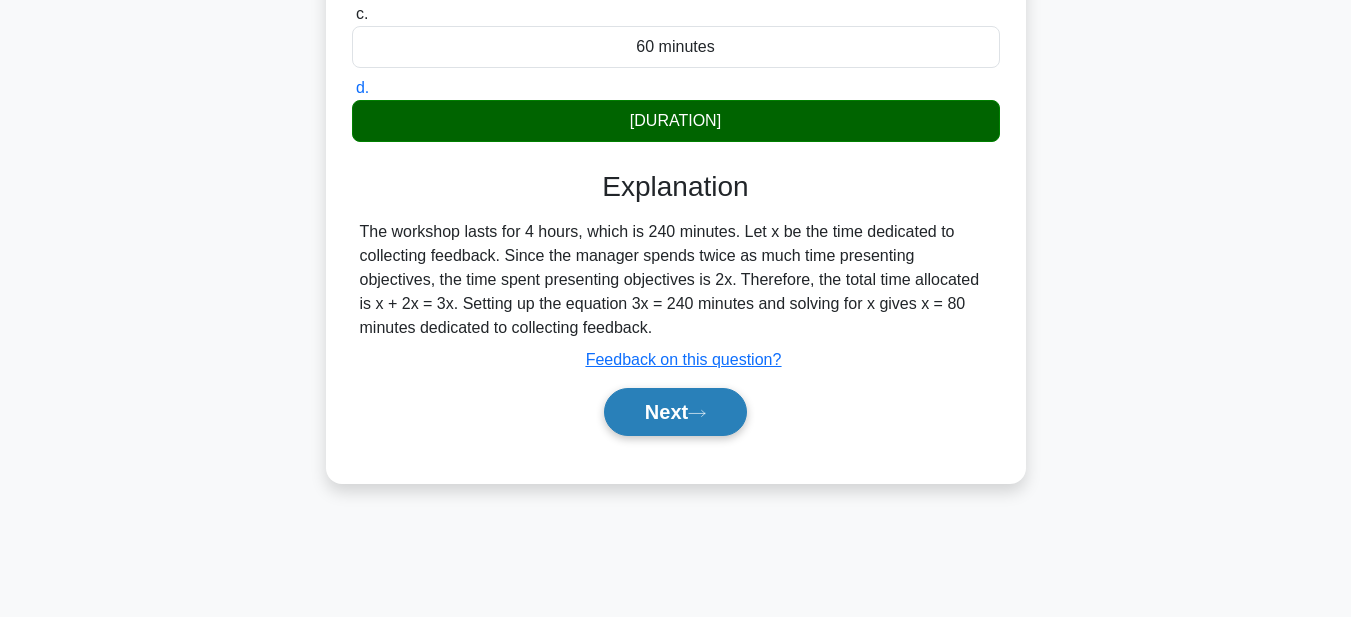 click on "Next" at bounding box center (675, 412) 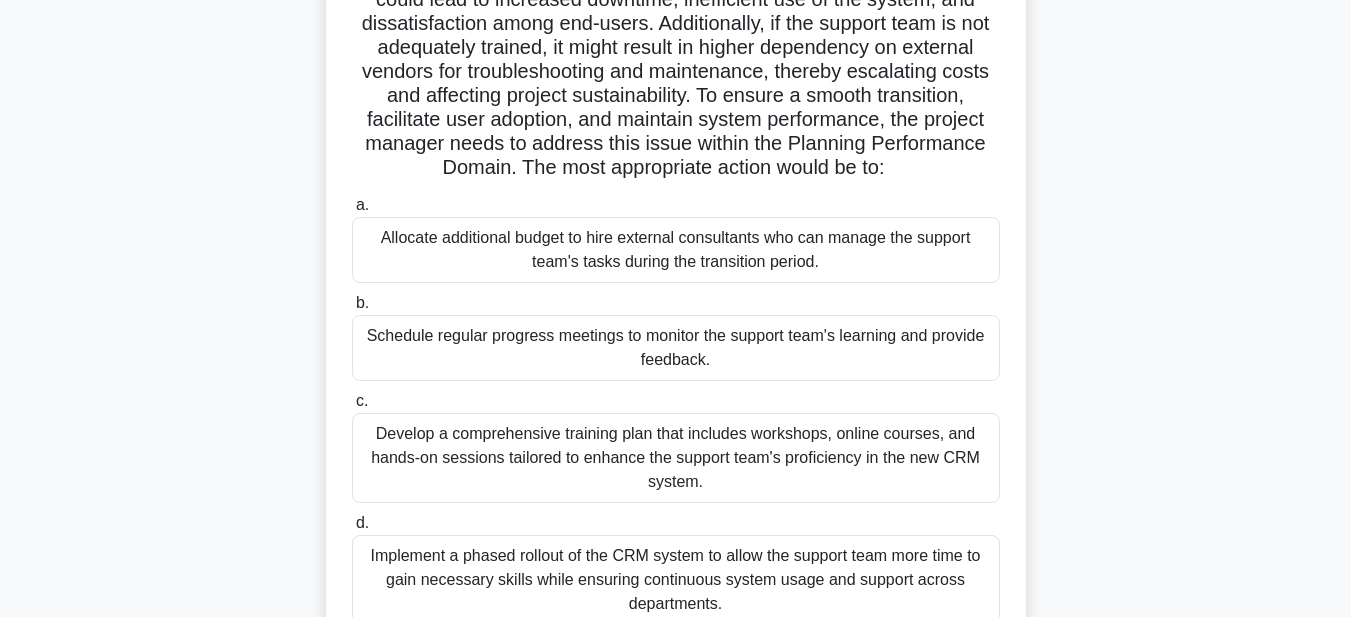 scroll, scrollTop: 0, scrollLeft: 0, axis: both 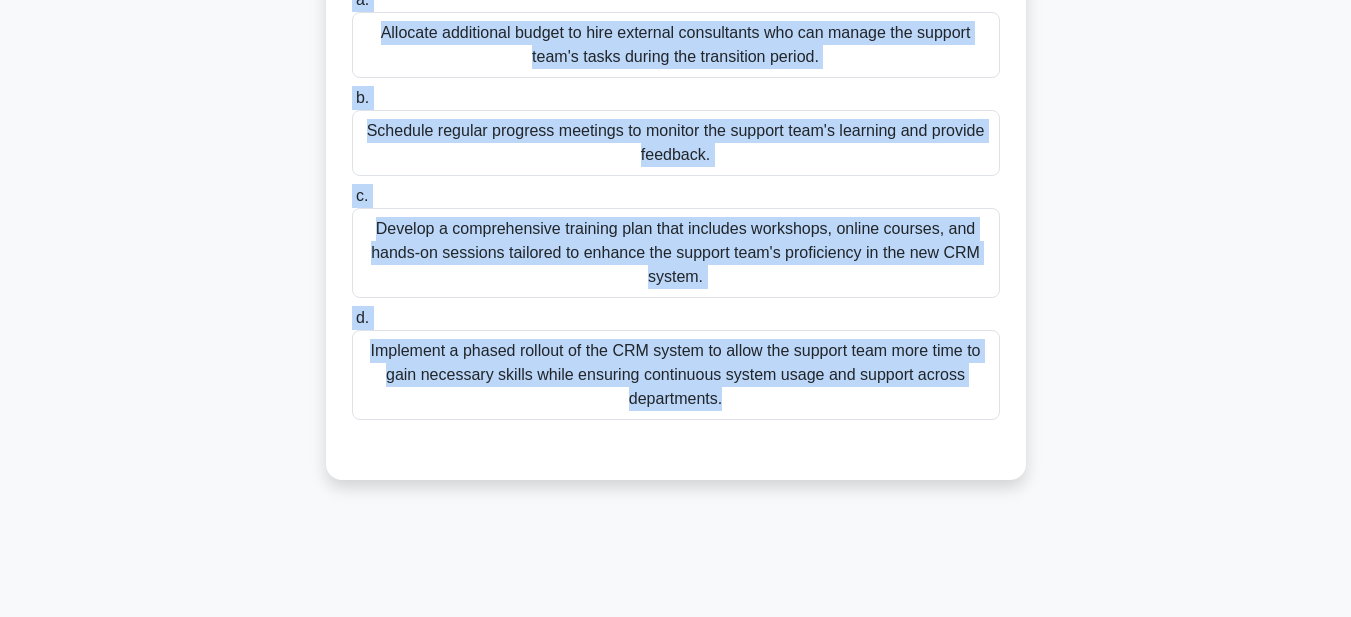 drag, startPoint x: 394, startPoint y: 152, endPoint x: 1210, endPoint y: 646, distance: 953.88257 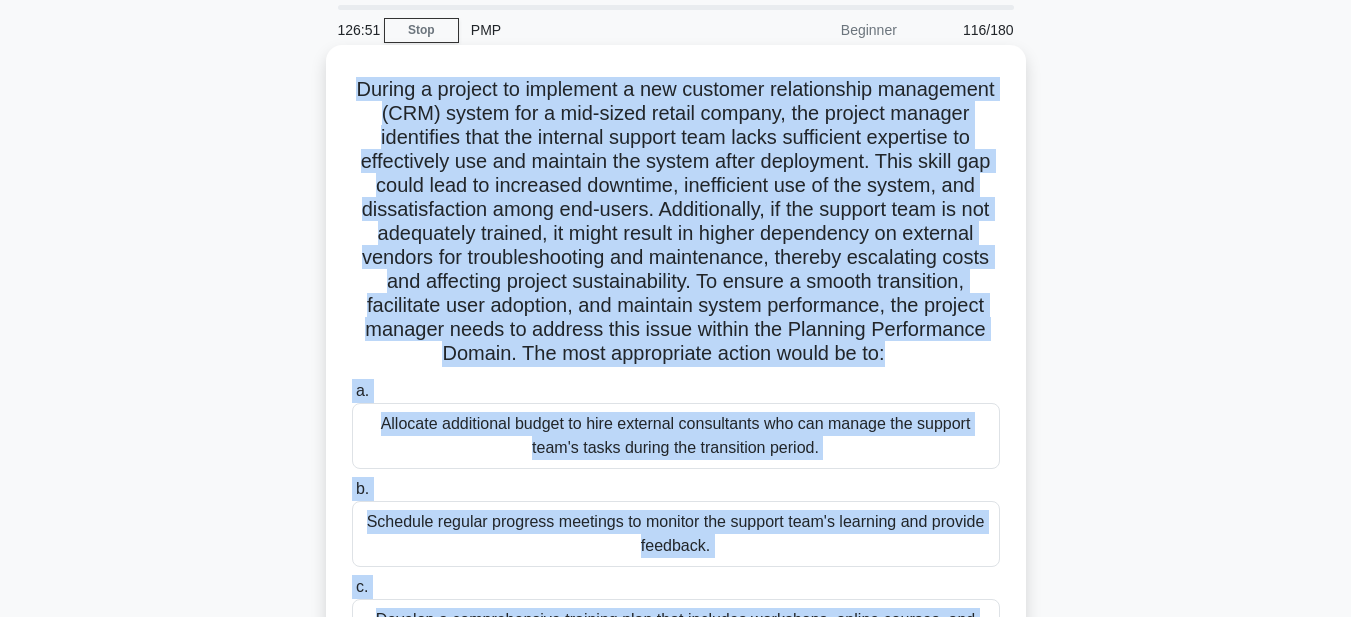 scroll, scrollTop: 63, scrollLeft: 0, axis: vertical 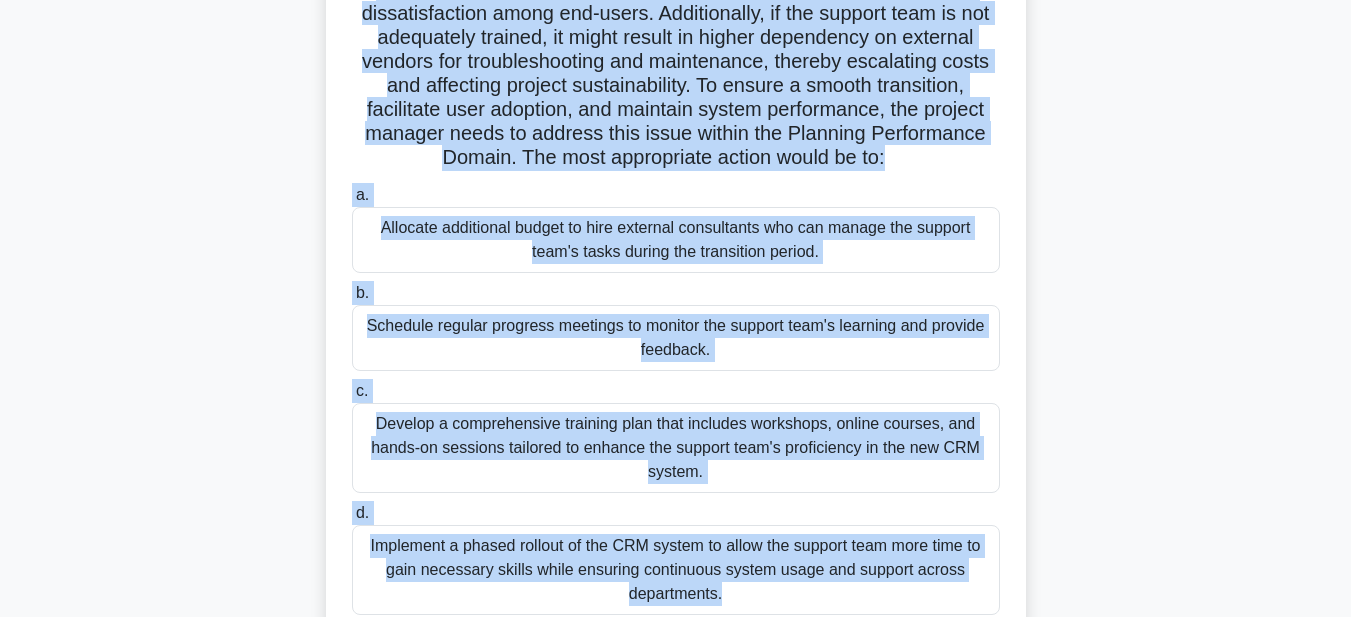 click on "Develop a comprehensive training plan that includes workshops, online courses, and hands-on sessions tailored to enhance the support team's proficiency in the new CRM system." at bounding box center (676, 448) 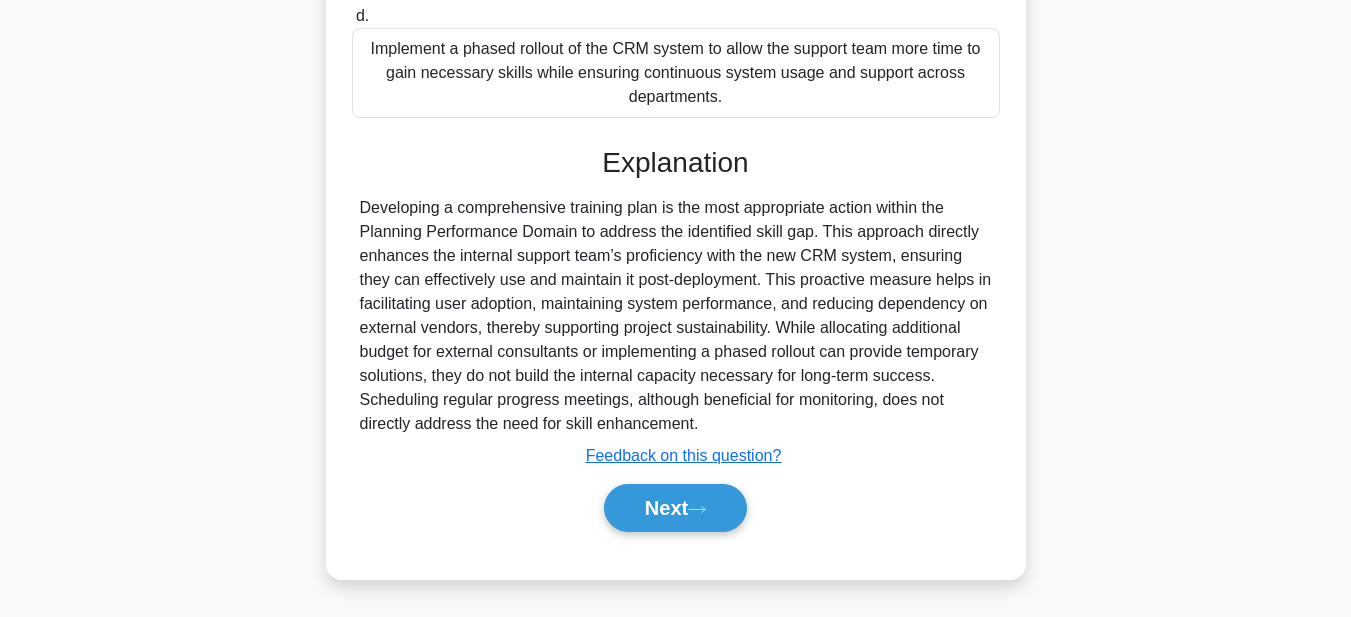 scroll, scrollTop: 785, scrollLeft: 0, axis: vertical 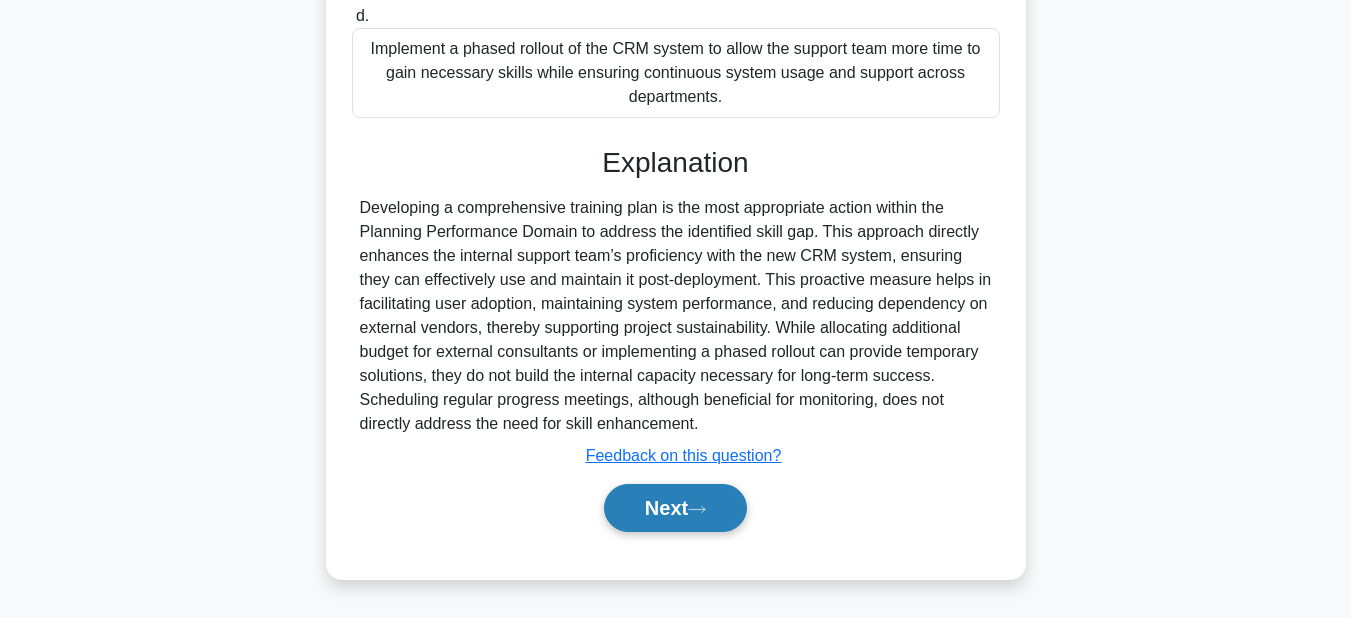 click on "Next" at bounding box center (675, 508) 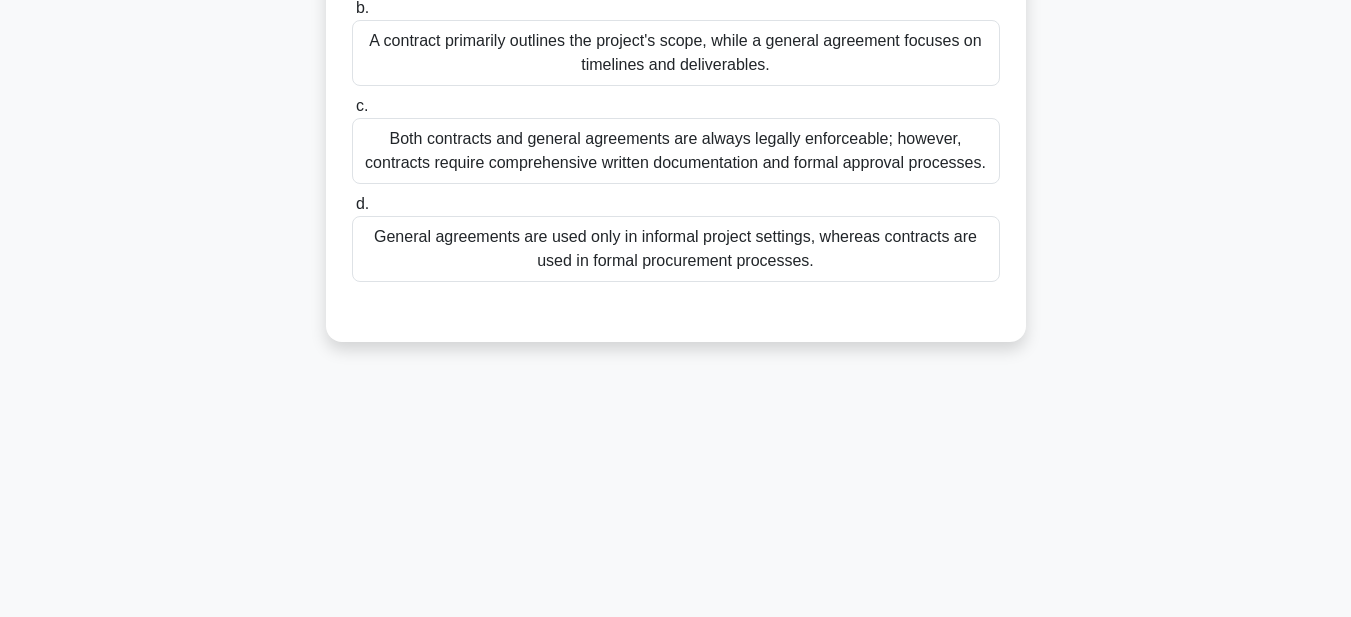 scroll, scrollTop: 63, scrollLeft: 0, axis: vertical 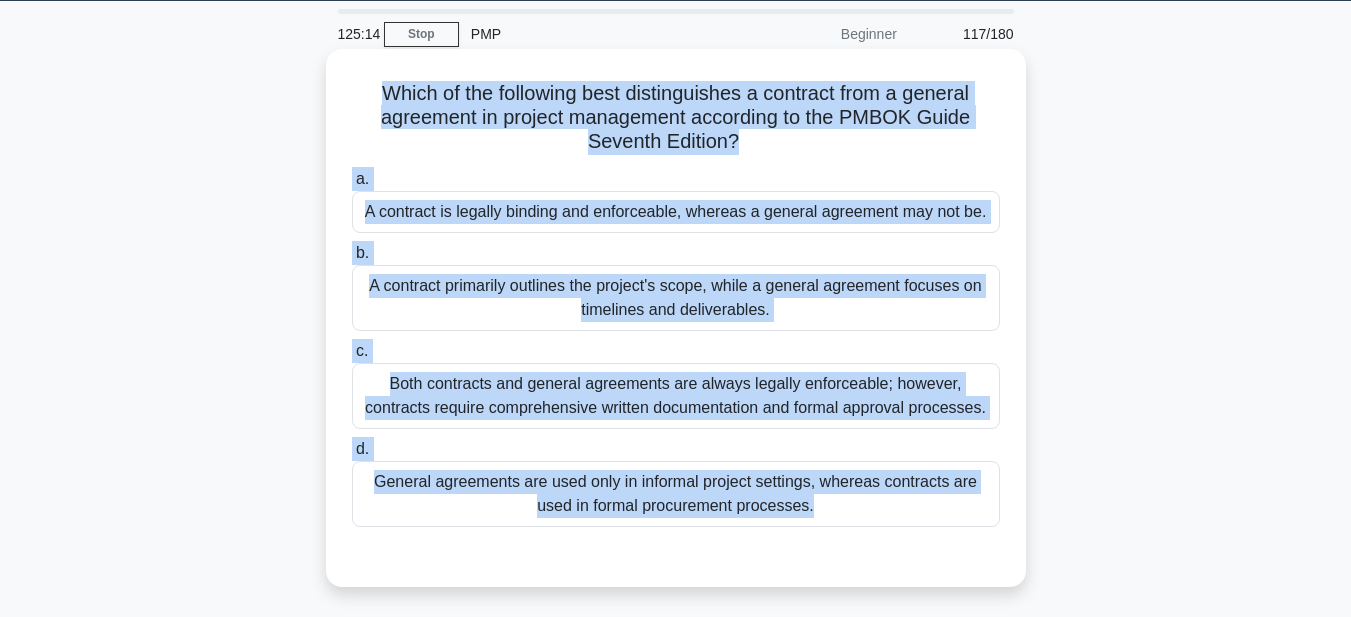 drag, startPoint x: 353, startPoint y: 80, endPoint x: 1001, endPoint y: 583, distance: 820.31274 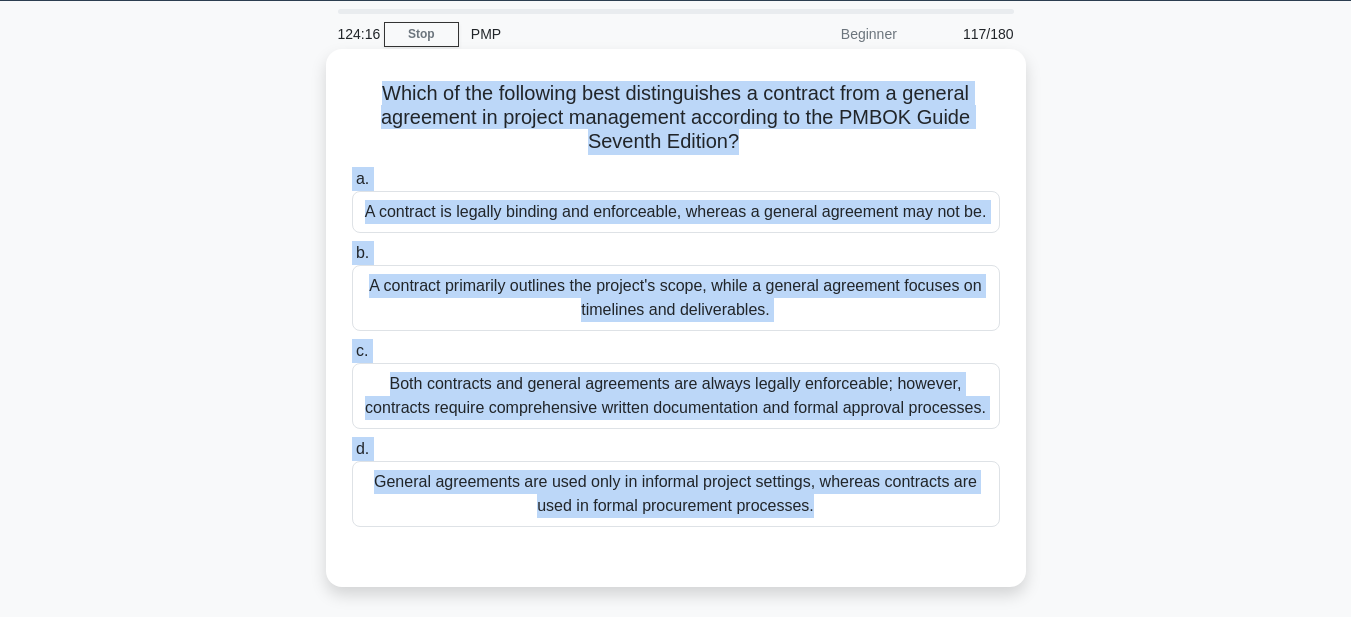 click on "A contract is legally binding and enforceable, whereas a general agreement may not be." at bounding box center [676, 212] 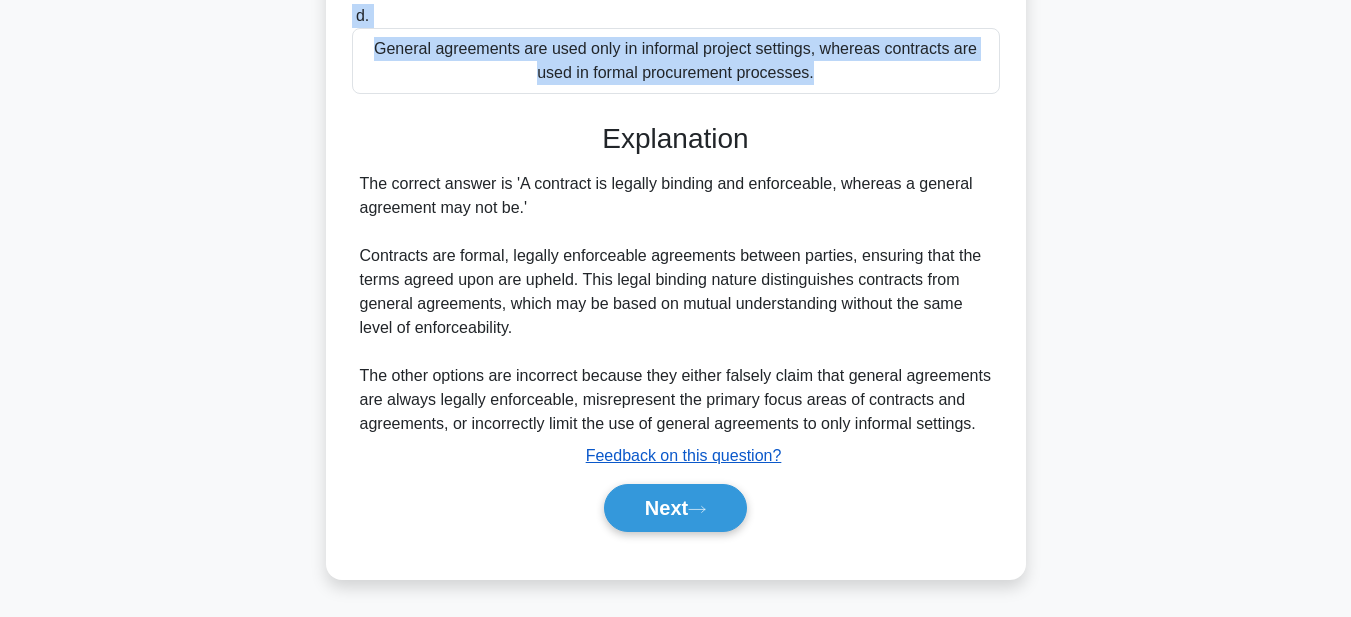 scroll, scrollTop: 521, scrollLeft: 0, axis: vertical 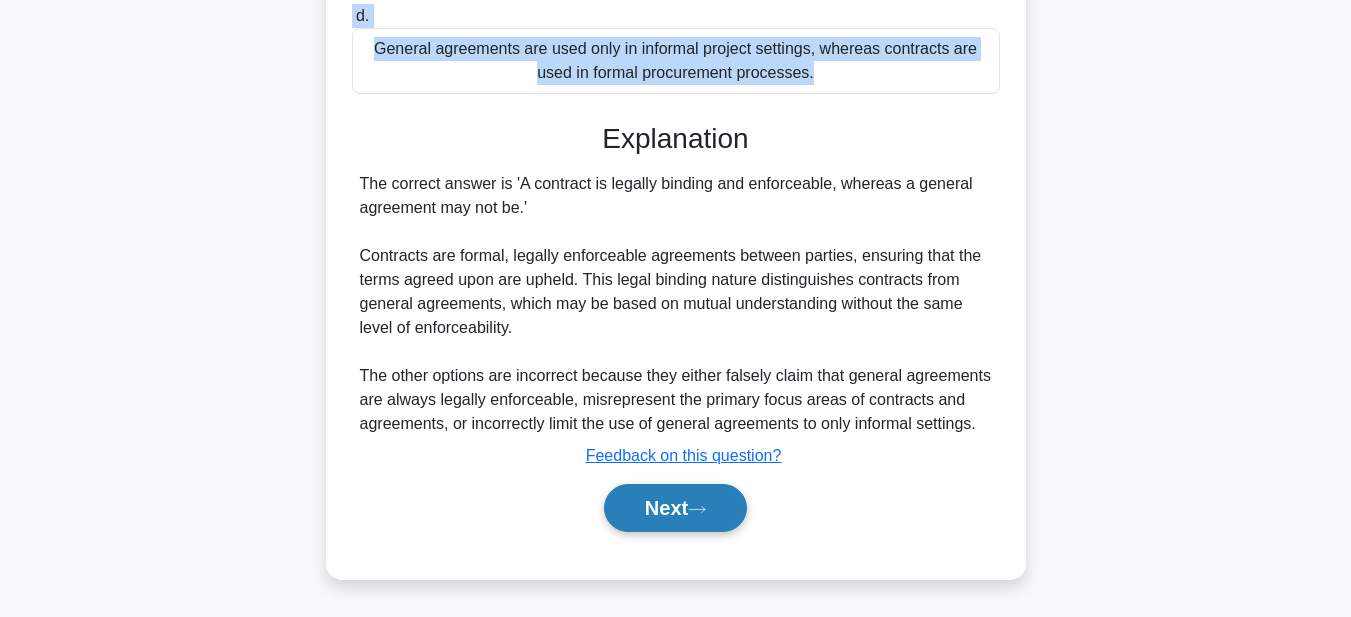 click on "Next" at bounding box center [675, 508] 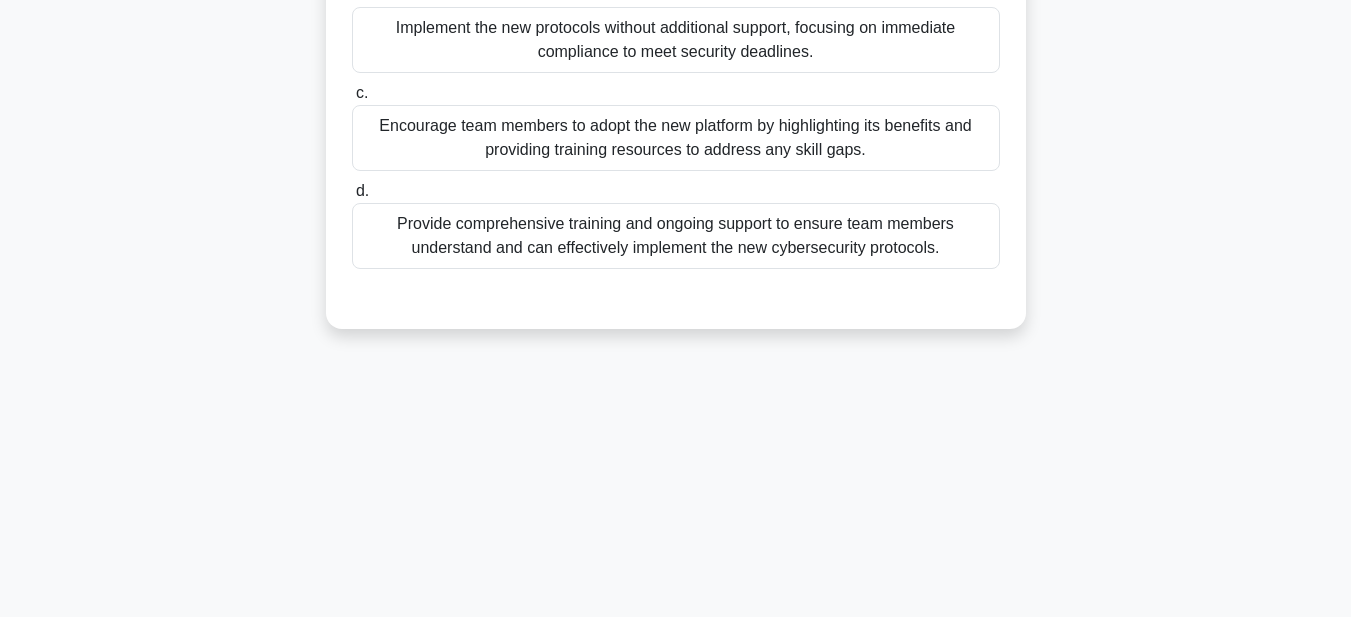 scroll, scrollTop: 63, scrollLeft: 0, axis: vertical 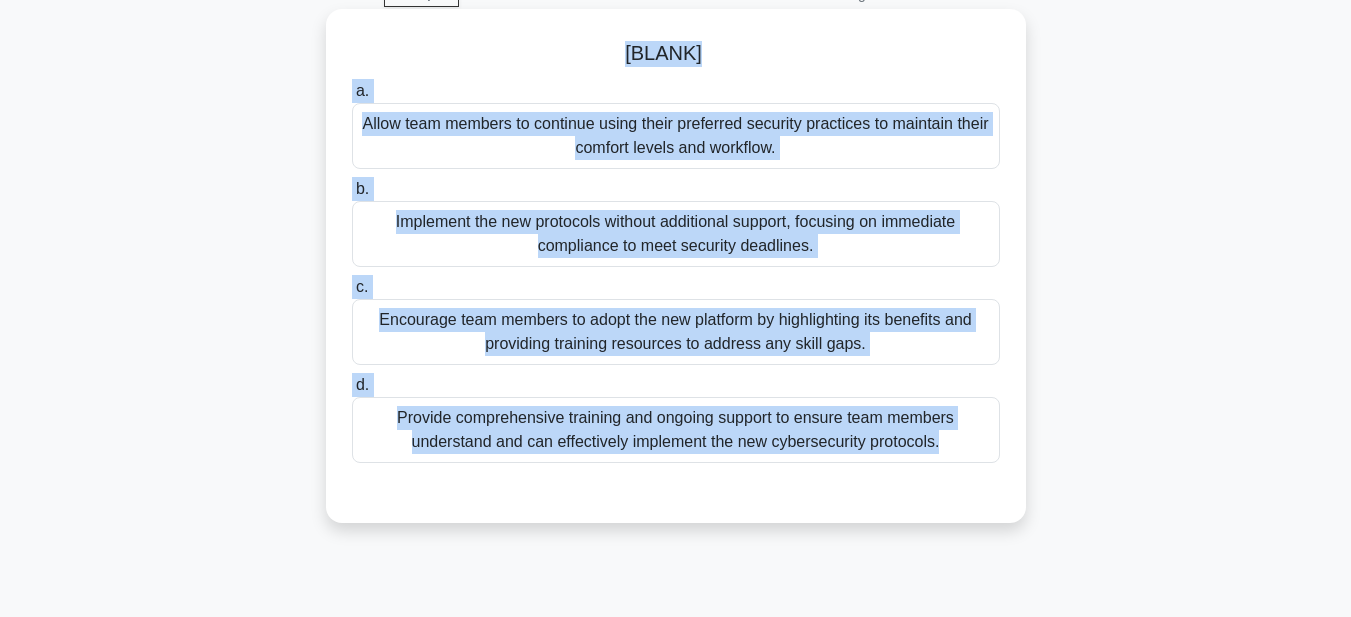 drag, startPoint x: 427, startPoint y: 119, endPoint x: 1002, endPoint y: 598, distance: 748.37555 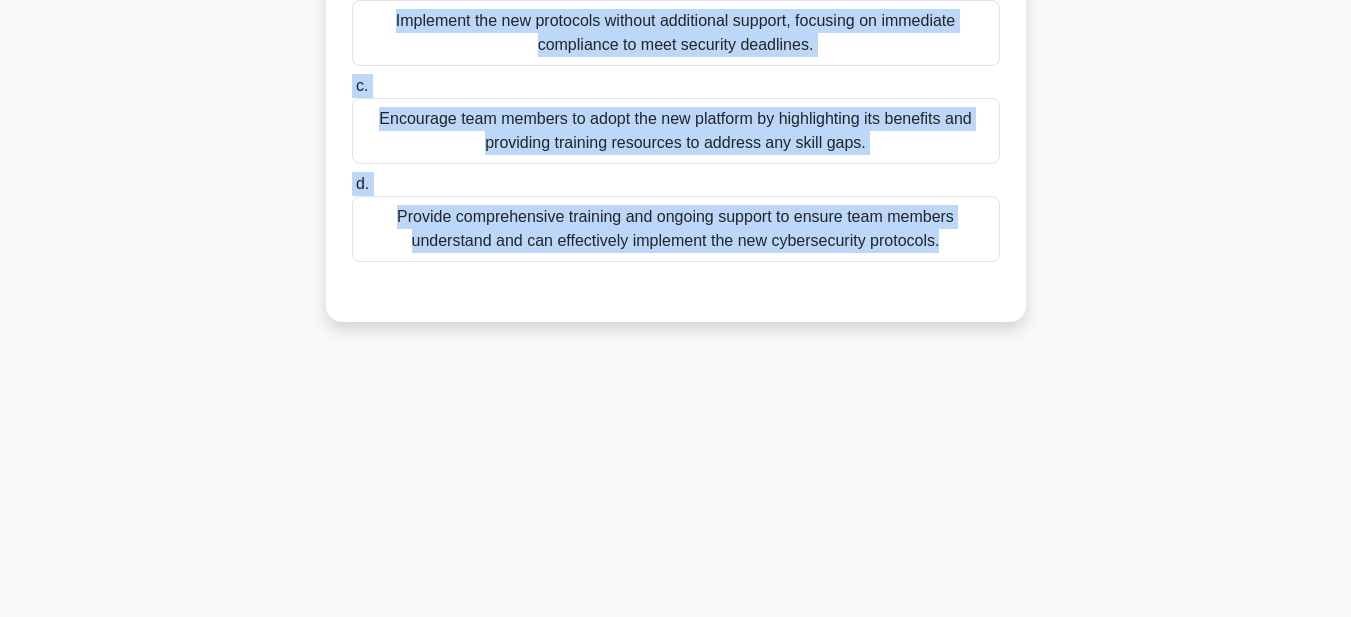 scroll, scrollTop: 305, scrollLeft: 0, axis: vertical 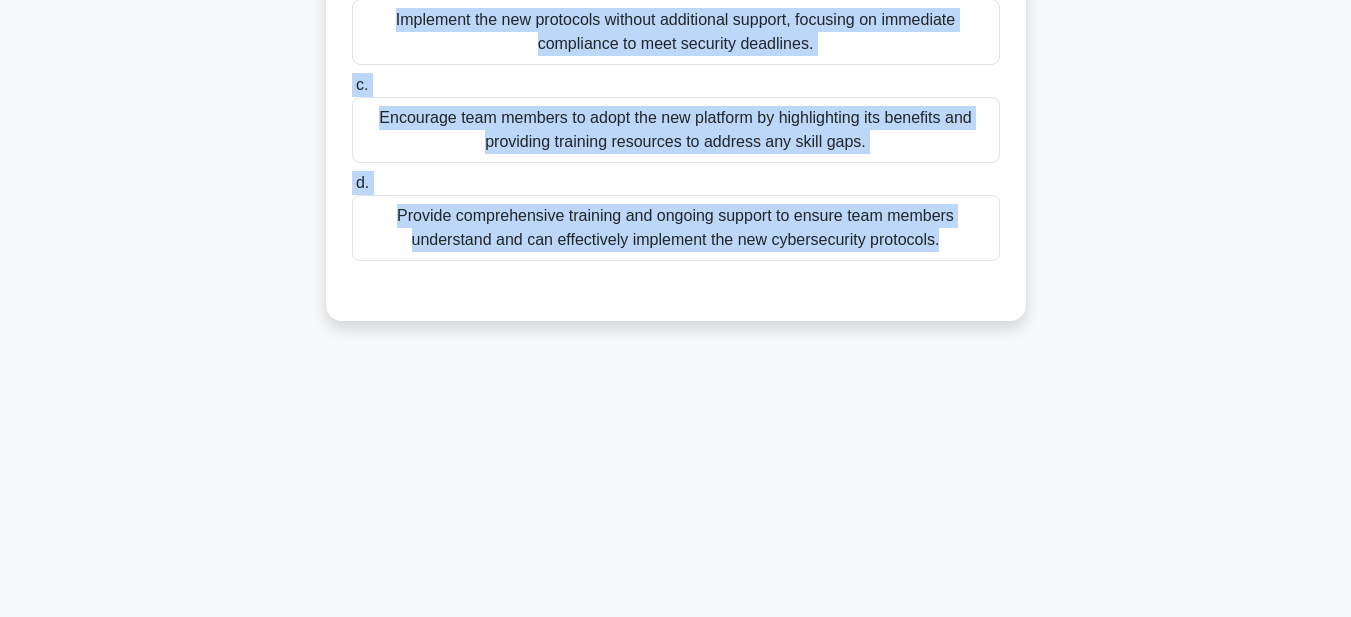 click on "Provide comprehensive training and ongoing support to ensure team members understand and can effectively implement the new cybersecurity protocols." at bounding box center [676, 228] 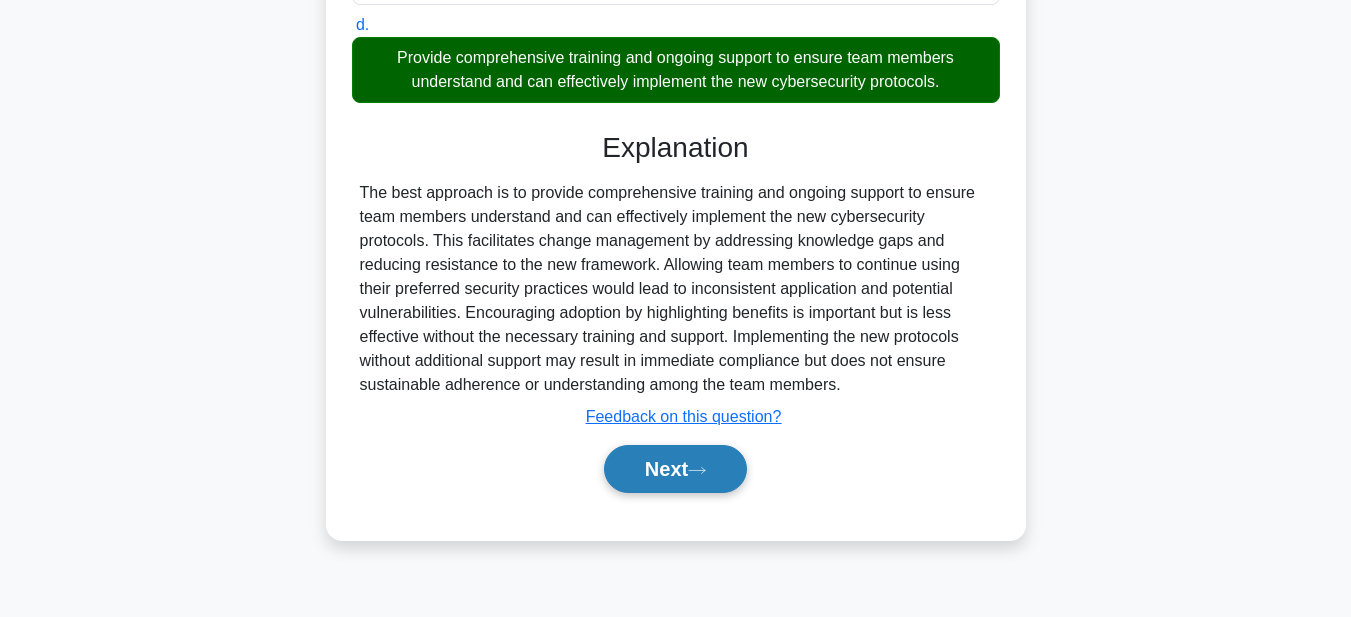 click on "Next" at bounding box center (675, 469) 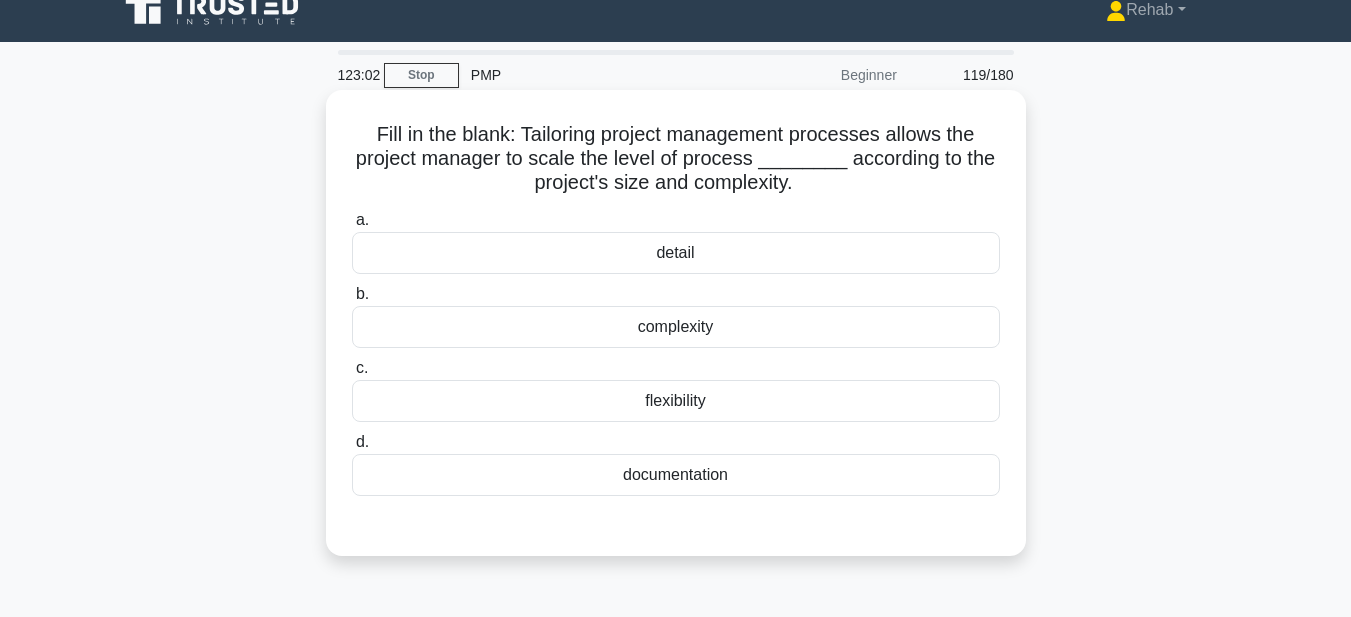 scroll, scrollTop: 0, scrollLeft: 0, axis: both 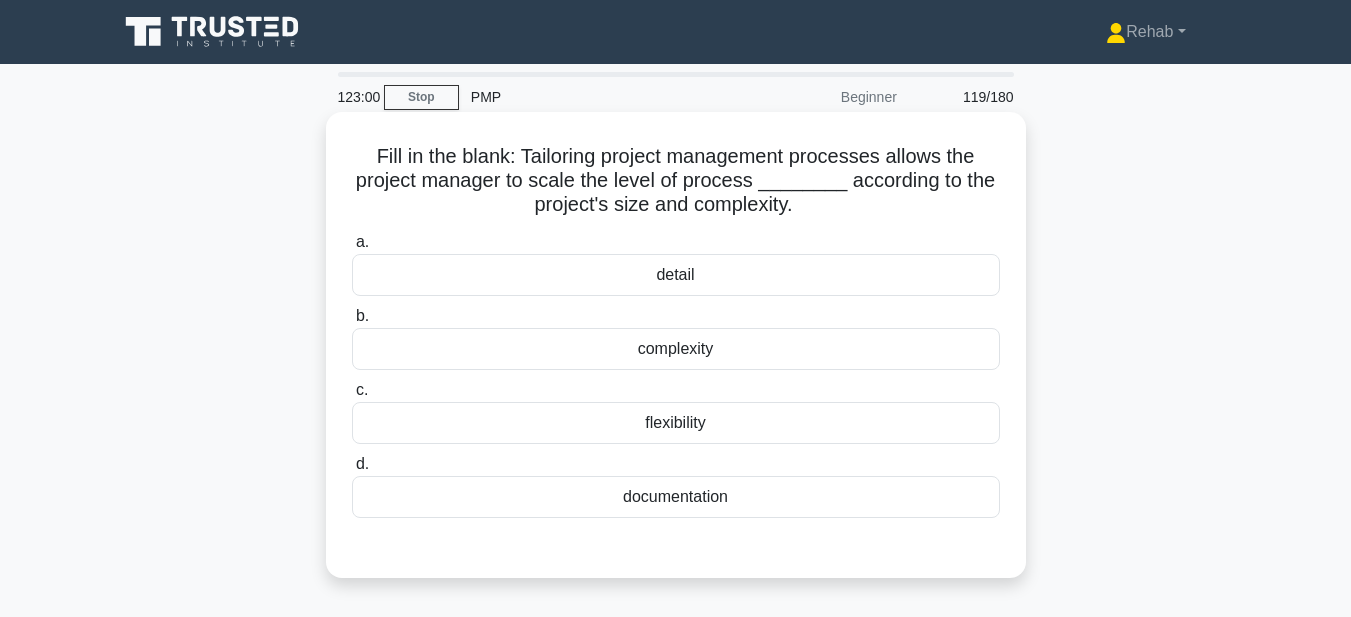 drag, startPoint x: 373, startPoint y: 156, endPoint x: 807, endPoint y: 509, distance: 559.43274 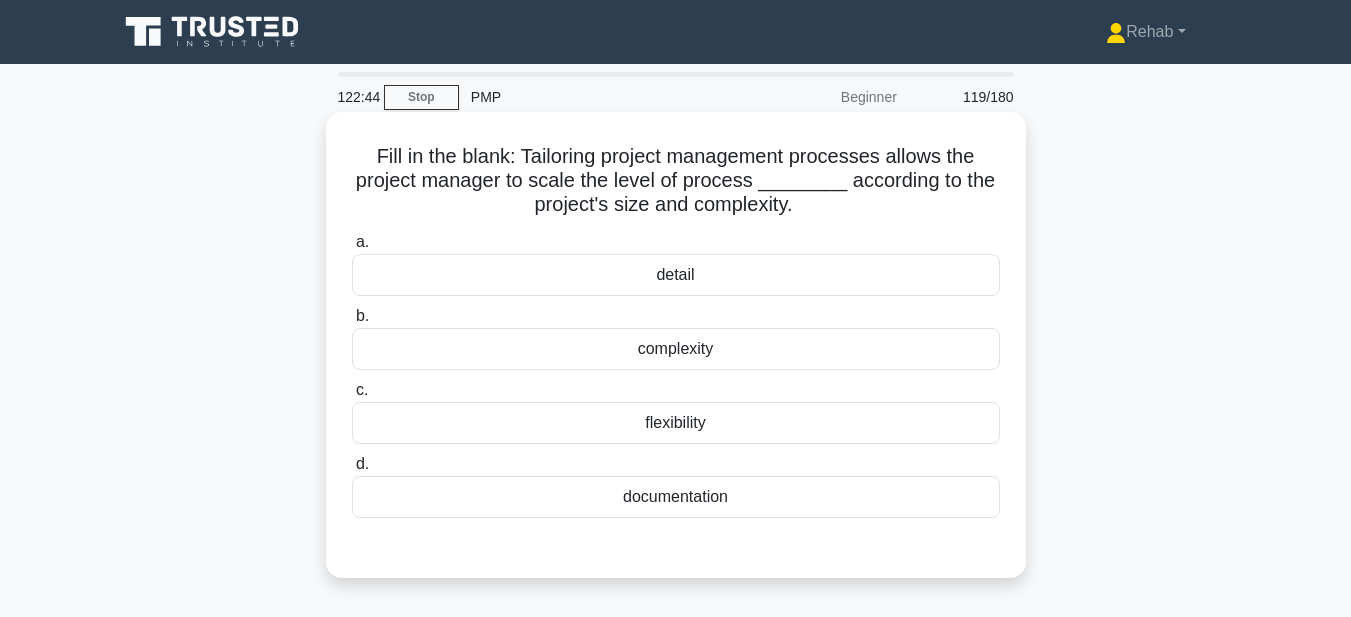 click on "complexity" at bounding box center (676, 349) 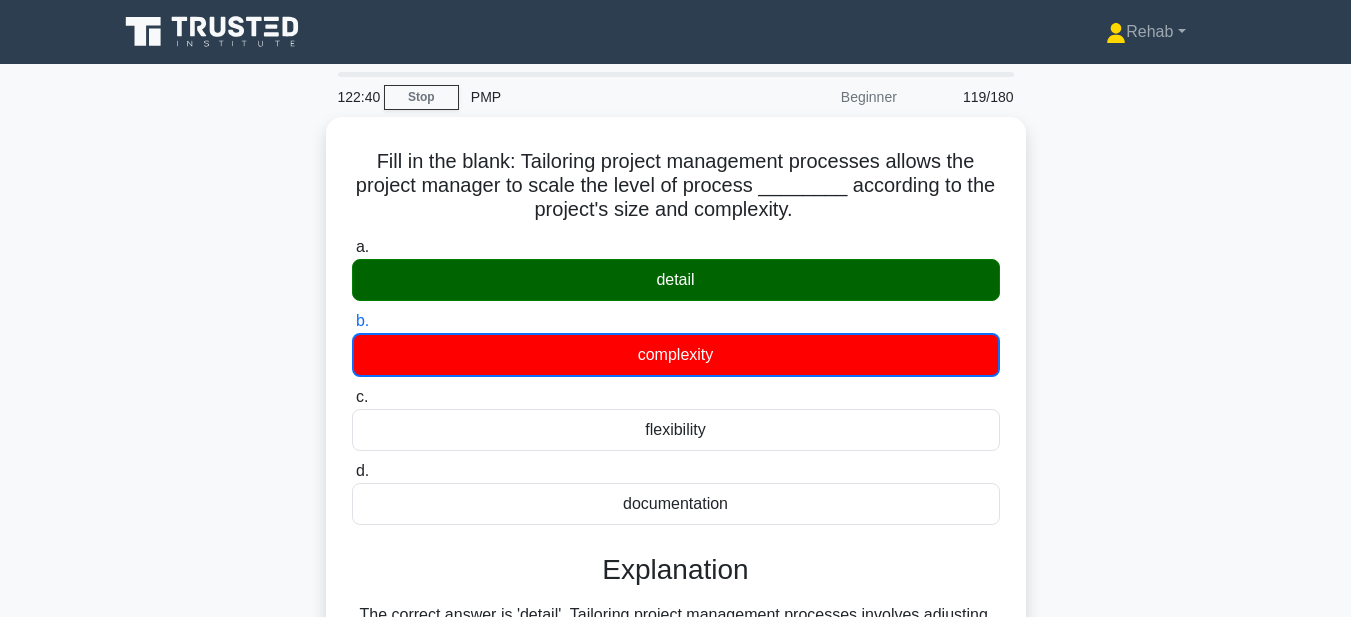 scroll, scrollTop: 463, scrollLeft: 0, axis: vertical 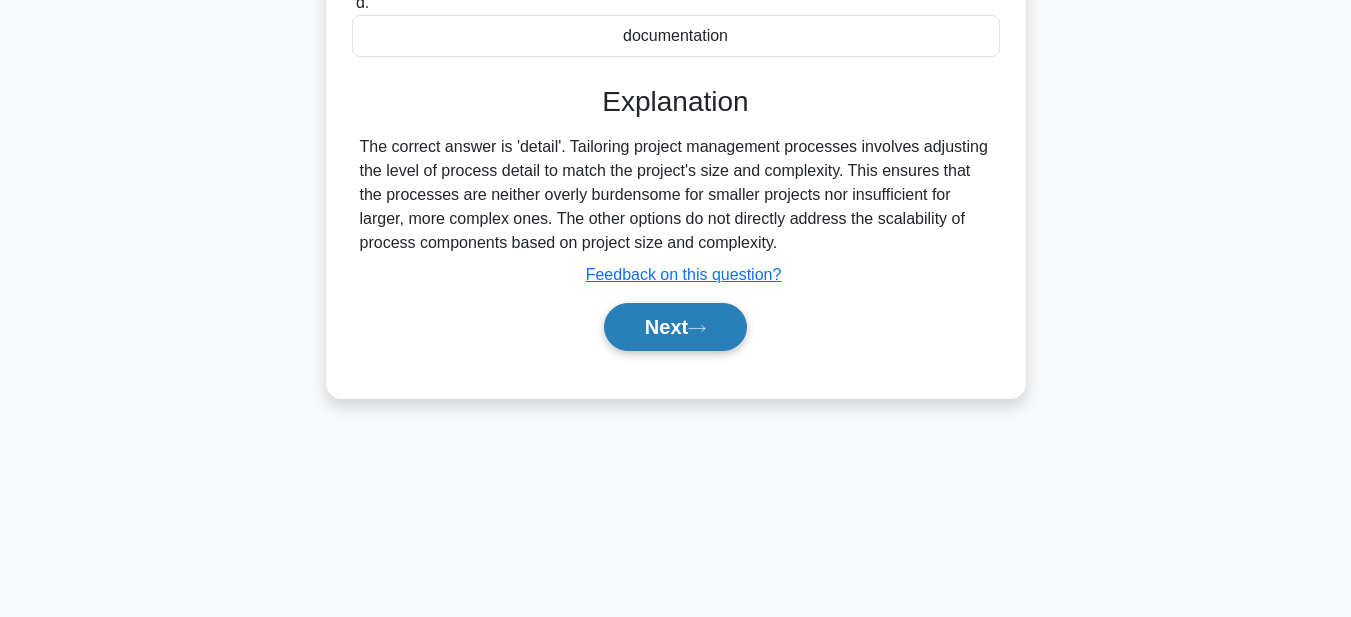 click on "Next" at bounding box center (675, 327) 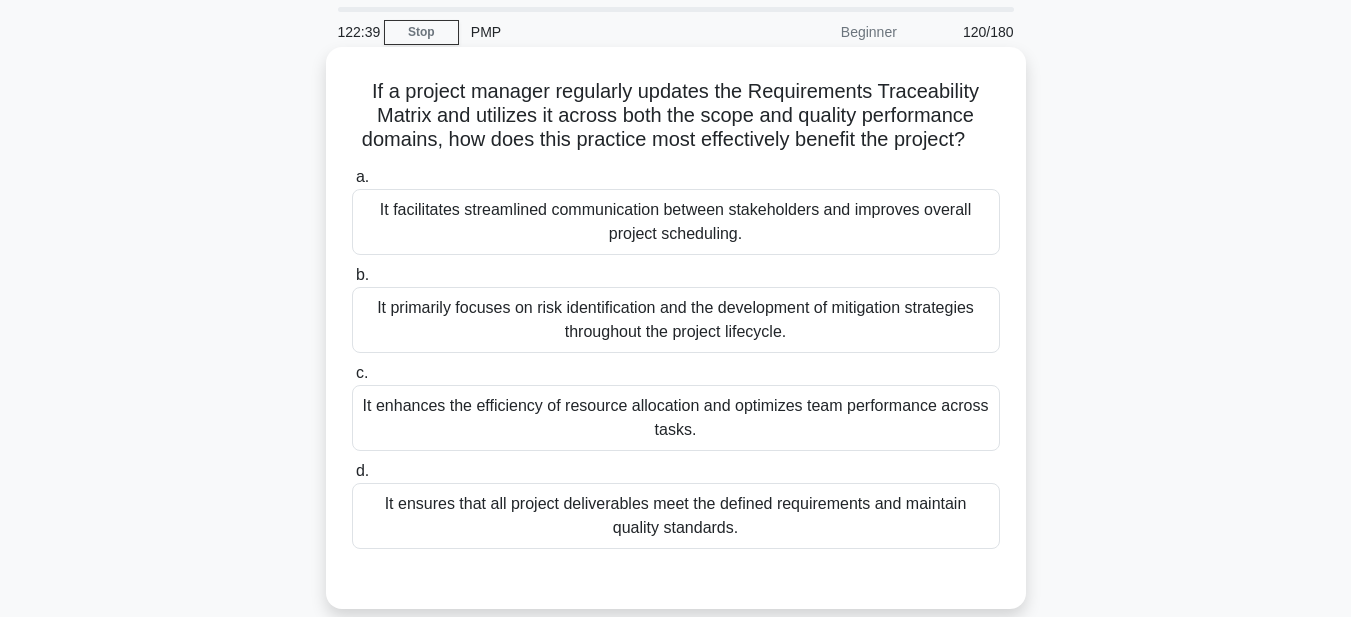 scroll, scrollTop: 63, scrollLeft: 0, axis: vertical 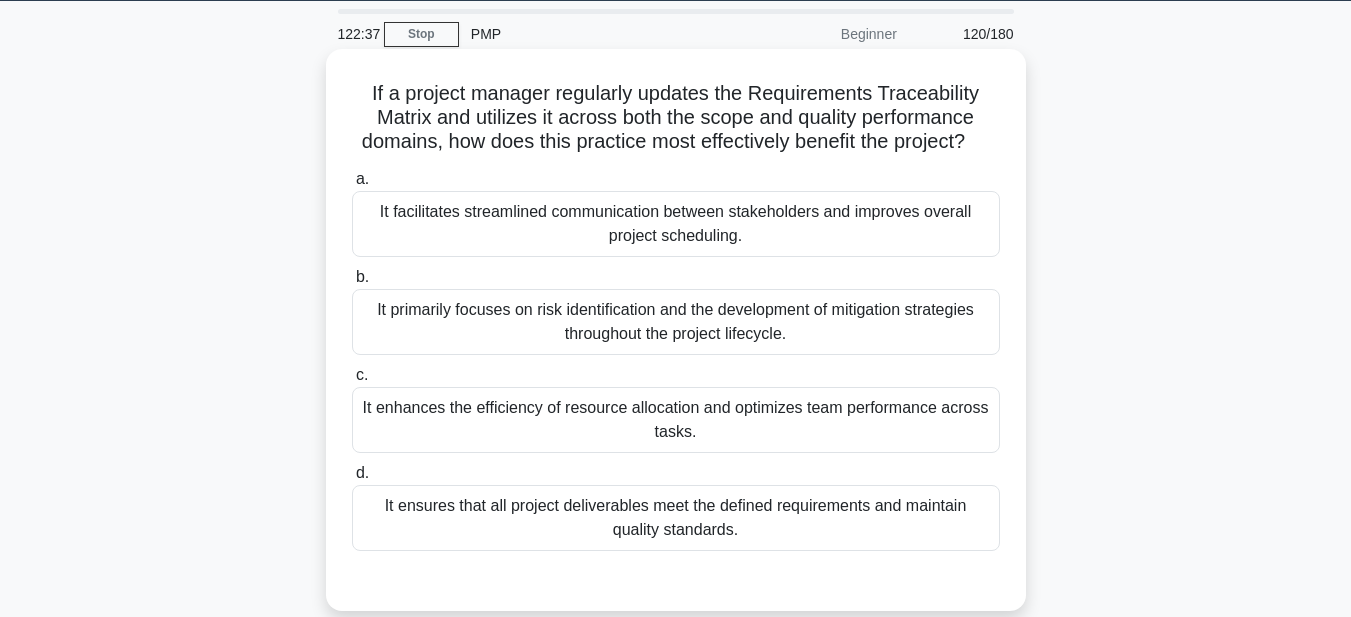 drag, startPoint x: 359, startPoint y: 96, endPoint x: 917, endPoint y: 574, distance: 734.74347 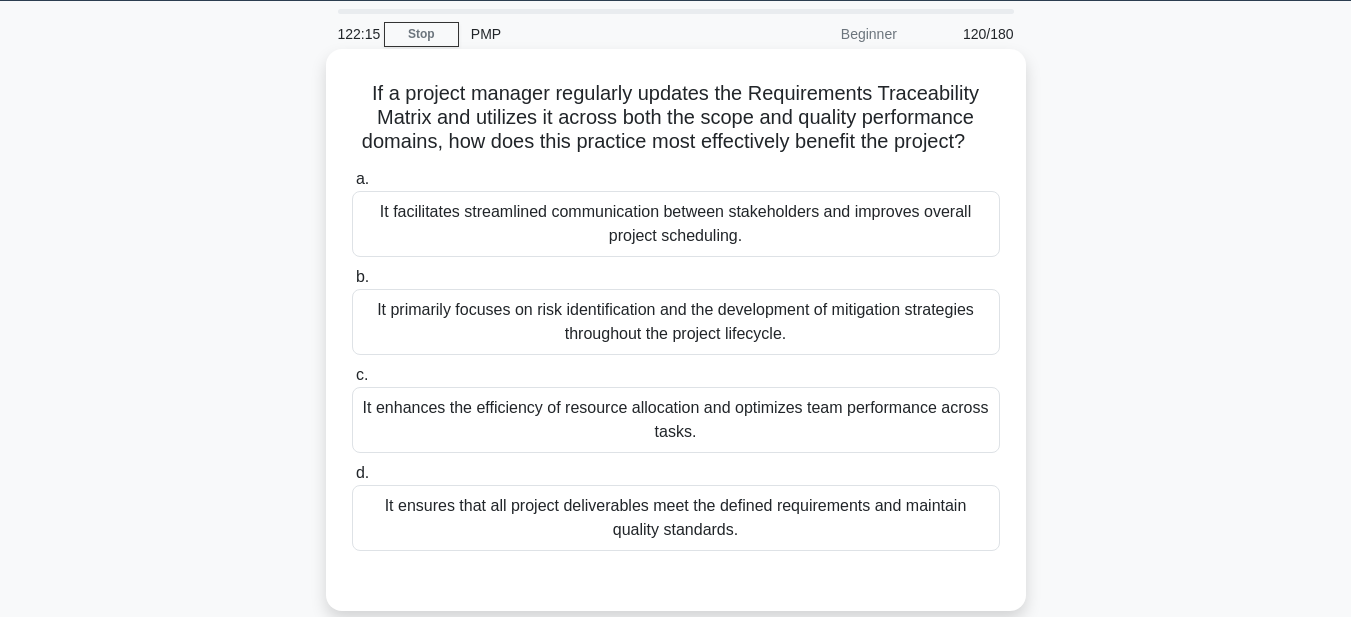 click on "It facilitates streamlined communication between stakeholders and improves overall project scheduling." at bounding box center [676, 224] 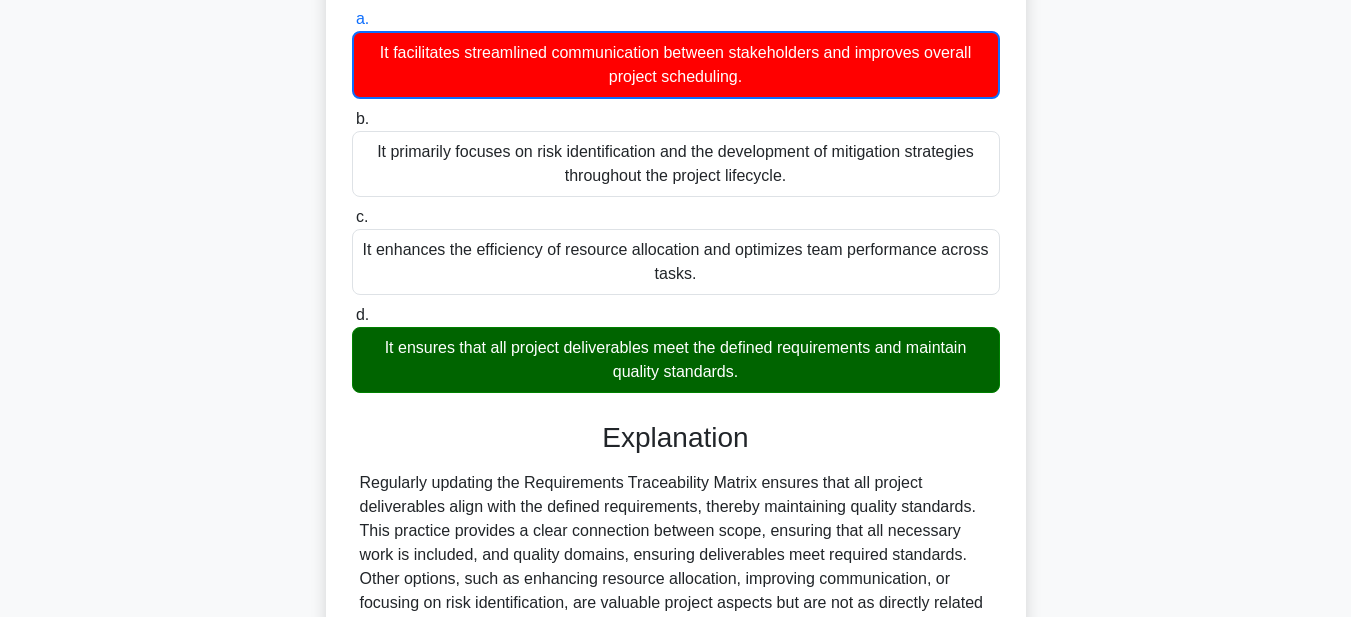 scroll, scrollTop: 475, scrollLeft: 0, axis: vertical 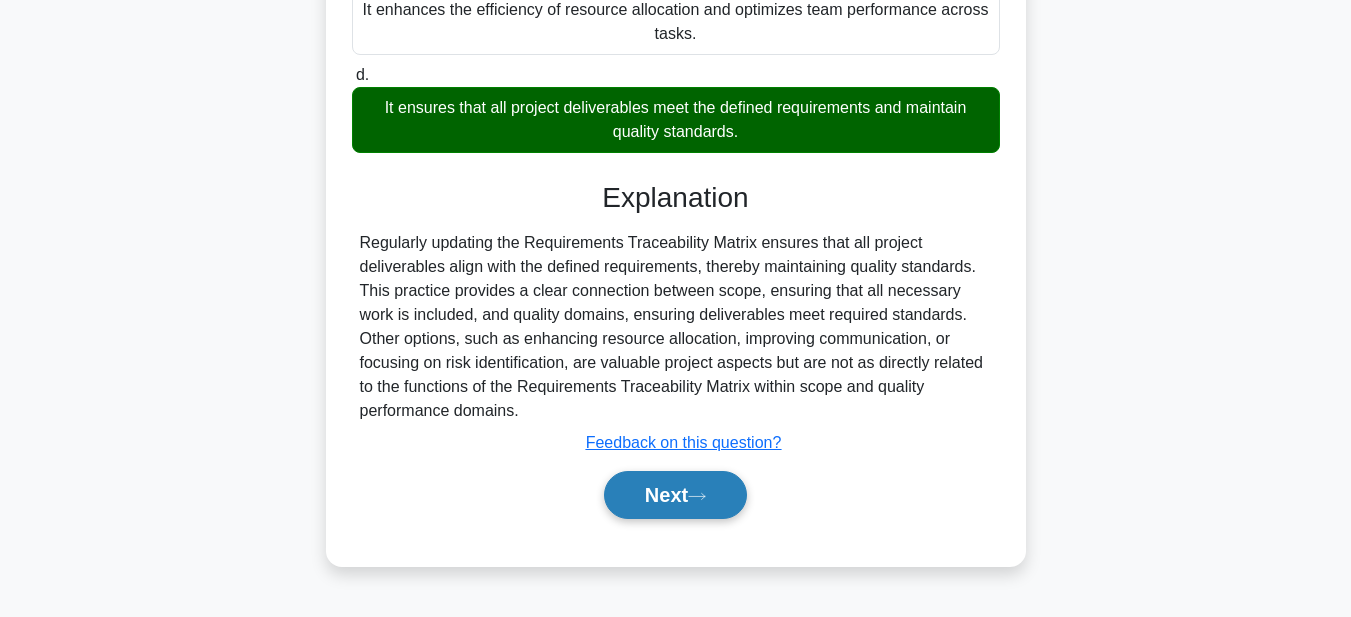 click on "Next" at bounding box center [675, 495] 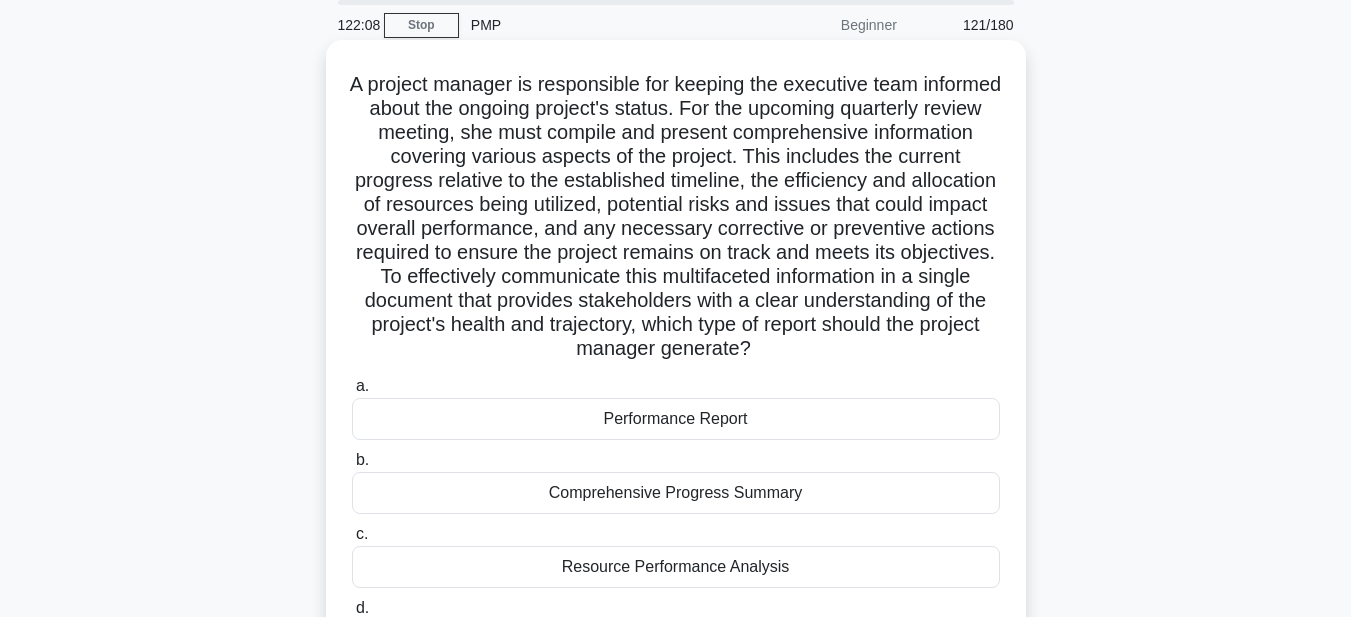 scroll, scrollTop: 63, scrollLeft: 0, axis: vertical 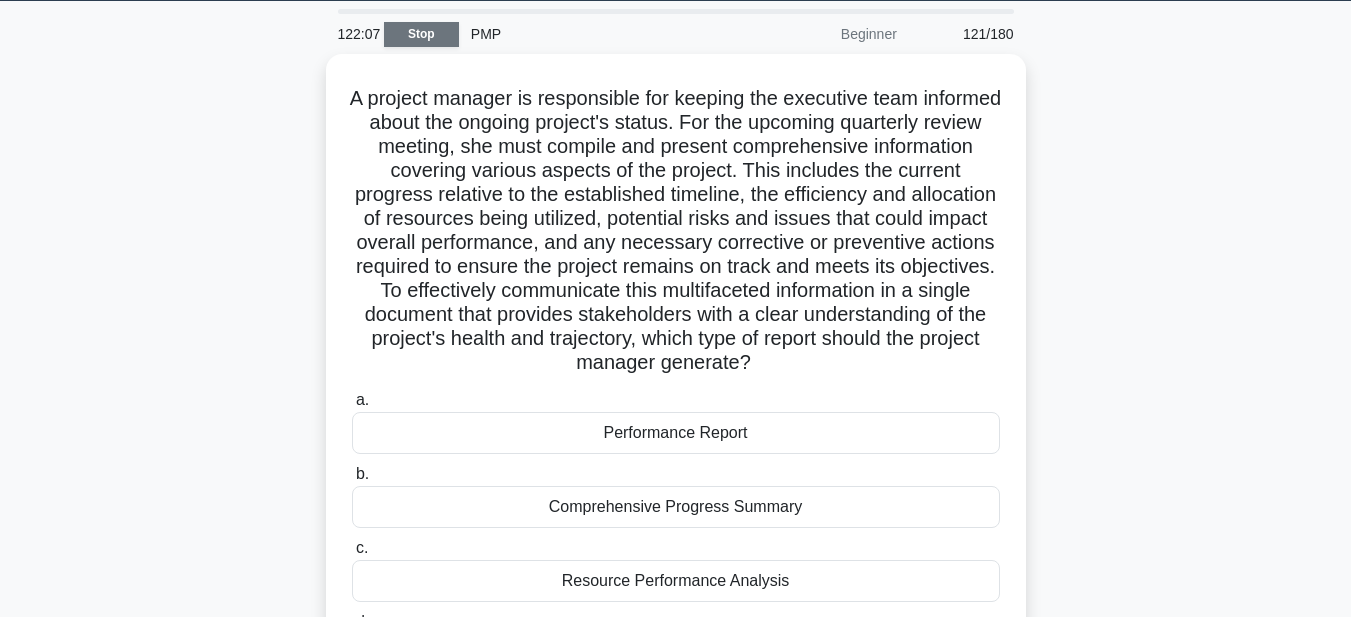 click on "Stop" at bounding box center [421, 34] 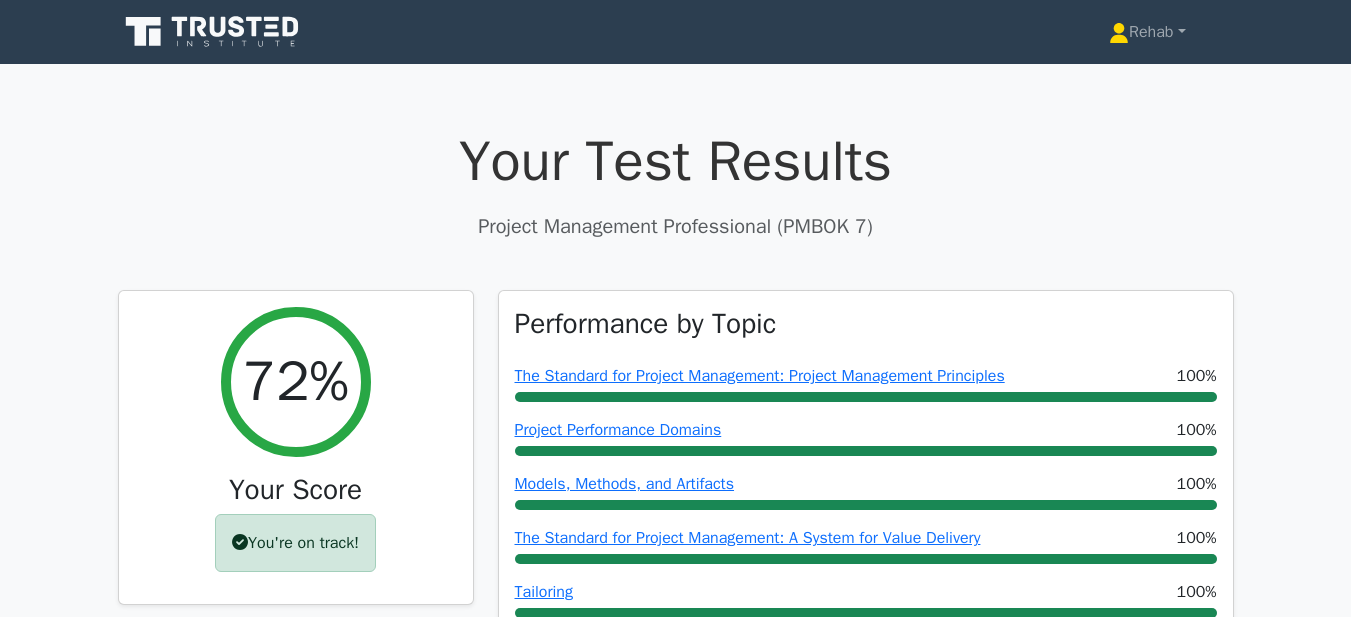scroll, scrollTop: 0, scrollLeft: 0, axis: both 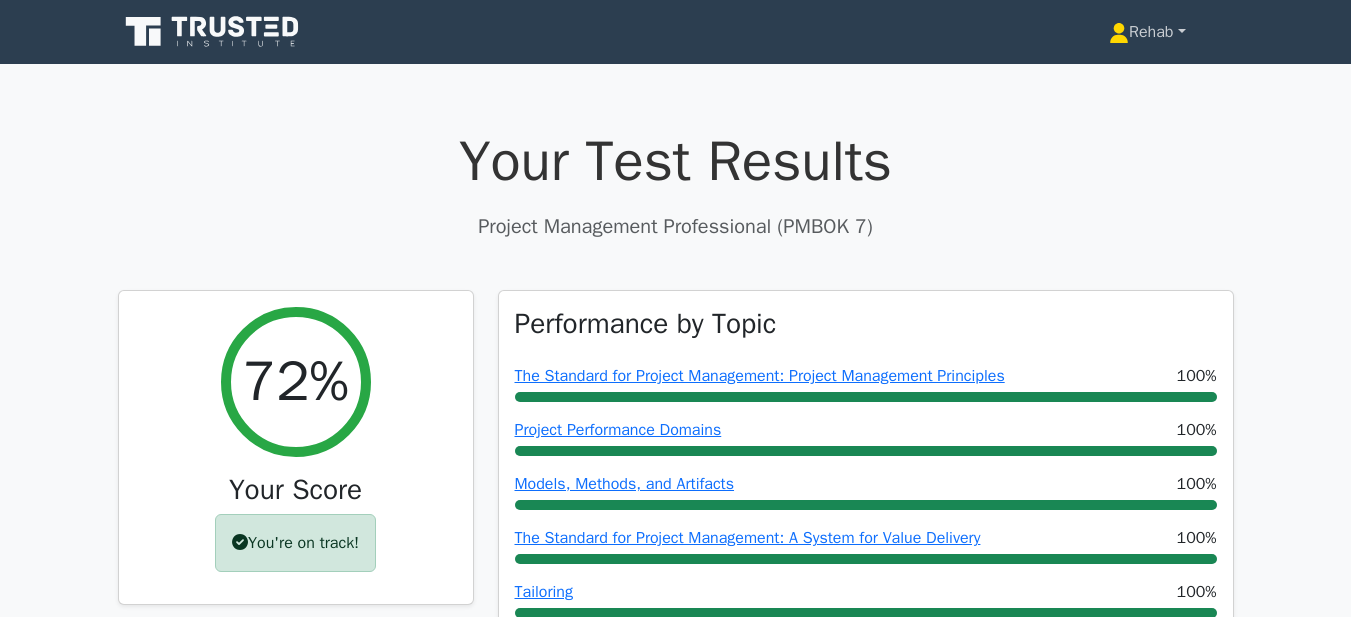 click on "Rehab" at bounding box center [1147, 32] 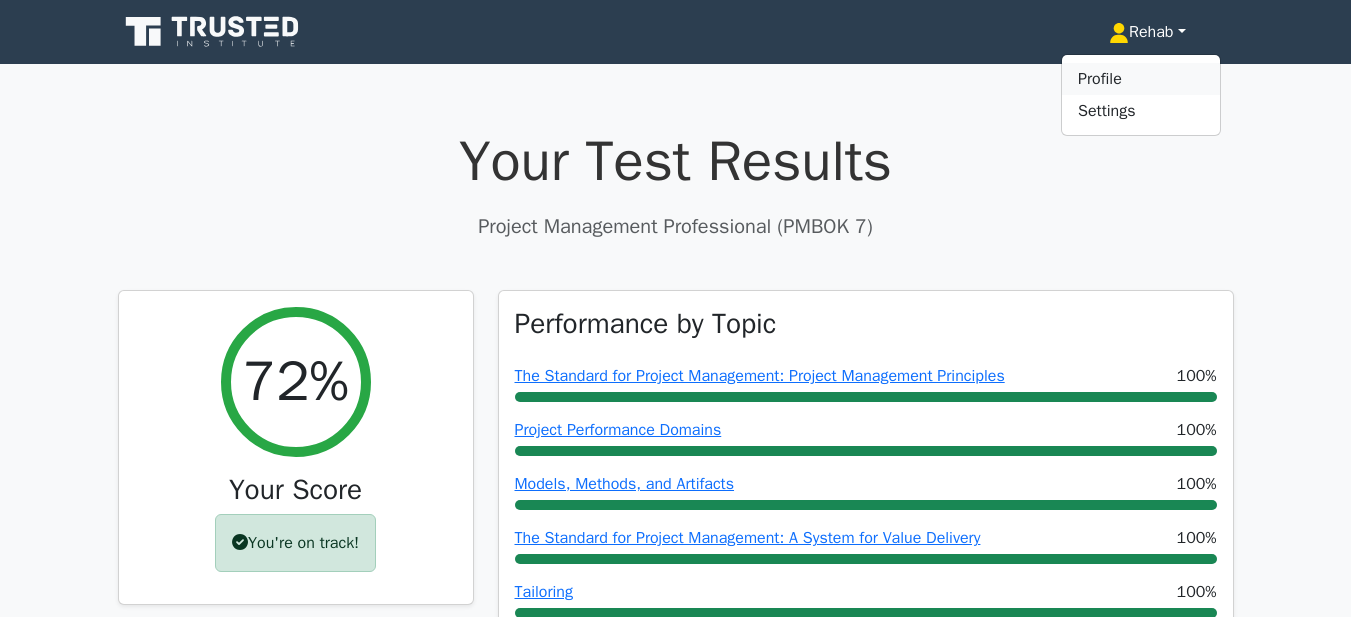 click on "Profile" at bounding box center (1141, 79) 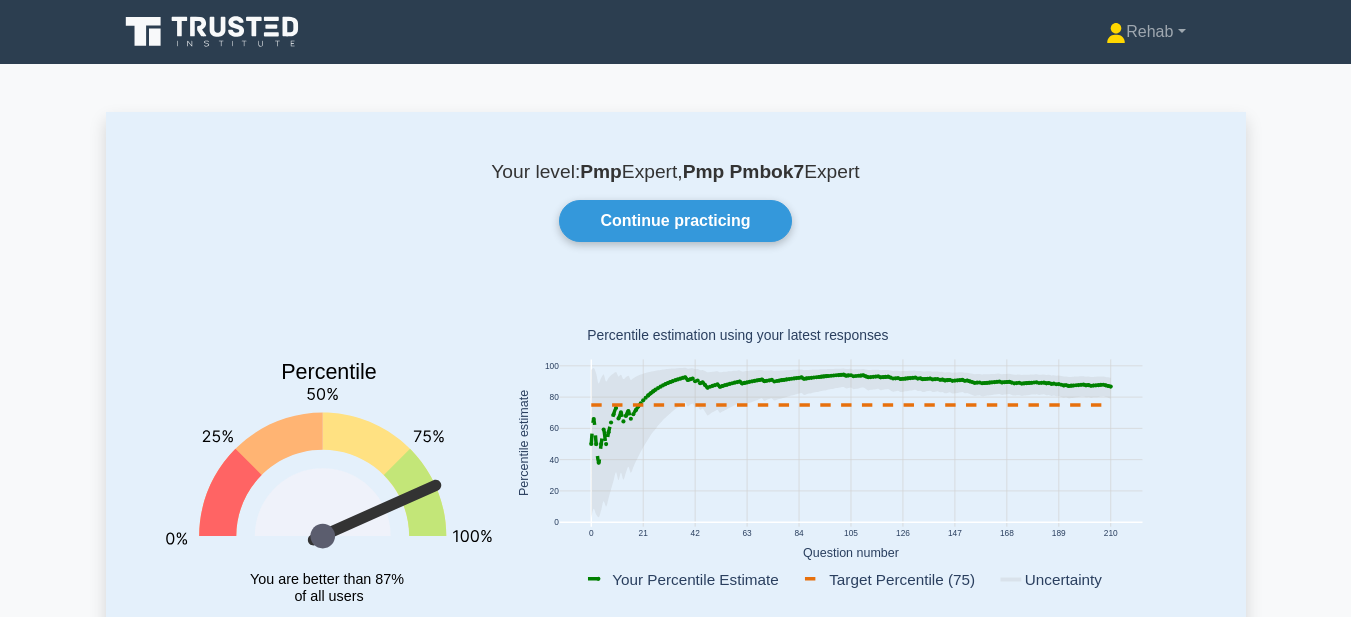scroll, scrollTop: 0, scrollLeft: 0, axis: both 